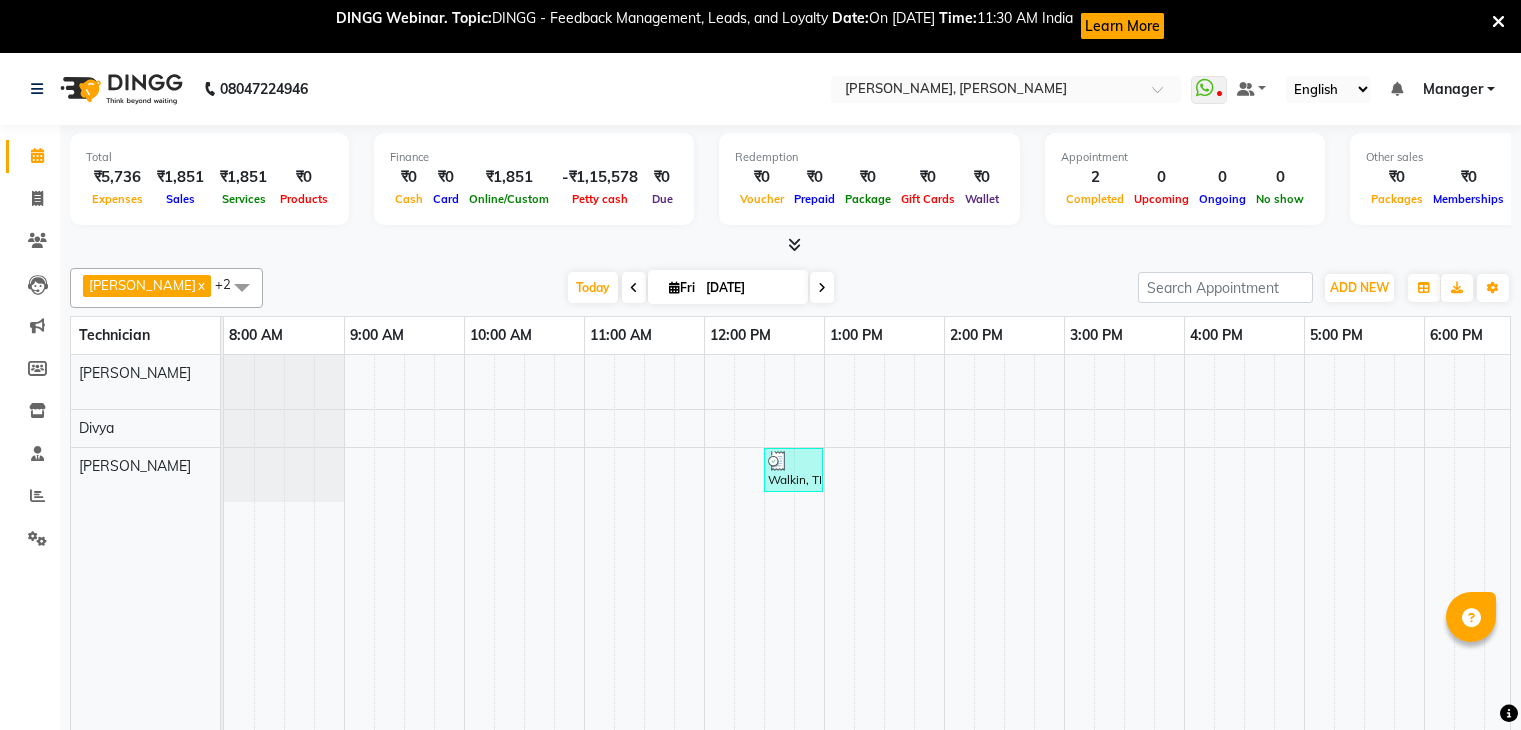 scroll, scrollTop: 0, scrollLeft: 0, axis: both 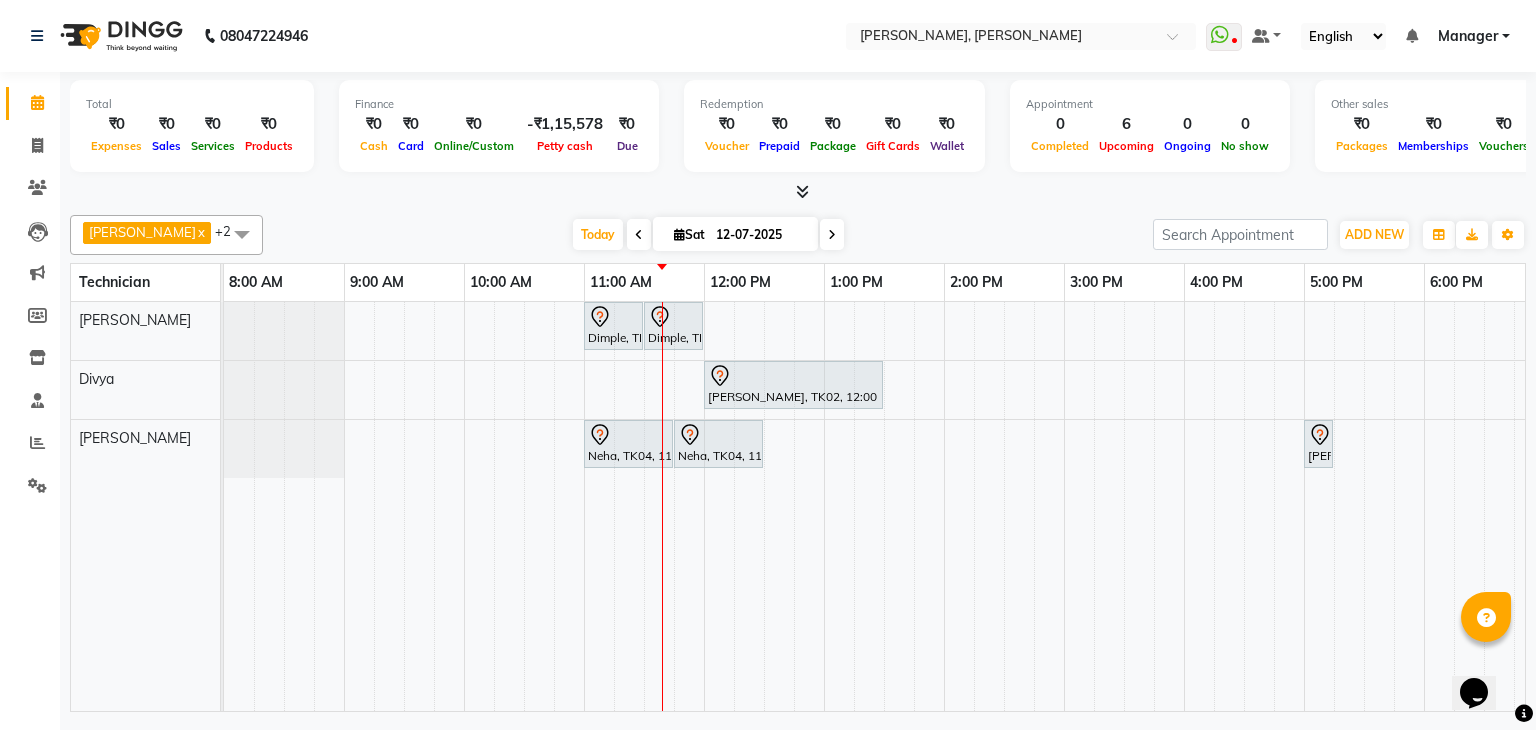 click at bounding box center (639, 234) 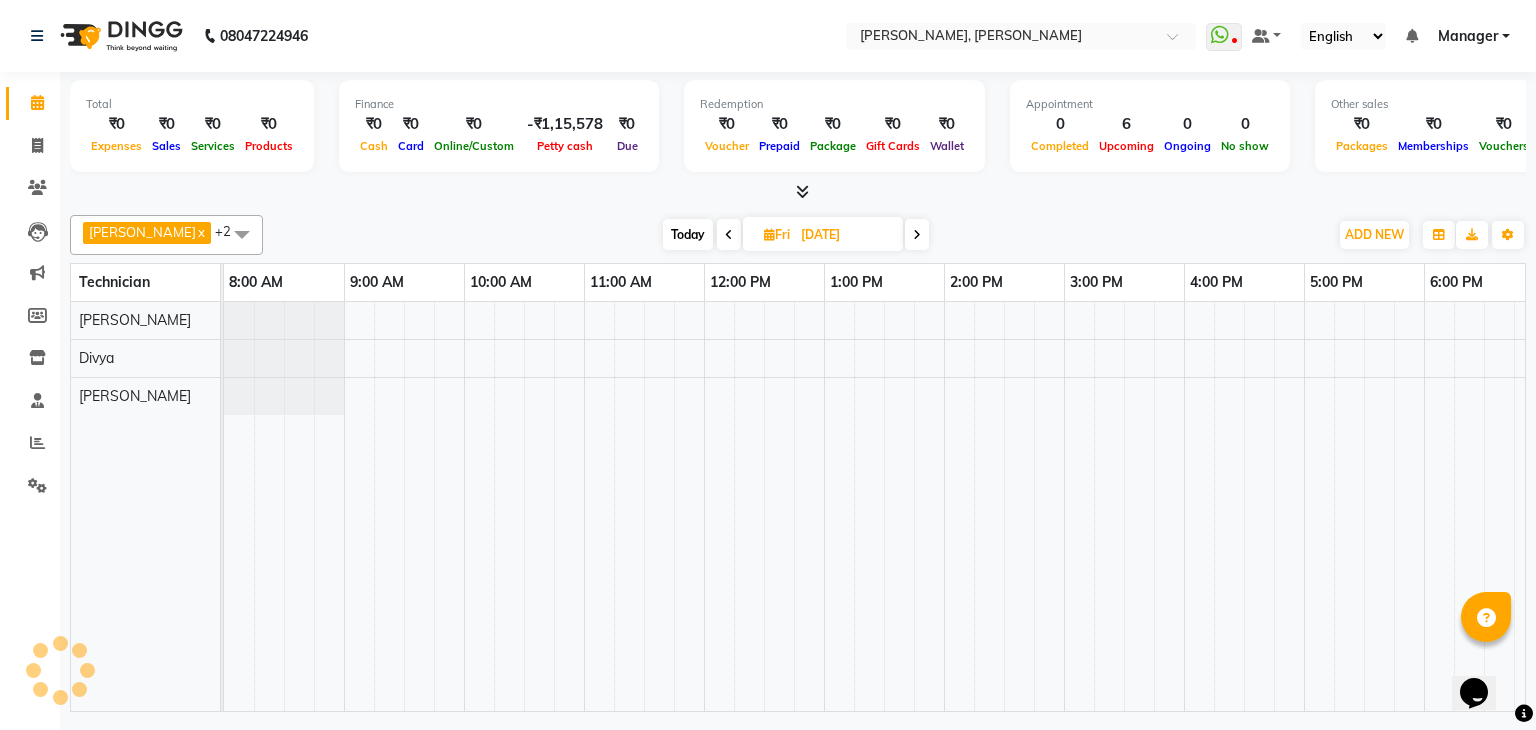 scroll, scrollTop: 0, scrollLeft: 258, axis: horizontal 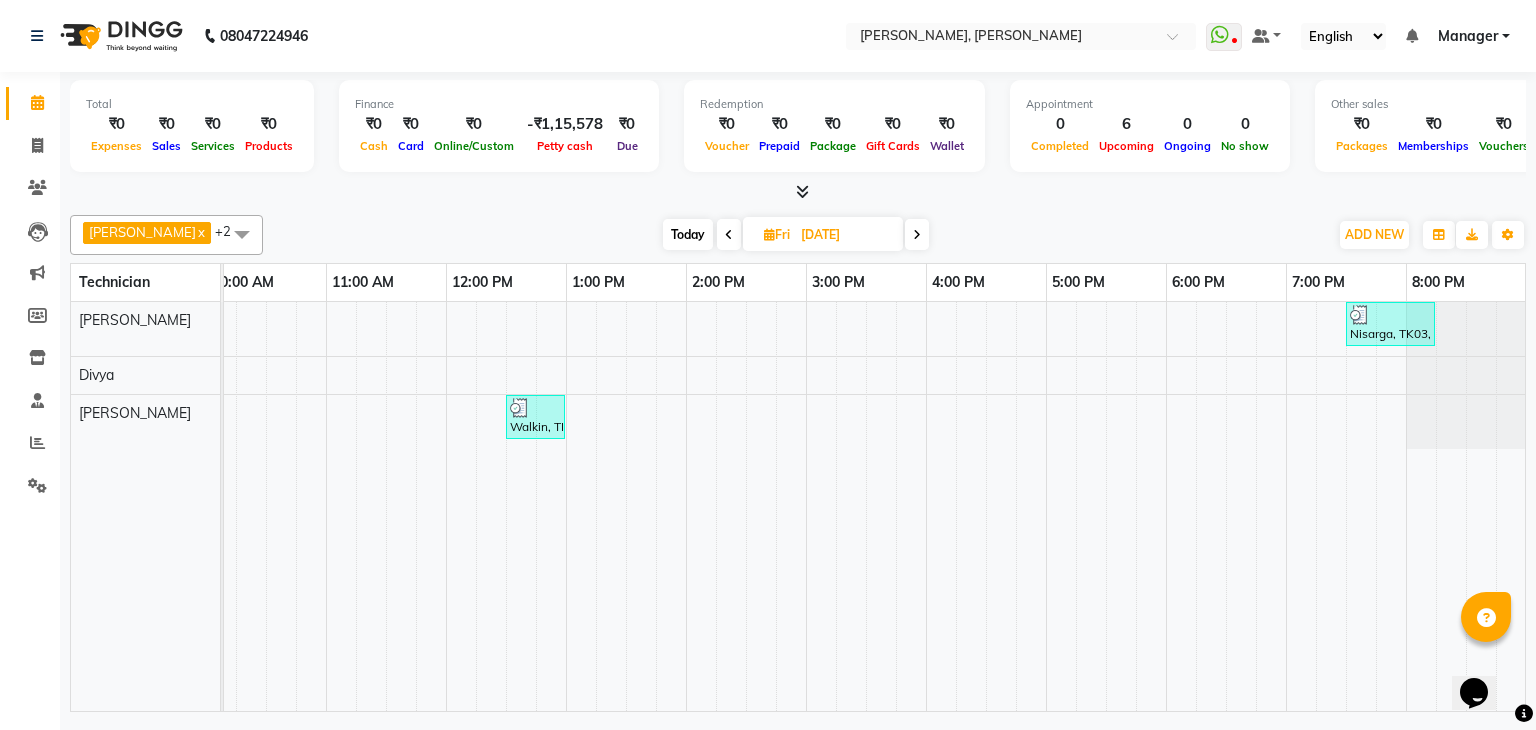 click at bounding box center (729, 234) 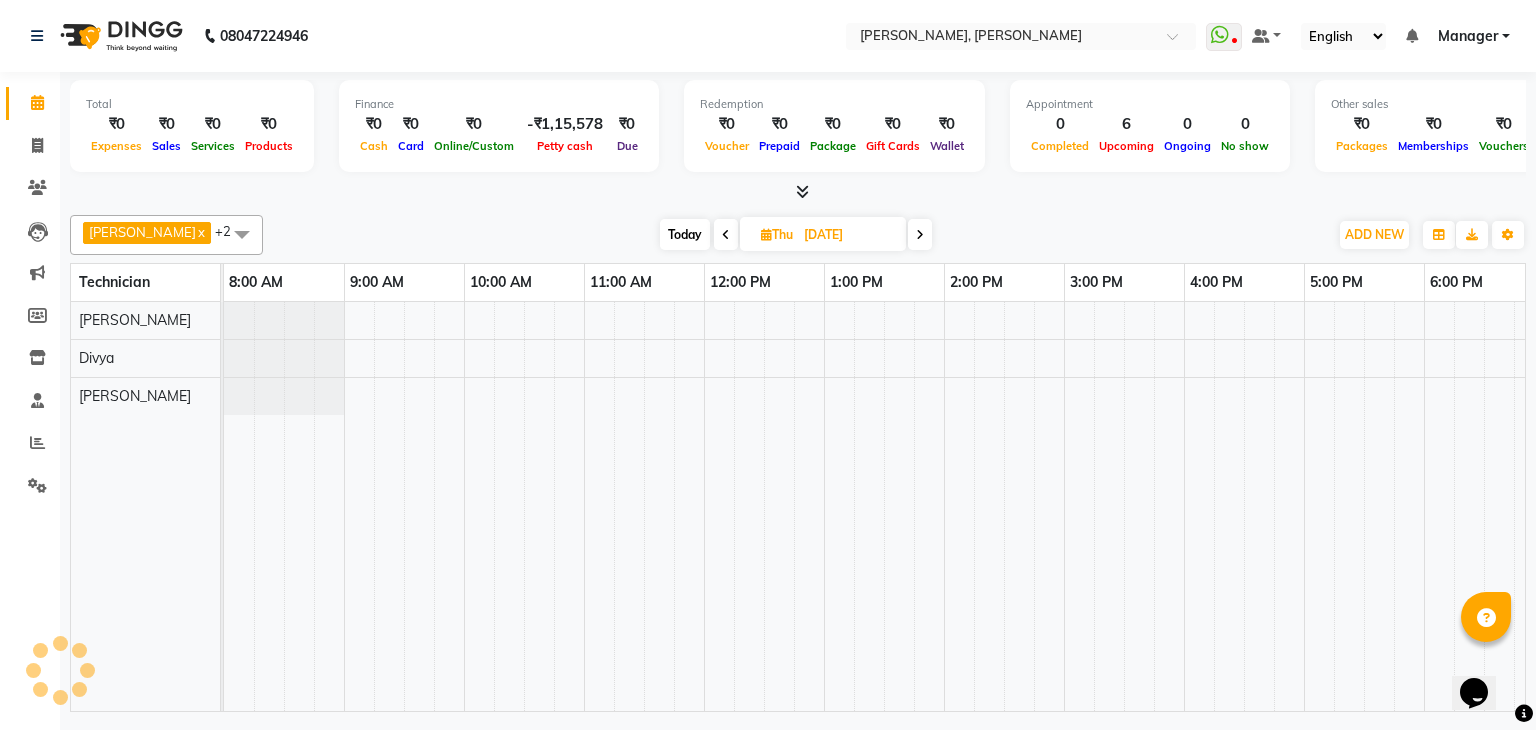 scroll, scrollTop: 0, scrollLeft: 258, axis: horizontal 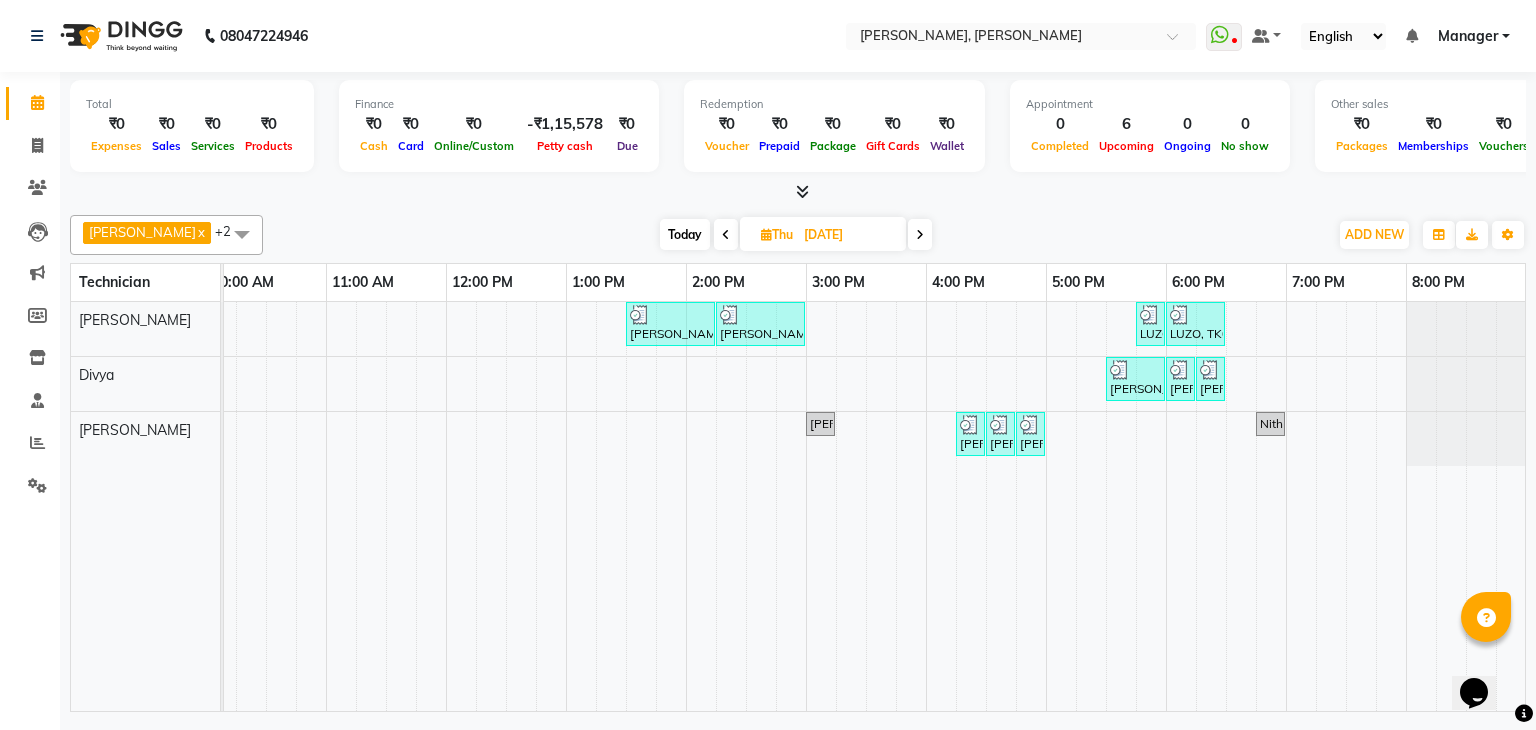 click at bounding box center (726, 235) 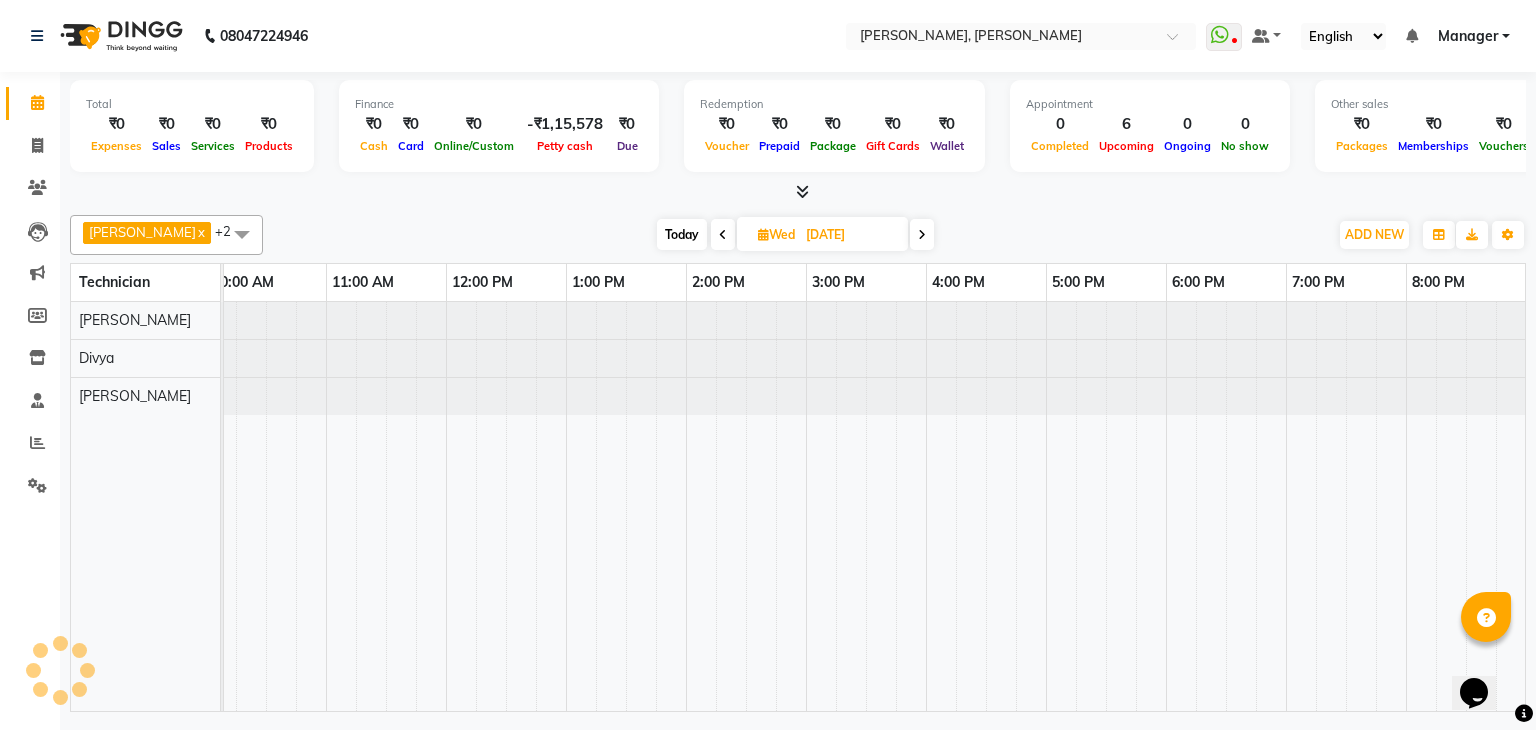 scroll, scrollTop: 0, scrollLeft: 0, axis: both 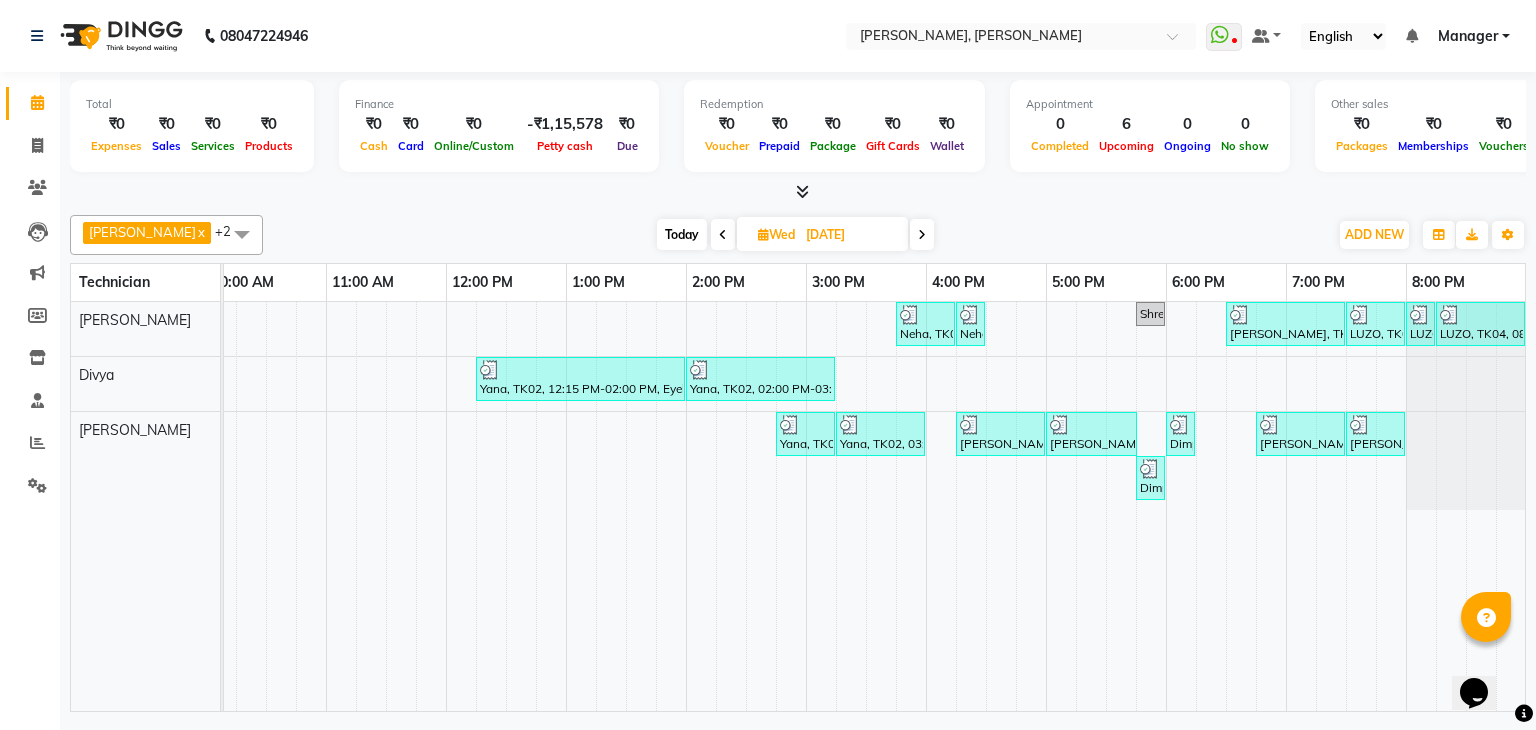 click at bounding box center [922, 234] 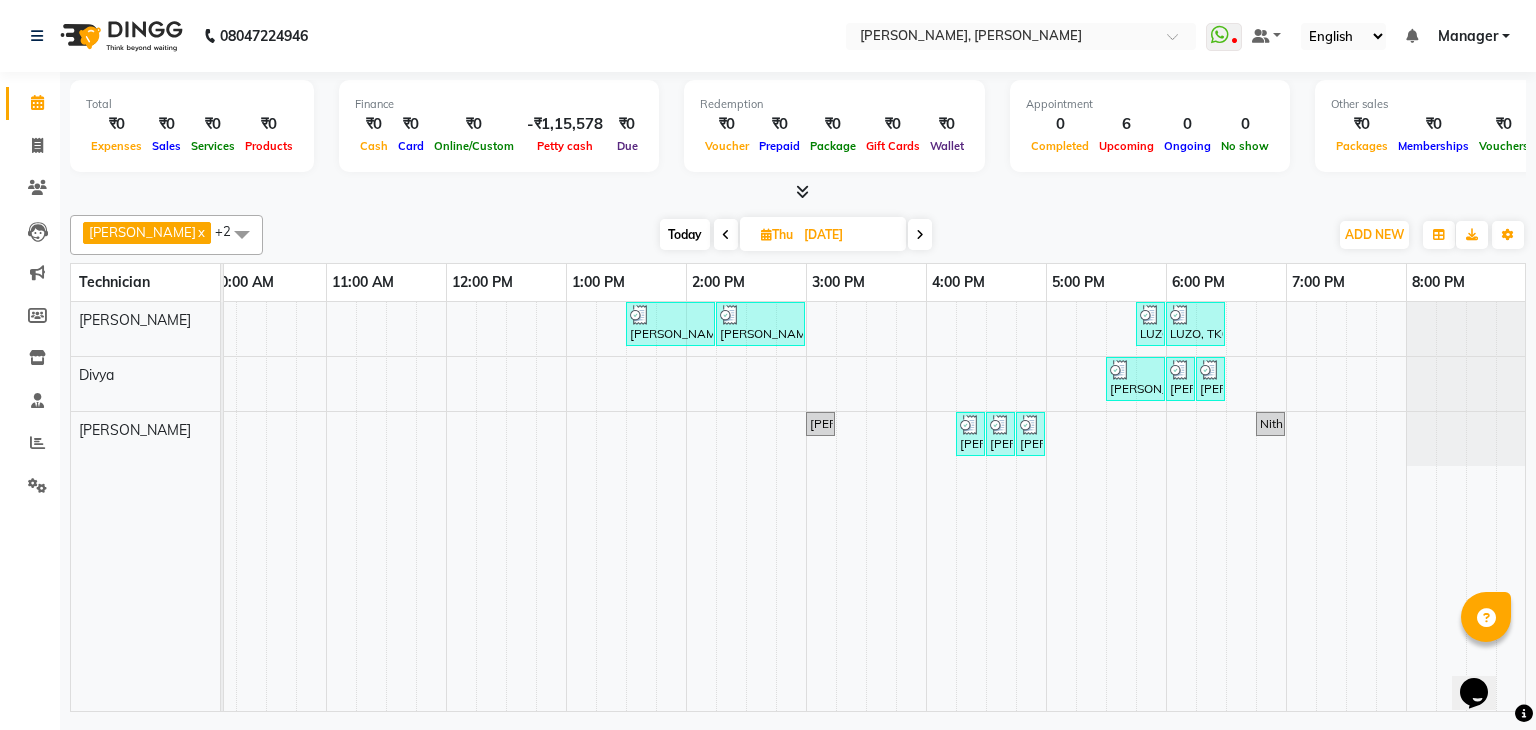 click at bounding box center (920, 234) 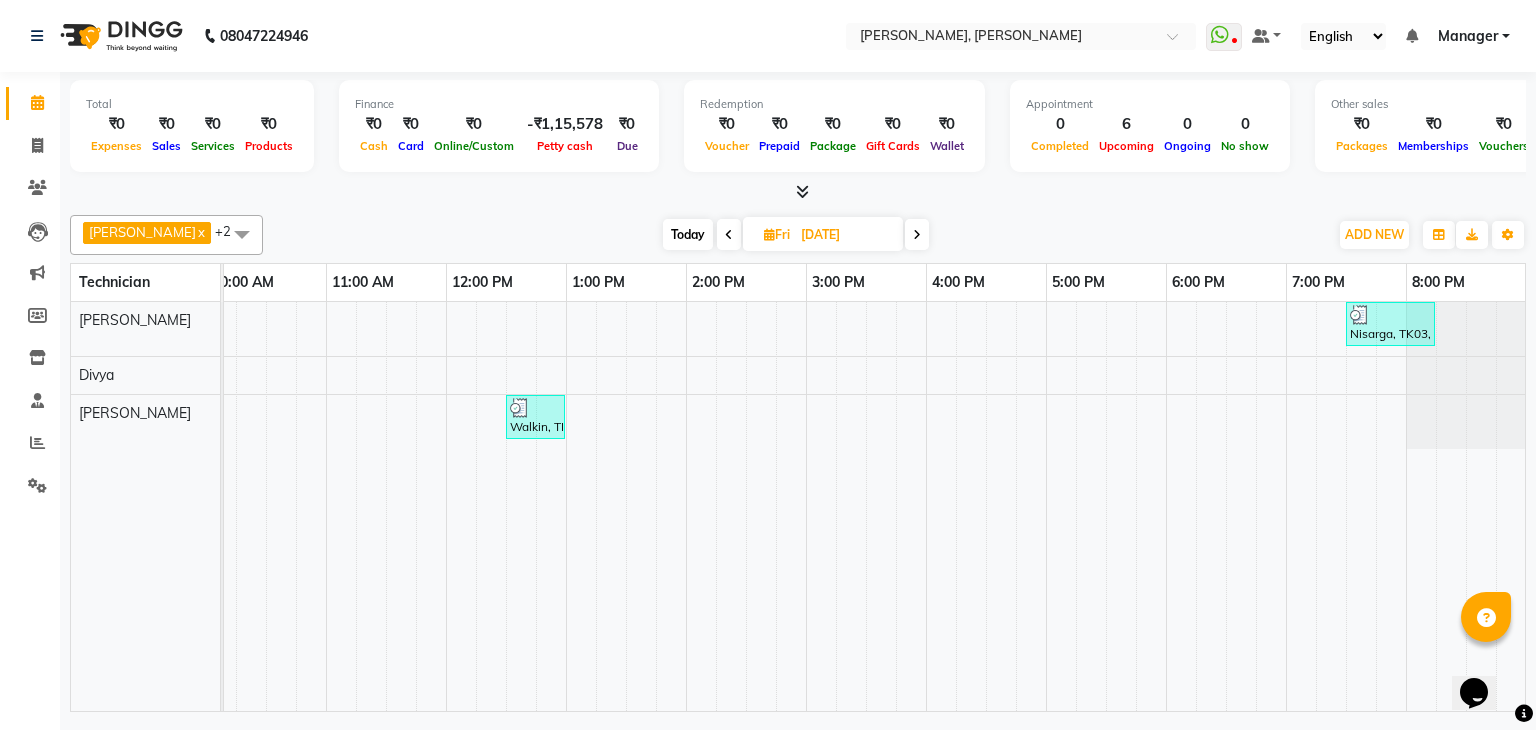 click at bounding box center [917, 234] 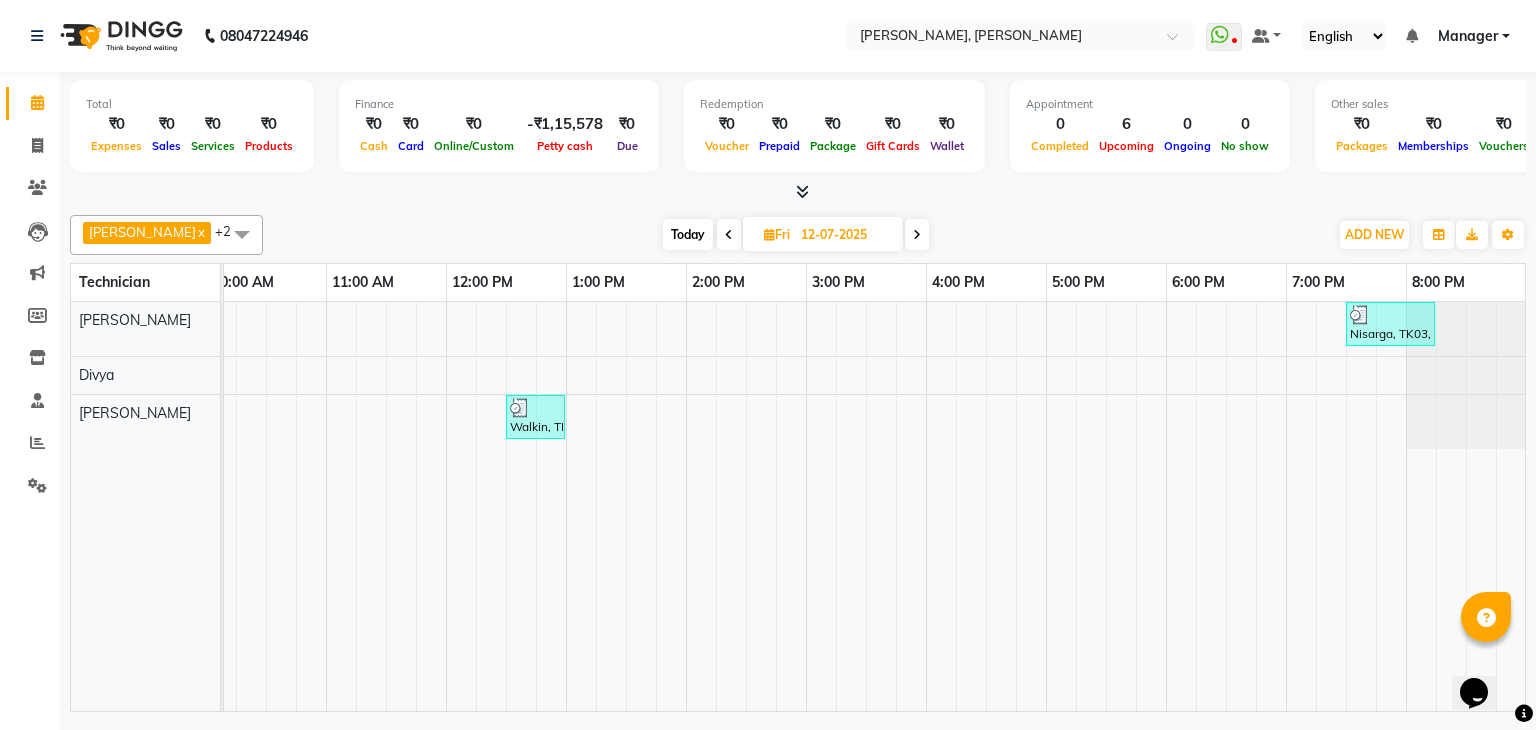 scroll, scrollTop: 0, scrollLeft: 258, axis: horizontal 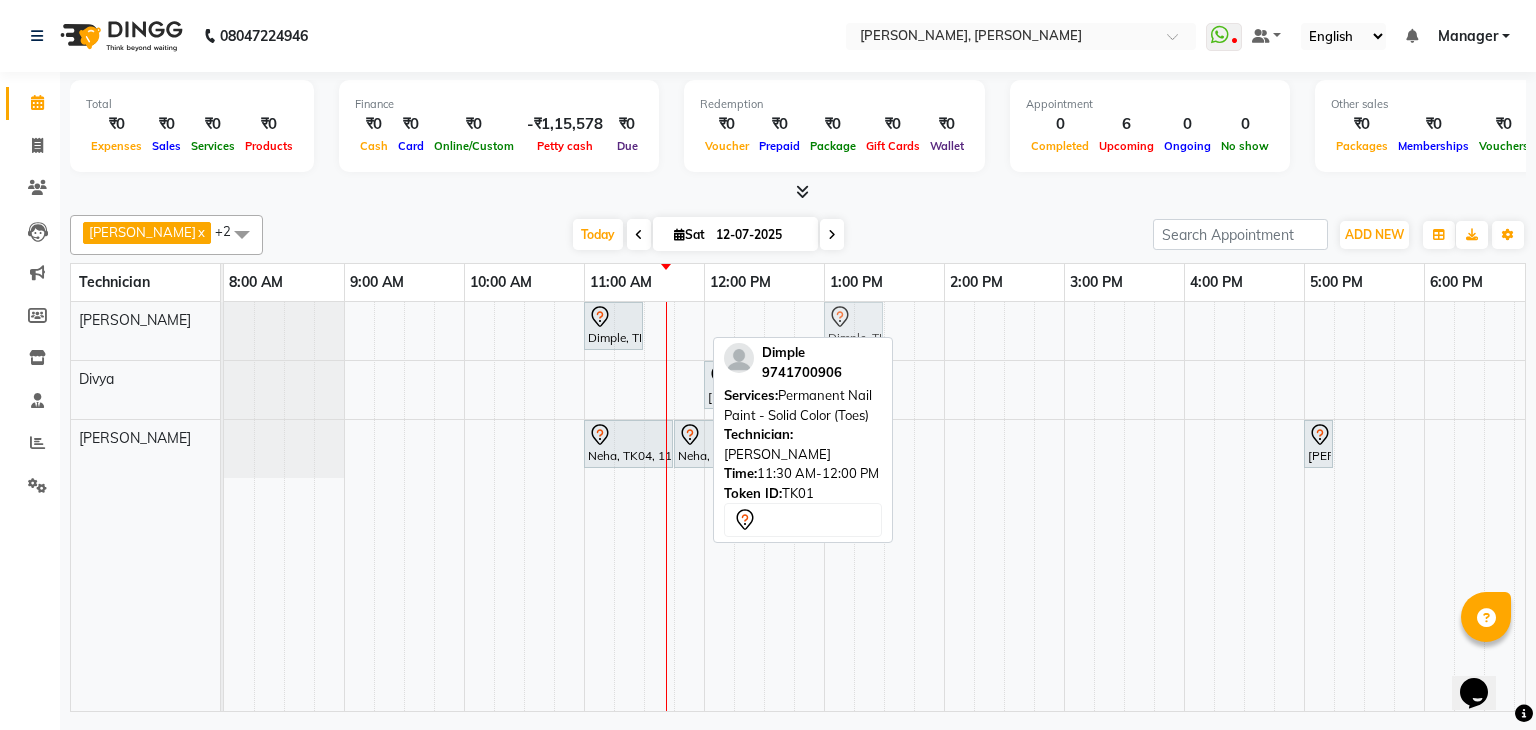 drag, startPoint x: 686, startPoint y: 321, endPoint x: 868, endPoint y: 315, distance: 182.09888 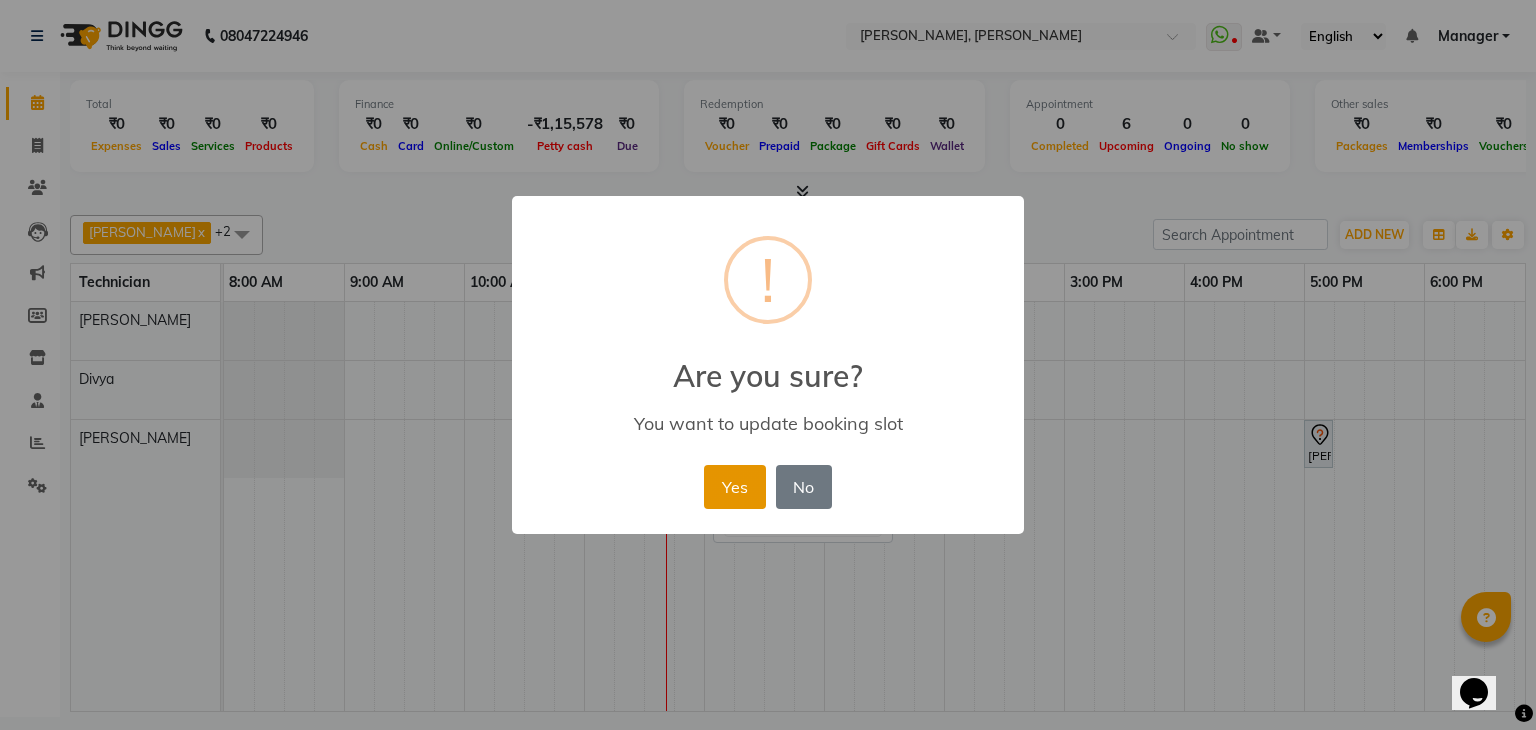 click on "Yes" at bounding box center (734, 487) 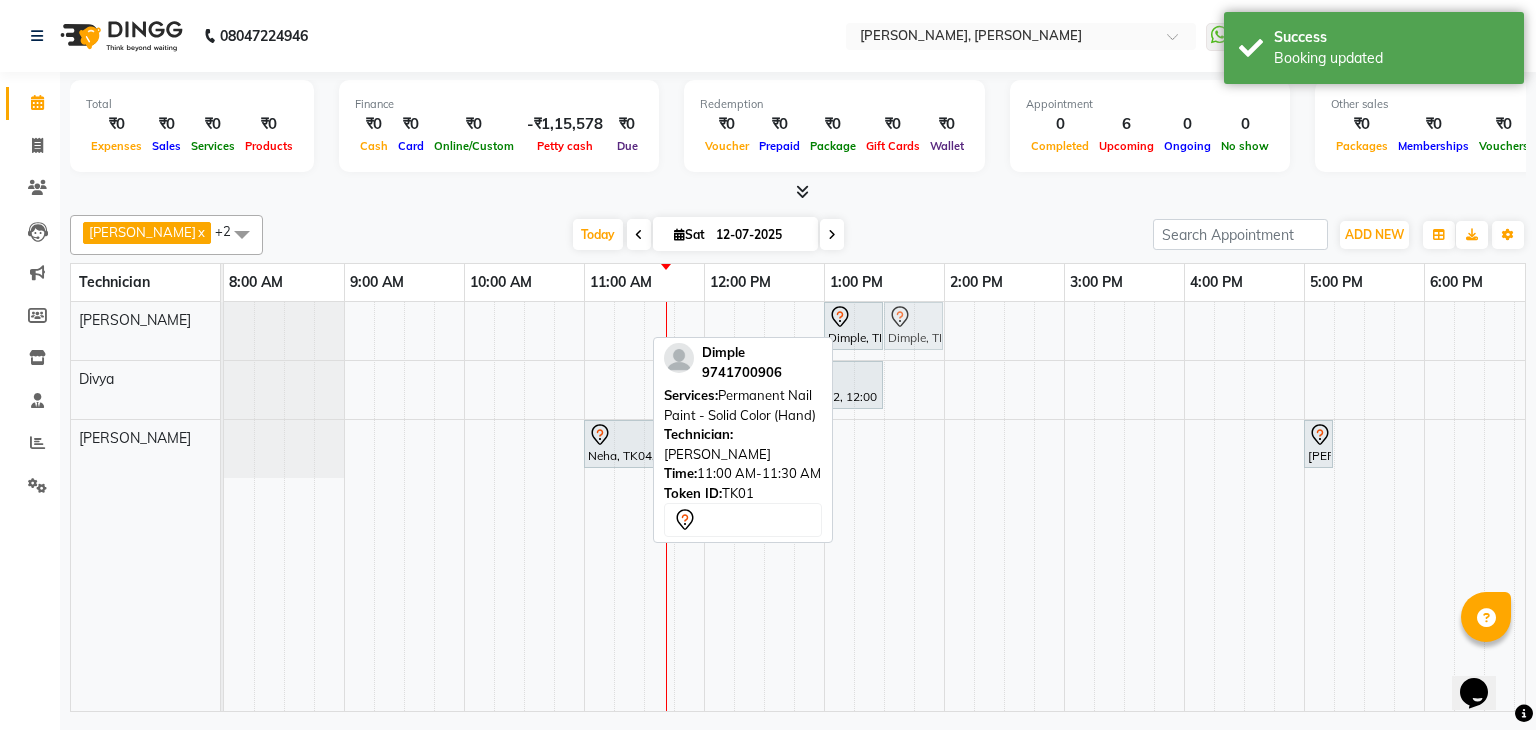 drag, startPoint x: 605, startPoint y: 325, endPoint x: 912, endPoint y: 337, distance: 307.23444 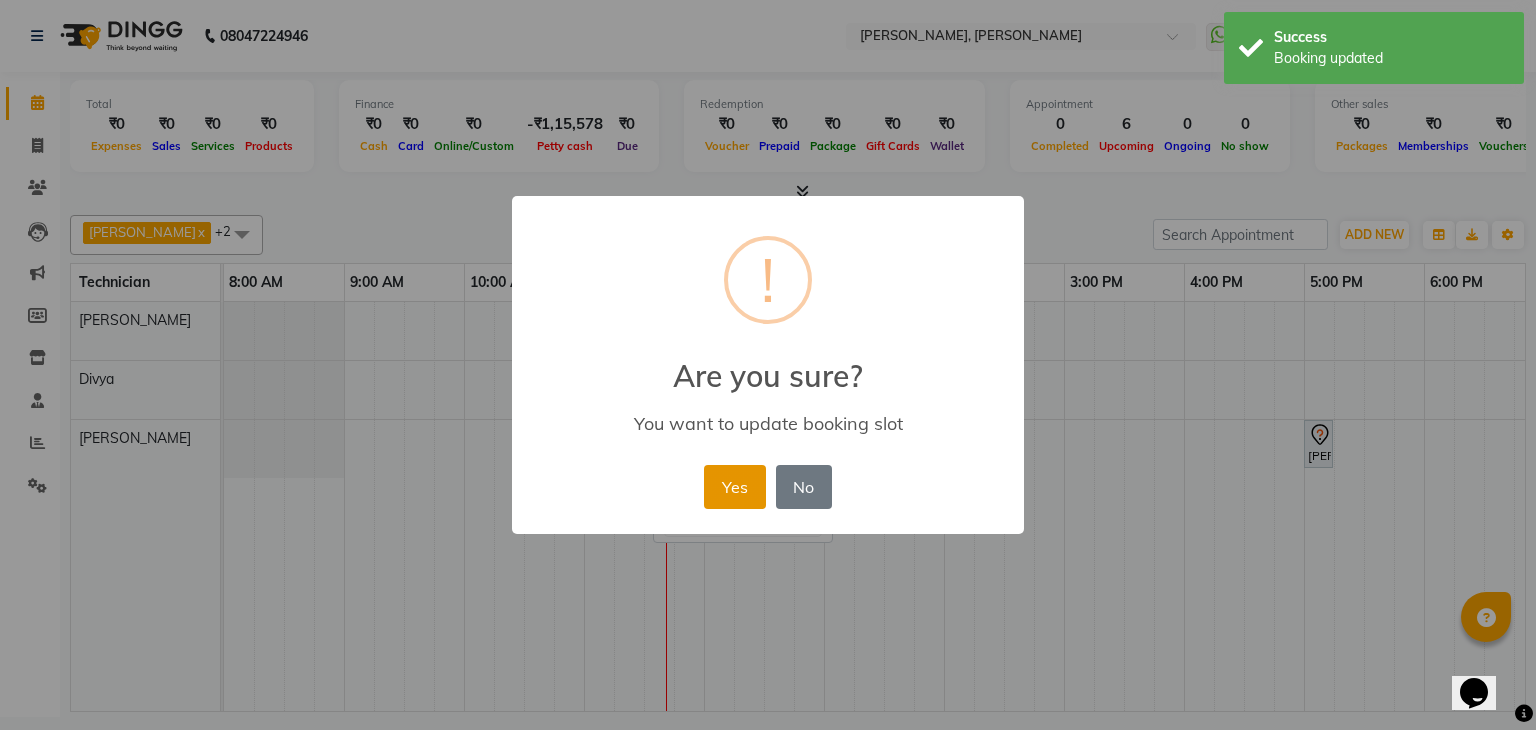 click on "Yes" at bounding box center (734, 487) 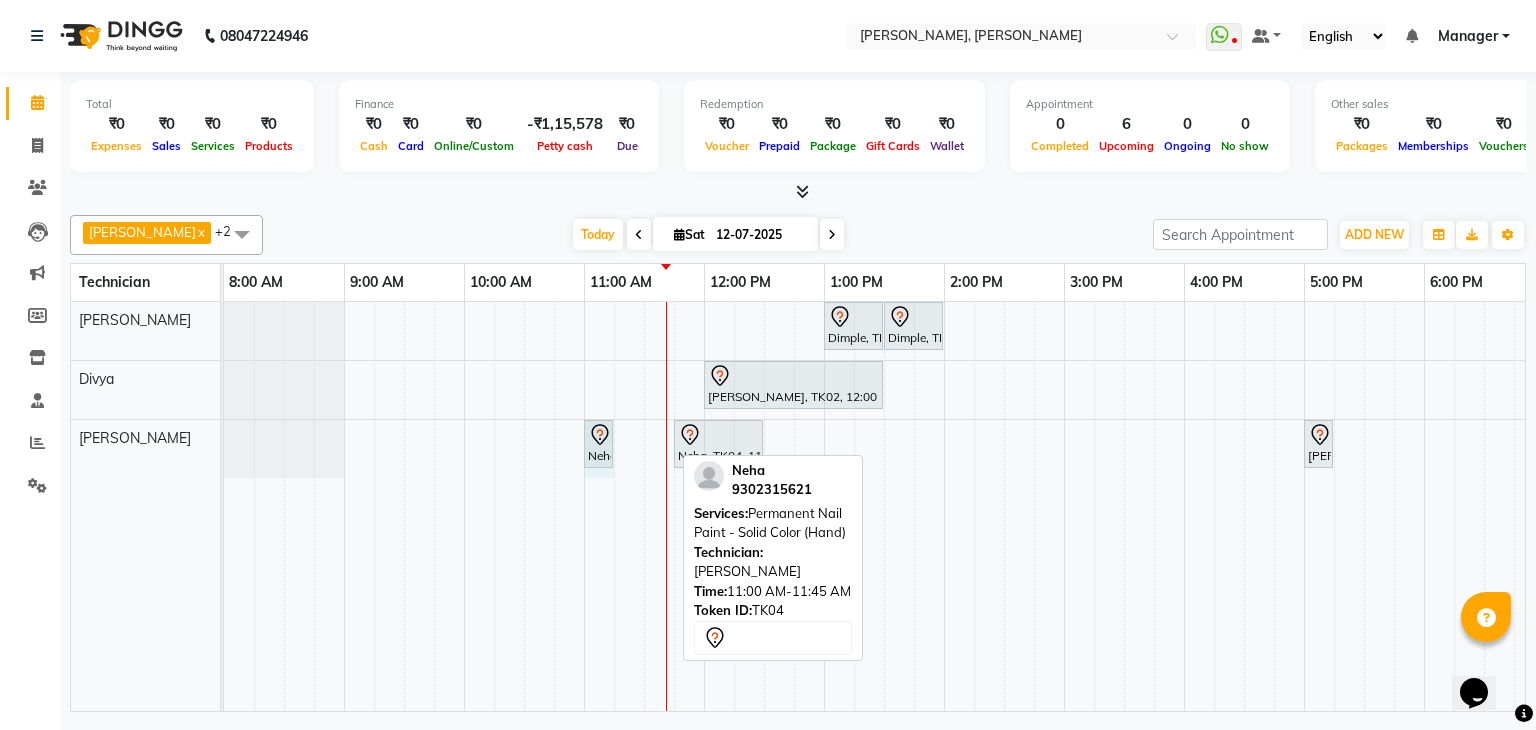 drag, startPoint x: 669, startPoint y: 429, endPoint x: 604, endPoint y: 440, distance: 65.9242 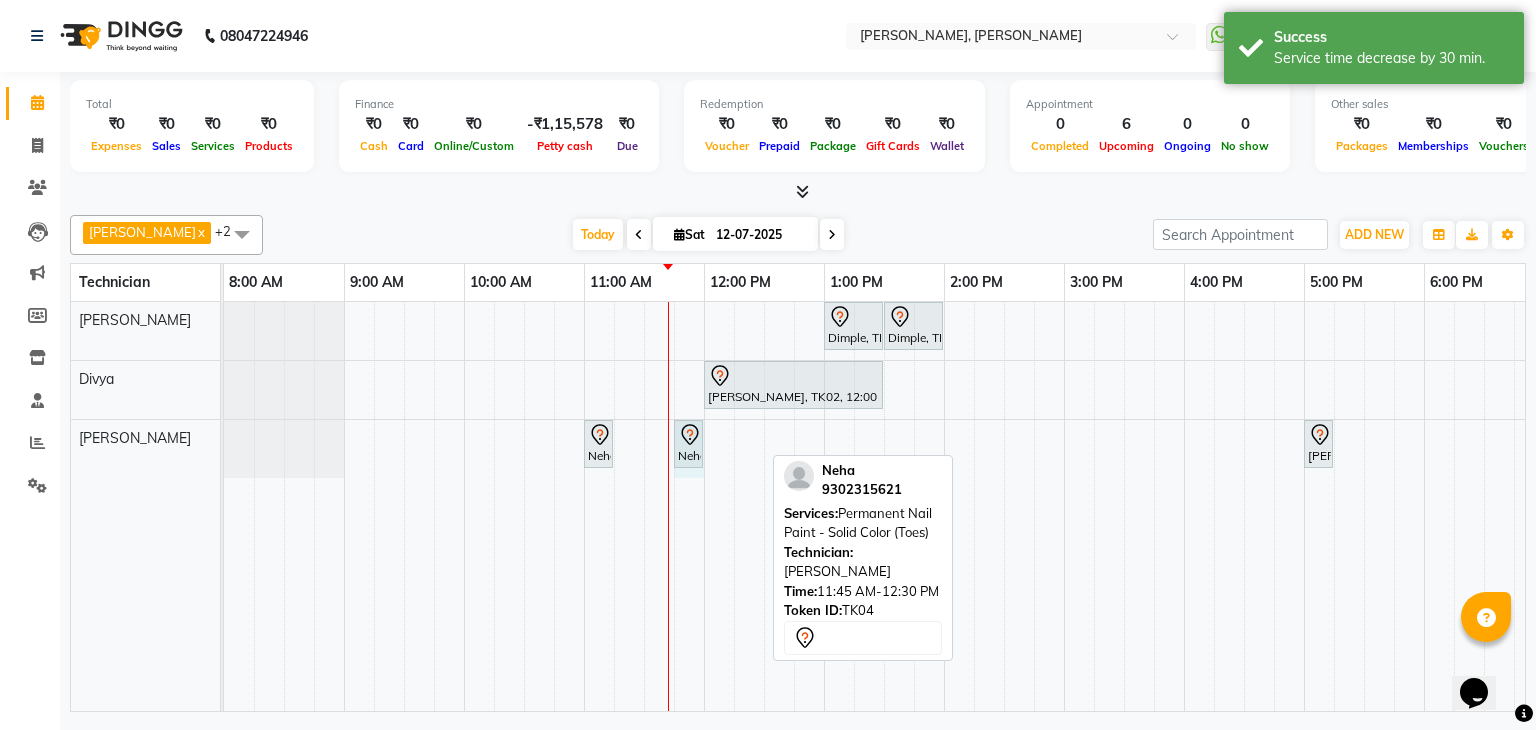 drag, startPoint x: 760, startPoint y: 436, endPoint x: 676, endPoint y: 444, distance: 84.38009 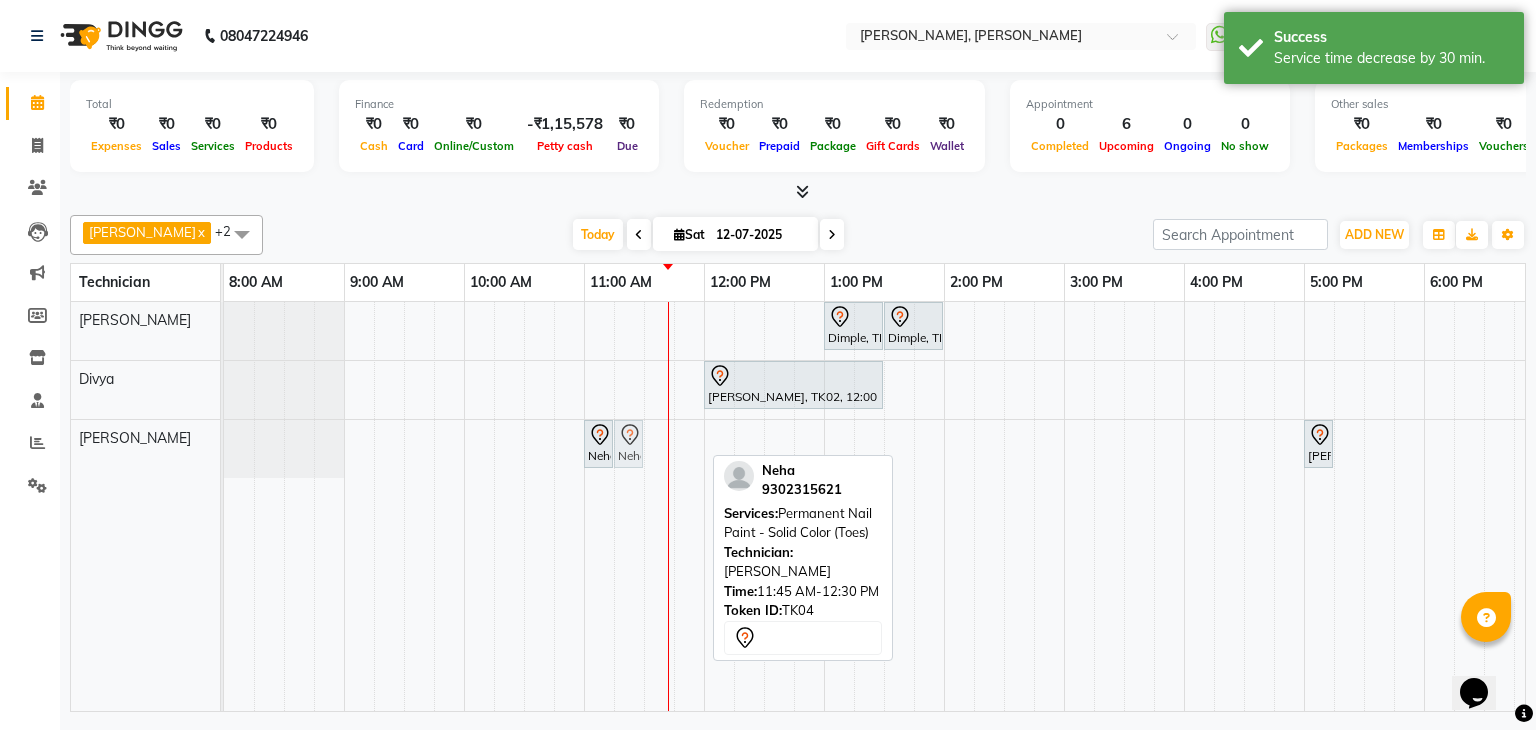 drag, startPoint x: 692, startPoint y: 435, endPoint x: 638, endPoint y: 444, distance: 54.74486 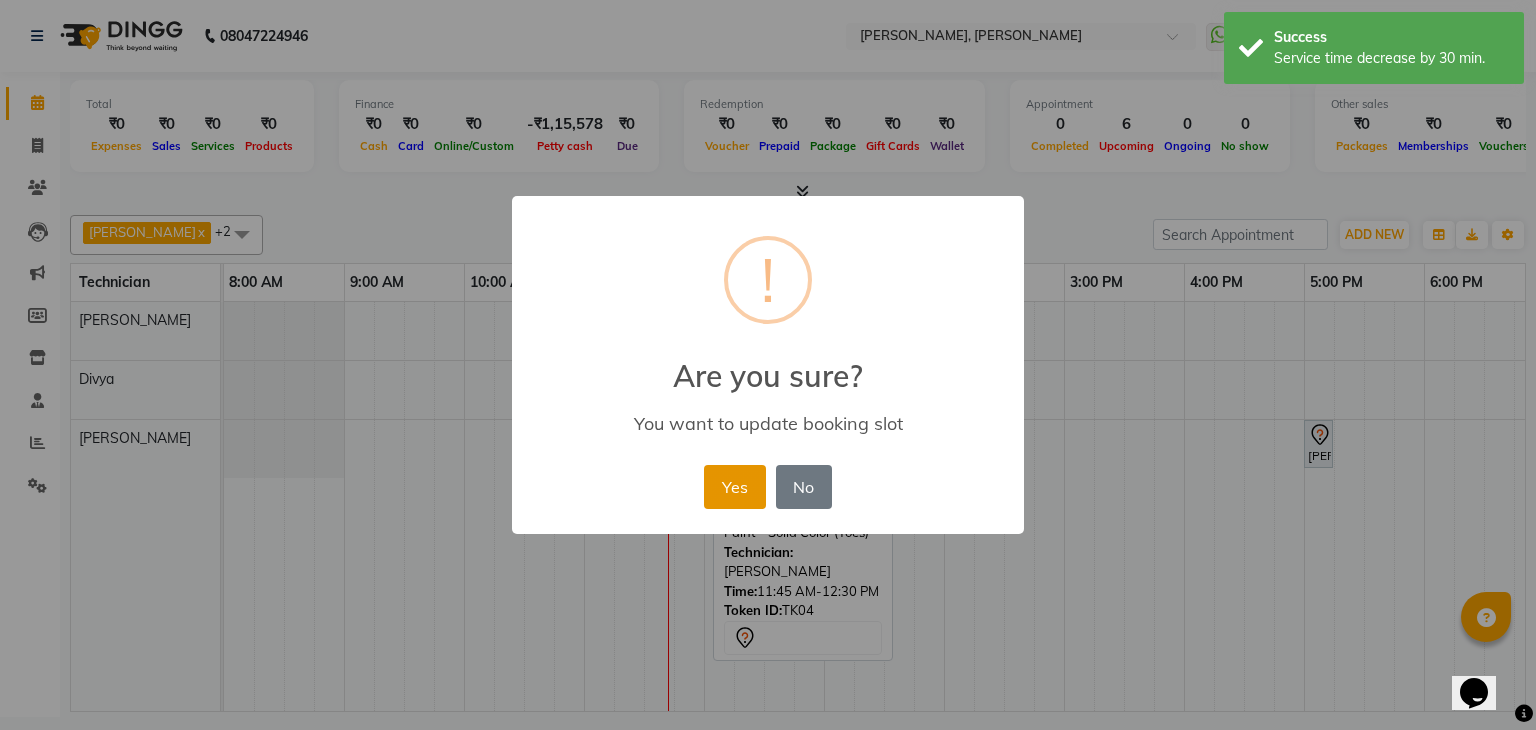 click on "Yes" at bounding box center (734, 487) 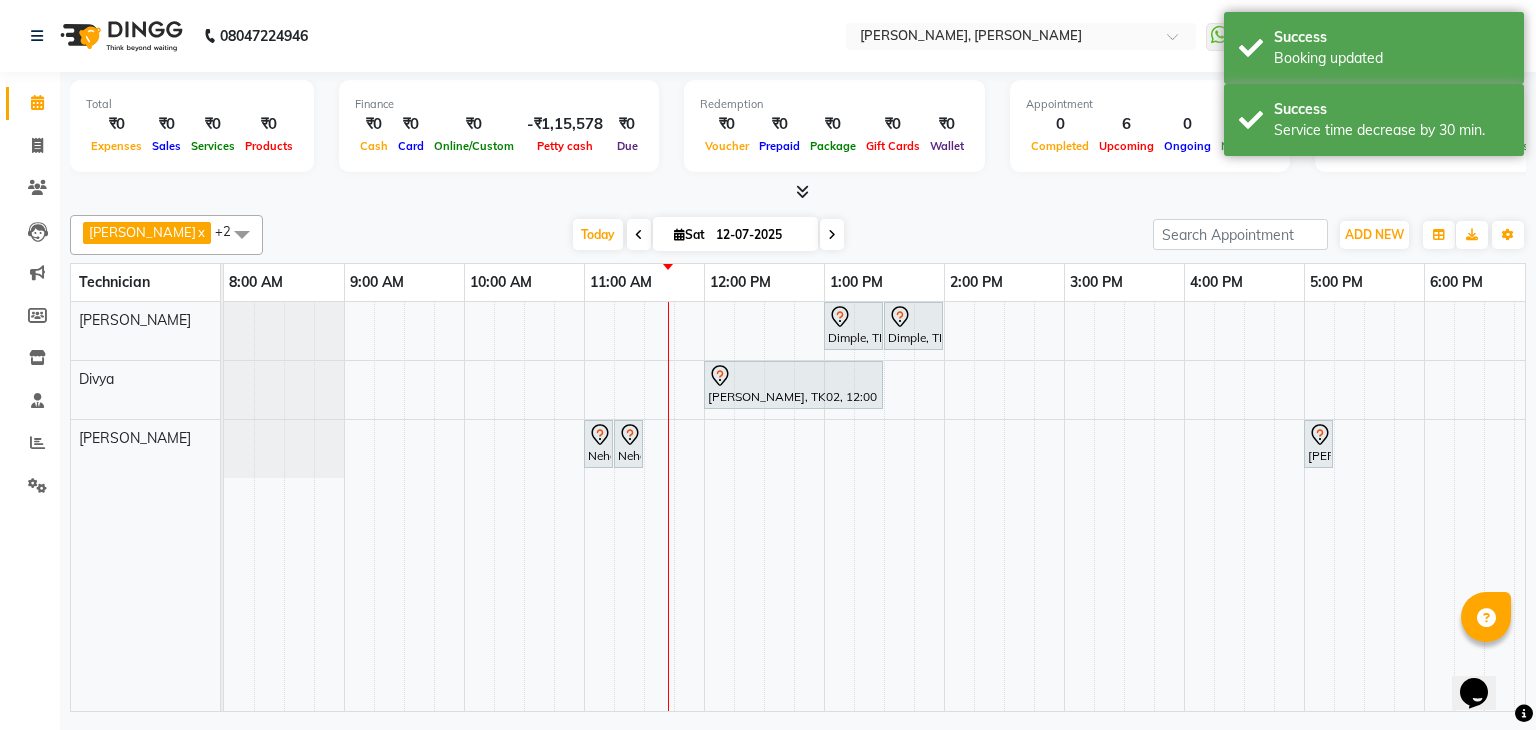 scroll, scrollTop: 0, scrollLeft: 273, axis: horizontal 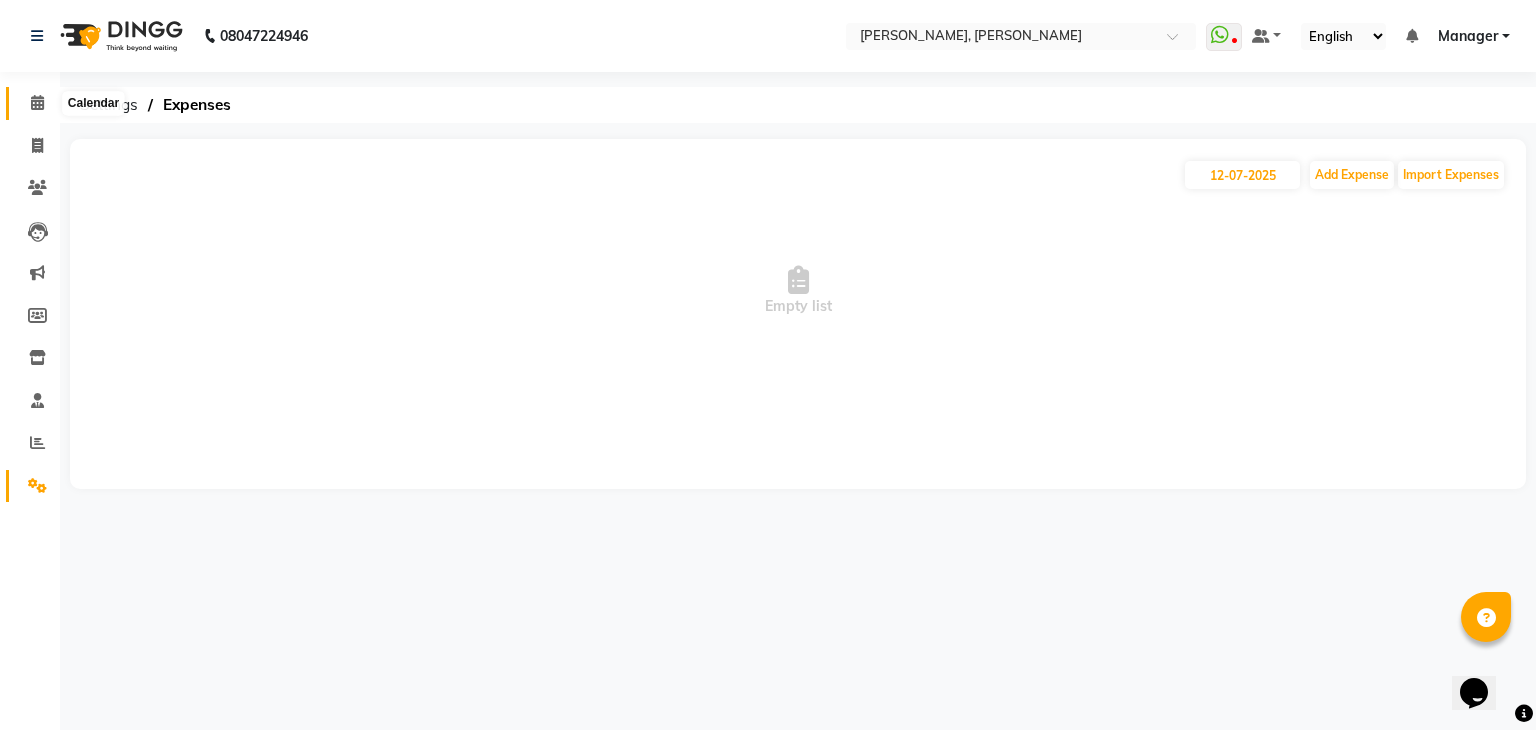click 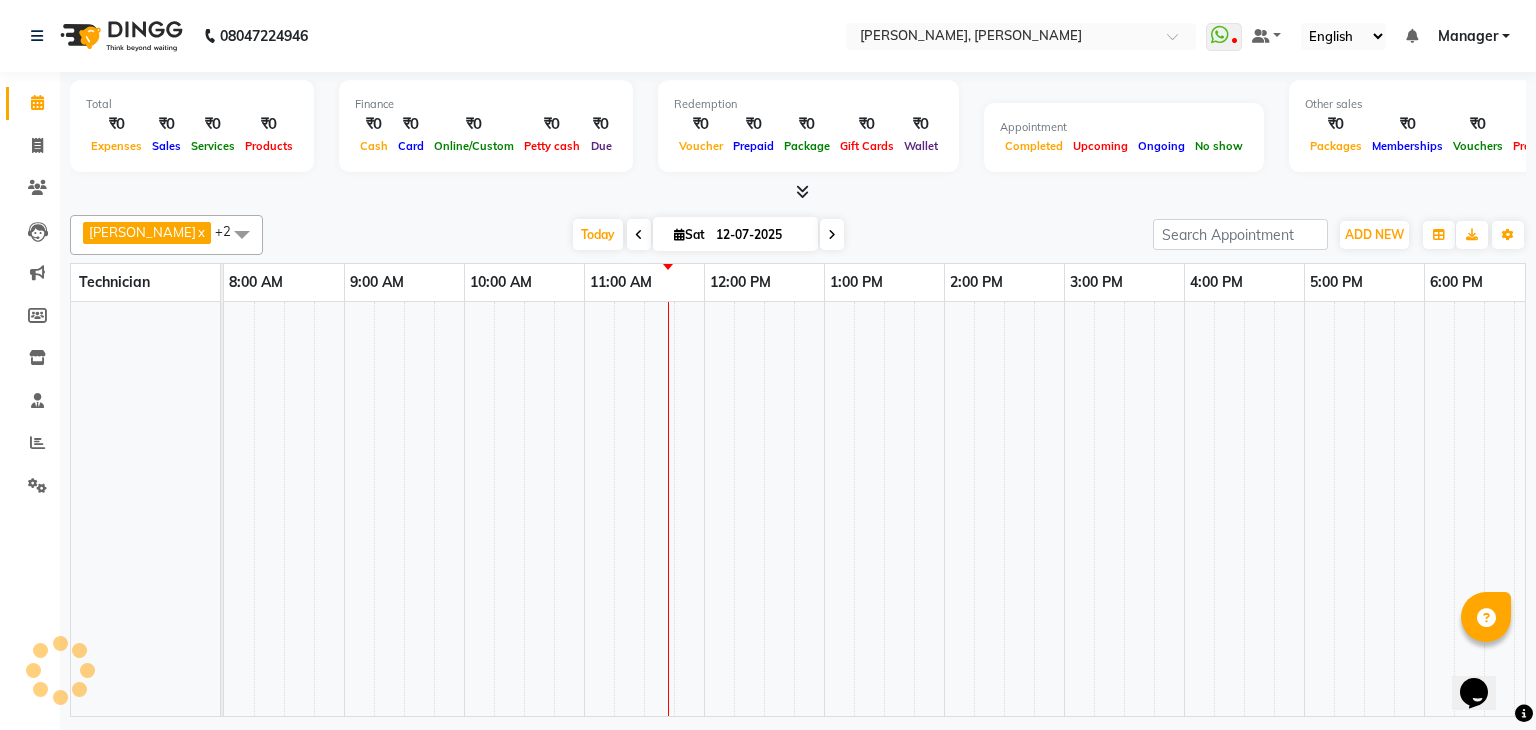 scroll, scrollTop: 0, scrollLeft: 0, axis: both 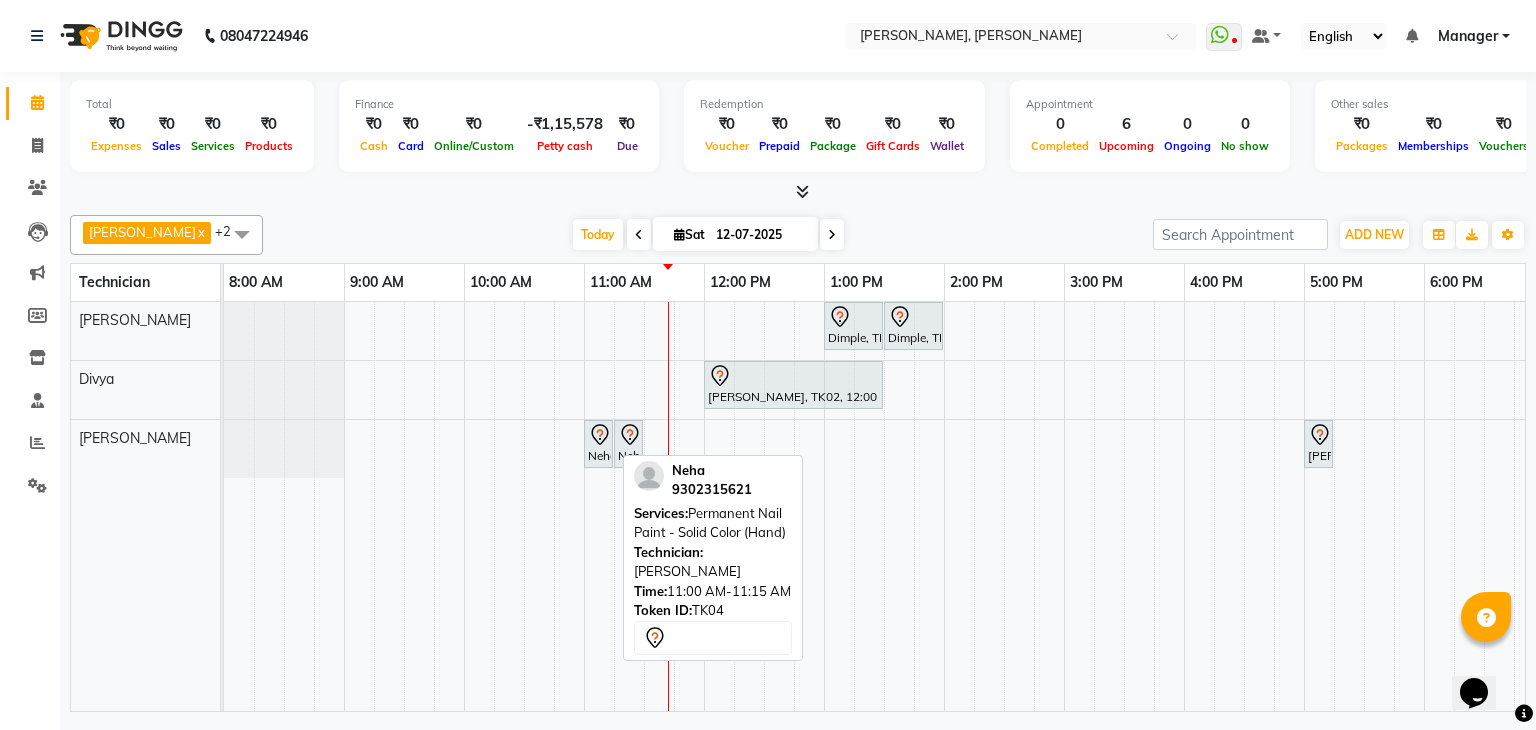click on "Neha, TK04, 11:00 AM-11:15 AM, Permanent Nail Paint - Solid Color (Hand)" at bounding box center [598, 444] 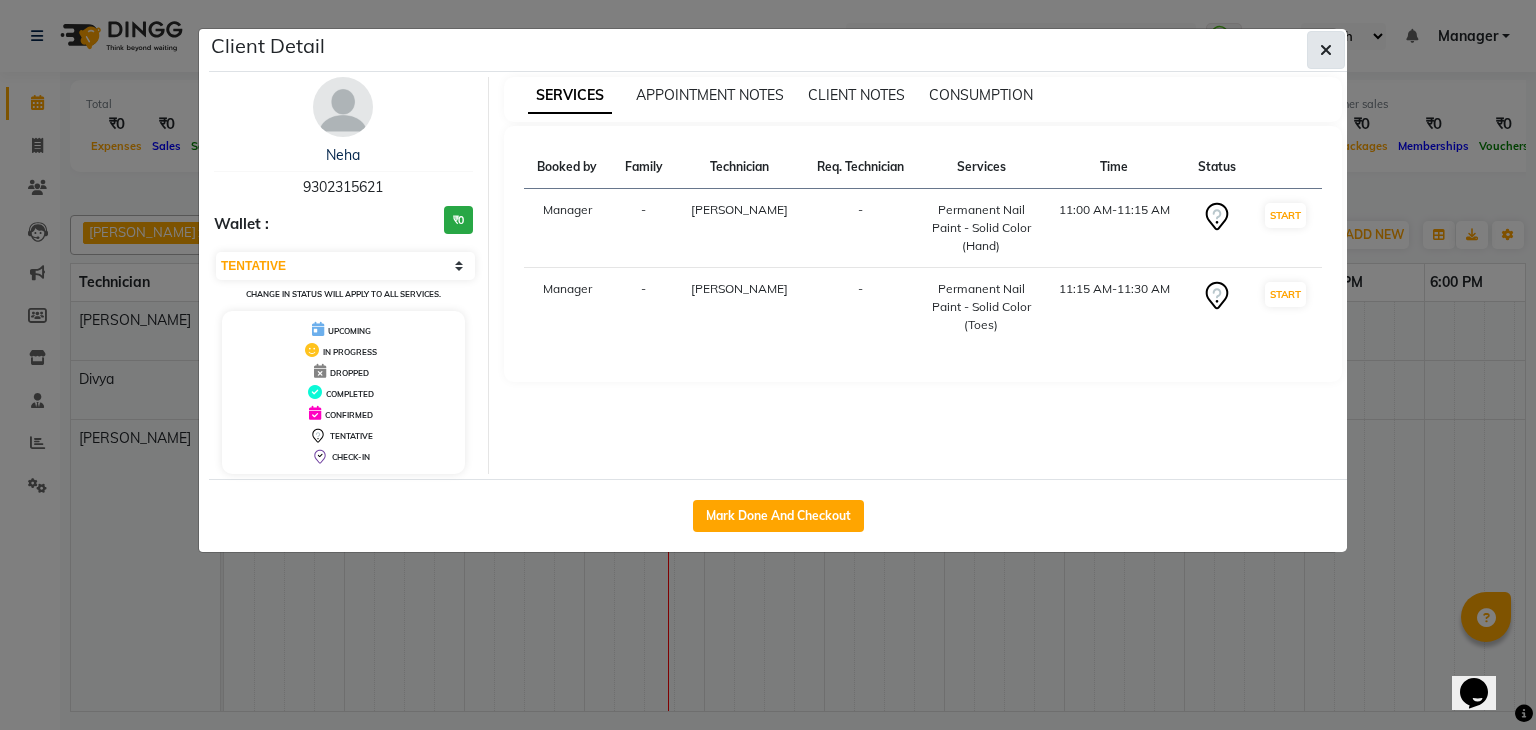 click 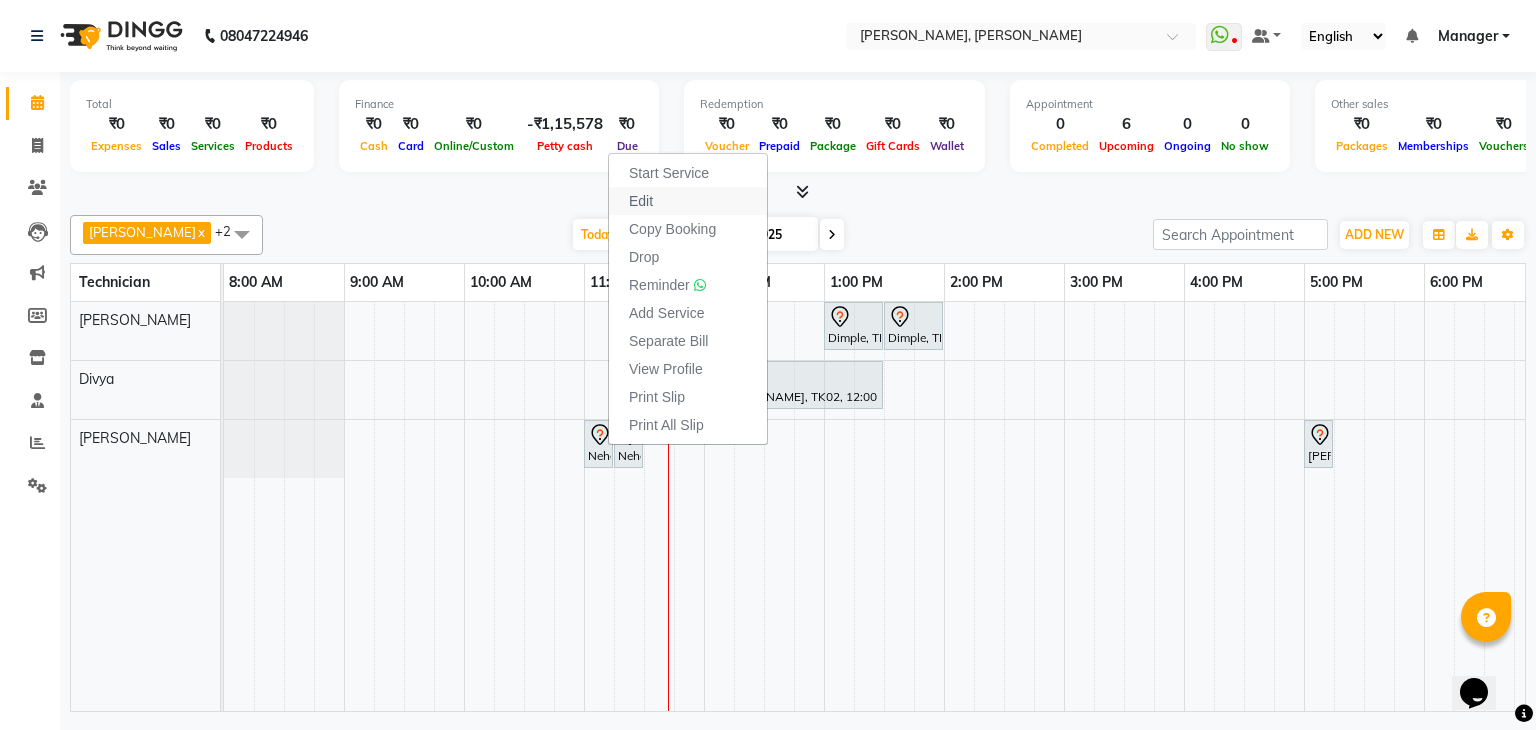 click on "Edit" at bounding box center [688, 201] 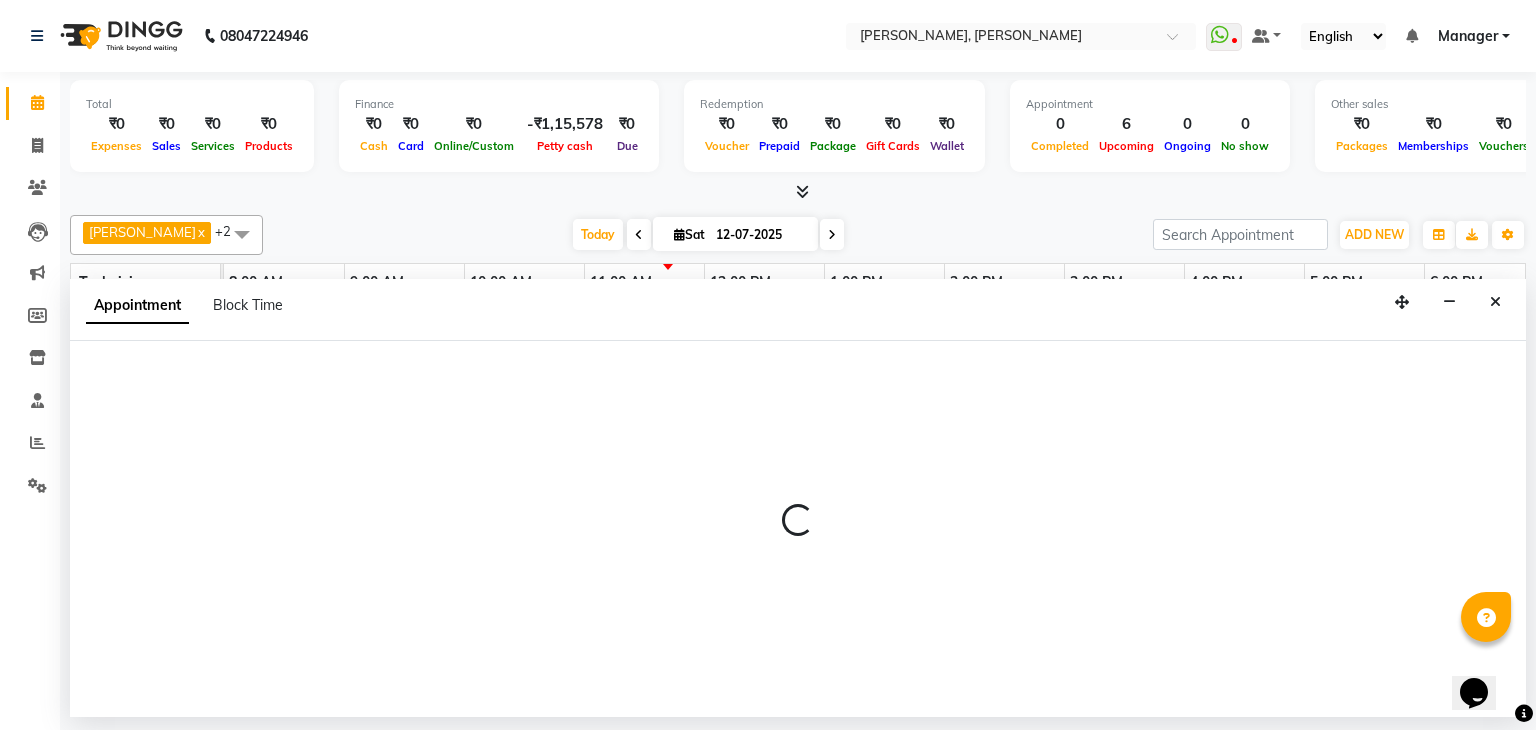 select on "tentative" 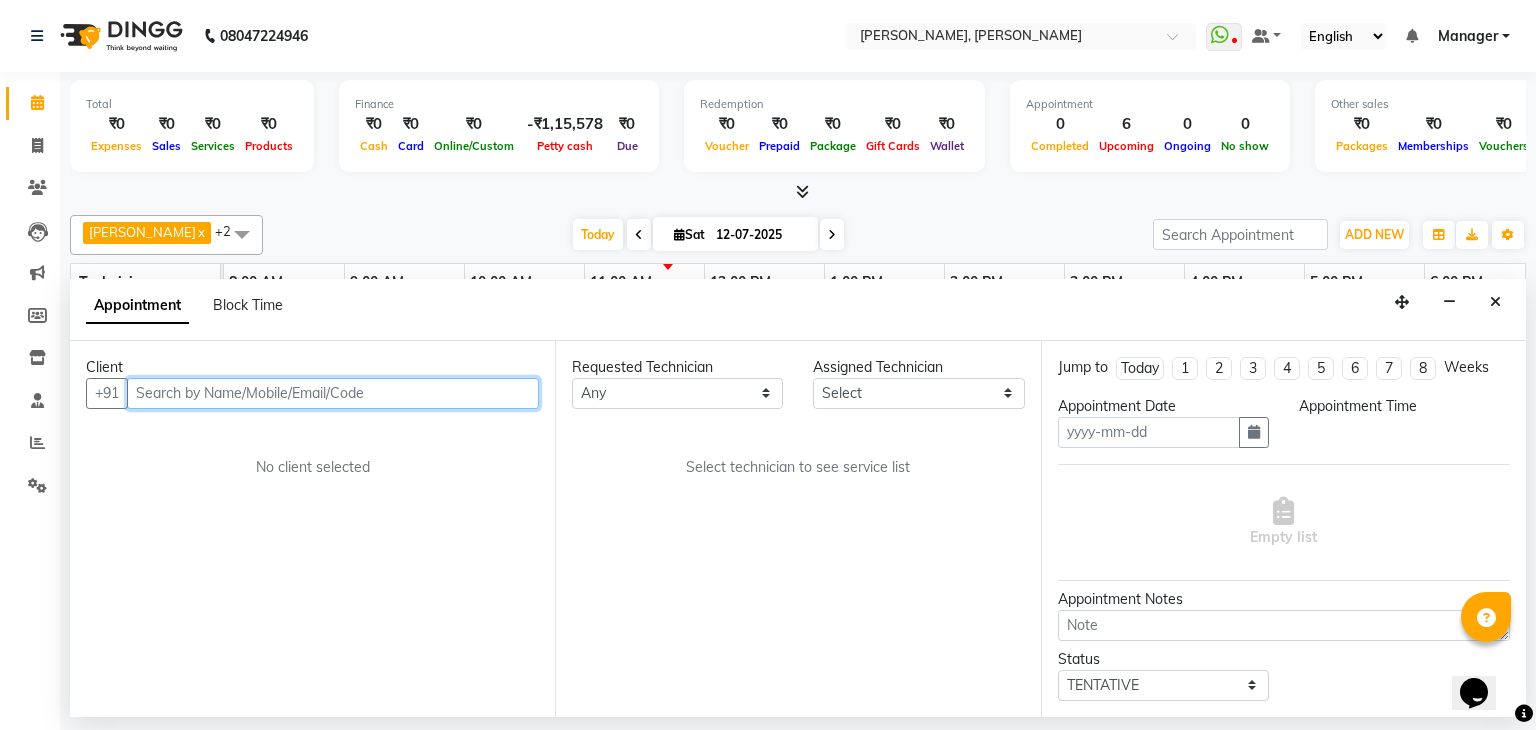 type on "12-07-2025" 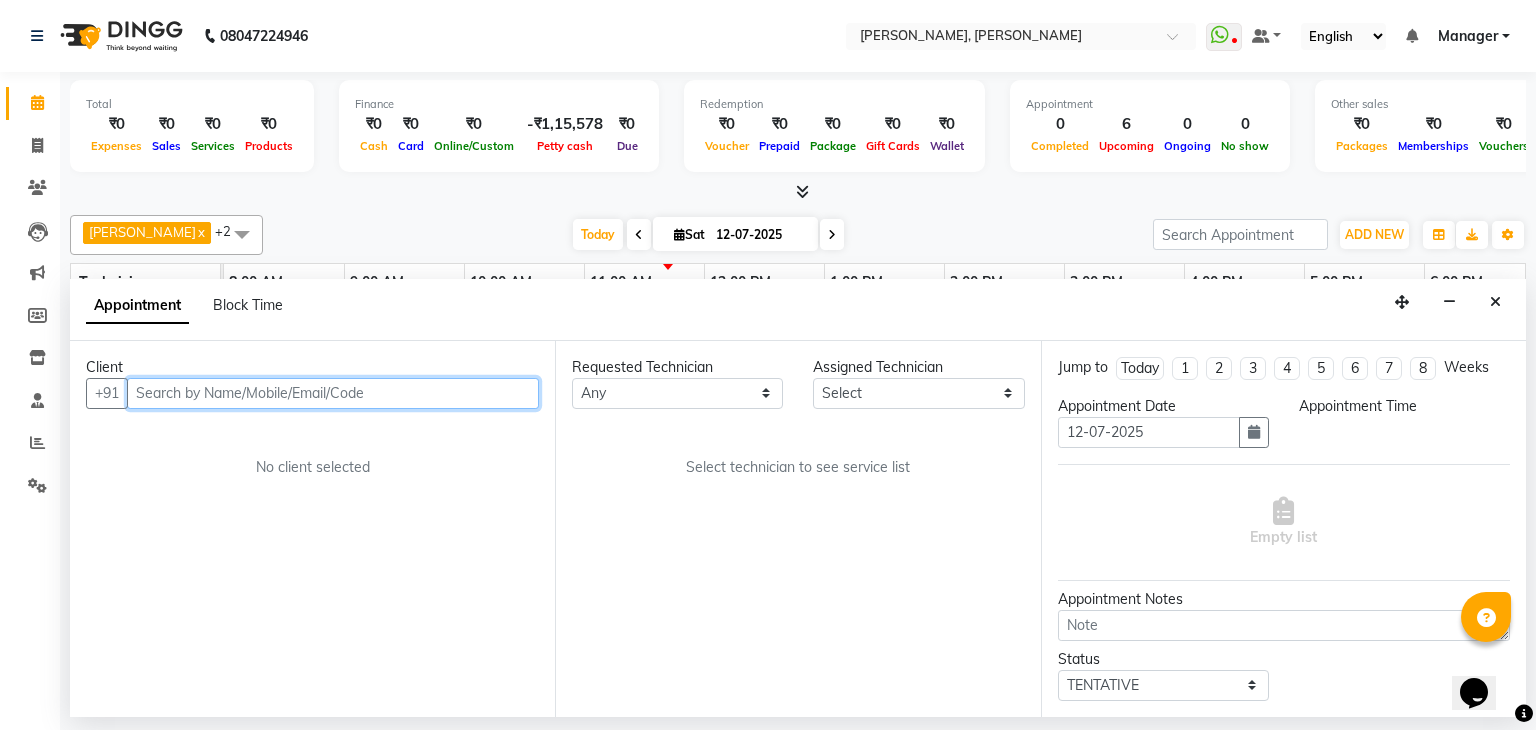 select on "81777" 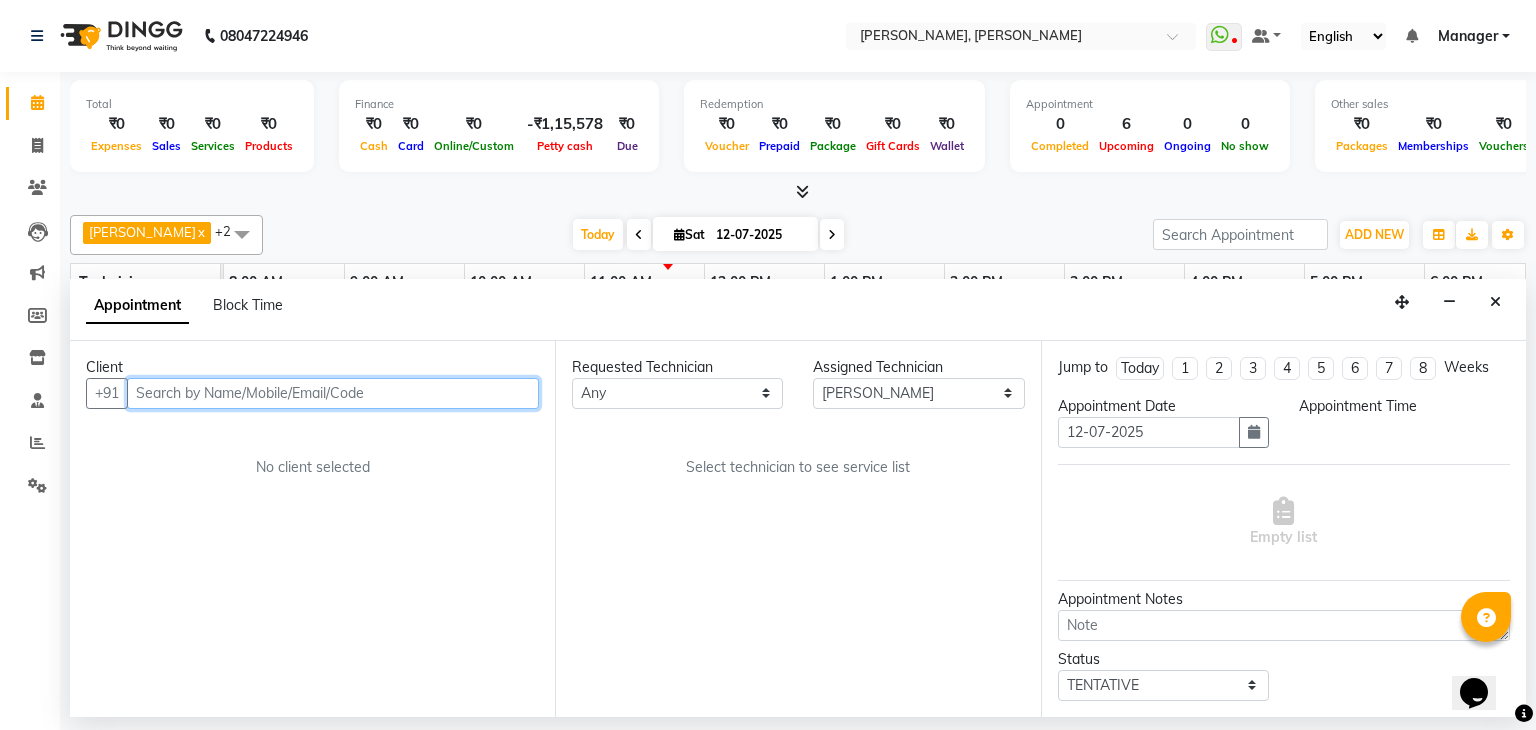 select on "660" 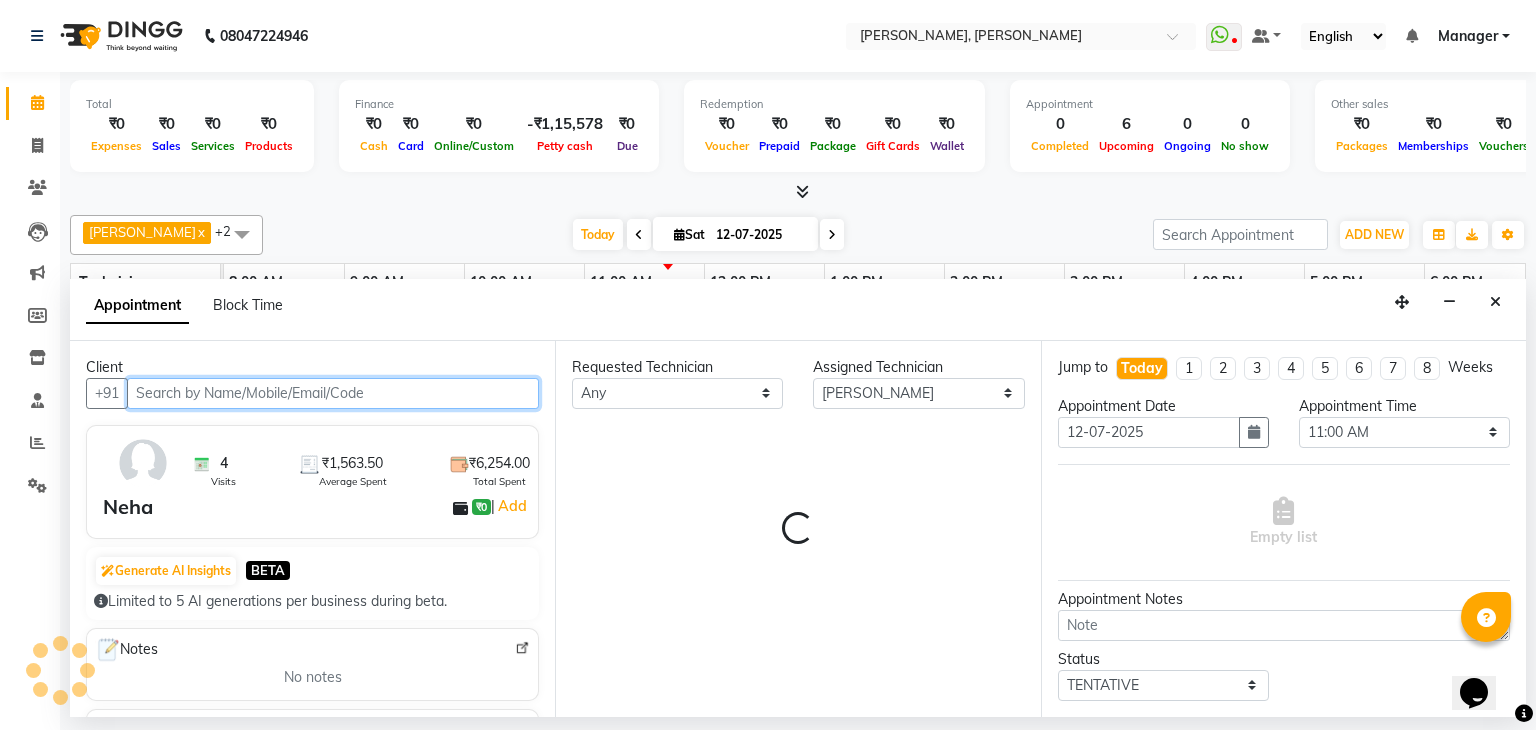 scroll, scrollTop: 0, scrollLeft: 258, axis: horizontal 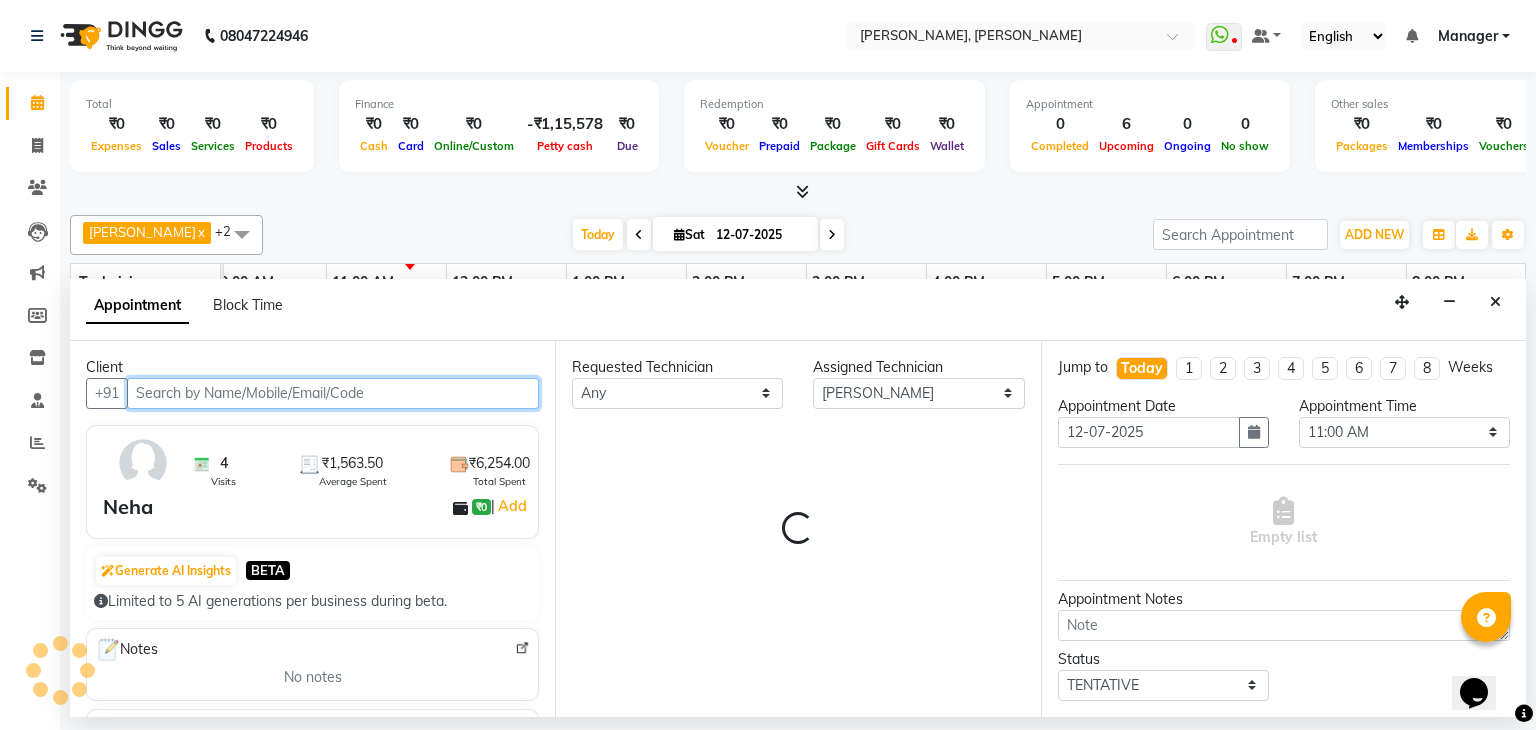 select on "3204" 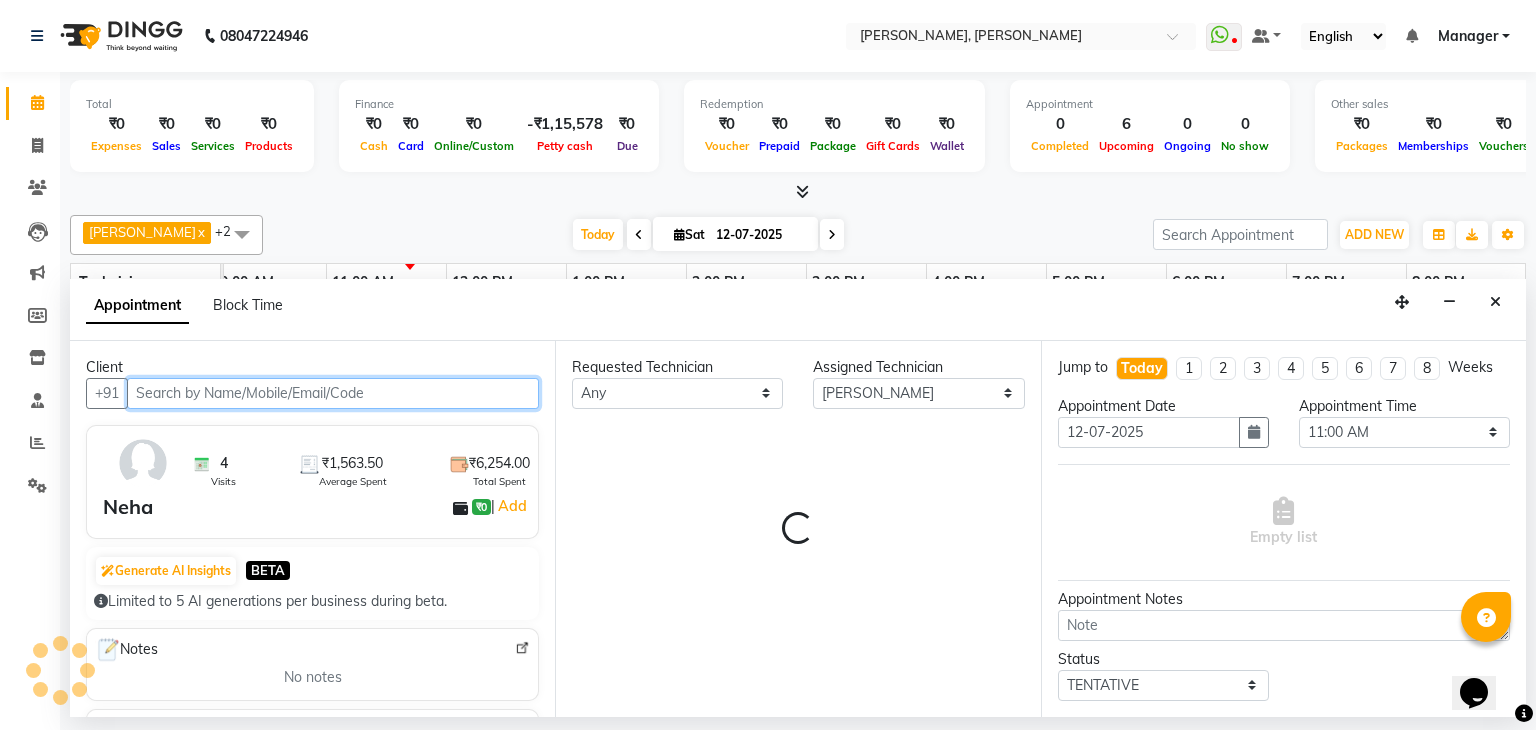 select on "3204" 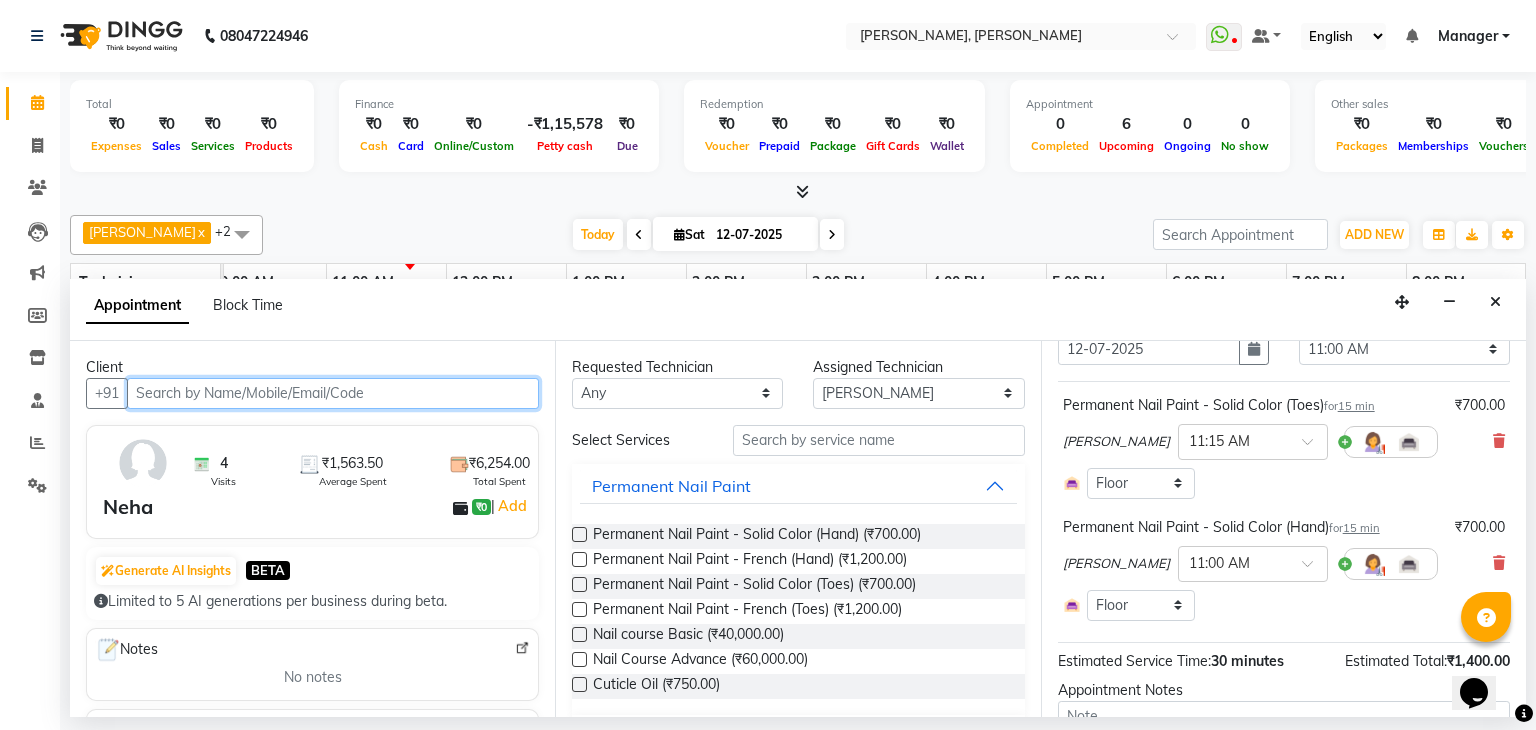 scroll, scrollTop: 84, scrollLeft: 0, axis: vertical 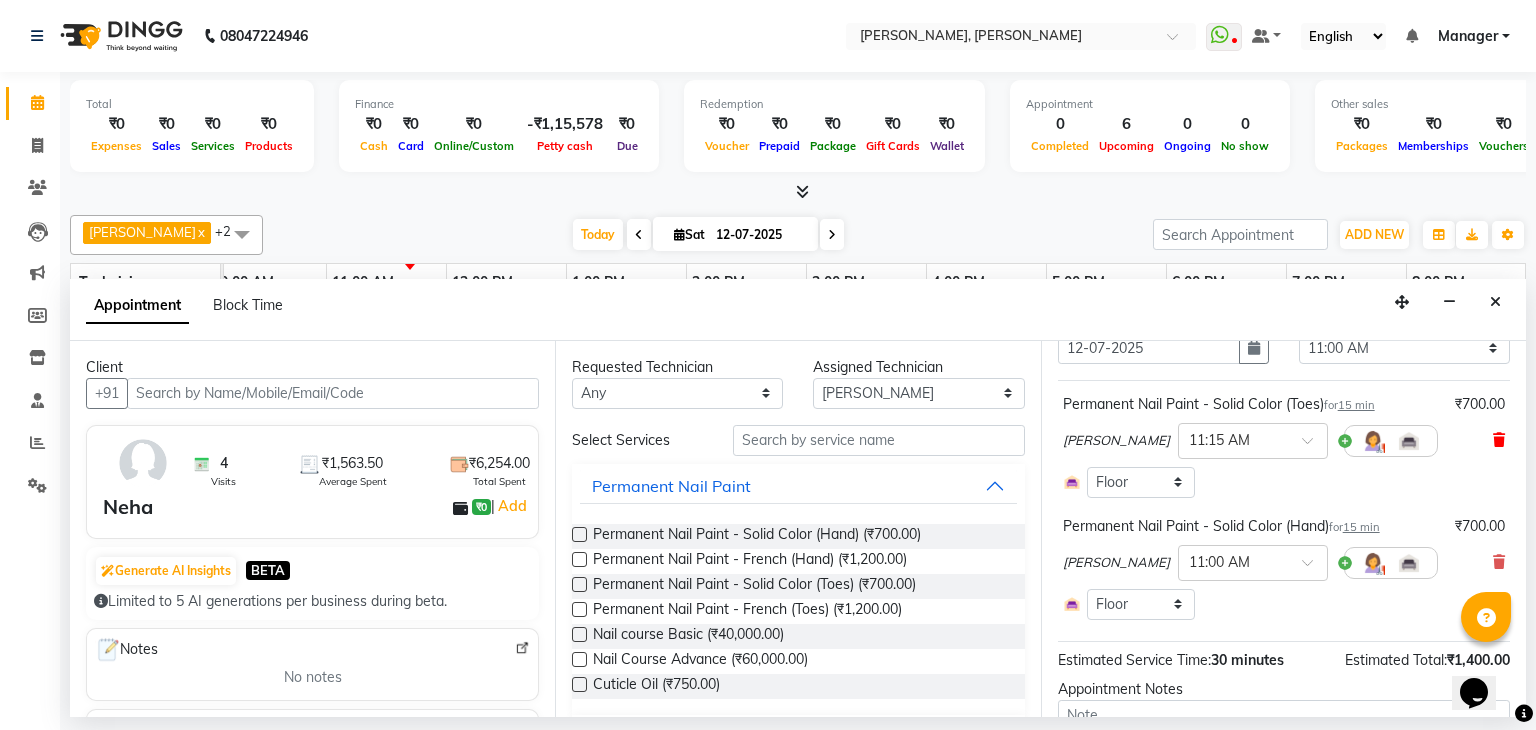 click at bounding box center (1499, 440) 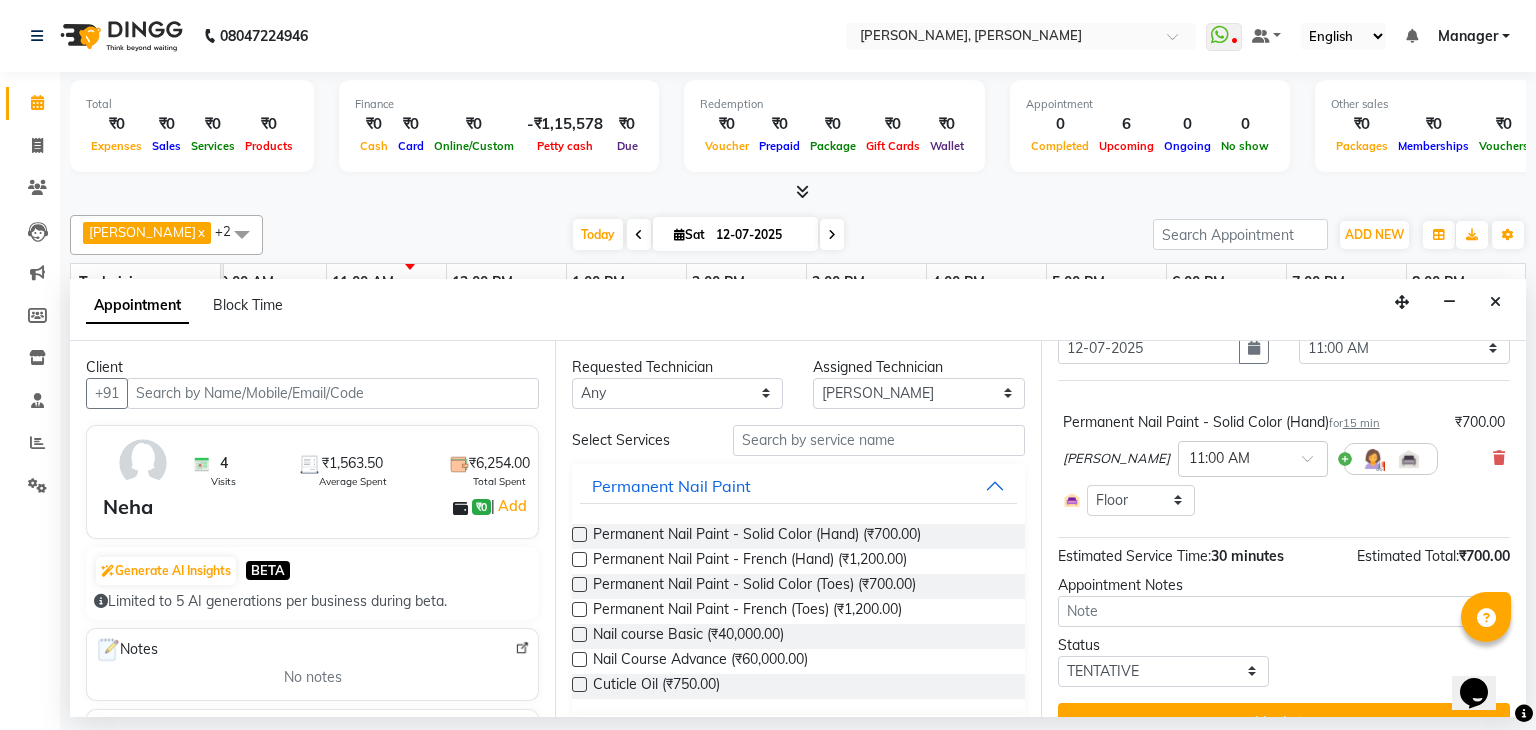 scroll, scrollTop: 120, scrollLeft: 0, axis: vertical 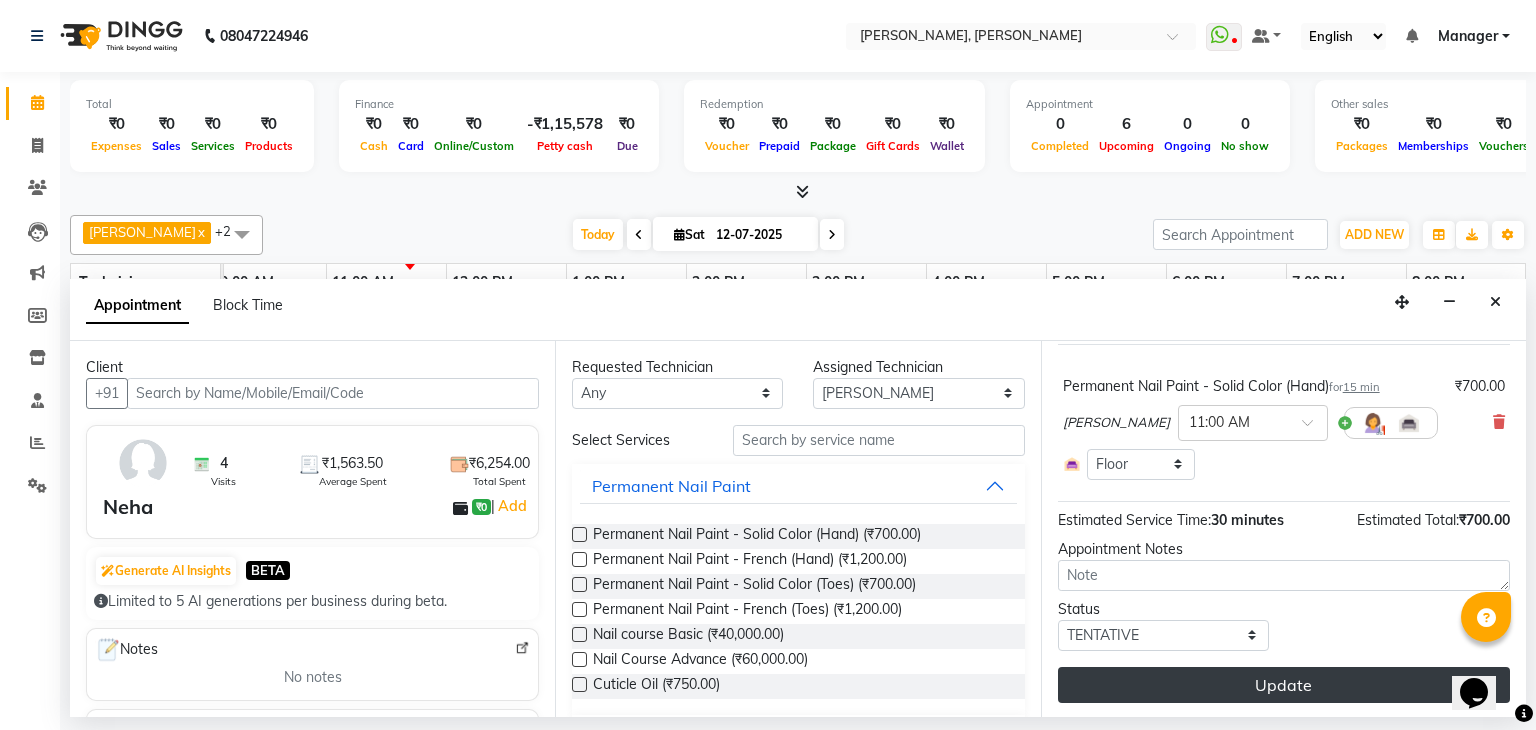 click on "Update" at bounding box center (1284, 685) 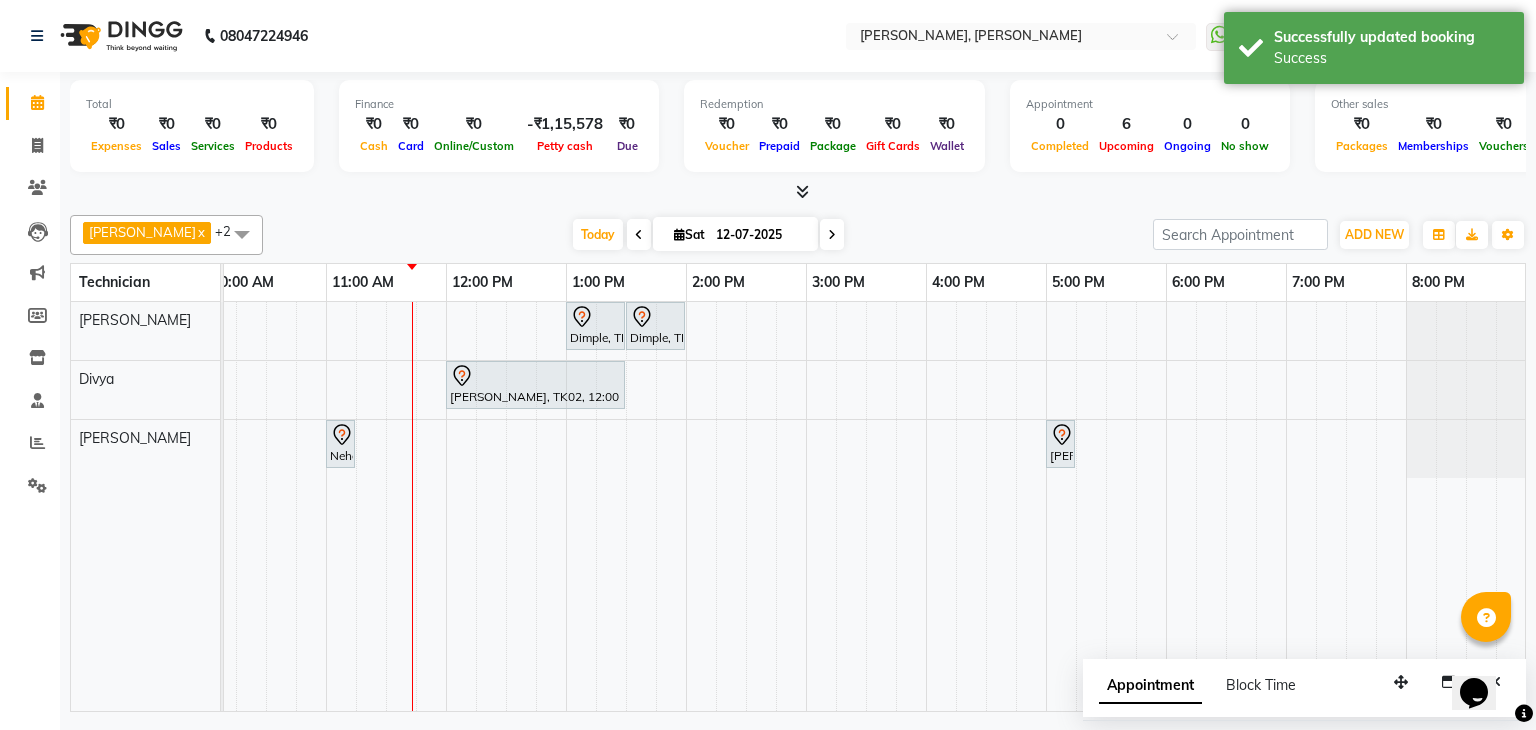 scroll, scrollTop: 0, scrollLeft: 0, axis: both 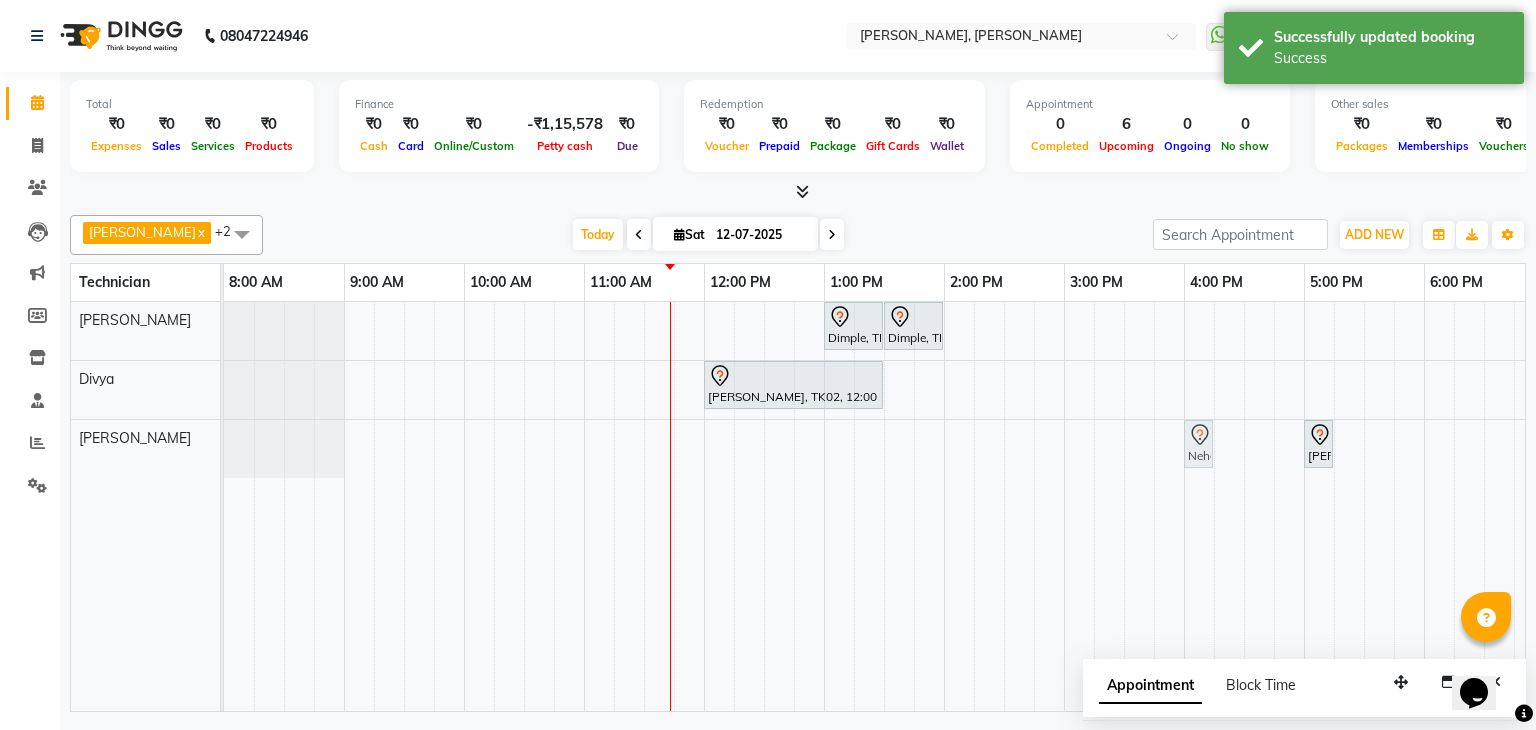 drag, startPoint x: 593, startPoint y: 433, endPoint x: 1192, endPoint y: 457, distance: 599.4806 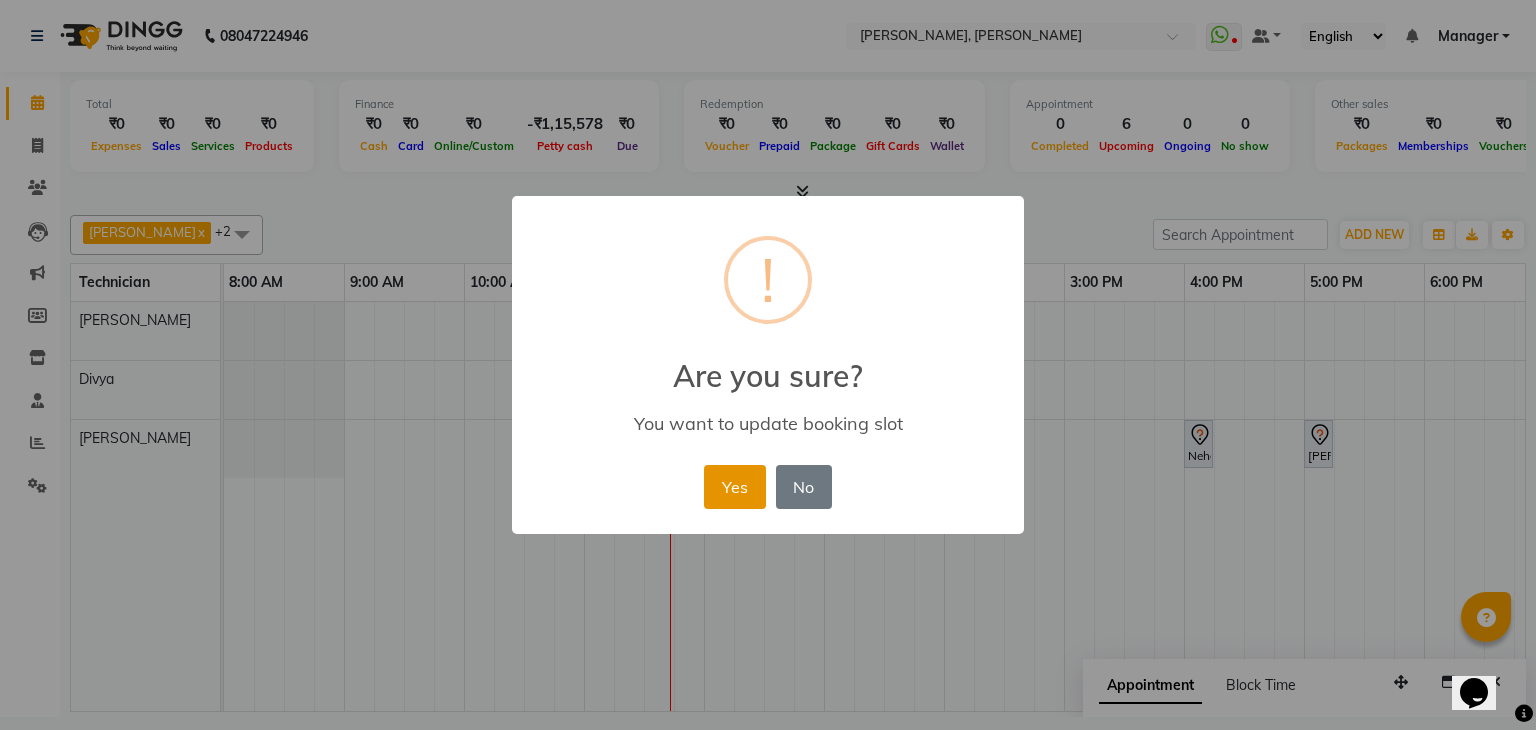 click on "Yes" at bounding box center (734, 487) 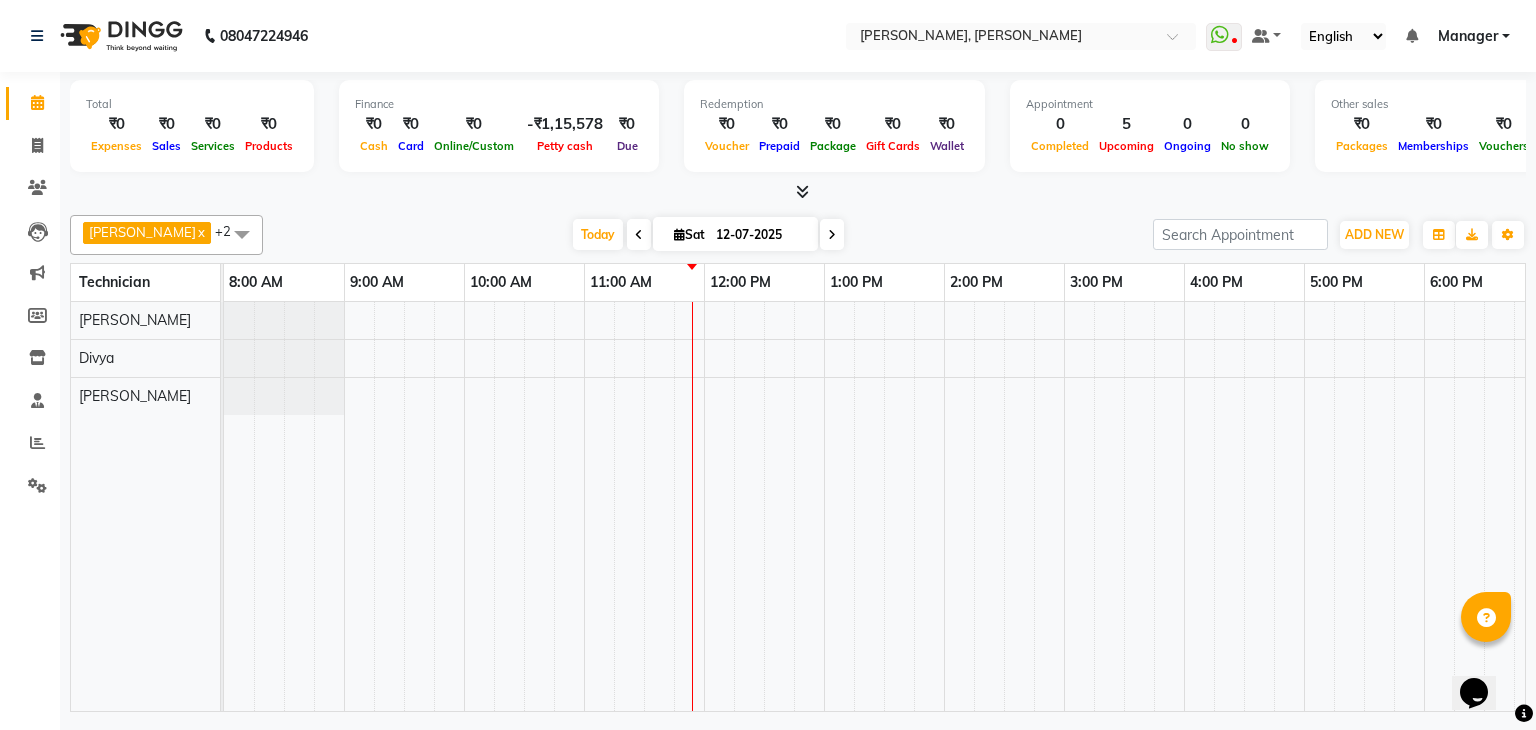 scroll, scrollTop: 0, scrollLeft: 0, axis: both 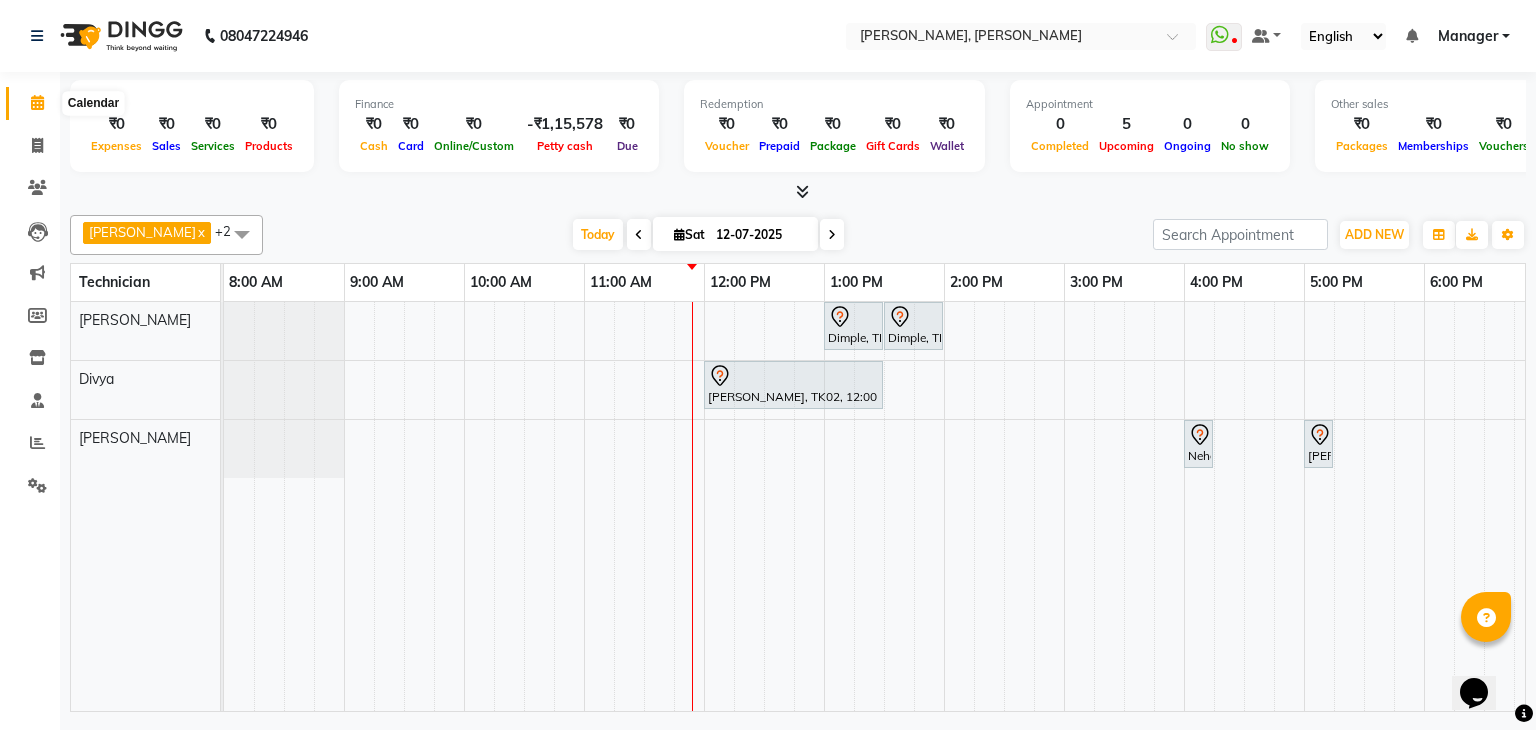 click 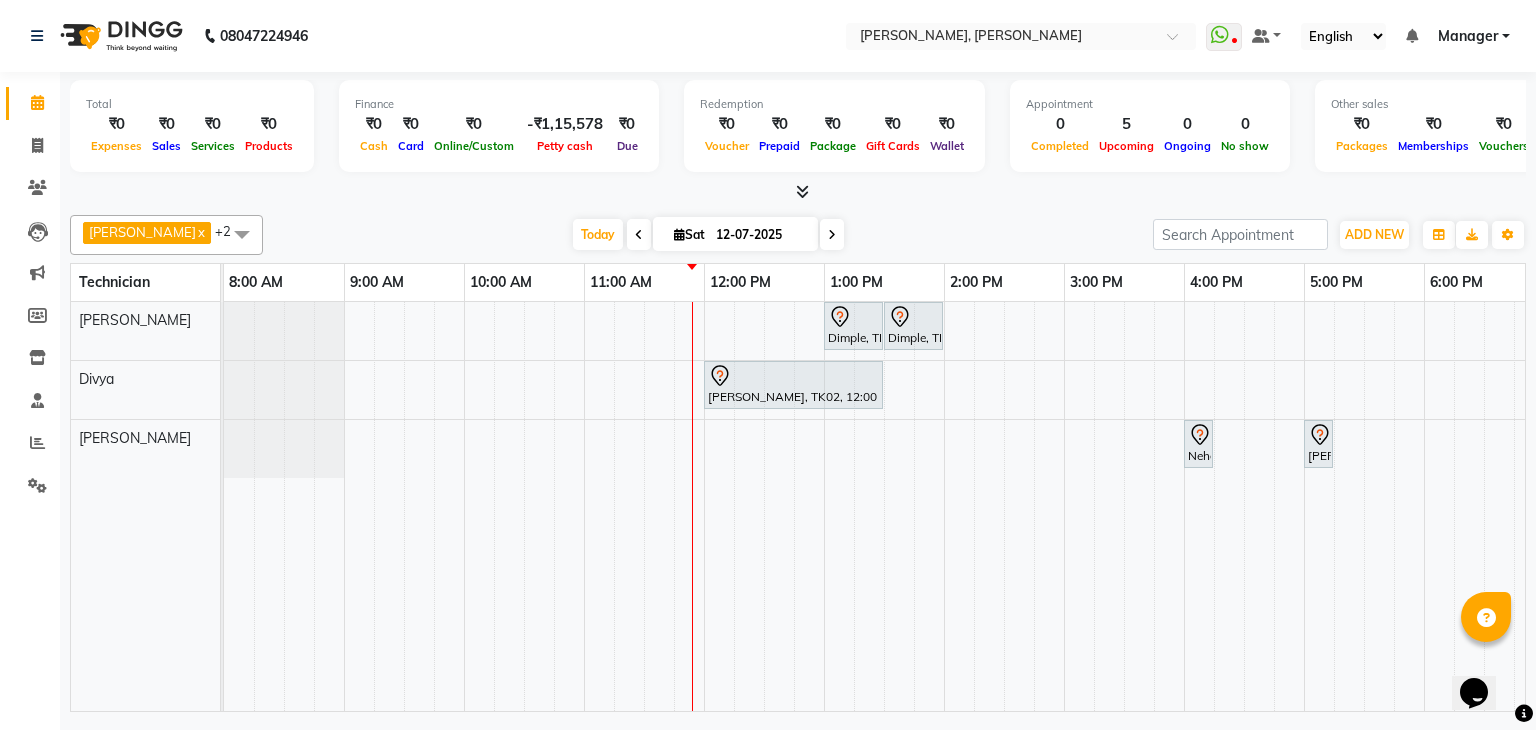 scroll, scrollTop: 0, scrollLeft: 219, axis: horizontal 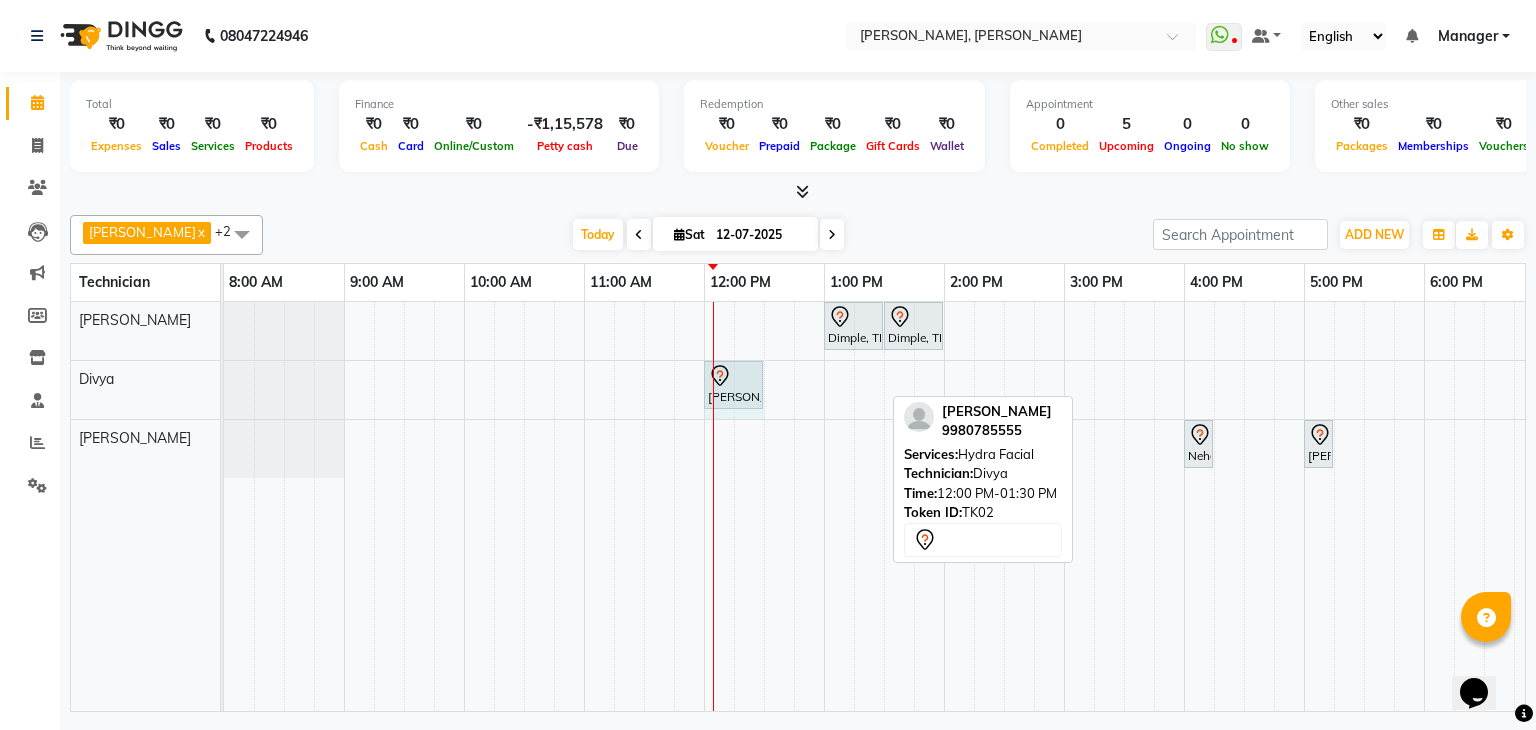 drag, startPoint x: 882, startPoint y: 377, endPoint x: 756, endPoint y: 397, distance: 127.57743 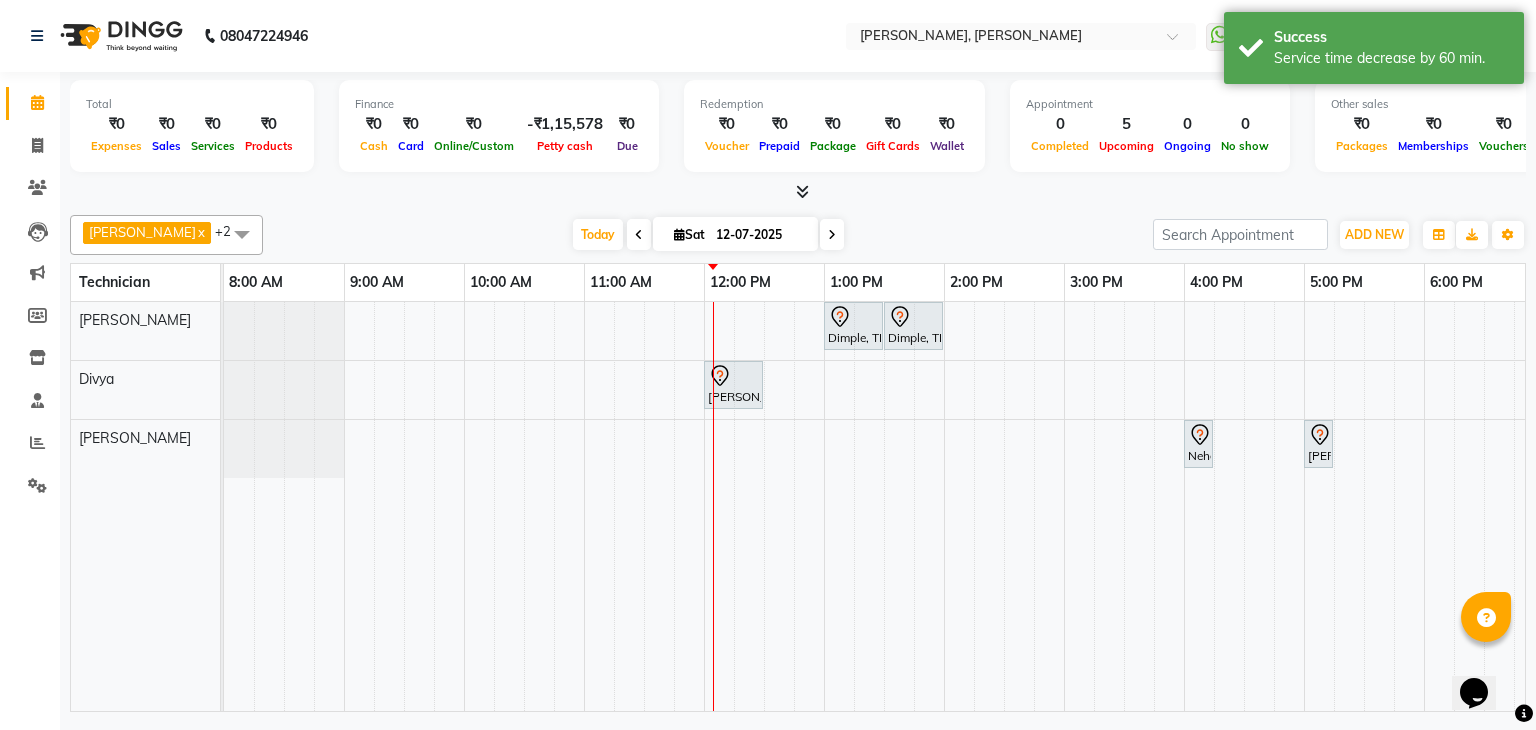 scroll, scrollTop: 0, scrollLeft: 148, axis: horizontal 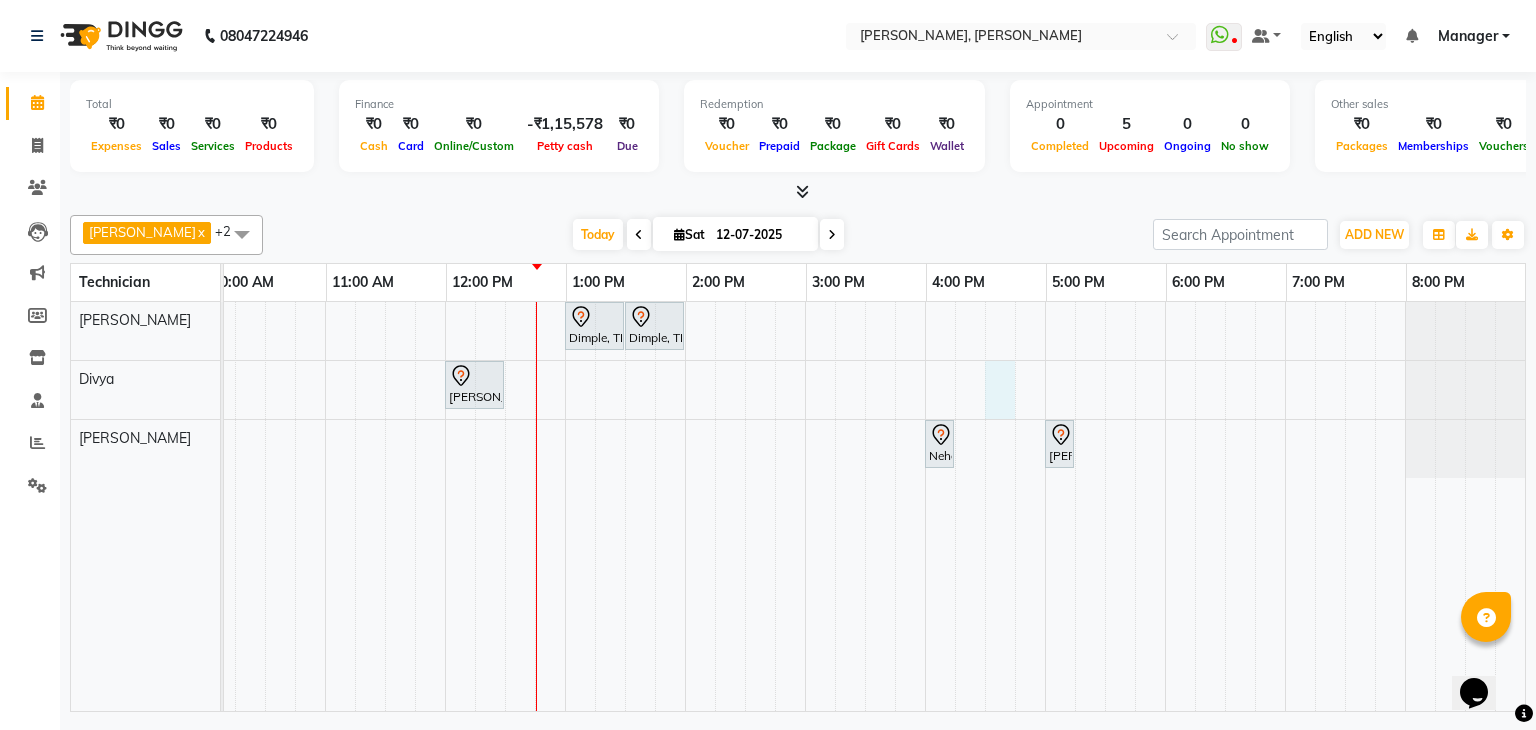 click on "Dimple, TK01, 01:00 PM-01:30 PM, Permanent Nail Paint - Solid Color (Toes)             Dimple, TK01, 01:30 PM-02:00 PM, Permanent Nail Paint - Solid Color (Hand)             [PERSON_NAME], TK02, 12:00 PM-12:30 PM, Hydra Facial             Neha, TK04, 04:00 PM-04:15 PM, Permanent Nail Paint - Solid Color (Hand)             [PERSON_NAME] K, TK03, 05:00 PM-05:15 PM, Permanent Nail Paint - Solid Color (Hand)" at bounding box center (745, 506) 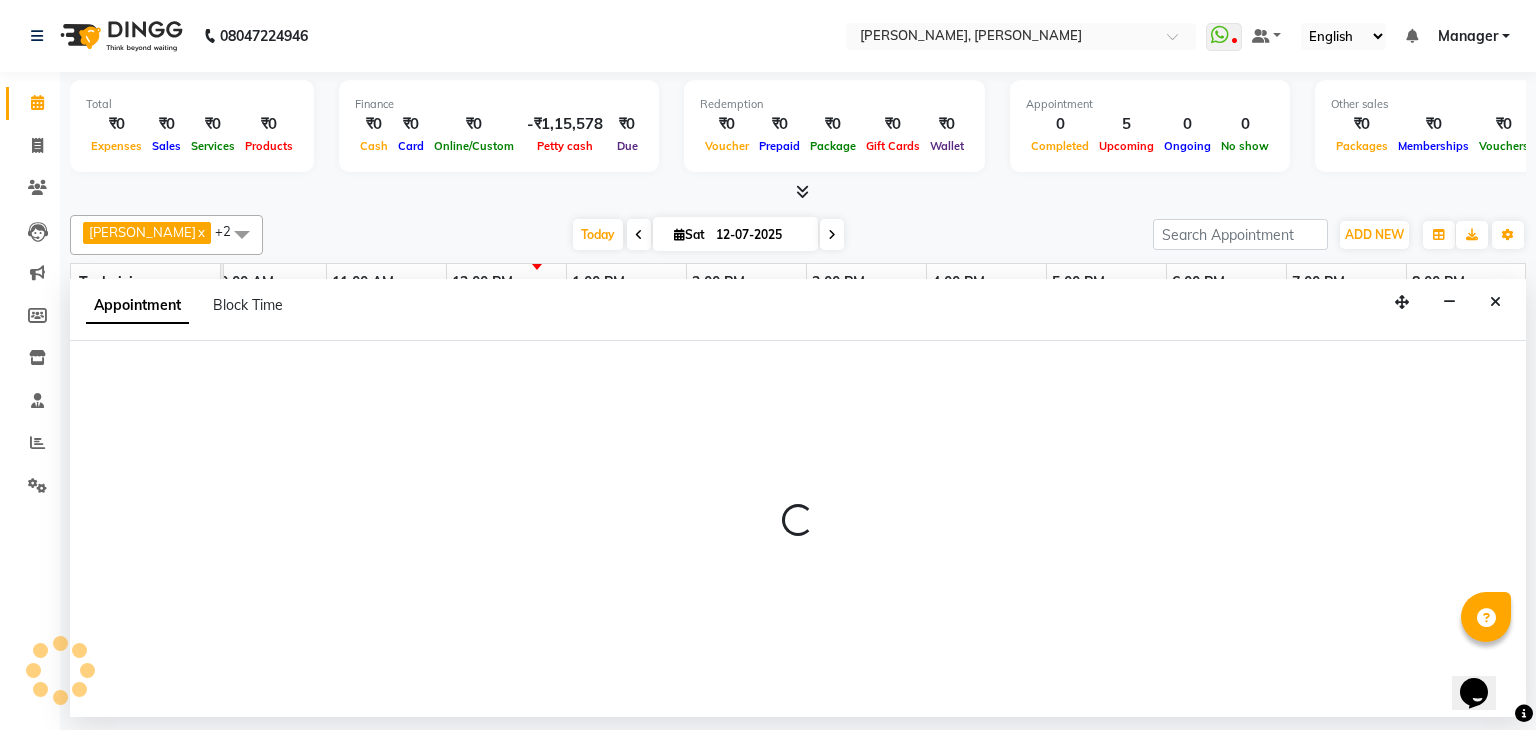 select on "72520" 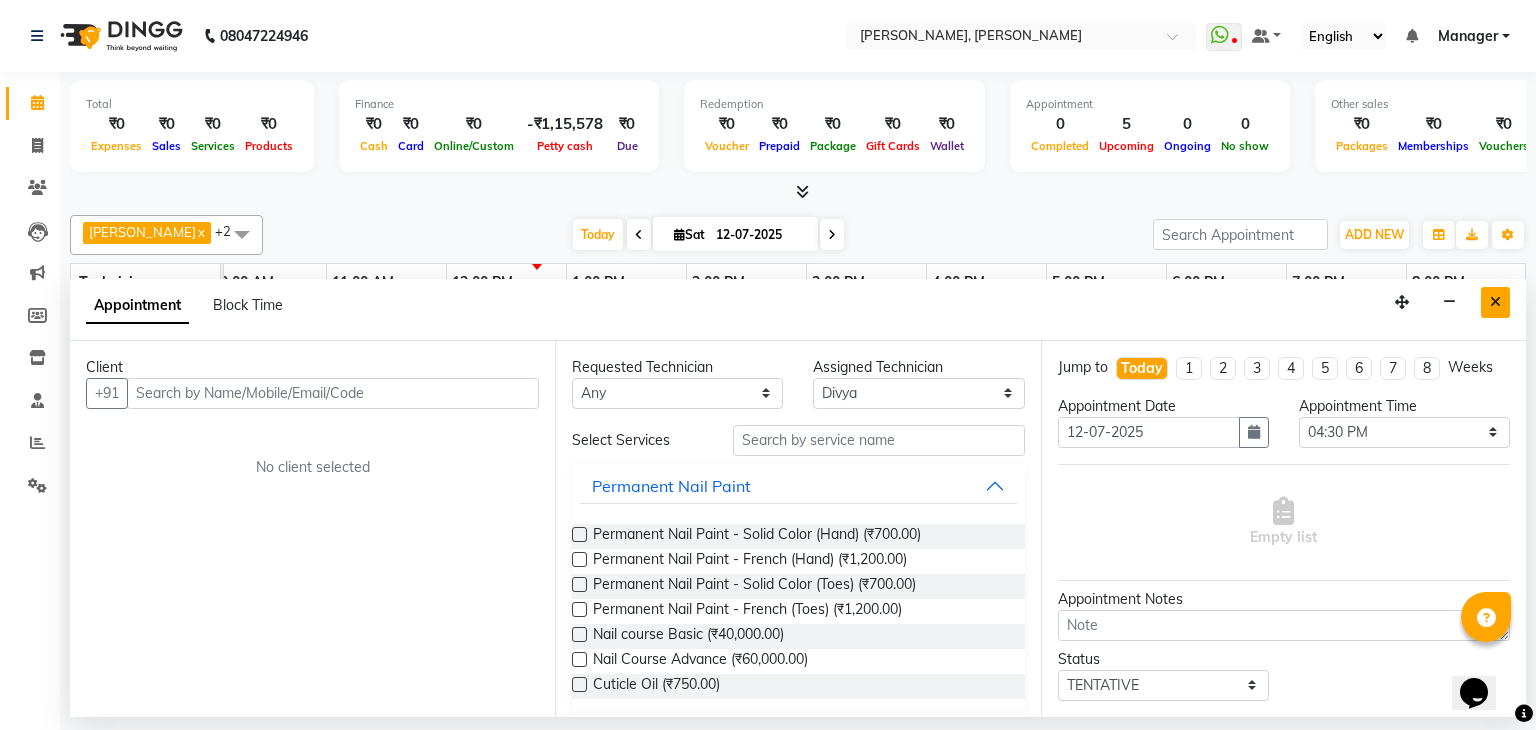 click at bounding box center [1495, 302] 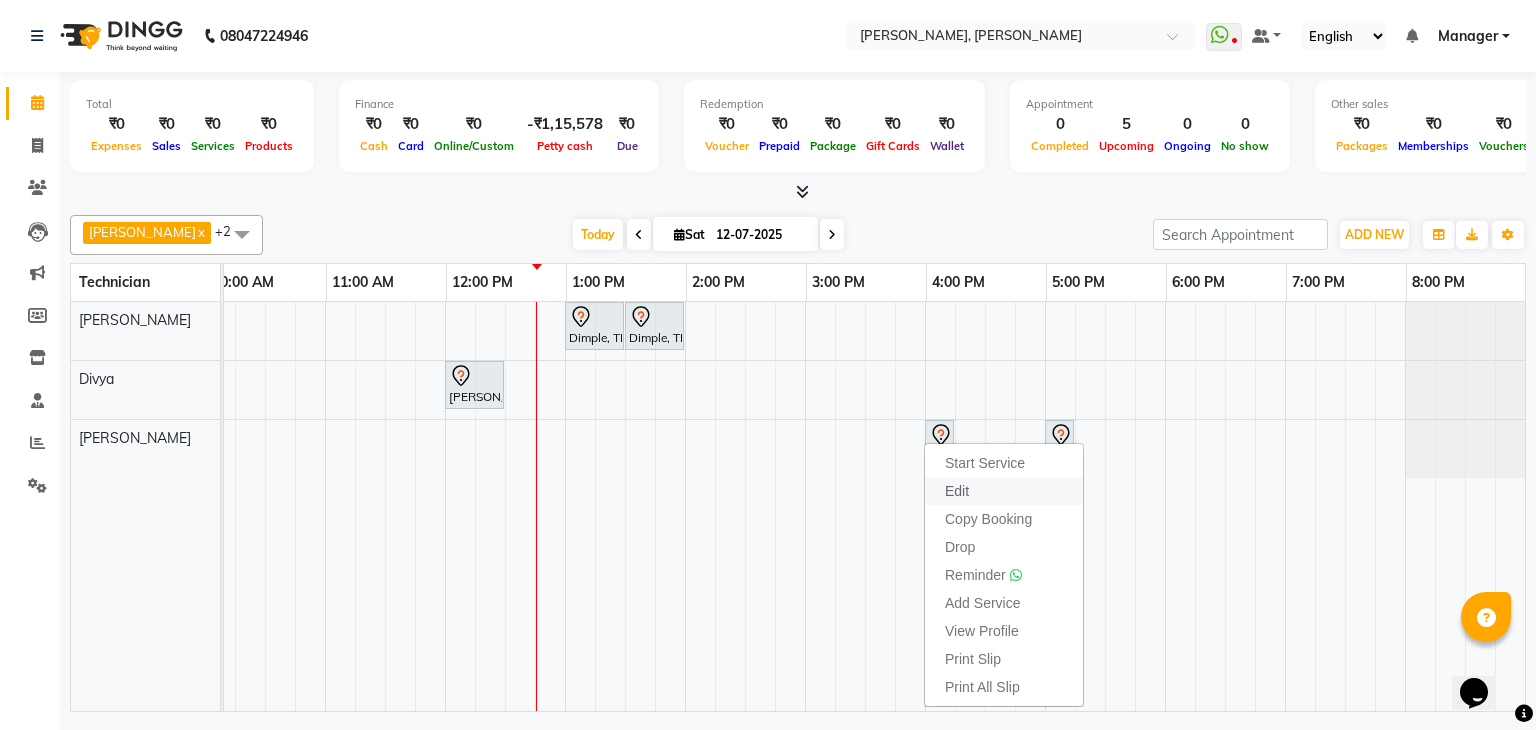 click on "Edit" at bounding box center [957, 491] 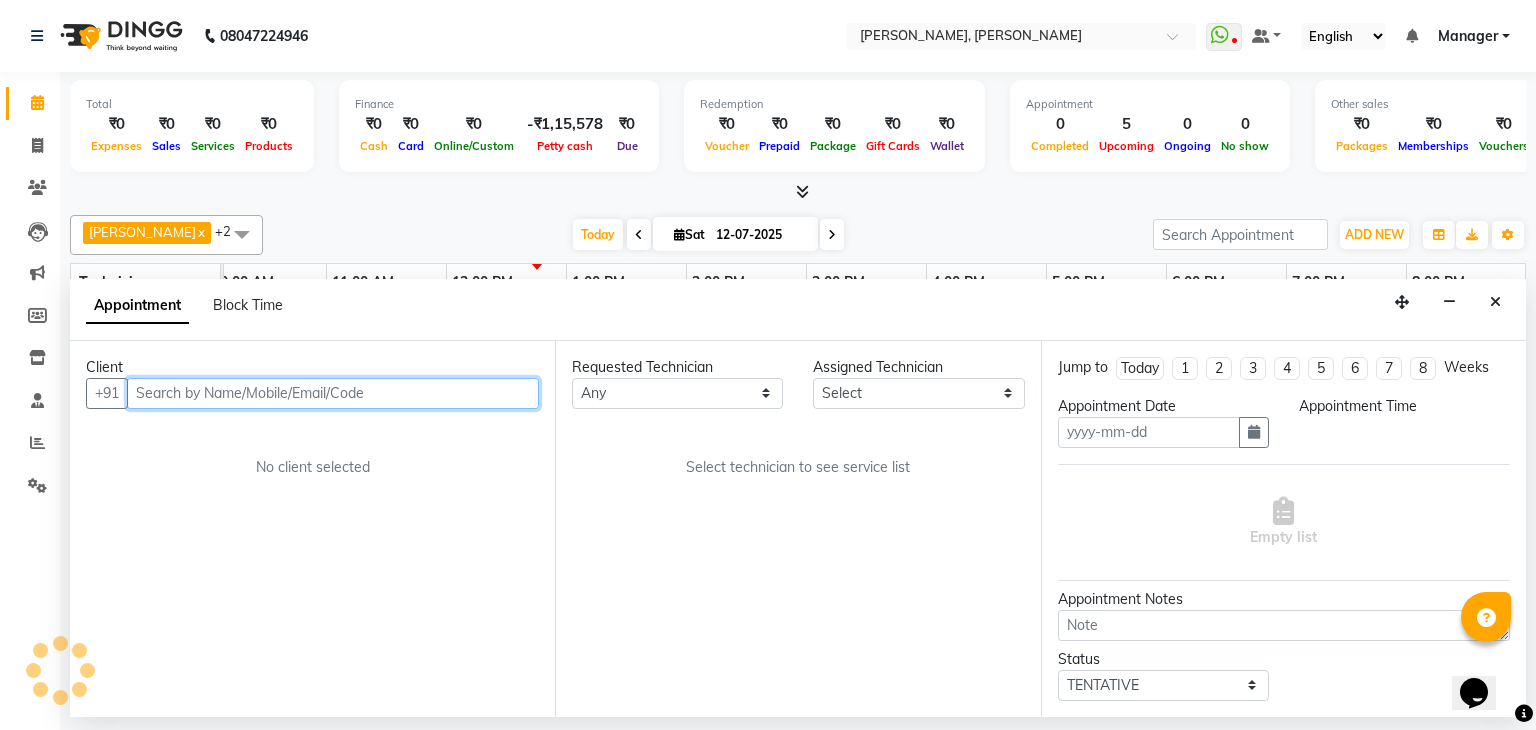 type on "12-07-2025" 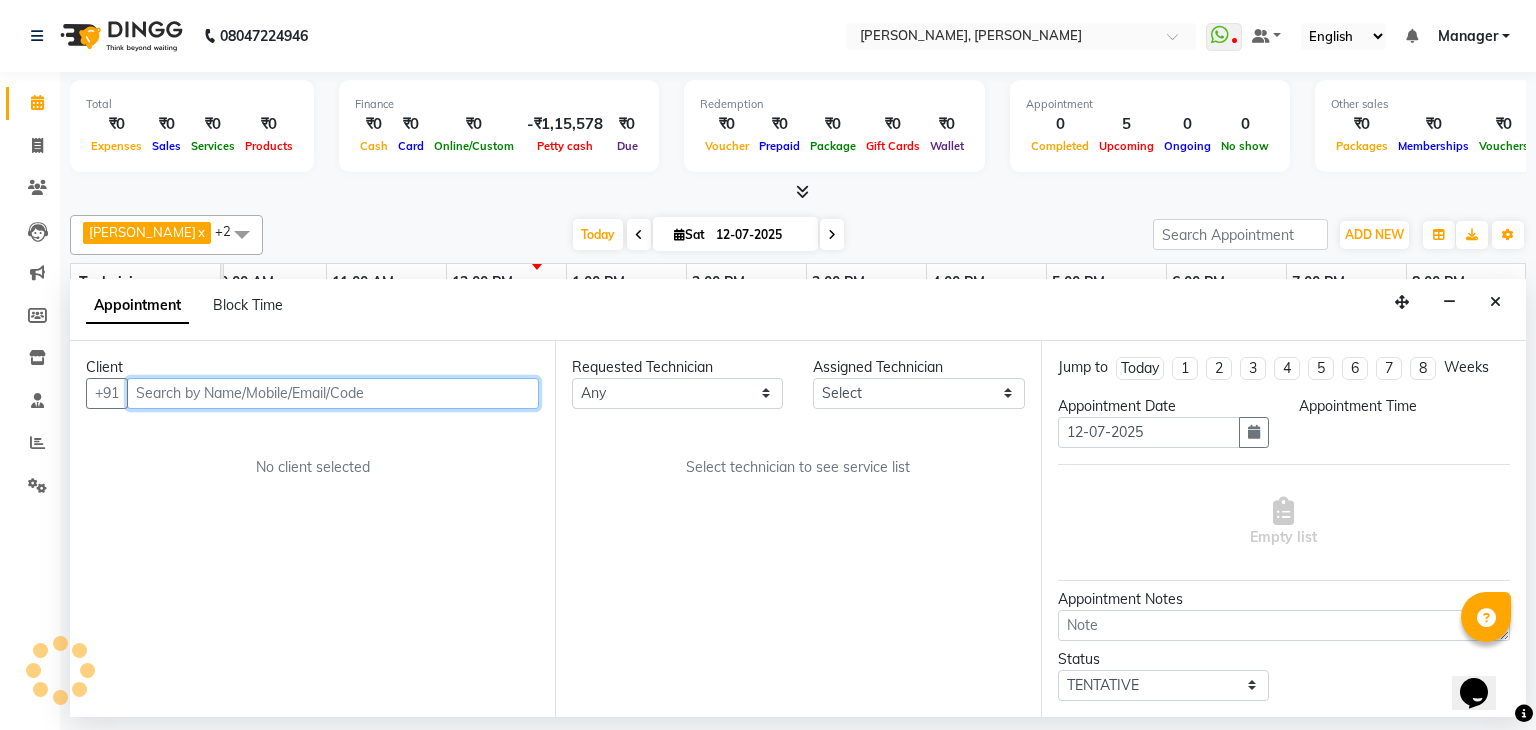 select on "81777" 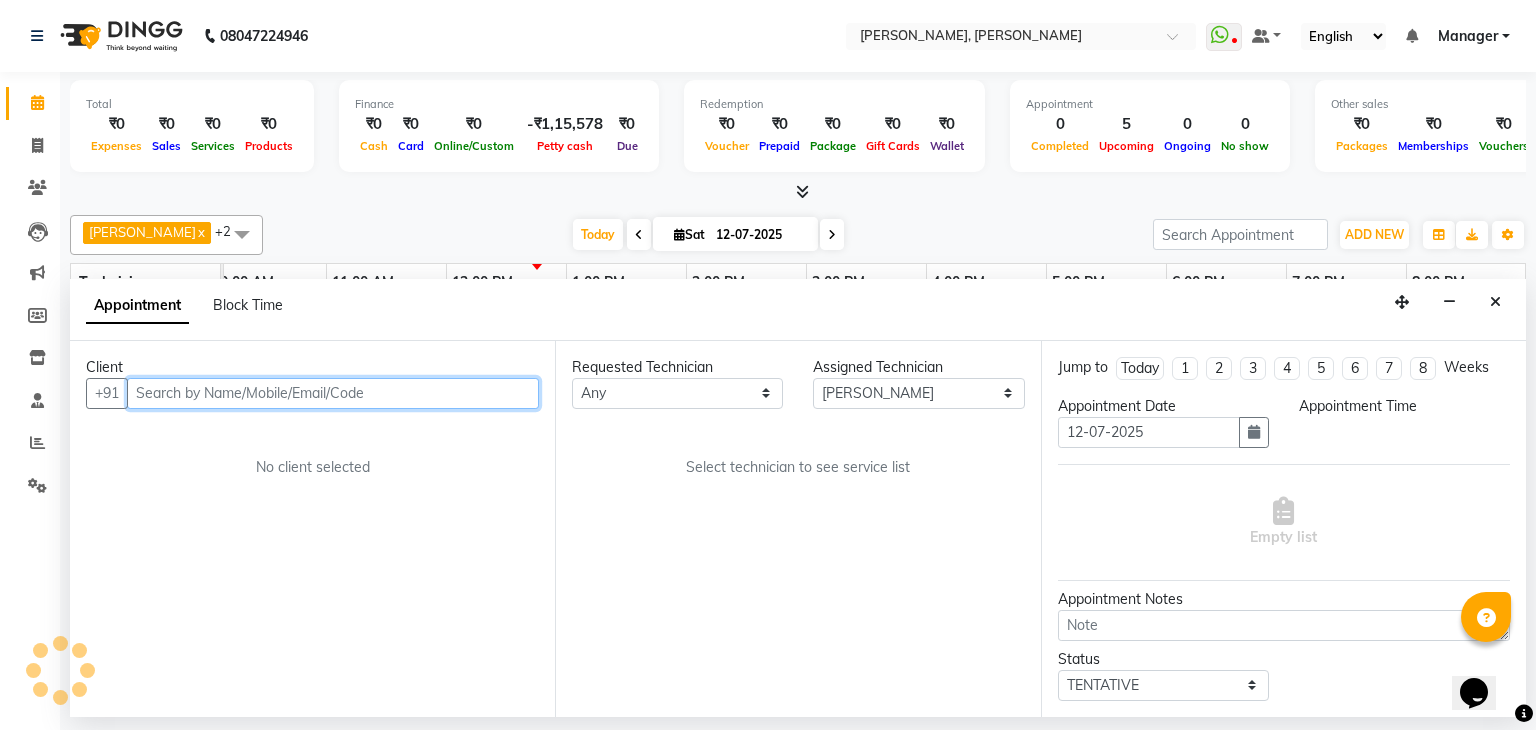 scroll, scrollTop: 0, scrollLeft: 258, axis: horizontal 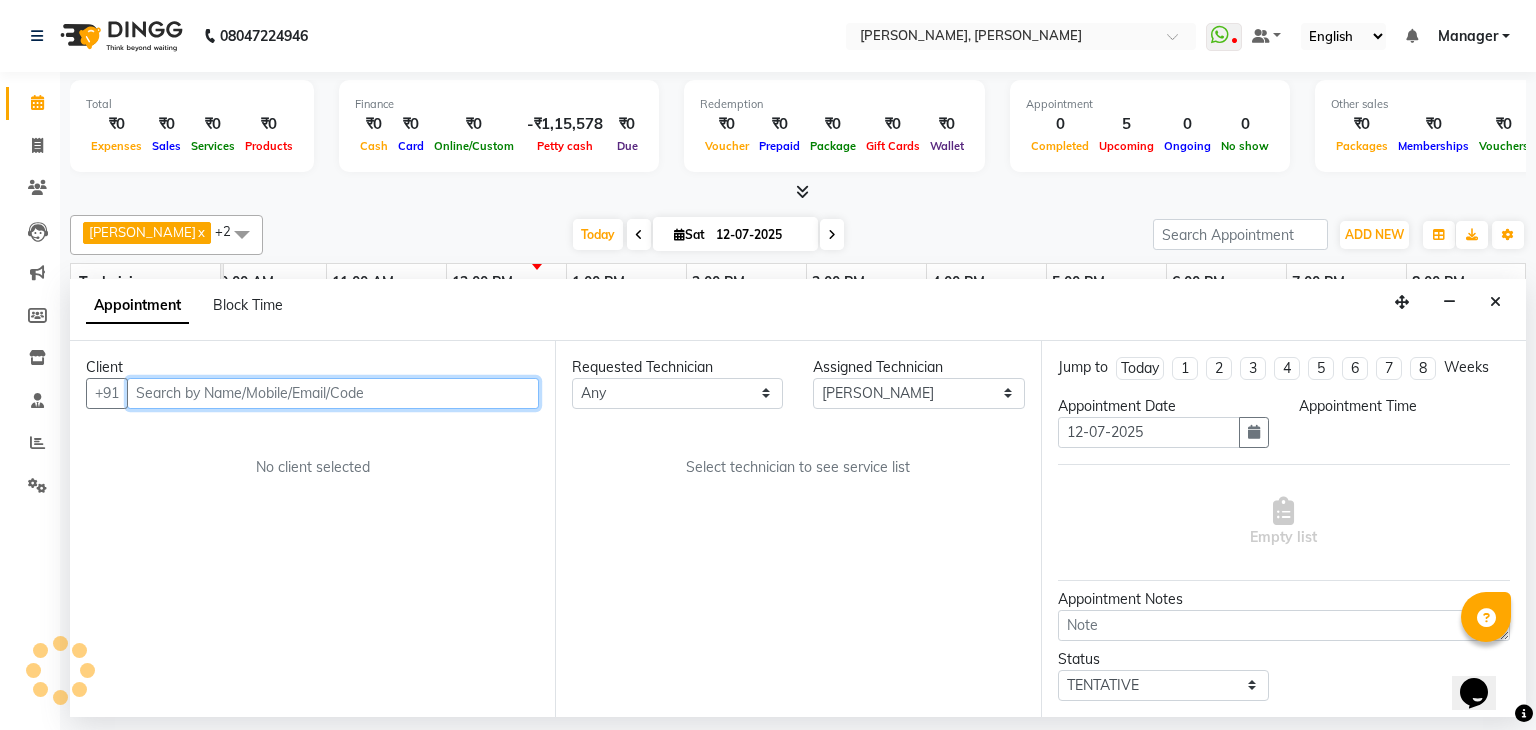 select on "960" 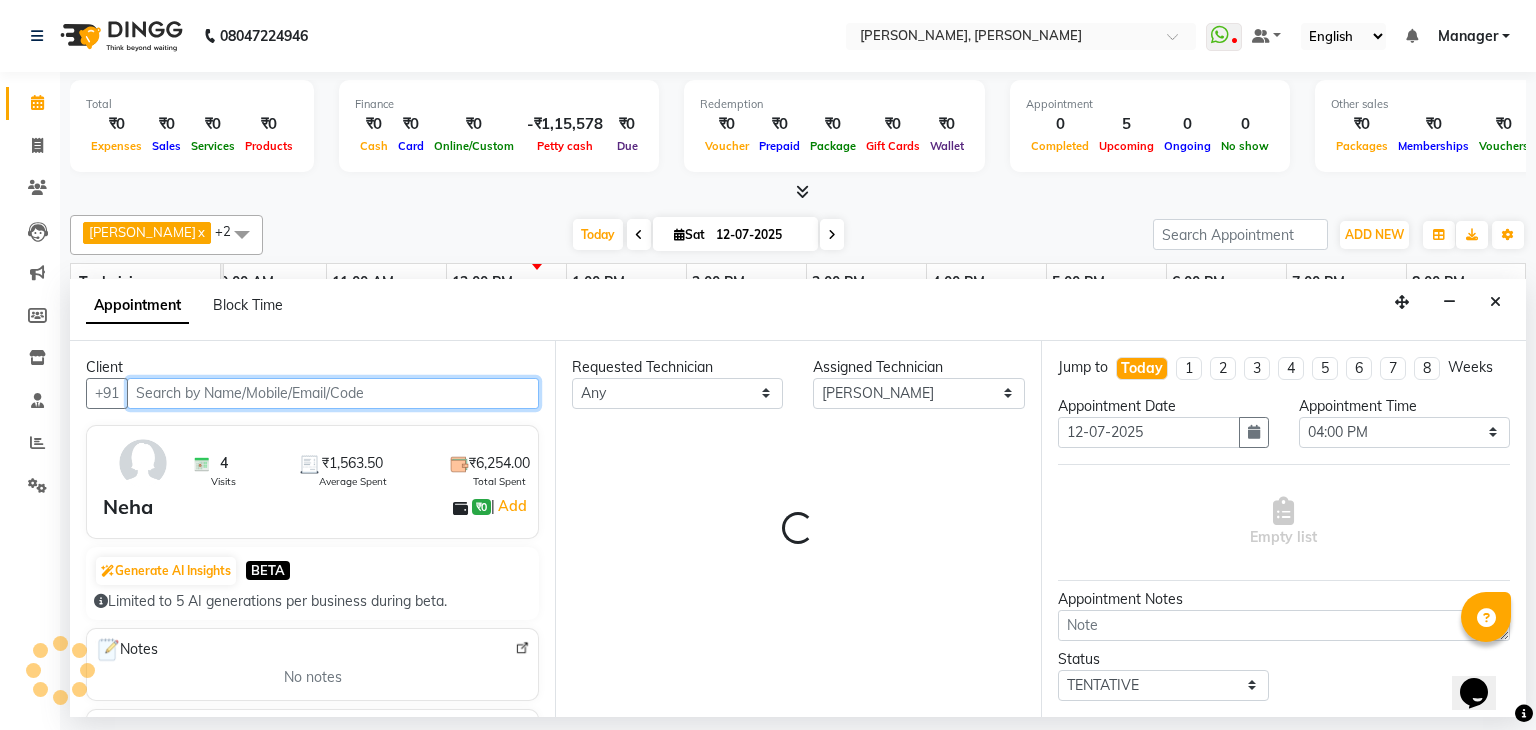select on "3204" 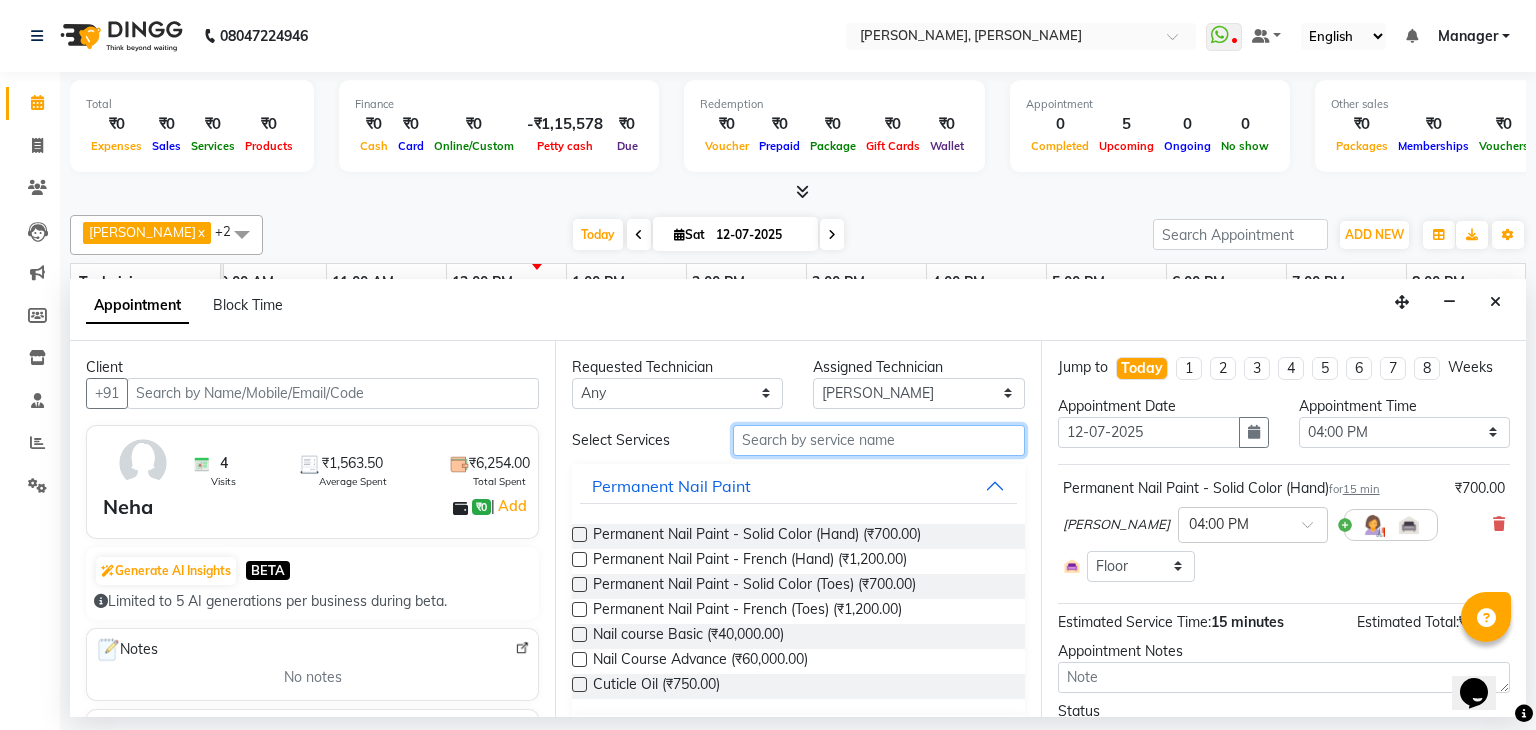 click at bounding box center [879, 440] 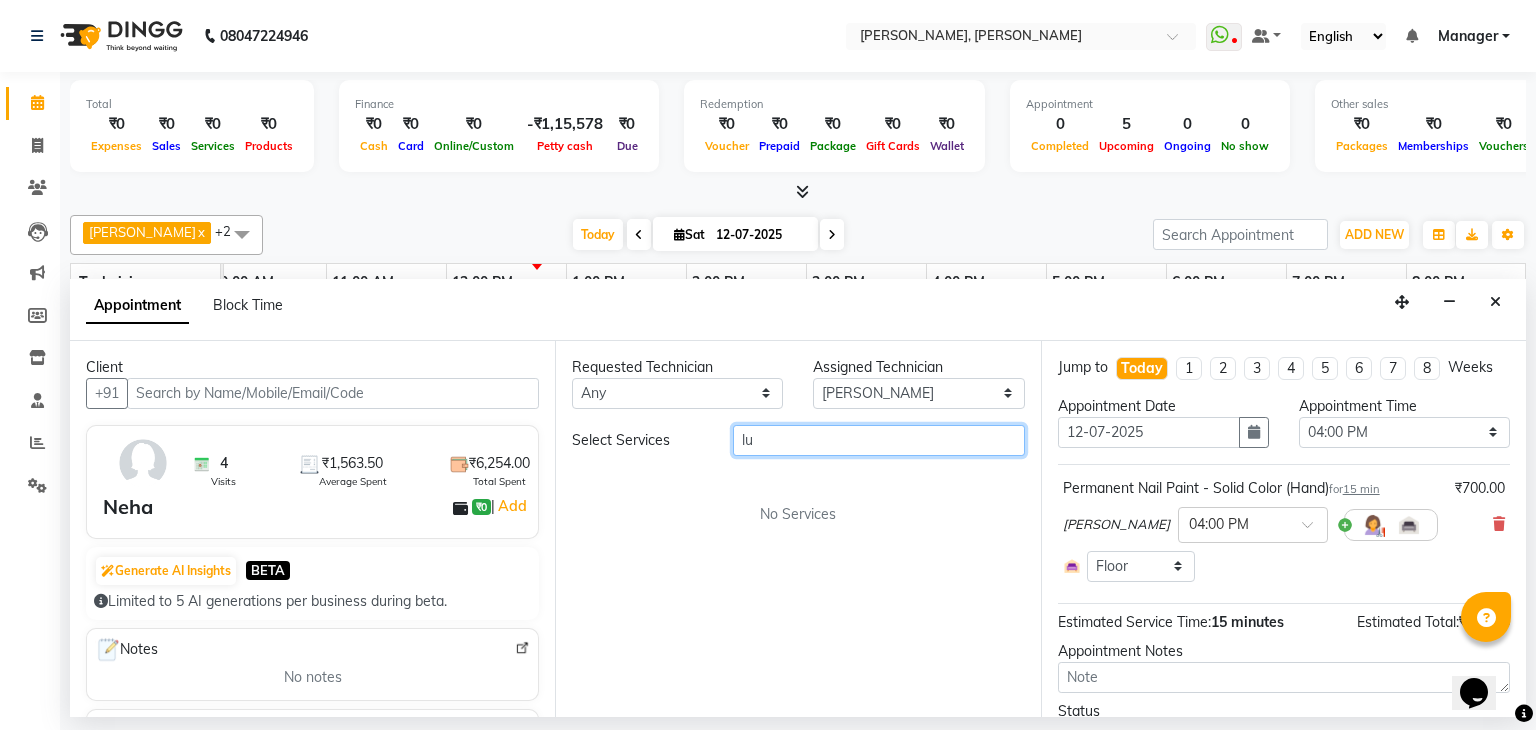 type on "l" 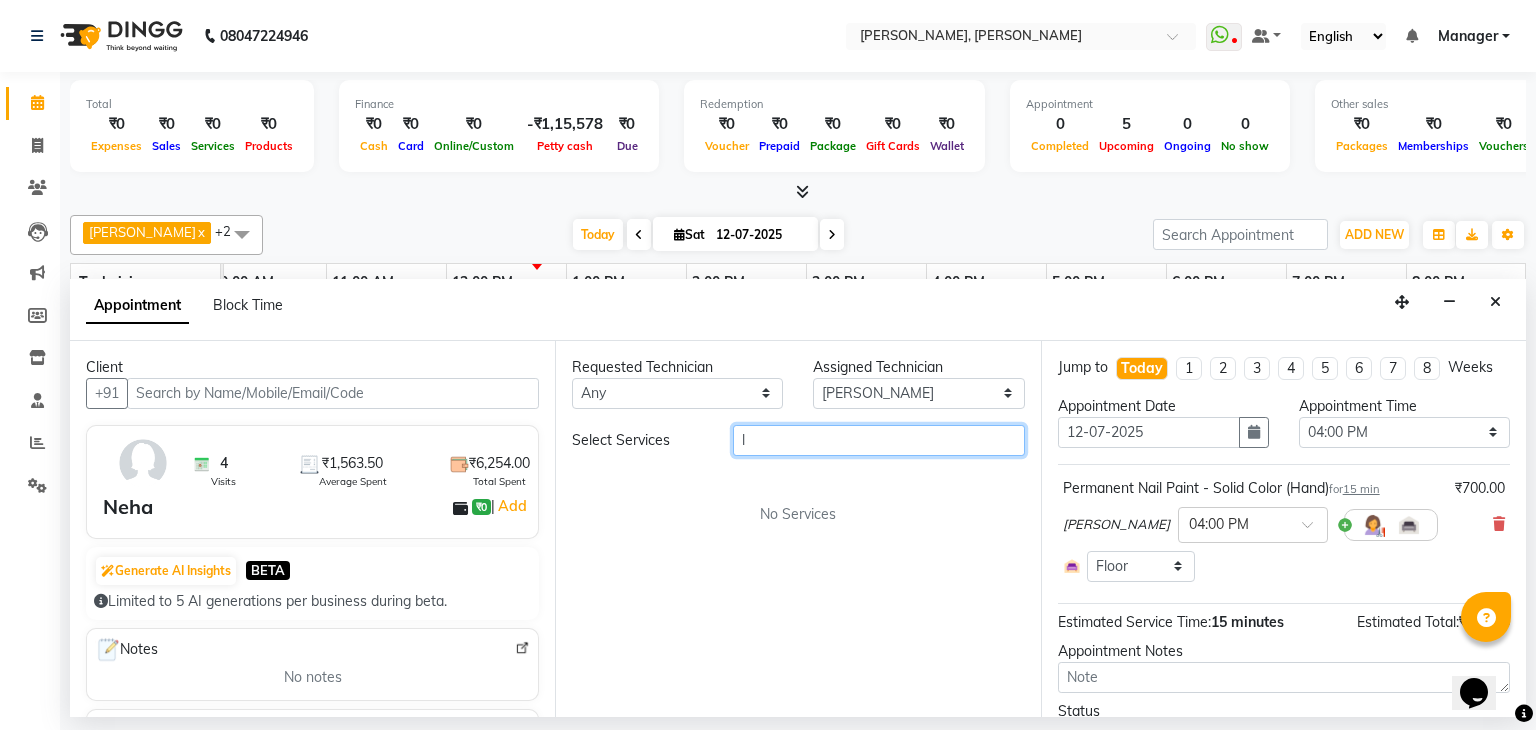 type 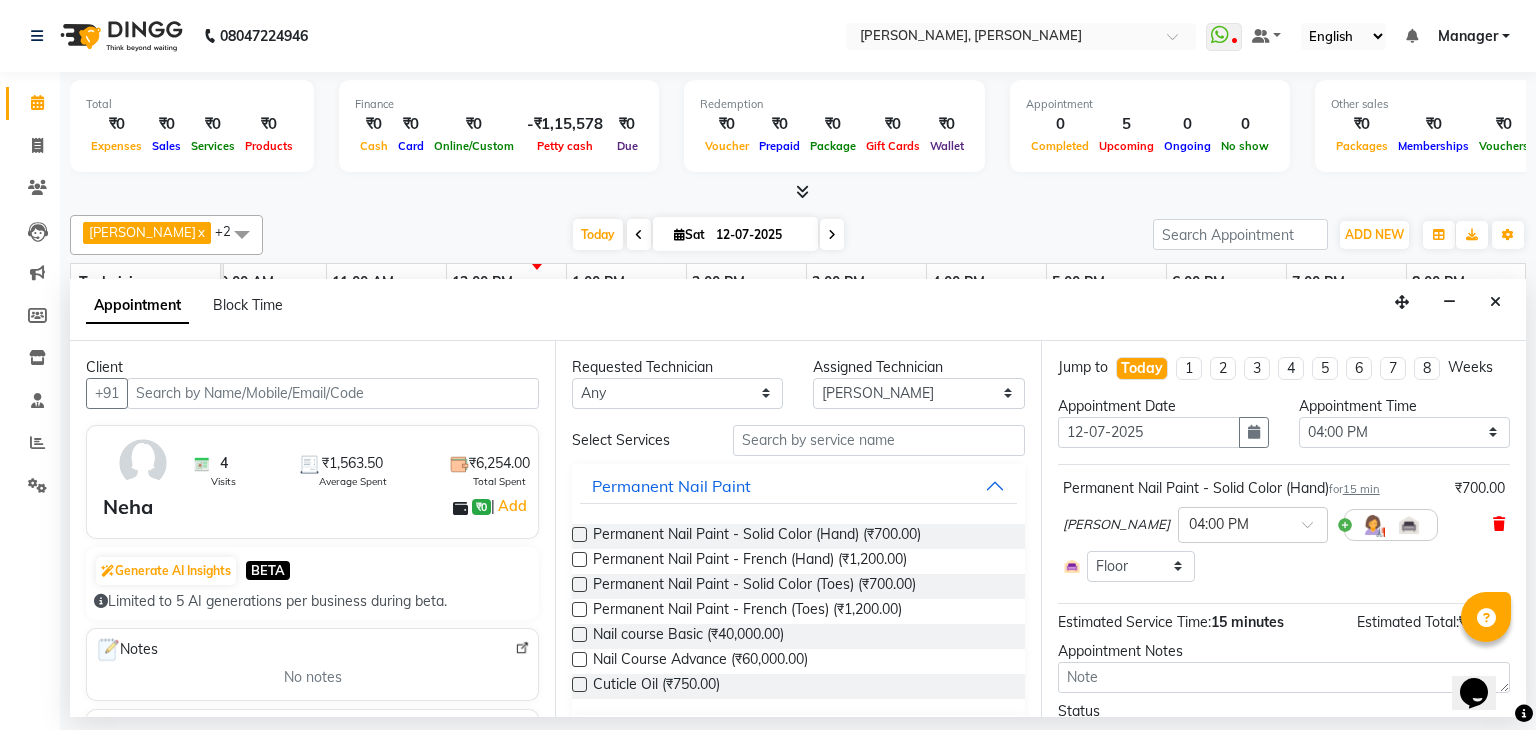 click at bounding box center [1499, 524] 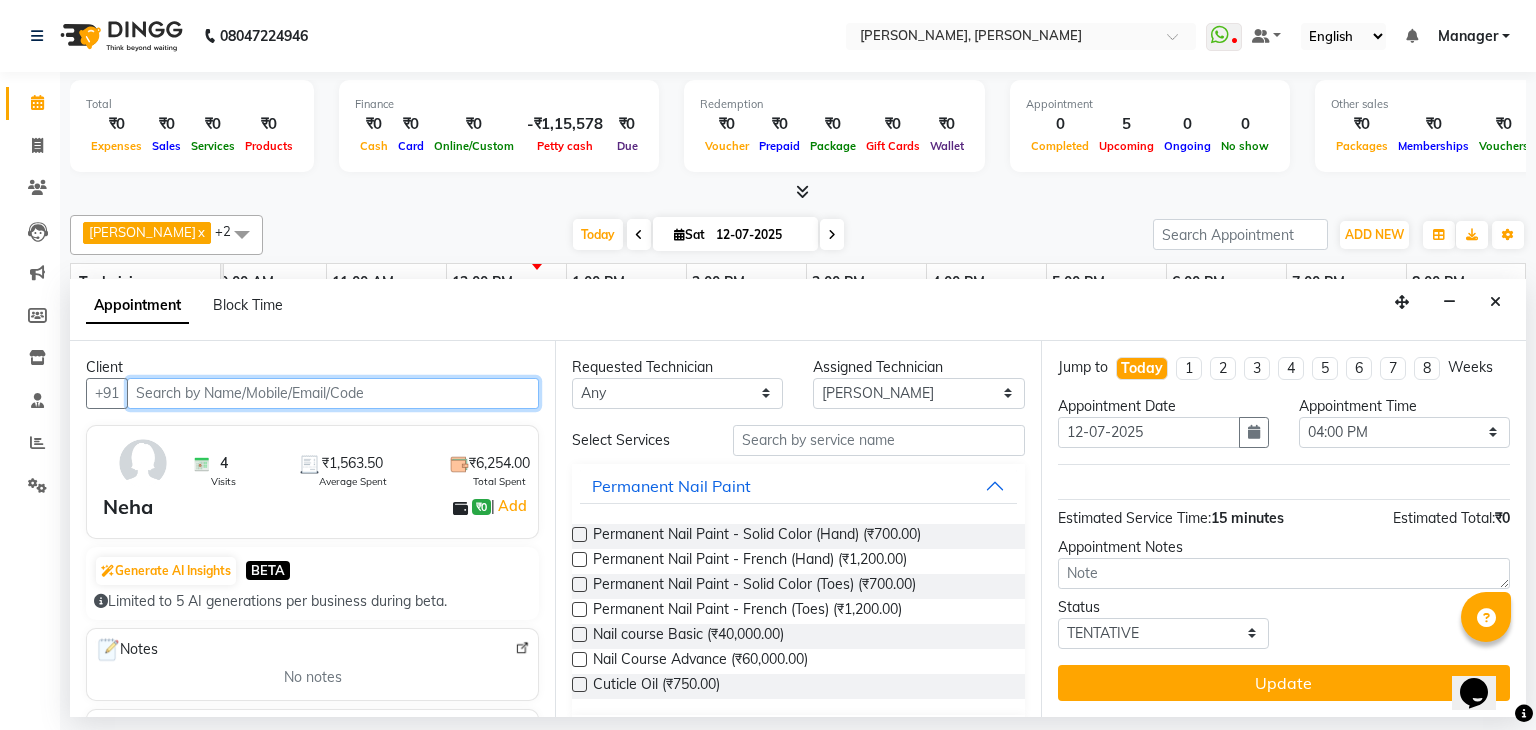 click at bounding box center (333, 393) 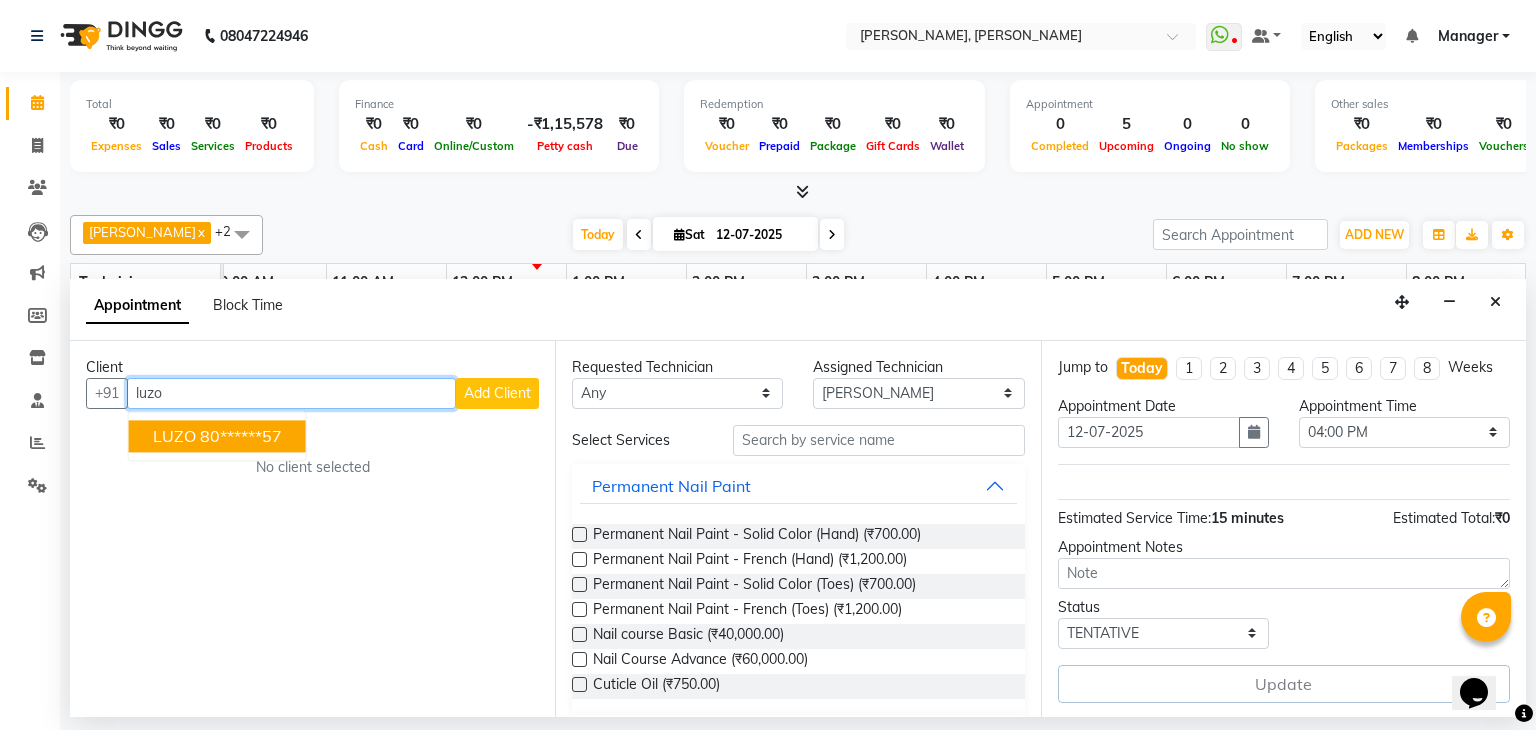 click on "LUZO" at bounding box center [174, 436] 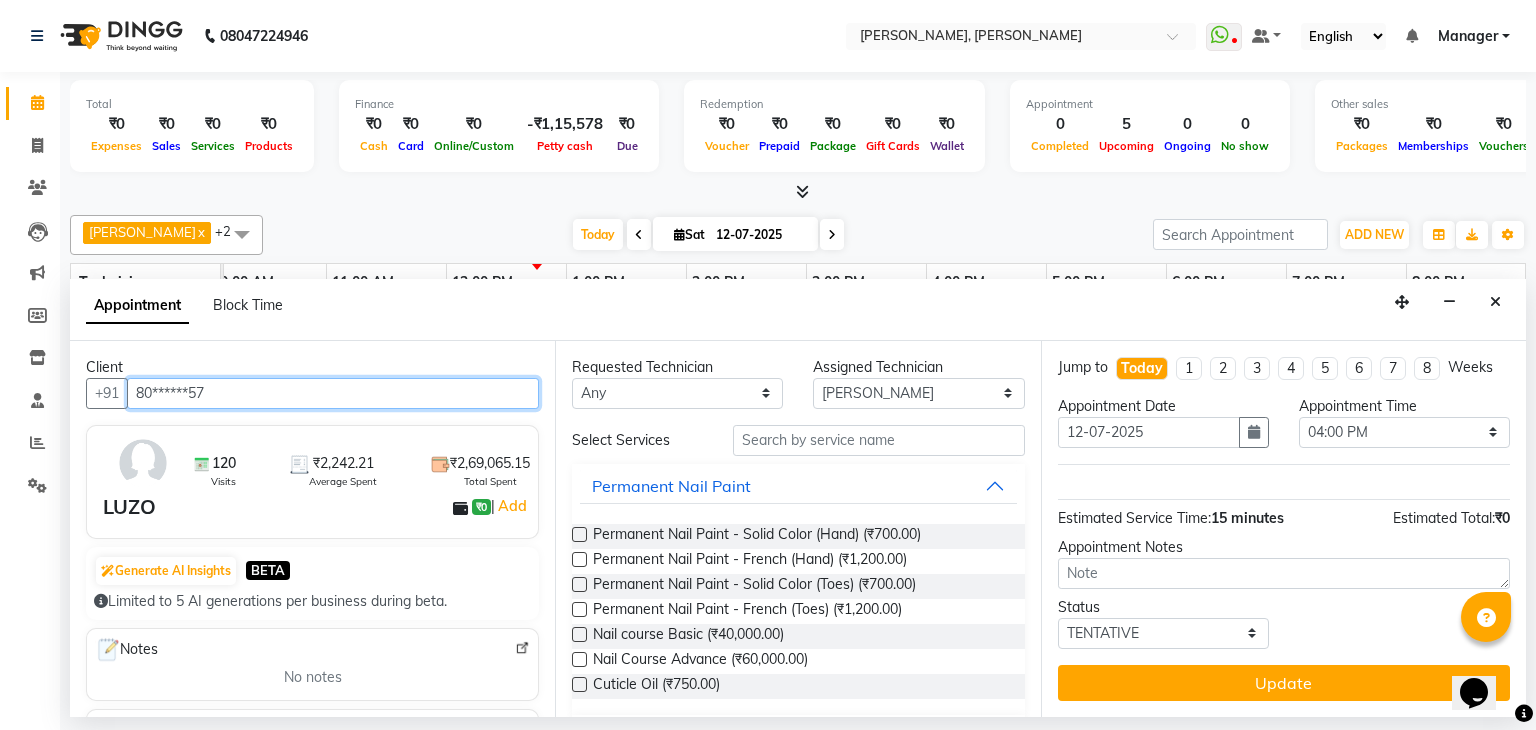 type on "80******57" 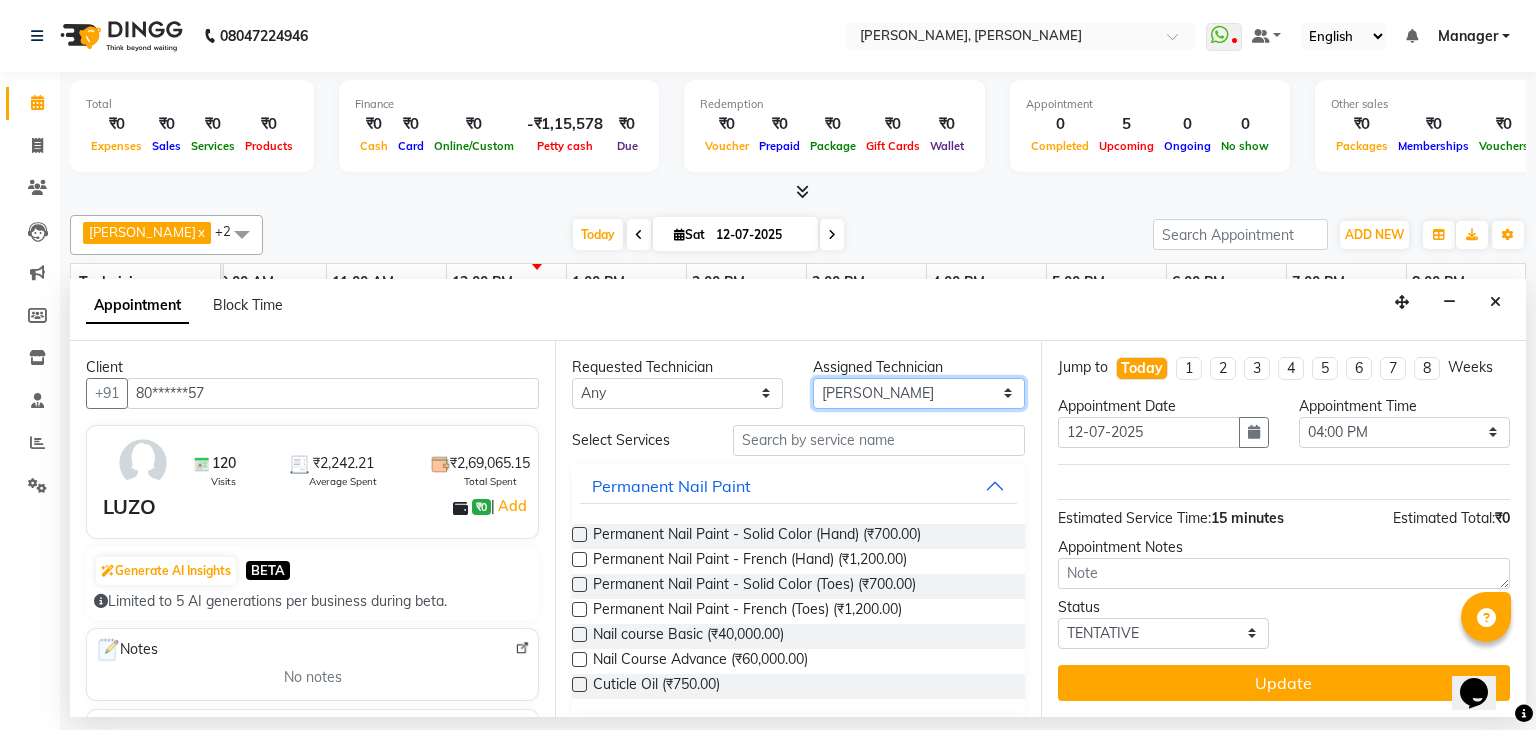 click on "Select [PERSON_NAME] [PERSON_NAME] Apshana [PERSON_NAME] [PERSON_NAME] [PERSON_NAME]" at bounding box center (918, 393) 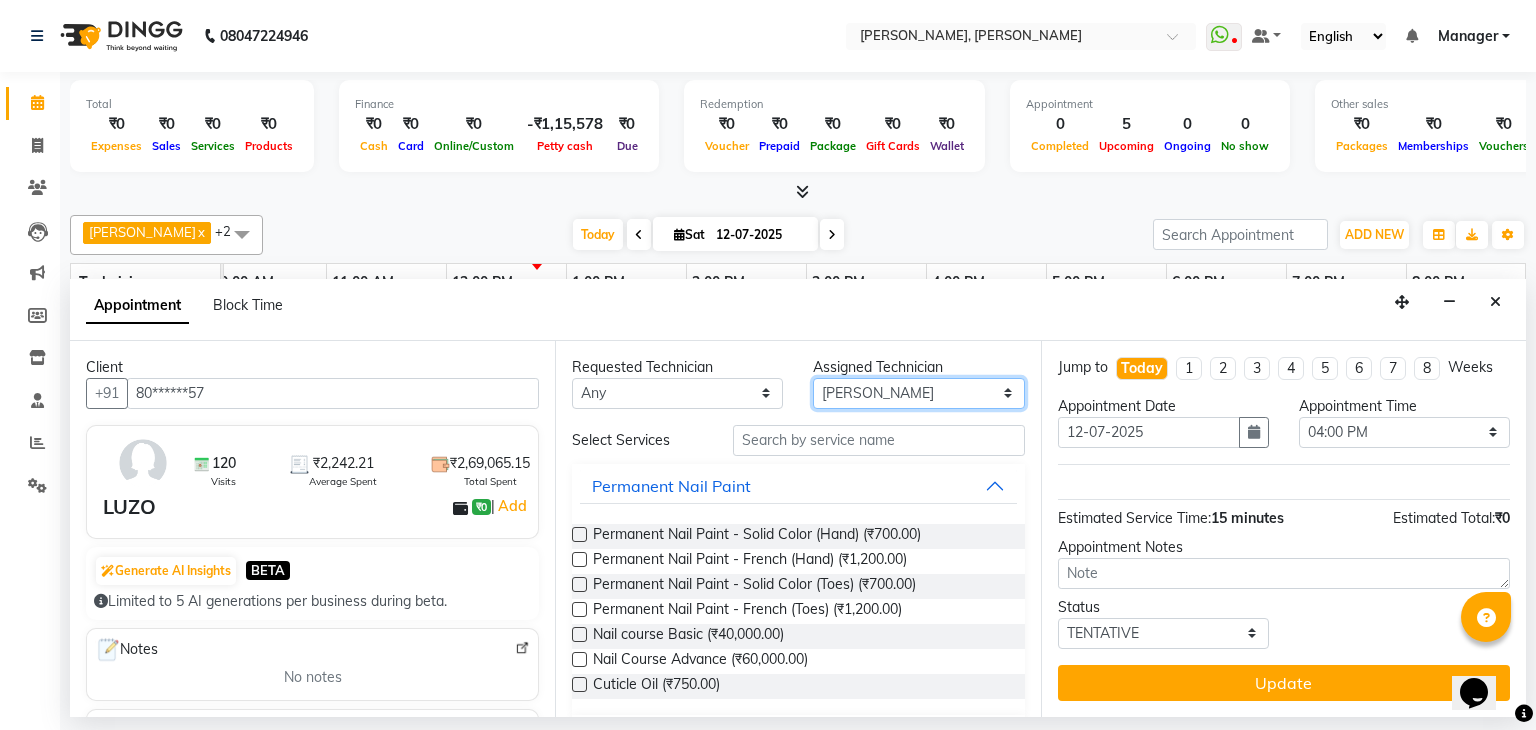 select on "72520" 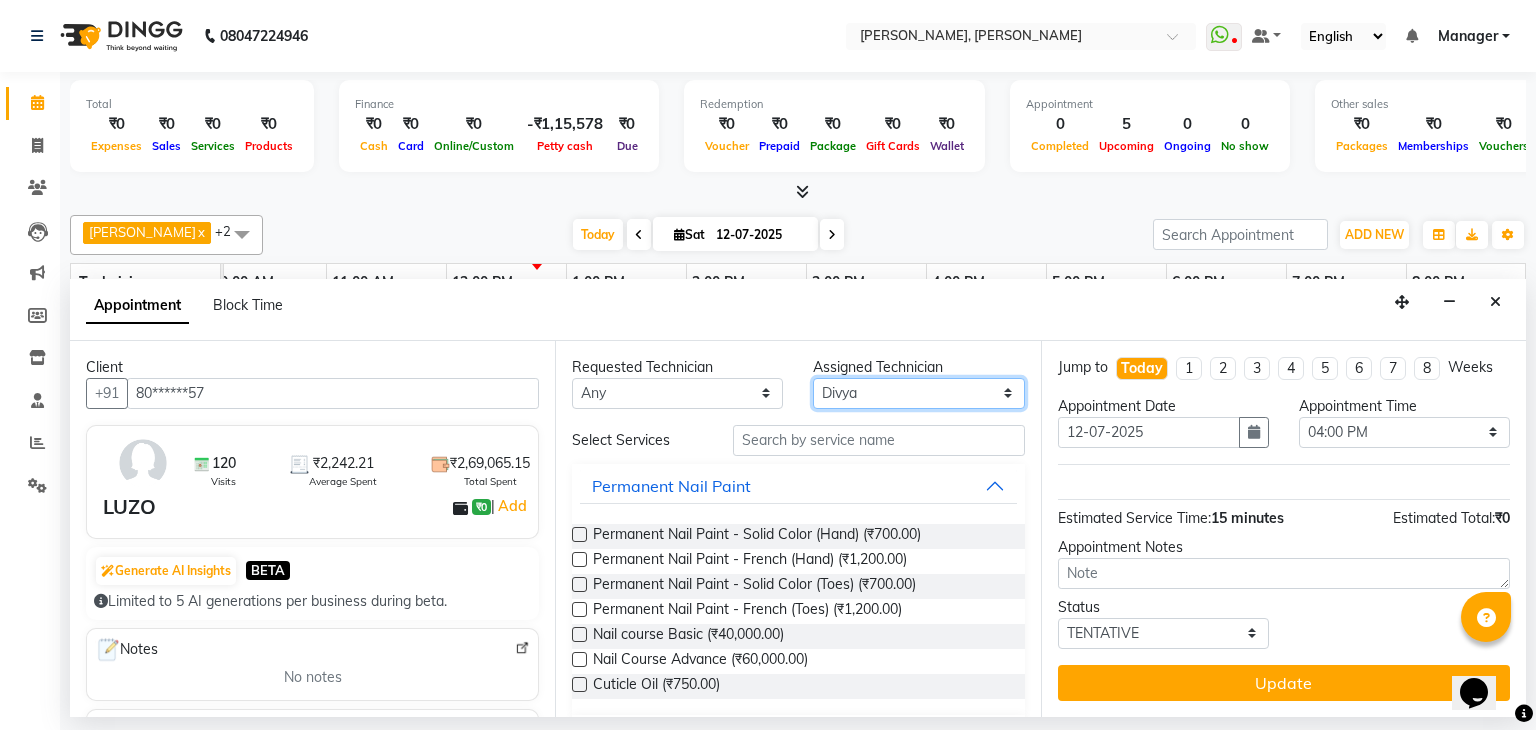 click on "Select [PERSON_NAME] [PERSON_NAME] Apshana [PERSON_NAME] [PERSON_NAME] [PERSON_NAME]" at bounding box center [918, 393] 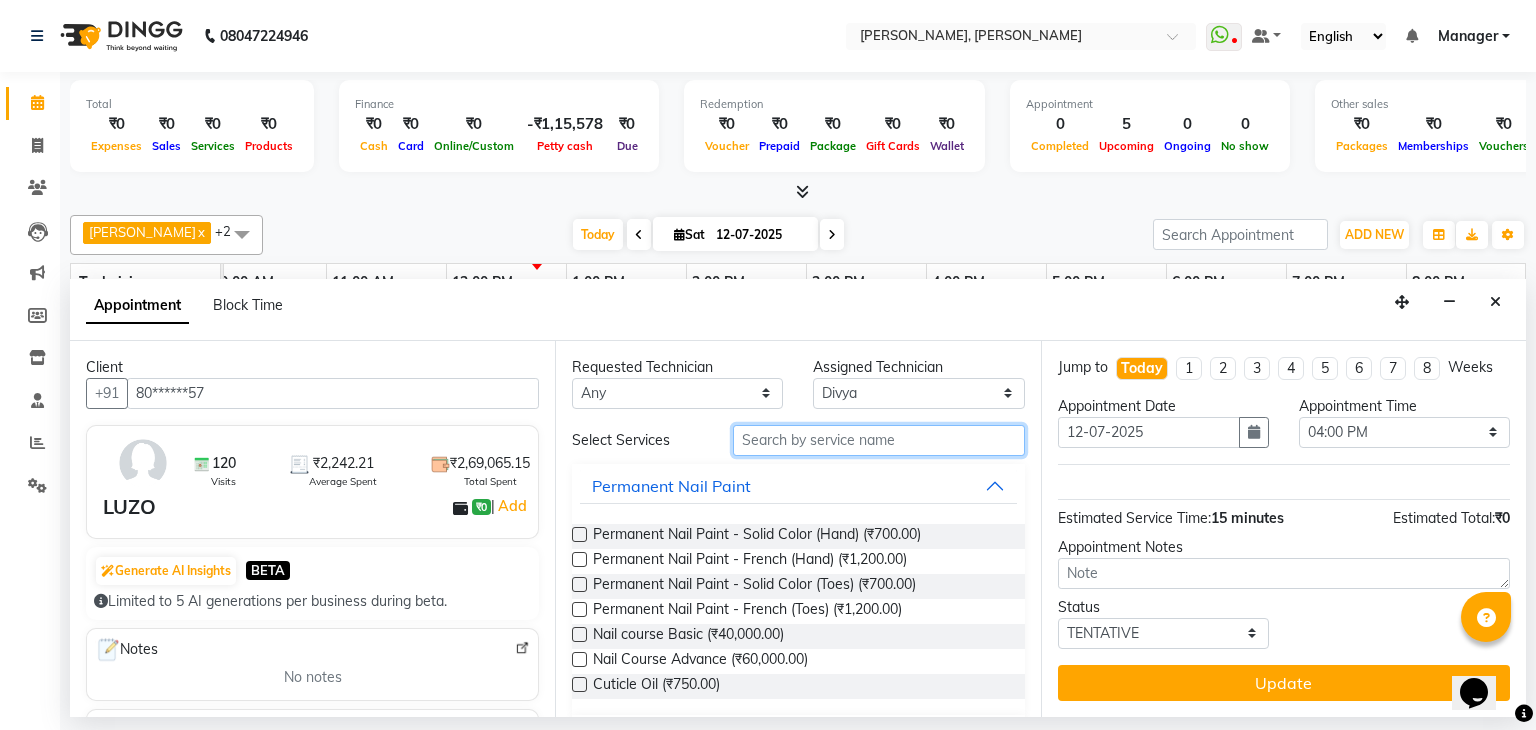 click at bounding box center [879, 440] 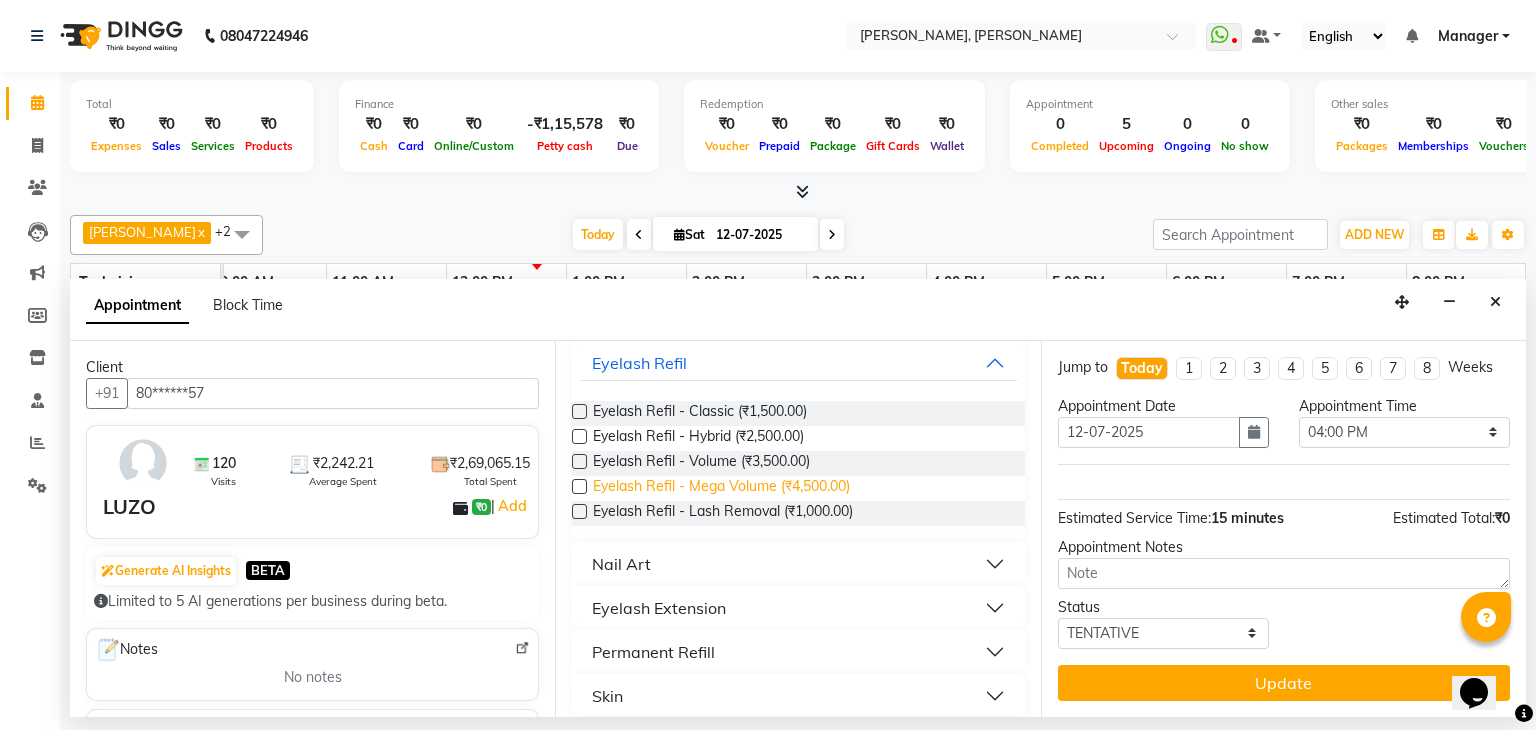 scroll, scrollTop: 124, scrollLeft: 0, axis: vertical 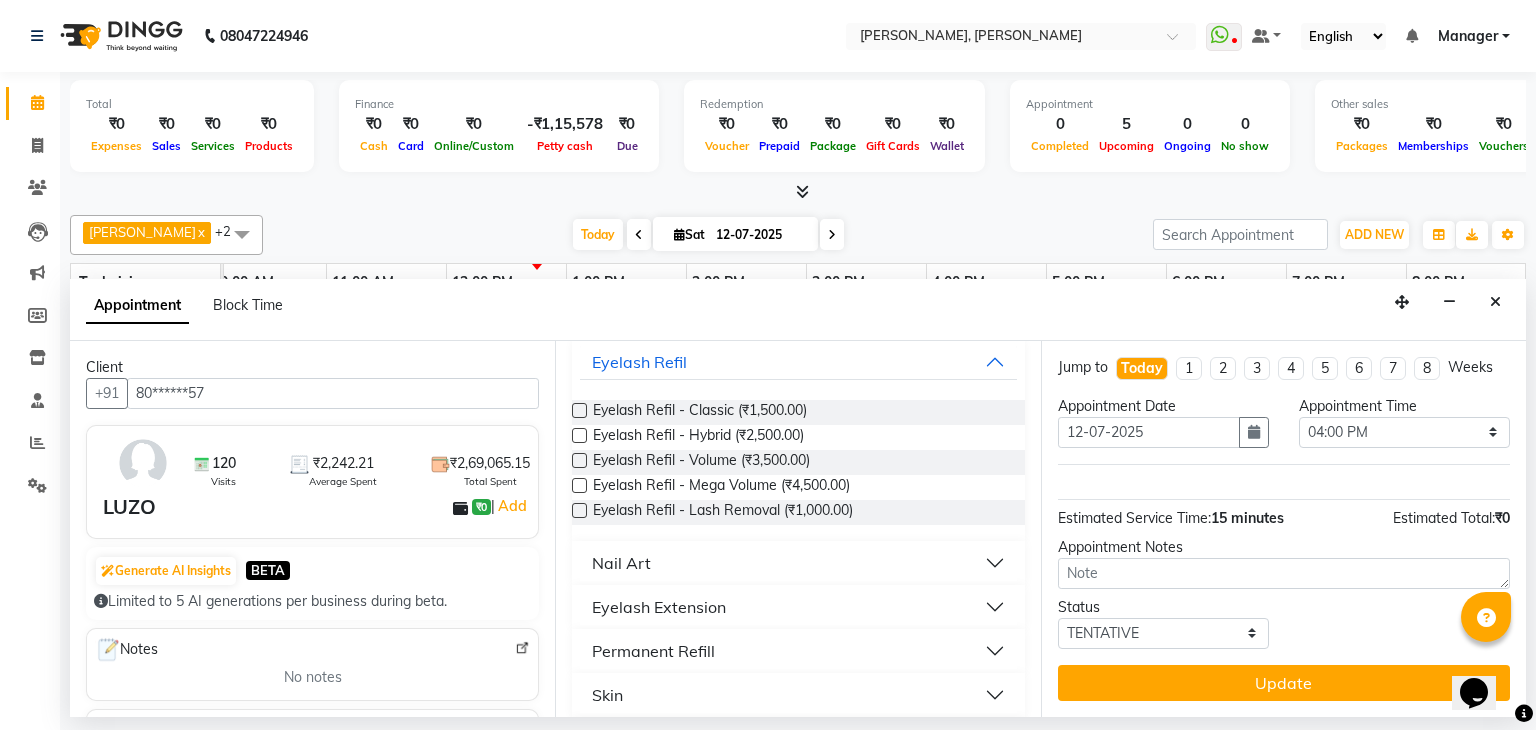 type on "eye" 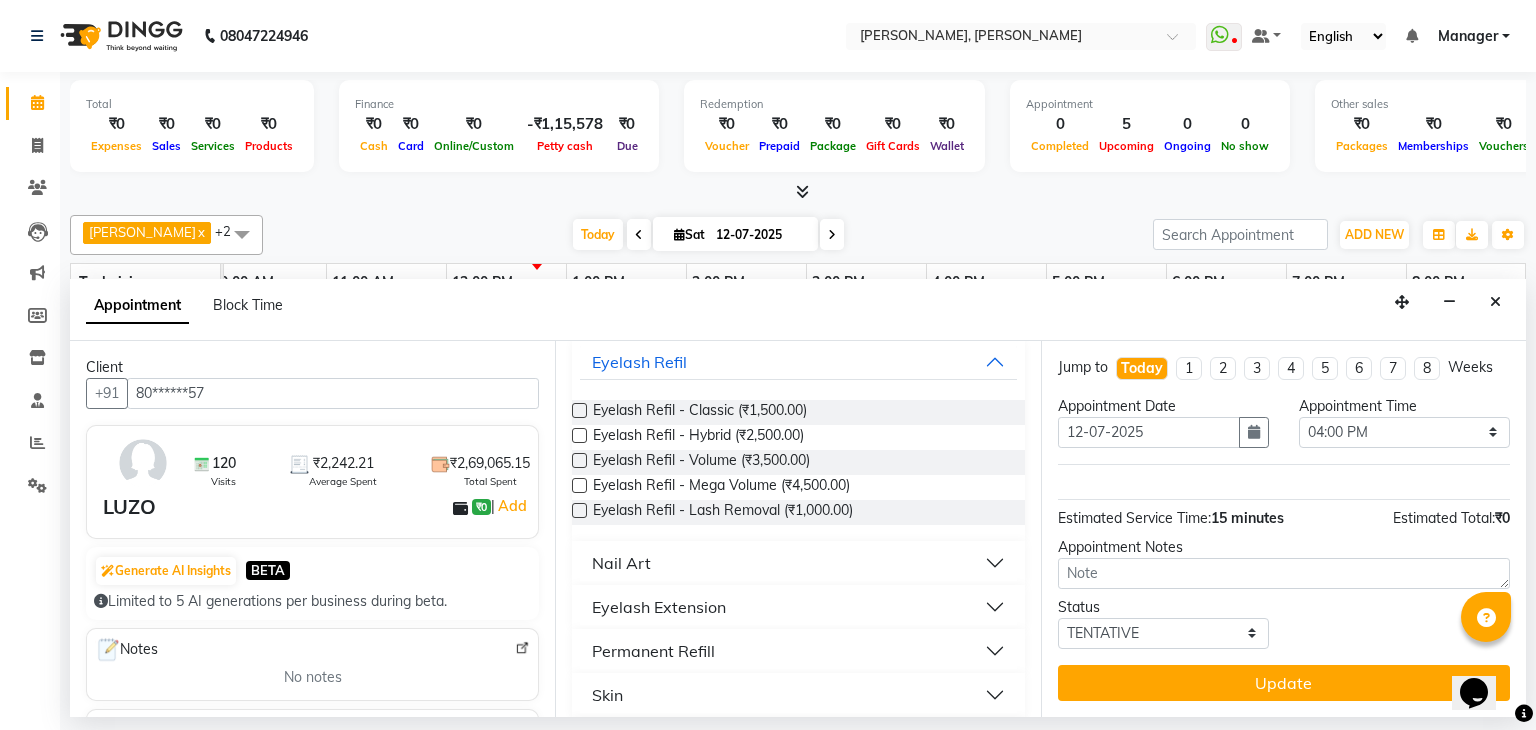 click on "Eyelash Extension" at bounding box center [798, 607] 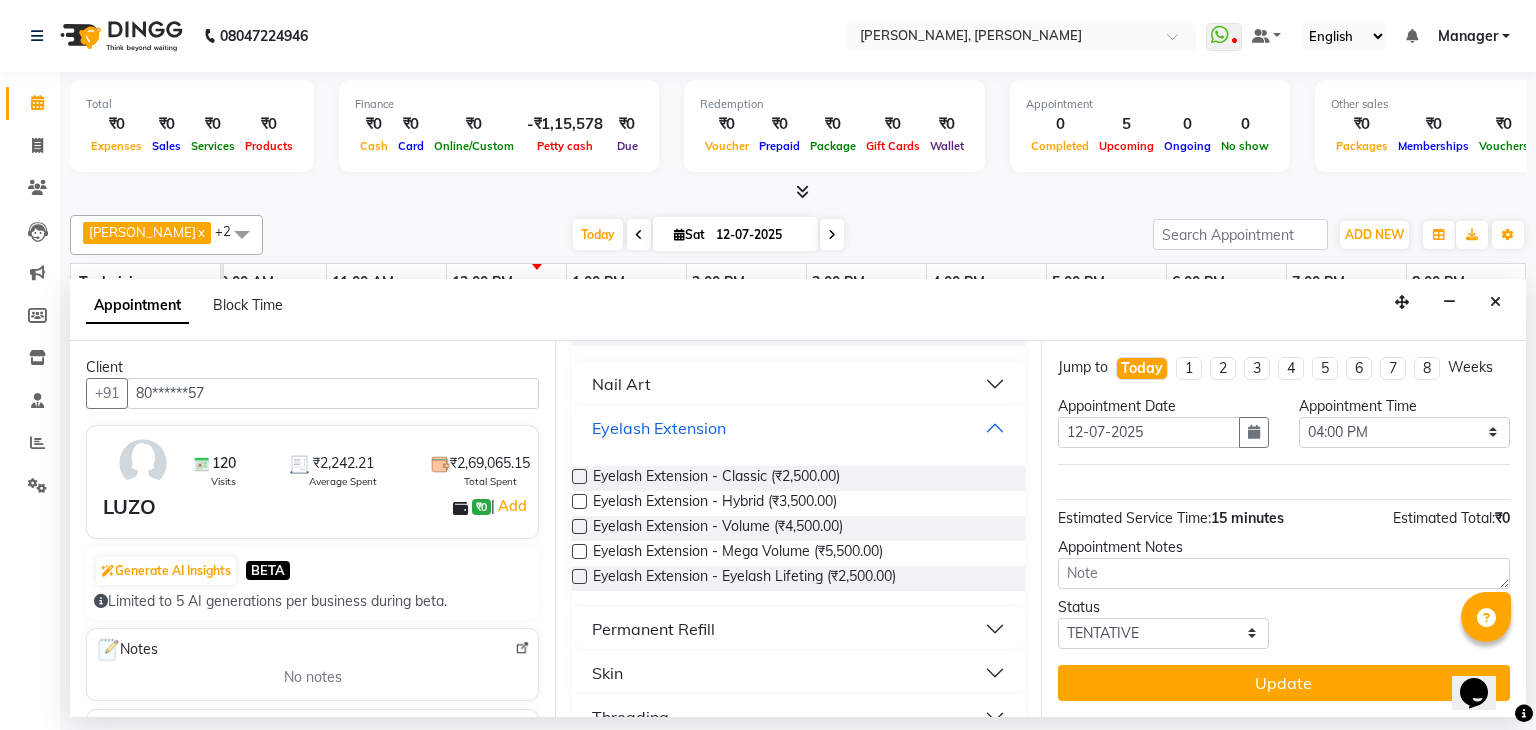 scroll, scrollTop: 314, scrollLeft: 0, axis: vertical 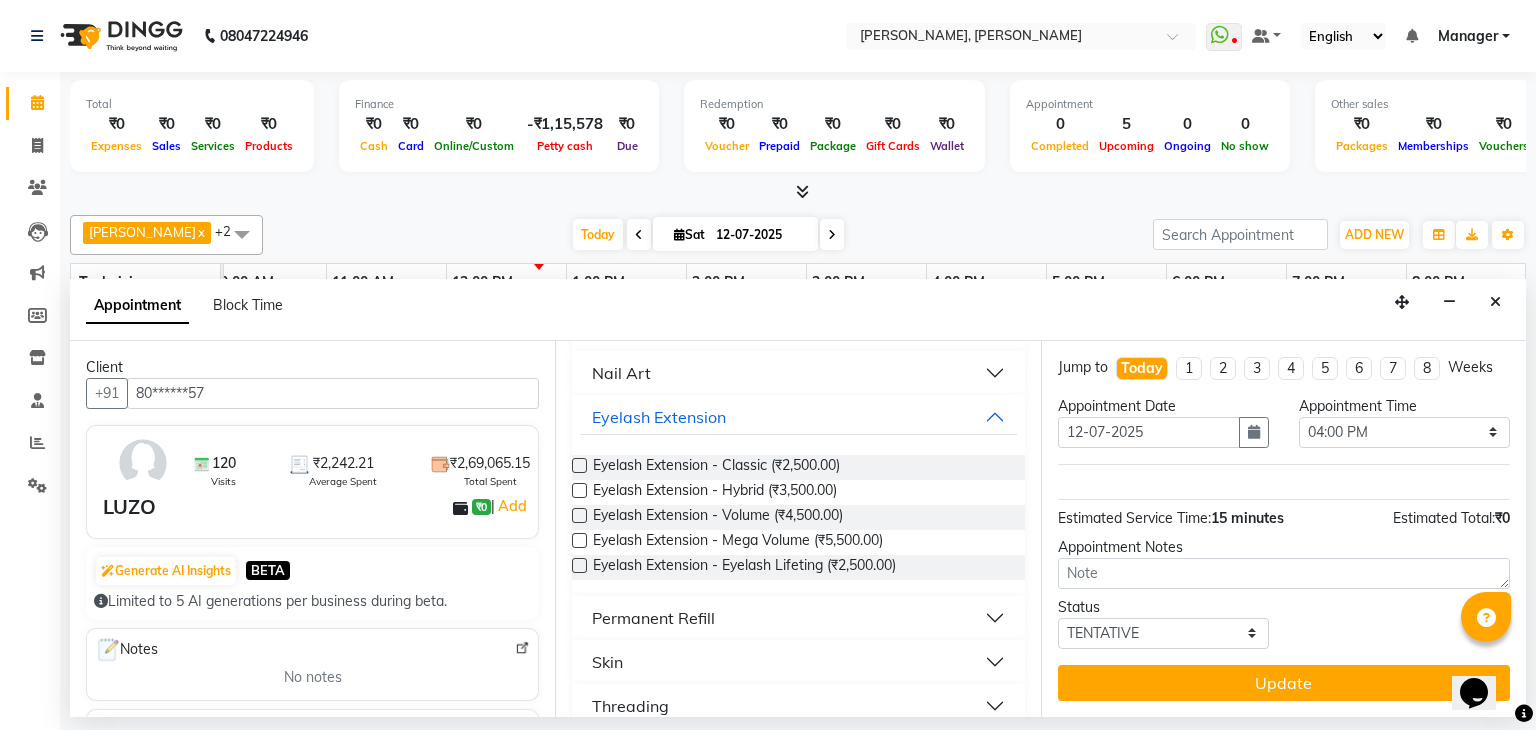 click at bounding box center [579, 465] 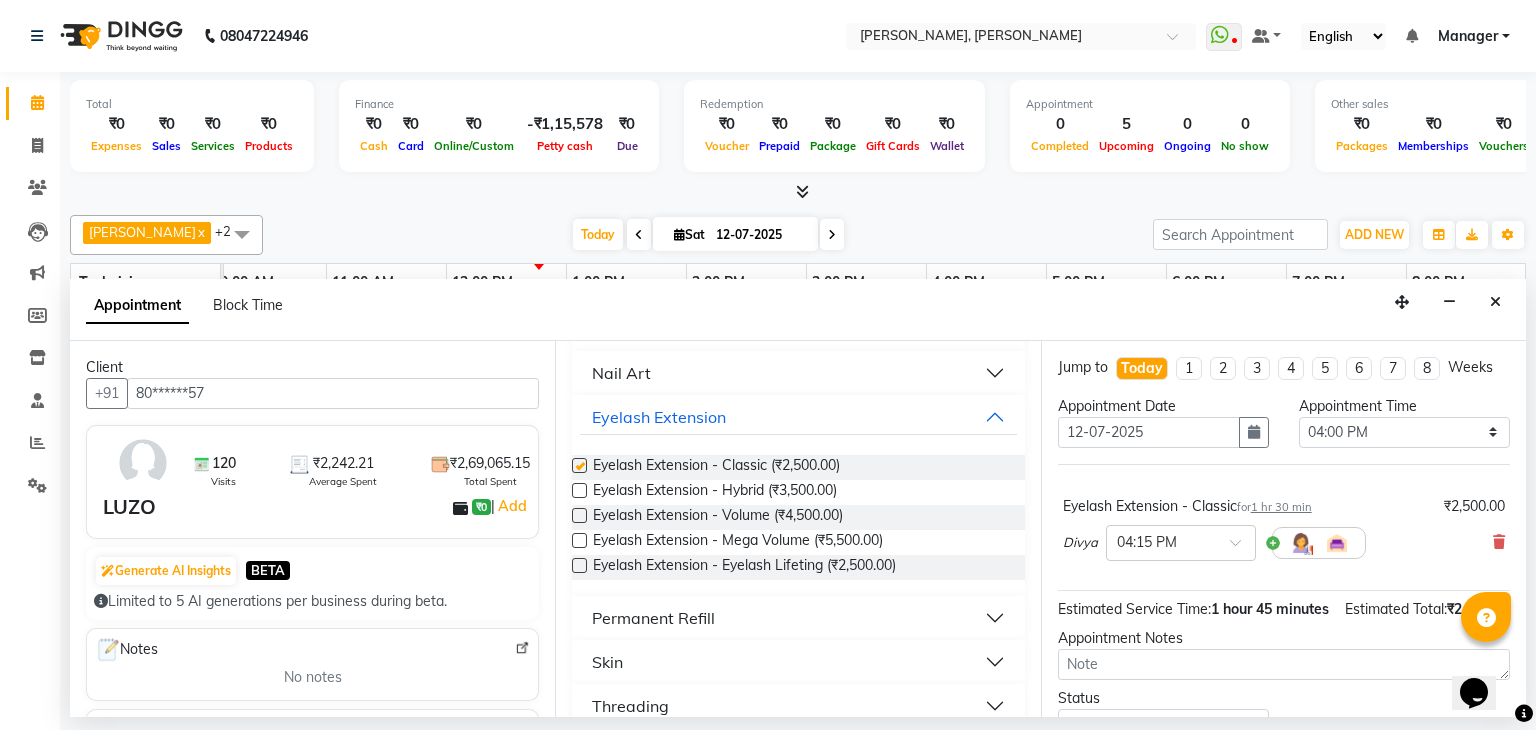 checkbox on "false" 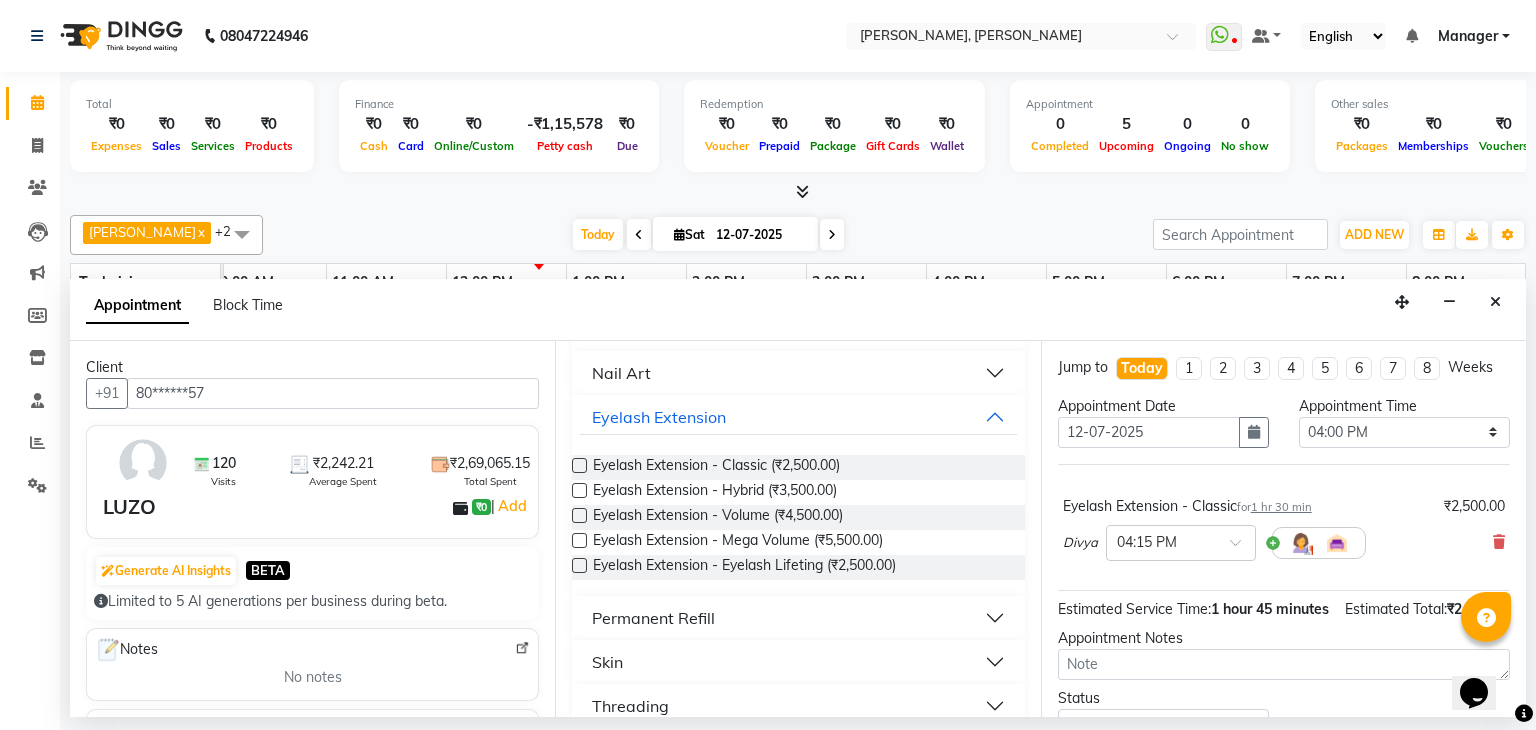 scroll, scrollTop: 0, scrollLeft: 0, axis: both 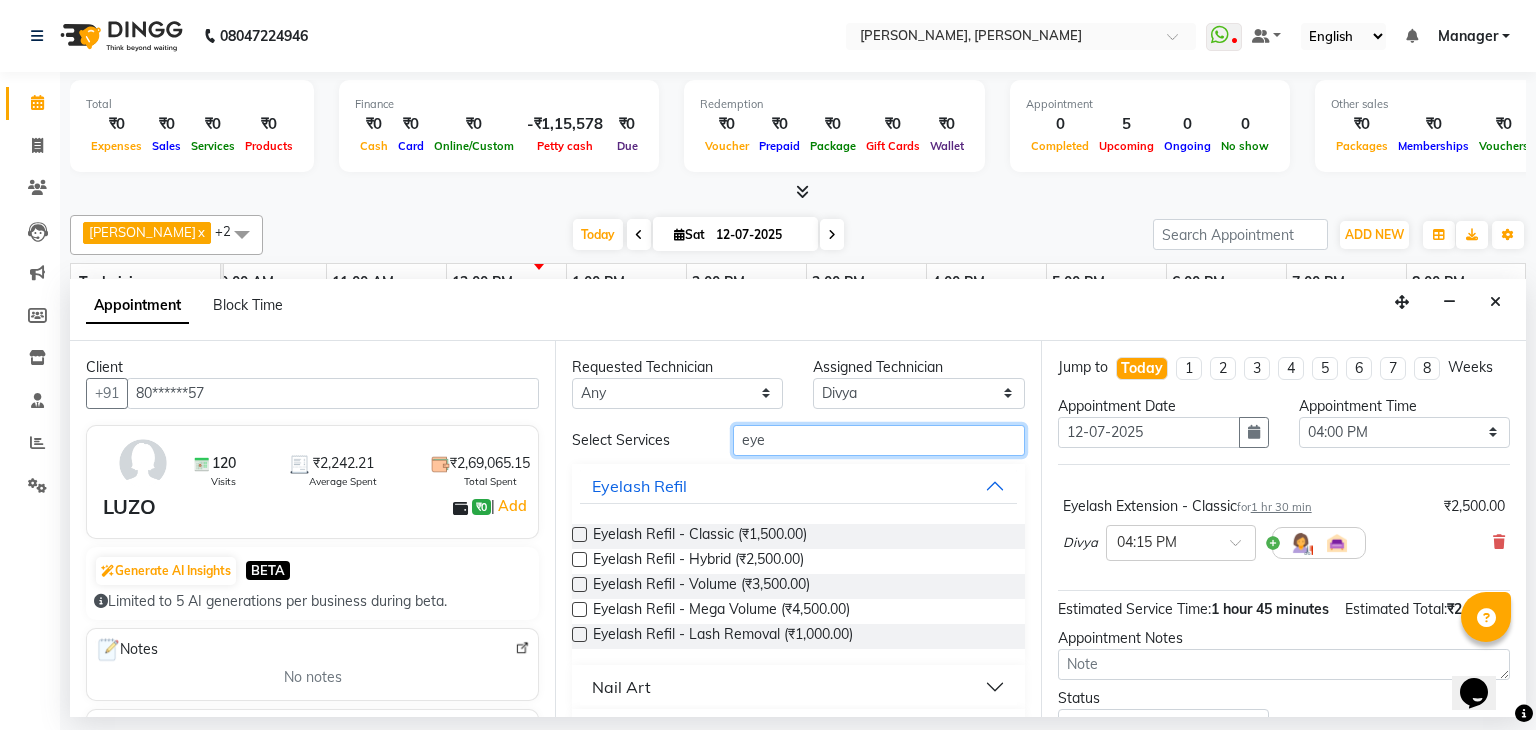 click on "eye" at bounding box center (879, 440) 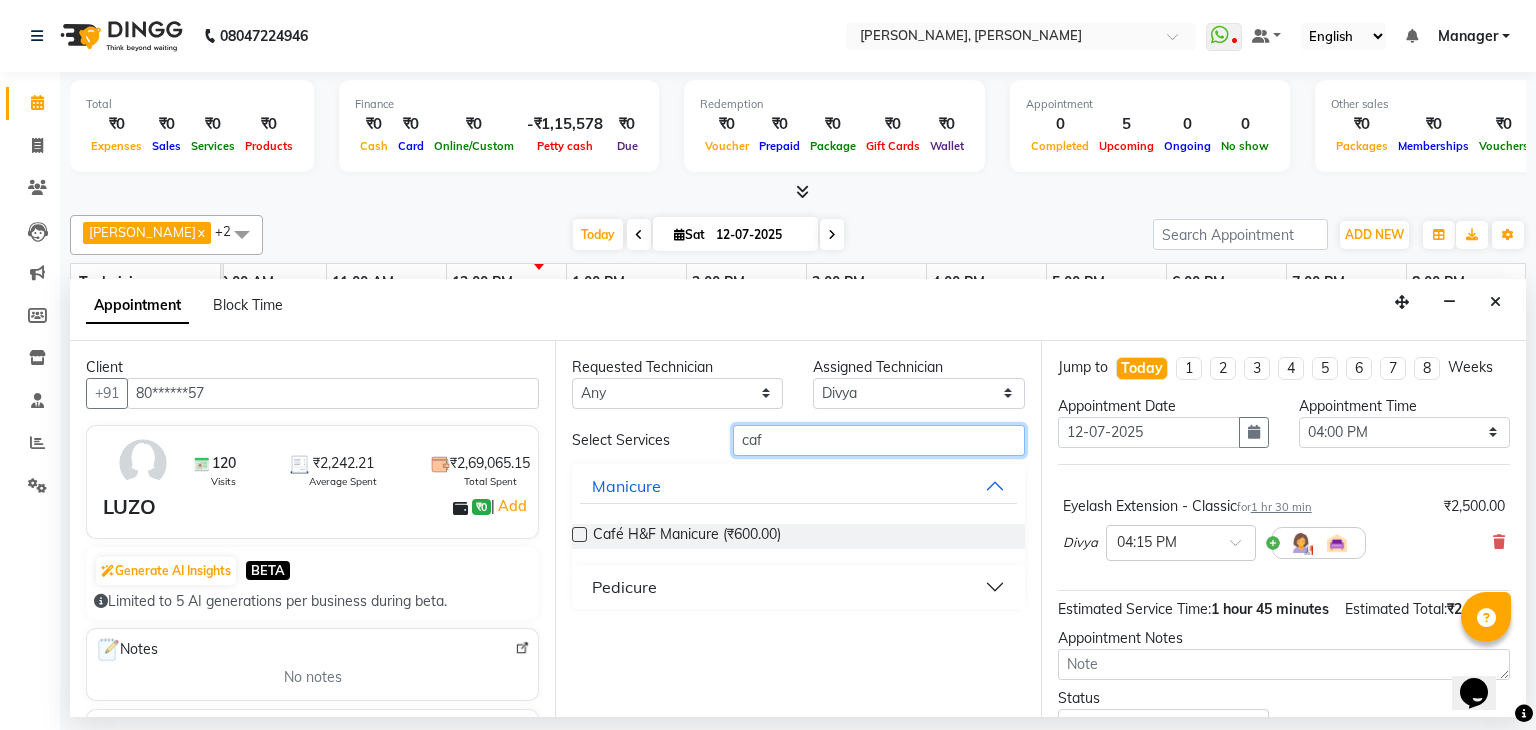 type on "caf" 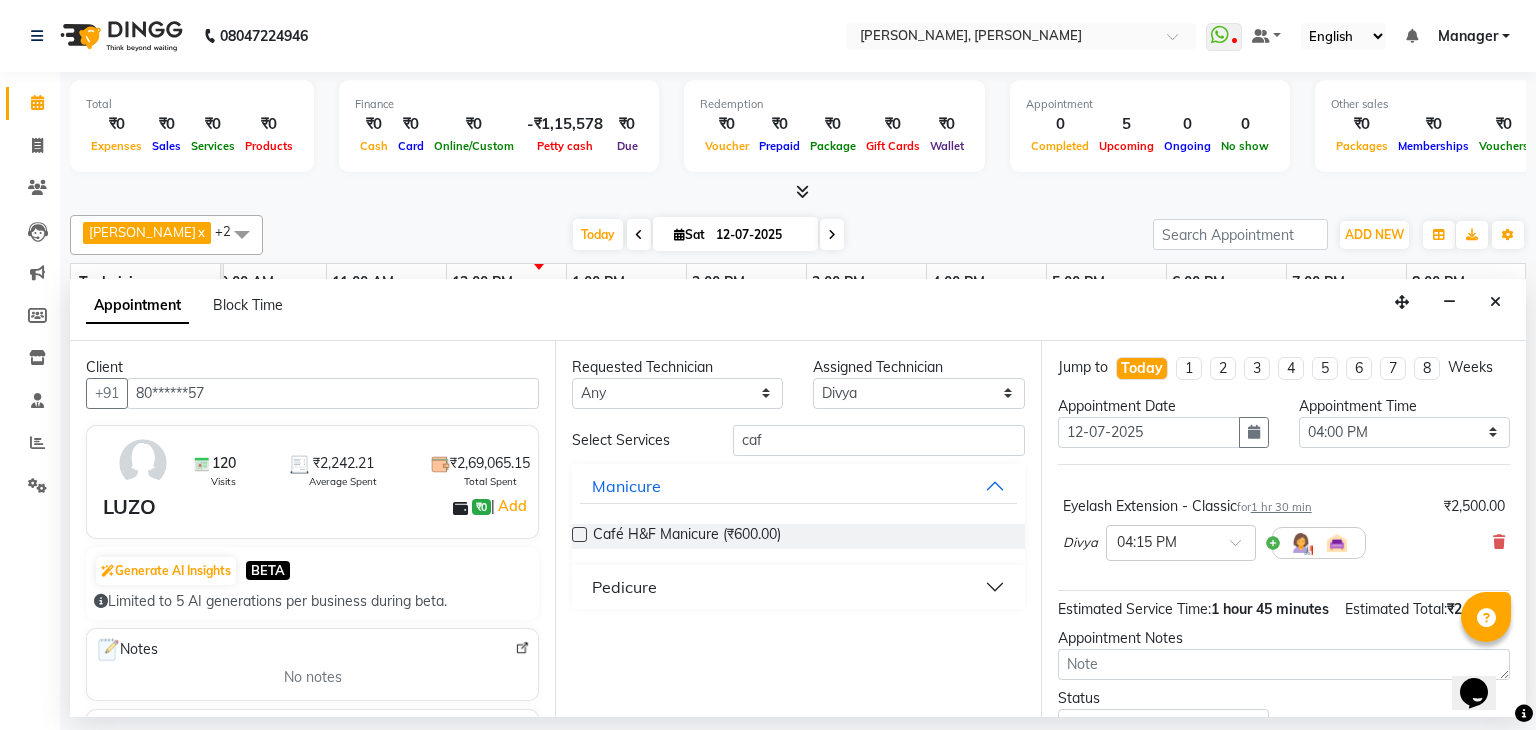 click on "Pedicure" at bounding box center [624, 587] 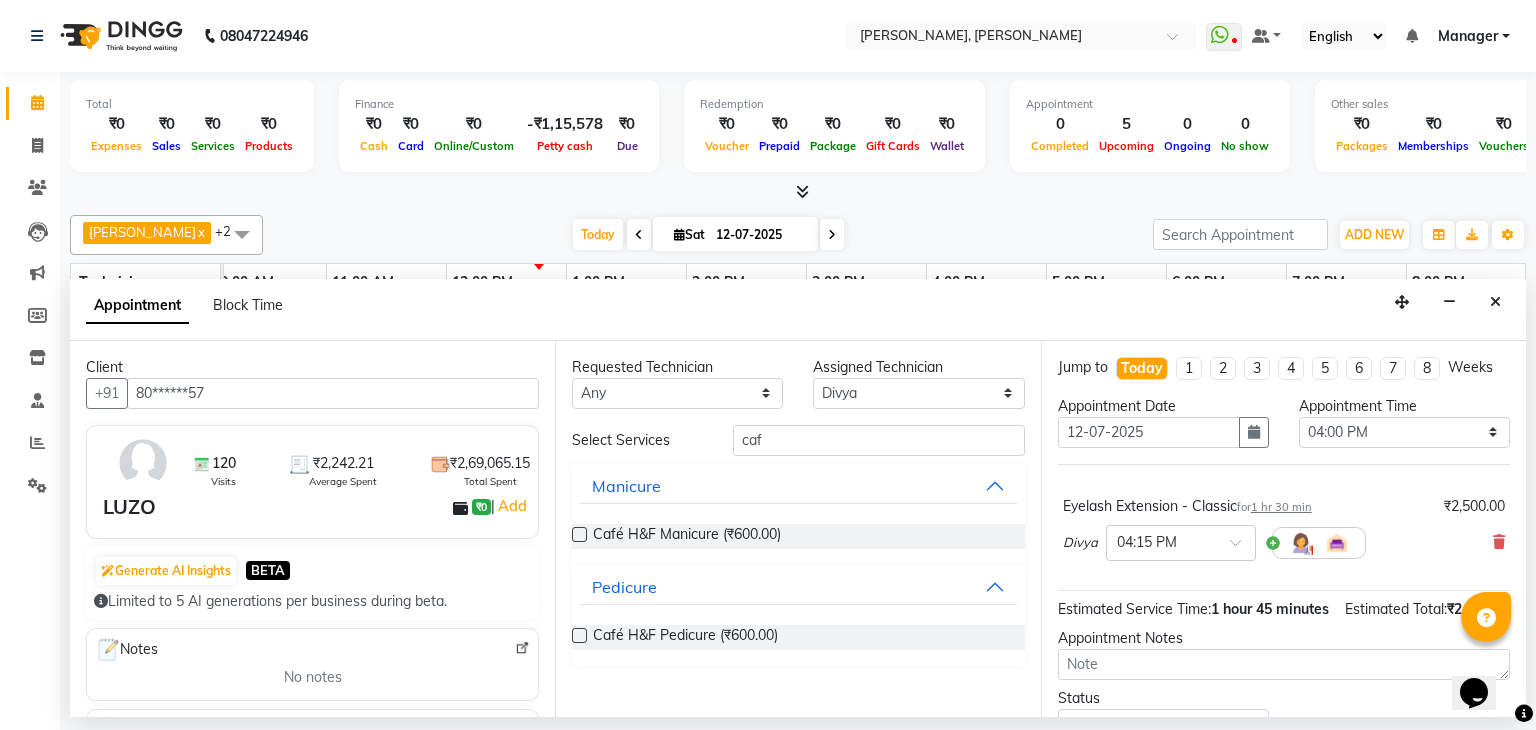 click at bounding box center (579, 635) 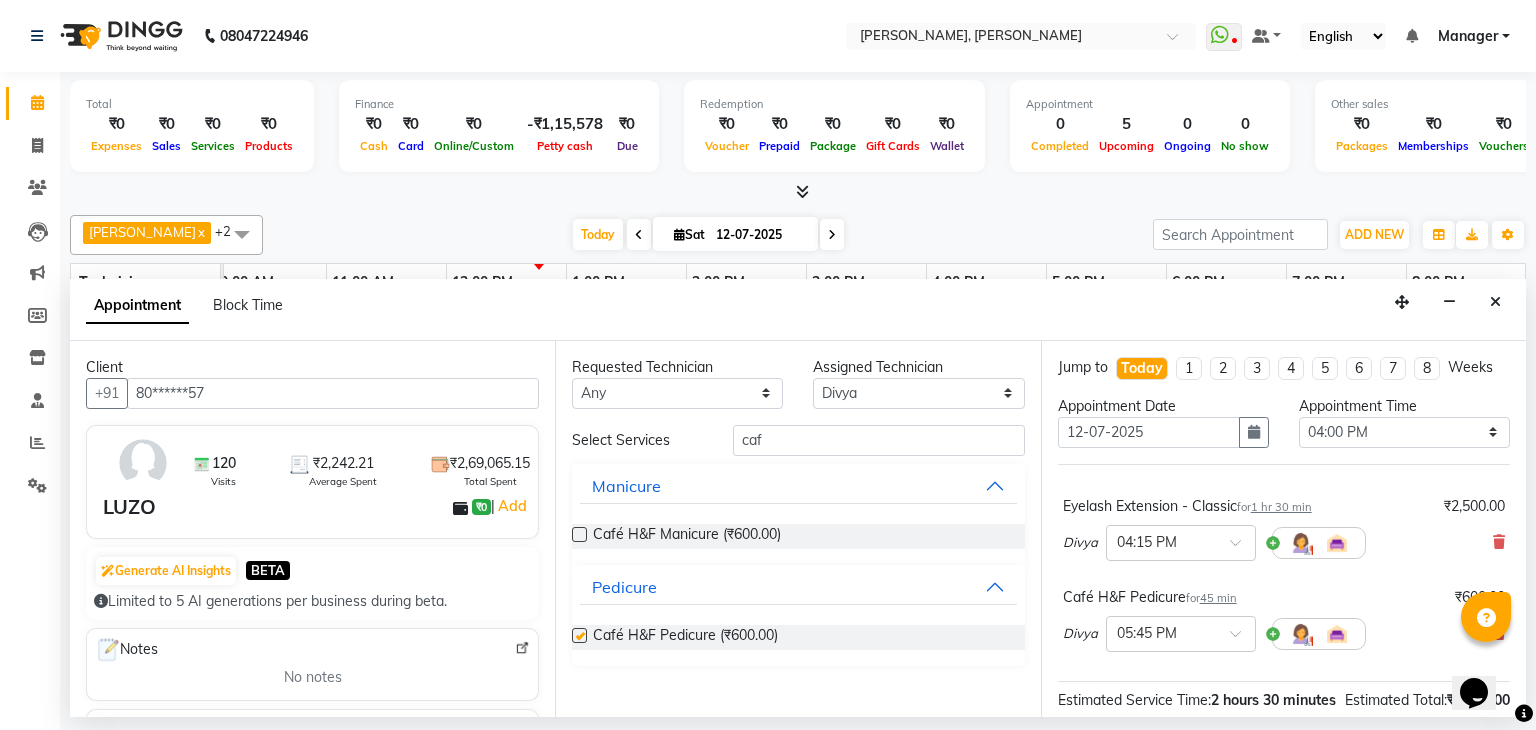 checkbox on "false" 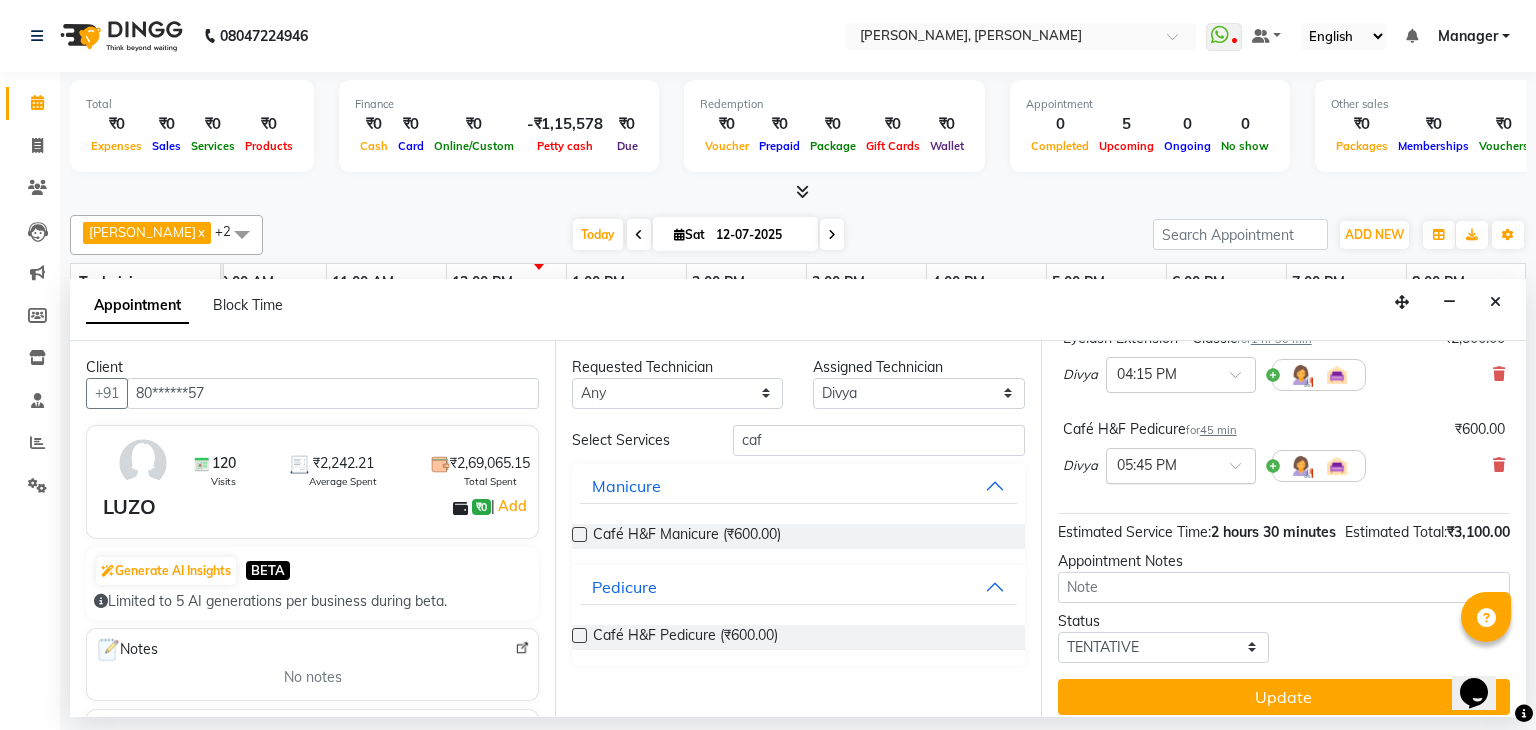 scroll, scrollTop: 202, scrollLeft: 0, axis: vertical 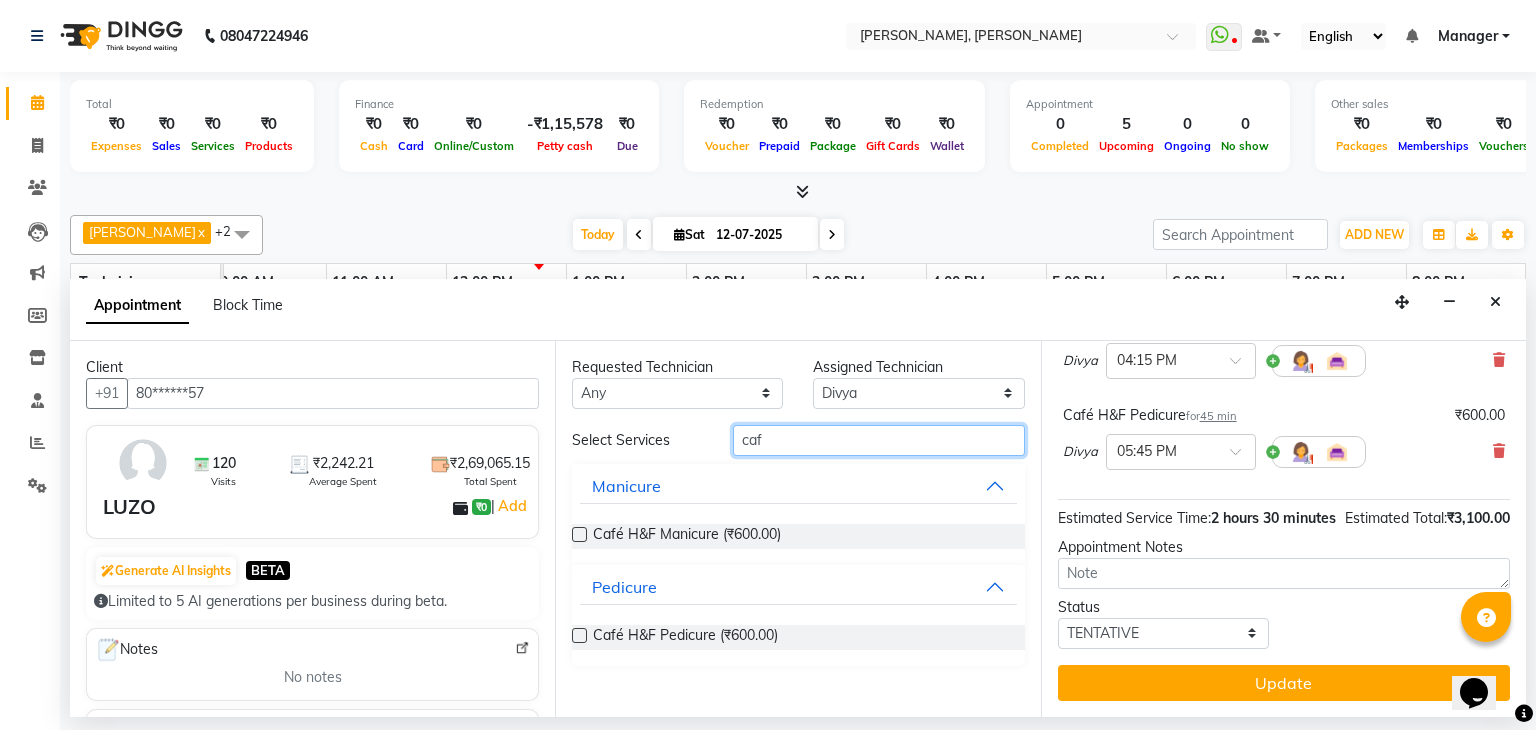 click on "caf" at bounding box center (879, 440) 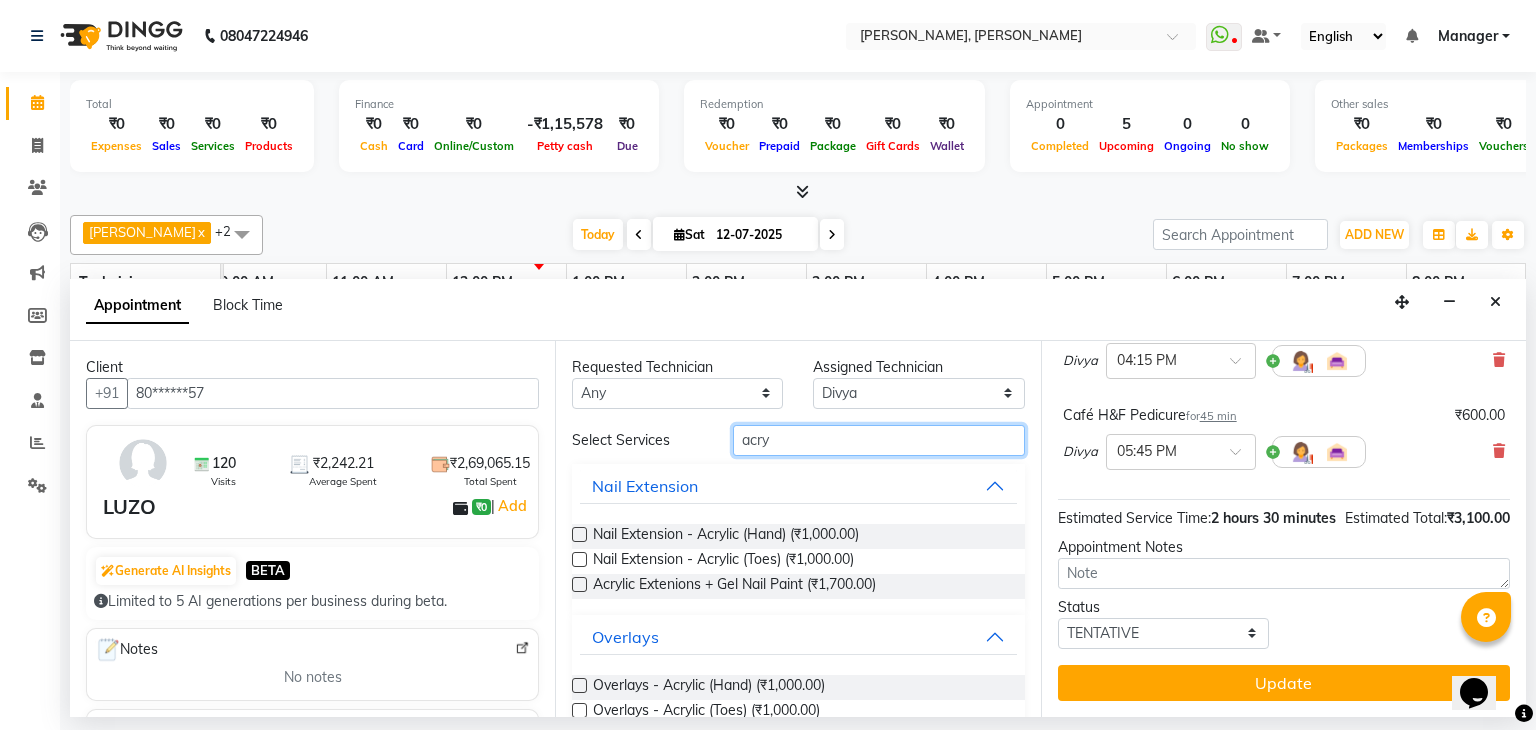 type on "acry" 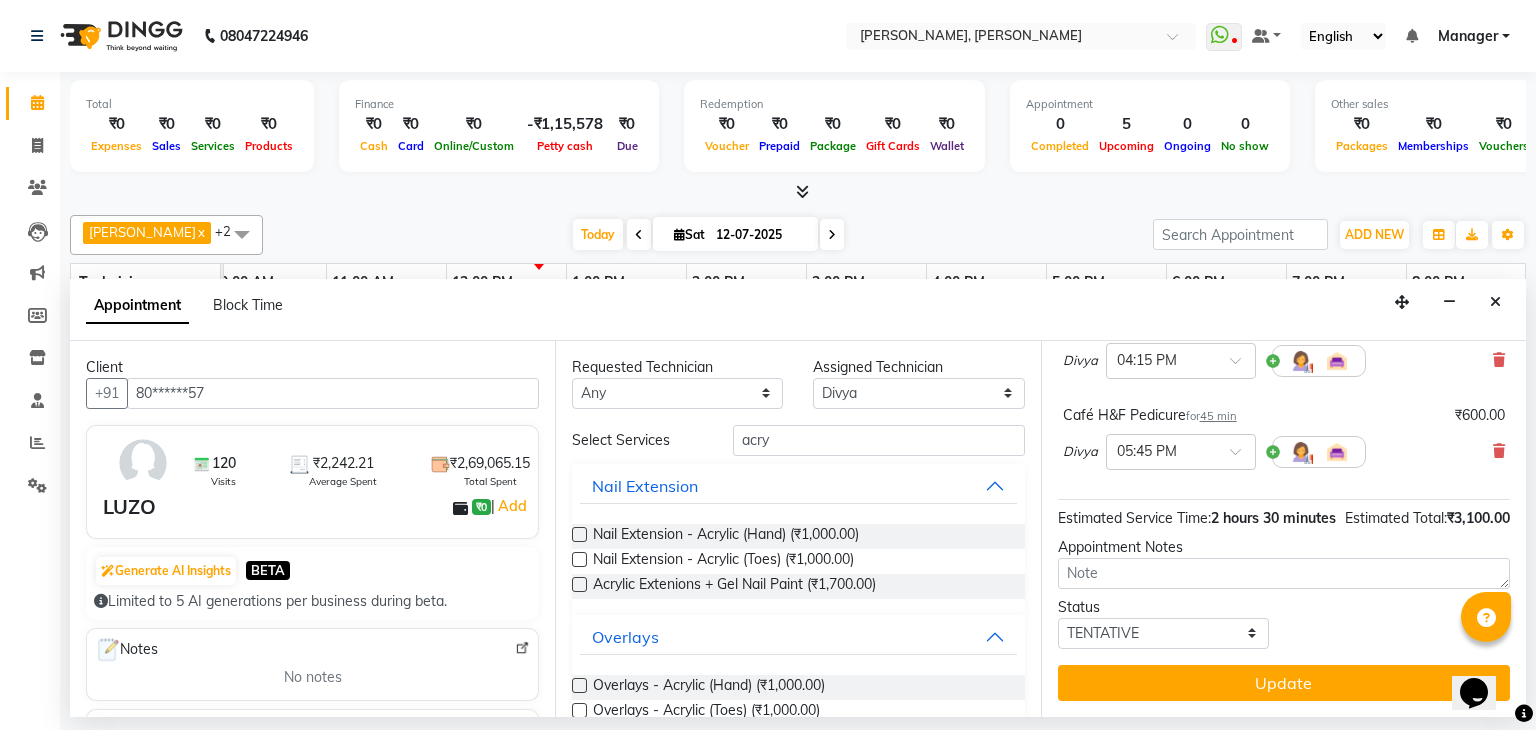 click at bounding box center [579, 534] 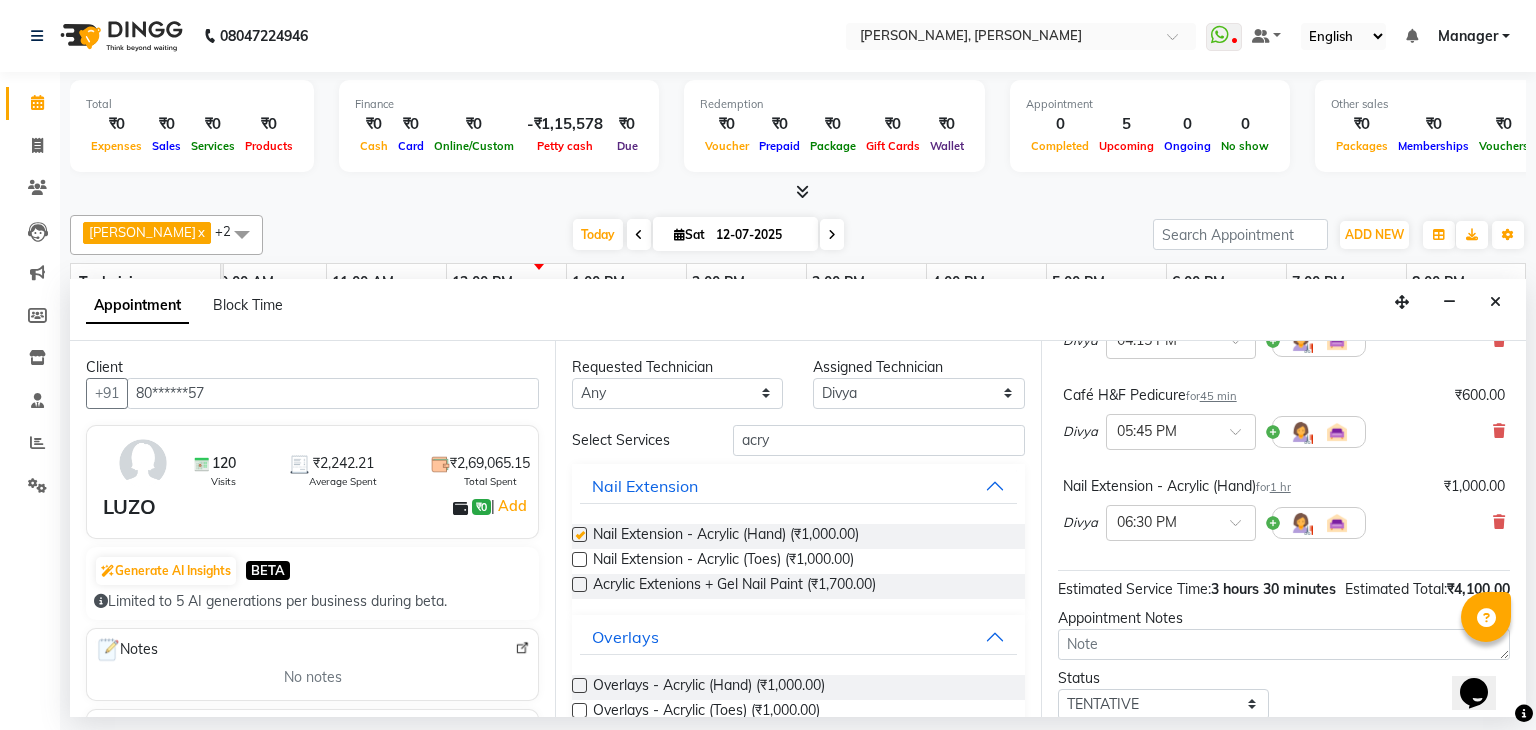 checkbox on "false" 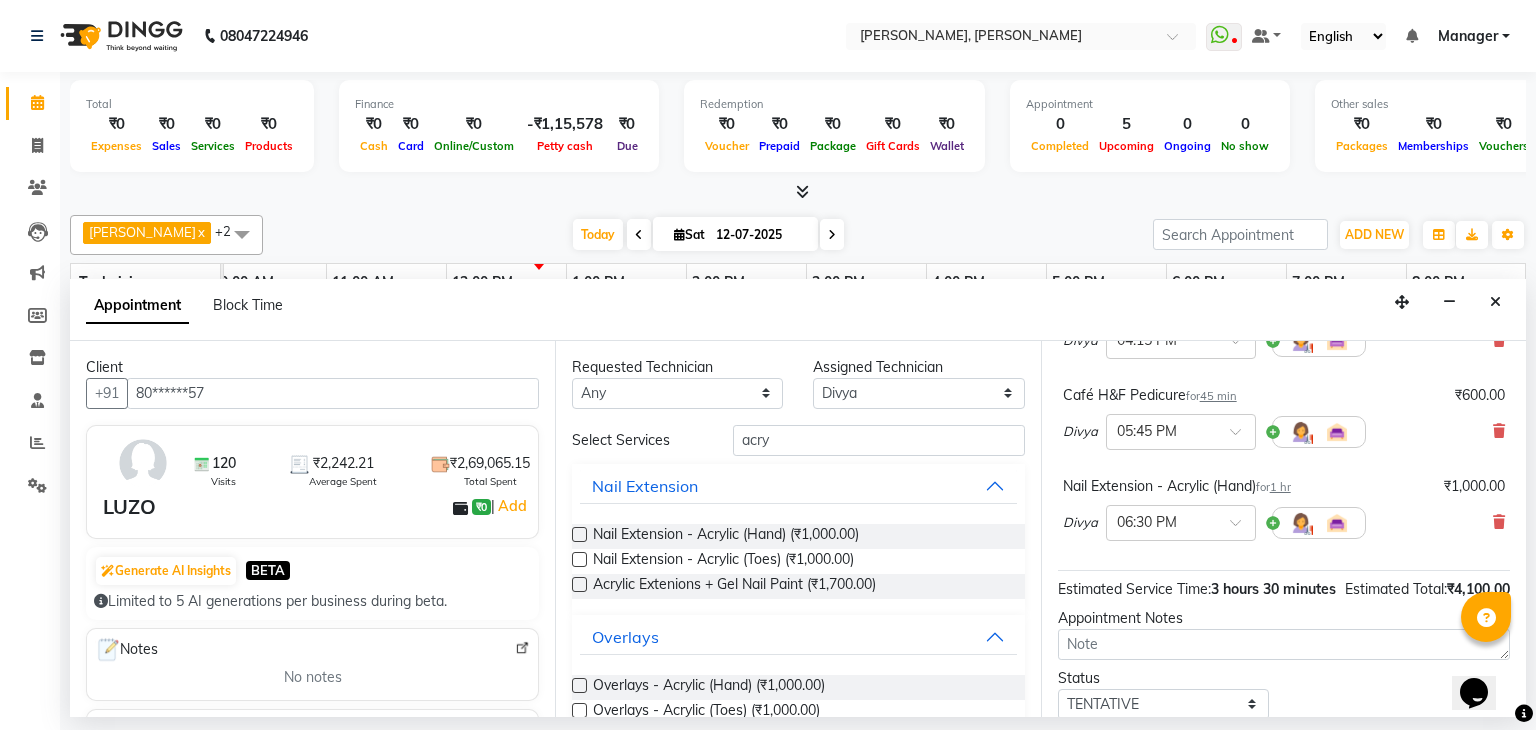 scroll, scrollTop: 292, scrollLeft: 0, axis: vertical 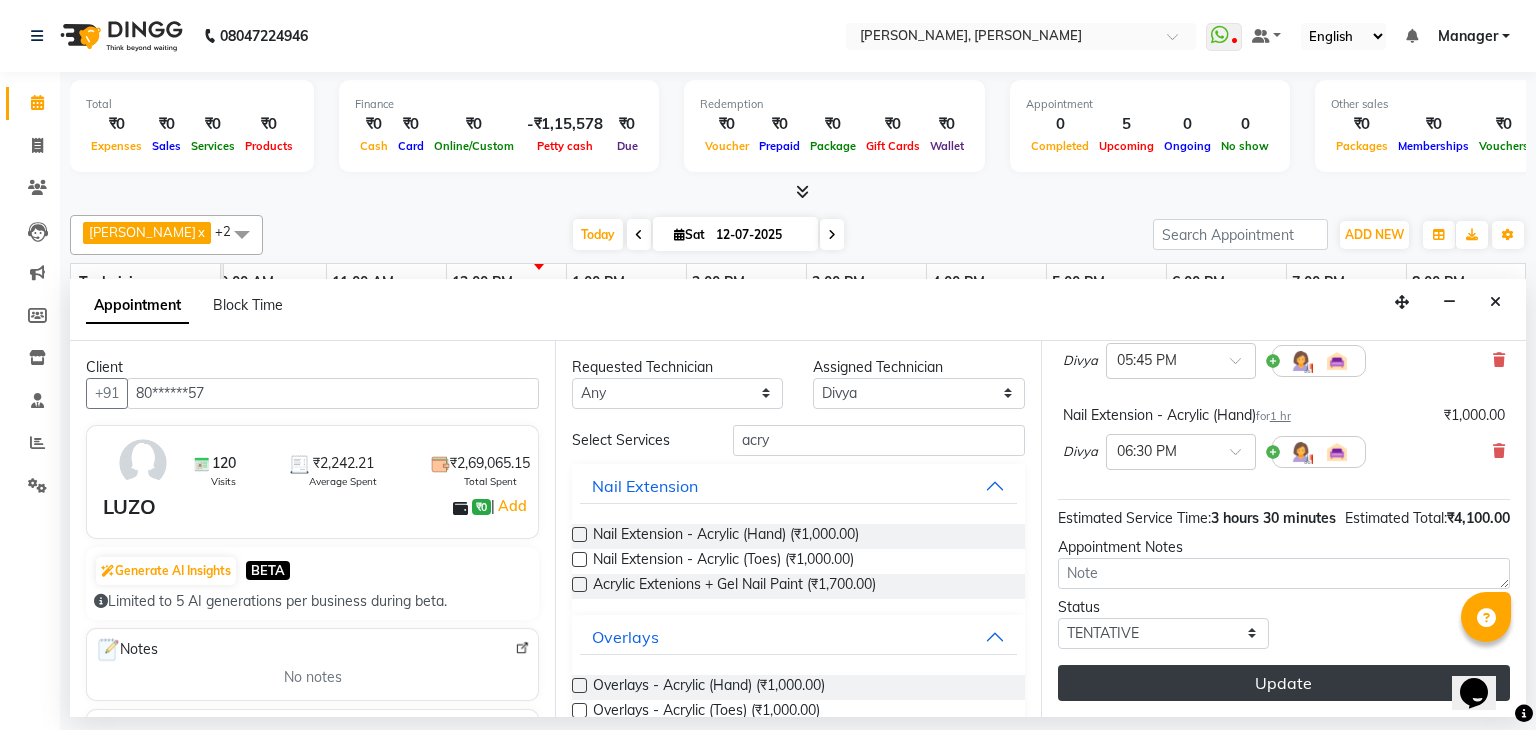 click on "Update" at bounding box center (1284, 683) 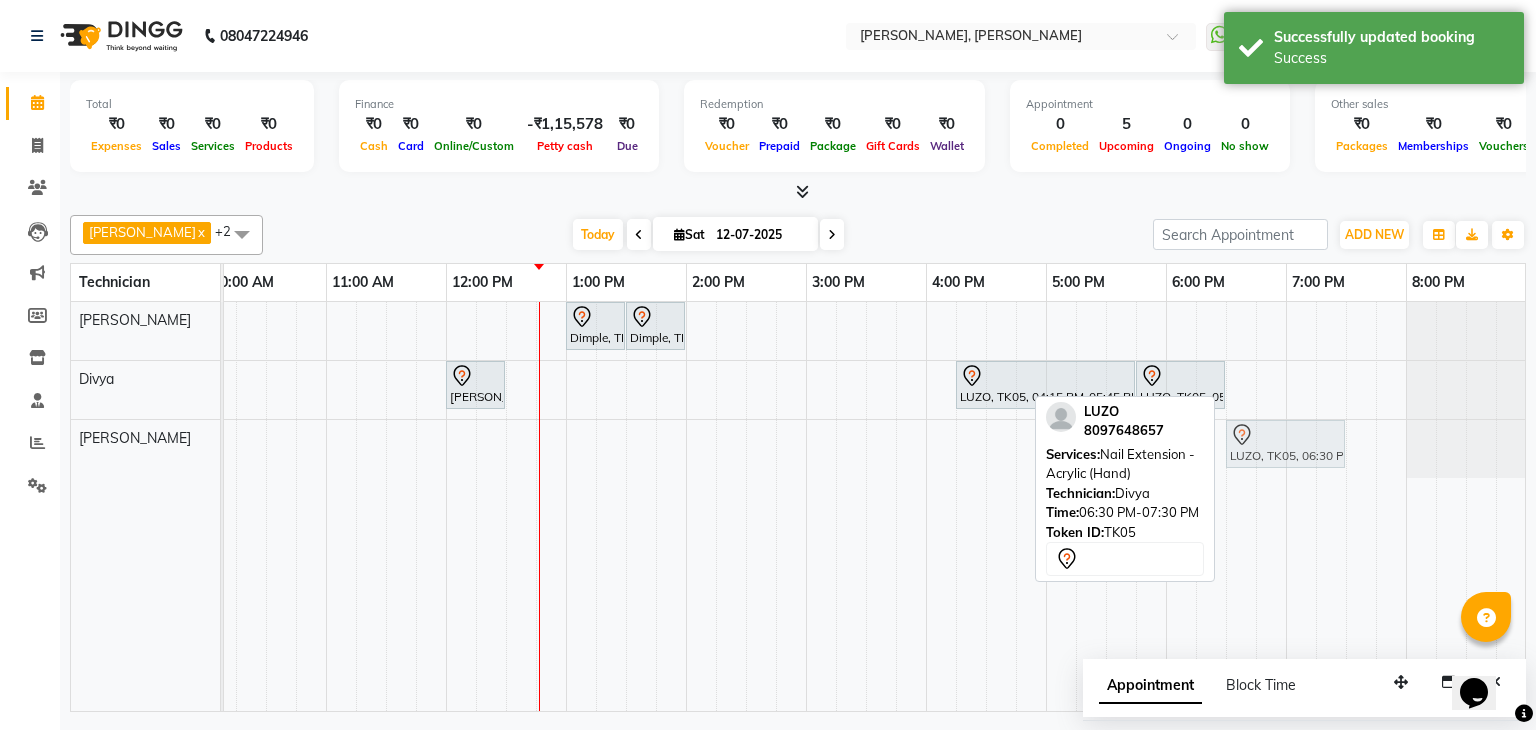drag, startPoint x: 1276, startPoint y: 376, endPoint x: 1287, endPoint y: 453, distance: 77.781746 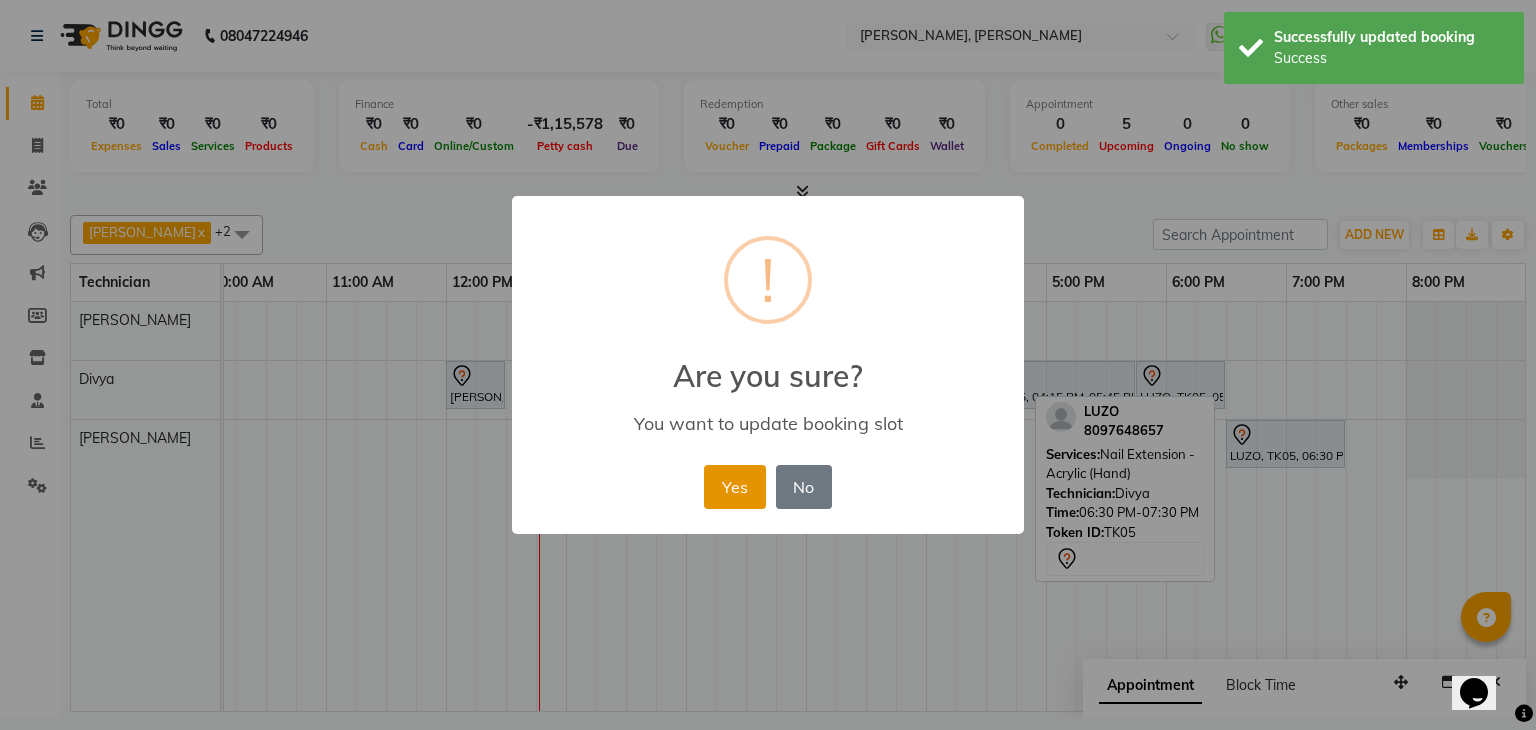 click on "Yes" at bounding box center (734, 487) 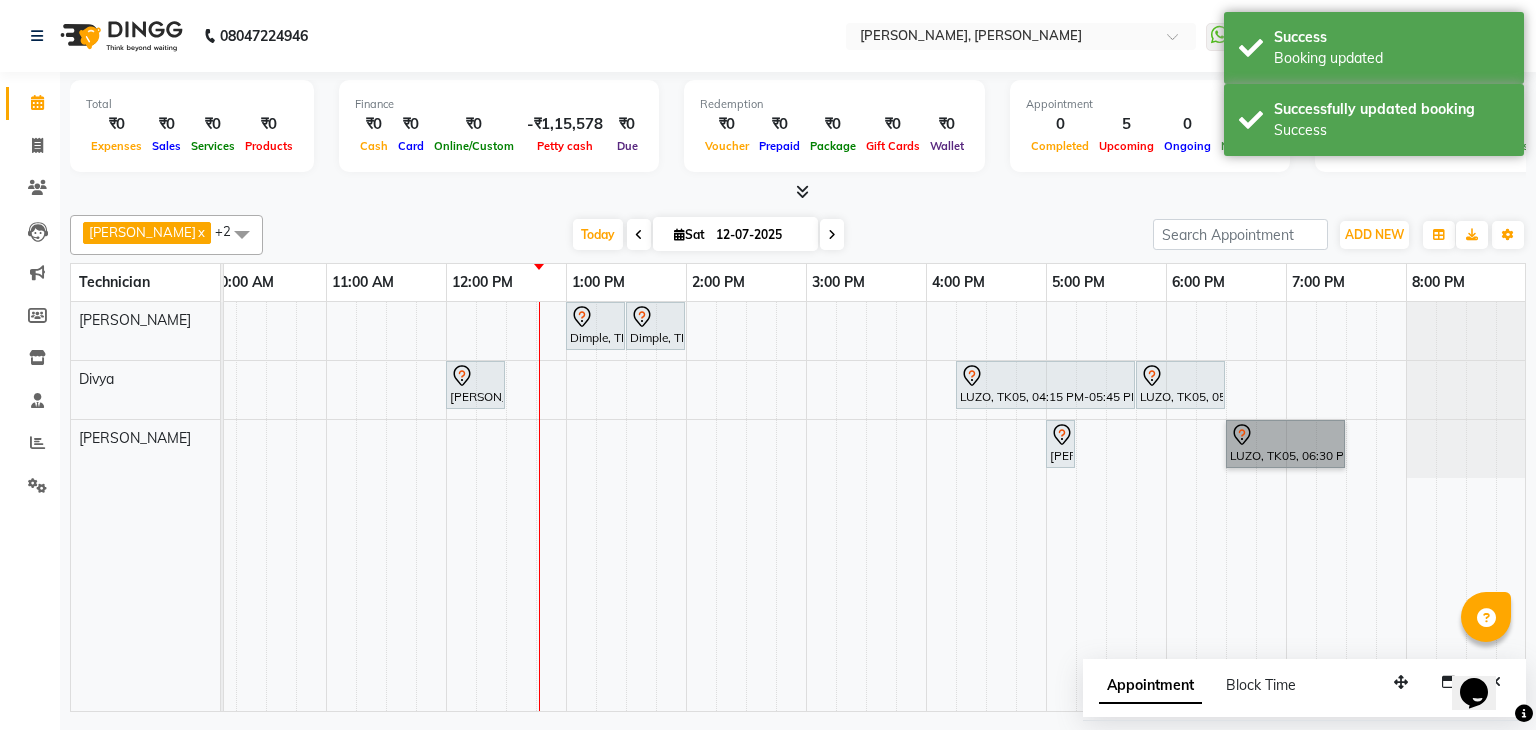 drag, startPoint x: 1273, startPoint y: 435, endPoint x: 1272, endPoint y: 349, distance: 86.00581 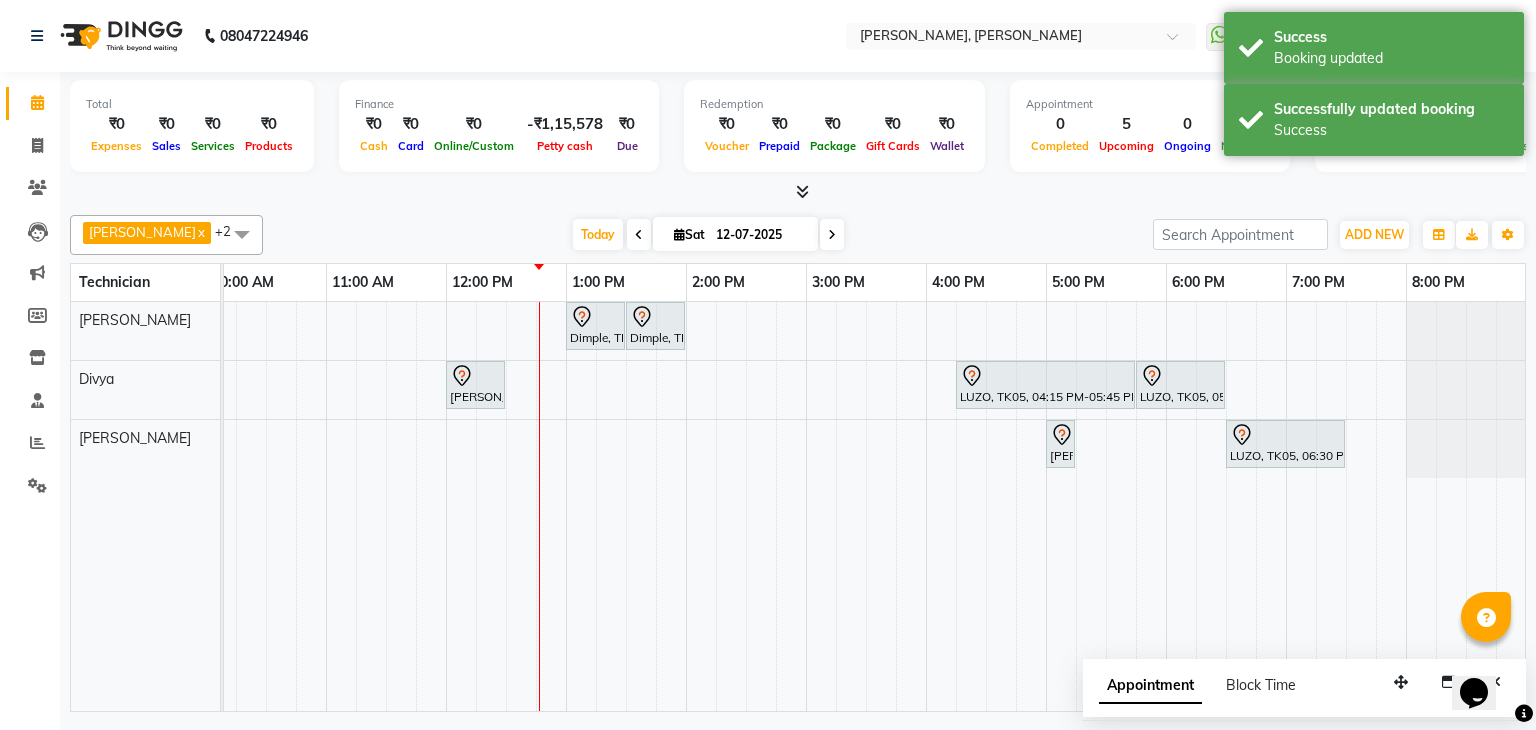 drag, startPoint x: 1272, startPoint y: 349, endPoint x: 916, endPoint y: 234, distance: 374.11362 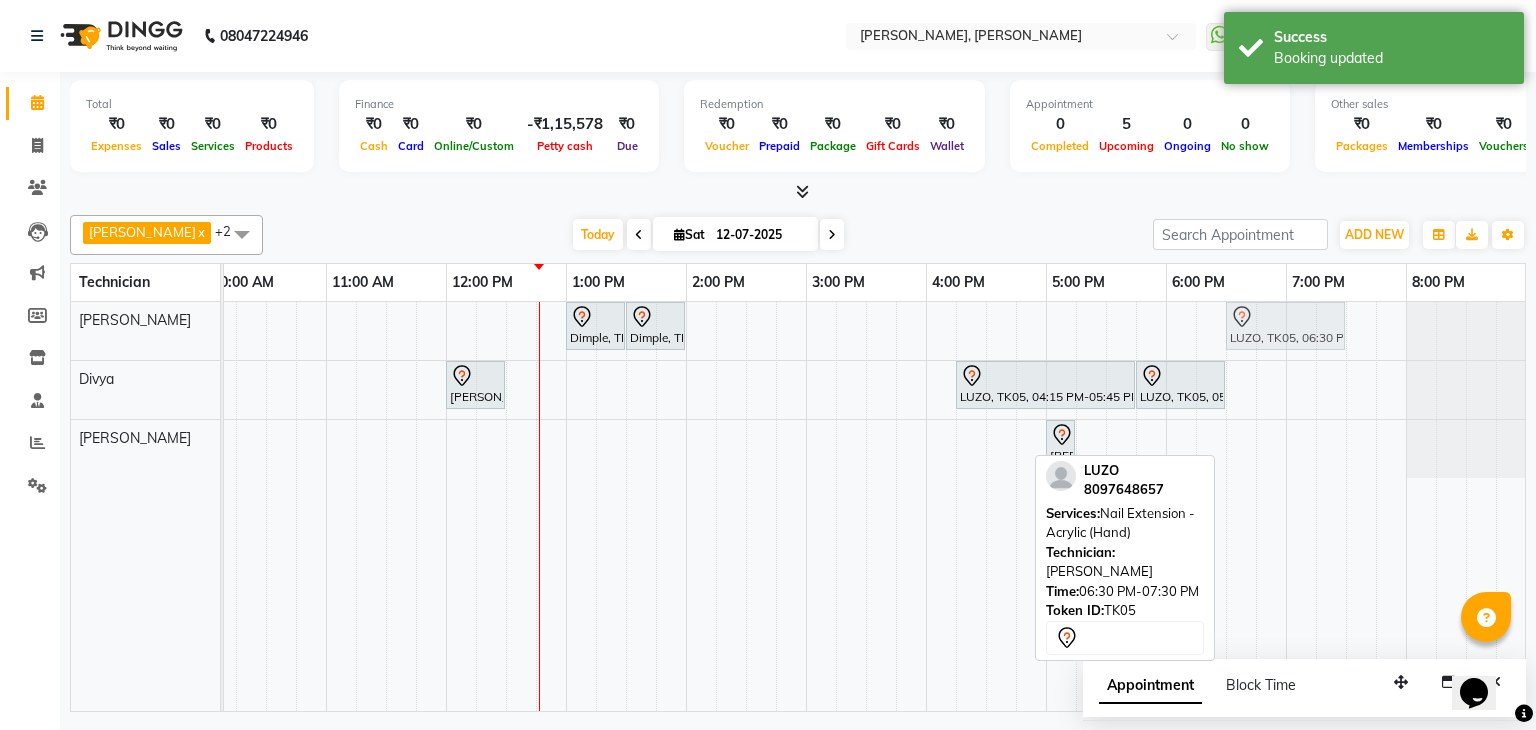 drag, startPoint x: 1268, startPoint y: 443, endPoint x: 1281, endPoint y: 325, distance: 118.71394 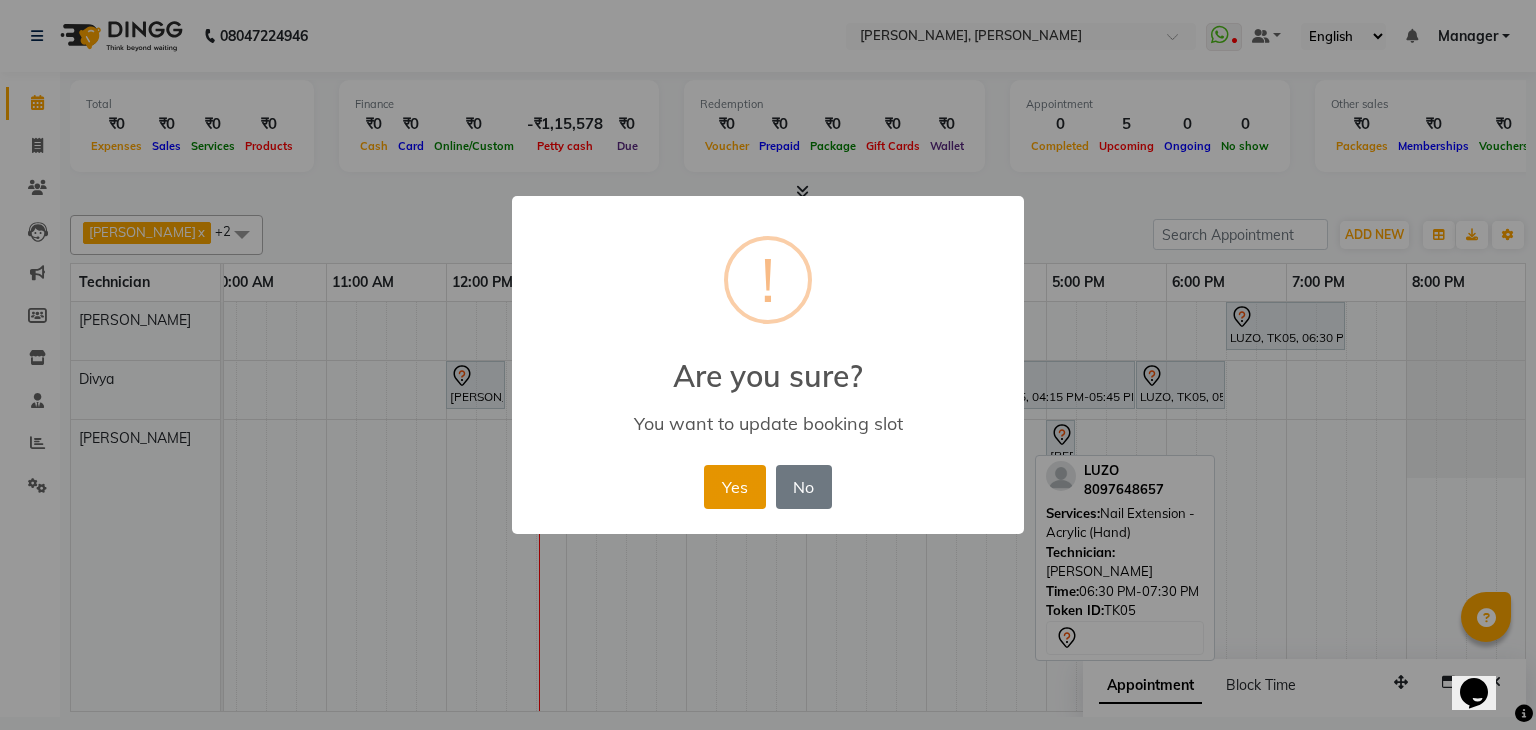 click on "Yes" at bounding box center [734, 487] 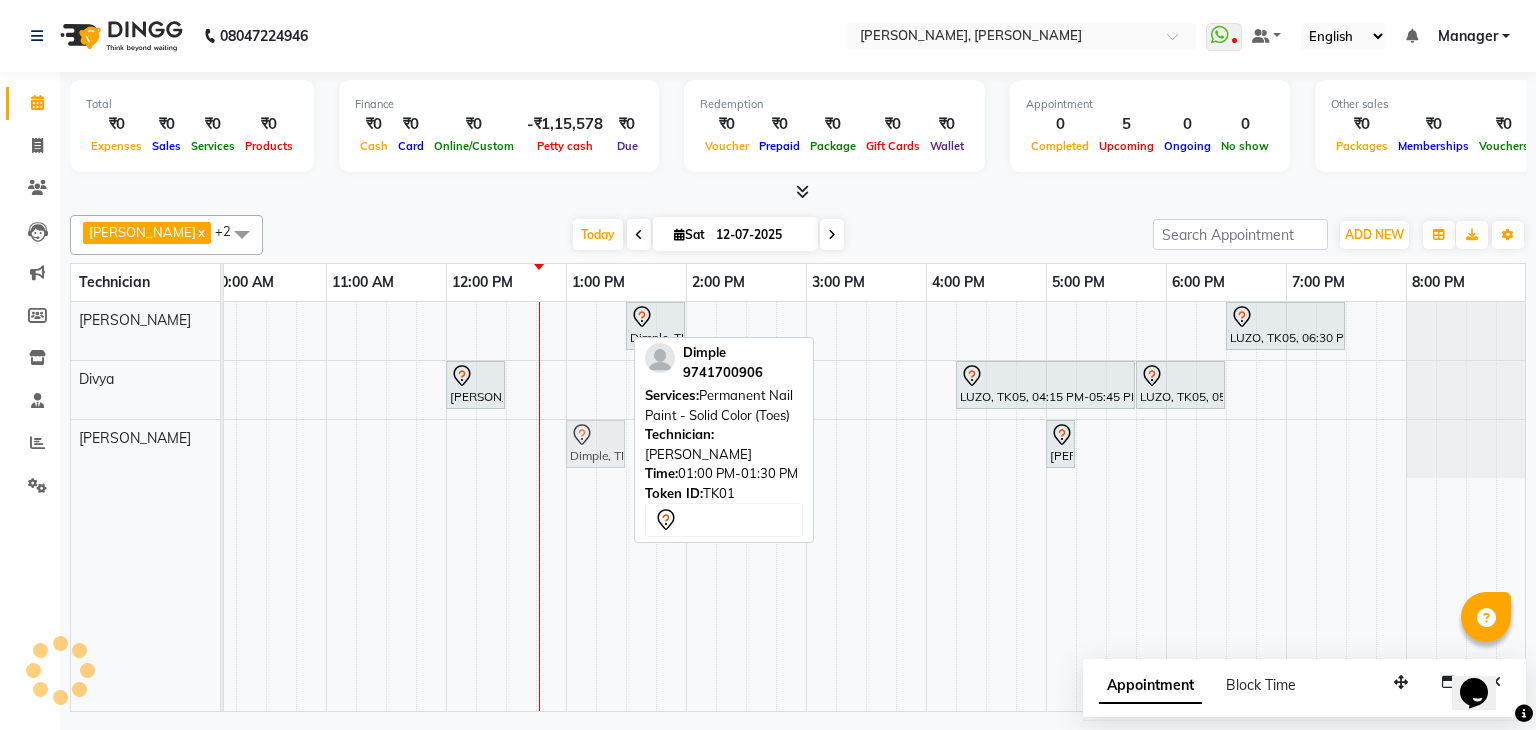 drag, startPoint x: 594, startPoint y: 318, endPoint x: 594, endPoint y: 447, distance: 129 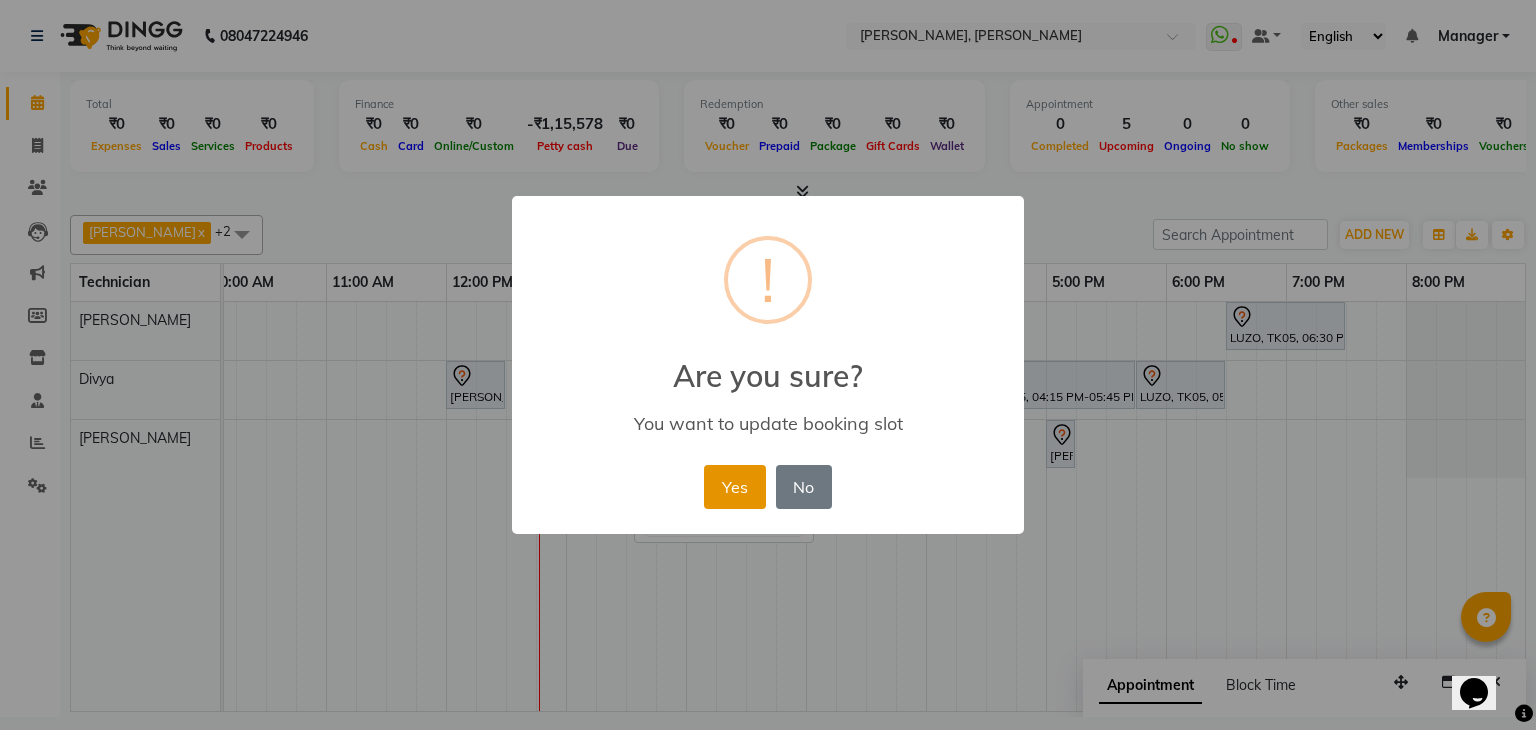 click on "Yes" at bounding box center [734, 487] 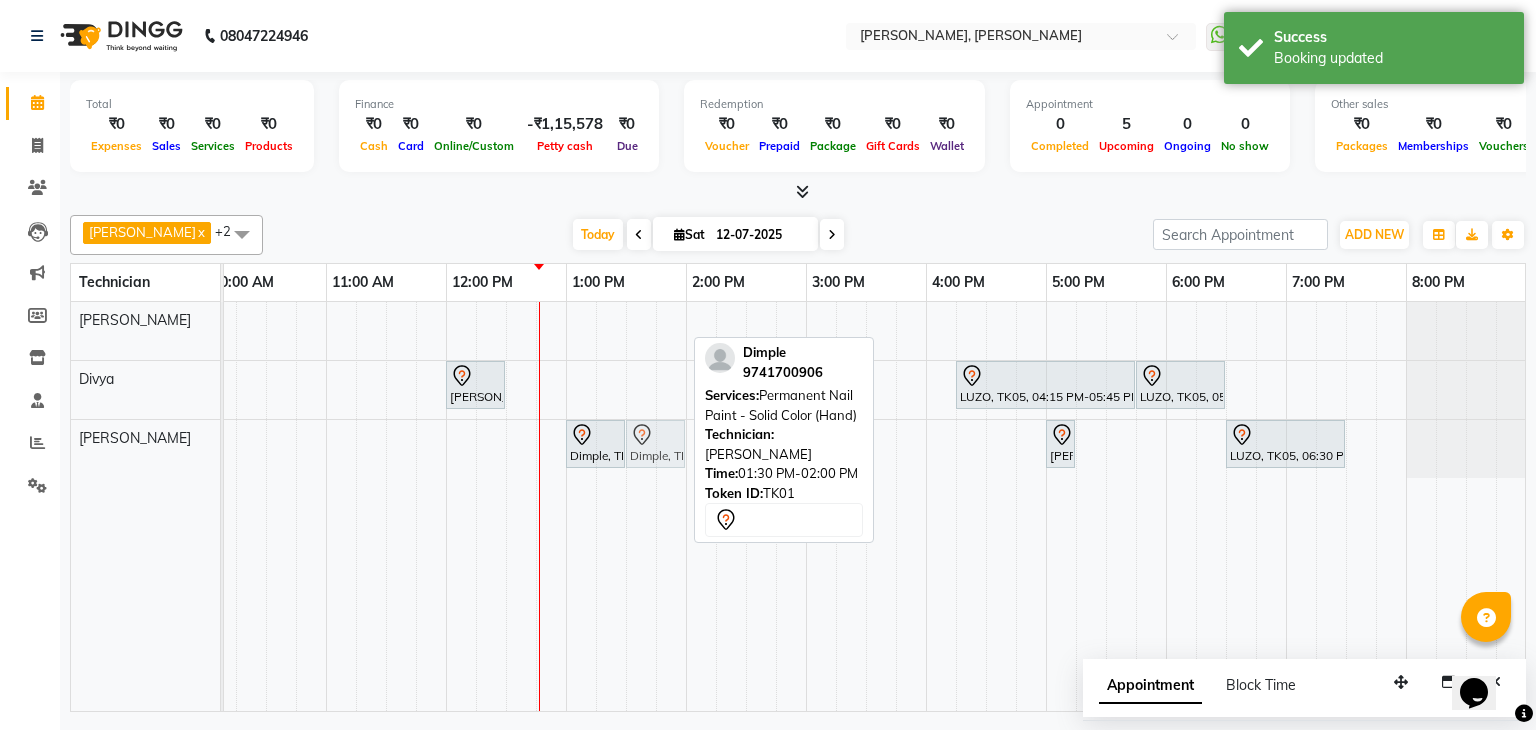 drag, startPoint x: 665, startPoint y: 321, endPoint x: 660, endPoint y: 432, distance: 111.11256 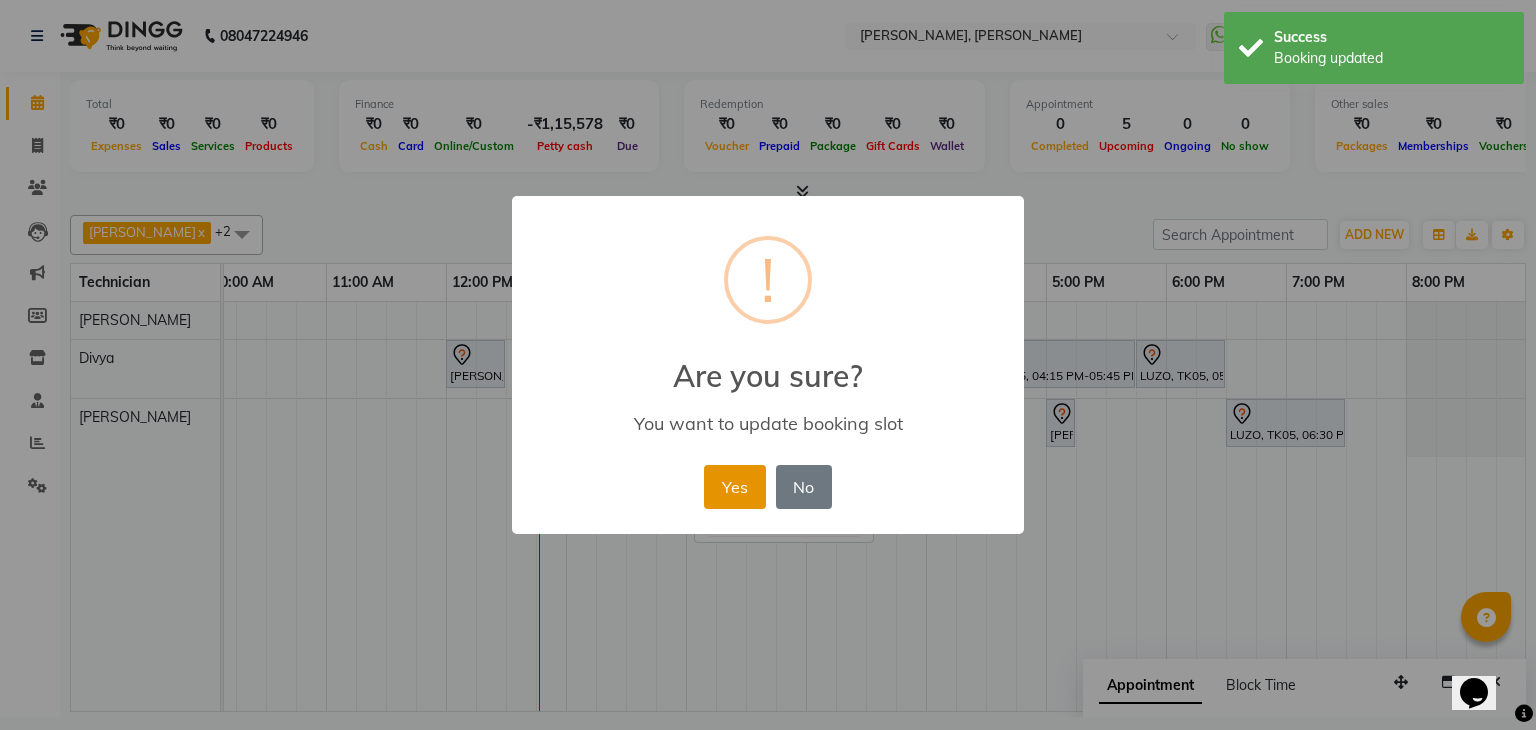 click on "Yes" at bounding box center [734, 487] 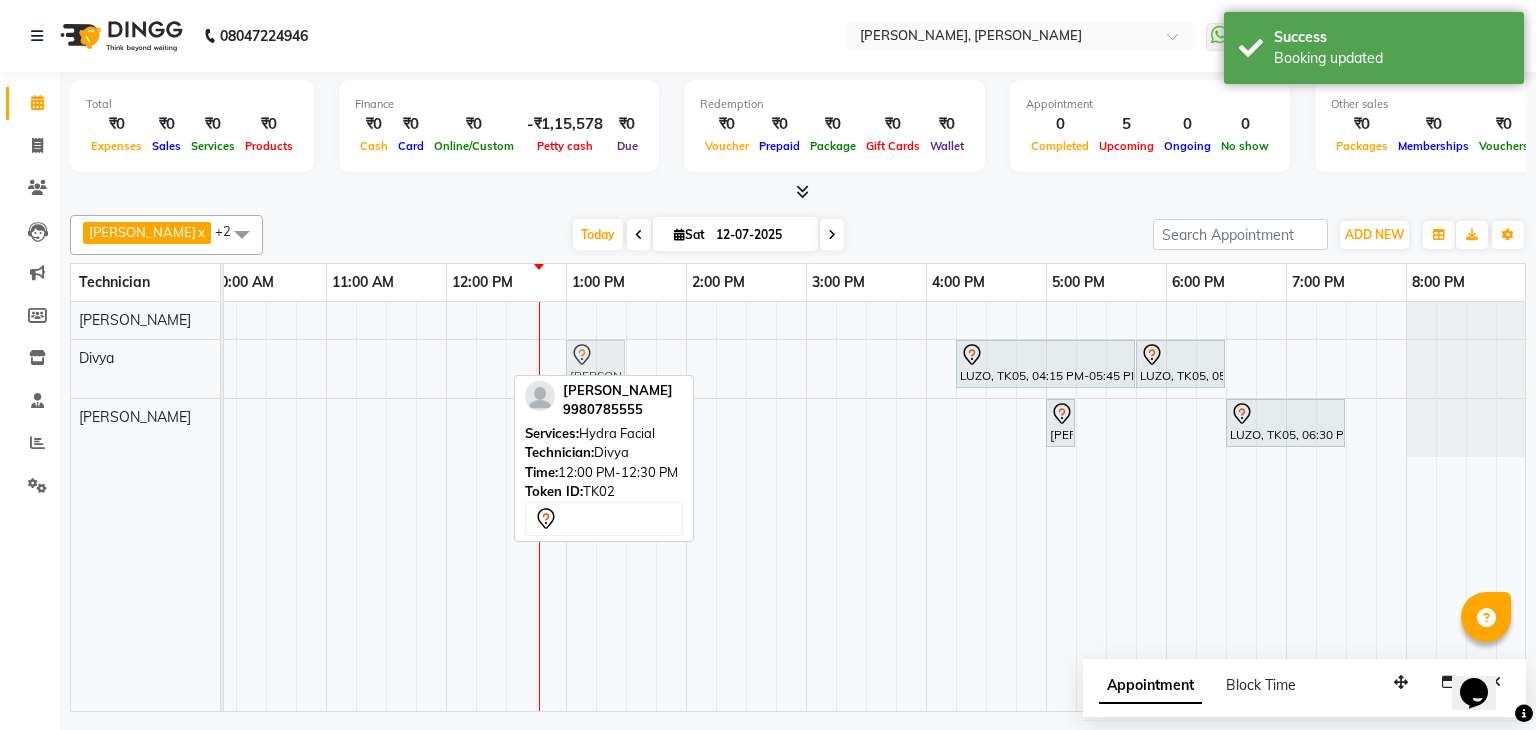 drag, startPoint x: 471, startPoint y: 357, endPoint x: 601, endPoint y: 367, distance: 130.38405 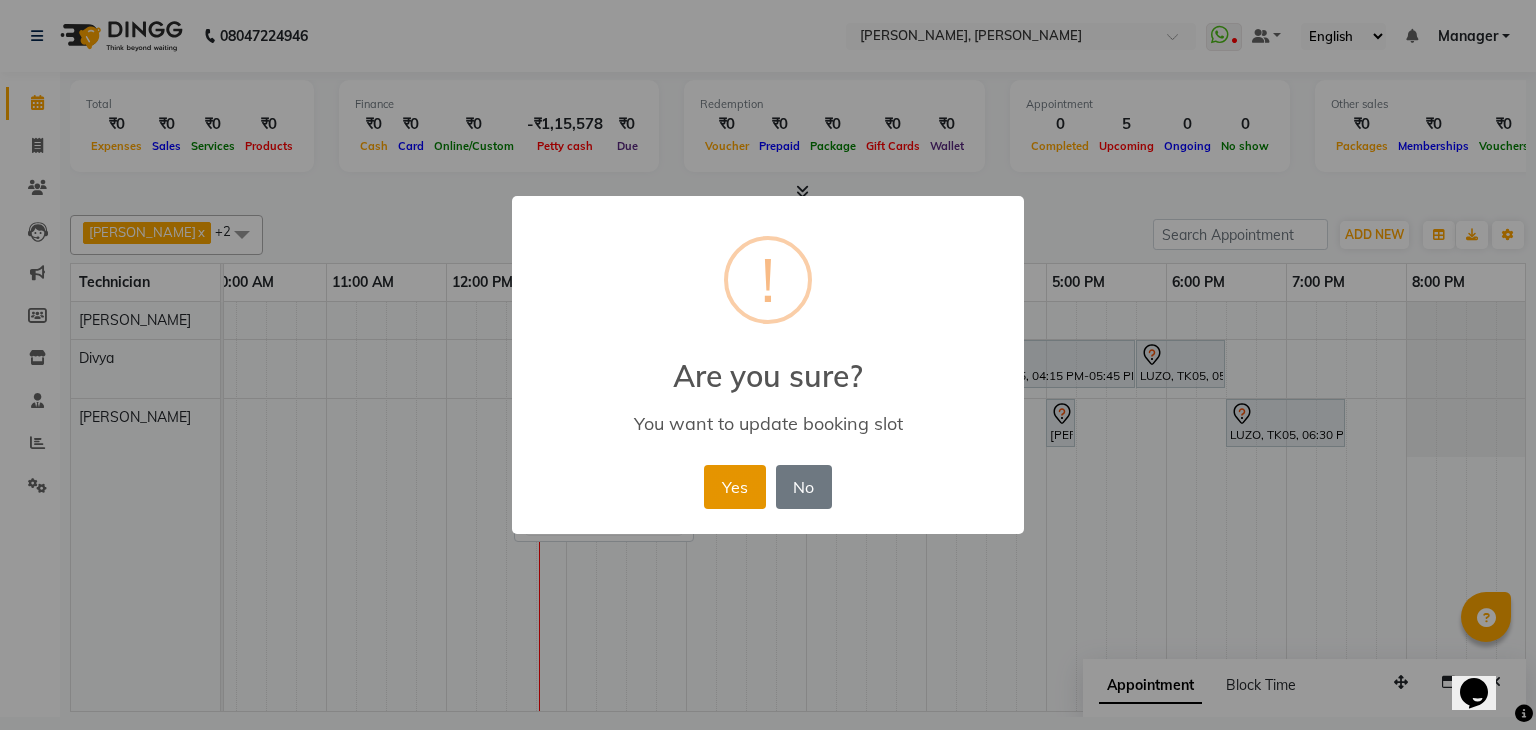 click on "Yes" at bounding box center (734, 487) 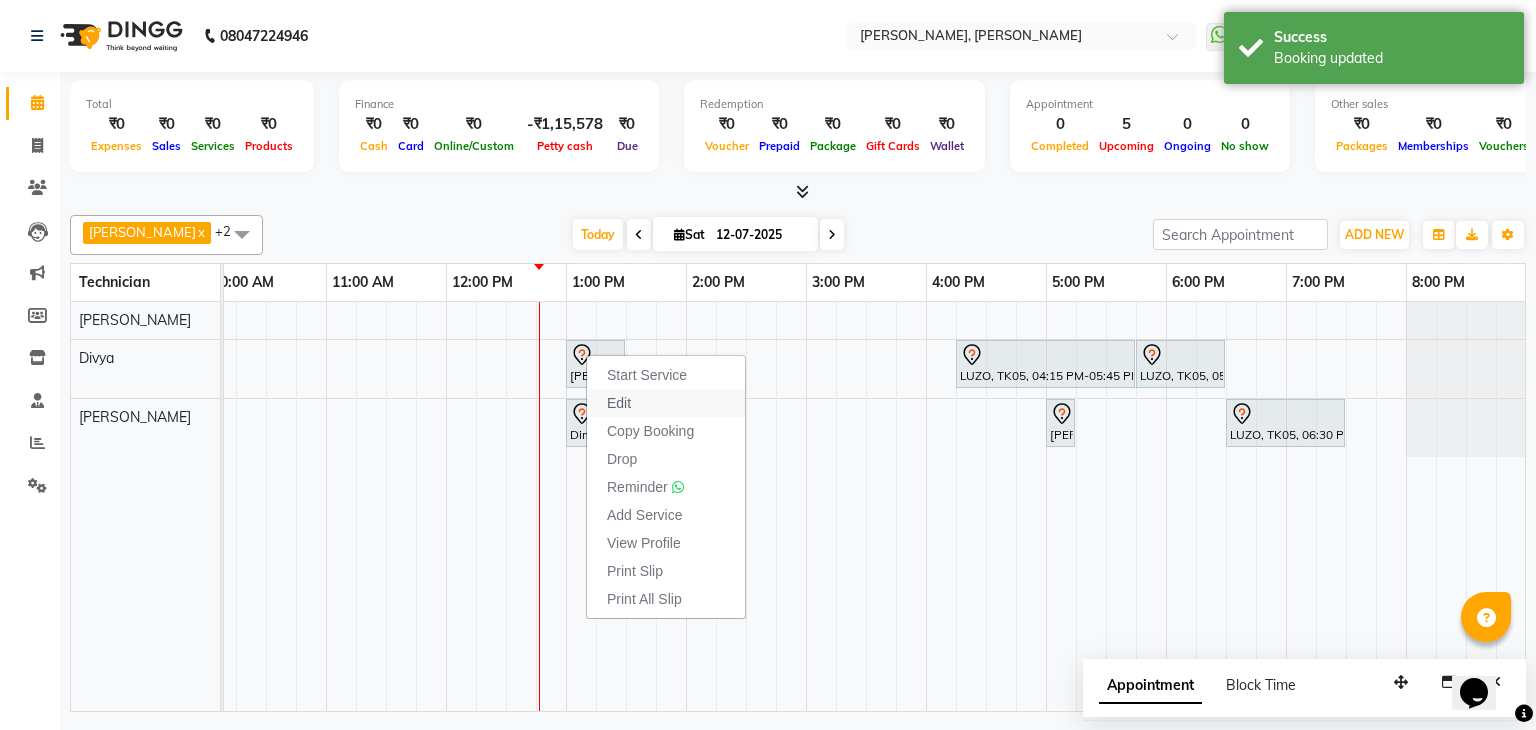 click on "Edit" at bounding box center [666, 403] 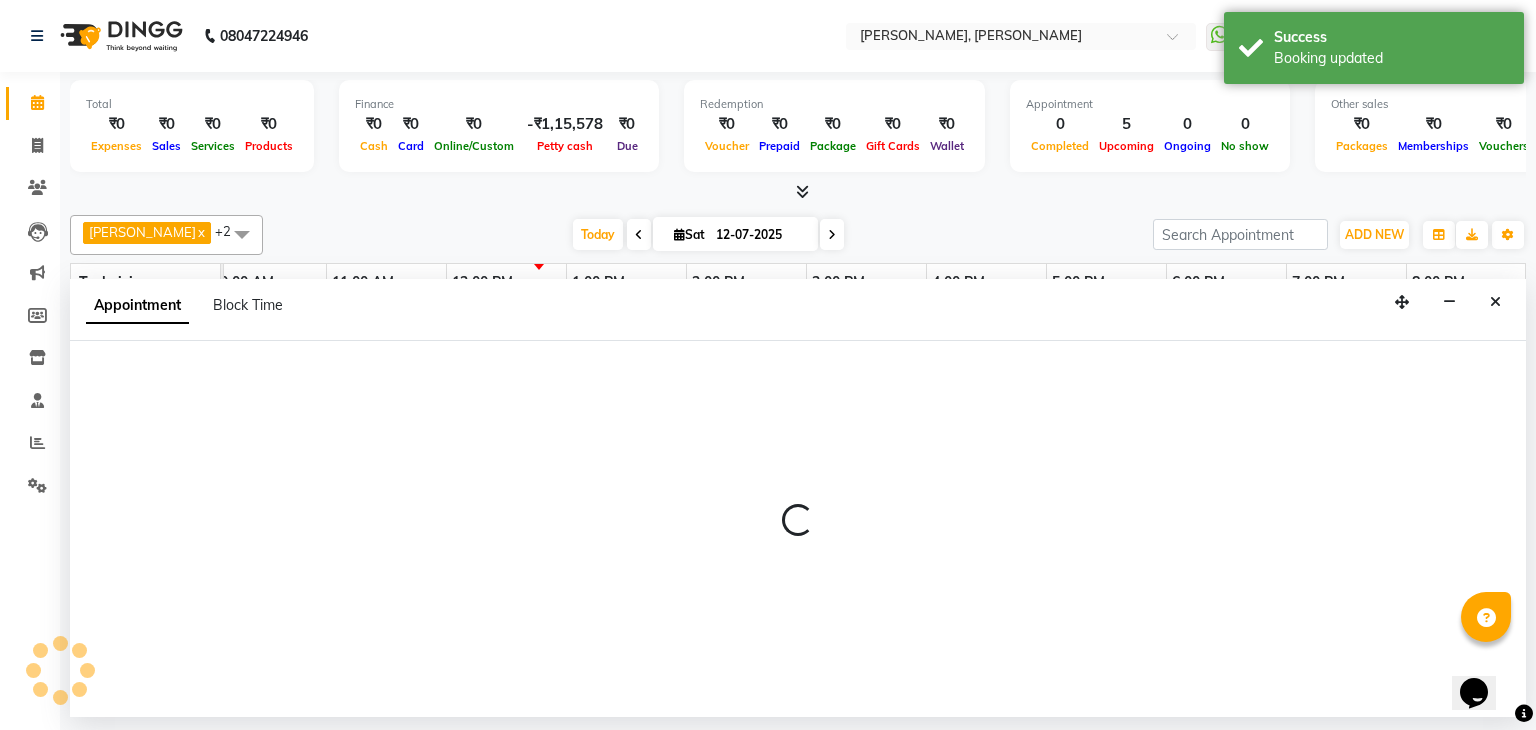 select on "tentative" 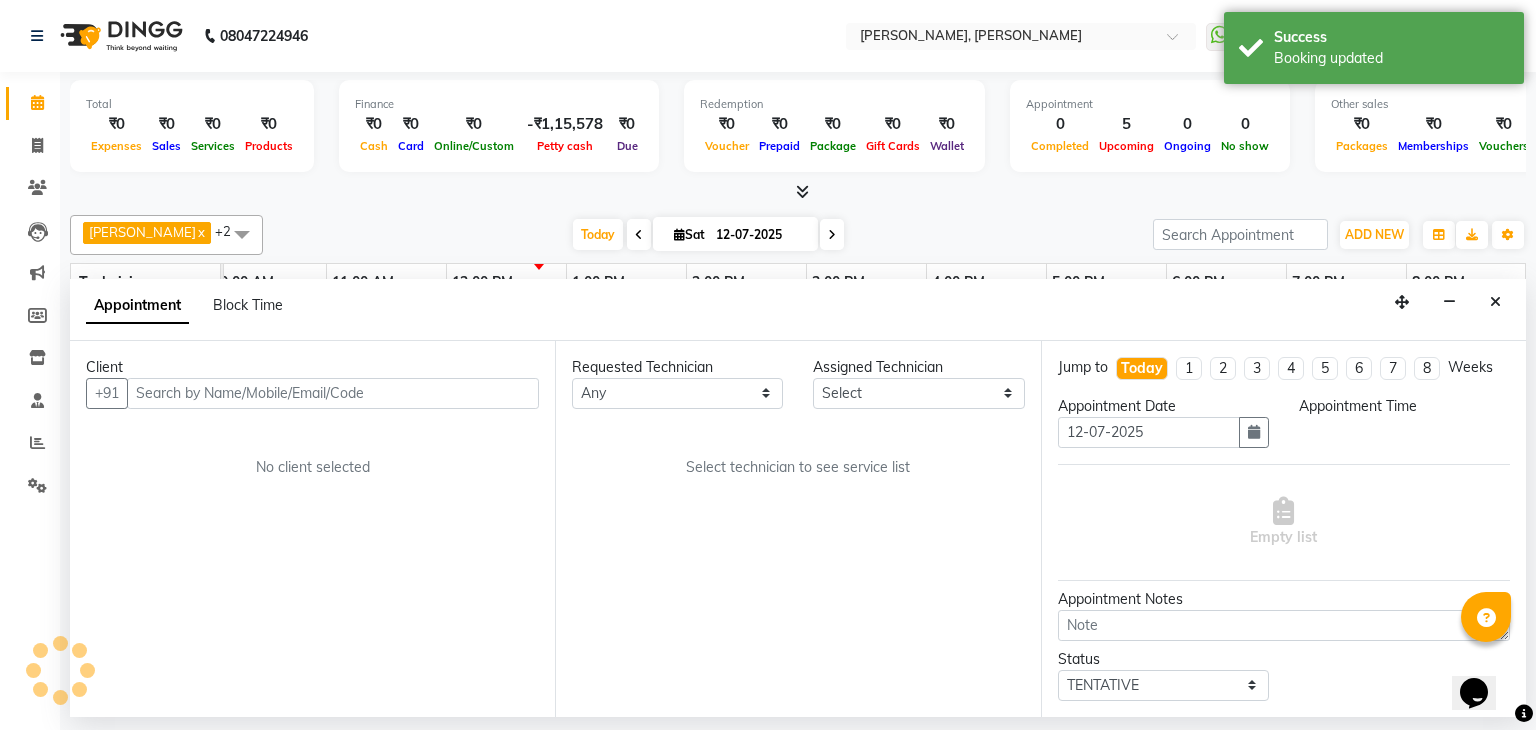 scroll, scrollTop: 0, scrollLeft: 0, axis: both 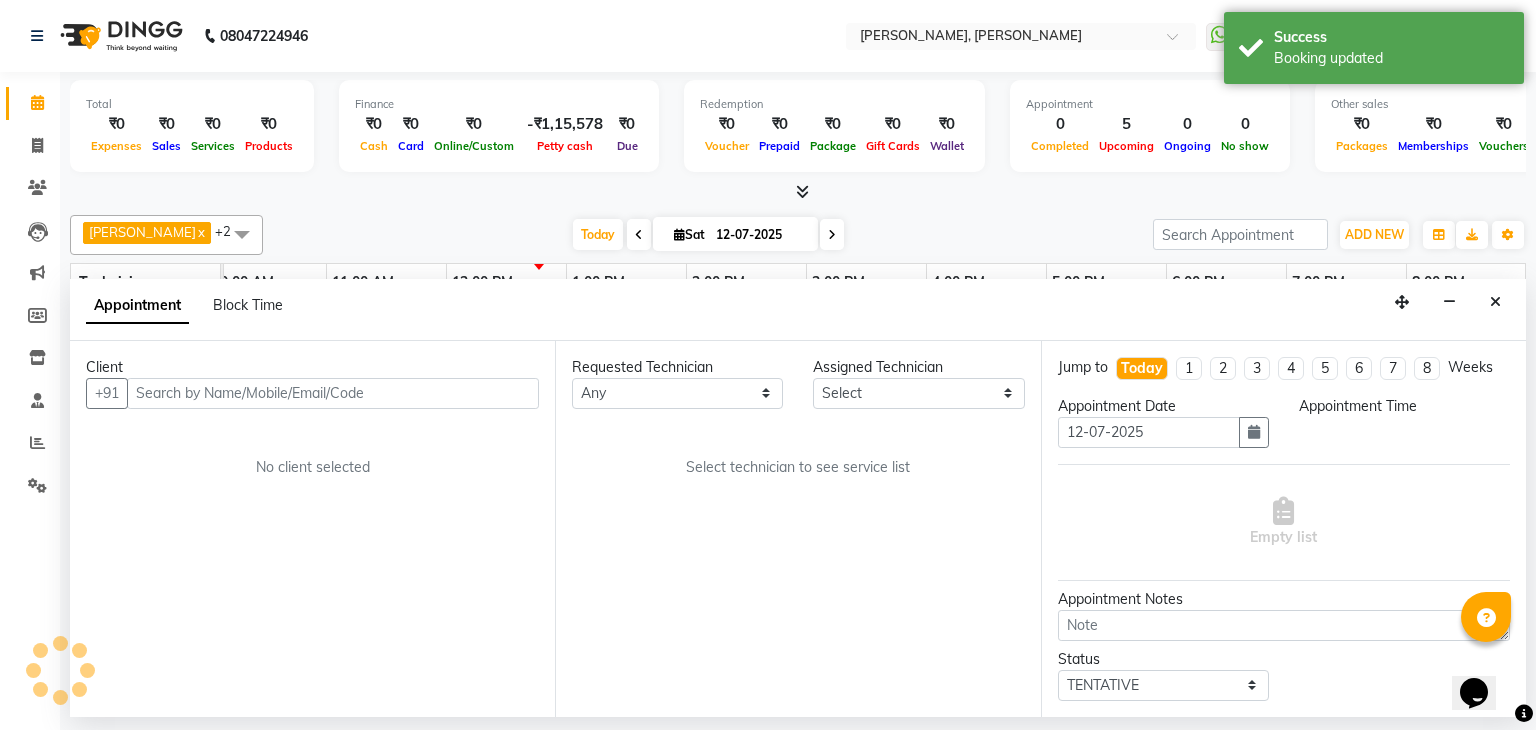 select on "72520" 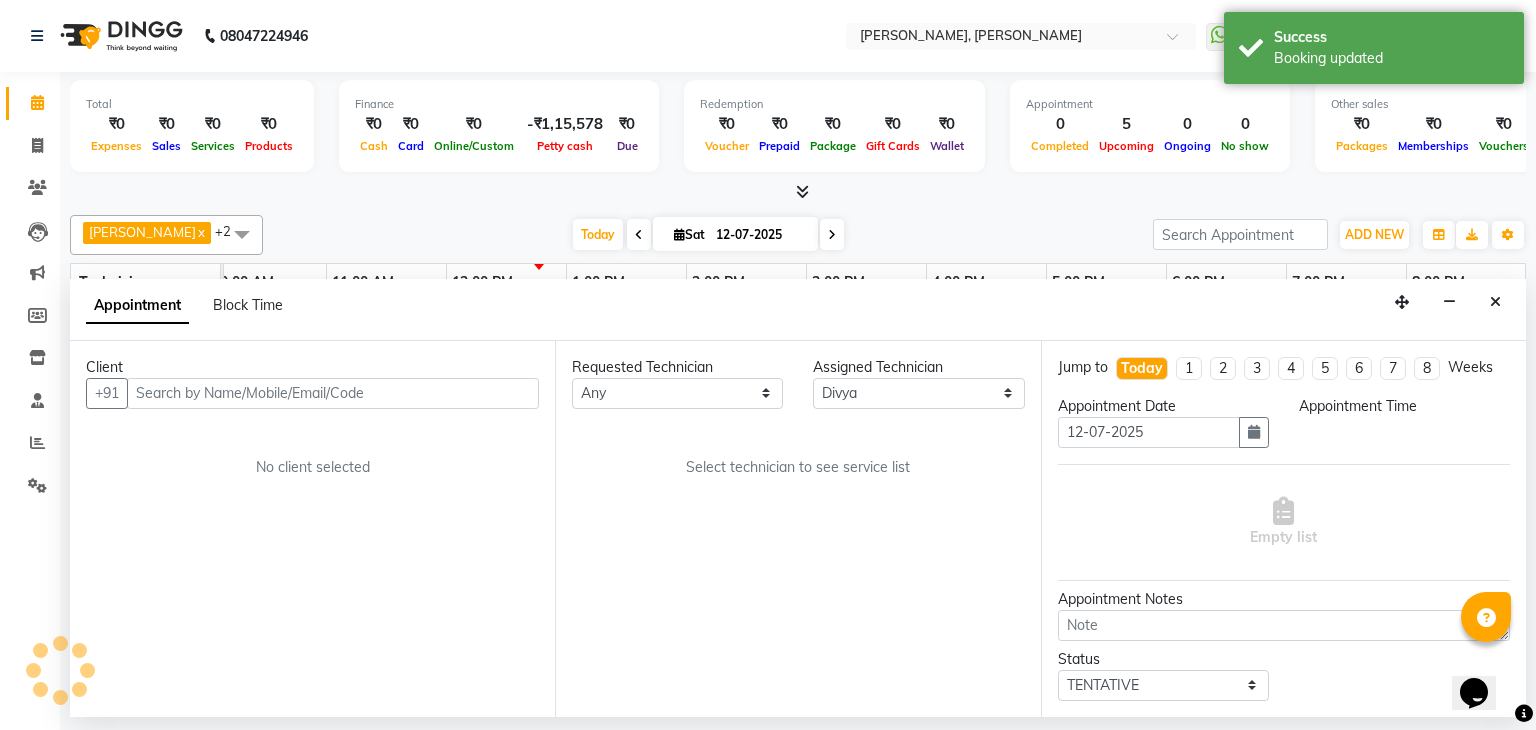 select on "780" 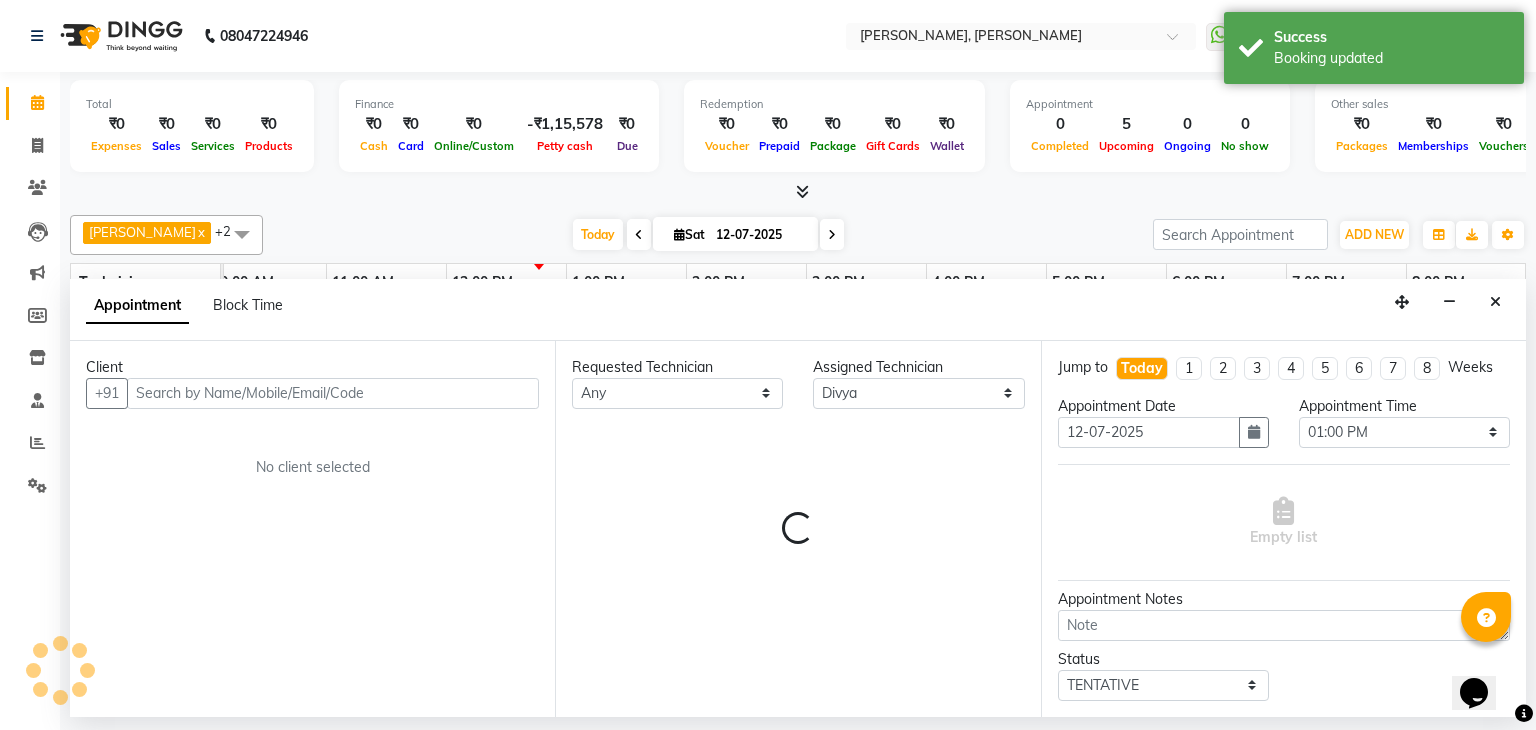 select on "3204" 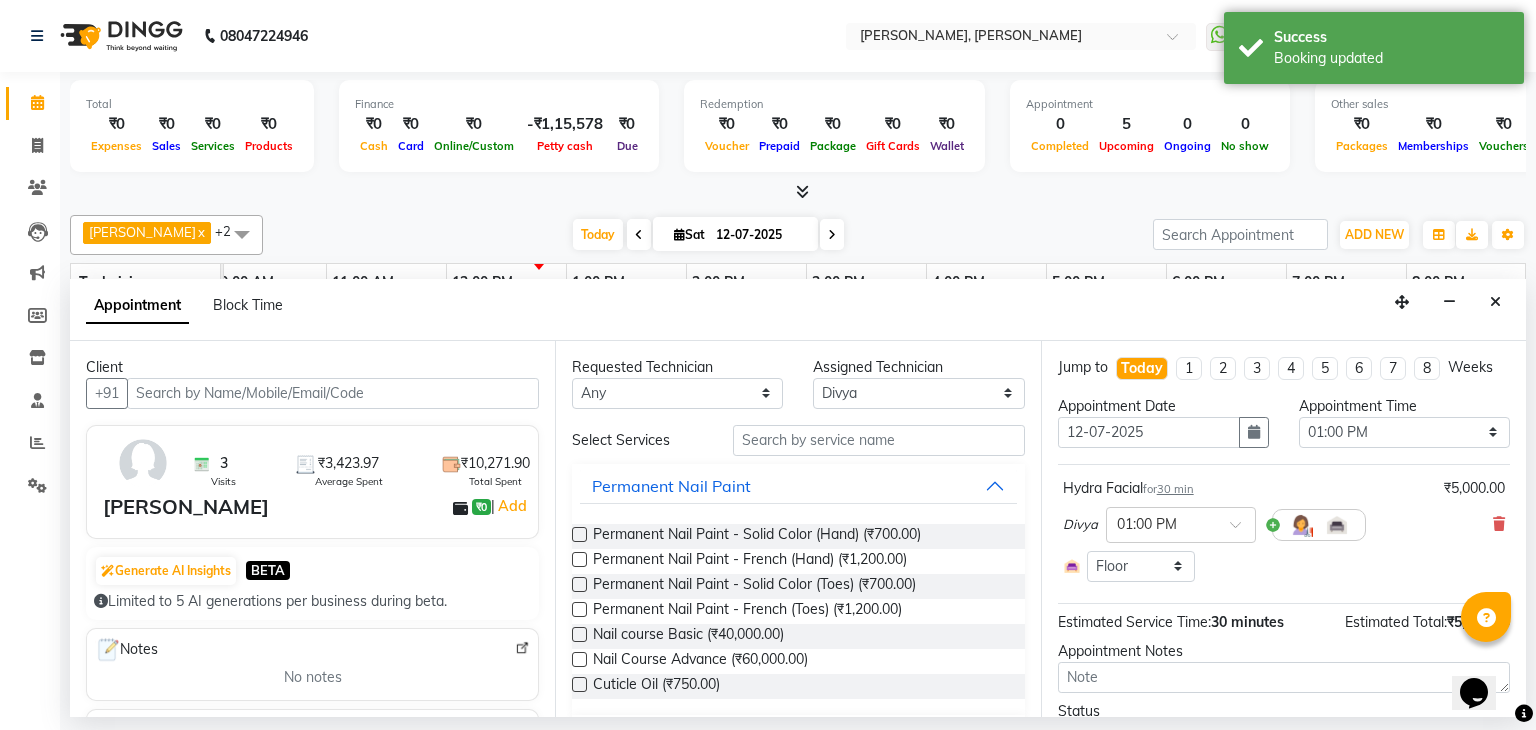 click on "Client" at bounding box center (312, 367) 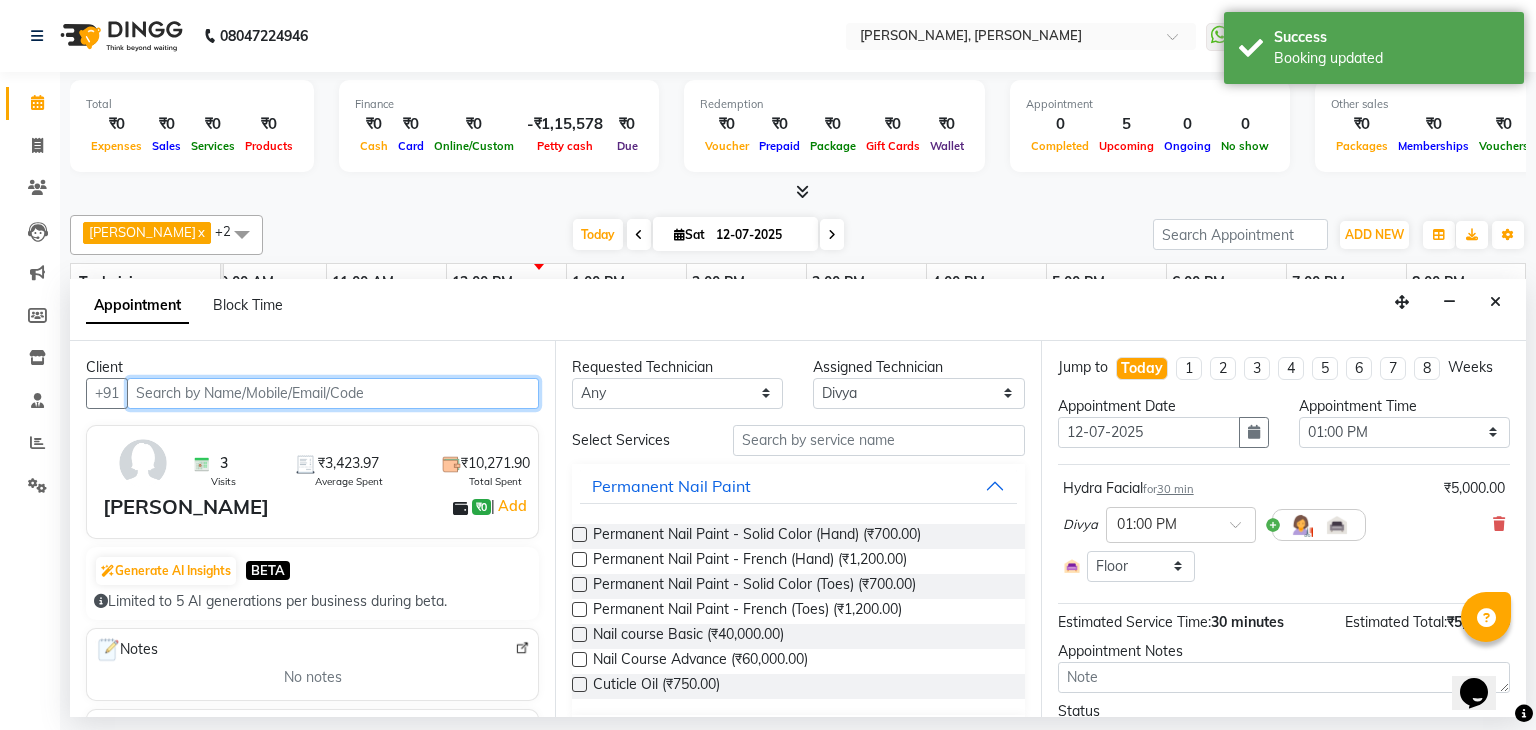 click at bounding box center (333, 393) 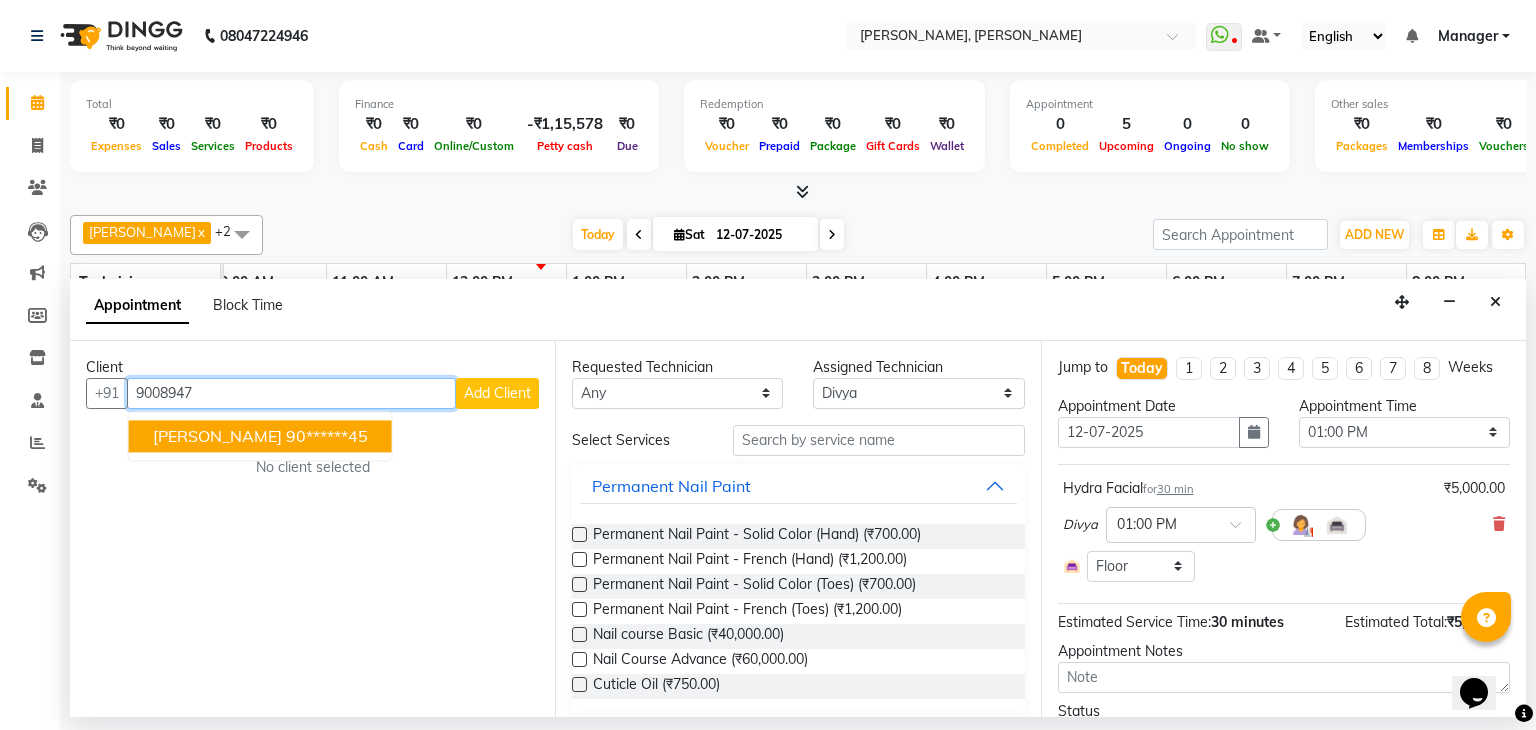 click on "[PERSON_NAME]  90******45" at bounding box center (260, 436) 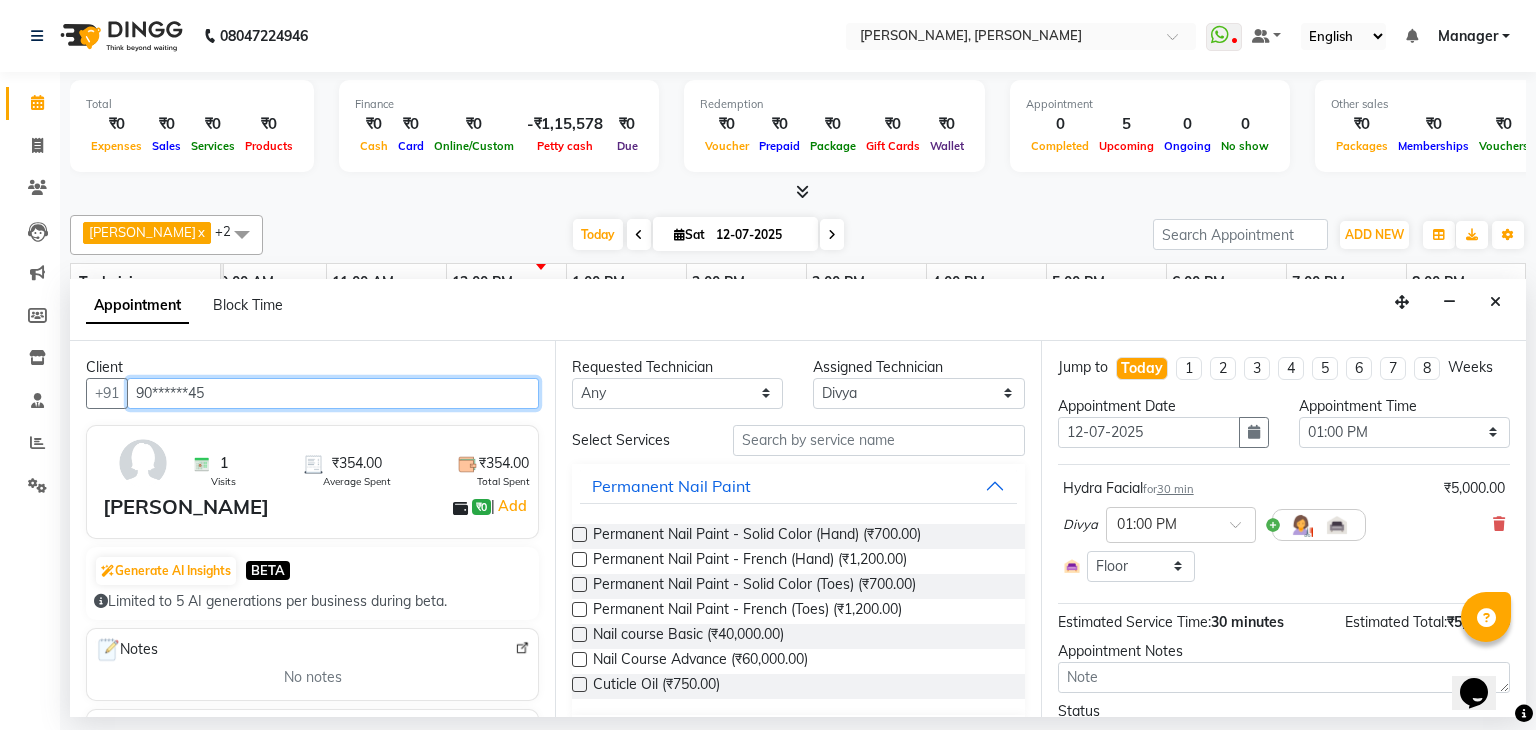 type on "90******45" 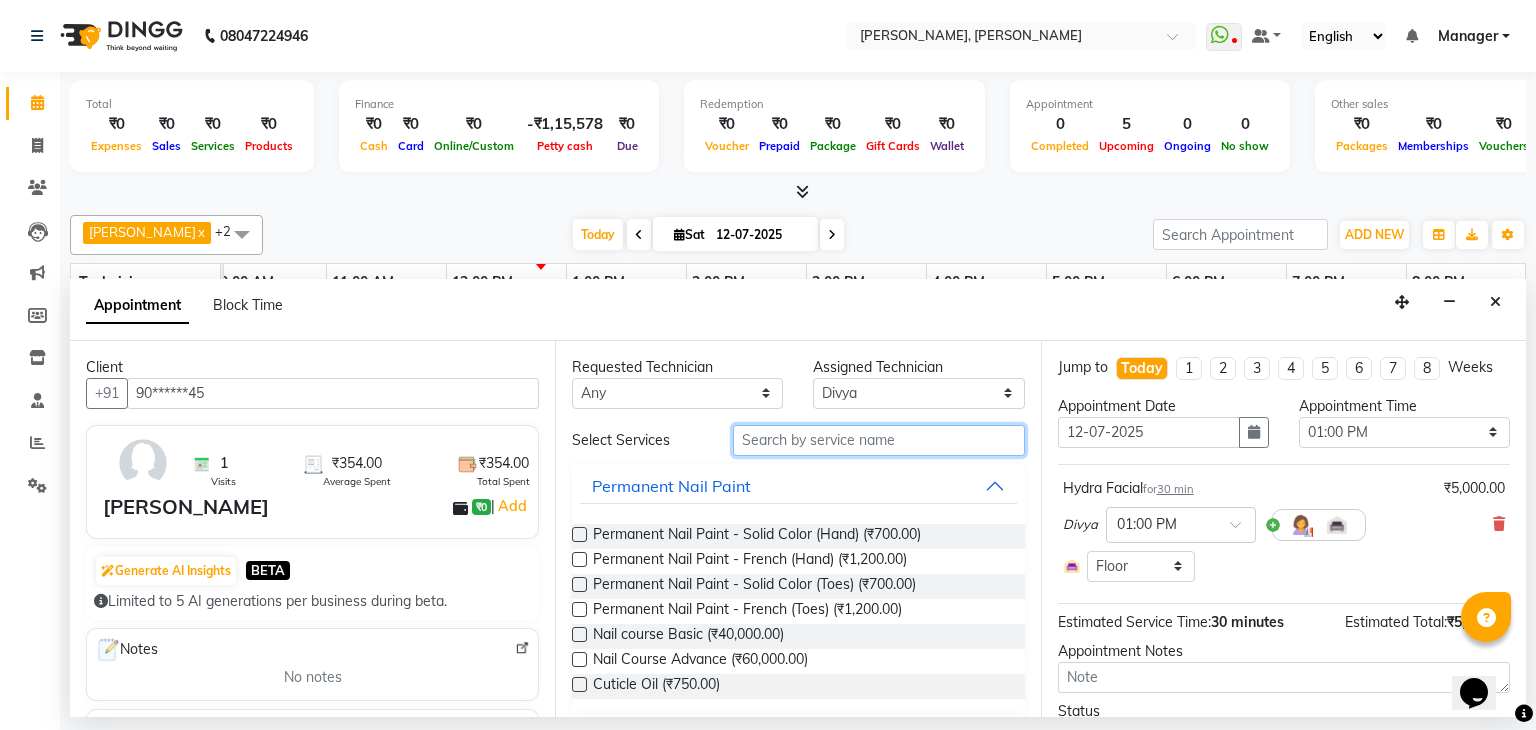 click at bounding box center (879, 440) 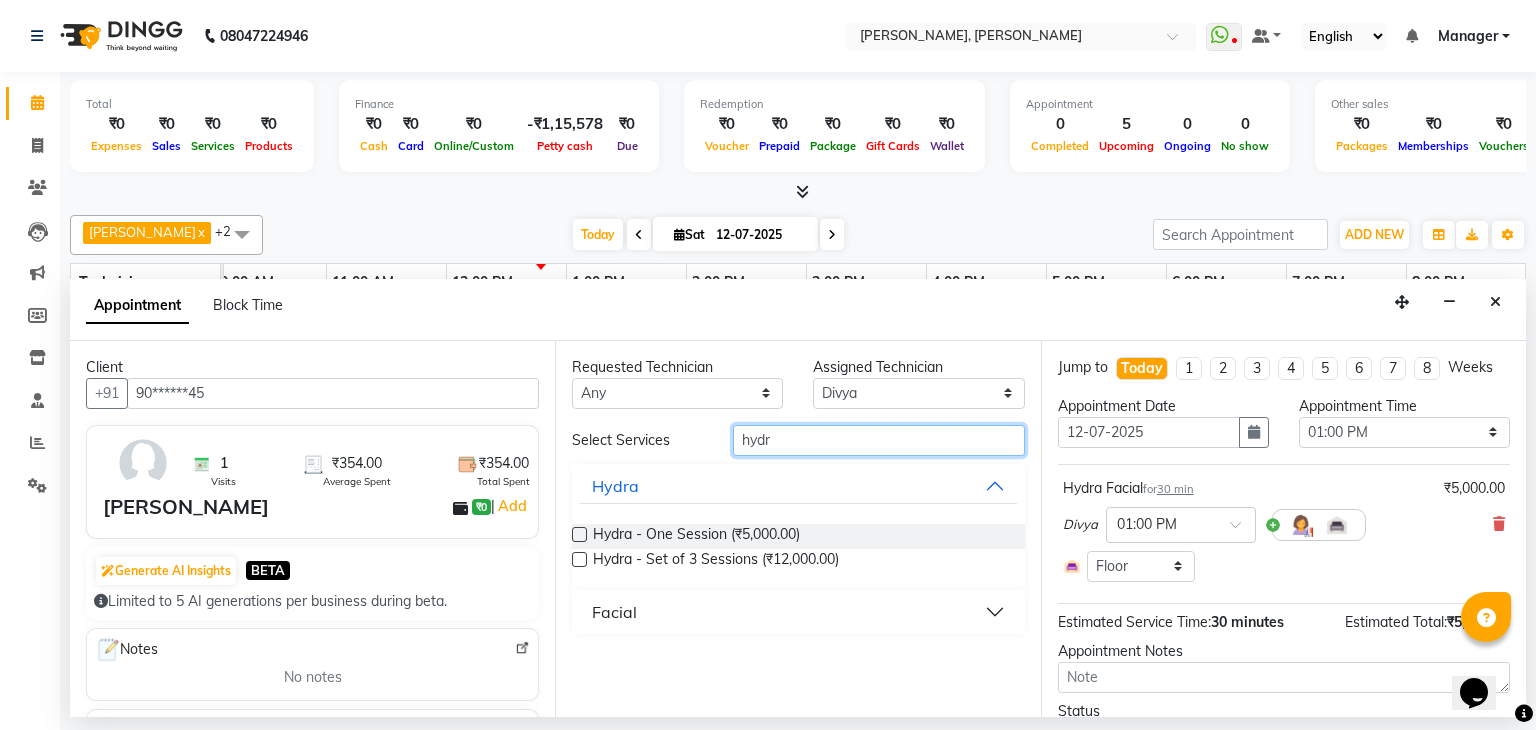 scroll, scrollTop: 103, scrollLeft: 0, axis: vertical 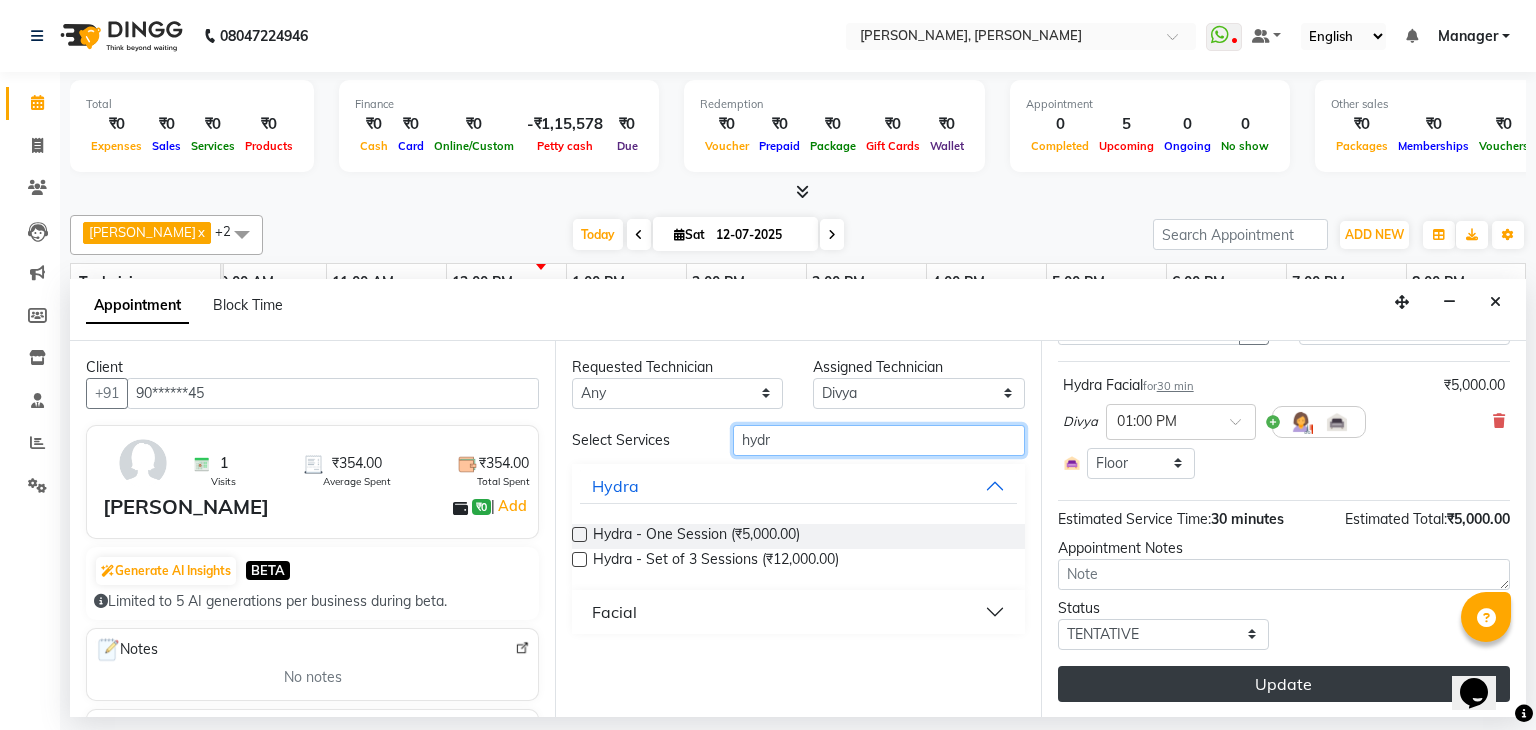 type on "hydr" 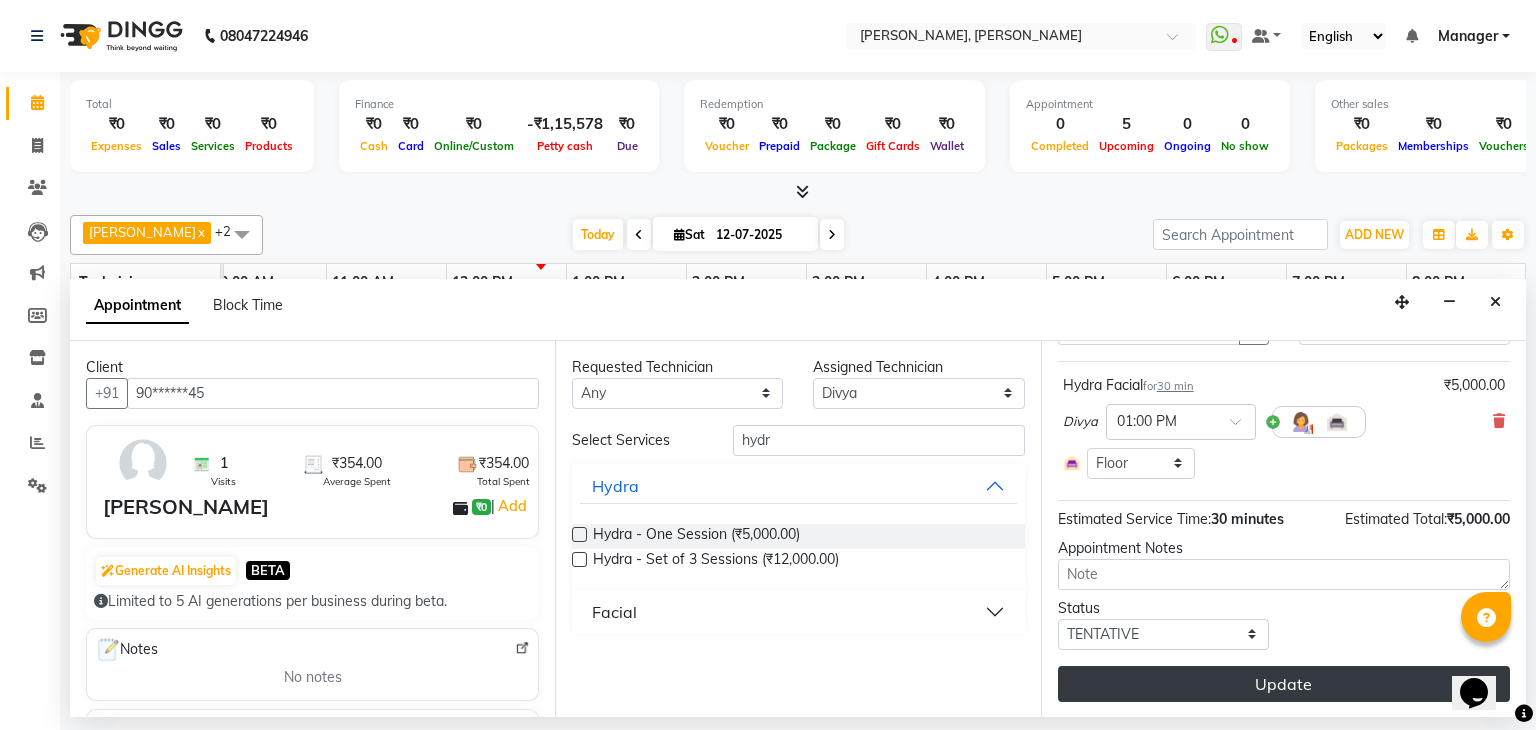 click on "Update" at bounding box center [1284, 684] 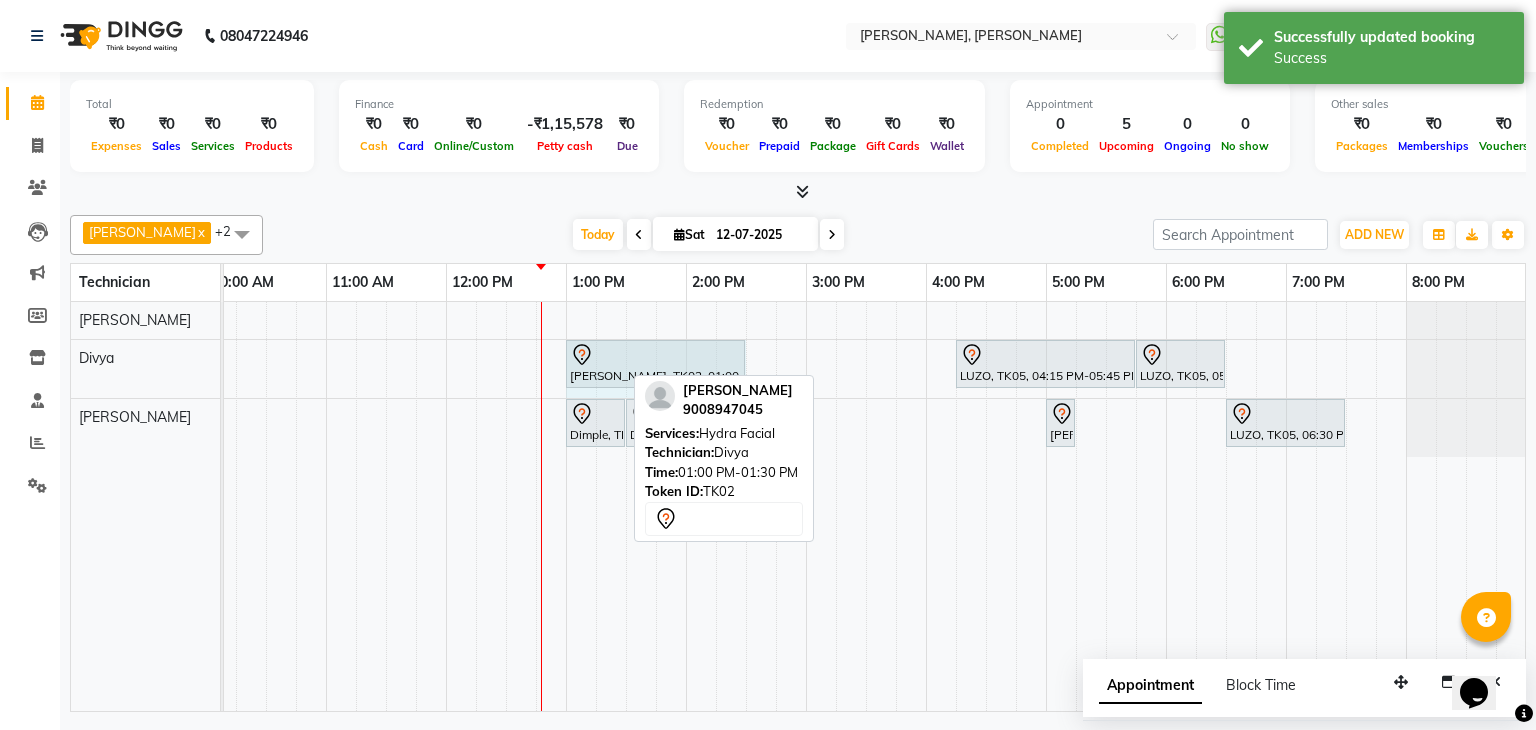 drag, startPoint x: 620, startPoint y: 356, endPoint x: 734, endPoint y: 355, distance: 114.00439 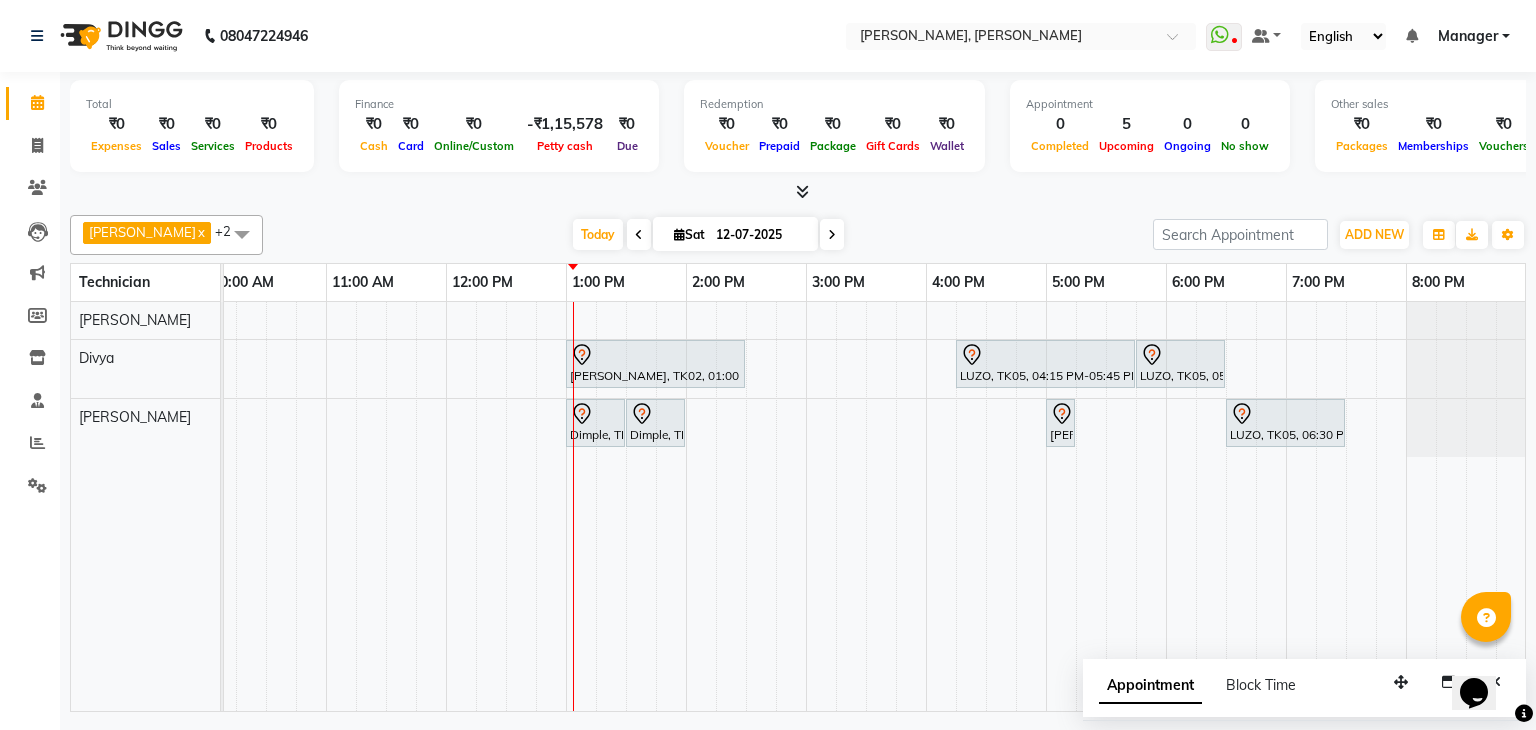 scroll, scrollTop: 0, scrollLeft: 99, axis: horizontal 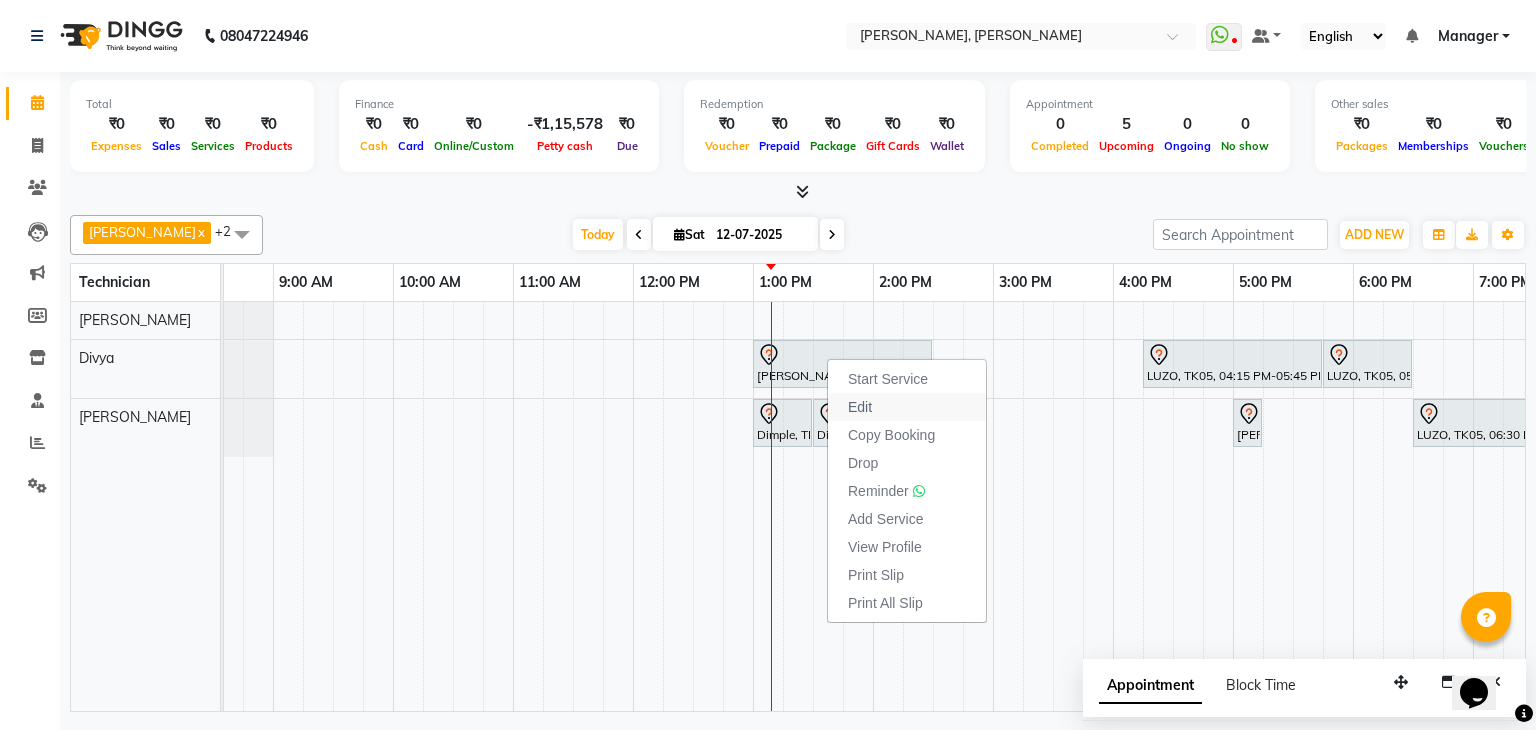 click on "Edit" at bounding box center (860, 407) 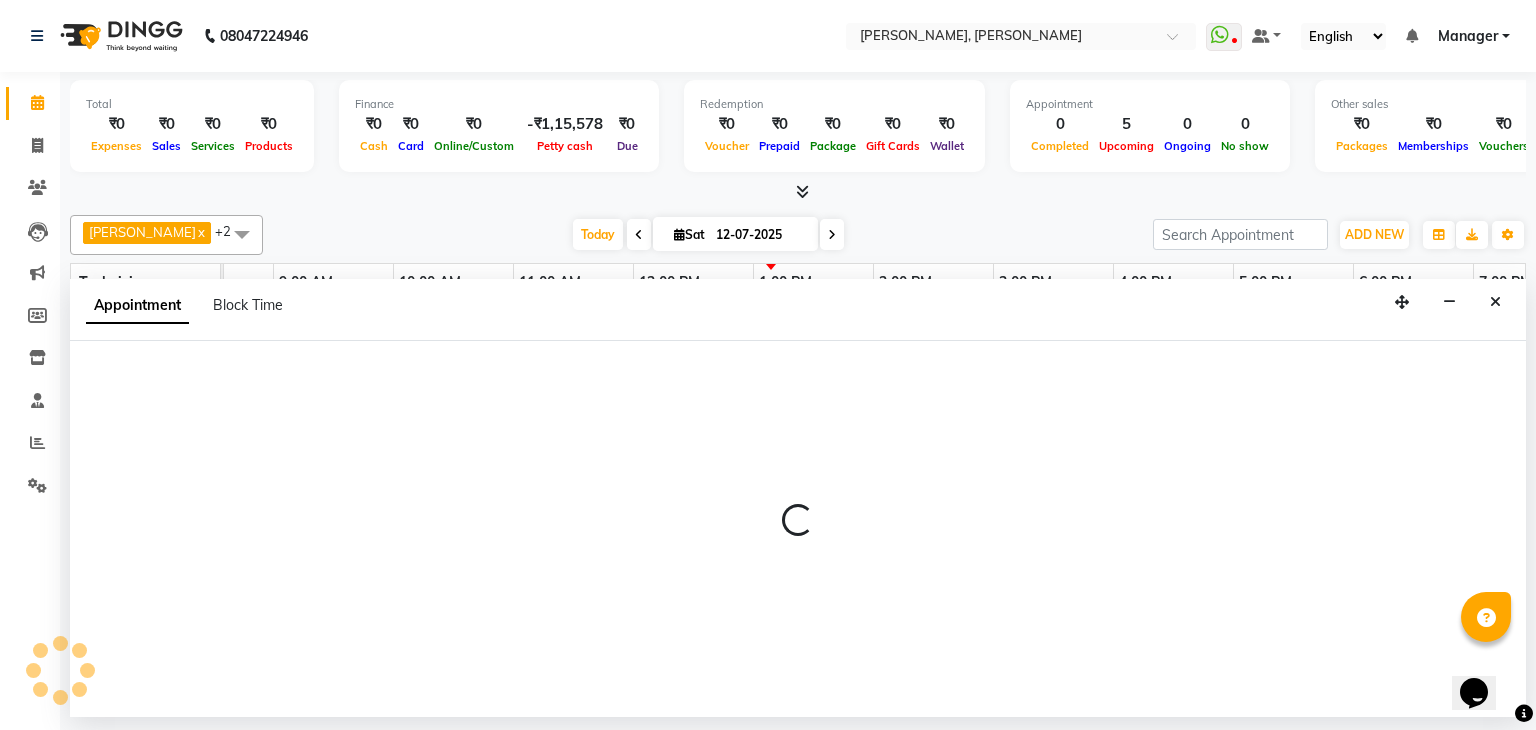 select on "tentative" 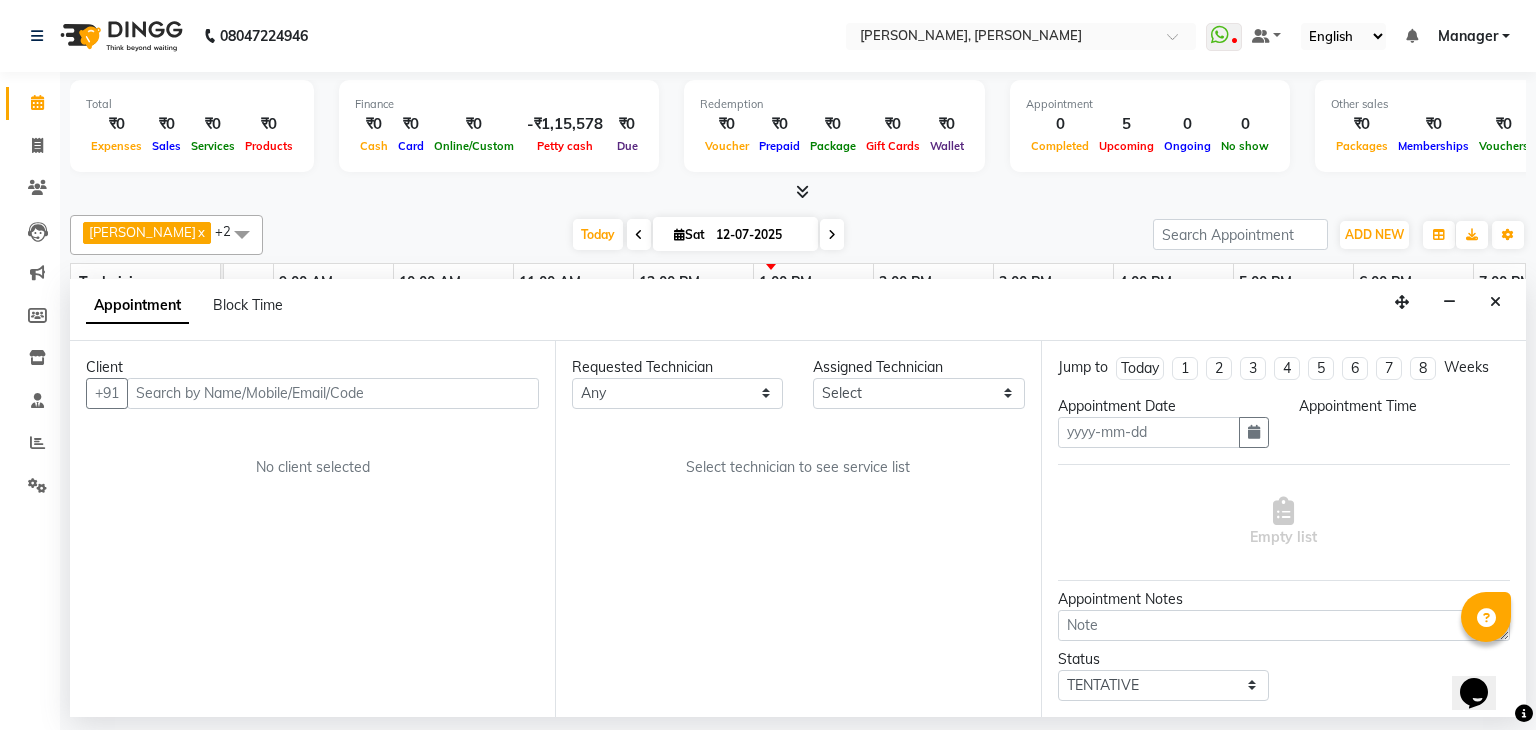 type on "12-07-2025" 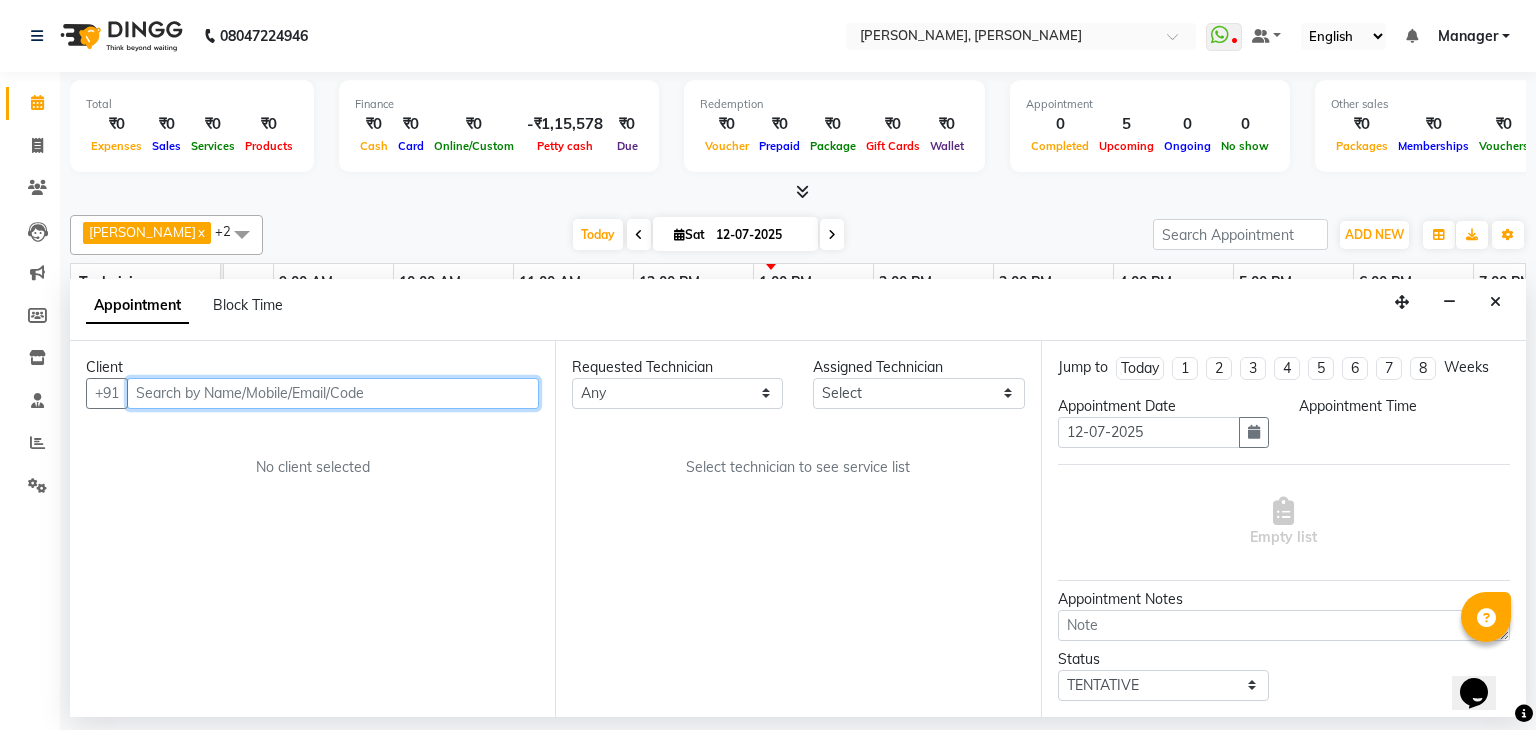 scroll, scrollTop: 0, scrollLeft: 258, axis: horizontal 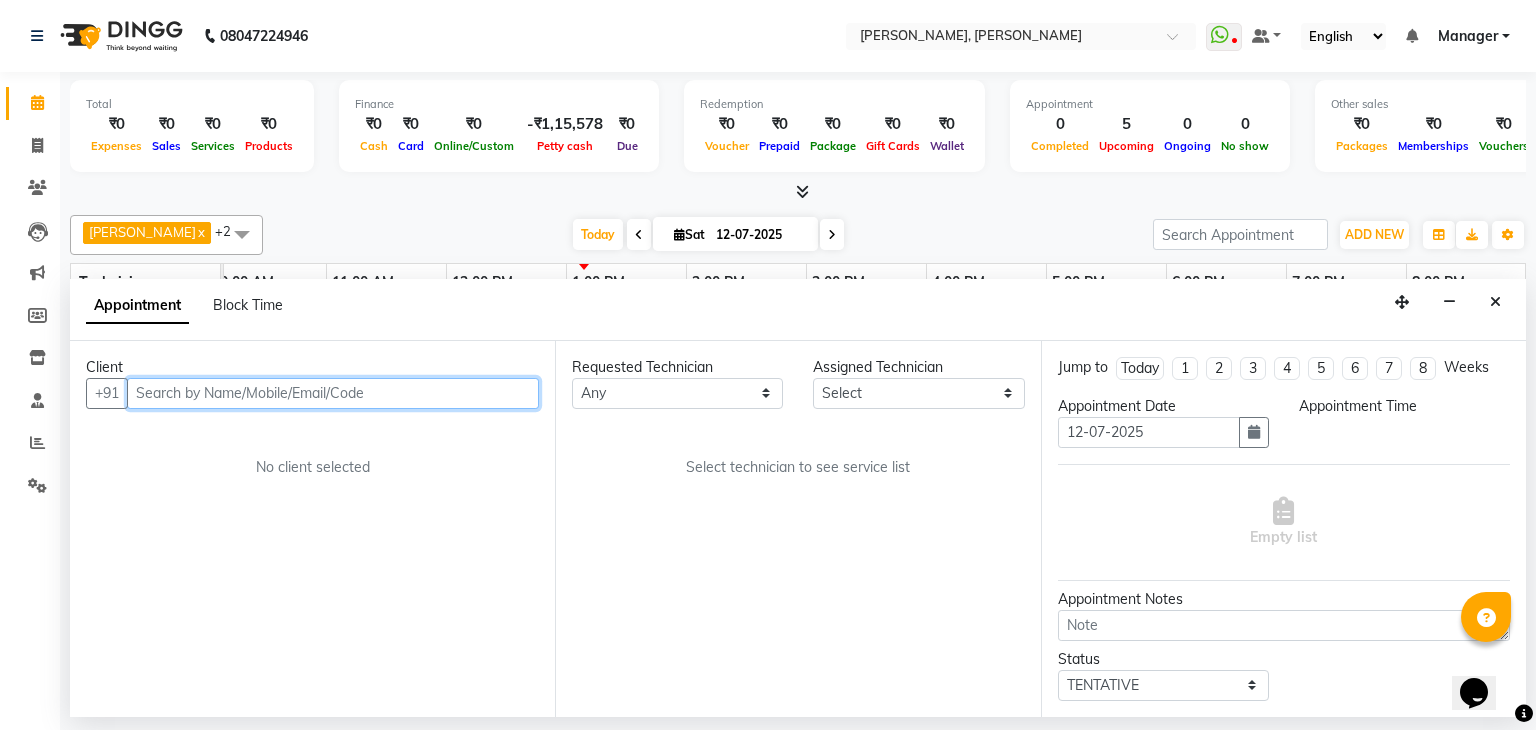 select on "72520" 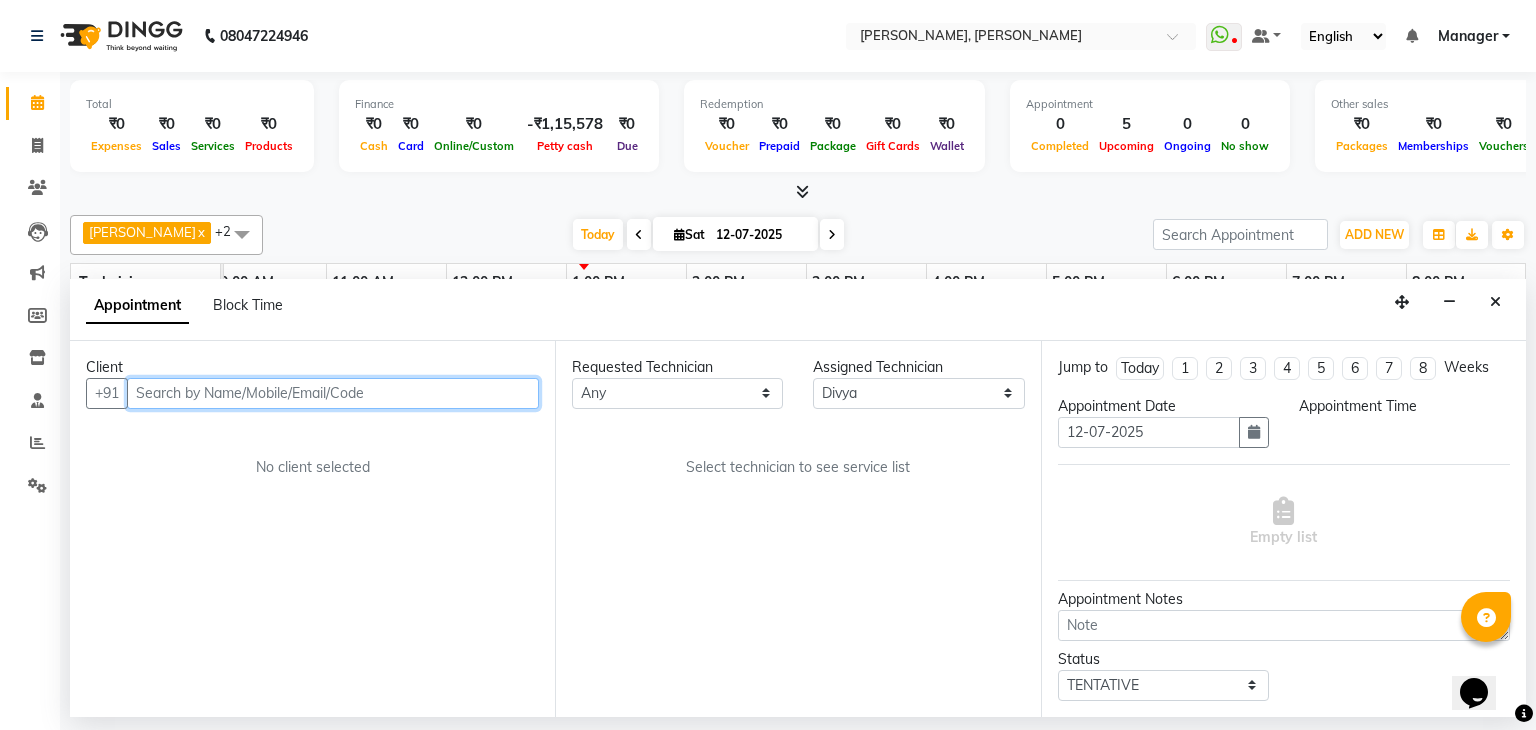 select on "780" 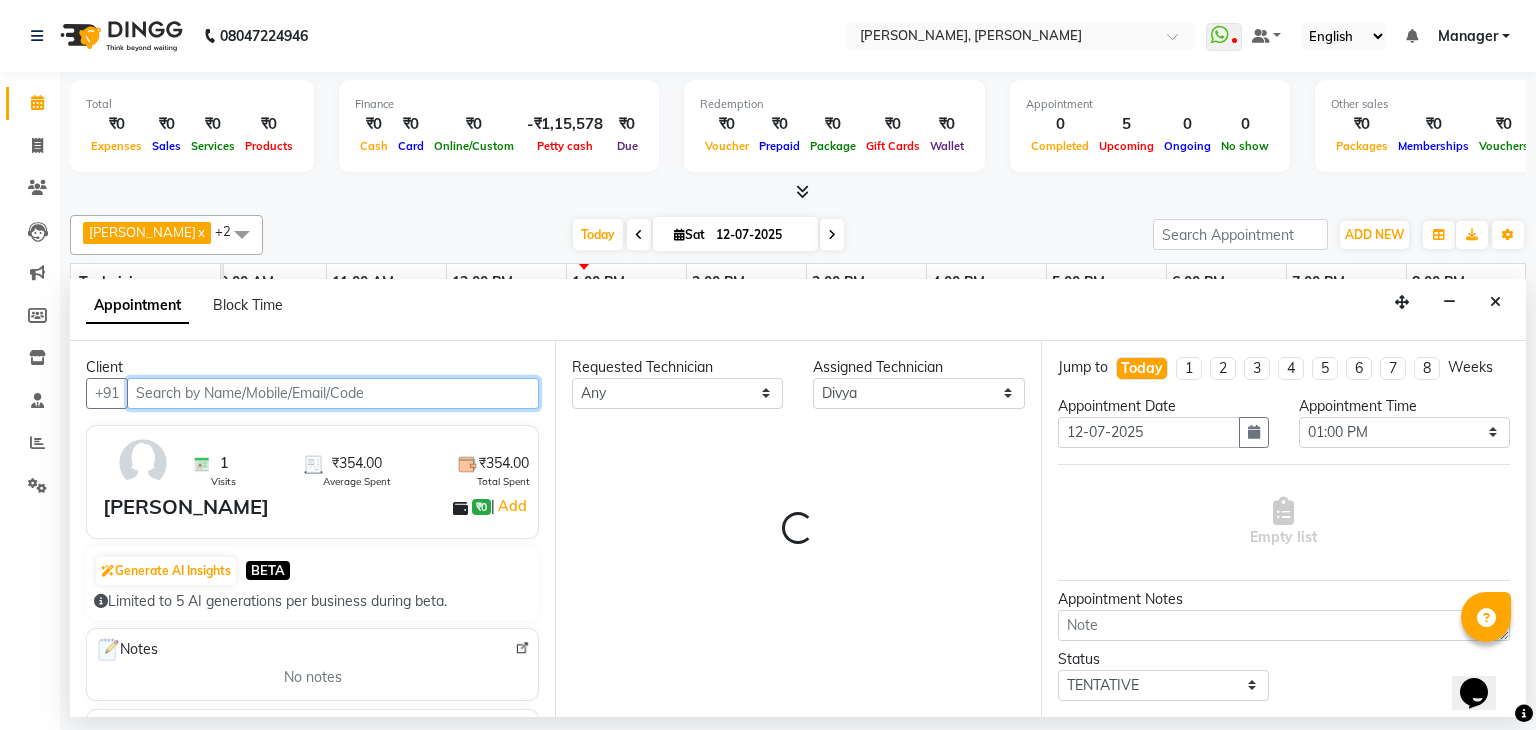 select on "3204" 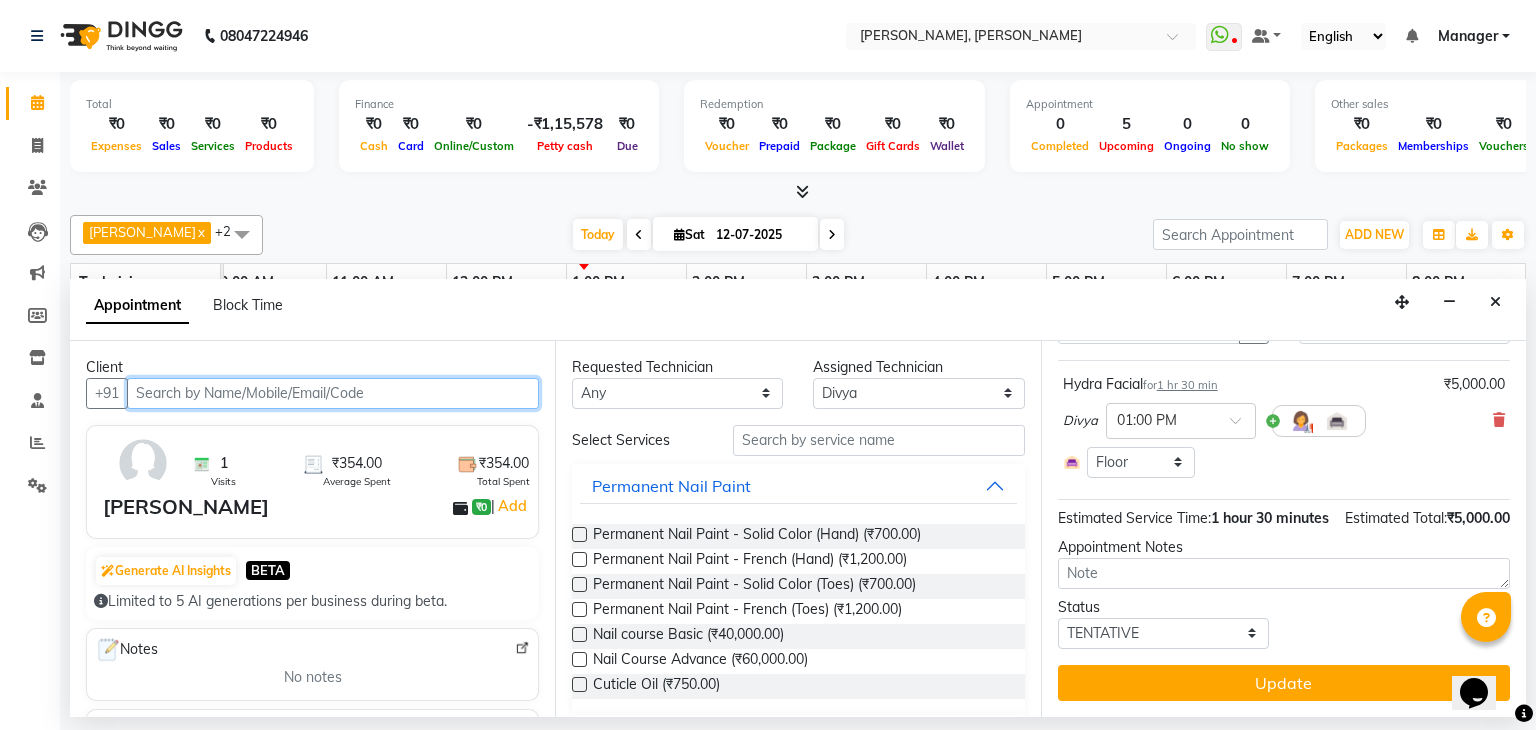 scroll, scrollTop: 0, scrollLeft: 0, axis: both 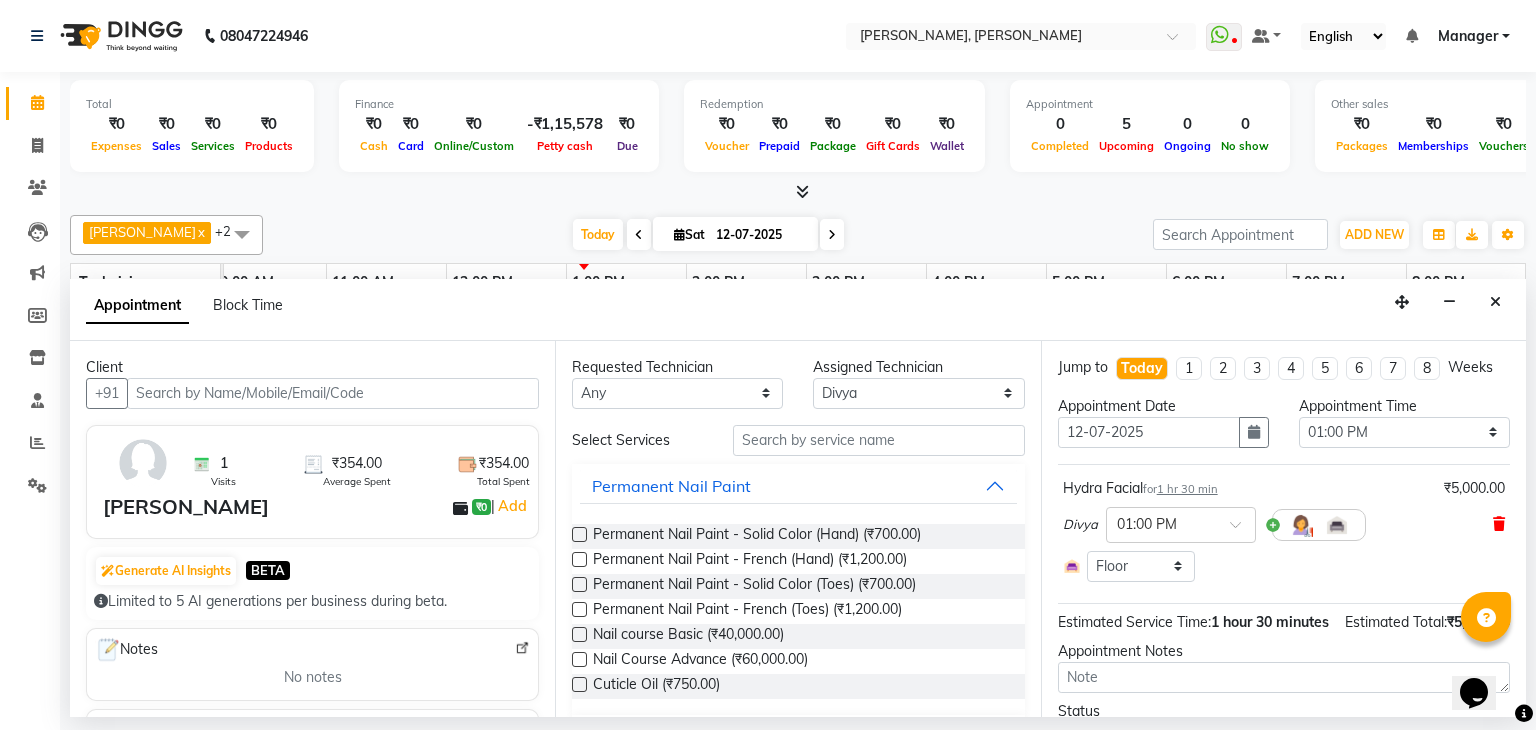 click at bounding box center (1499, 524) 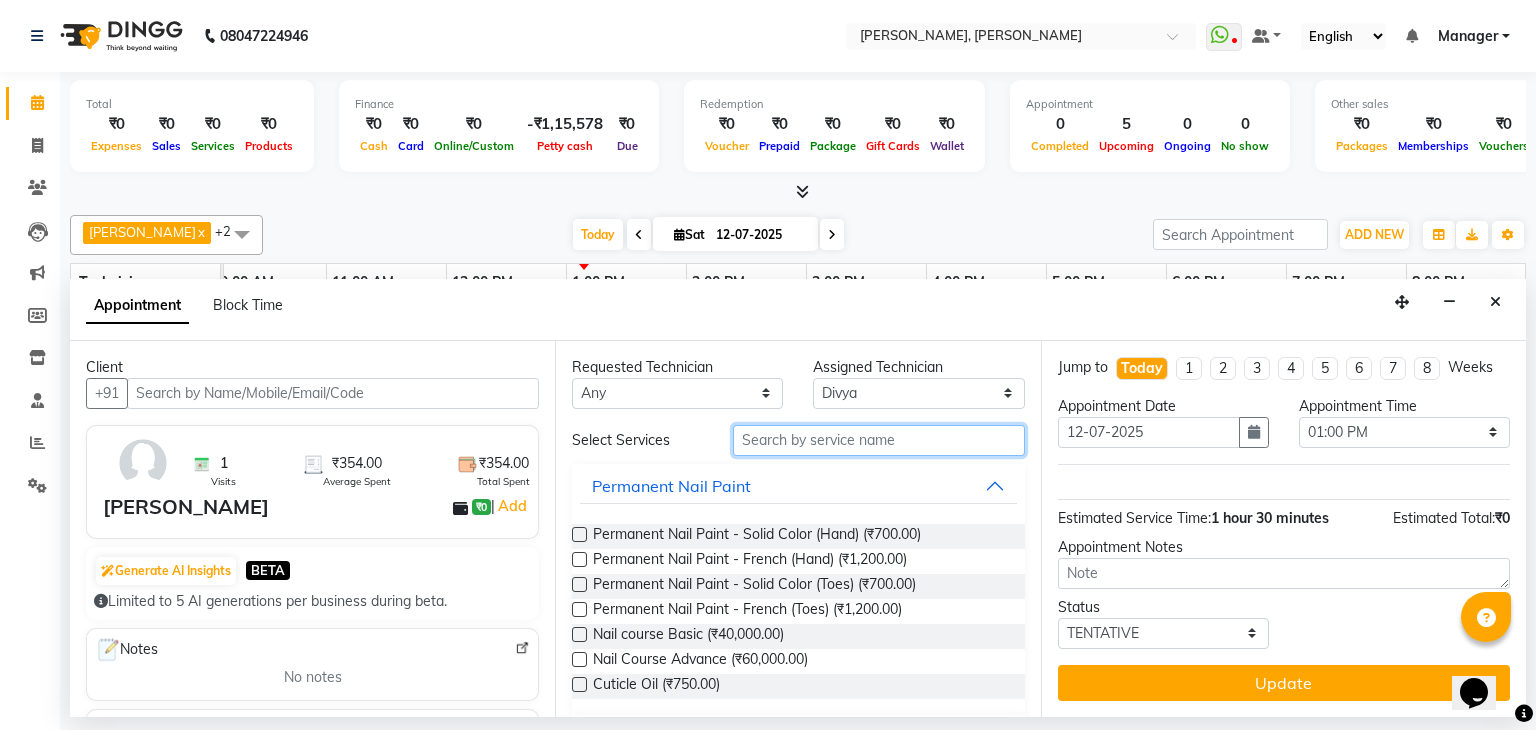 click at bounding box center (879, 440) 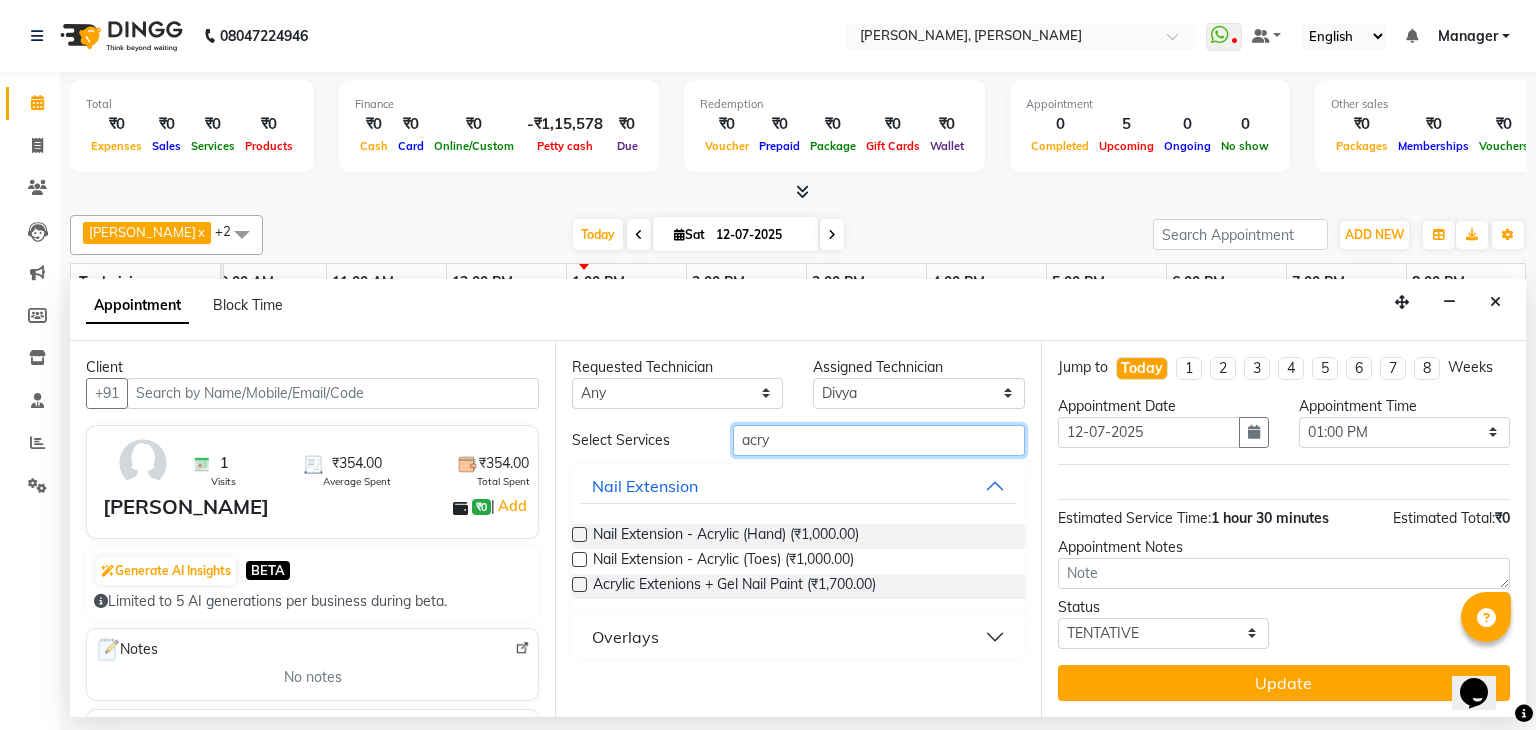 type on "acry" 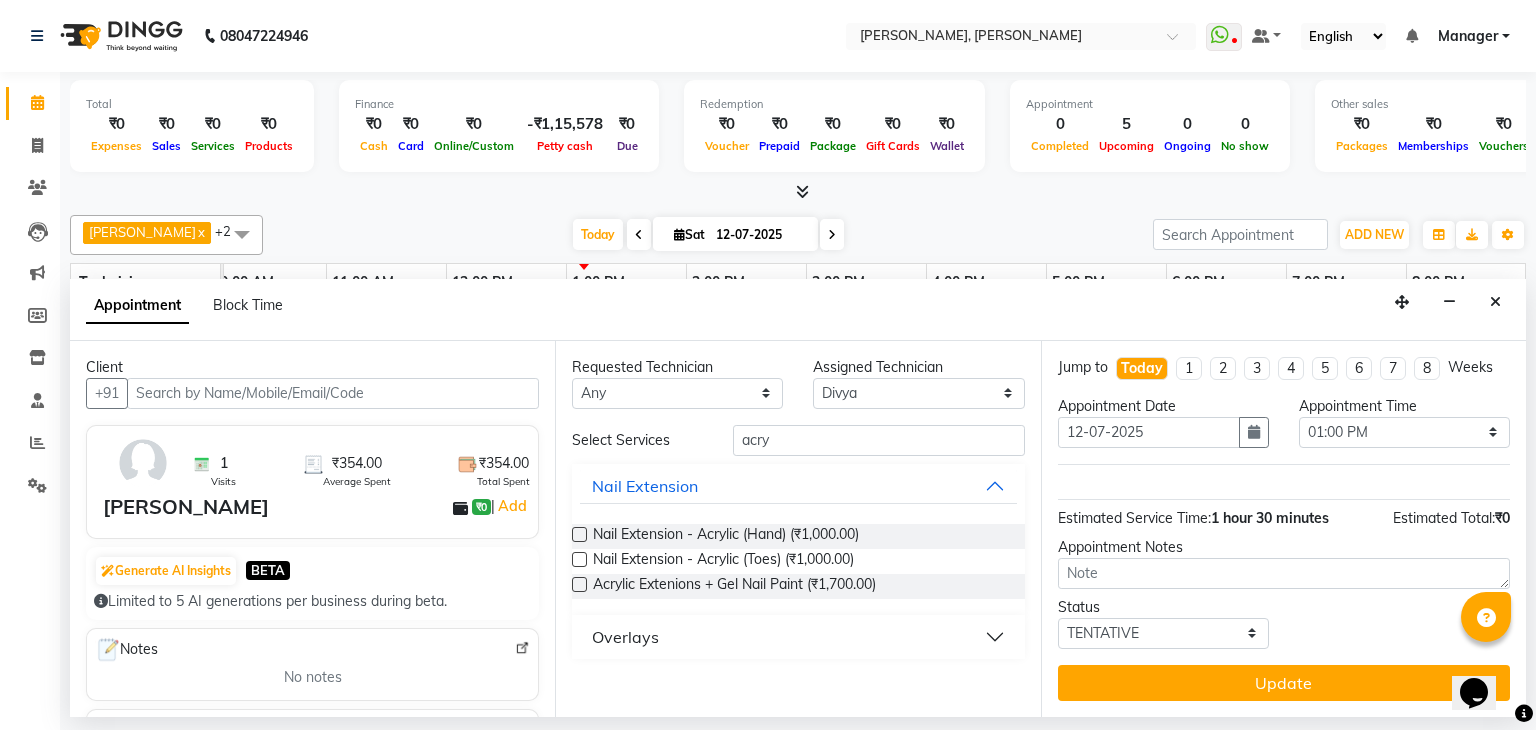 click at bounding box center (579, 584) 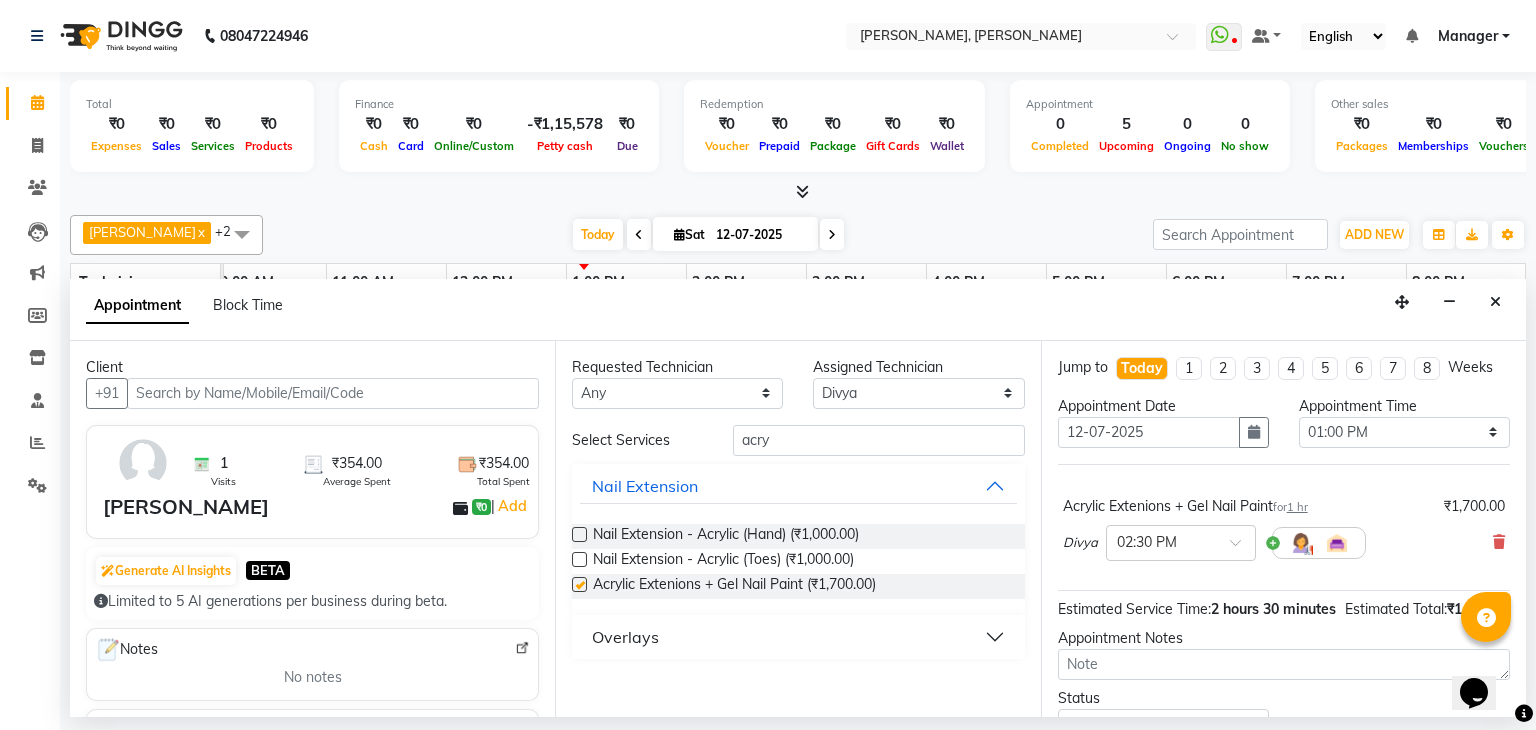 checkbox on "false" 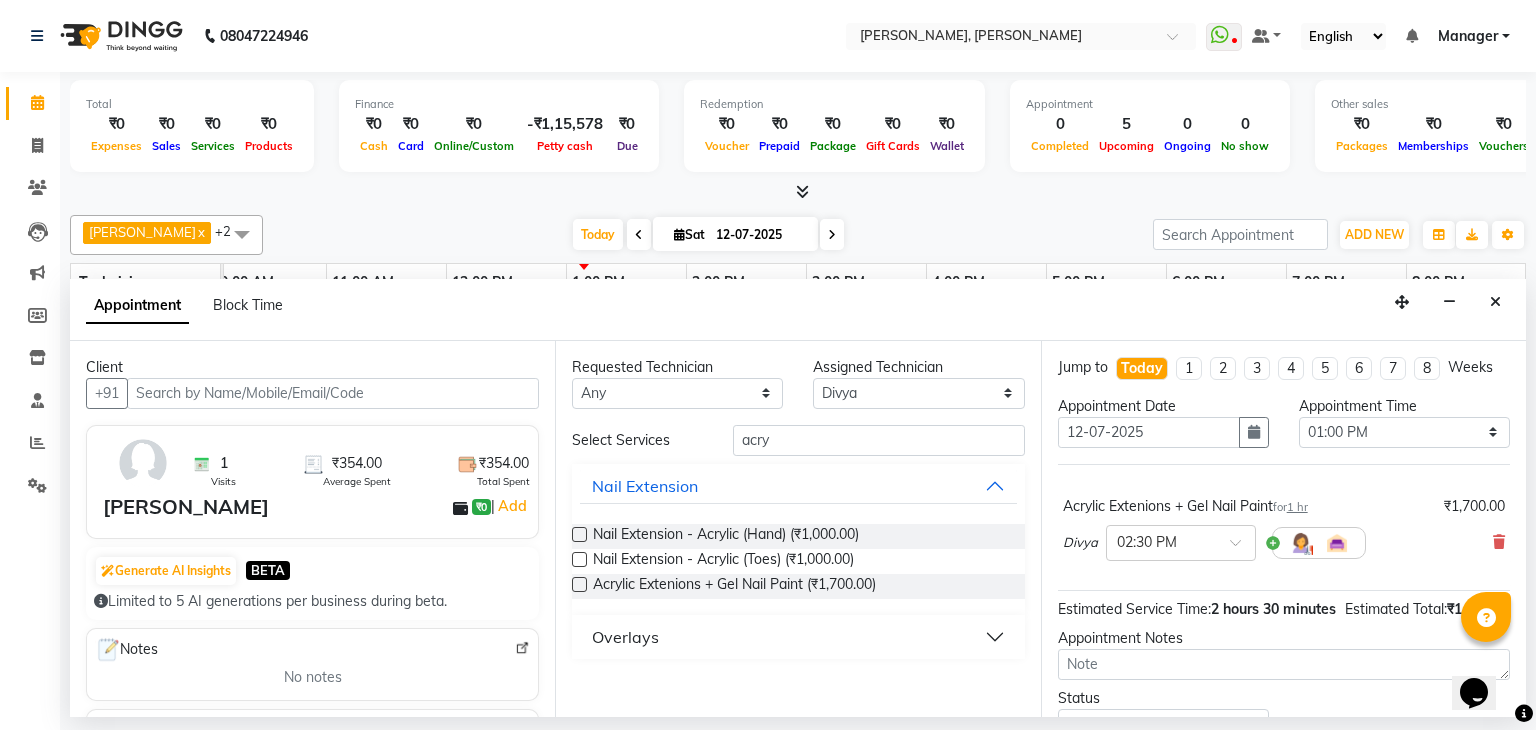 scroll, scrollTop: 111, scrollLeft: 0, axis: vertical 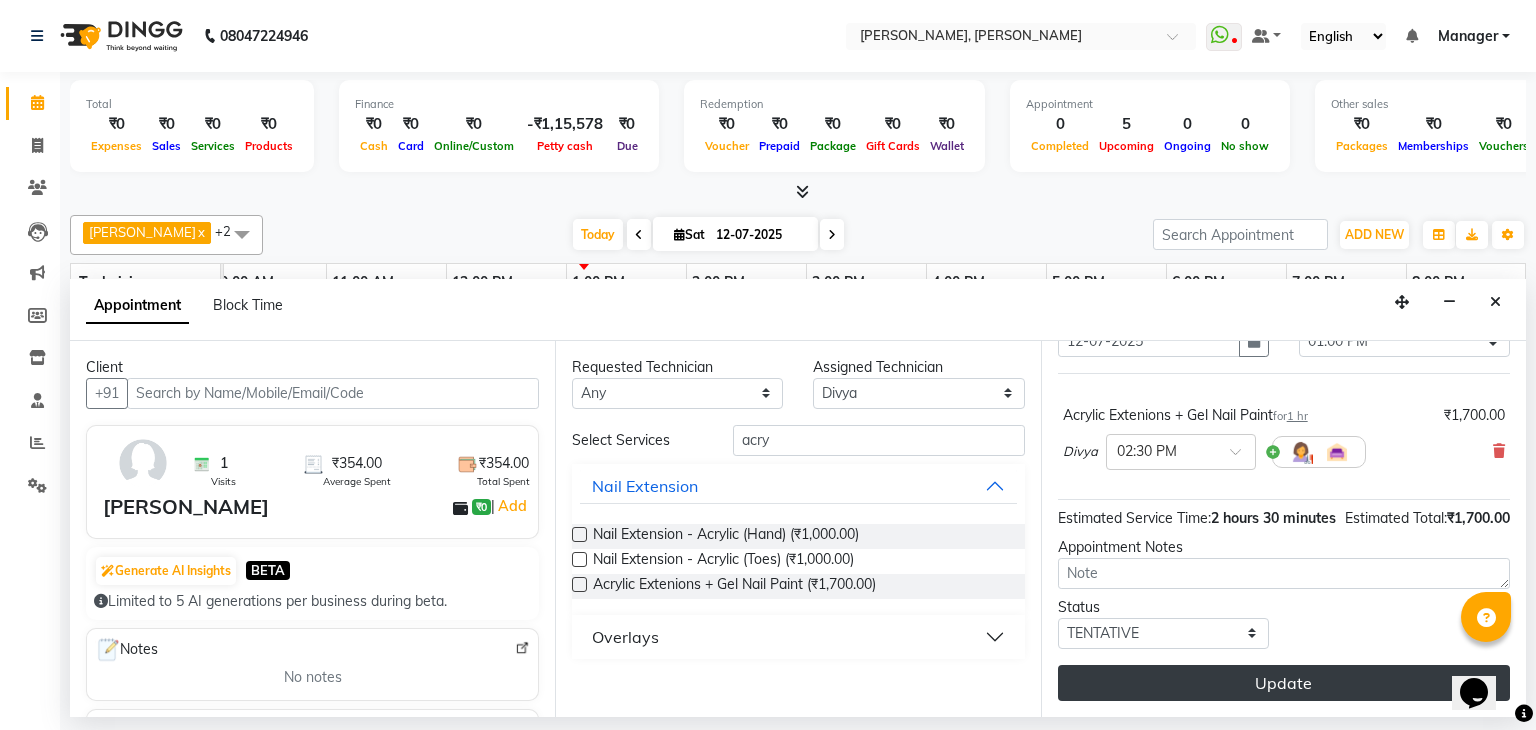 click on "Update" at bounding box center [1284, 683] 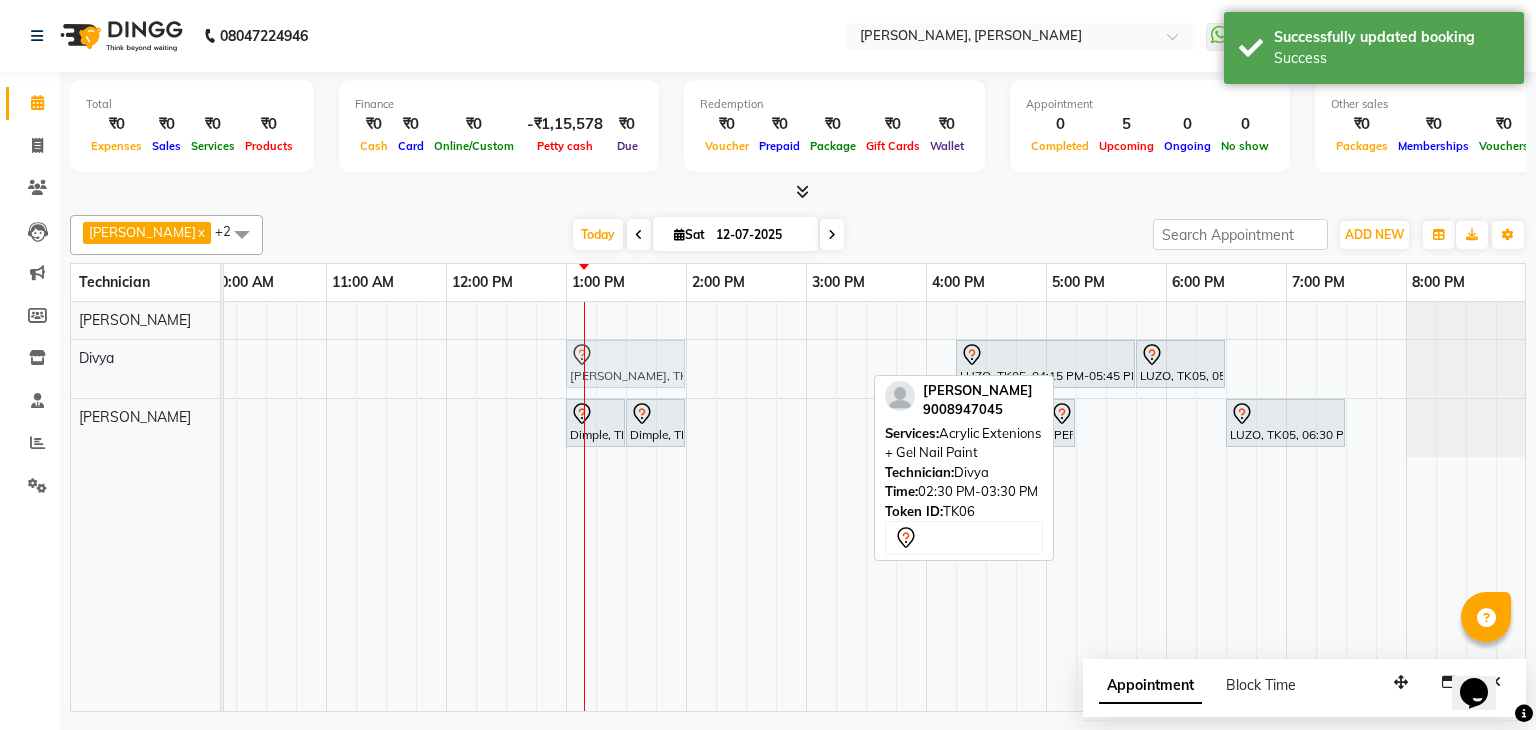 drag, startPoint x: 793, startPoint y: 357, endPoint x: 603, endPoint y: 369, distance: 190.37857 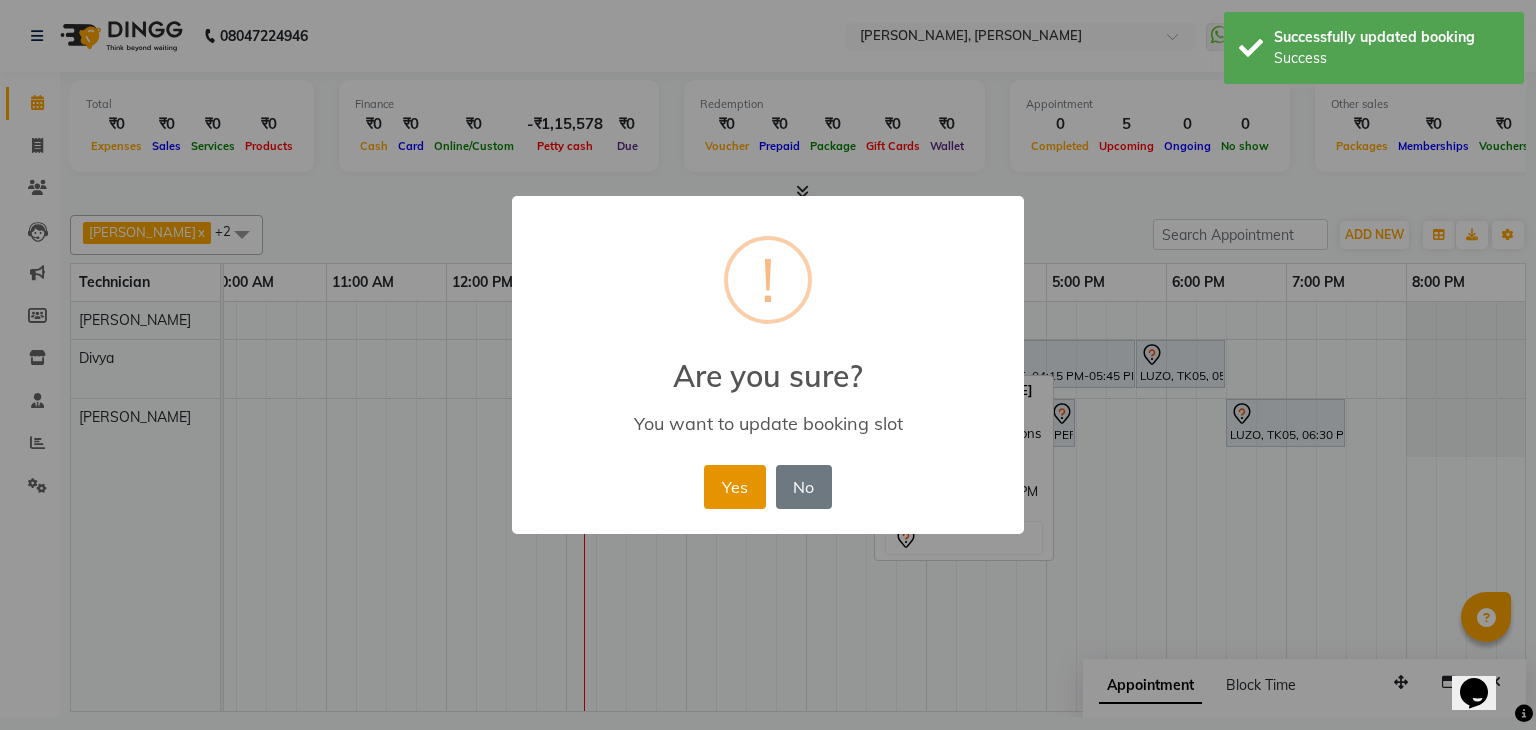 click on "Yes" at bounding box center [734, 487] 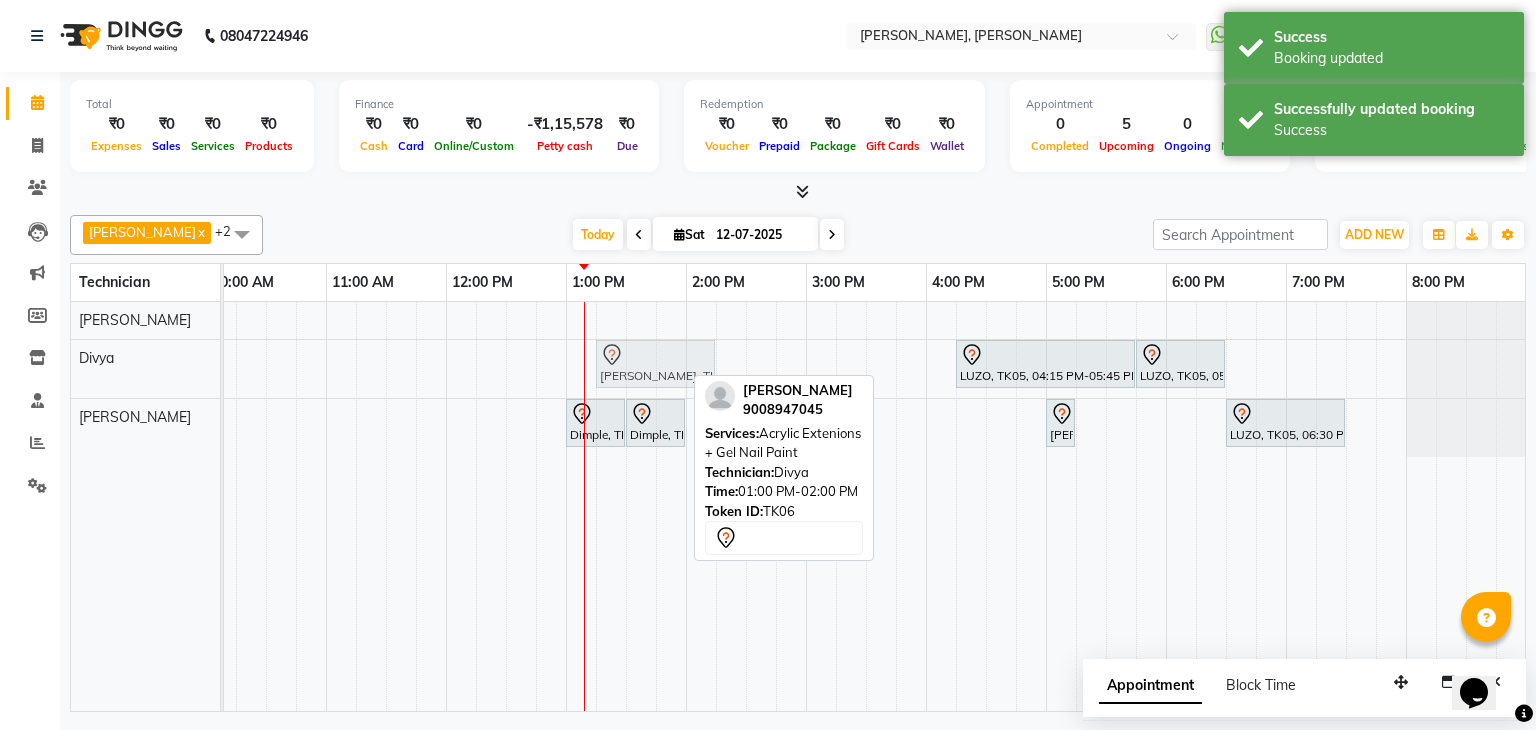 drag, startPoint x: 610, startPoint y: 361, endPoint x: 632, endPoint y: 365, distance: 22.36068 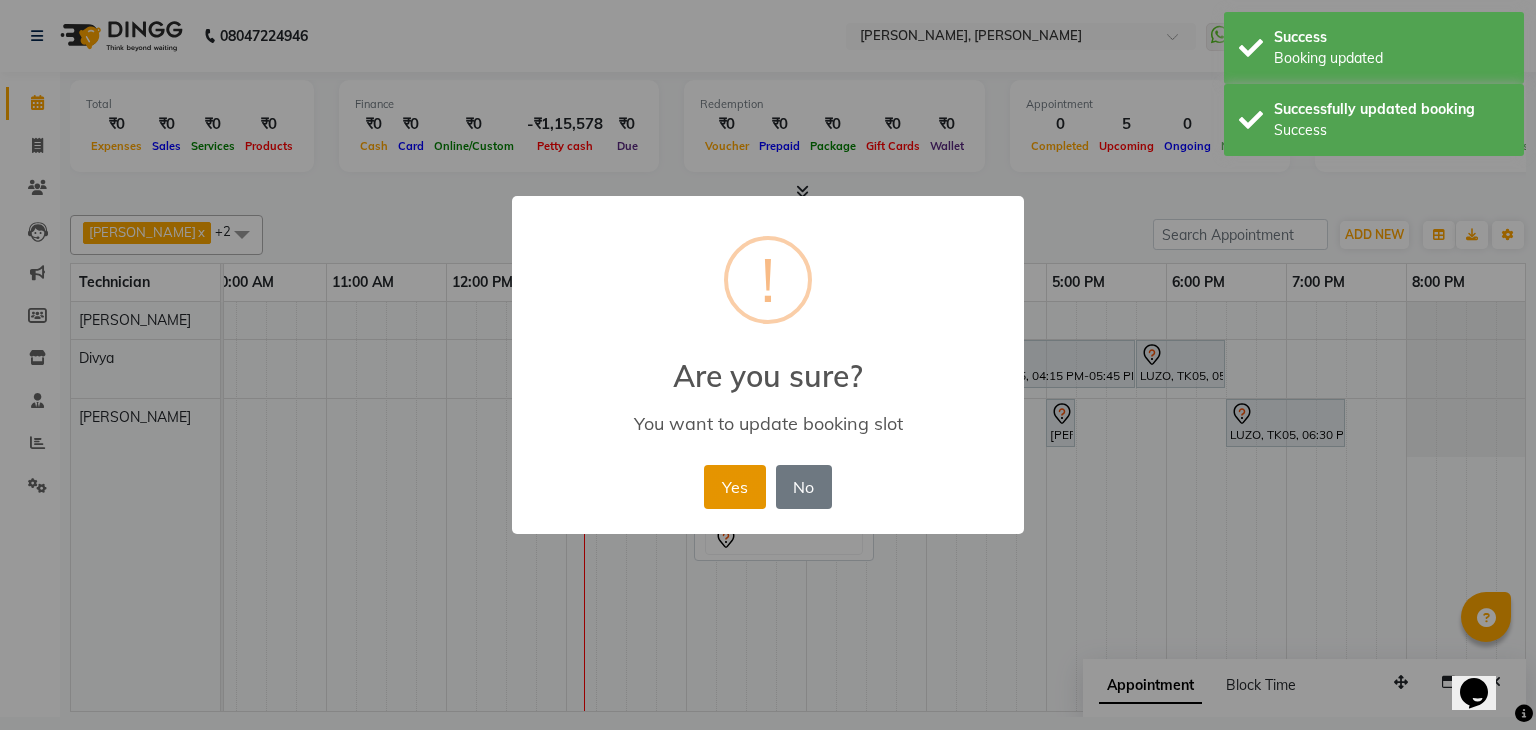 click on "Yes" at bounding box center [734, 487] 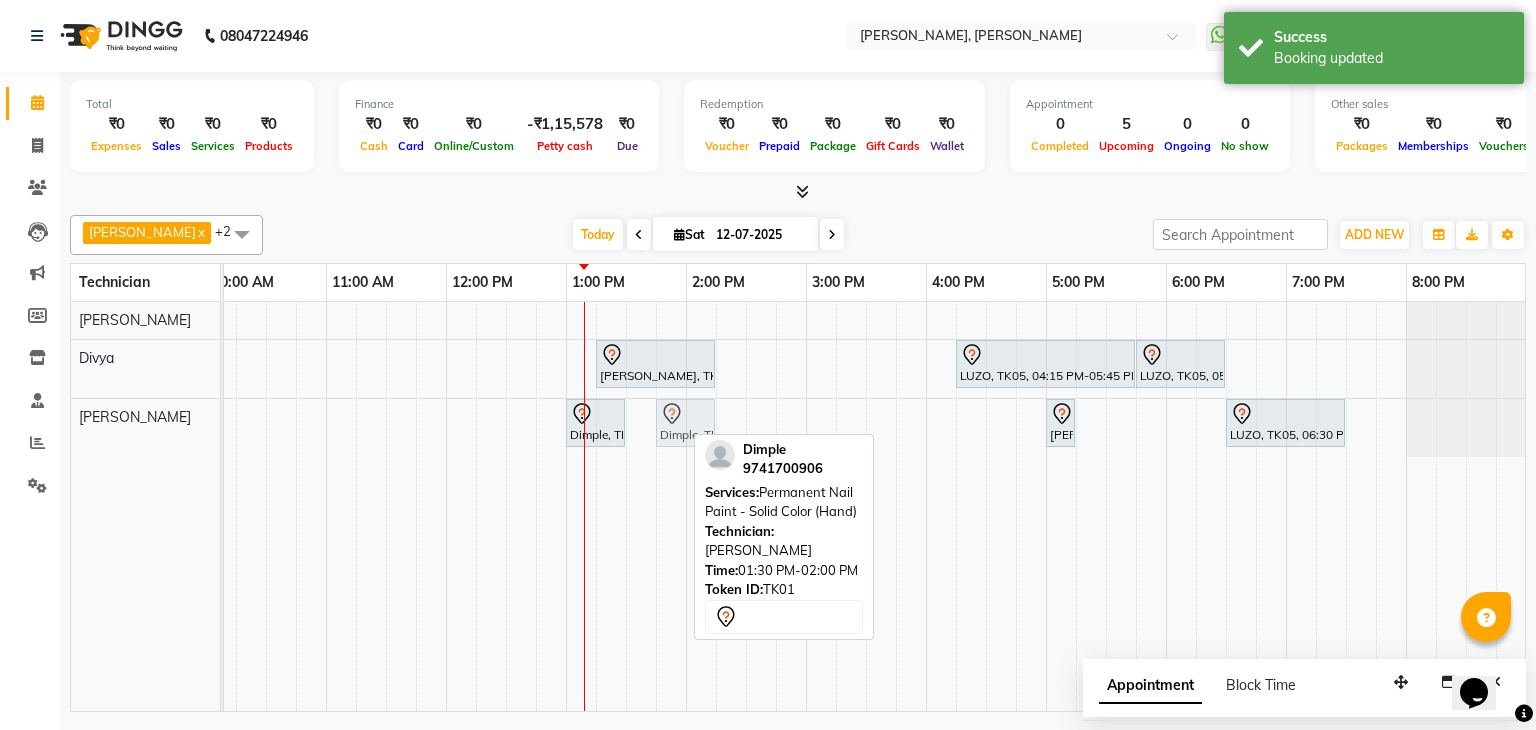 drag, startPoint x: 653, startPoint y: 414, endPoint x: 676, endPoint y: 417, distance: 23.194826 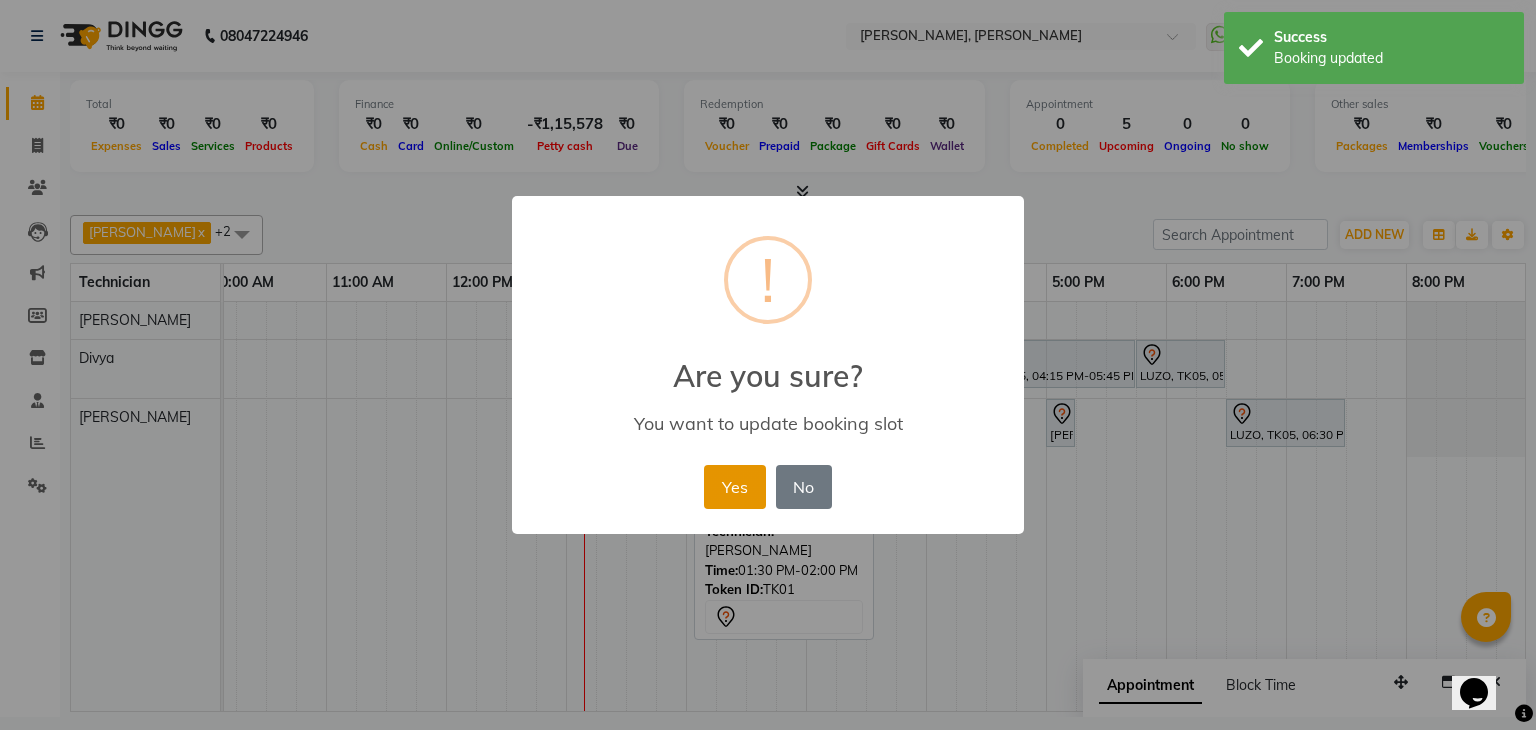 click on "Yes" at bounding box center [734, 487] 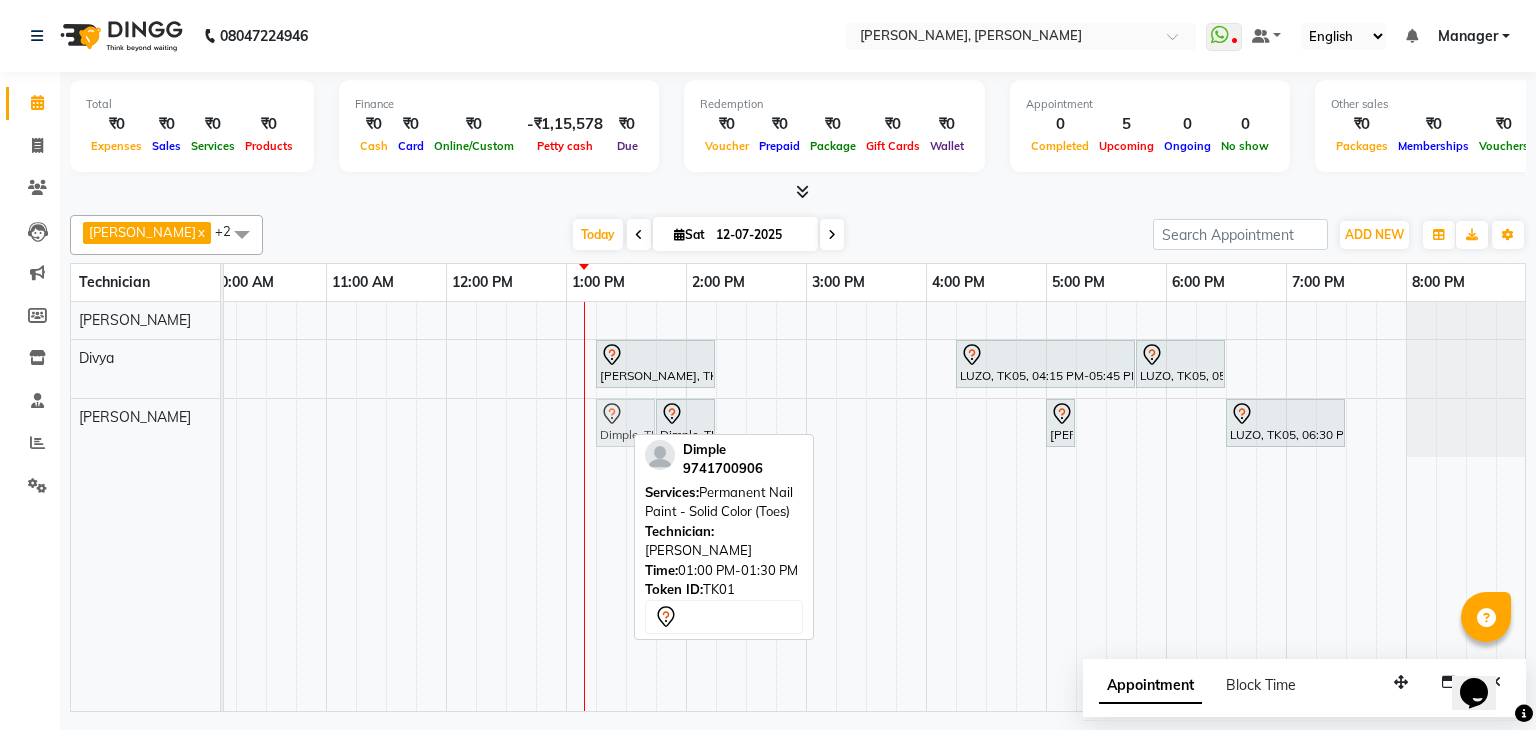 drag, startPoint x: 588, startPoint y: 417, endPoint x: 609, endPoint y: 420, distance: 21.213203 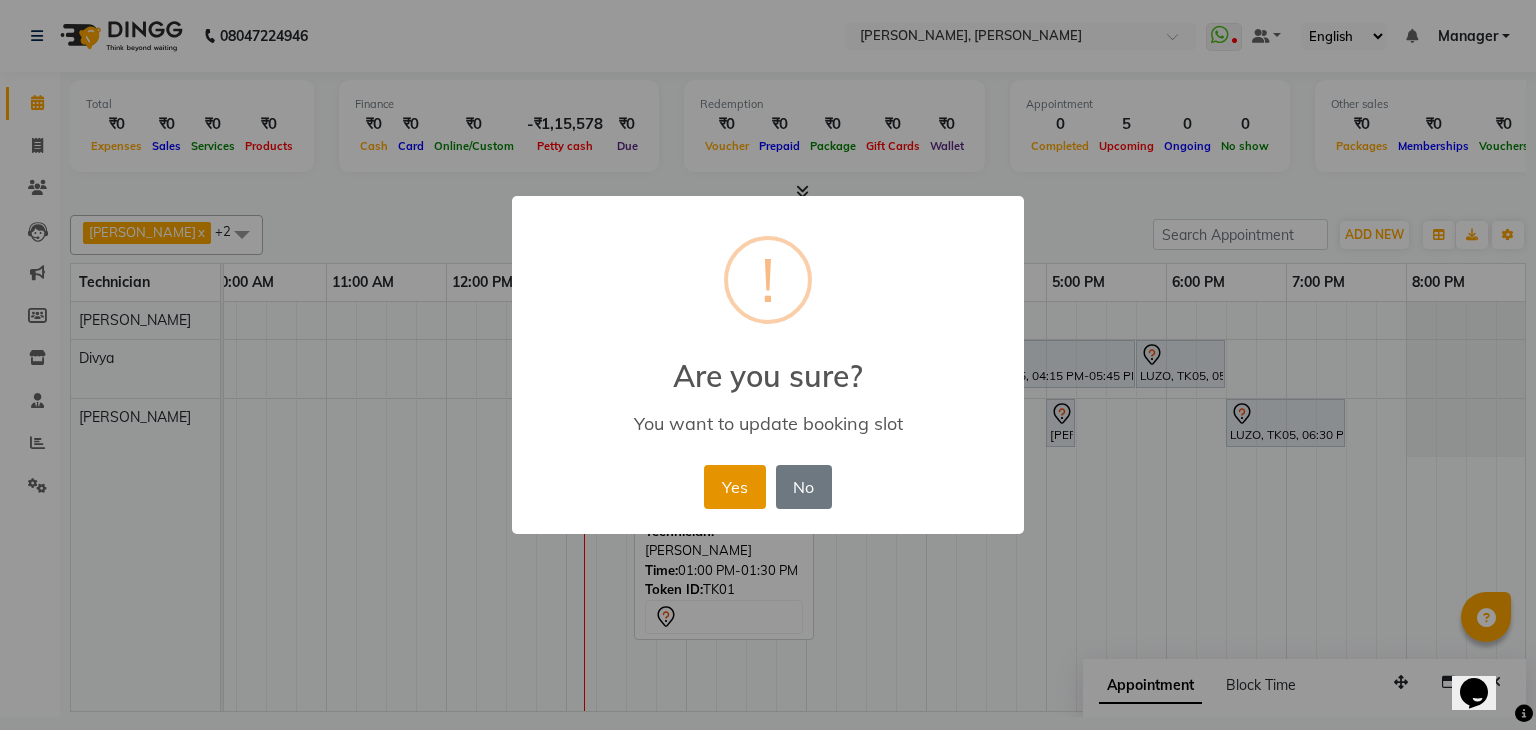 click on "Yes" at bounding box center [734, 487] 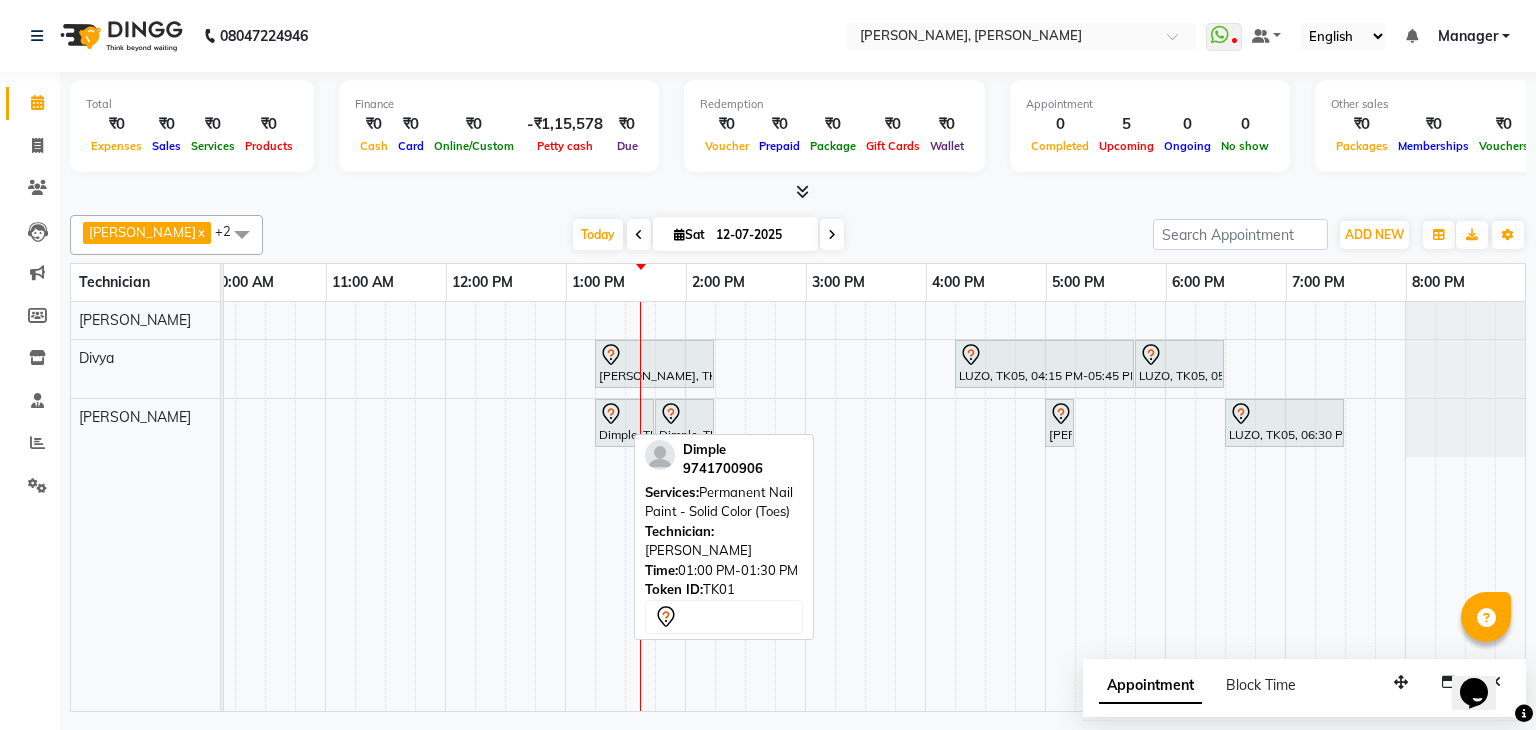 scroll, scrollTop: 0, scrollLeft: 160, axis: horizontal 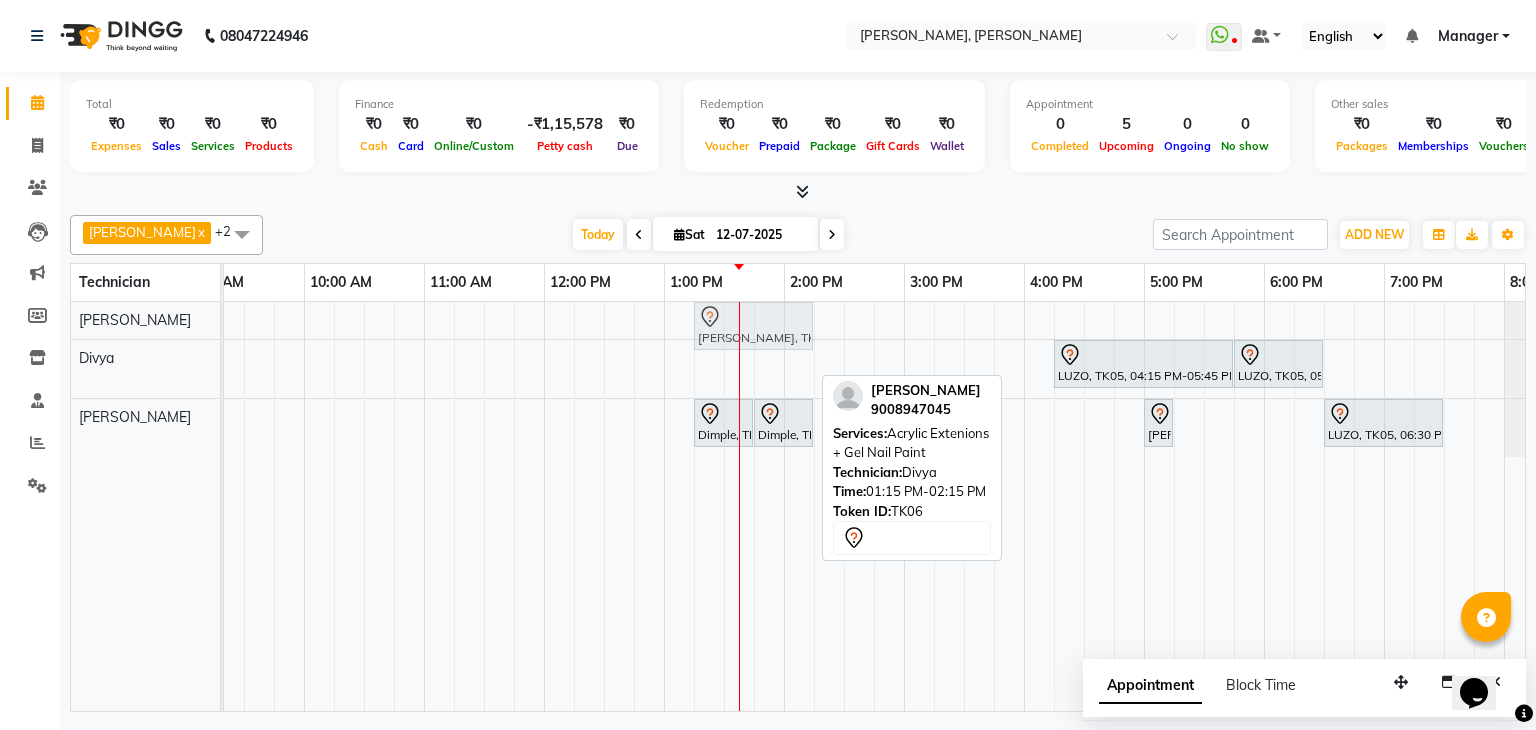drag, startPoint x: 758, startPoint y: 351, endPoint x: 761, endPoint y: 301, distance: 50.08992 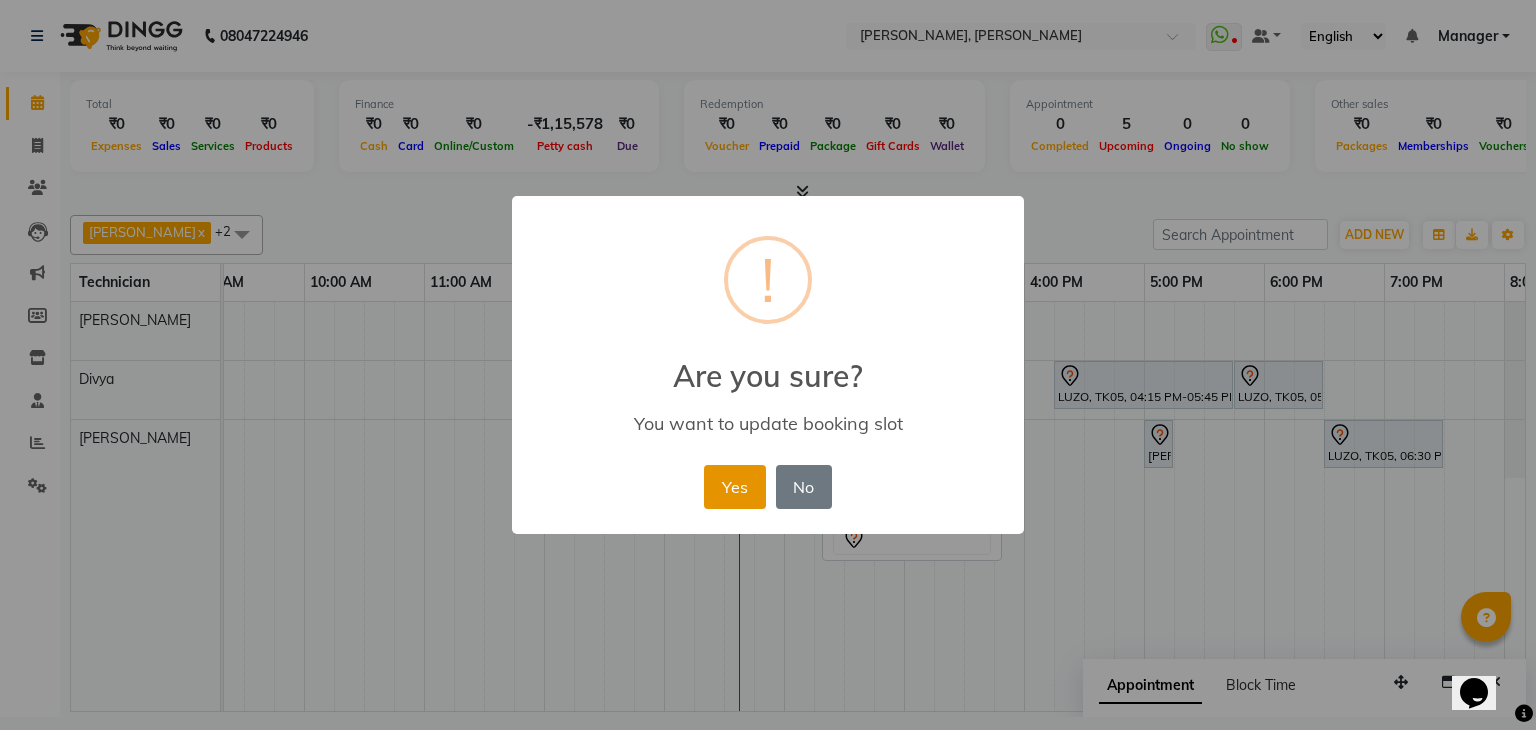 click on "Yes" at bounding box center [734, 487] 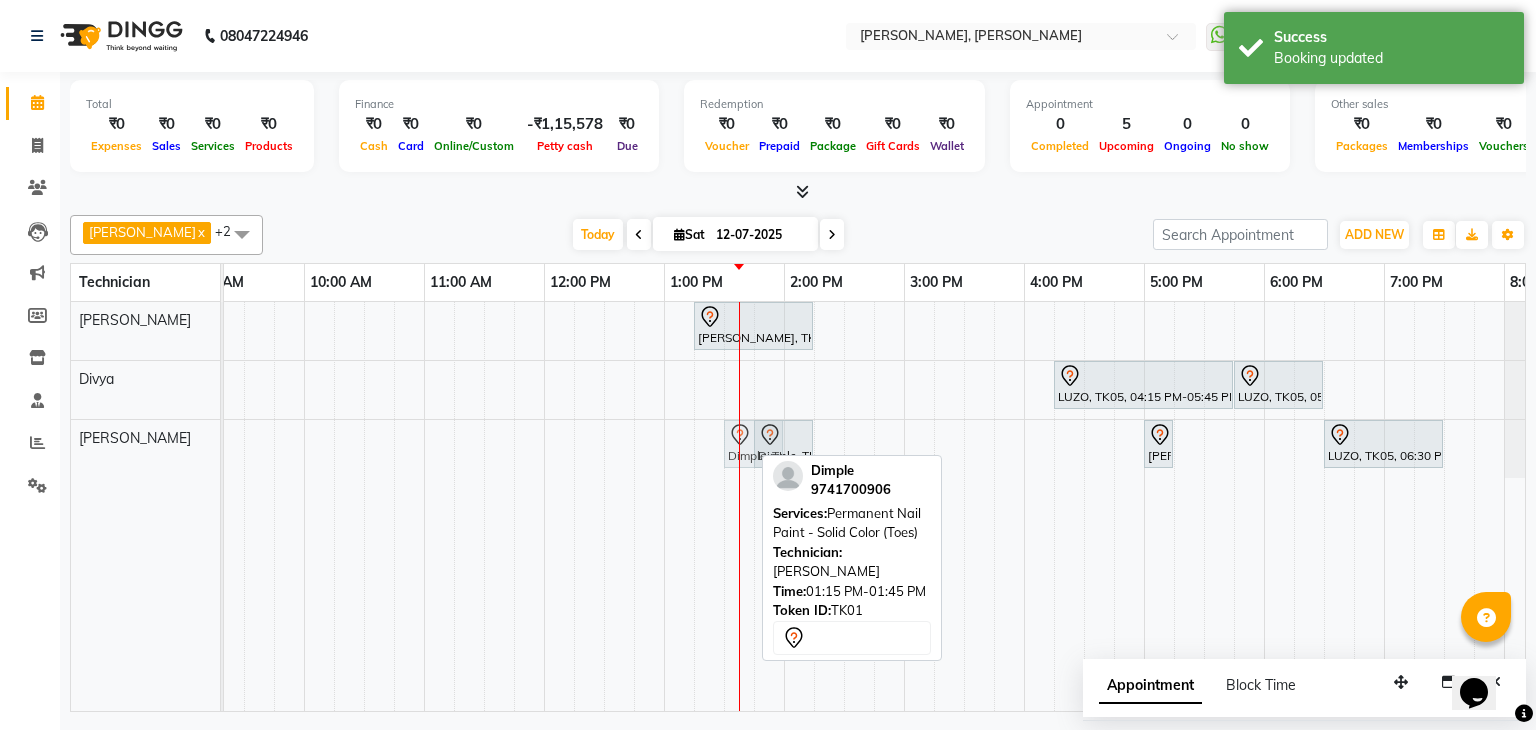 drag, startPoint x: 736, startPoint y: 421, endPoint x: 763, endPoint y: 421, distance: 27 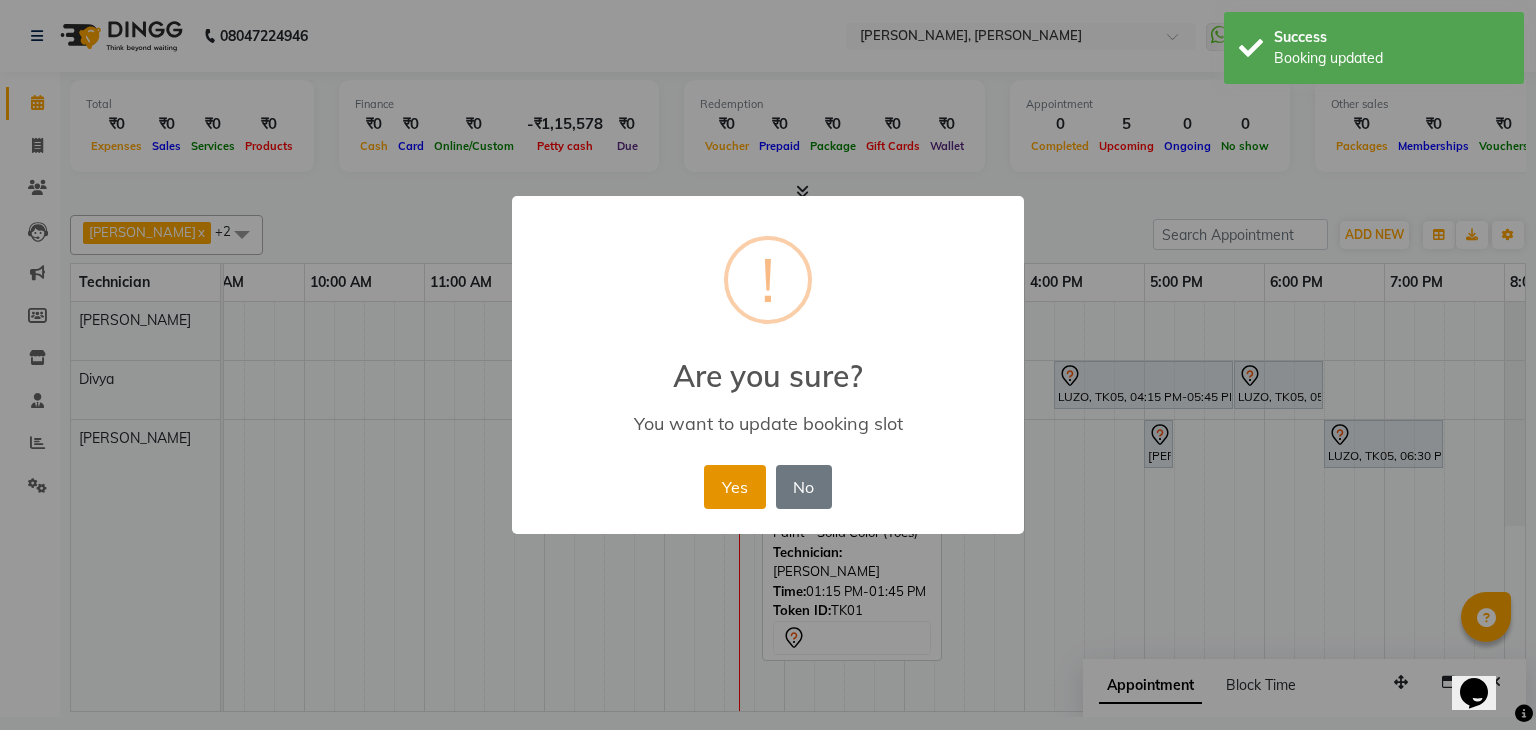 click on "Yes" at bounding box center (734, 487) 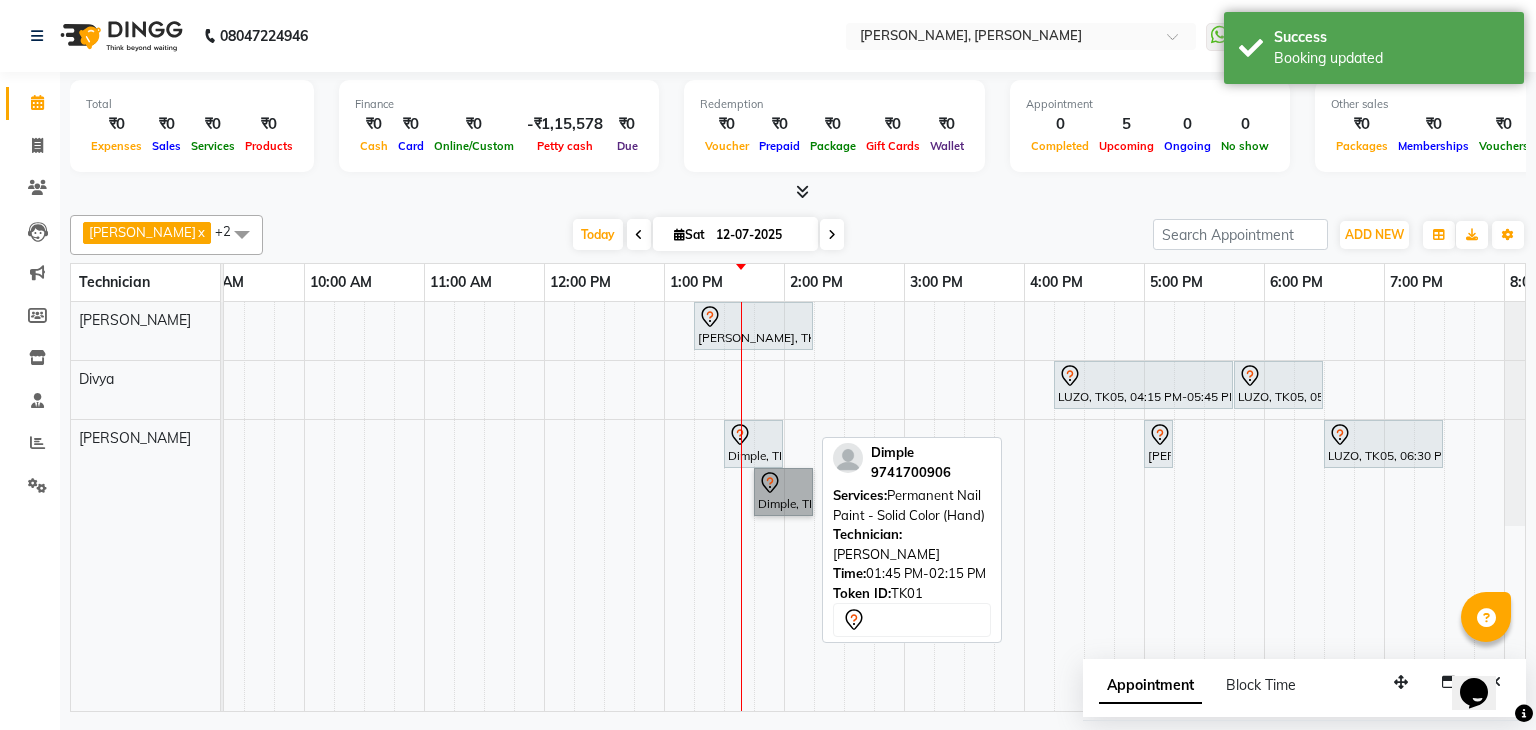 drag, startPoint x: 772, startPoint y: 481, endPoint x: 804, endPoint y: 483, distance: 32.06244 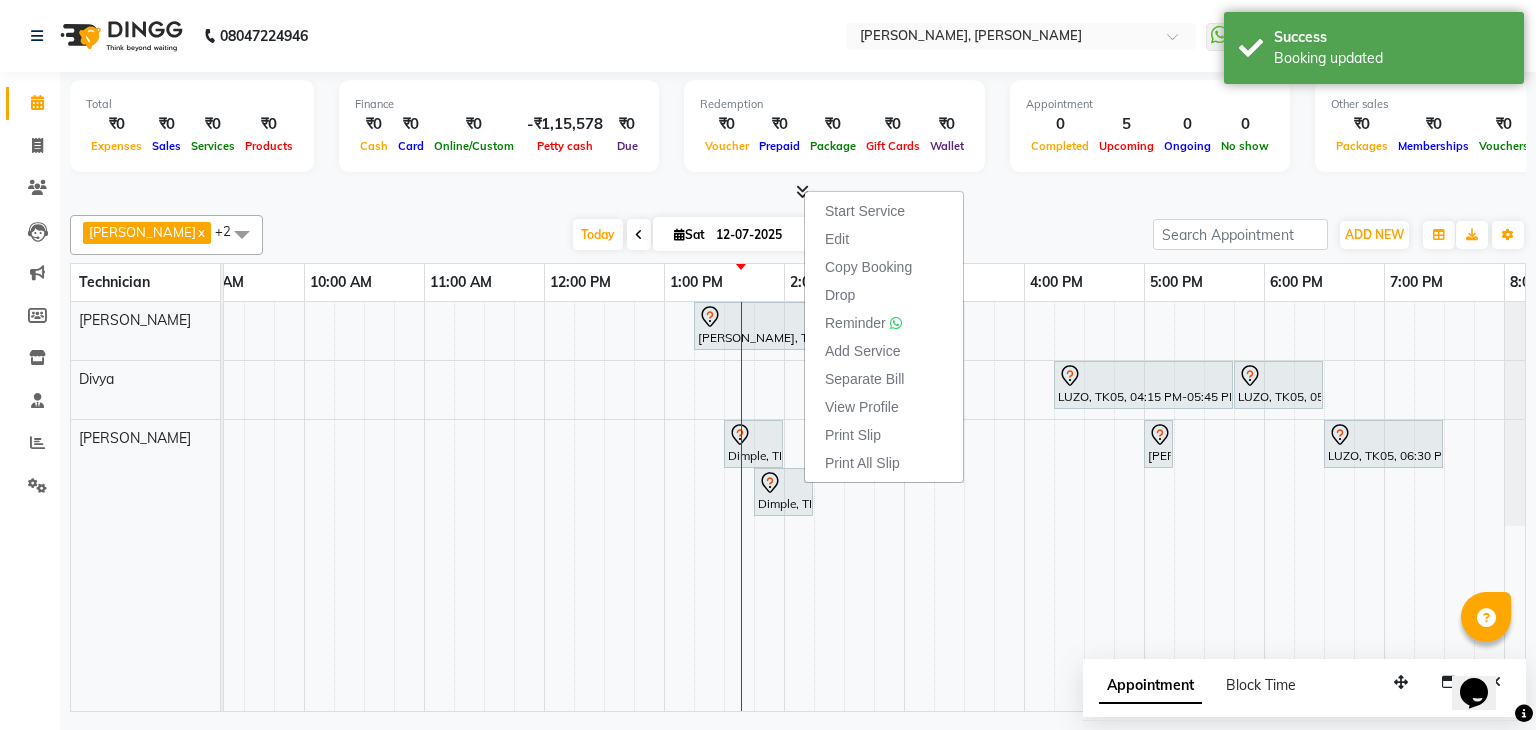 click at bounding box center [798, 192] 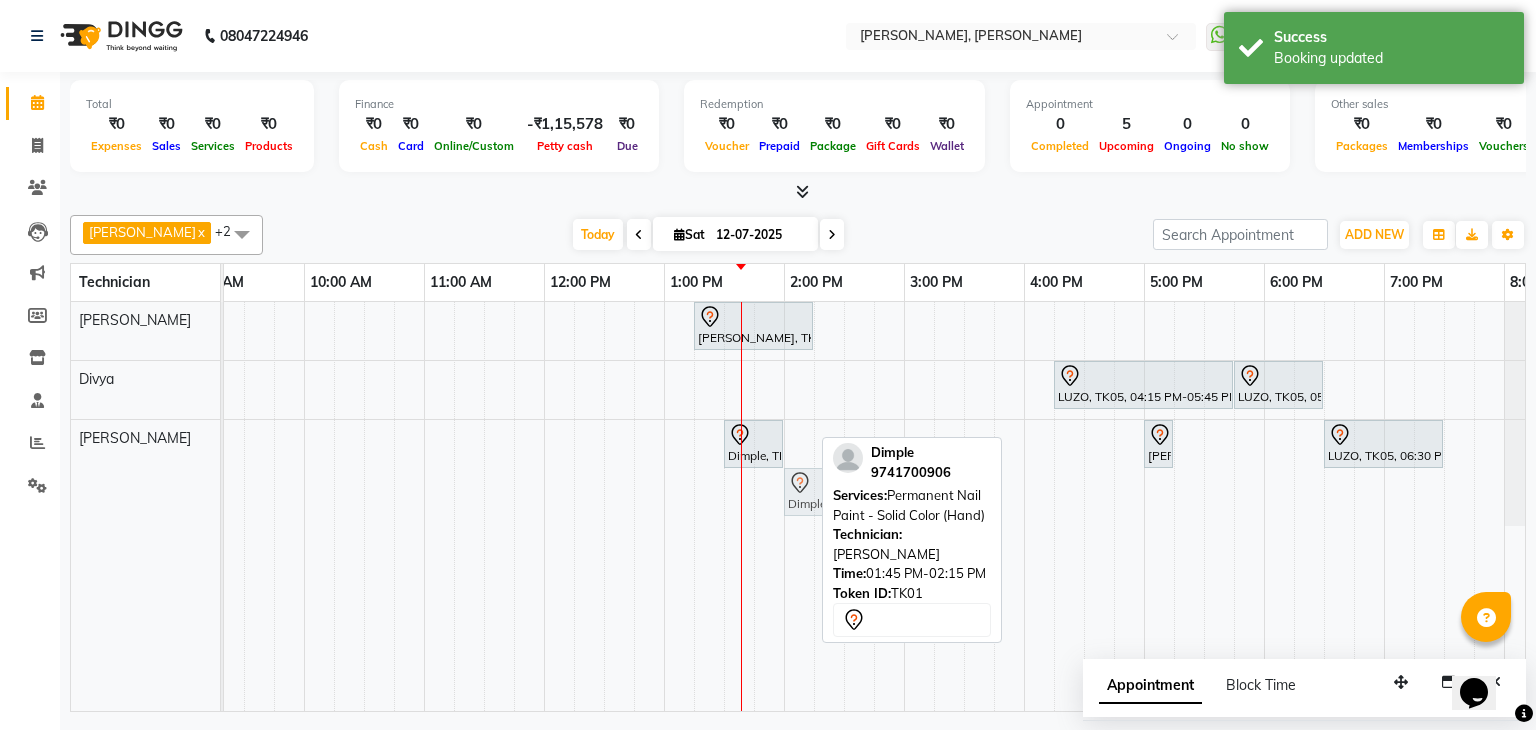 drag, startPoint x: 784, startPoint y: 481, endPoint x: 821, endPoint y: 489, distance: 37.85499 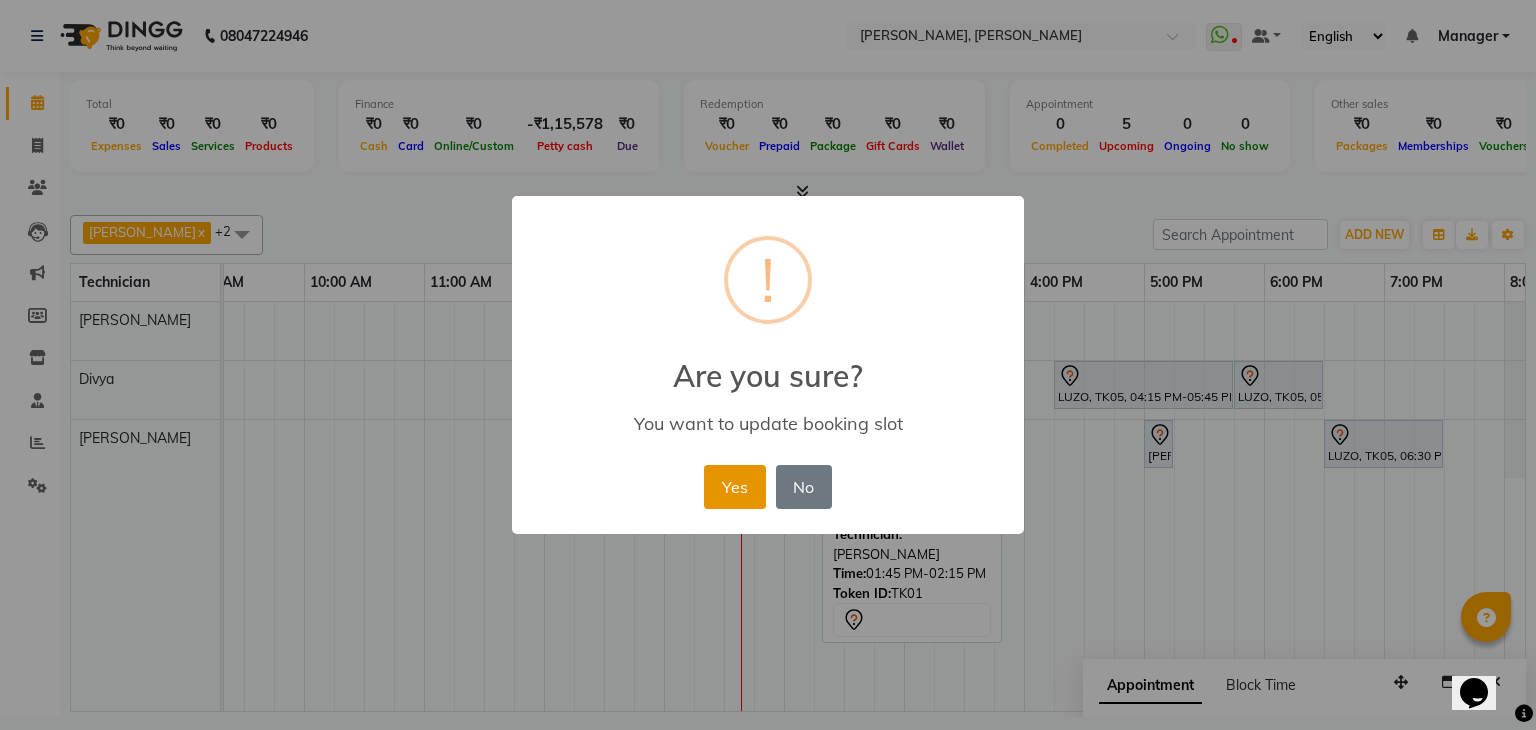 click on "Yes" at bounding box center [734, 487] 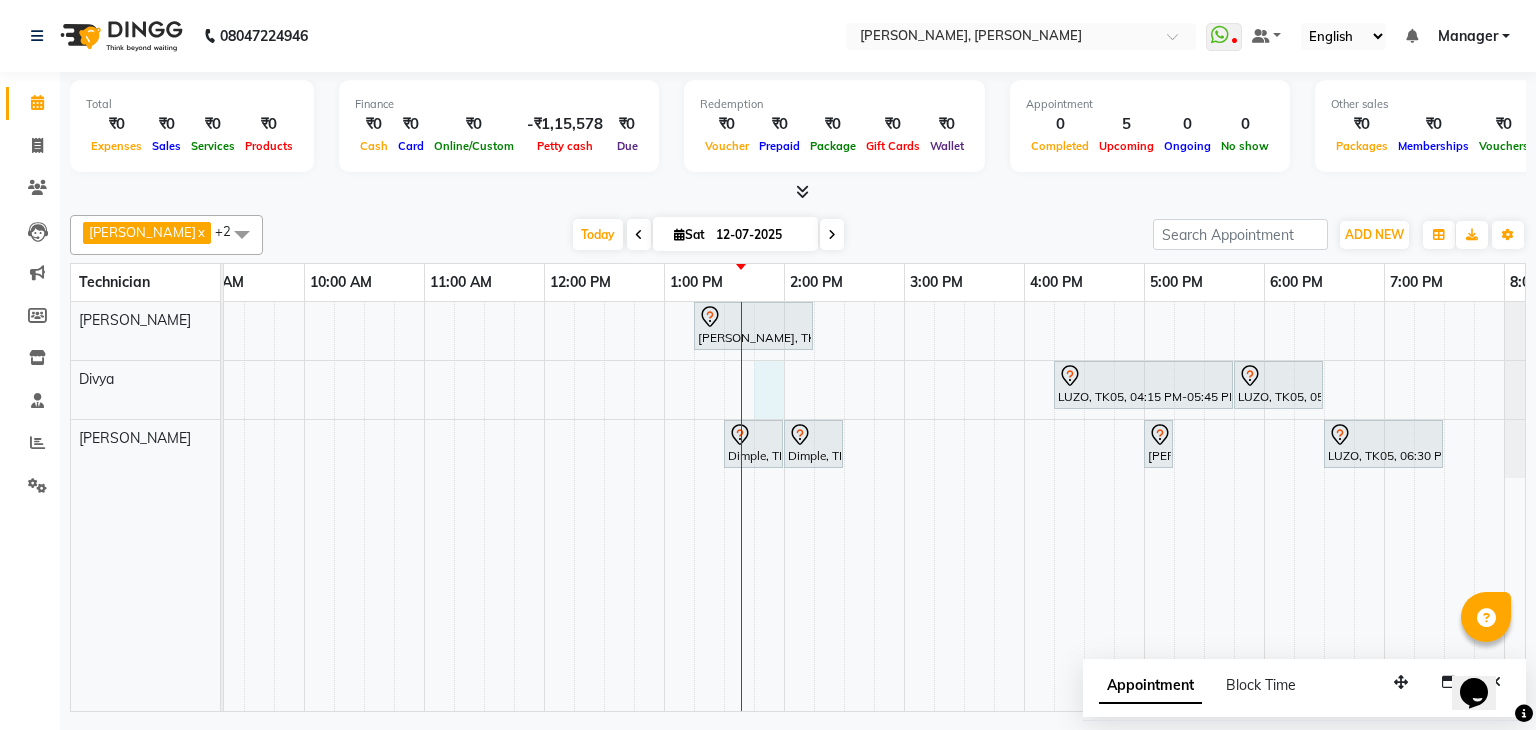 click on "[PERSON_NAME], TK06, 01:15 PM-02:15 PM, Acrylic Extenions + Gel Nail Paint             LUZO, TK05, 04:15 PM-05:45 PM, Eyelash Extension - Classic             LUZO, TK05, 05:45 PM-06:30 PM, Café H&F Pedicure             Dimple, TK01, 01:30 PM-02:00 PM, Permanent Nail Paint - Solid Color (Toes)             Dimple, TK01, 02:00 PM-02:30 PM, Permanent Nail Paint - Solid Color (Hand)             [PERSON_NAME] K, TK03, 05:00 PM-05:15 PM, Permanent Nail Paint - Solid Color (Hand)             LUZO, TK05, 06:30 PM-07:30 PM, Nail Extension - Acrylic (Hand)" at bounding box center [844, 506] 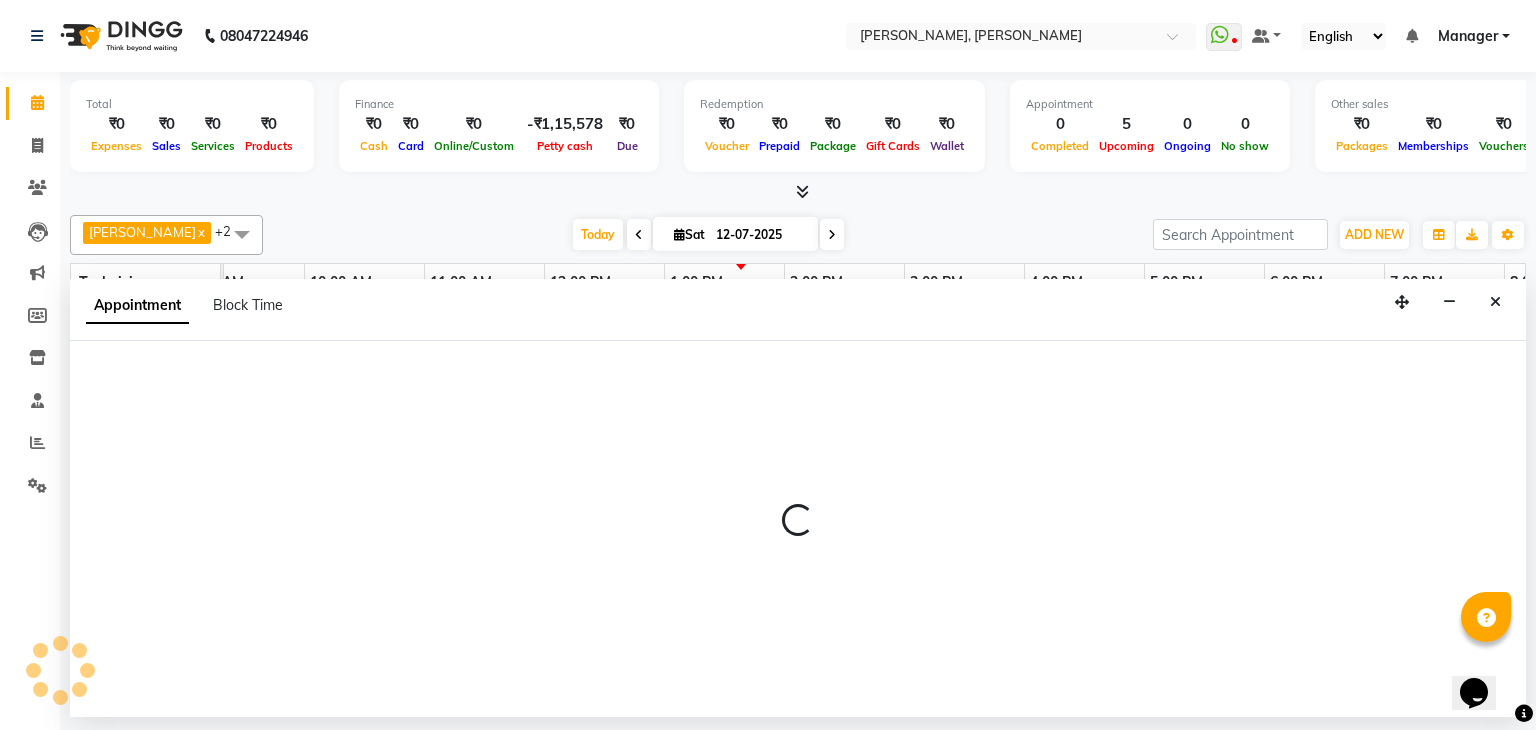 select on "72520" 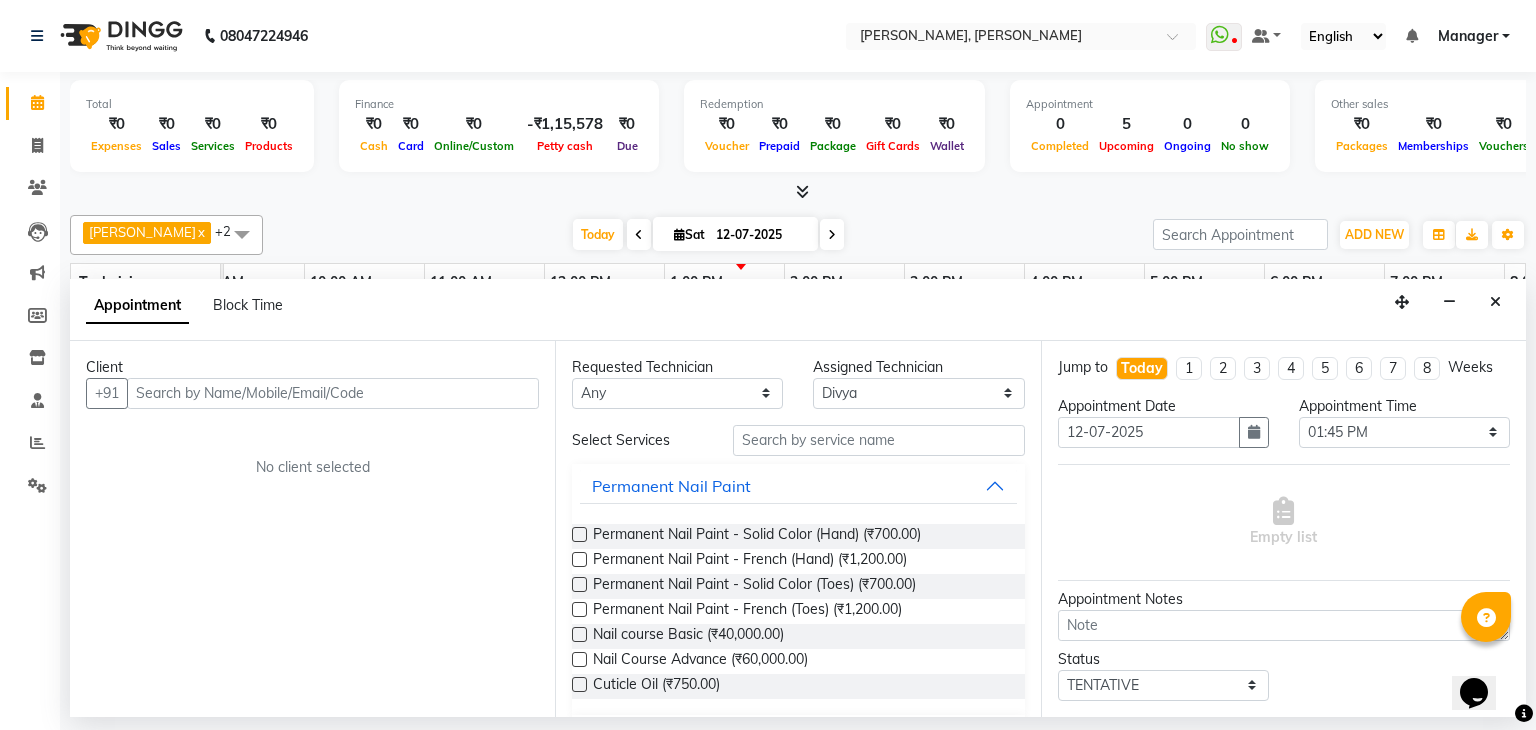click at bounding box center (333, 393) 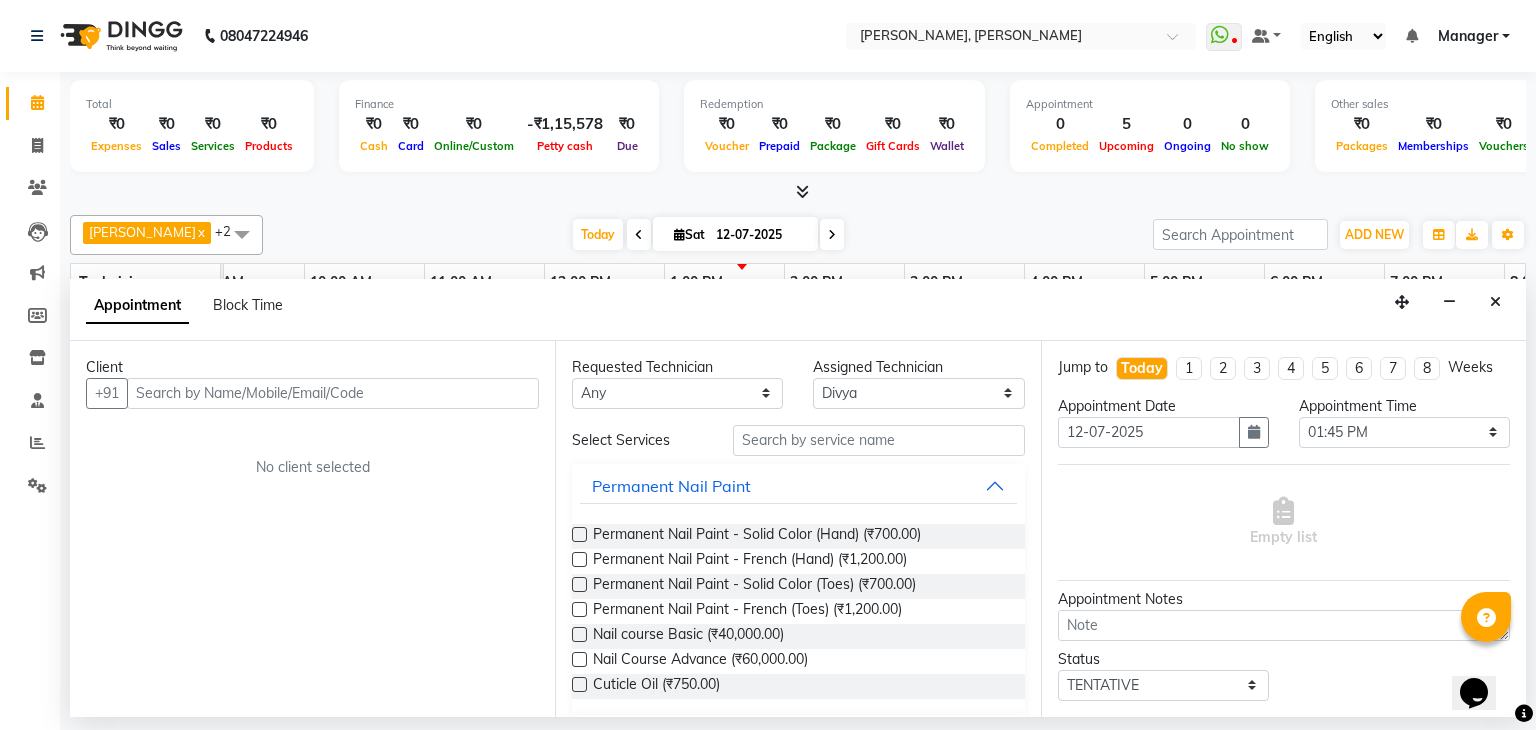 click at bounding box center [333, 393] 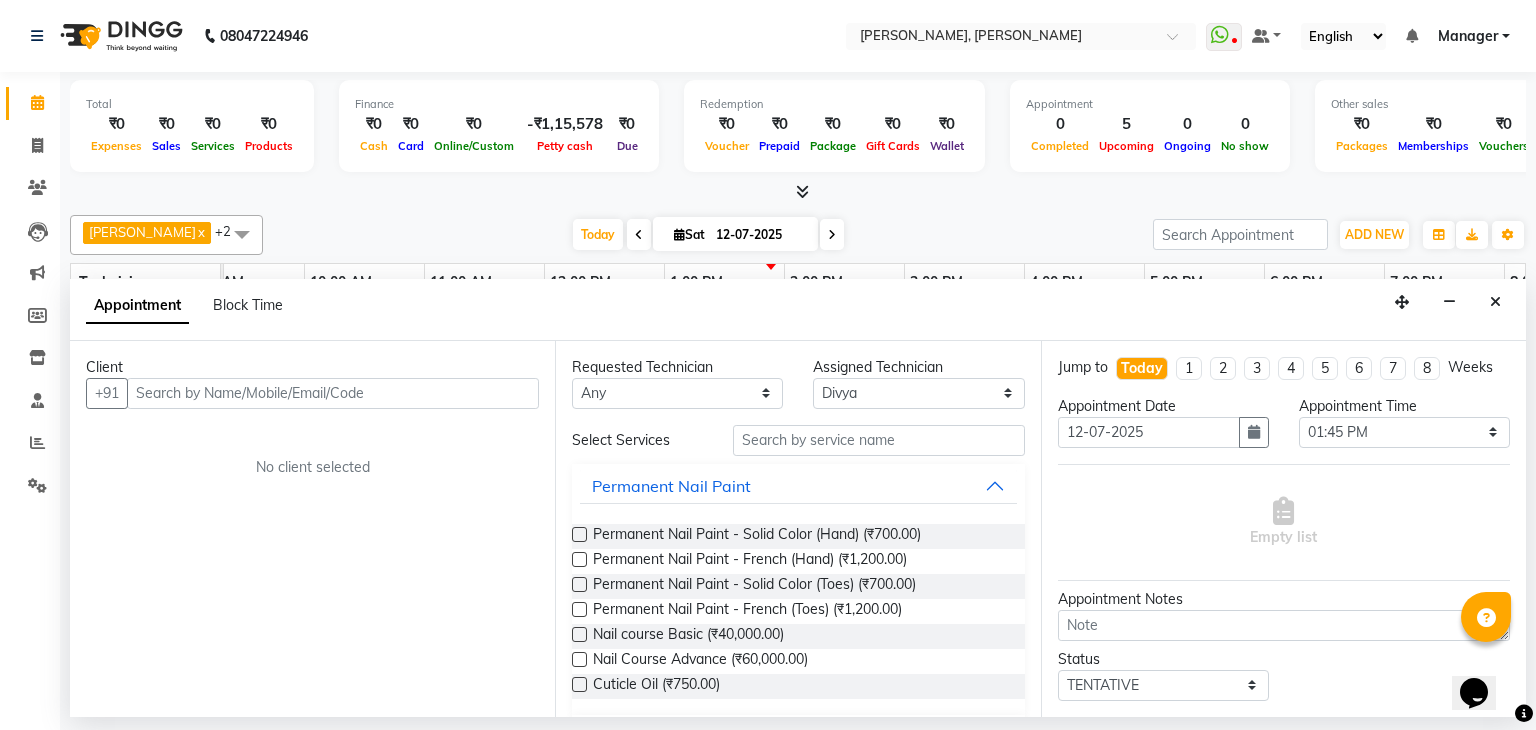 click on "Client +91  No client selected" at bounding box center [312, 529] 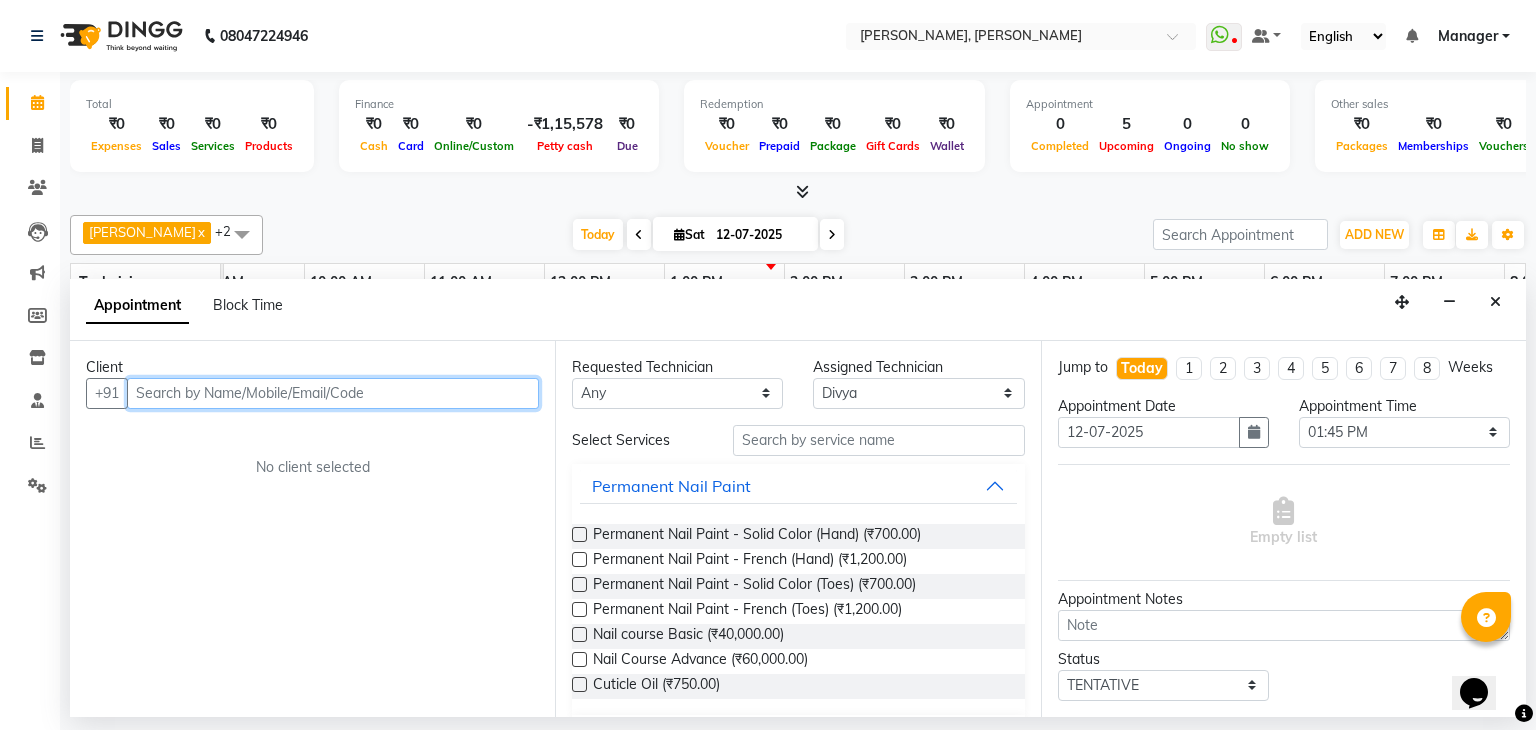 click at bounding box center (333, 393) 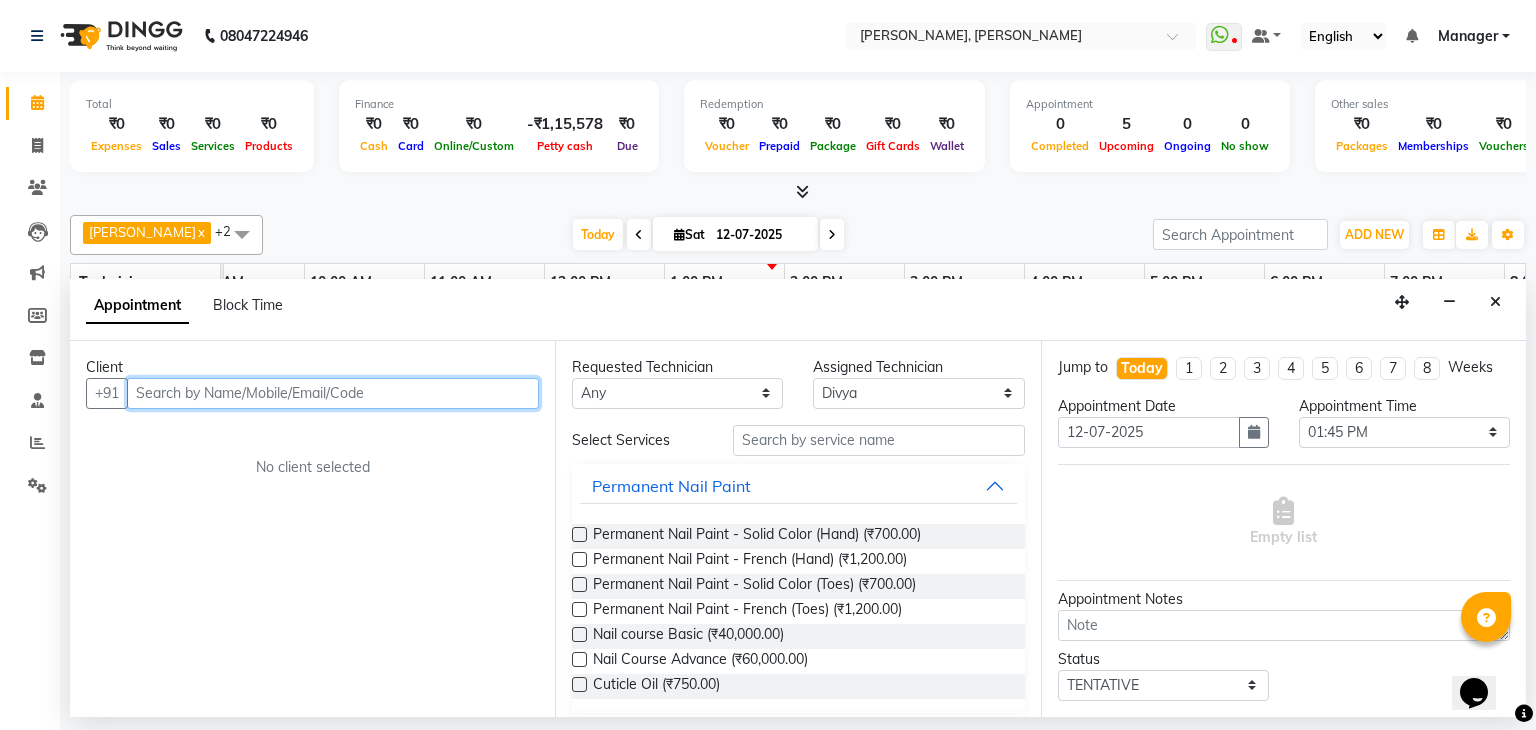 click at bounding box center [333, 393] 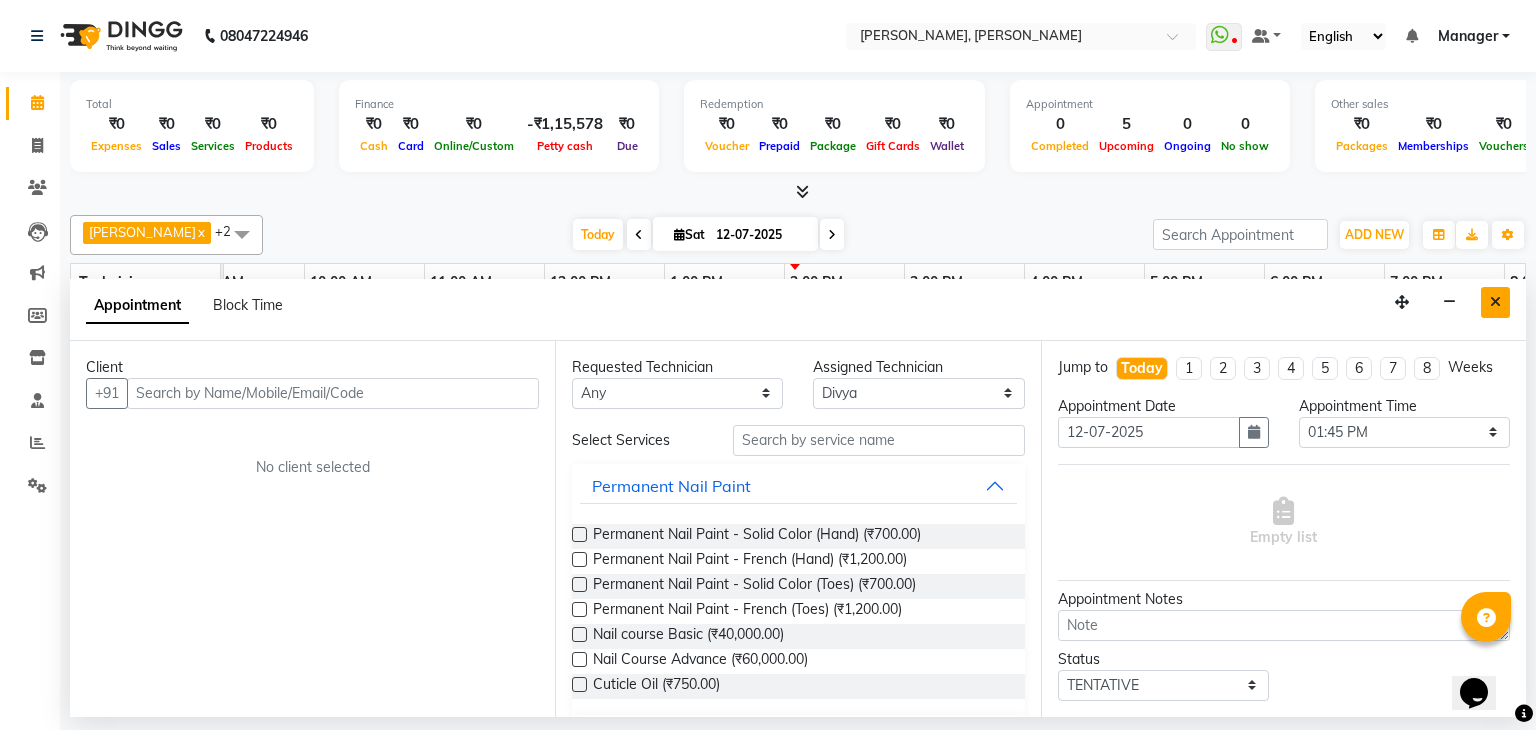 click at bounding box center [1495, 302] 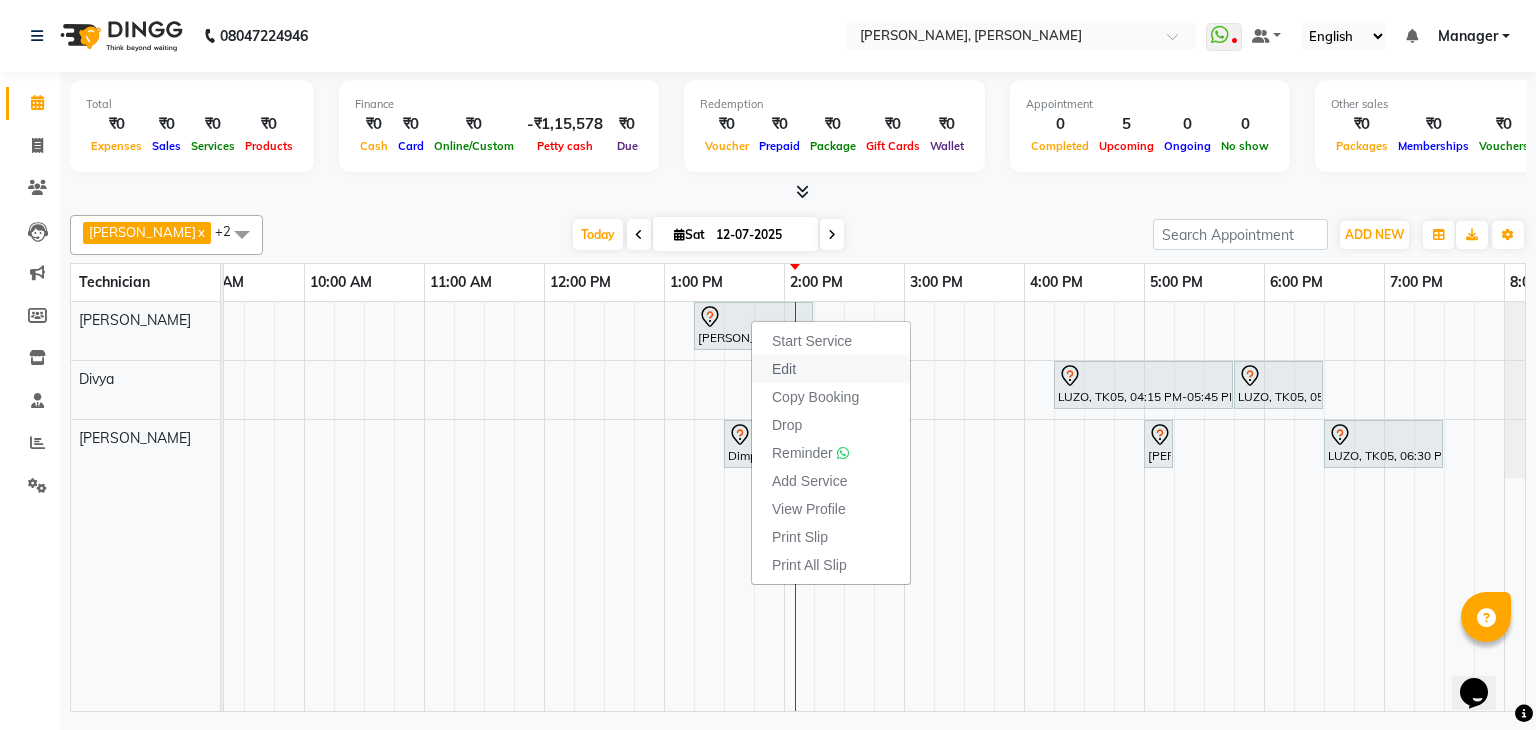 click on "Edit" at bounding box center (784, 369) 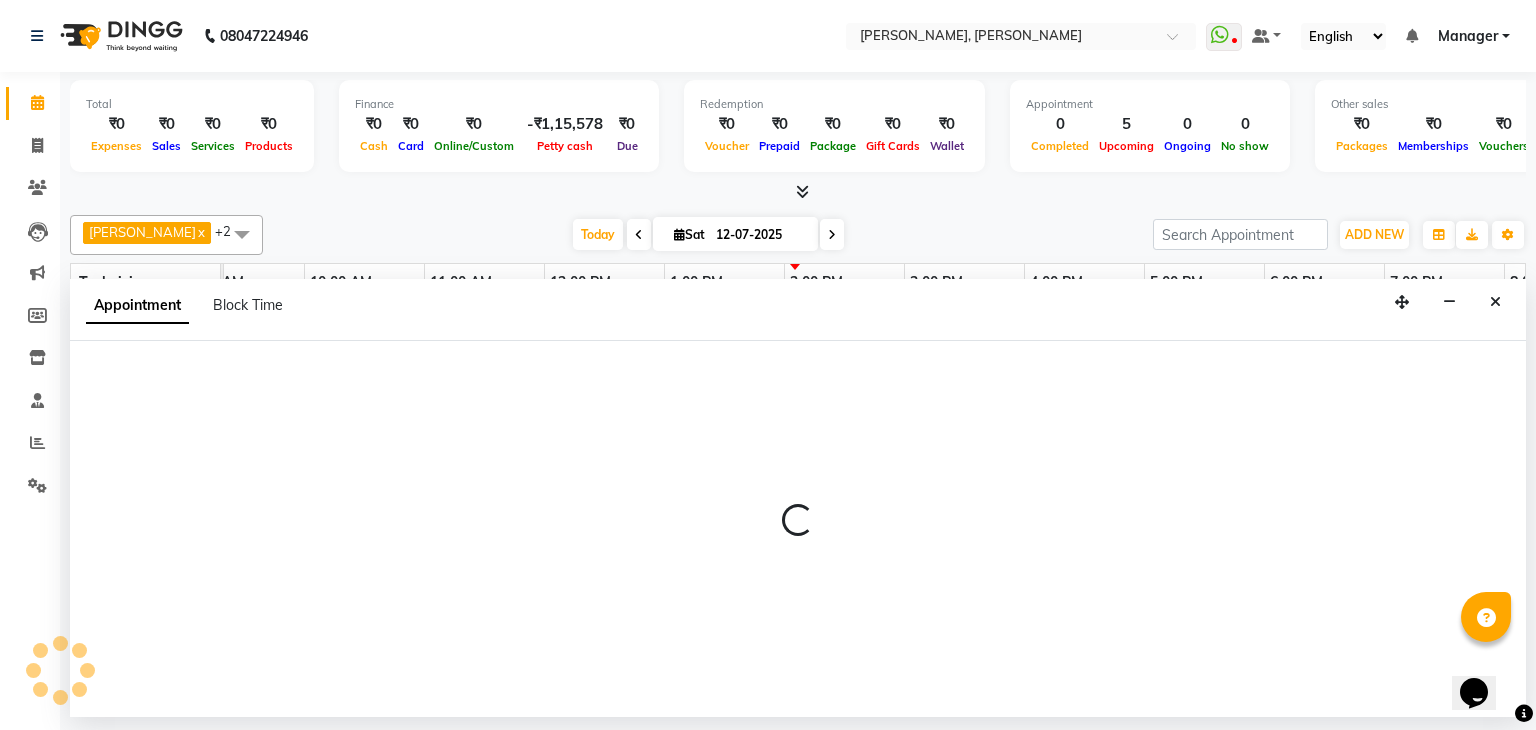 select on "tentative" 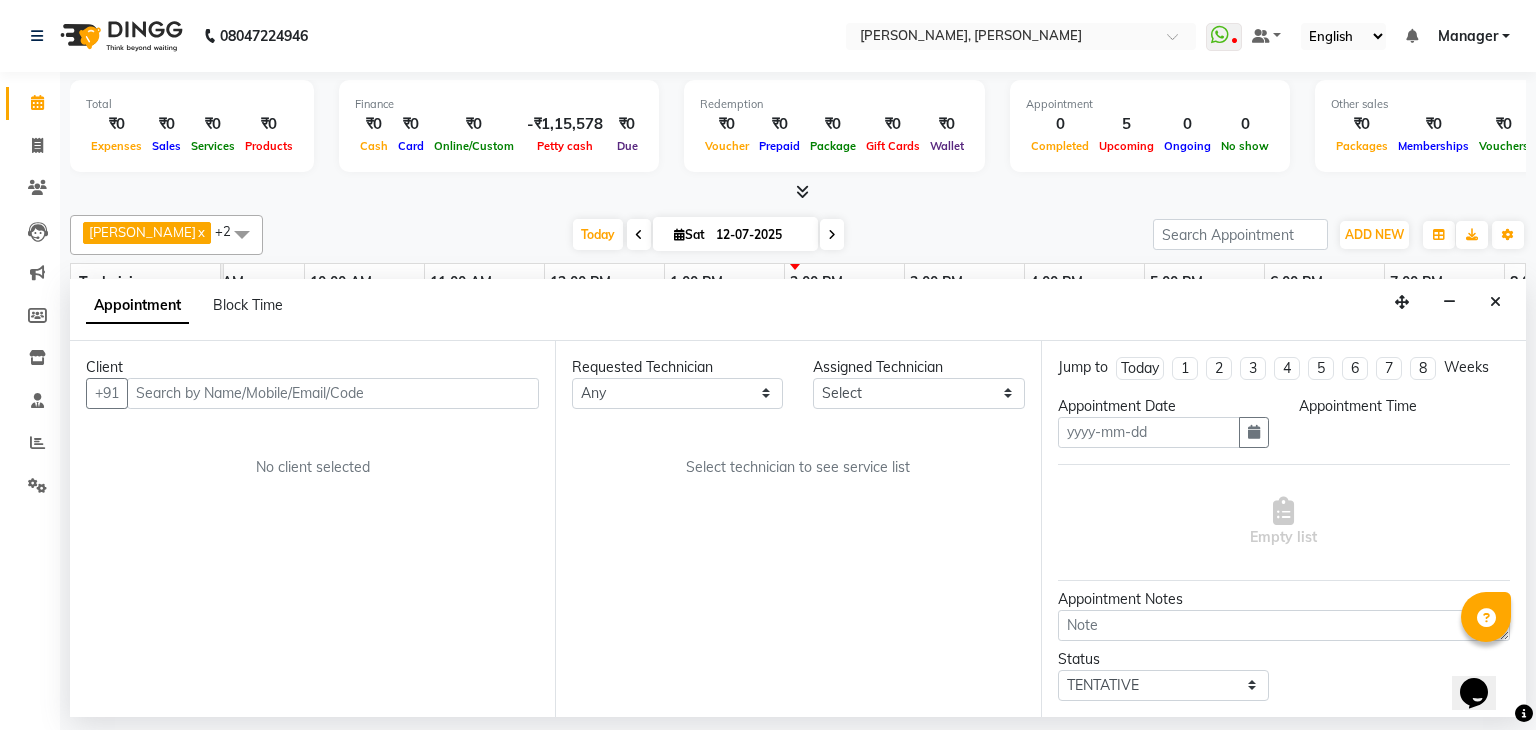 type on "12-07-2025" 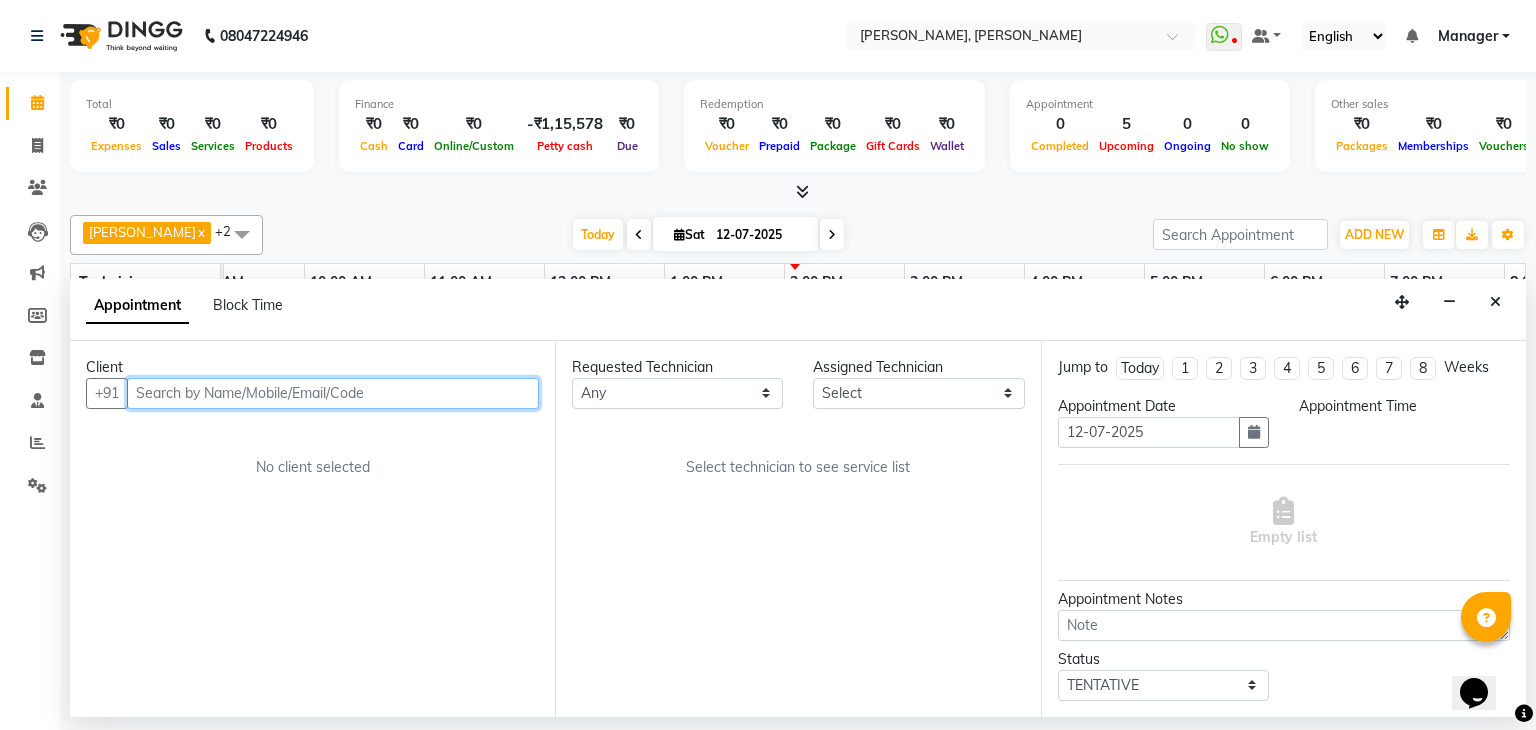 scroll, scrollTop: 0, scrollLeft: 0, axis: both 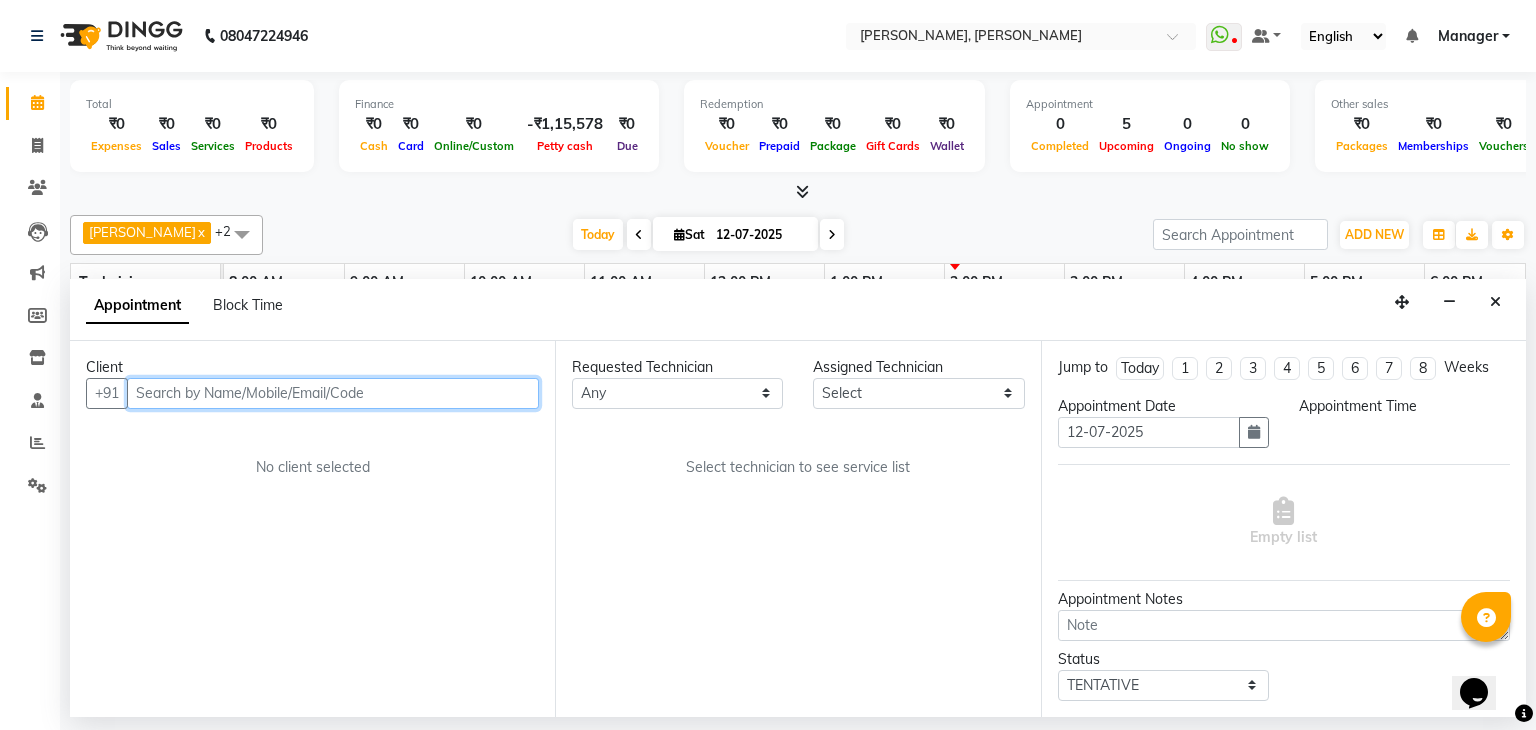 select on "54412" 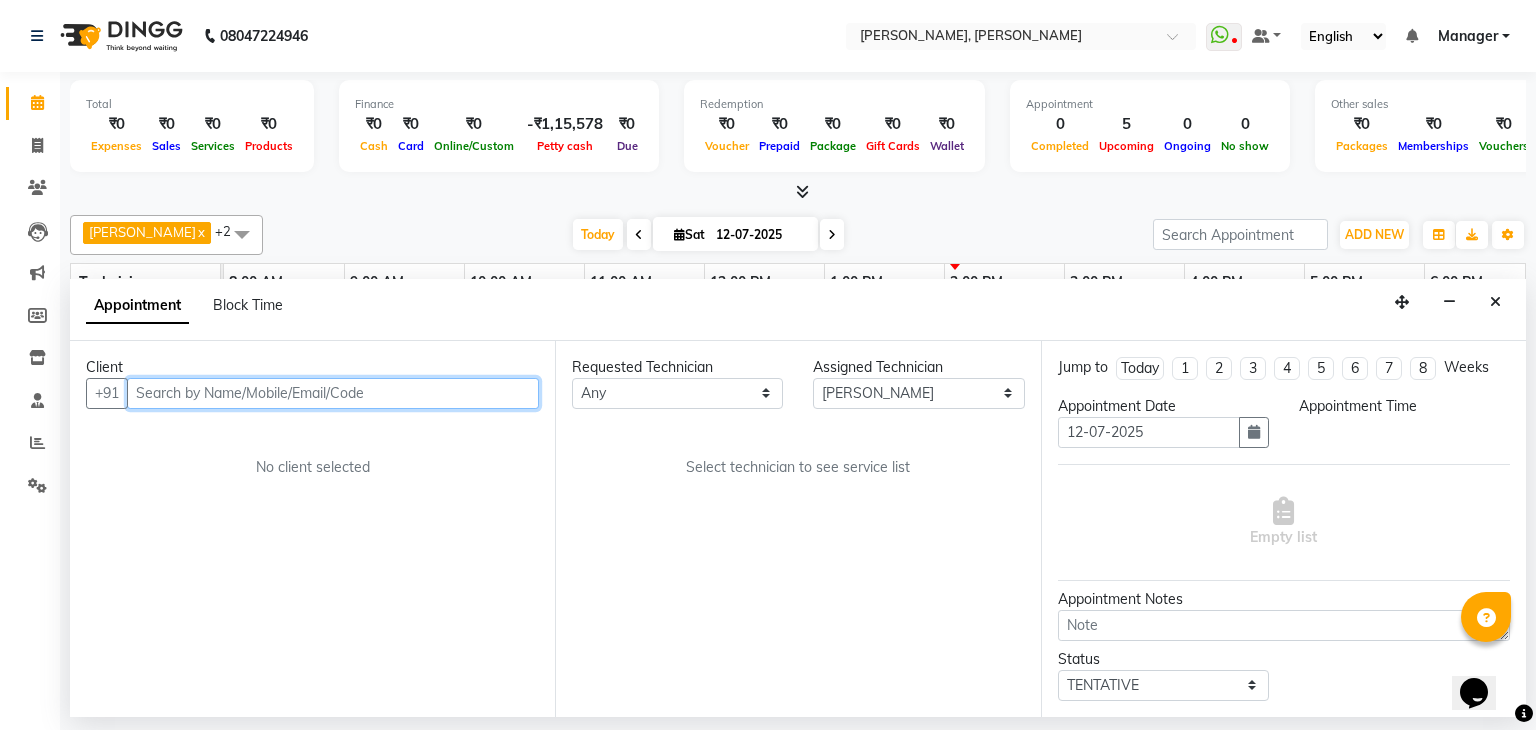 select on "795" 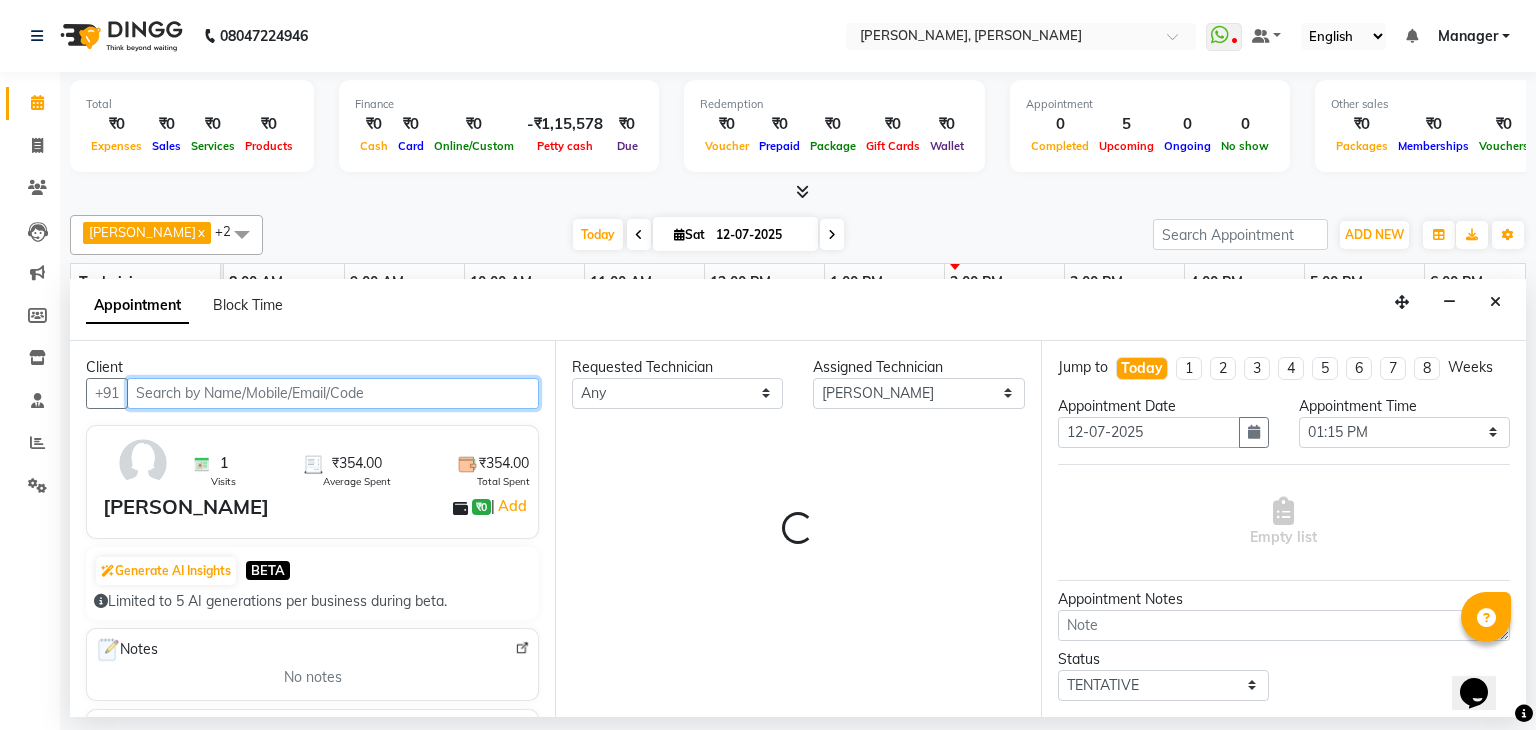 scroll, scrollTop: 0, scrollLeft: 258, axis: horizontal 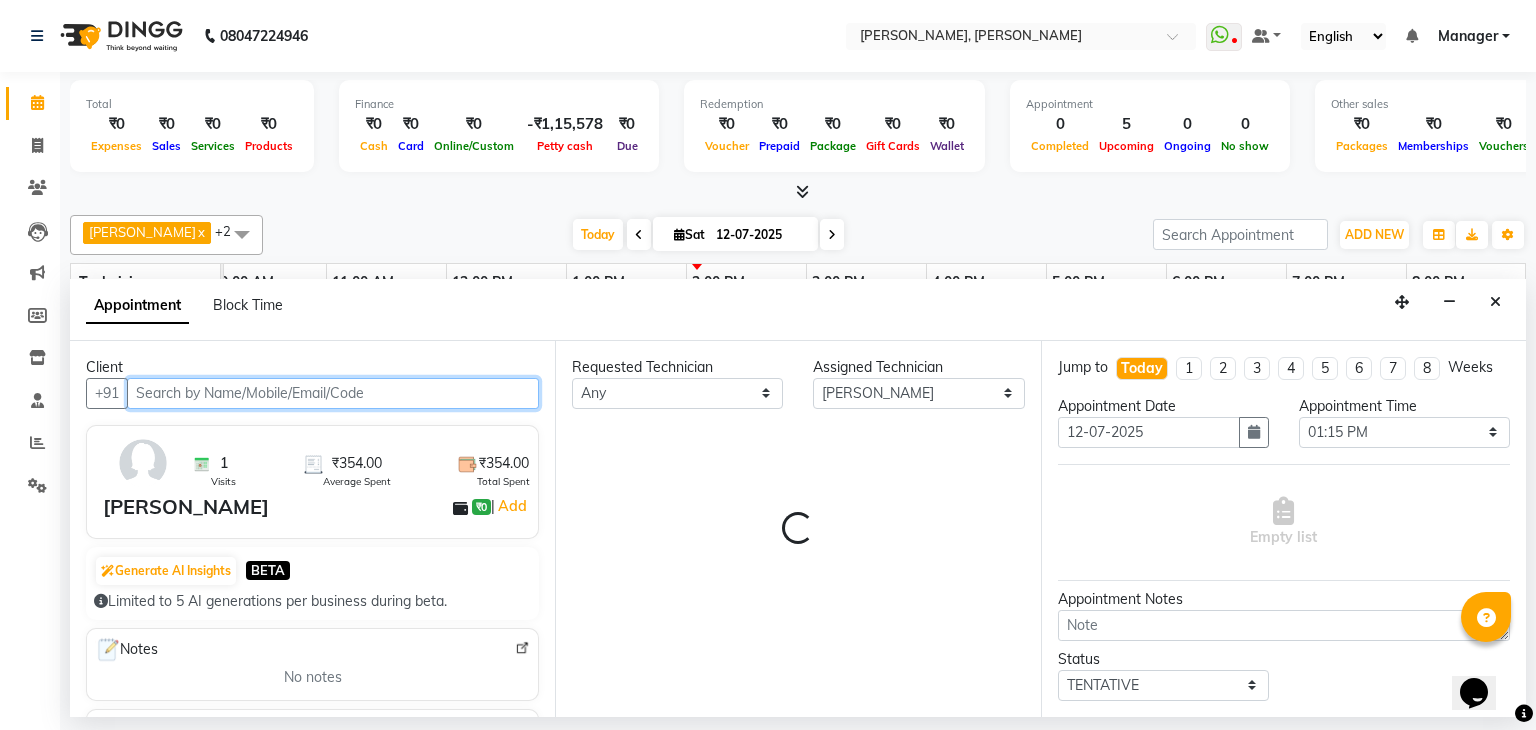 select on "3204" 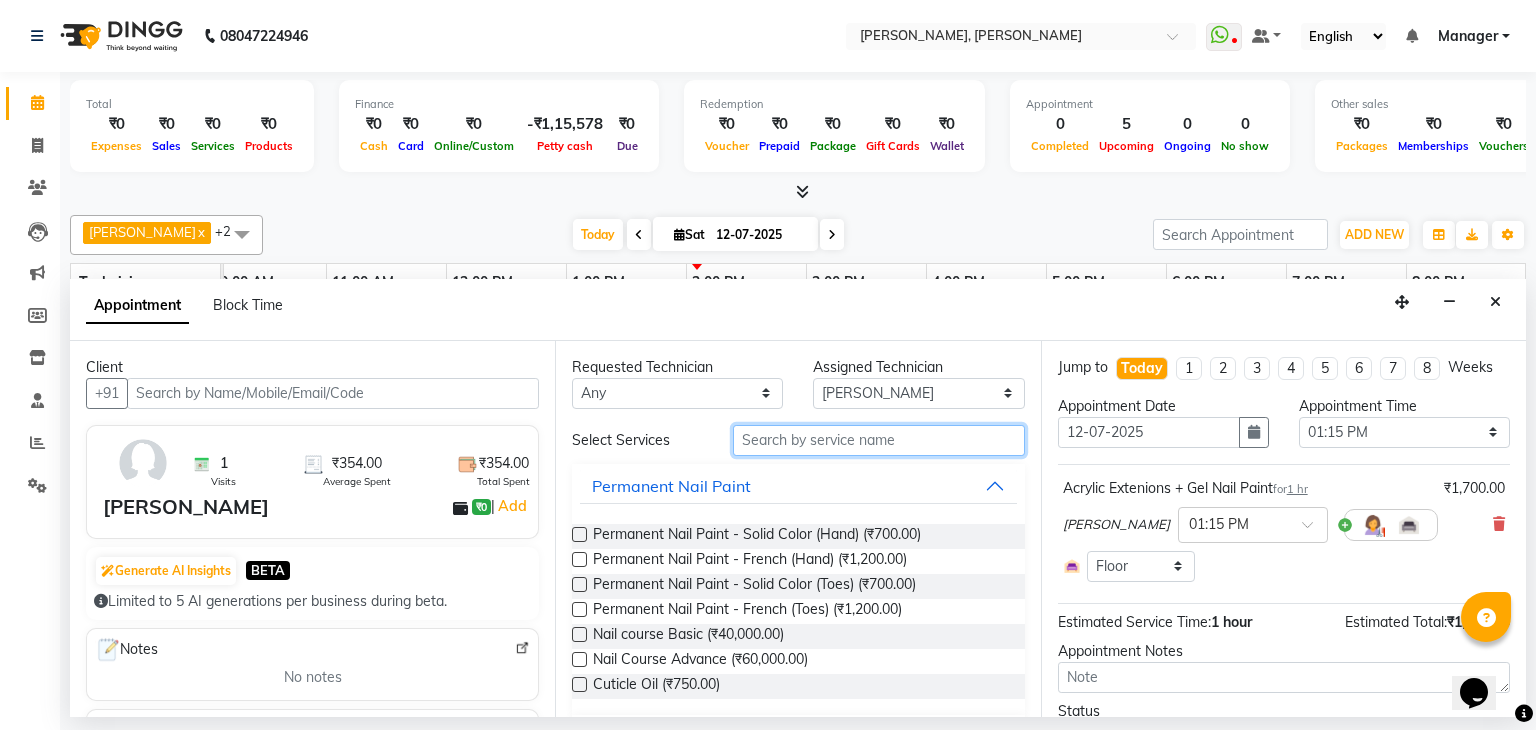 click at bounding box center (879, 440) 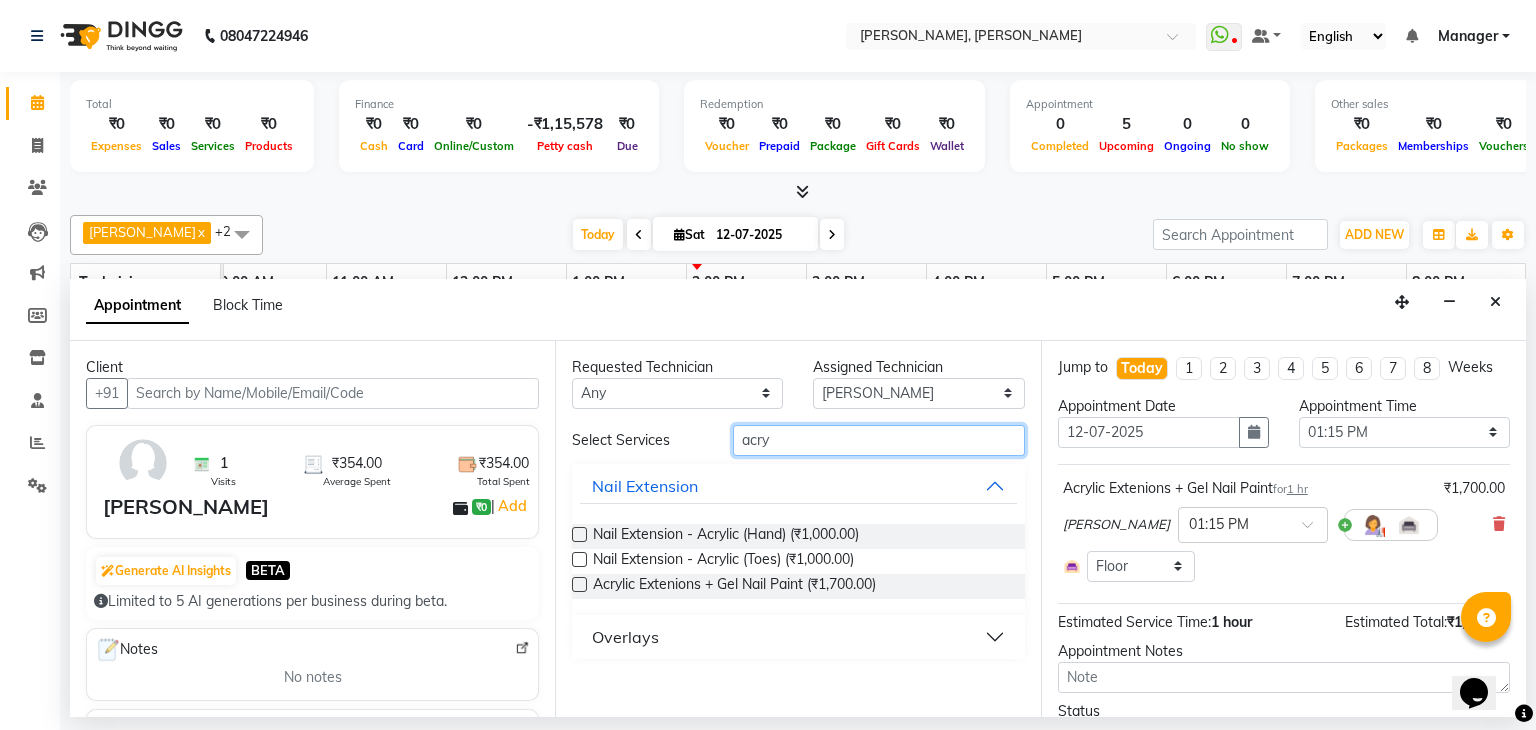 type on "acry" 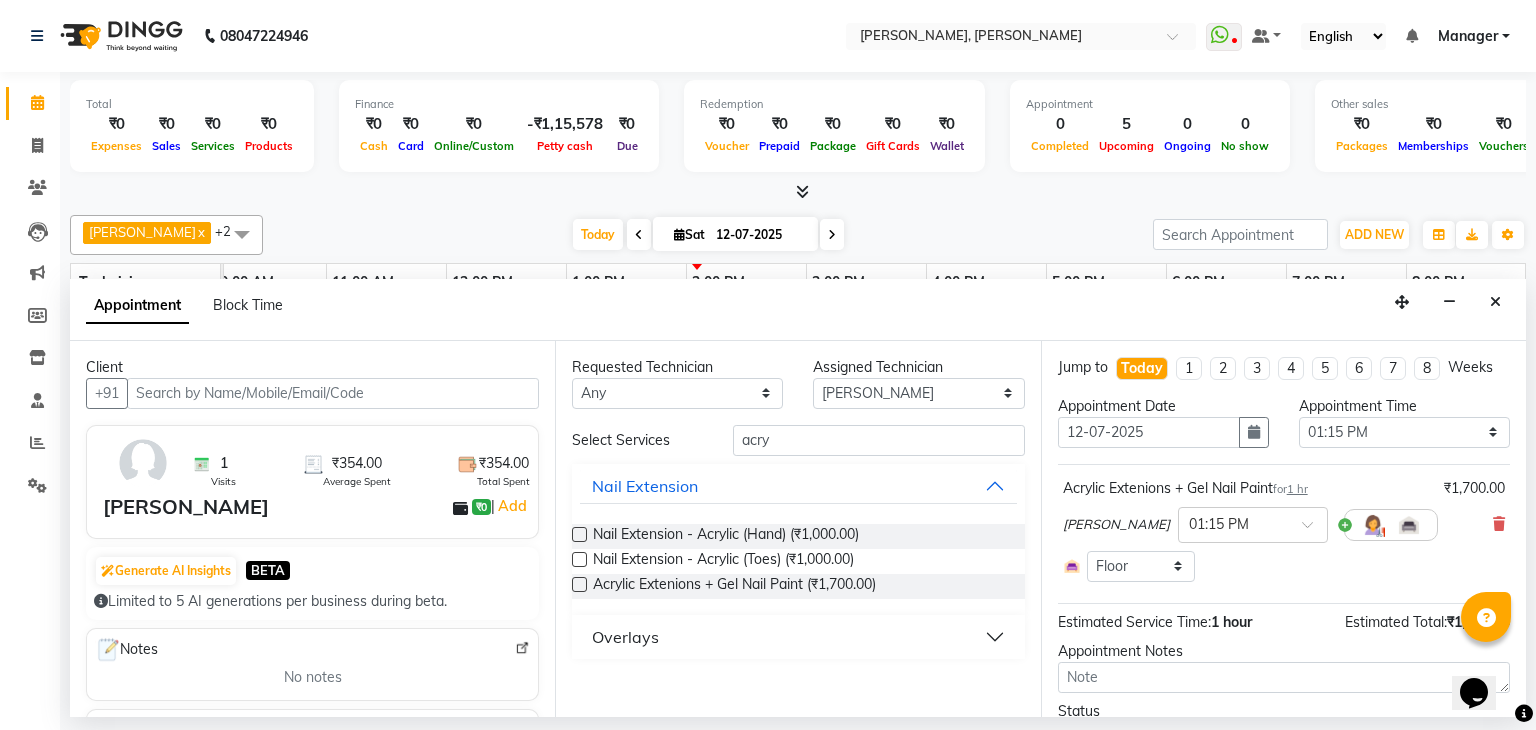 click at bounding box center [579, 534] 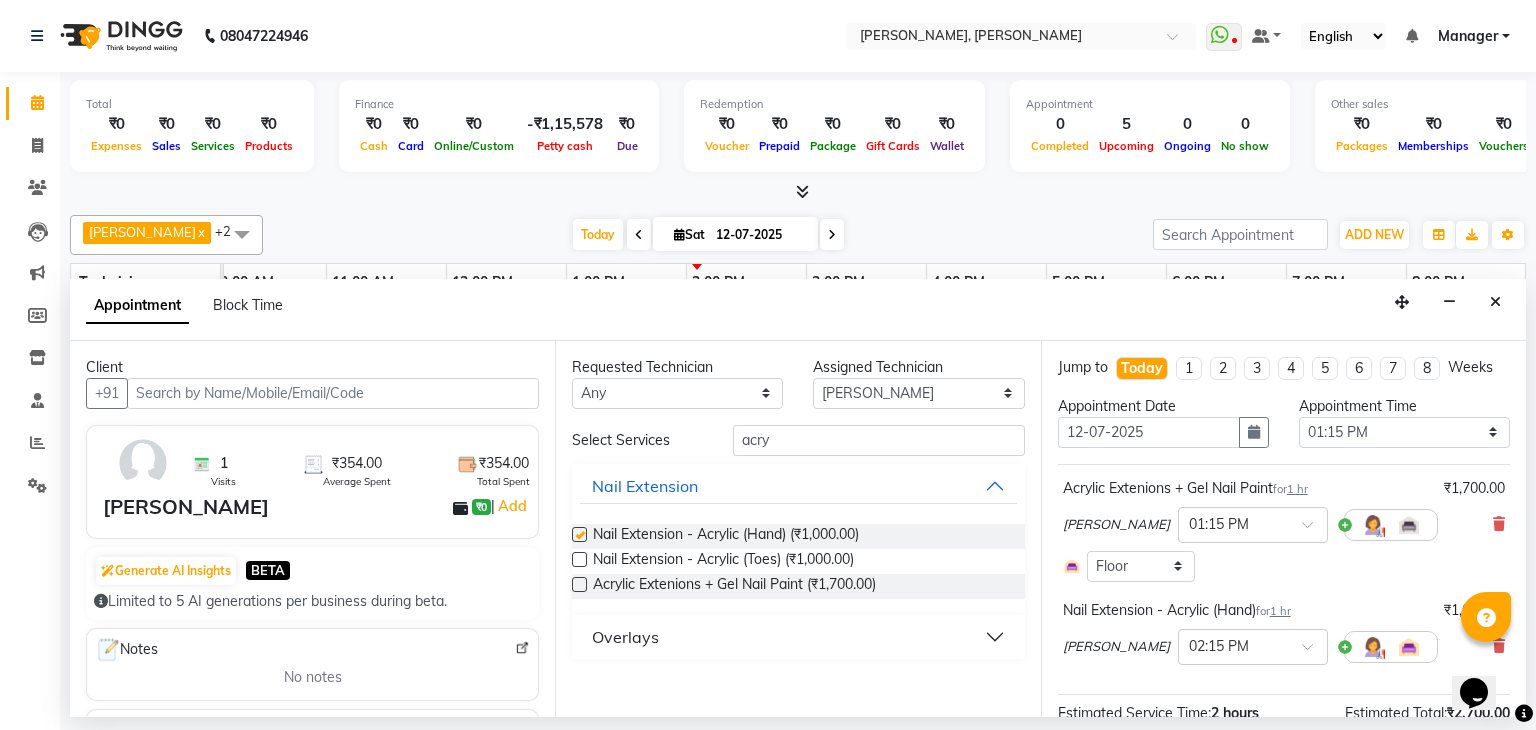 checkbox on "false" 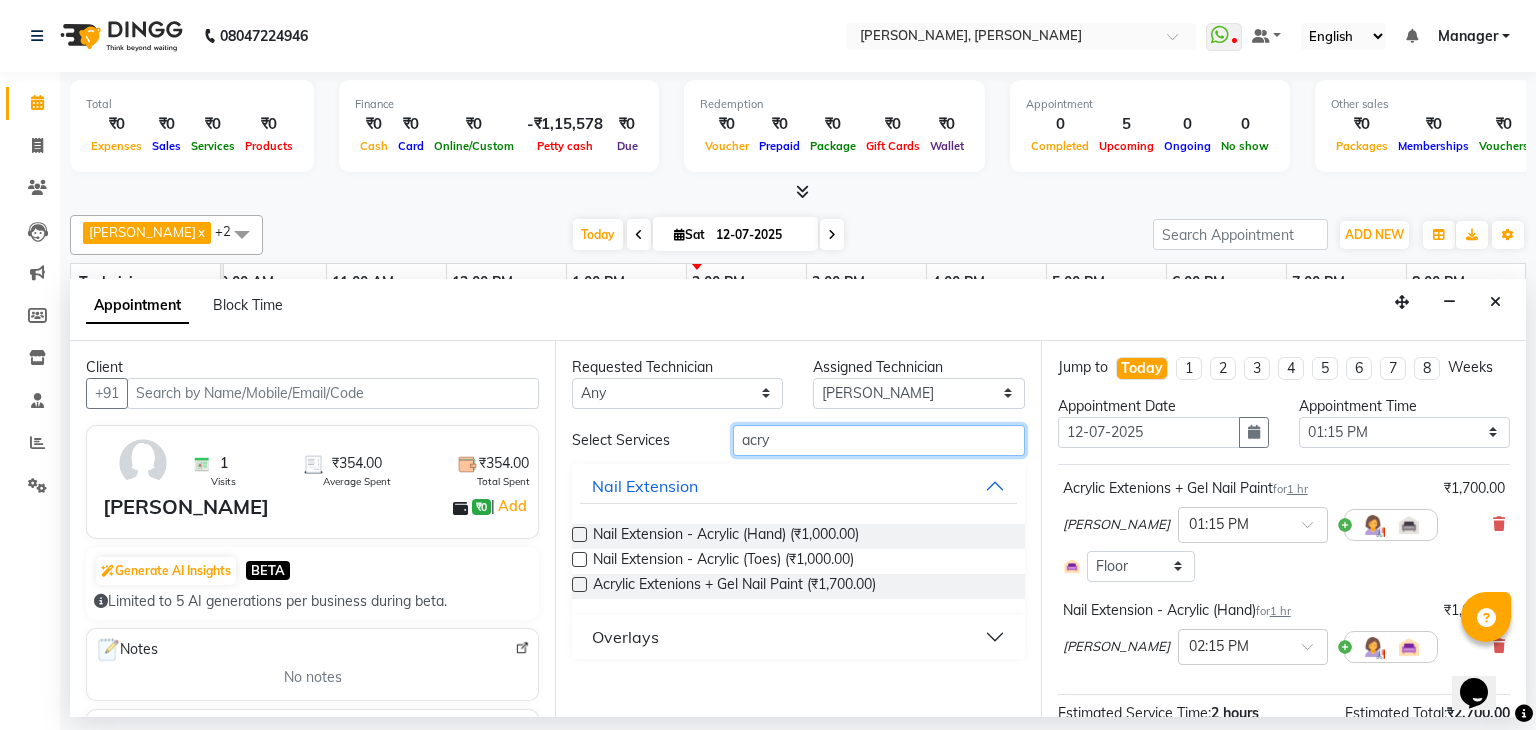 click on "acry" at bounding box center [879, 440] 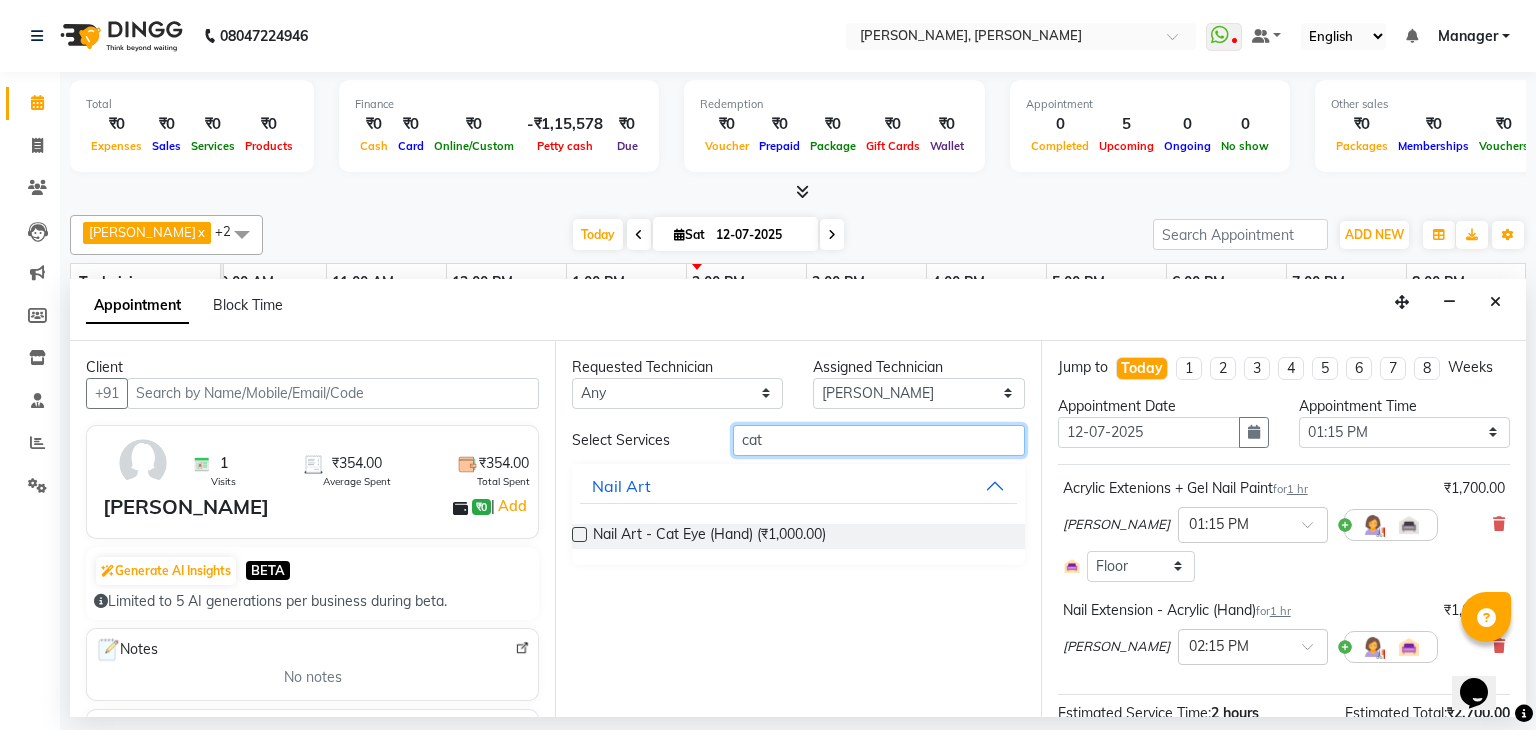 type on "cat" 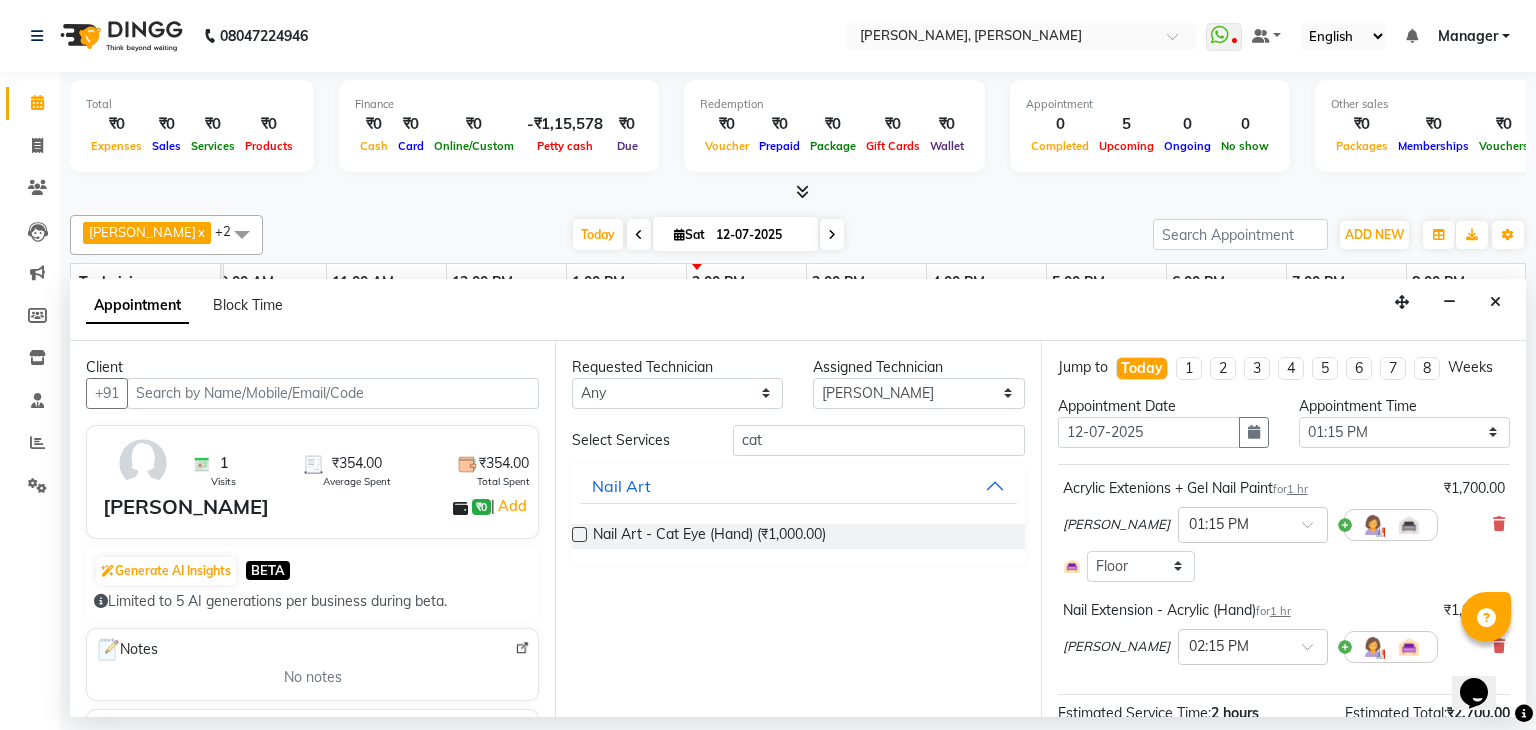 click at bounding box center (579, 534) 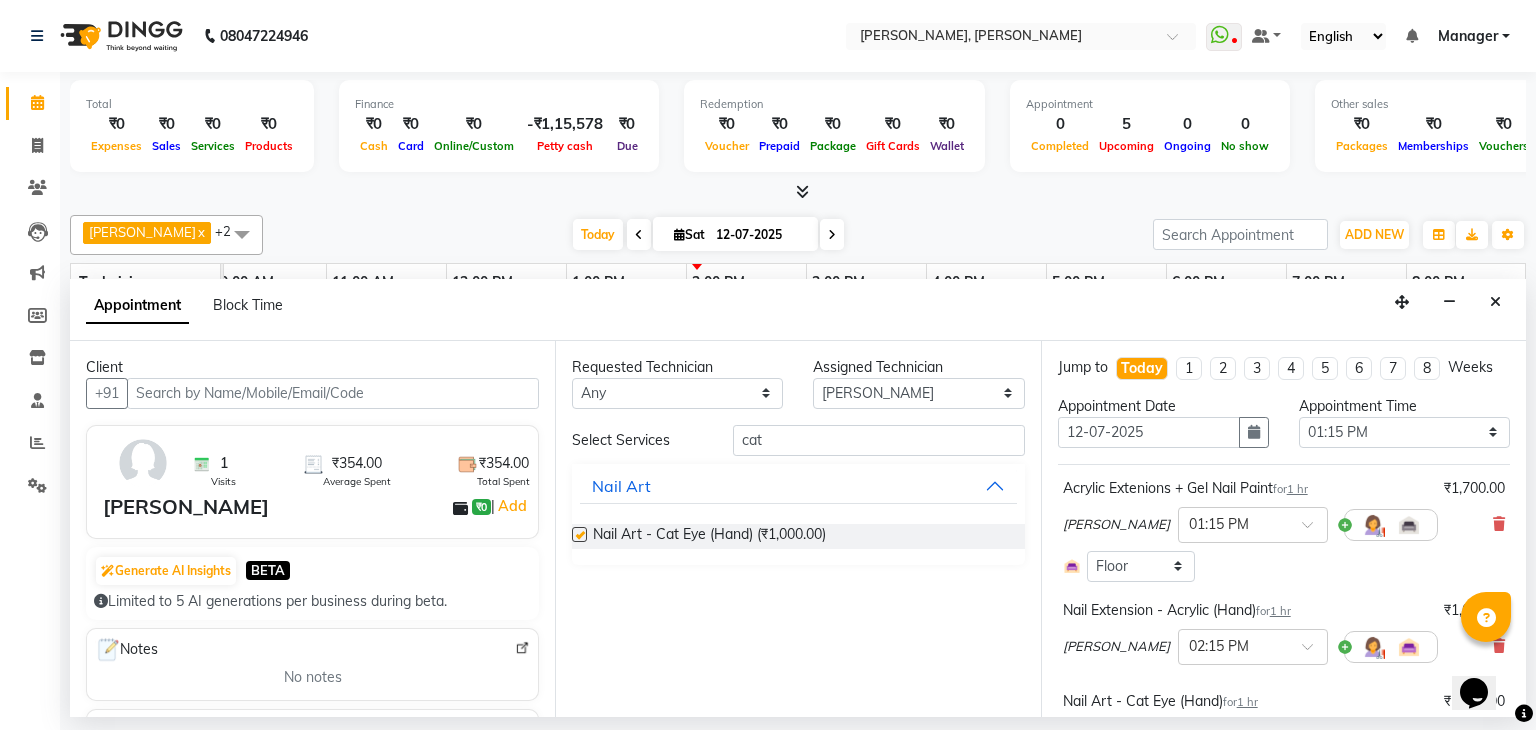 checkbox on "false" 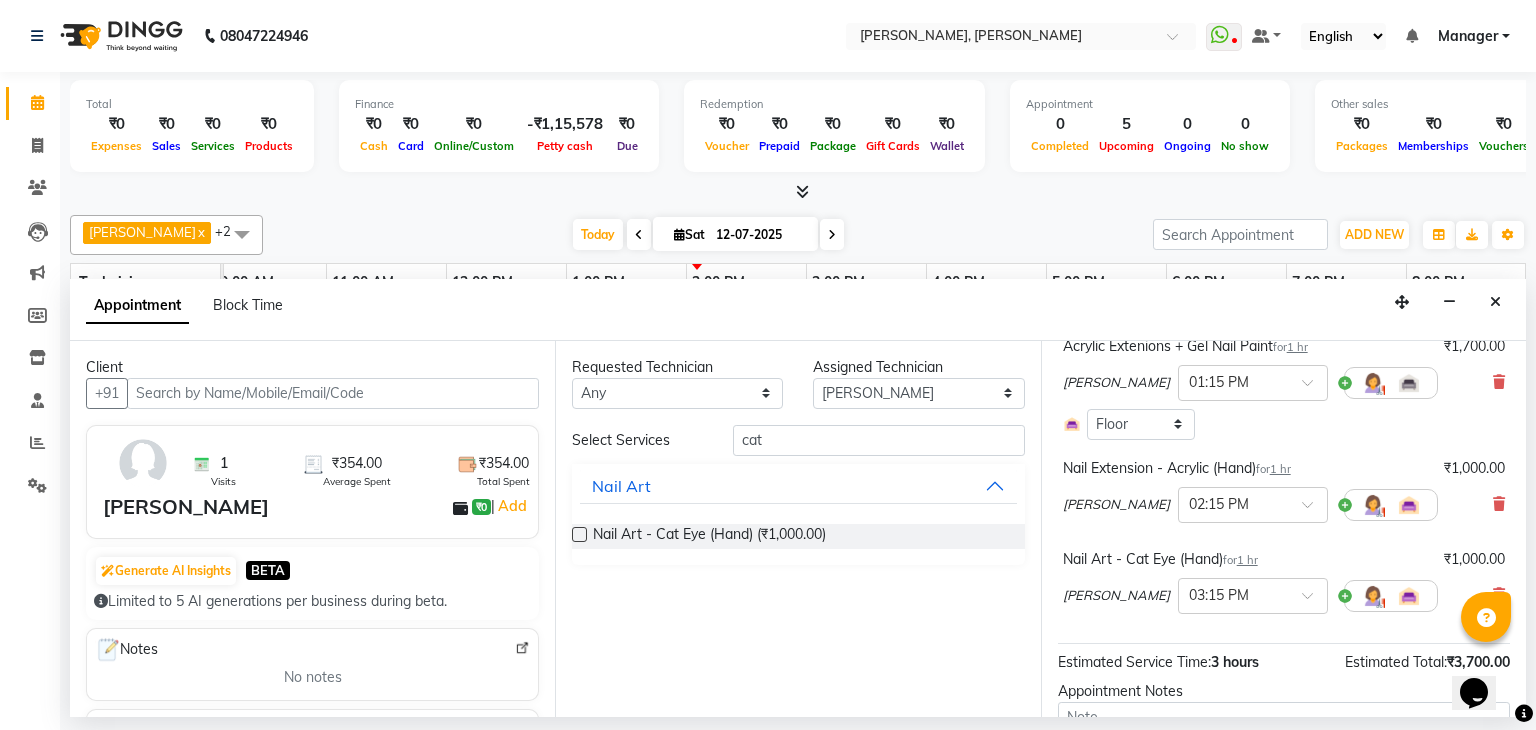 scroll, scrollTop: 144, scrollLeft: 0, axis: vertical 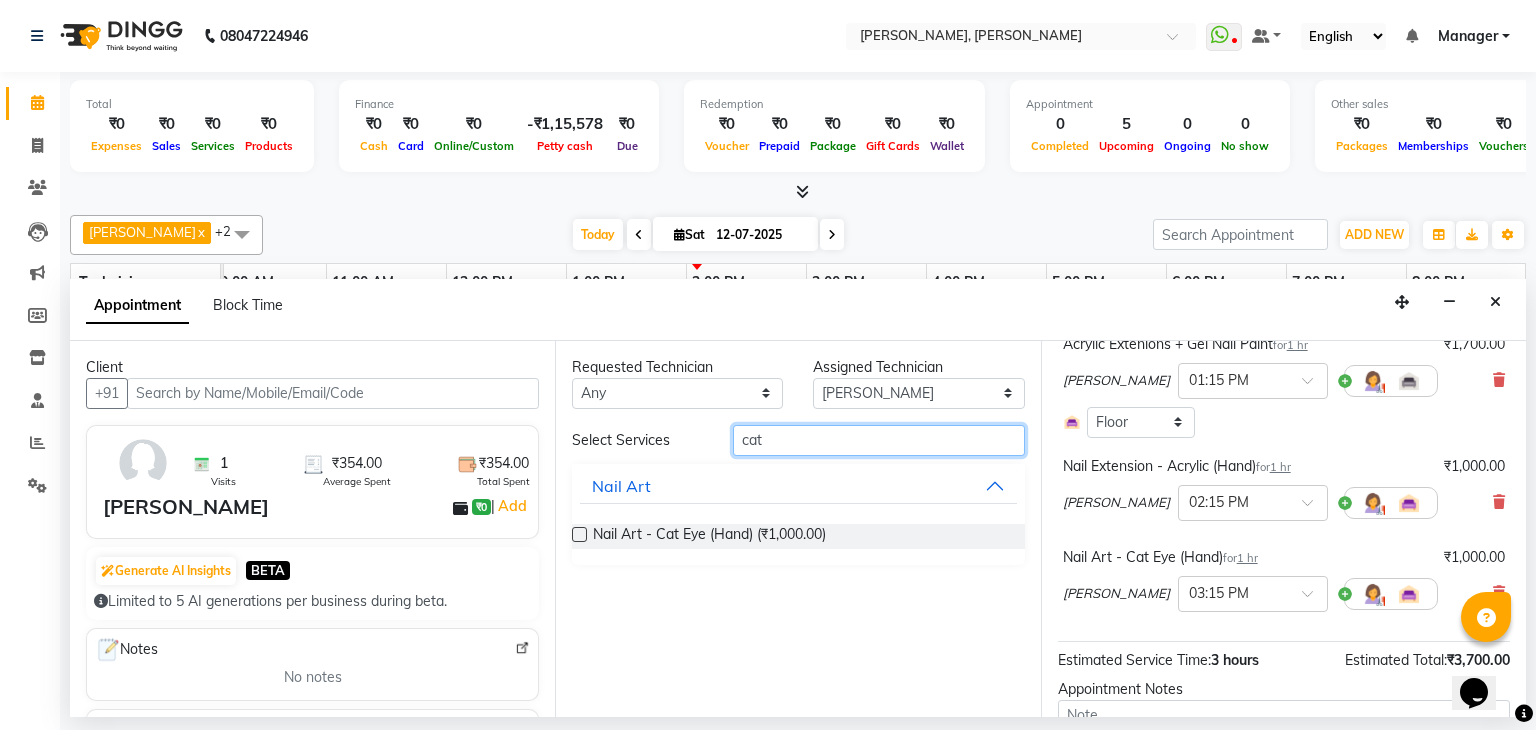 click on "cat" at bounding box center (879, 440) 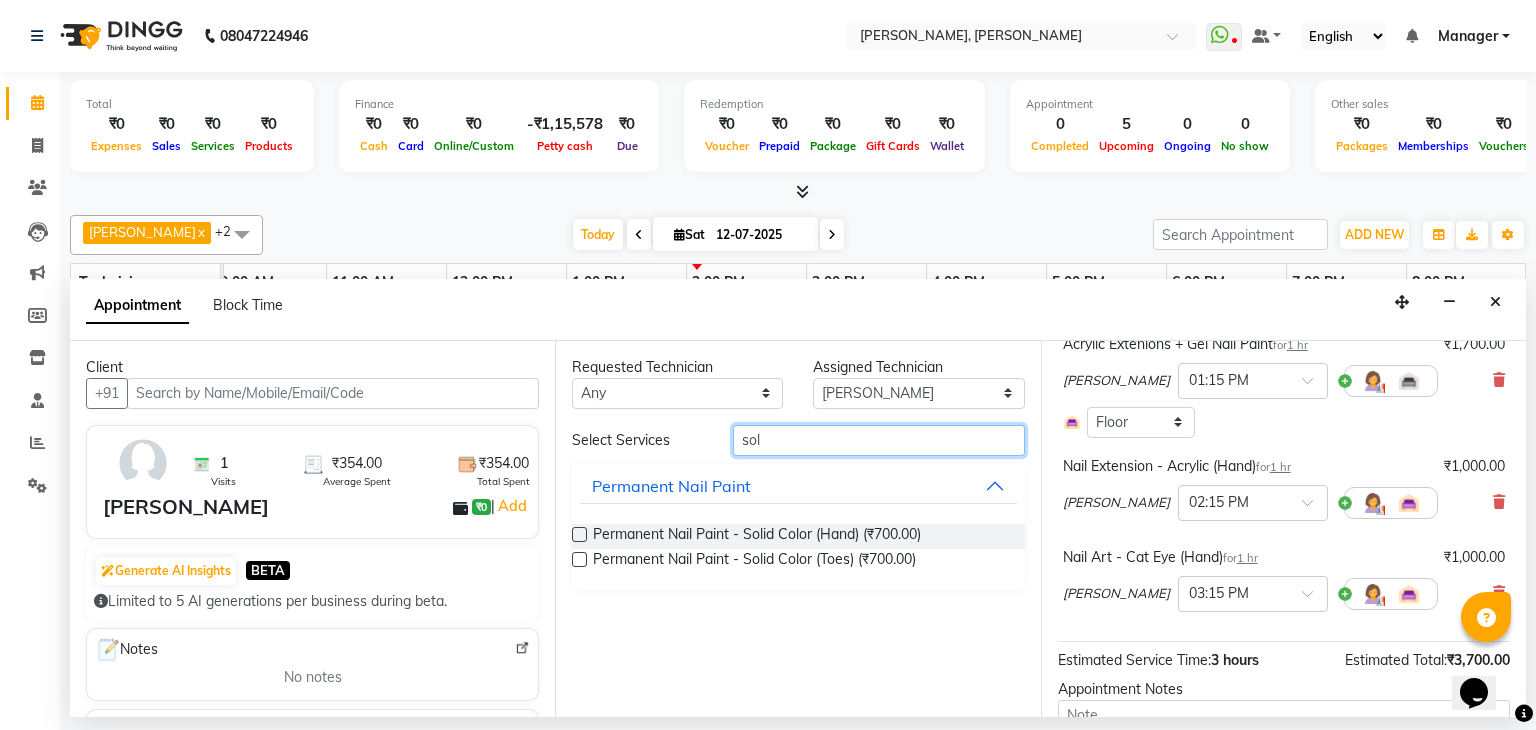 type on "sol" 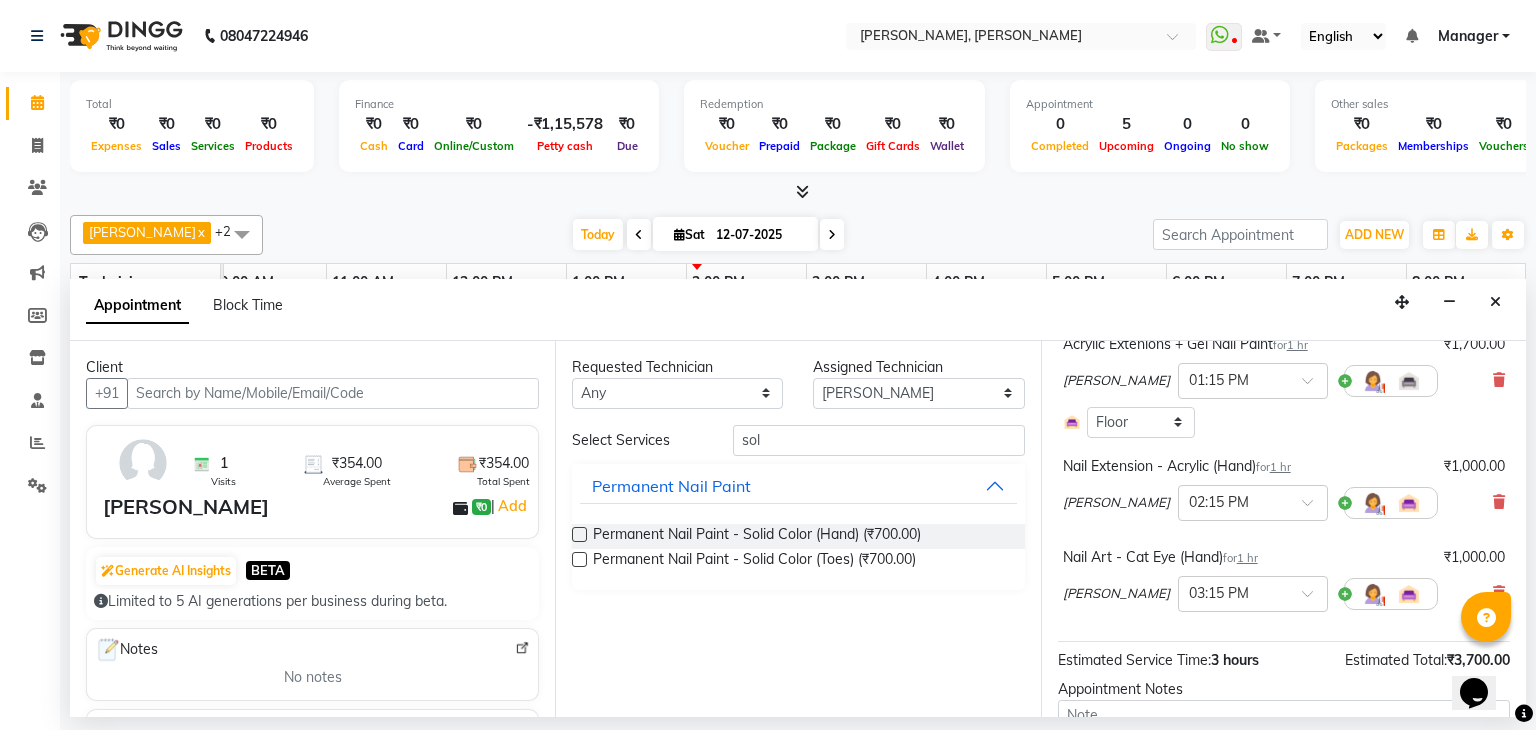 click at bounding box center (579, 534) 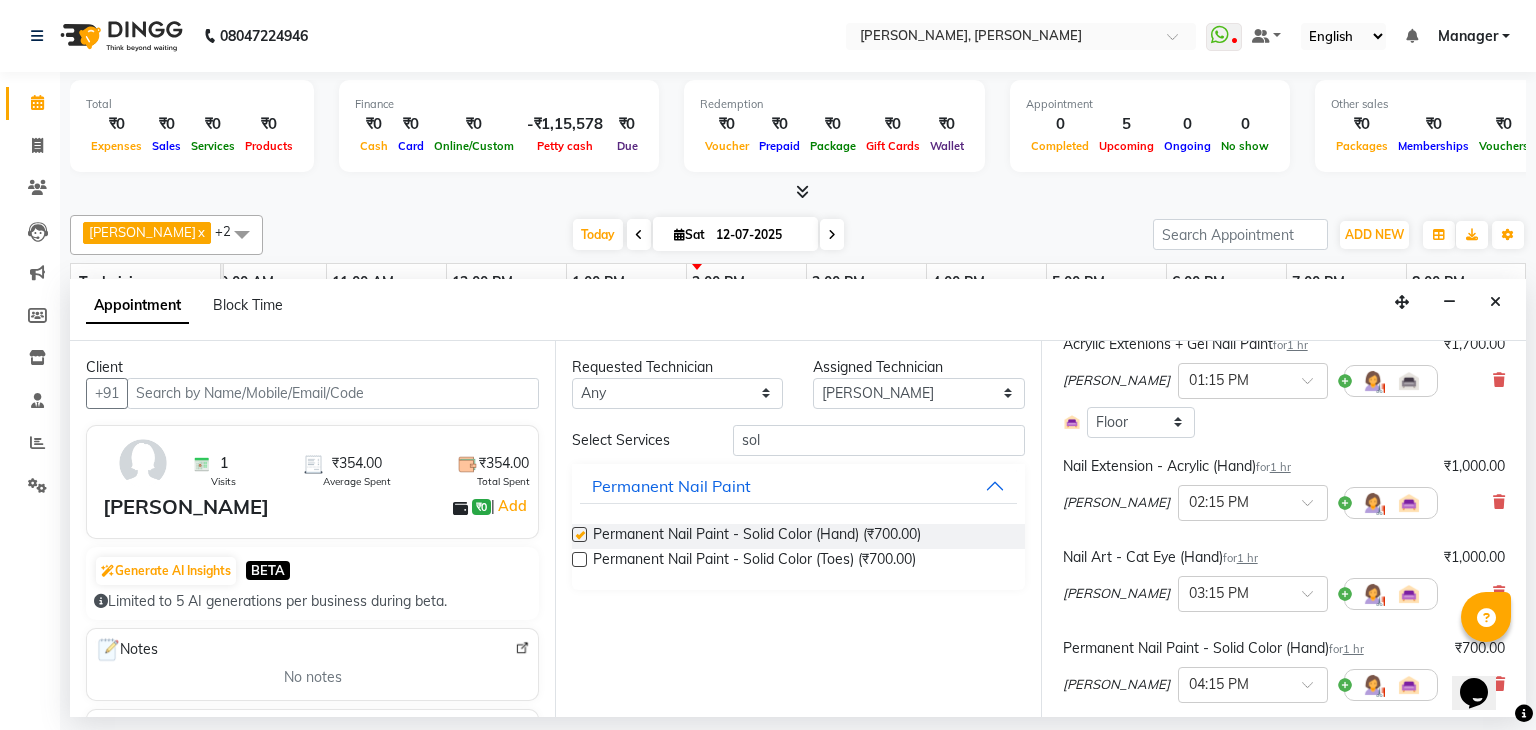 checkbox on "false" 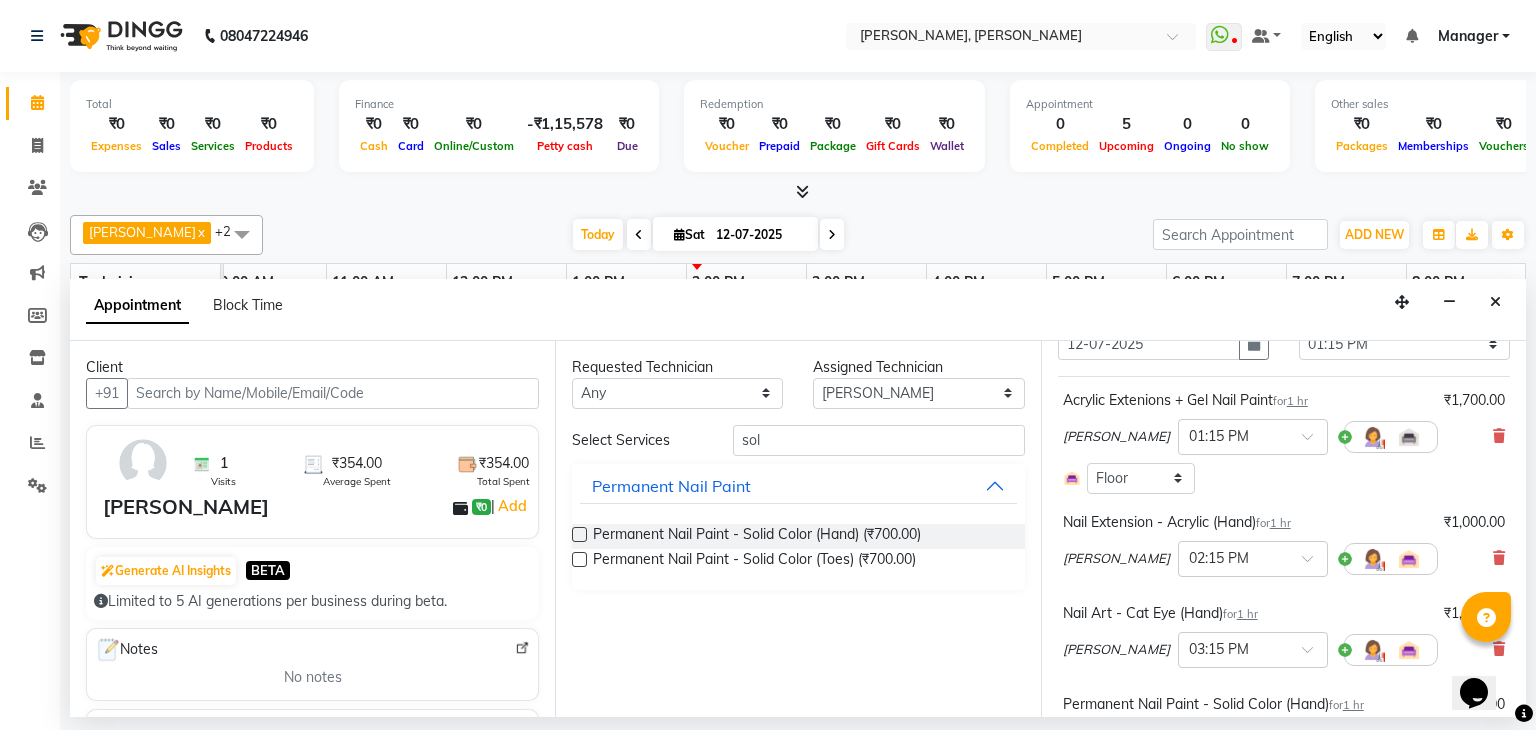 scroll, scrollTop: 87, scrollLeft: 0, axis: vertical 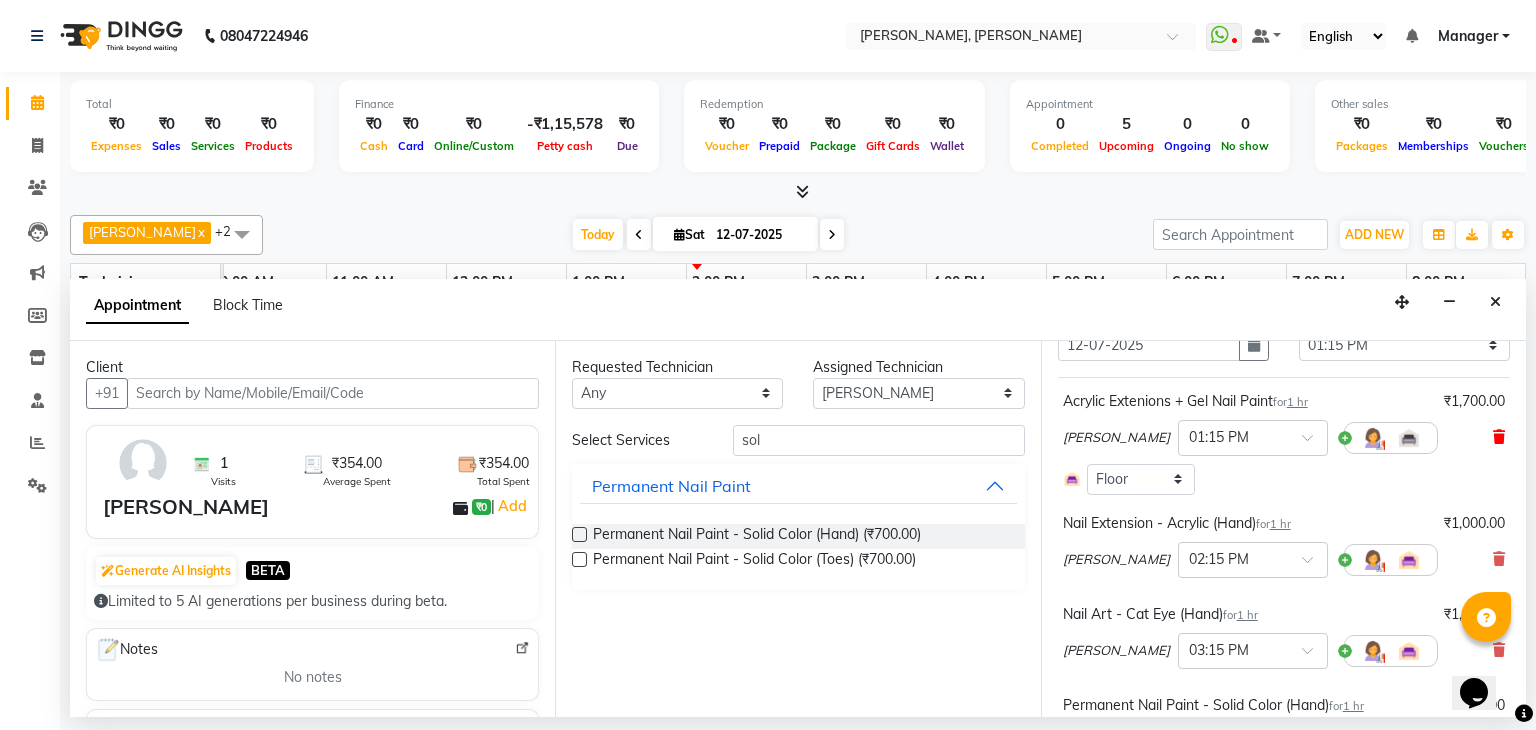 click at bounding box center [1499, 437] 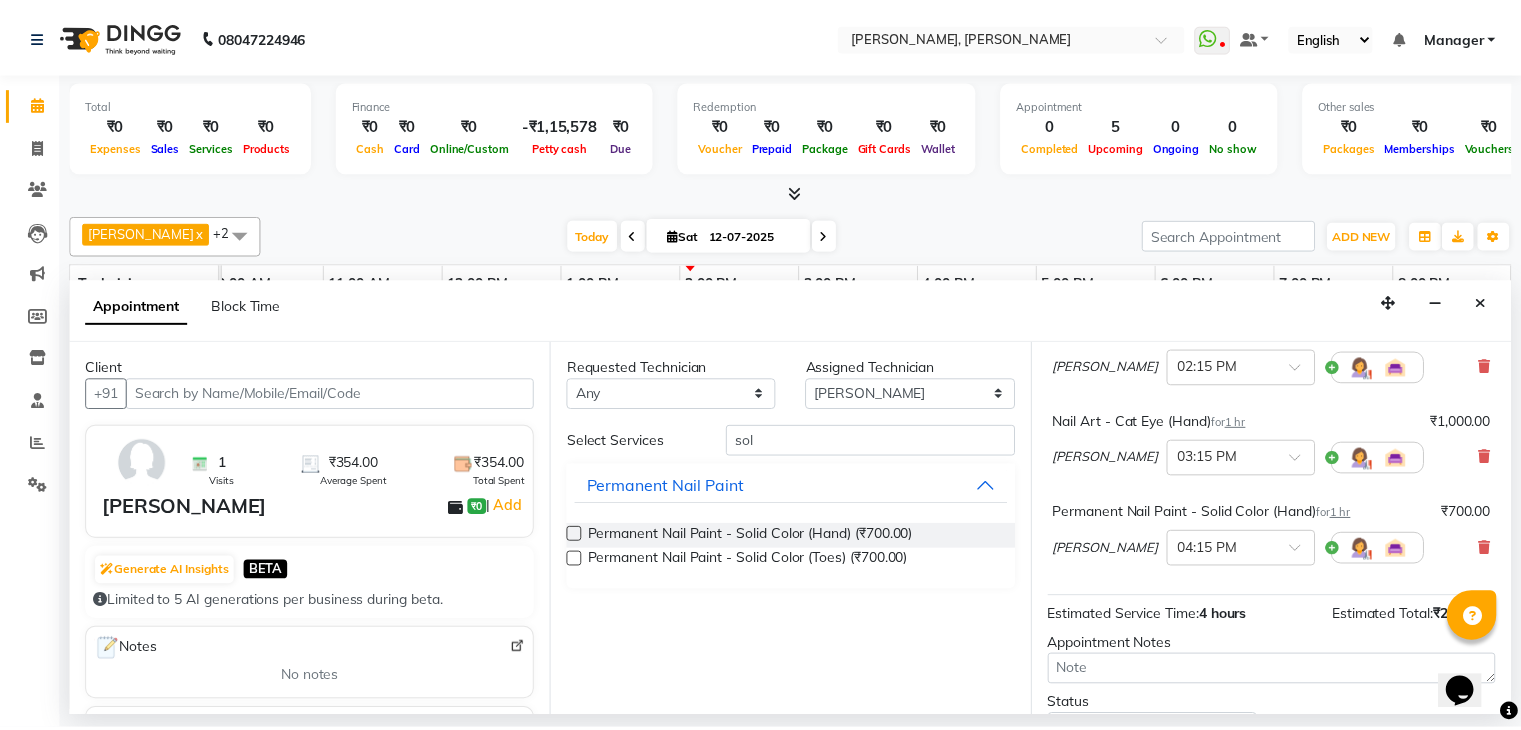scroll, scrollTop: 272, scrollLeft: 0, axis: vertical 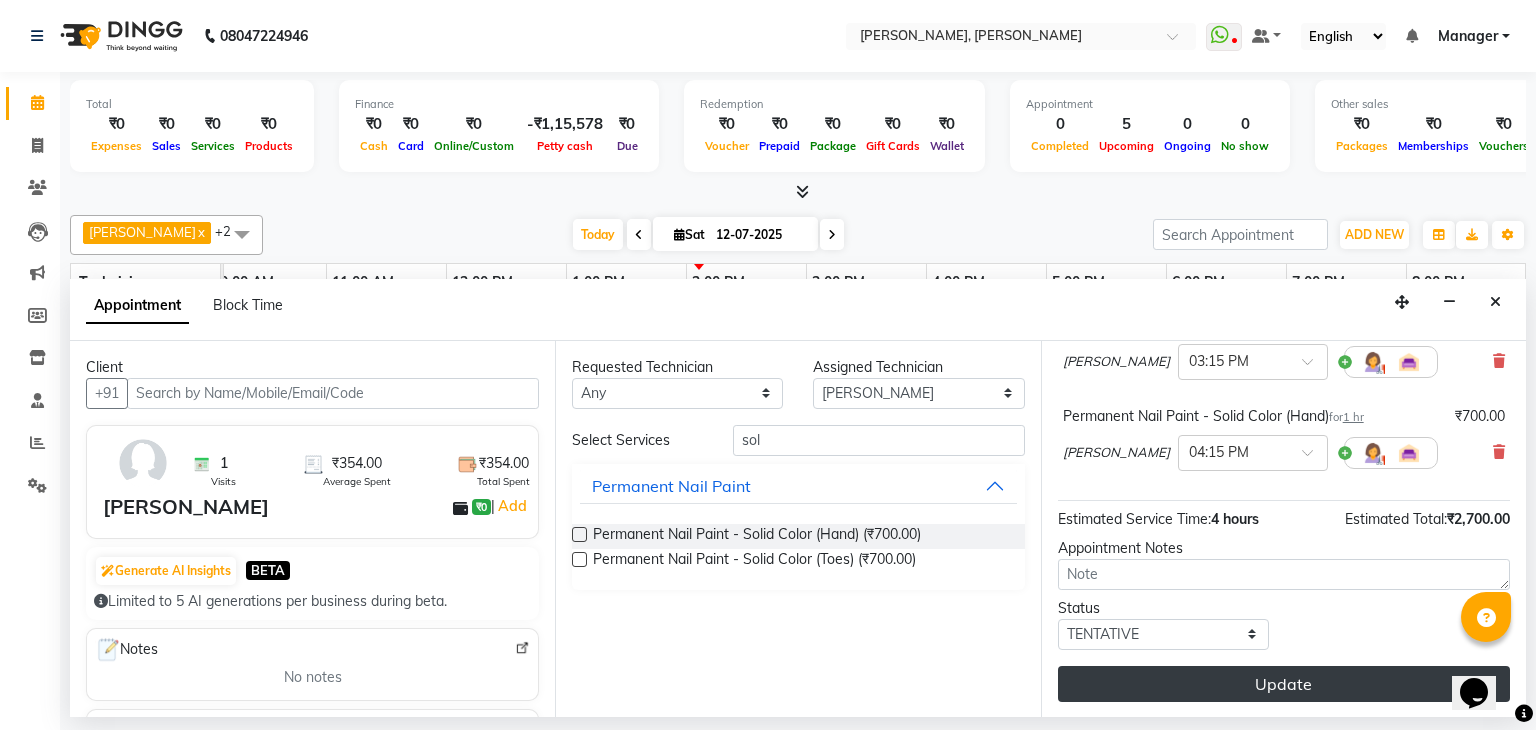 click on "Update" at bounding box center (1284, 684) 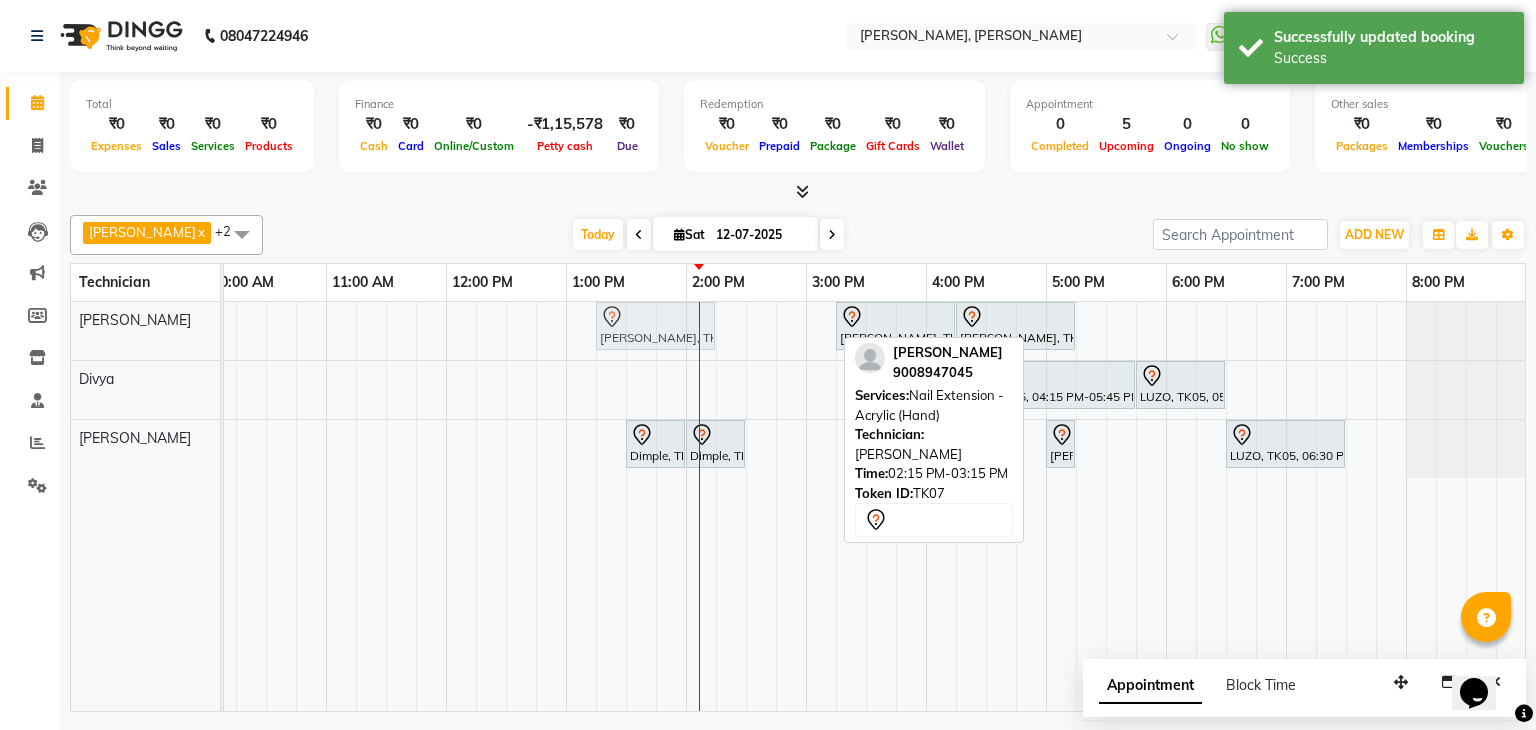 drag, startPoint x: 751, startPoint y: 330, endPoint x: 637, endPoint y: 338, distance: 114.28036 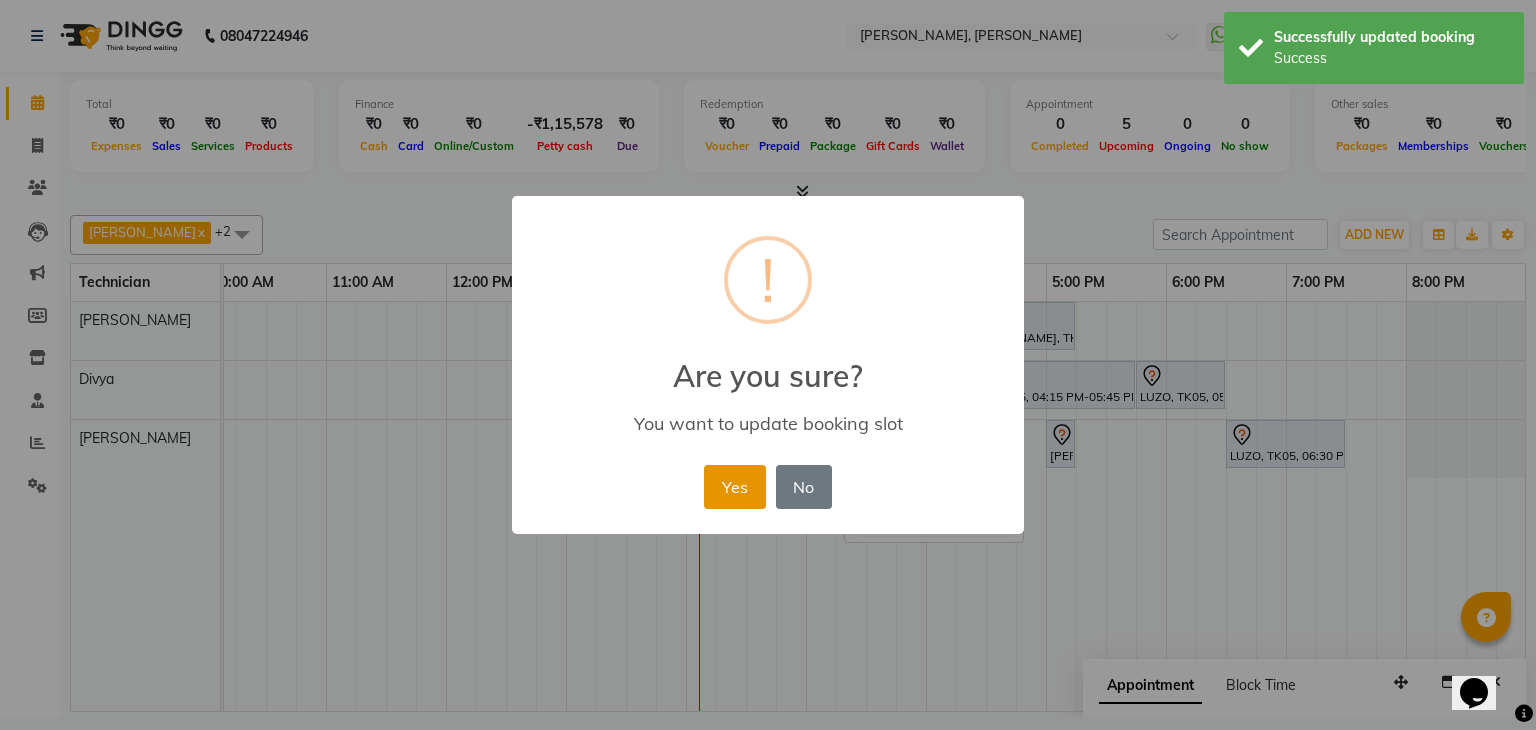 click on "Yes" at bounding box center [734, 487] 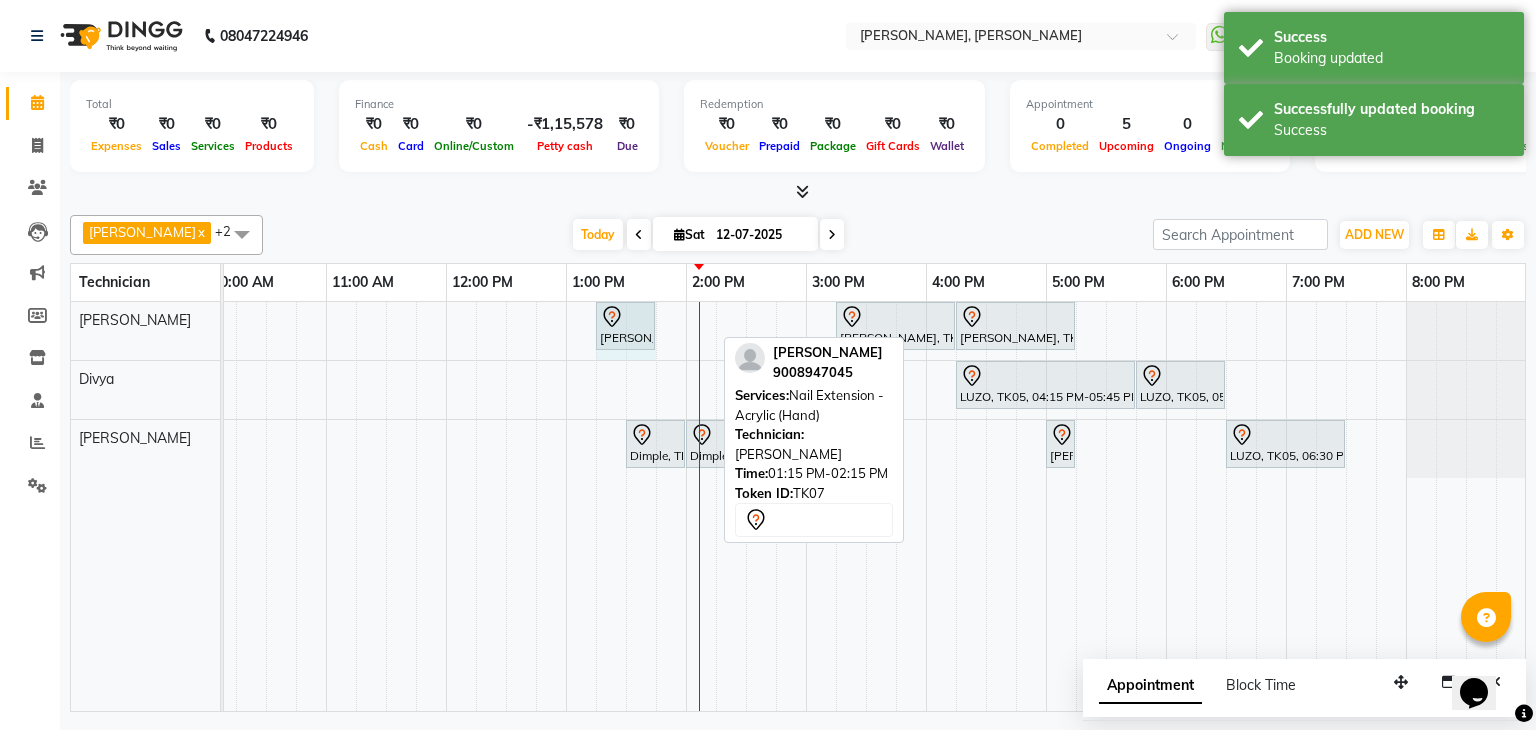 drag, startPoint x: 712, startPoint y: 321, endPoint x: 632, endPoint y: 329, distance: 80.399 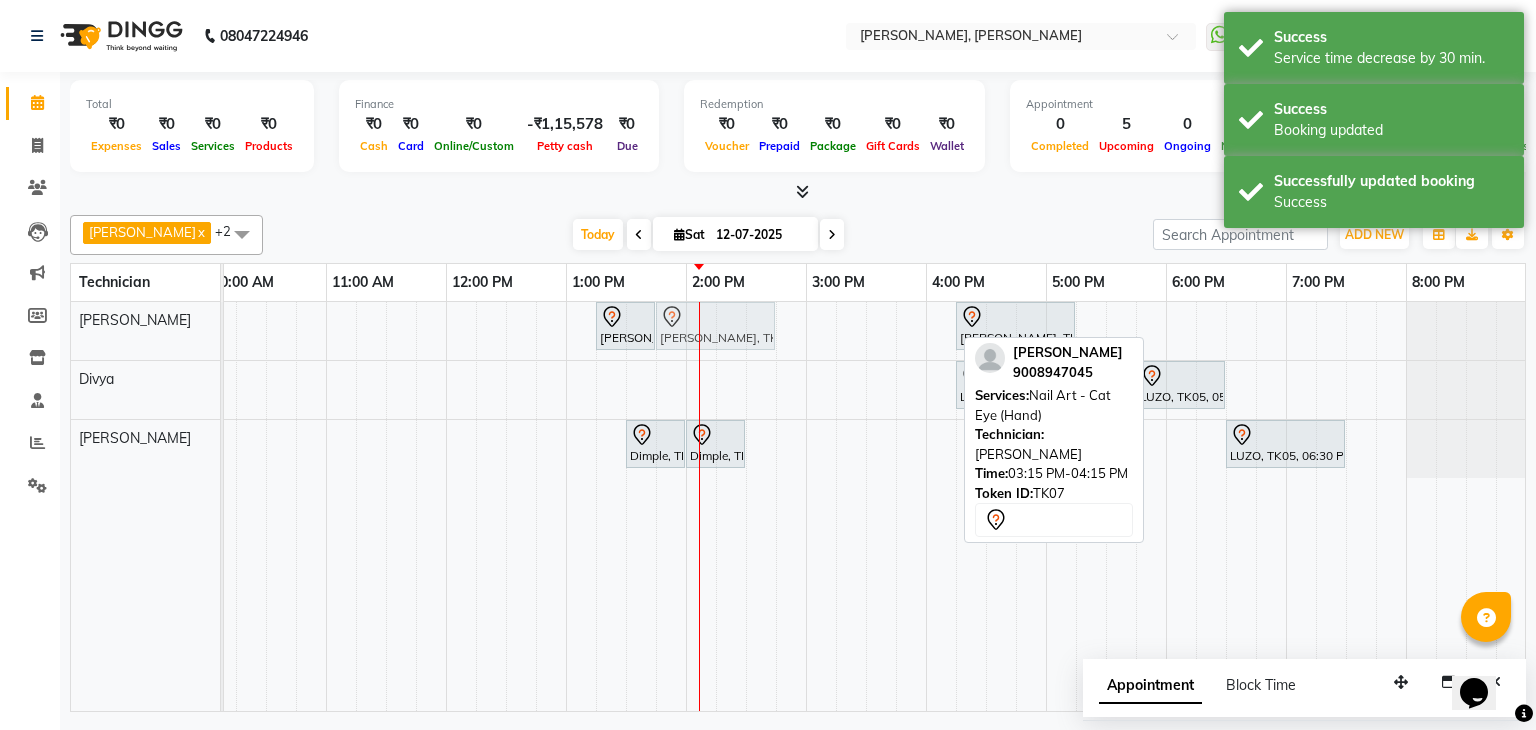 drag, startPoint x: 877, startPoint y: 319, endPoint x: 705, endPoint y: 338, distance: 173.04623 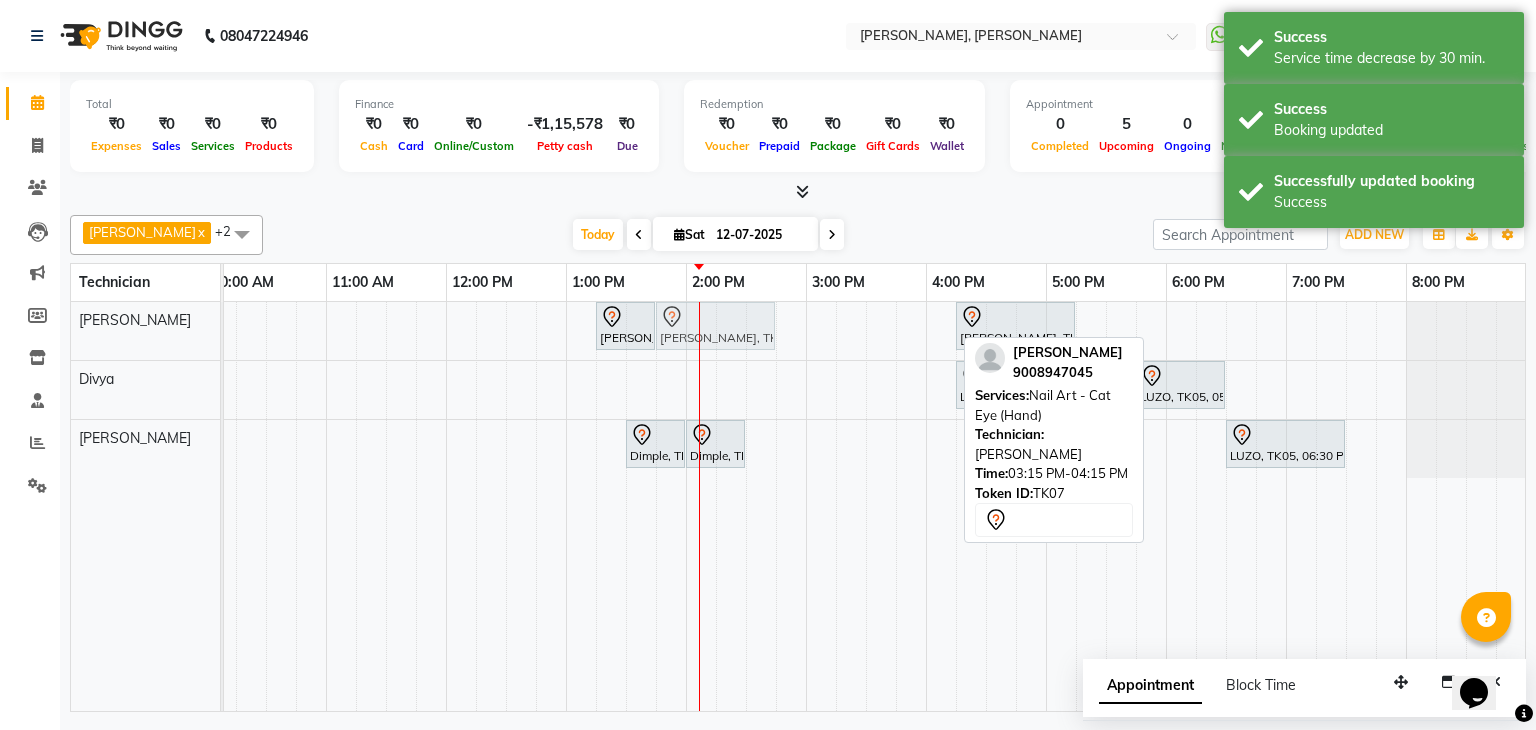 click on "[PERSON_NAME], TK07, 01:15 PM-01:45 PM, Nail Extension - Acrylic (Hand)             [PERSON_NAME], TK07, 03:15 PM-04:15 PM, Nail Art - Cat Eye (Hand)             [PERSON_NAME], TK07, 04:15 PM-05:15 PM, Permanent Nail Paint - Solid Color (Hand)             [PERSON_NAME], TK07, 03:15 PM-04:15 PM, Nail Art - Cat Eye (Hand)" at bounding box center (-34, 331) 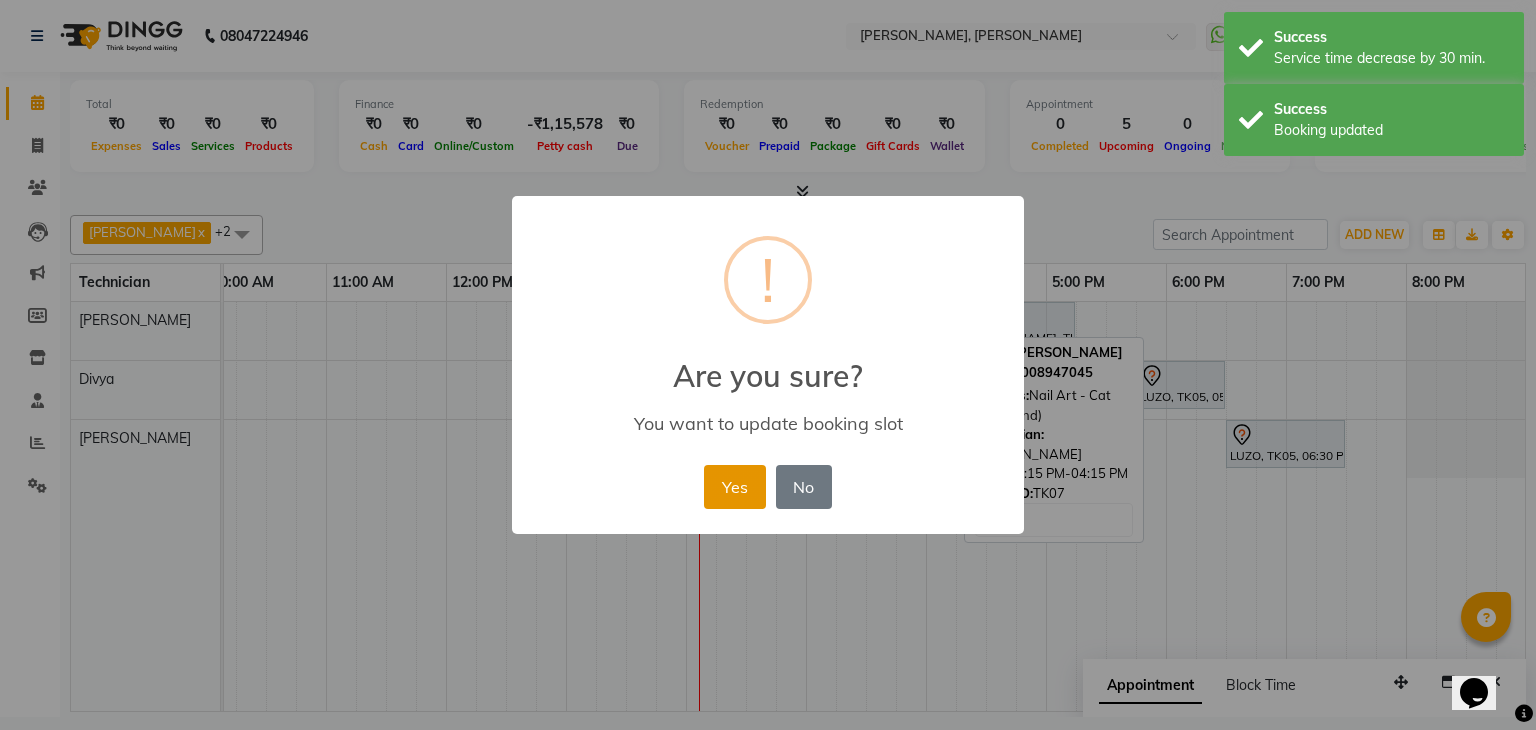 click on "Yes" at bounding box center [734, 487] 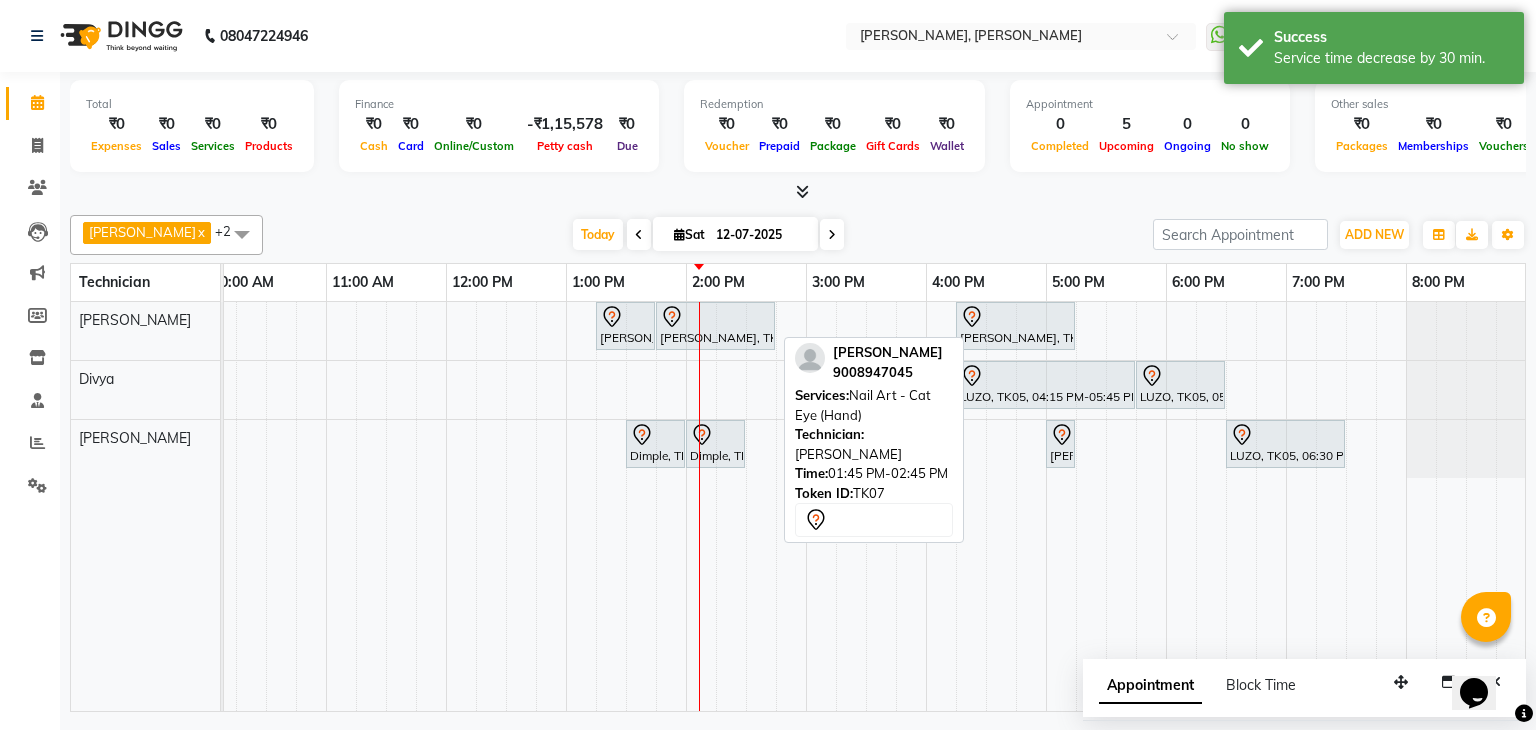 drag, startPoint x: 776, startPoint y: 317, endPoint x: 675, endPoint y: 319, distance: 101.0198 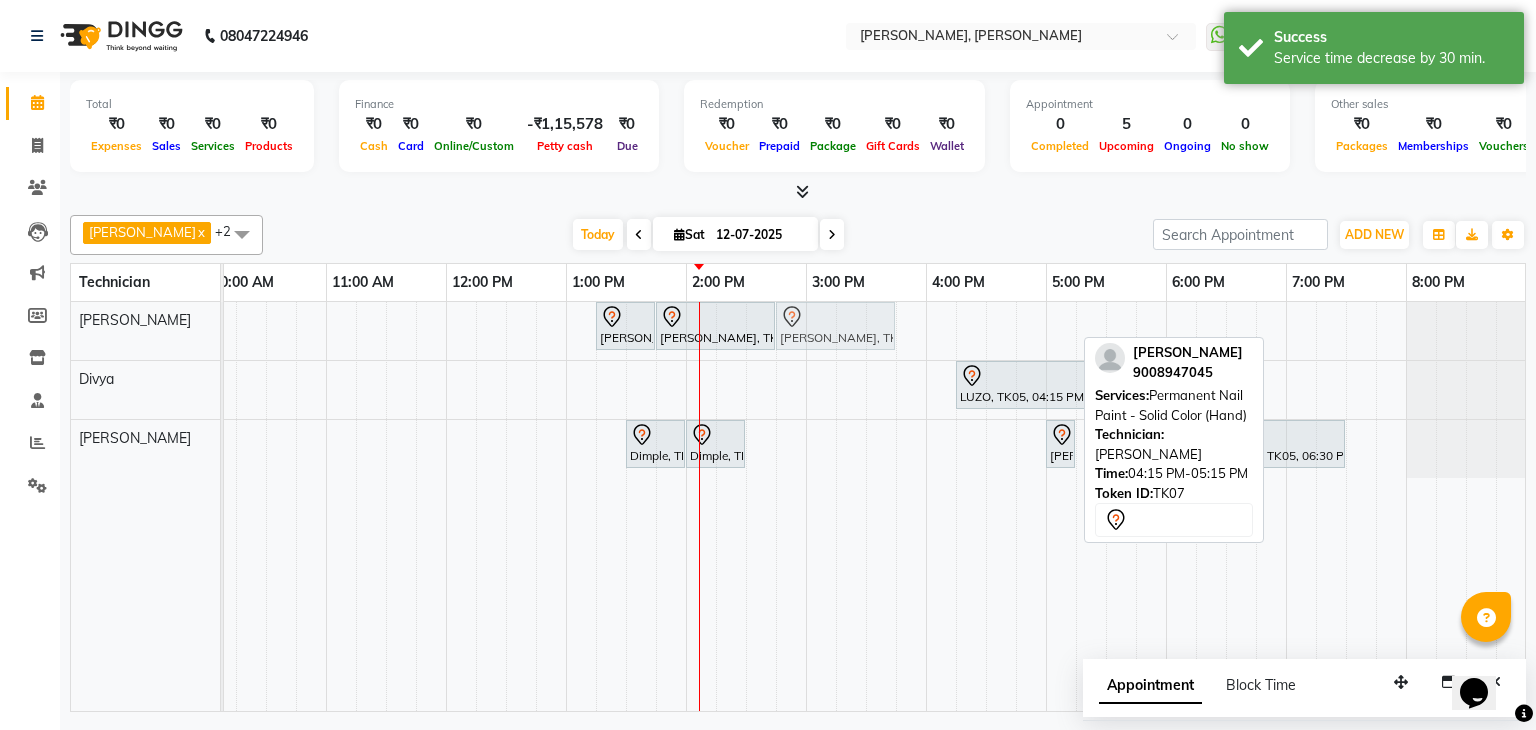 drag, startPoint x: 1011, startPoint y: 325, endPoint x: 822, endPoint y: 336, distance: 189.31984 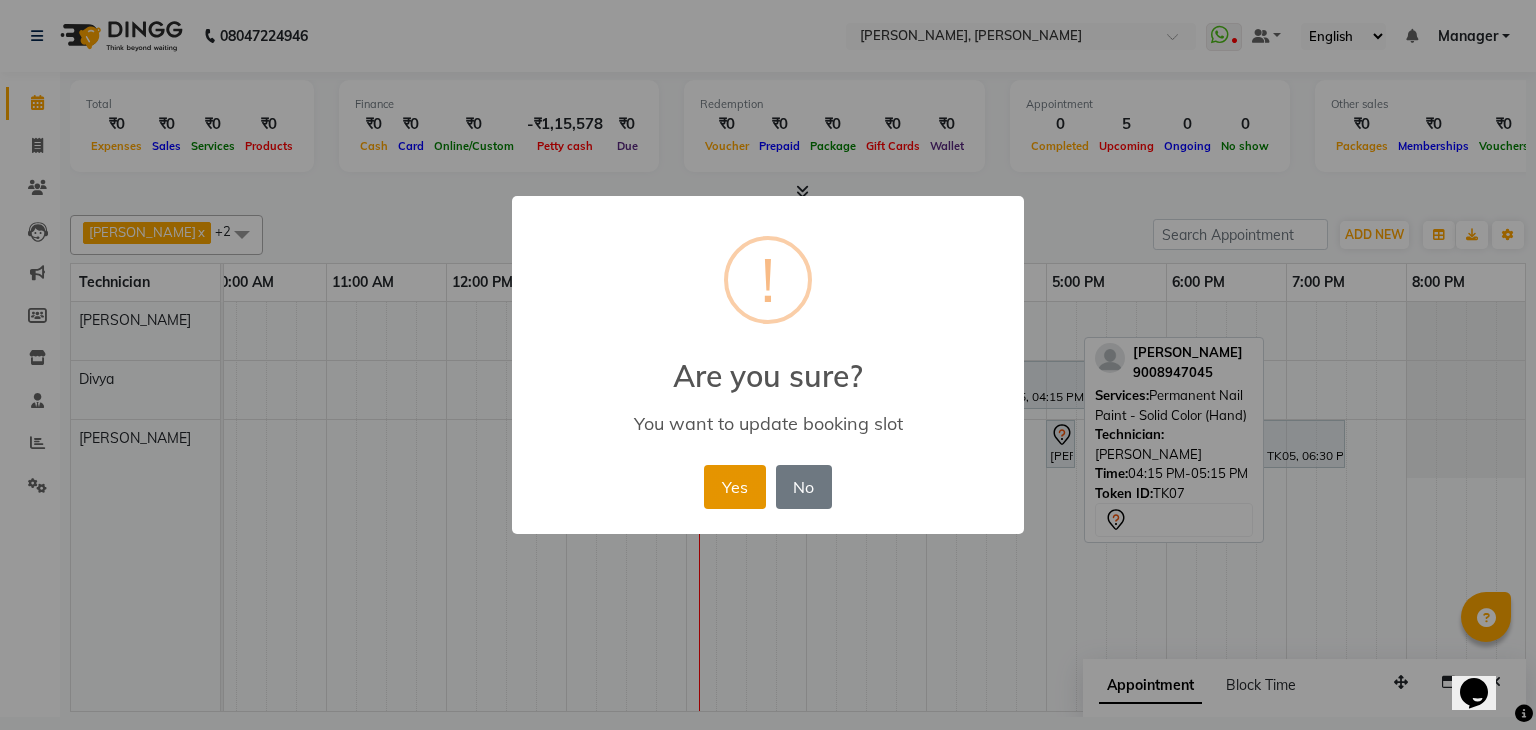 click on "Yes" at bounding box center (734, 487) 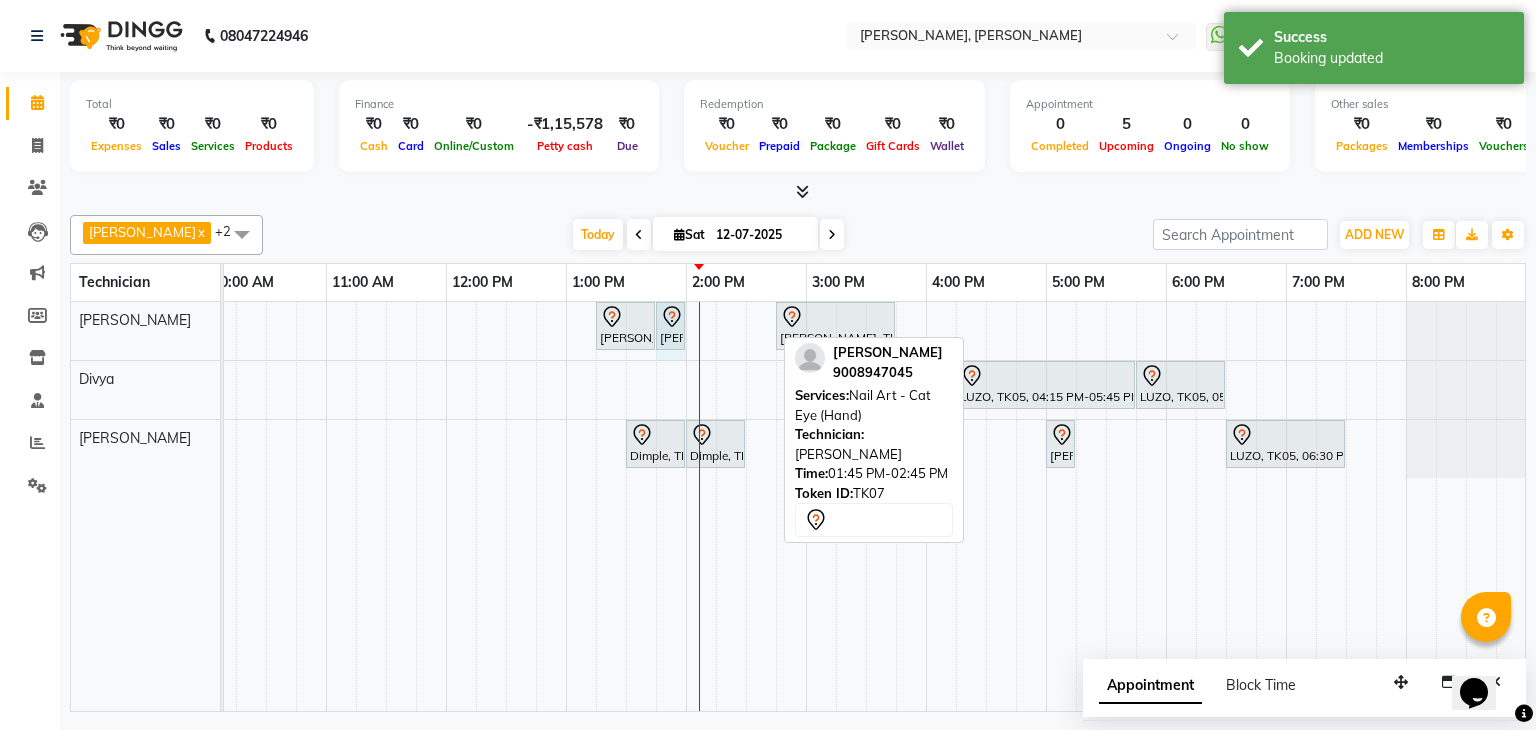 drag, startPoint x: 772, startPoint y: 321, endPoint x: 674, endPoint y: 319, distance: 98.02041 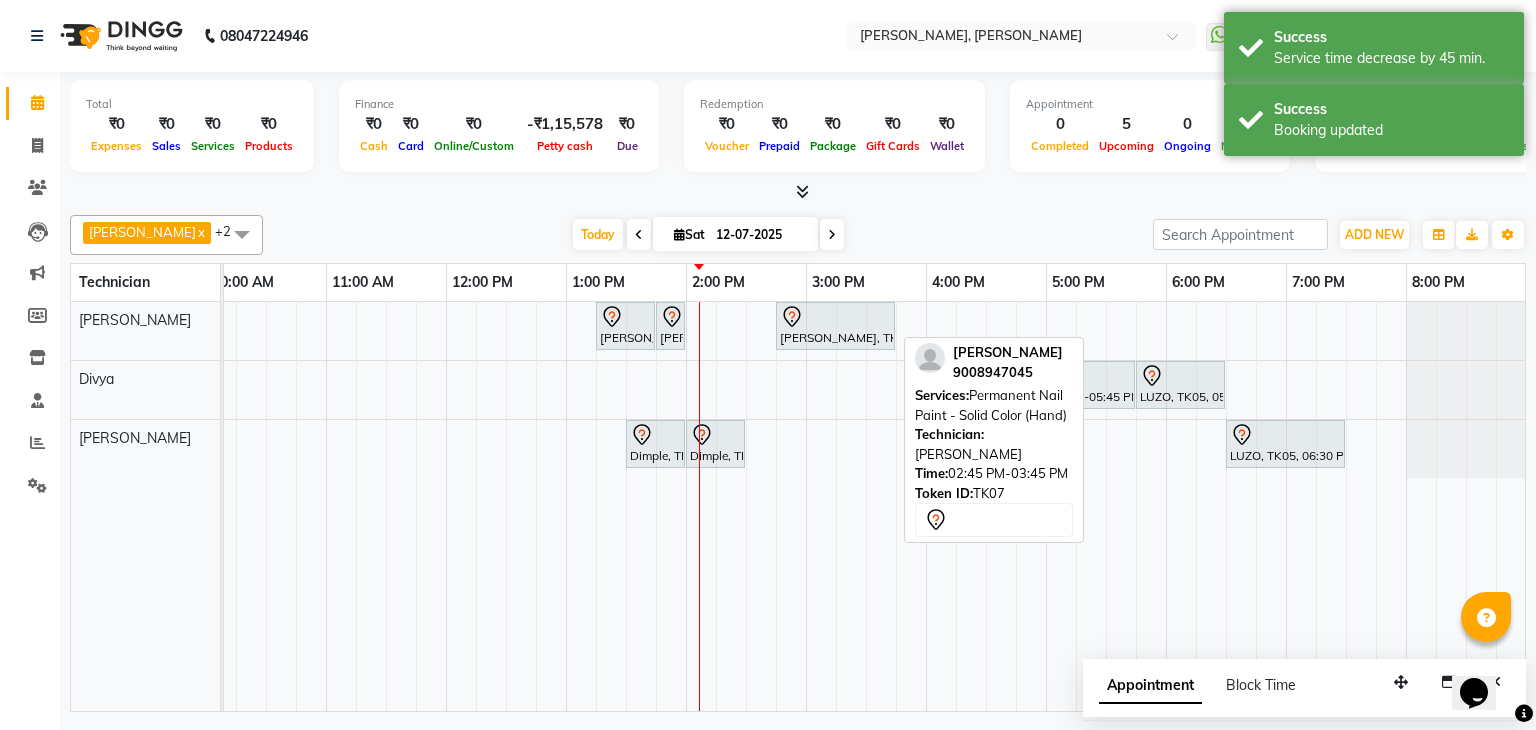 drag, startPoint x: 892, startPoint y: 316, endPoint x: 765, endPoint y: 308, distance: 127.25172 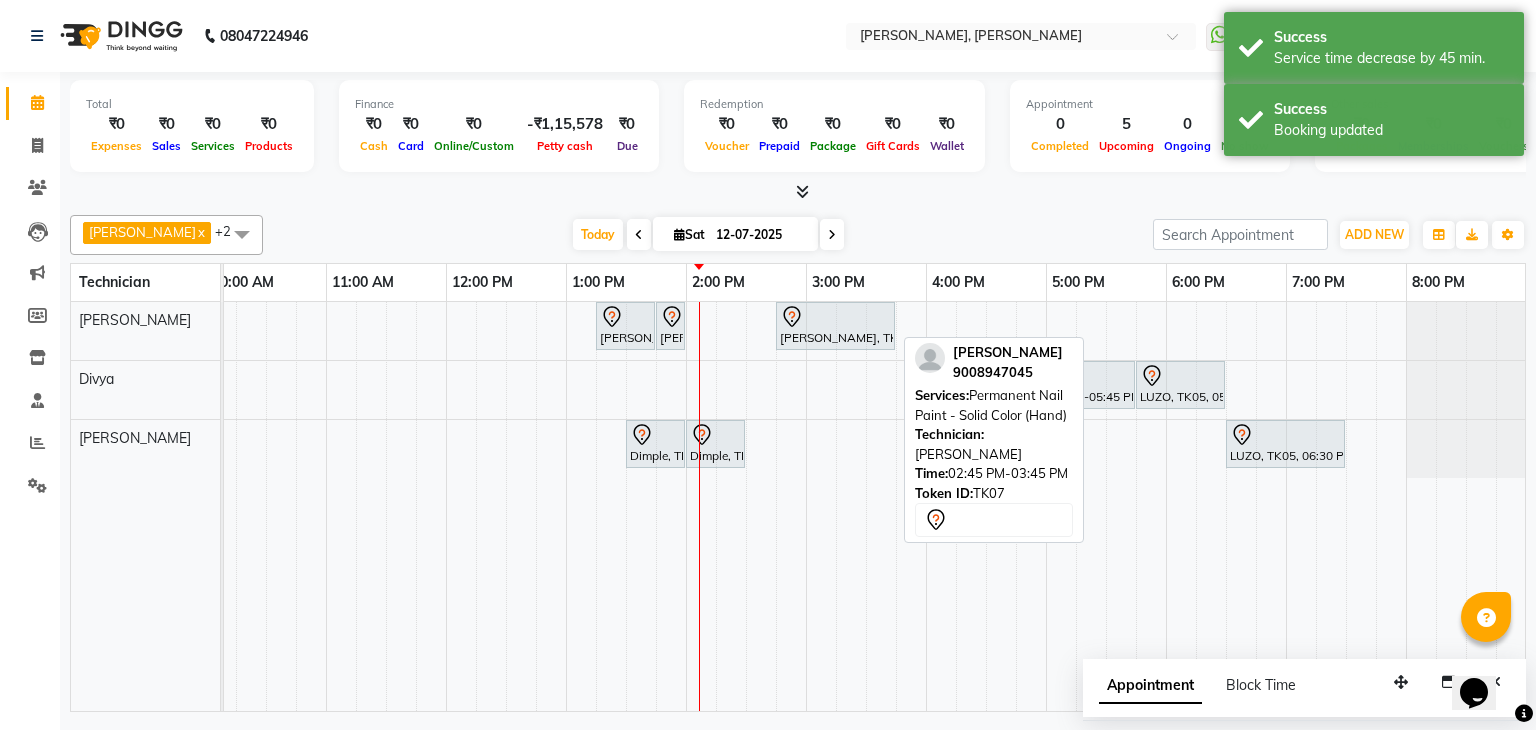 drag, startPoint x: 890, startPoint y: 316, endPoint x: 774, endPoint y: 331, distance: 116.965805 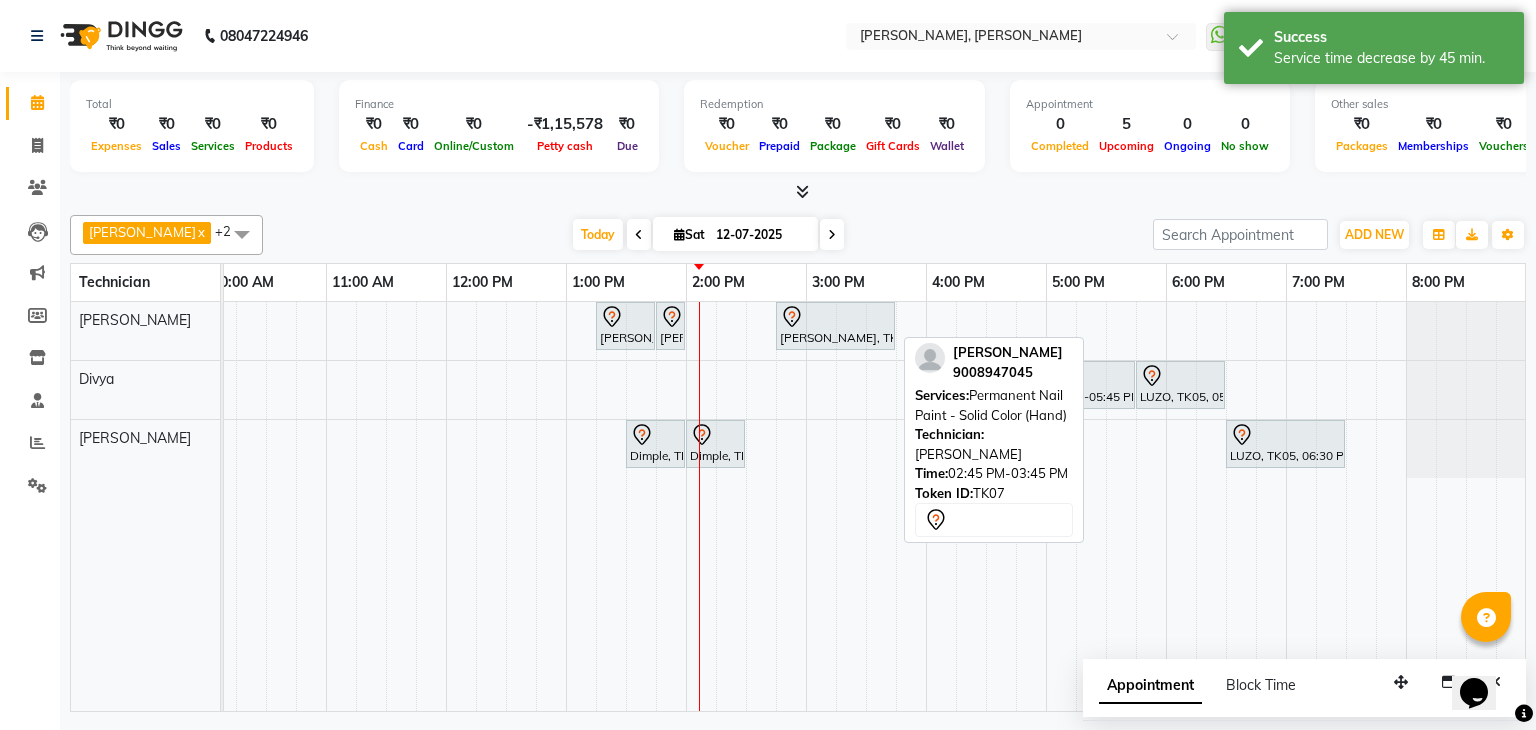 click on "[PERSON_NAME], TK07, 01:15 PM-01:45 PM, Nail Extension - Acrylic (Hand)             [PERSON_NAME], TK07, 01:45 PM-02:00 PM, Nail Art - Cat Eye (Hand)             [PERSON_NAME], TK07, 02:45 PM-03:45 PM, Permanent Nail Paint - Solid Color (Hand)             LUZO, TK05, 04:15 PM-05:45 PM, Eyelash Extension - Classic             LUZO, TK05, 05:45 PM-06:30 PM, Café H&F Pedicure             Dimple, TK01, 01:30 PM-02:00 PM, Permanent Nail Paint - Solid Color (Toes)             Dimple, TK01, 02:00 PM-02:30 PM, Permanent Nail Paint - Solid Color (Hand)             [PERSON_NAME] K, TK03, 05:00 PM-05:15 PM, Permanent Nail Paint - Solid Color (Hand)             LUZO, TK05, 06:30 PM-07:30 PM, Nail Extension - Acrylic (Hand)" at bounding box center (746, 506) 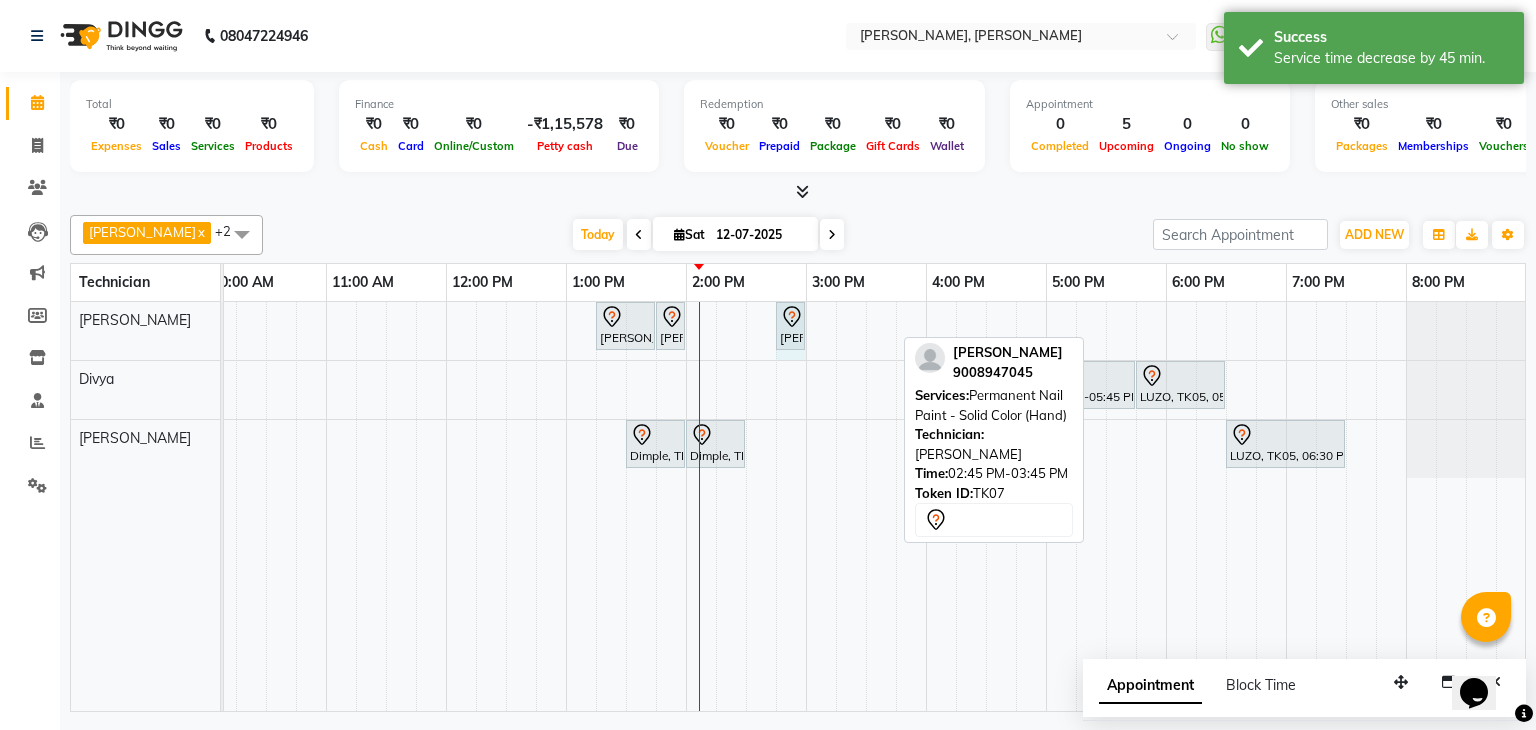 drag, startPoint x: 892, startPoint y: 321, endPoint x: 796, endPoint y: 338, distance: 97.49359 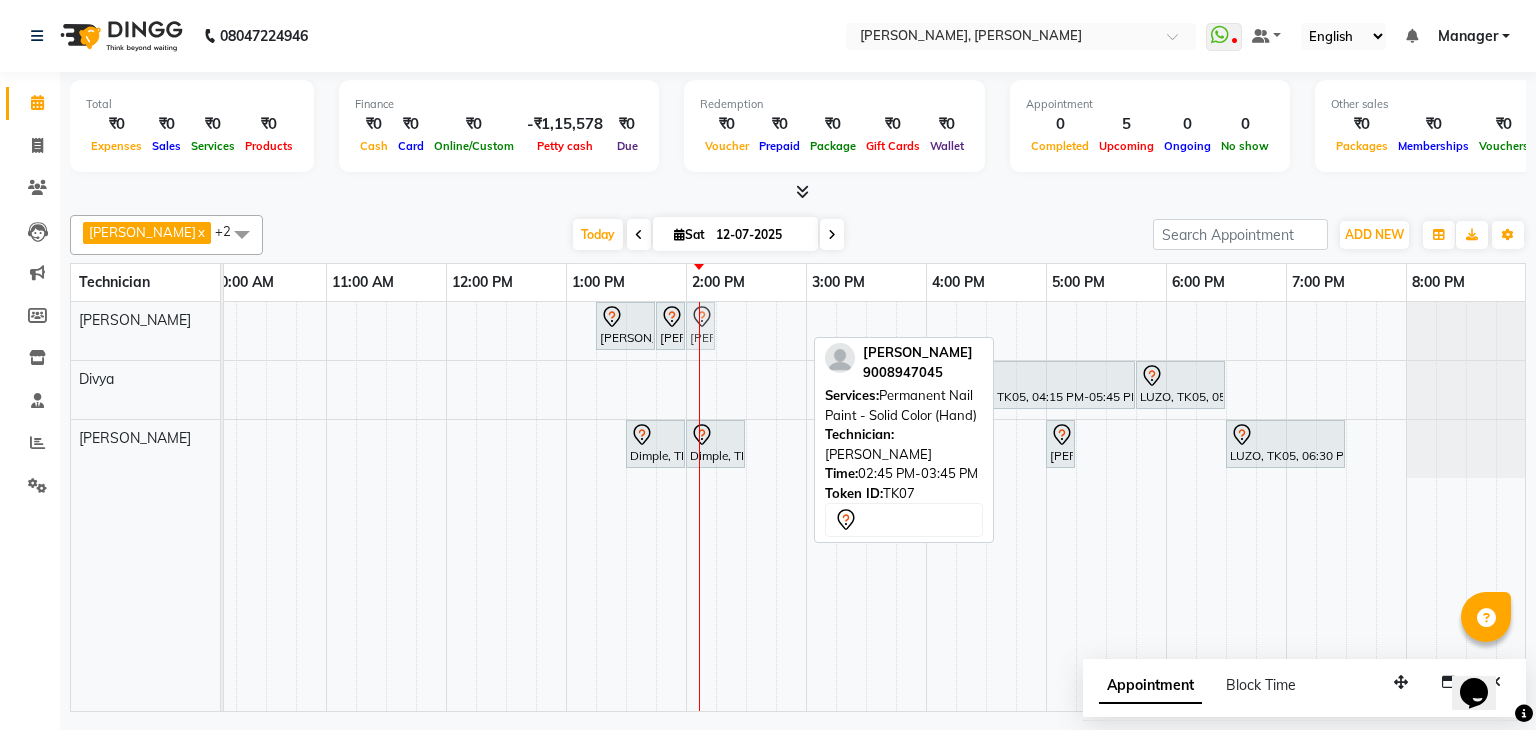drag, startPoint x: 791, startPoint y: 317, endPoint x: 694, endPoint y: 316, distance: 97.00516 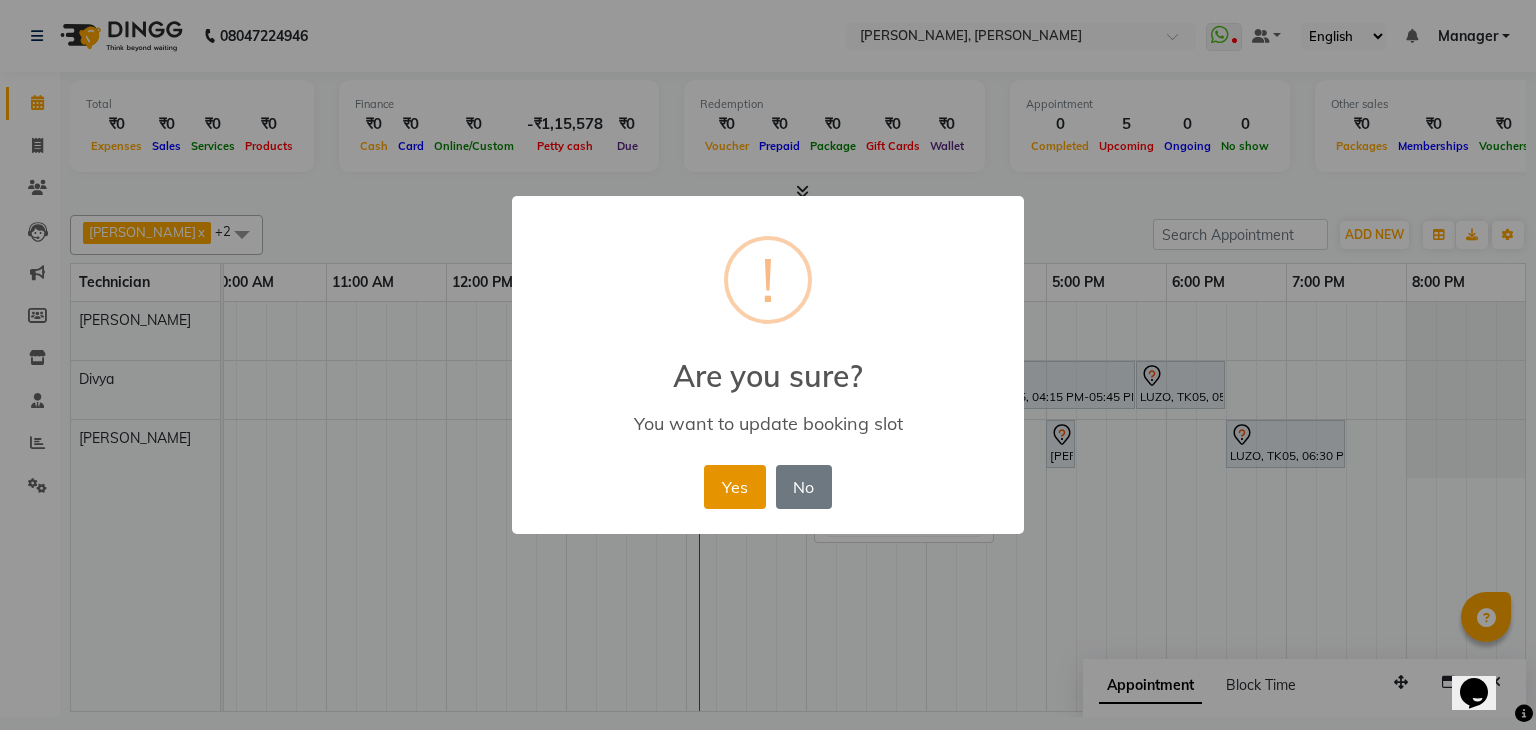 click on "Yes" at bounding box center (734, 487) 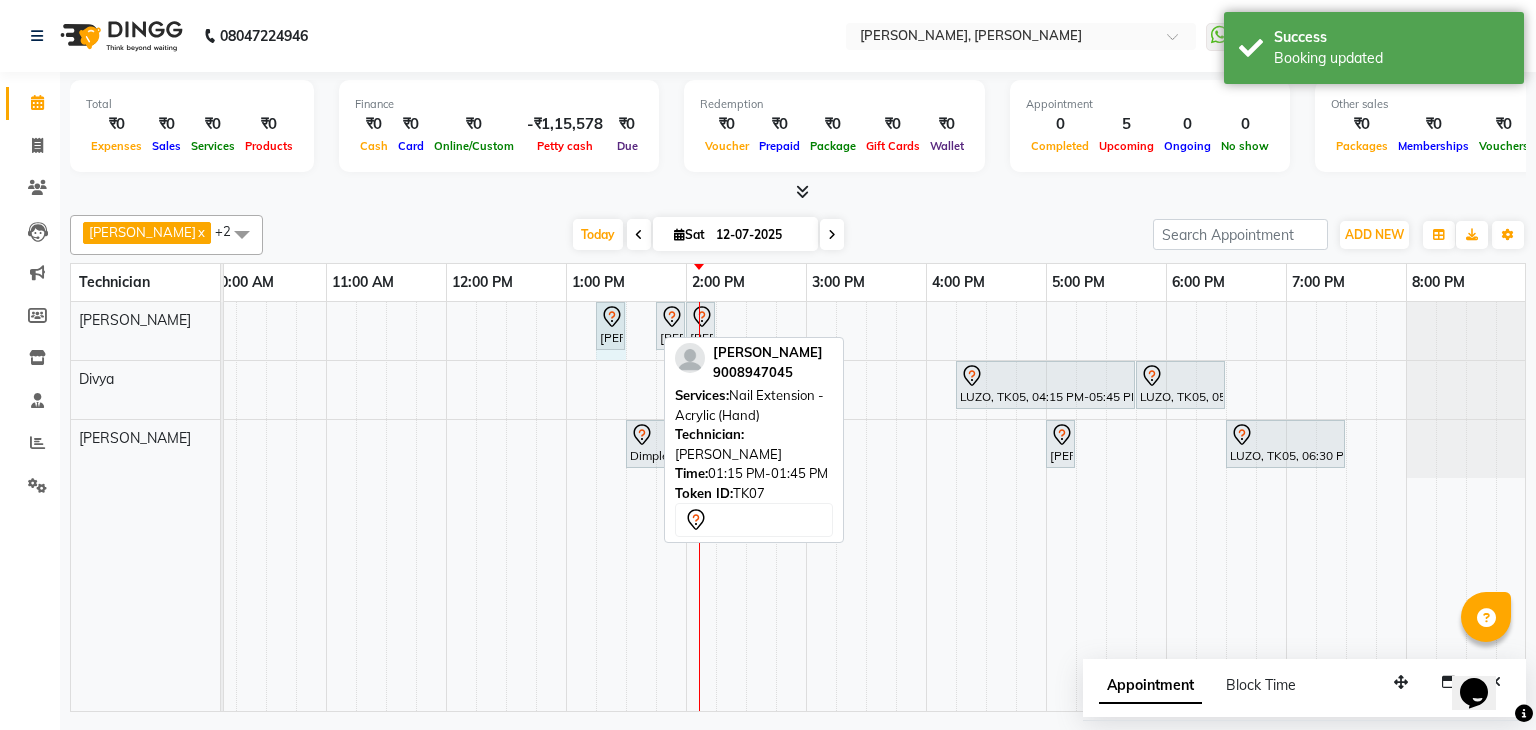 drag, startPoint x: 652, startPoint y: 321, endPoint x: 612, endPoint y: 326, distance: 40.311287 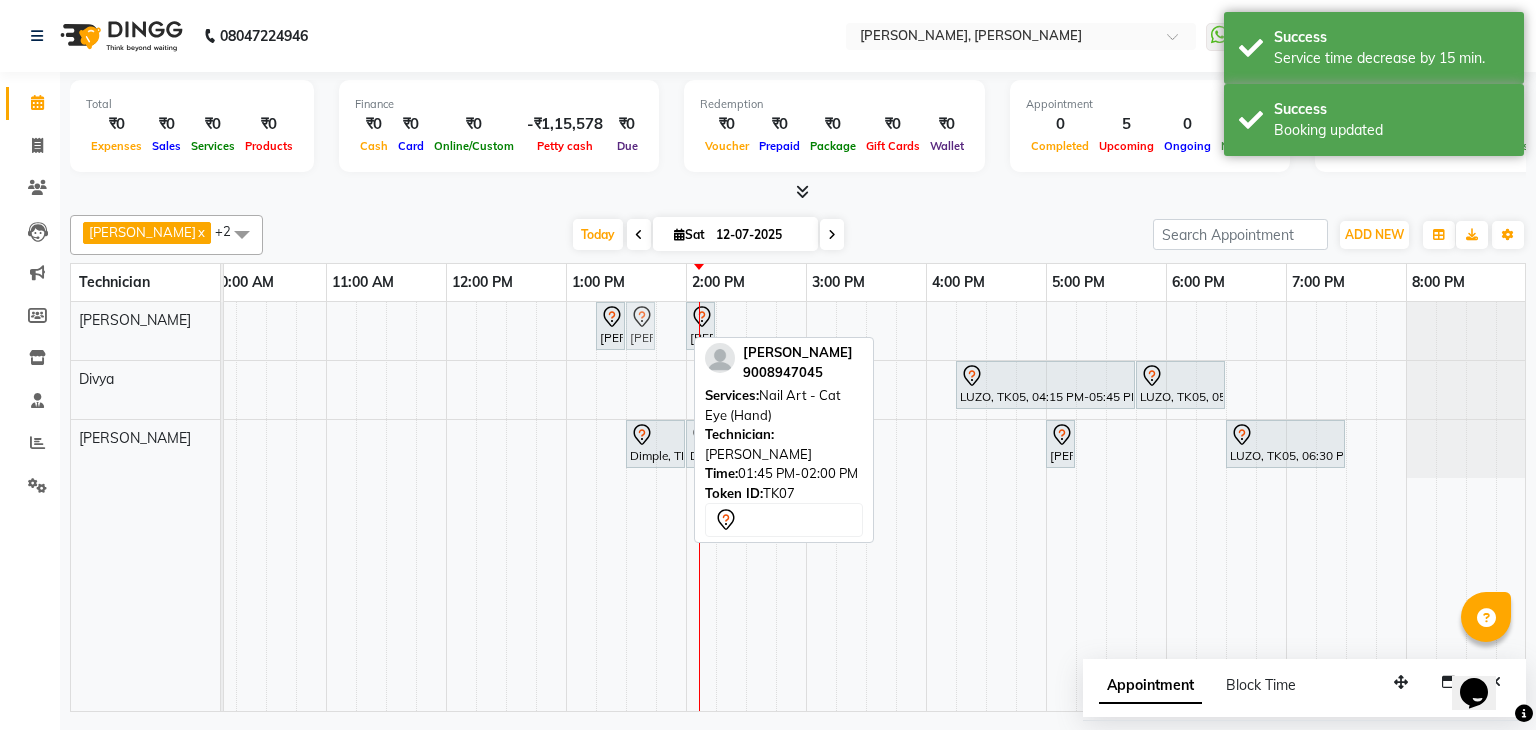 drag, startPoint x: 670, startPoint y: 317, endPoint x: 649, endPoint y: 317, distance: 21 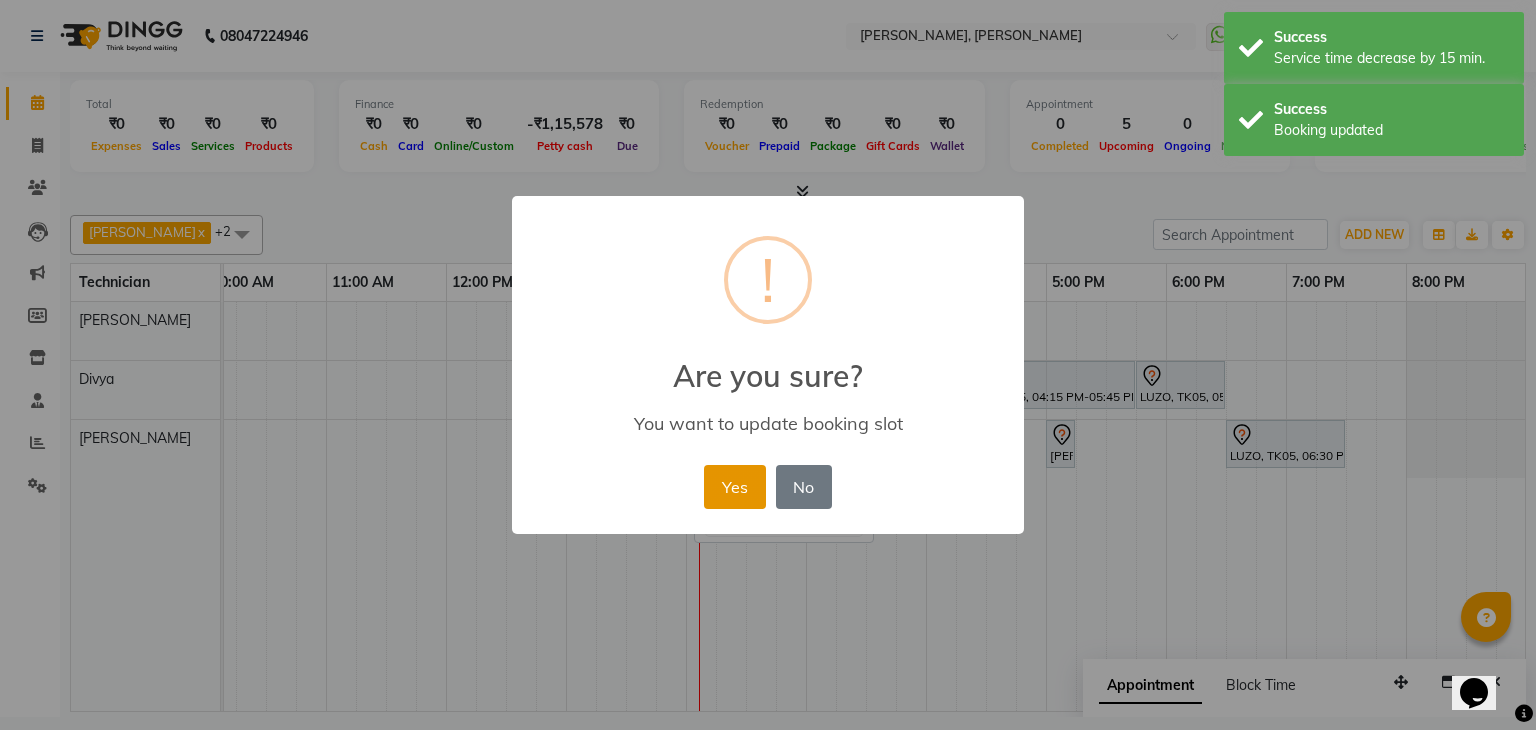click on "Yes" at bounding box center [734, 487] 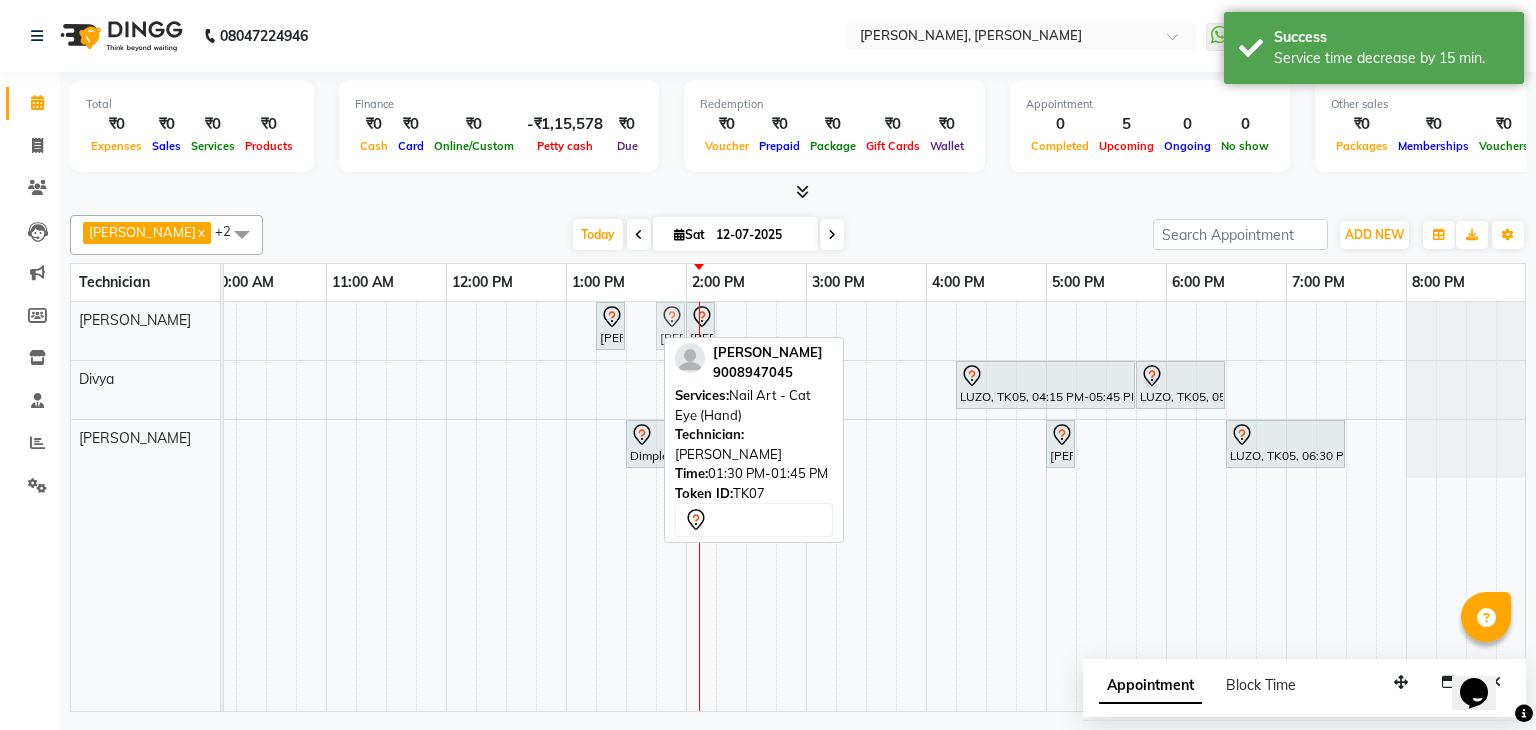 drag, startPoint x: 640, startPoint y: 316, endPoint x: 661, endPoint y: 319, distance: 21.213203 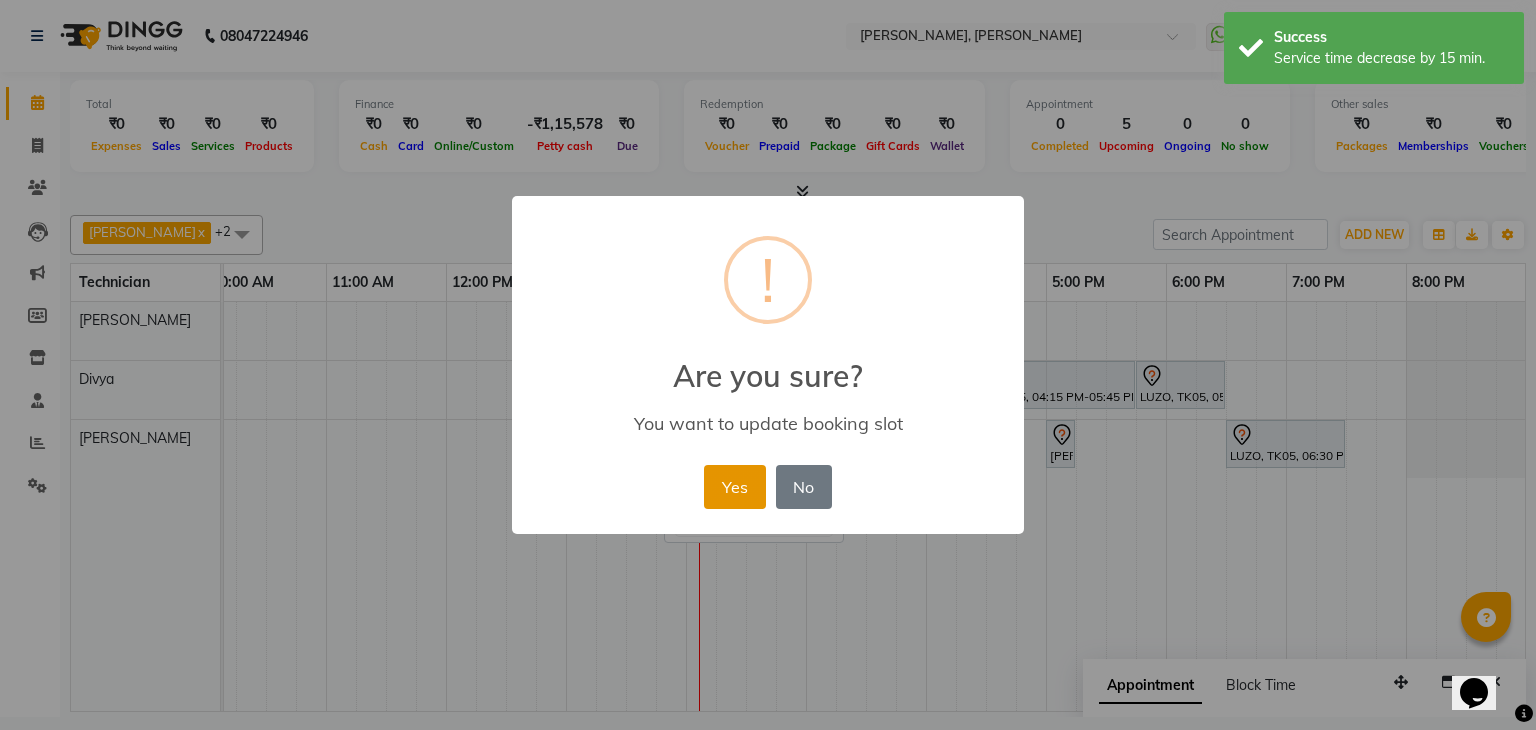click on "Yes" at bounding box center [734, 487] 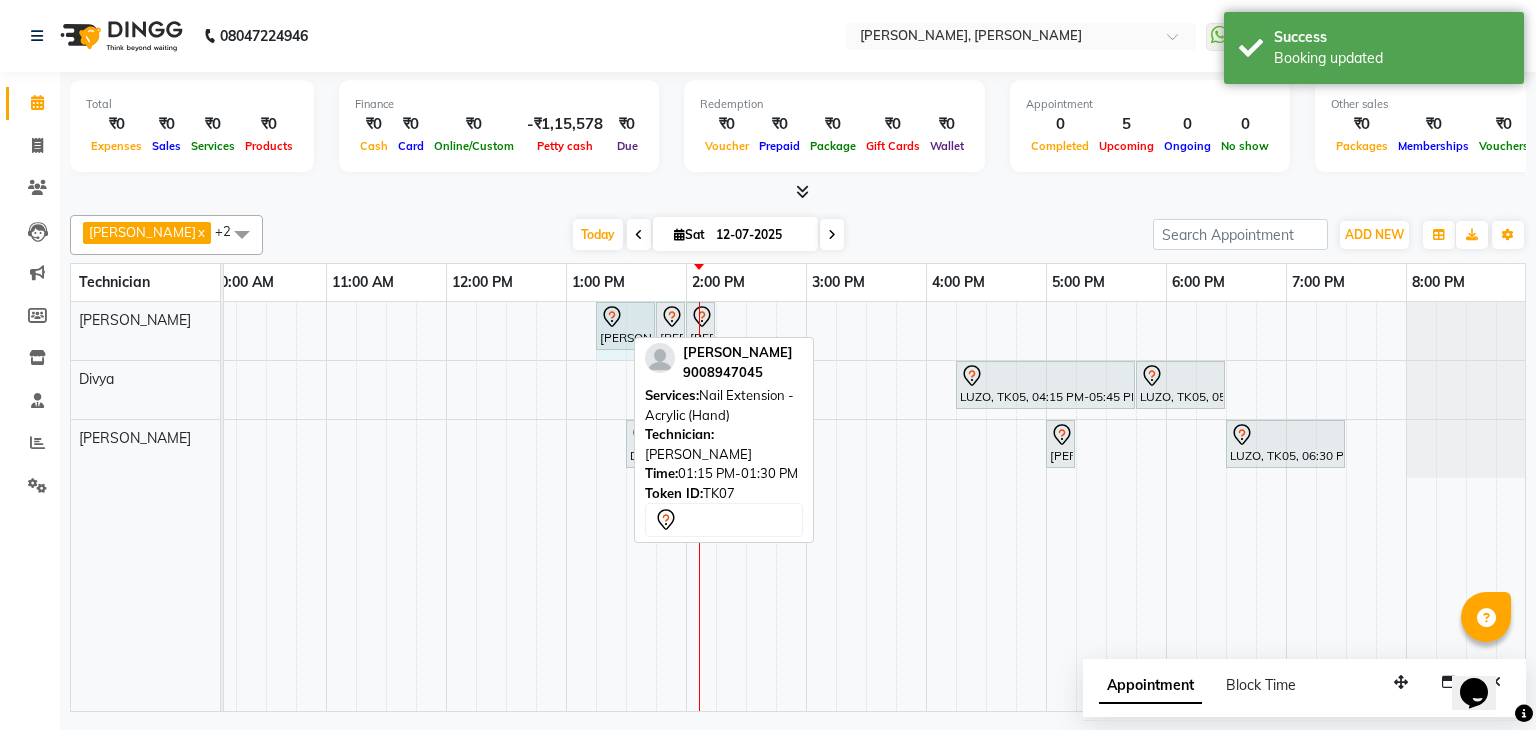 drag, startPoint x: 620, startPoint y: 318, endPoint x: 640, endPoint y: 320, distance: 20.09975 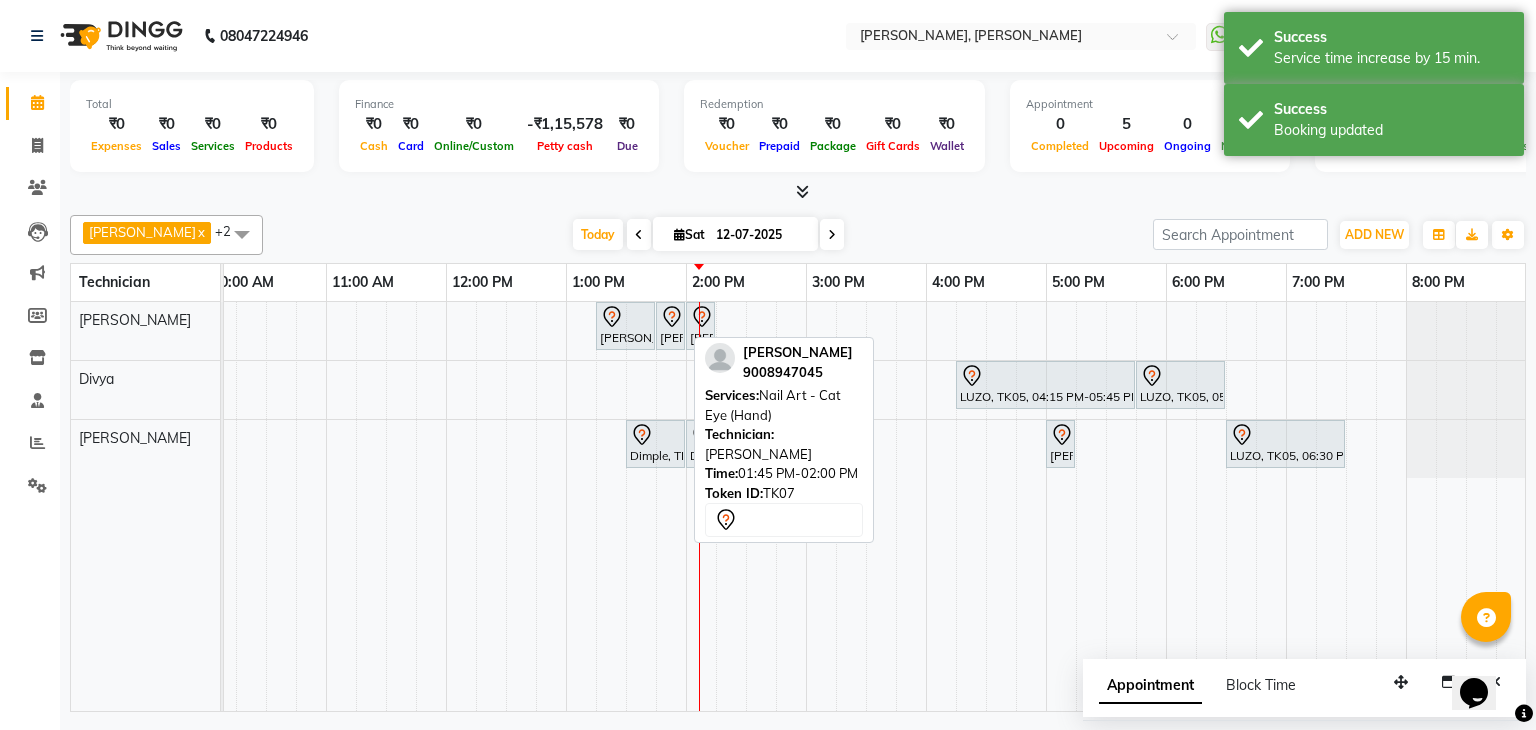 click 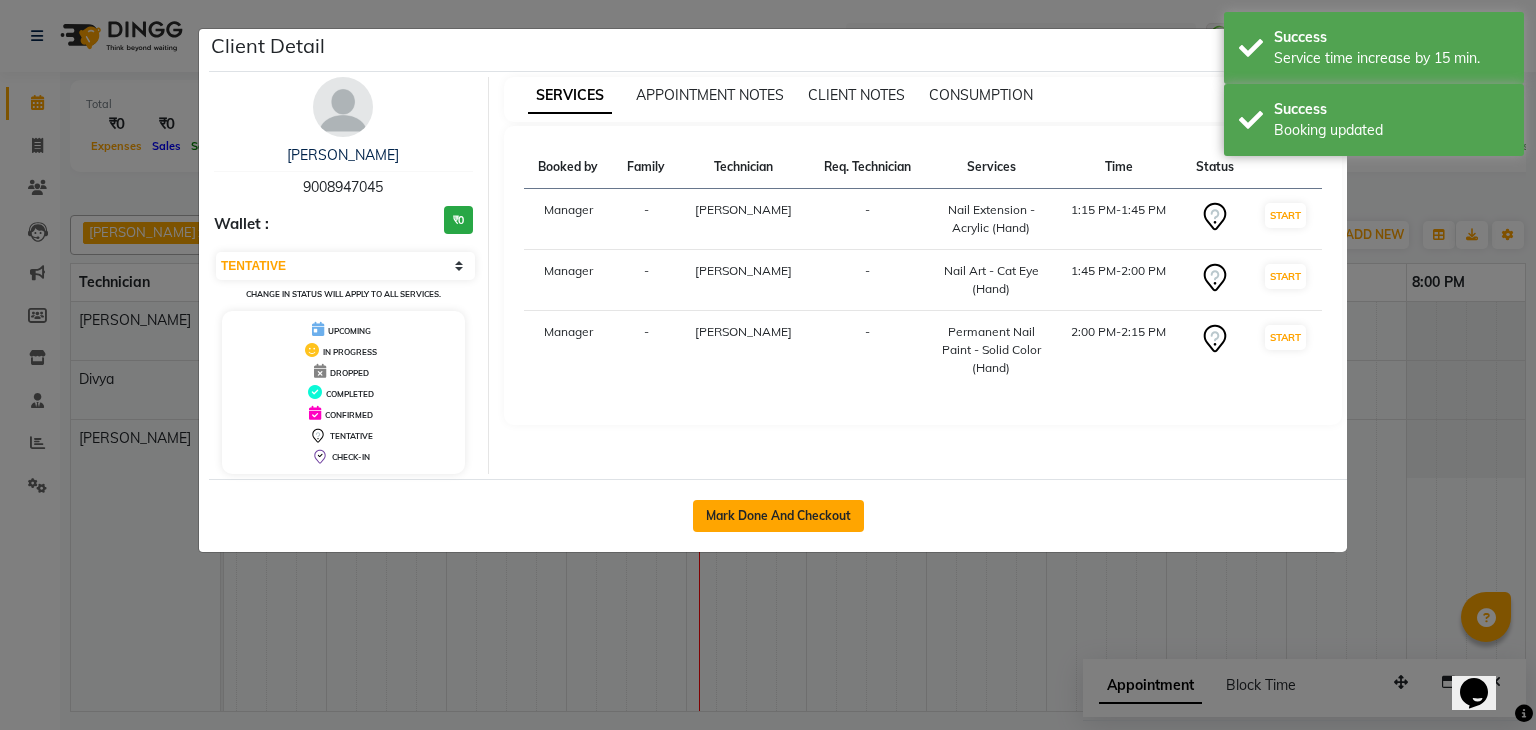 click on "Mark Done And Checkout" 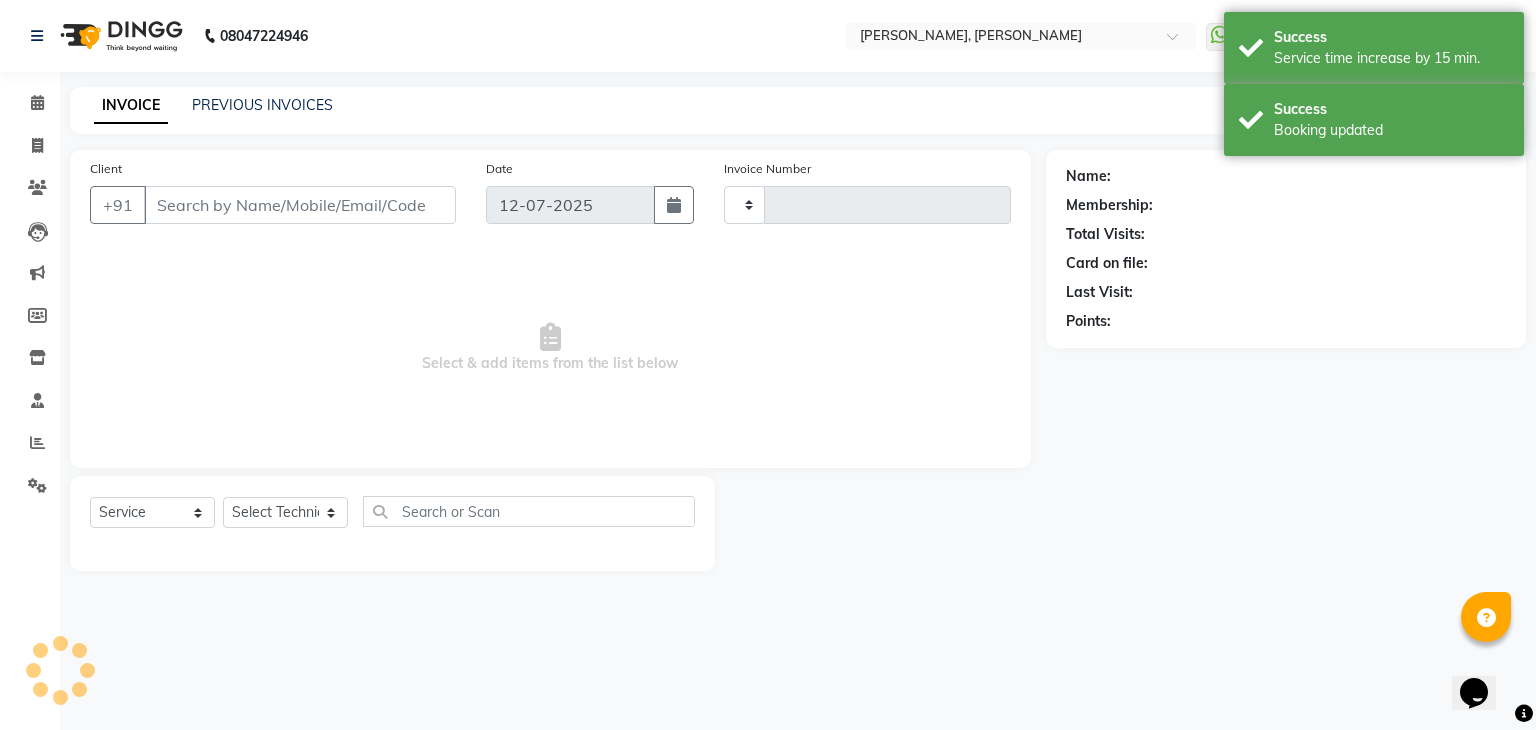 type on "0765" 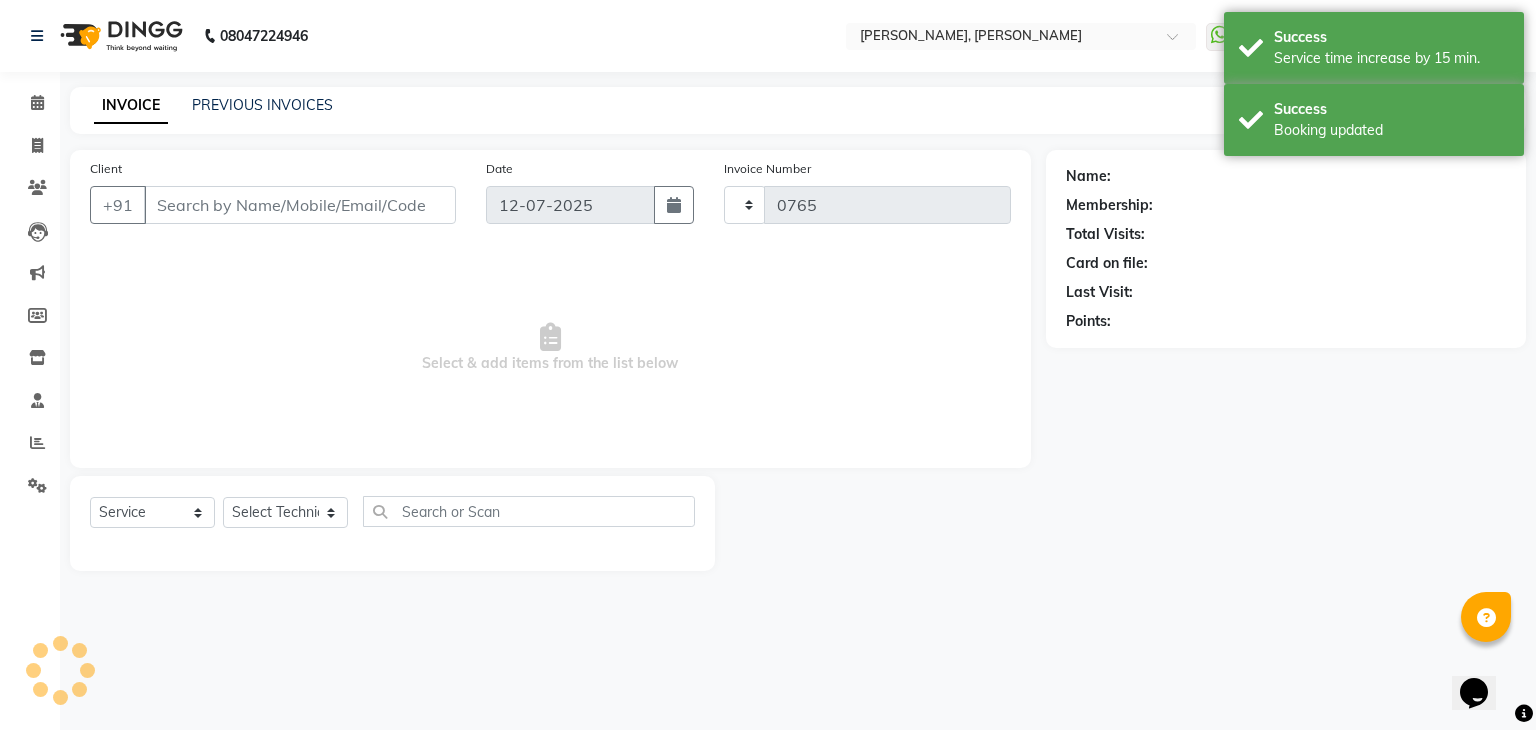select on "6455" 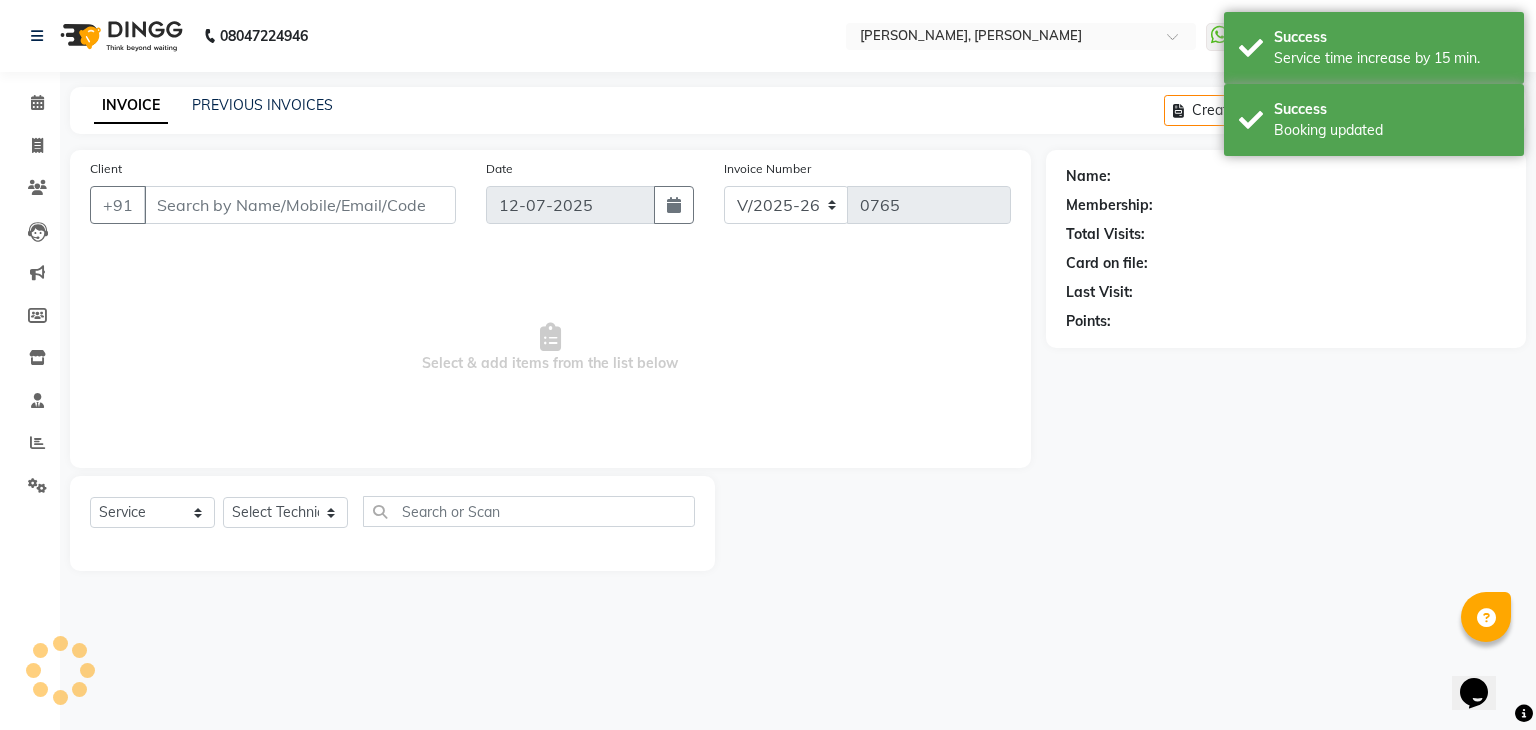 type on "90******45" 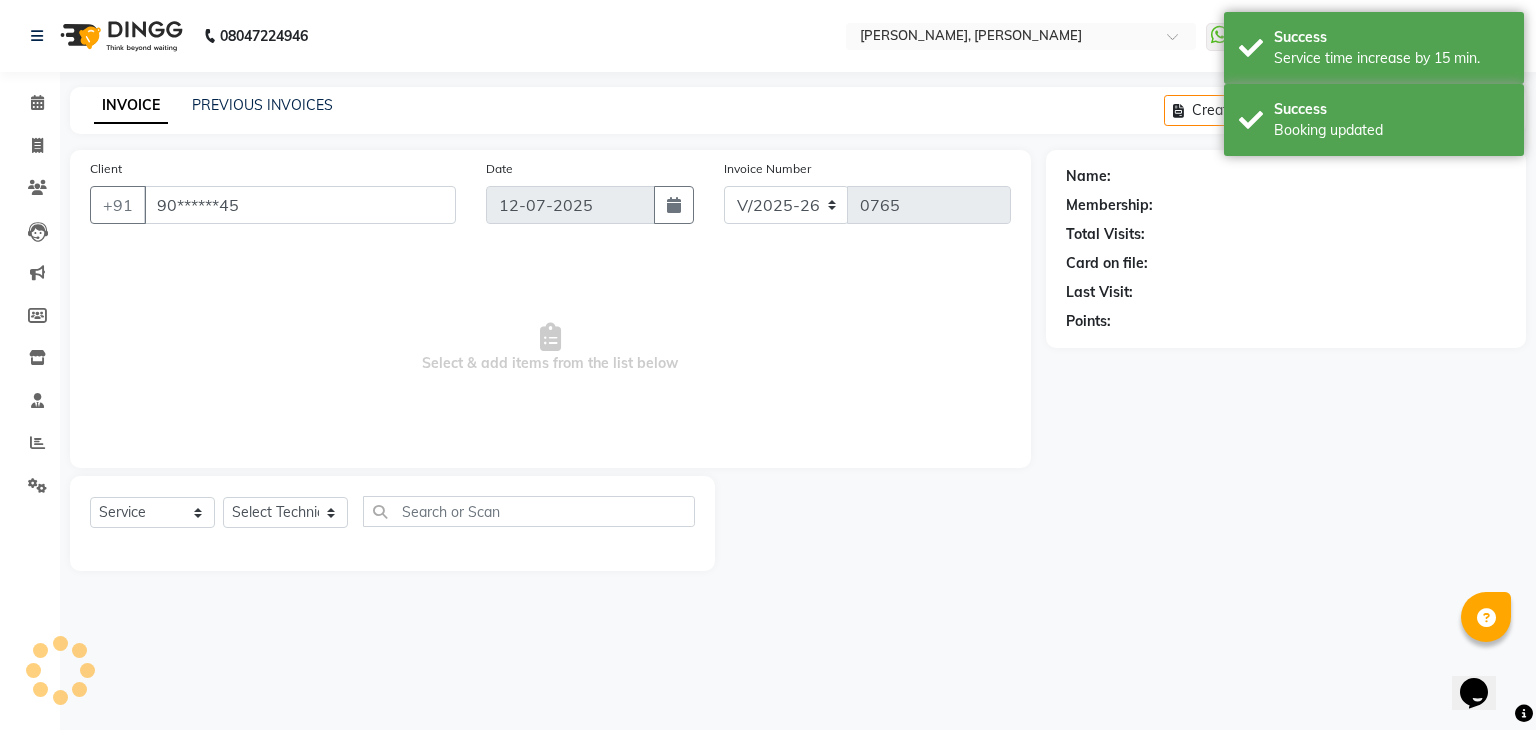 select on "54412" 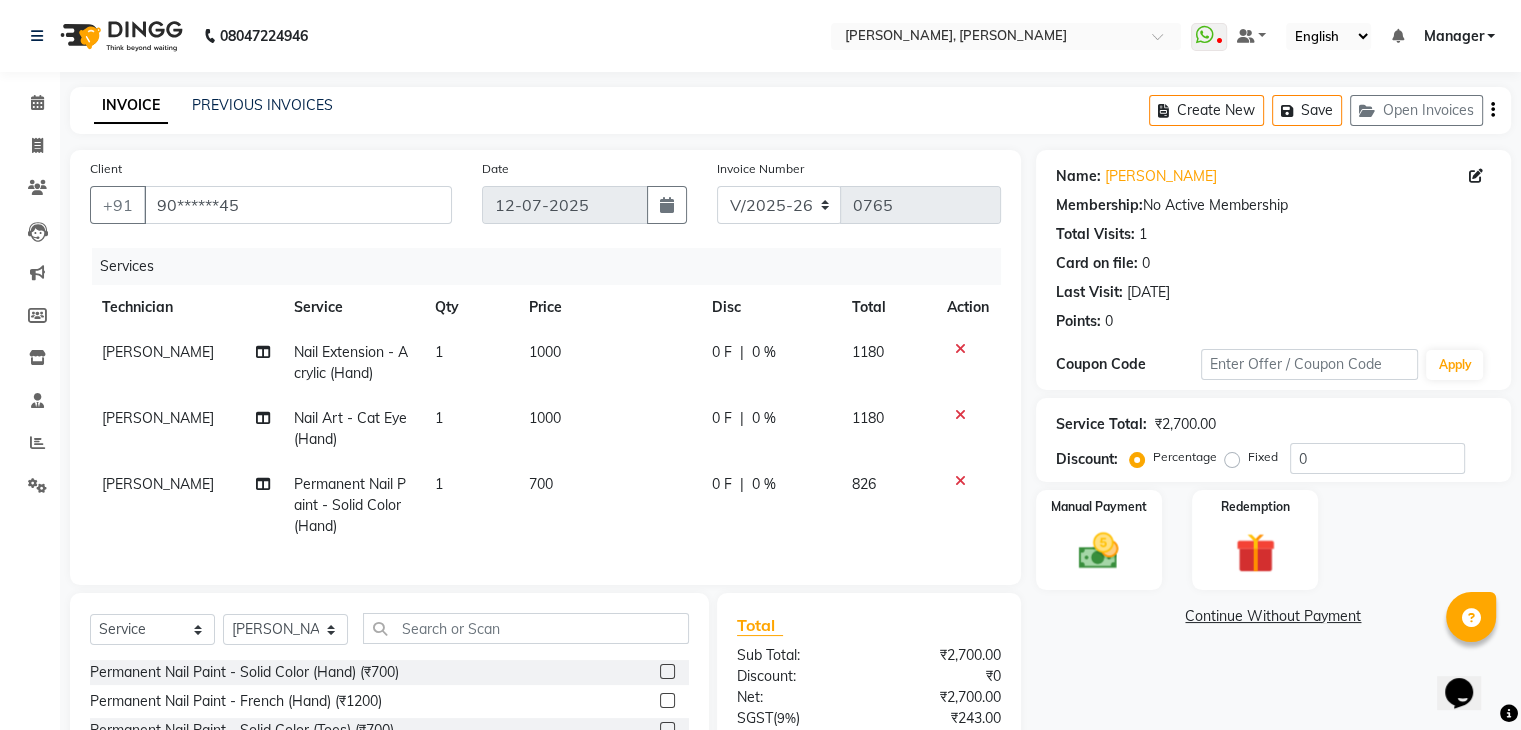 click on "700" 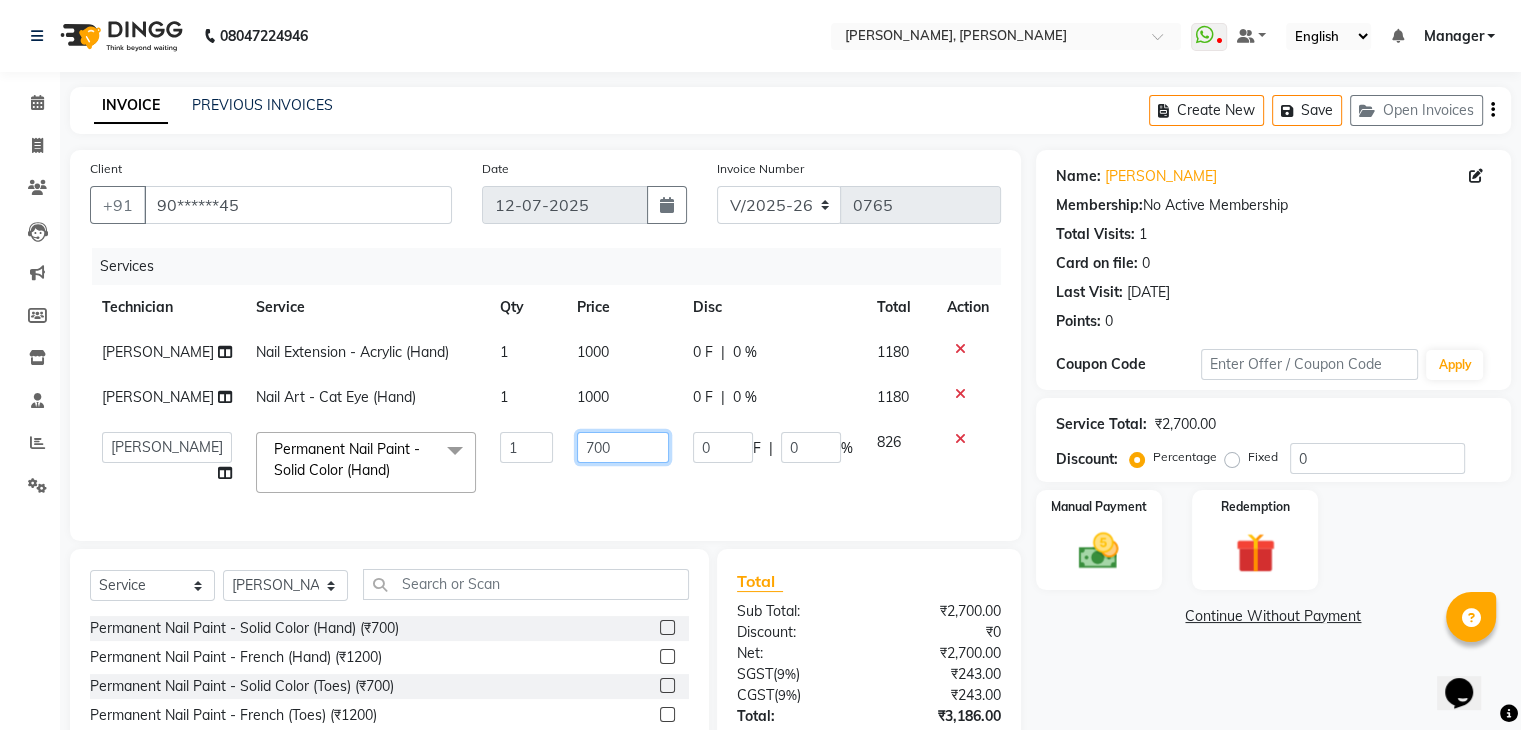 click on "700" 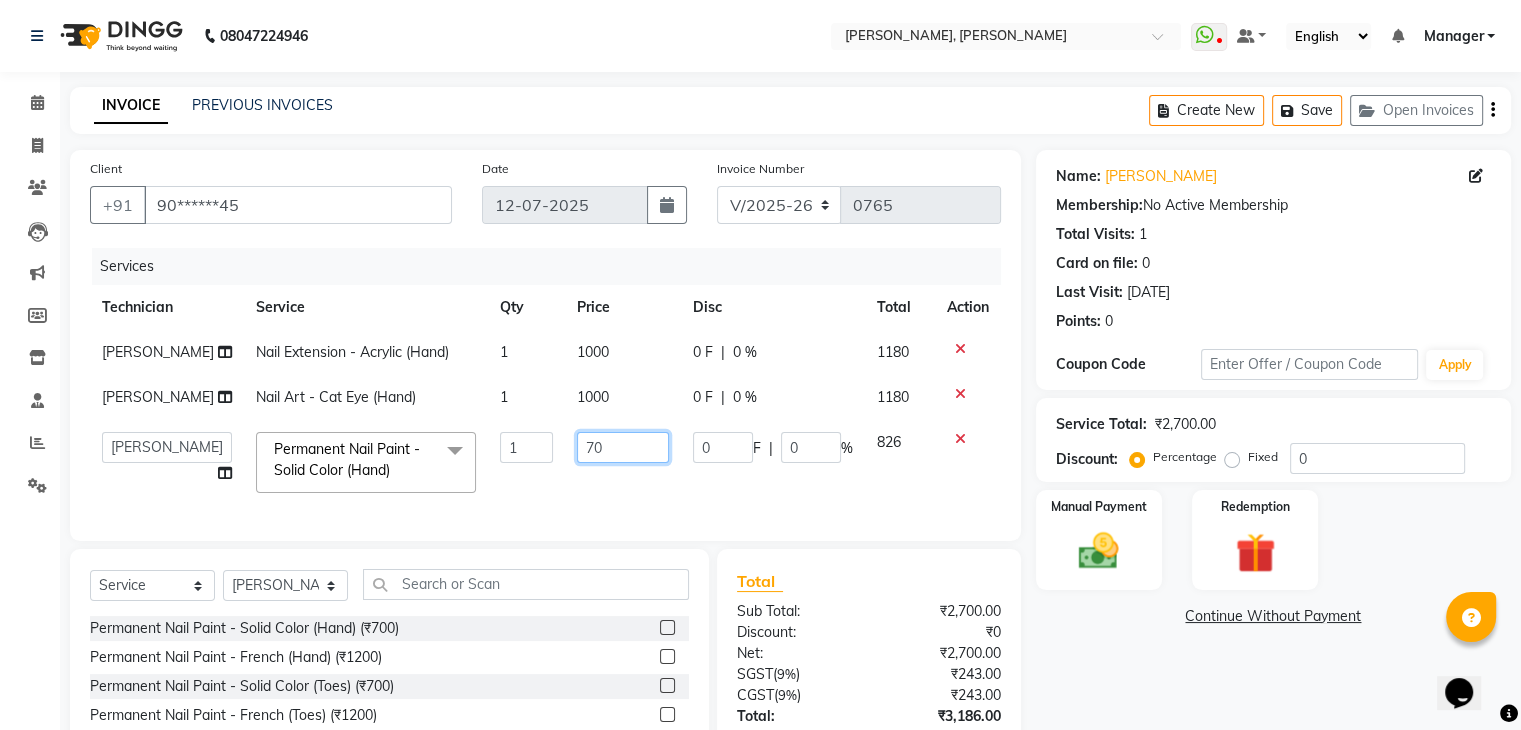 type on "7" 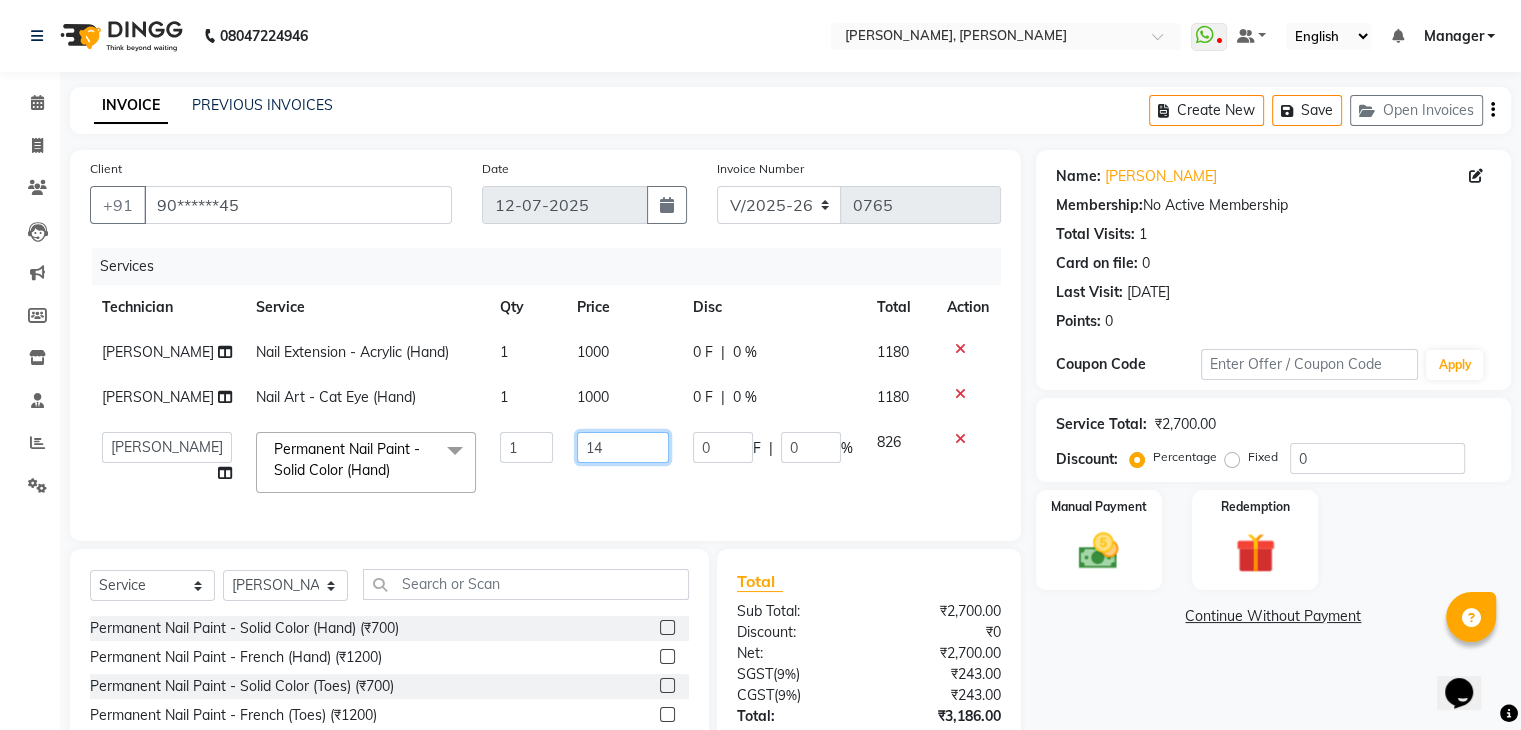 type on "140" 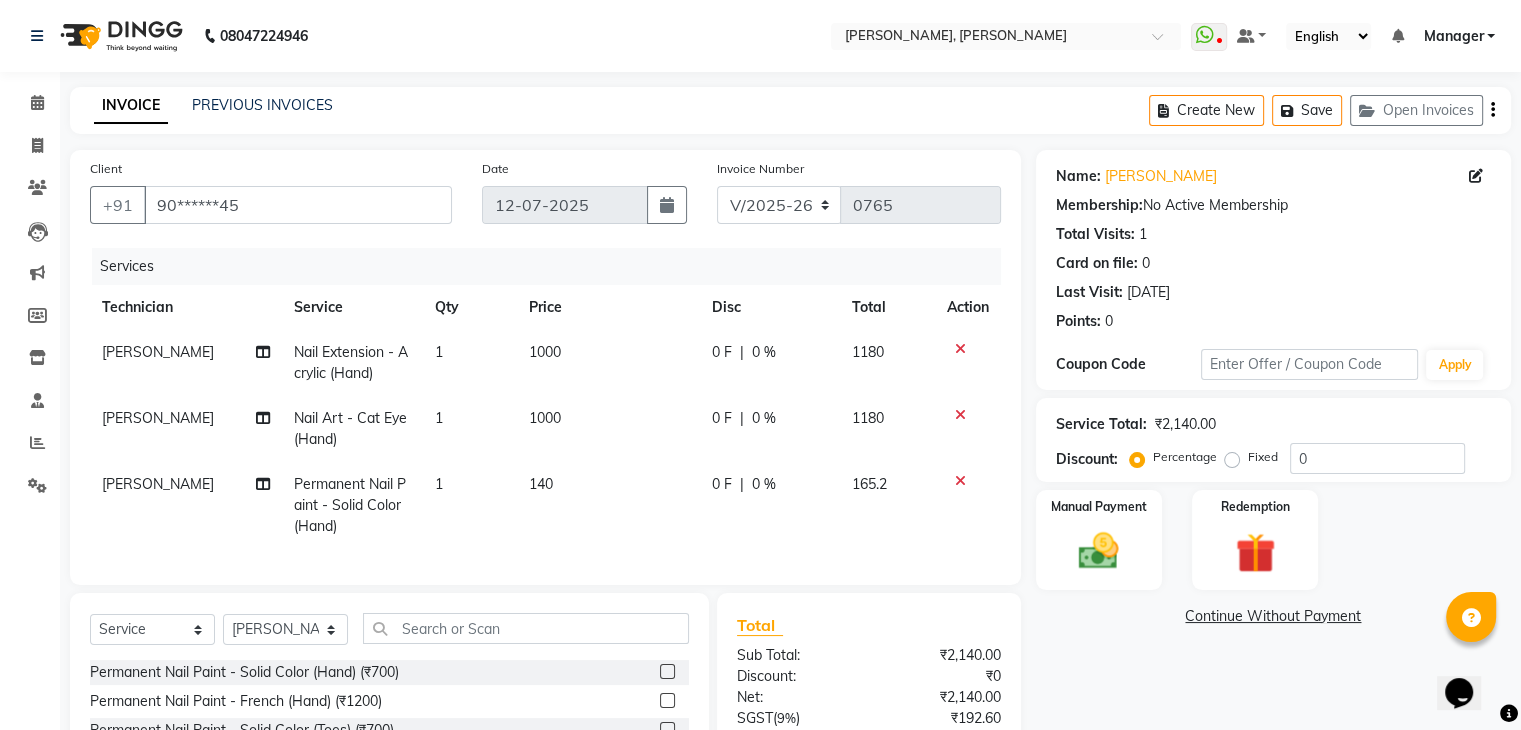 click on "1000" 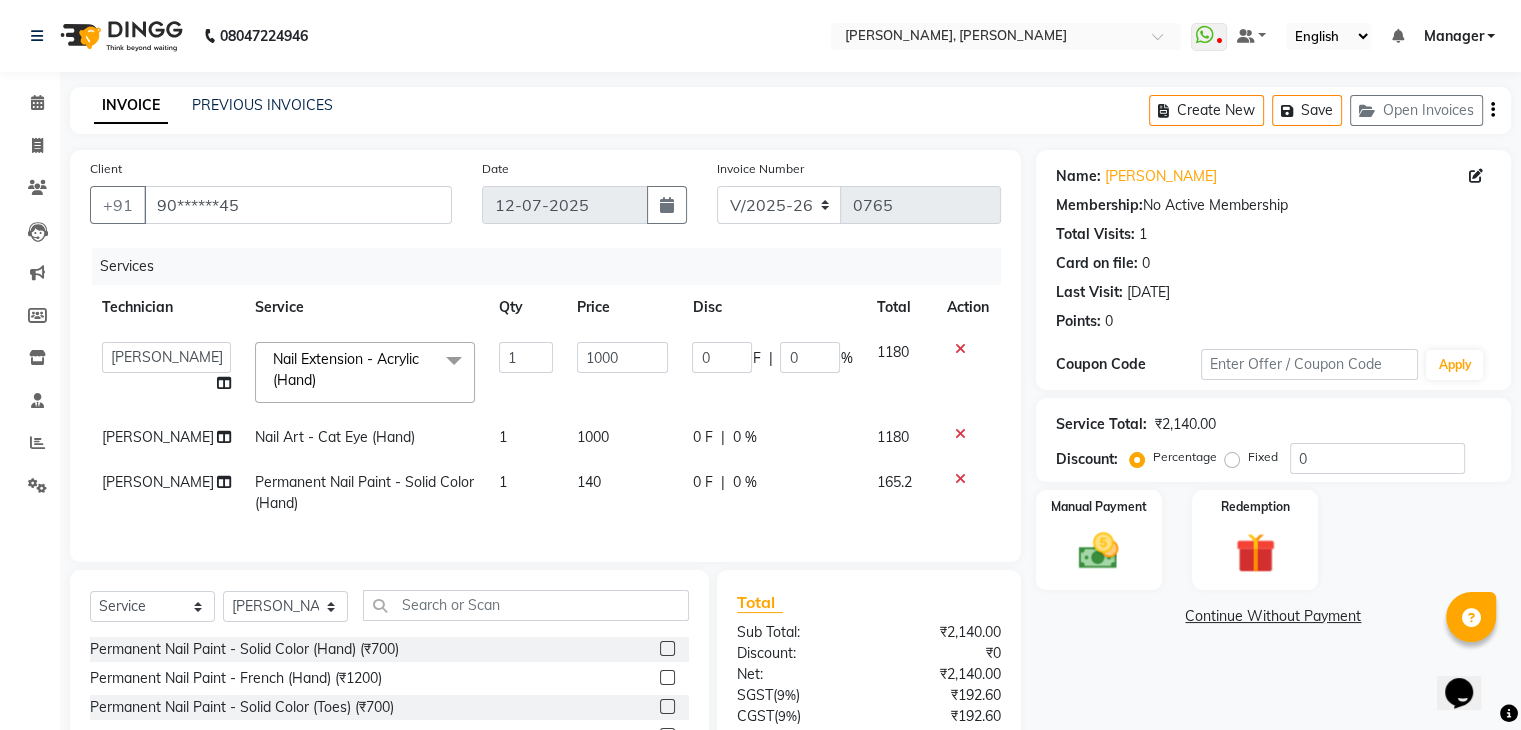 click on "1000" 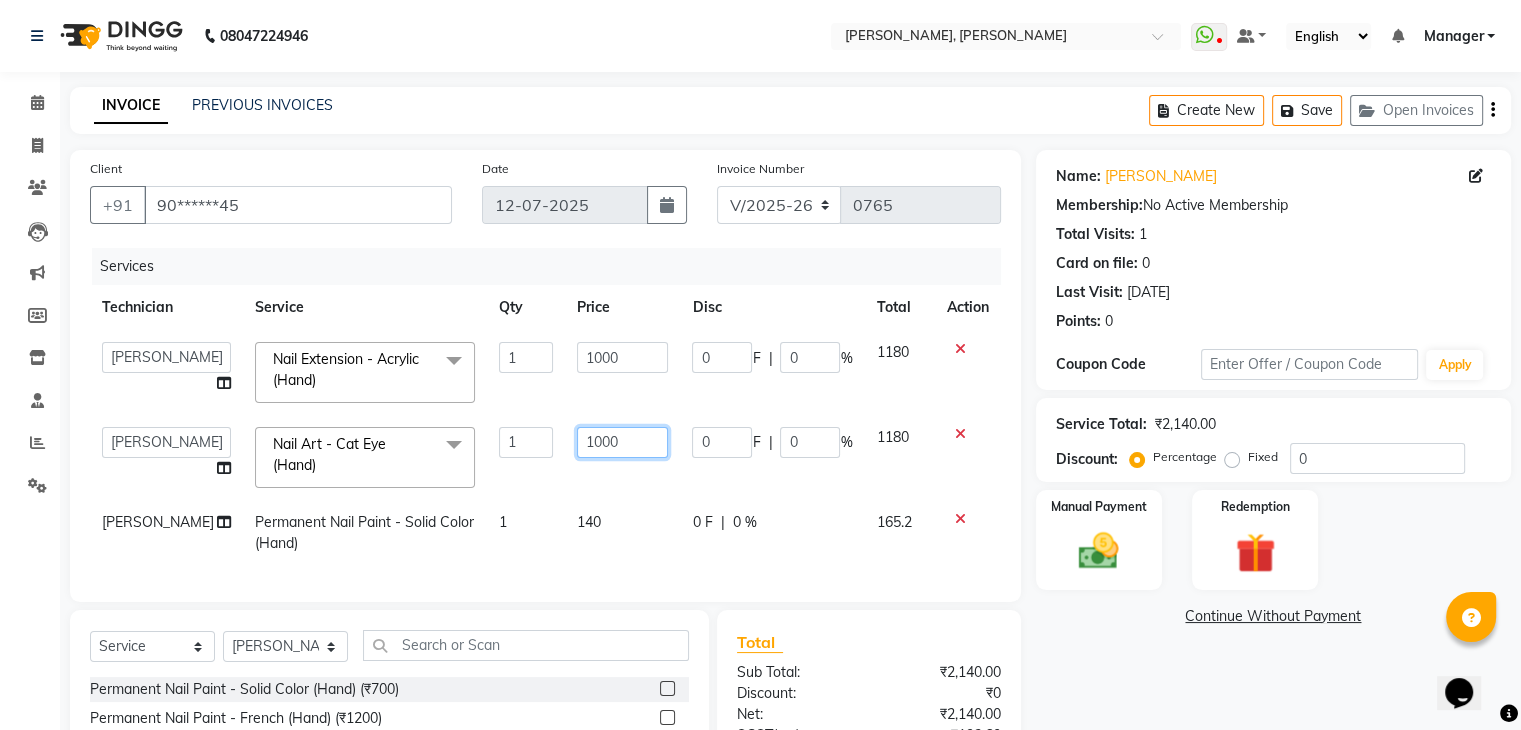 click on "1000" 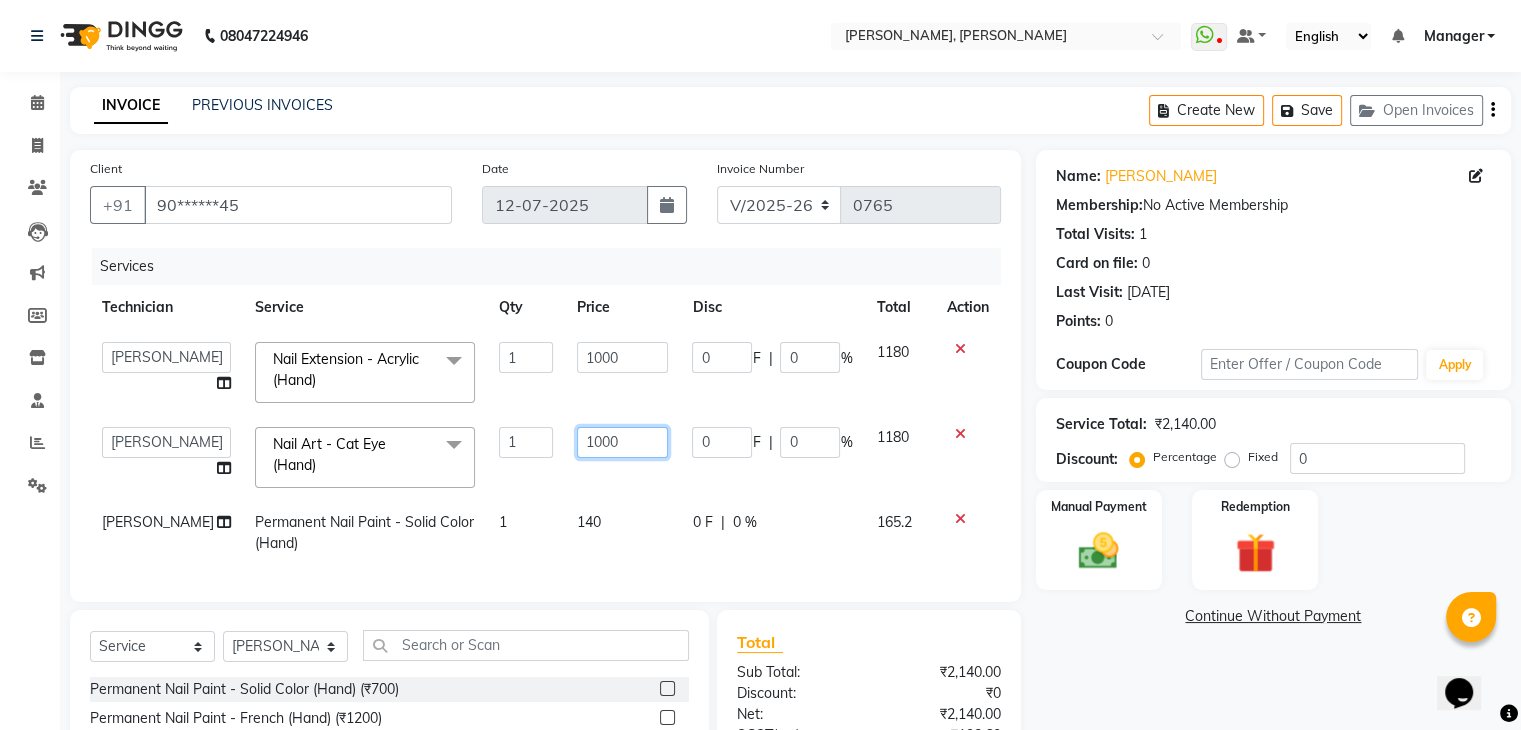 type on "100" 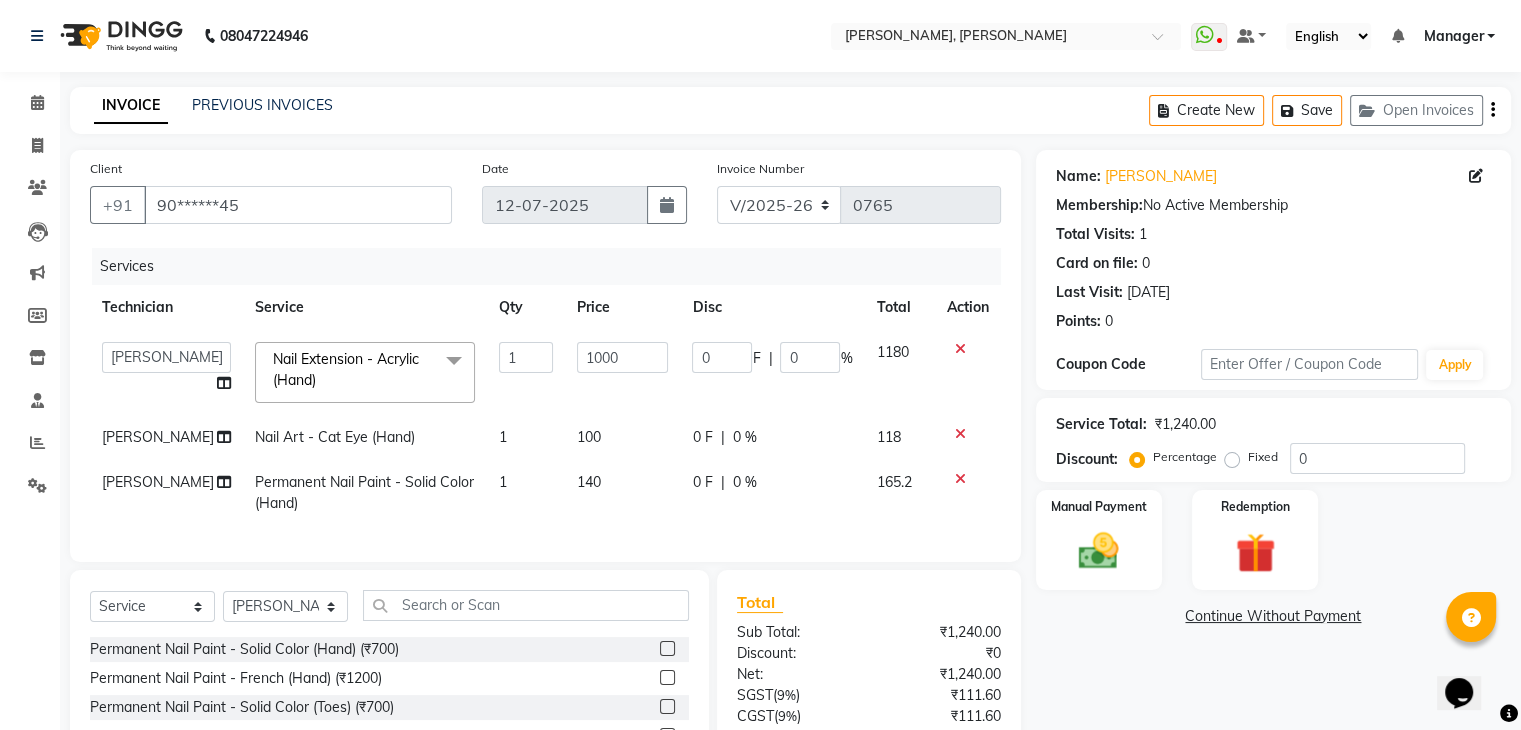 click on "1" 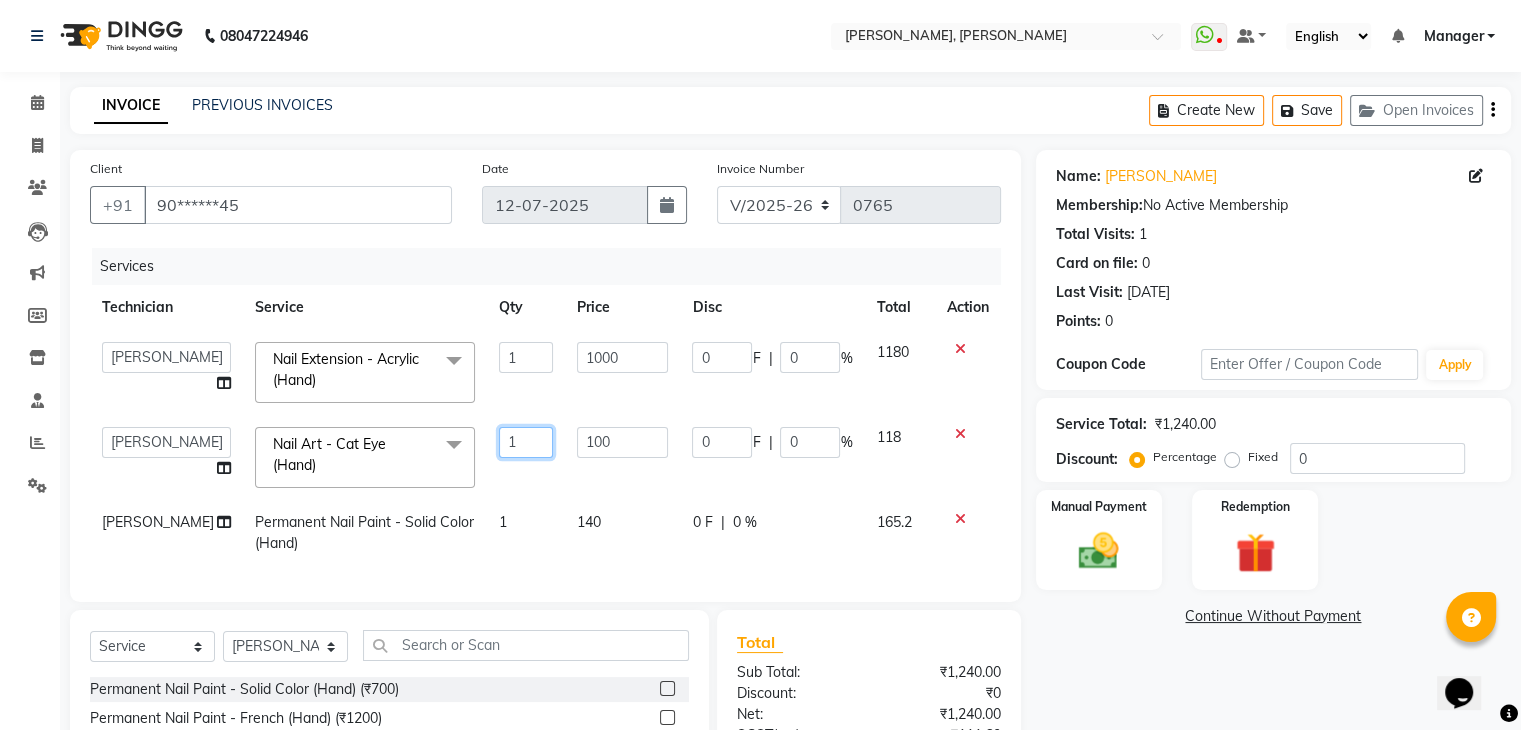 click on "1" 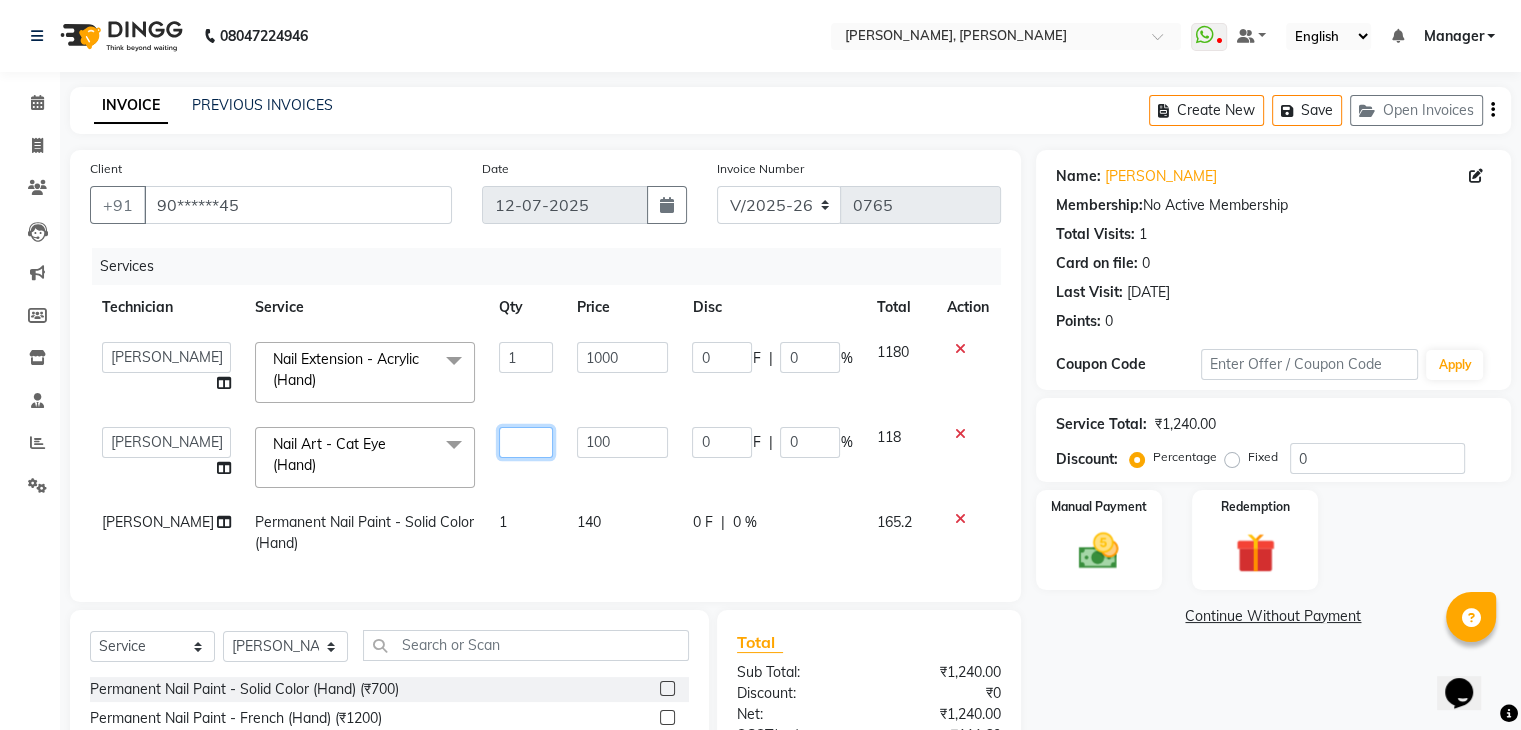 type on "8" 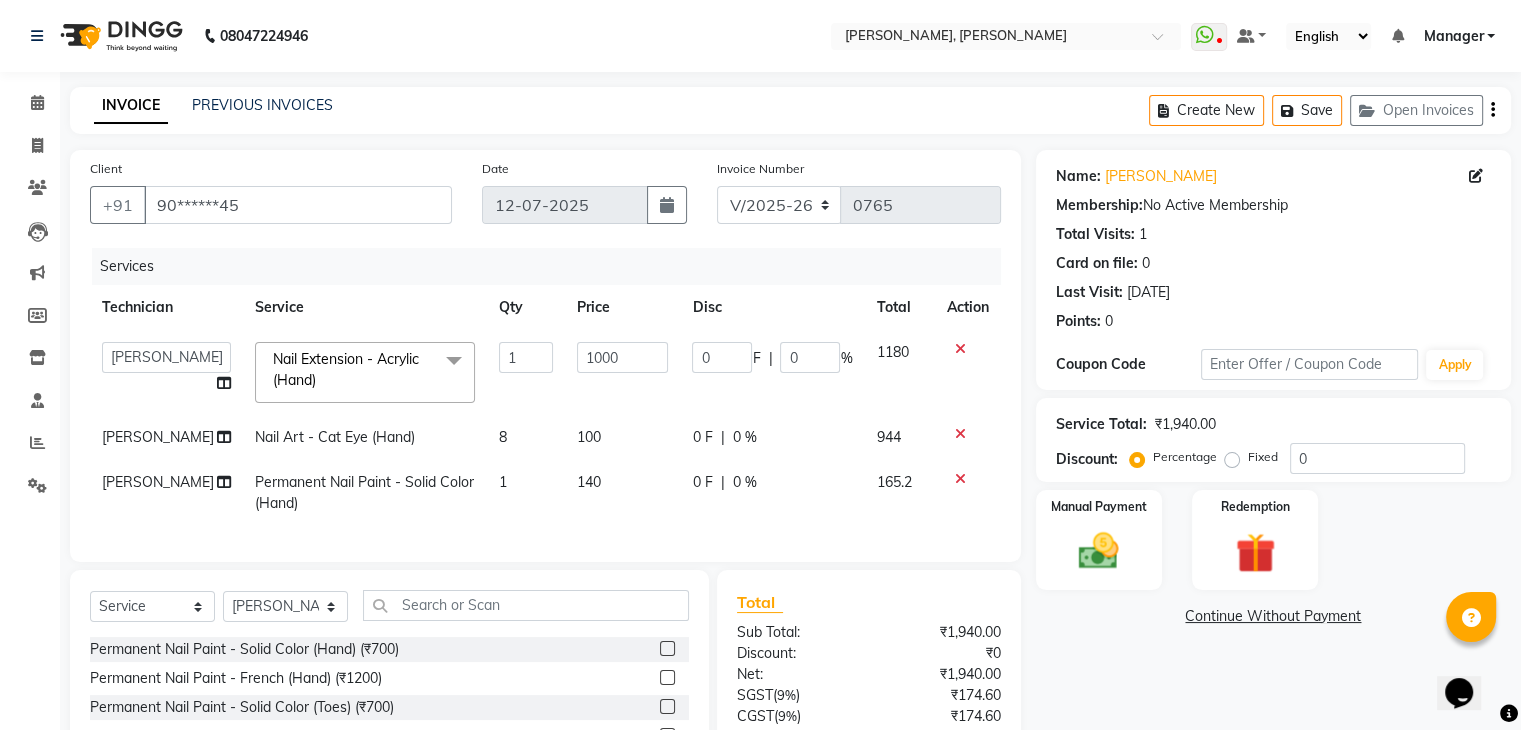 click on "Name: [PERSON_NAME]  Membership:  No Active Membership  Total Visits:  1 Card on file:  0 Last Visit:   [DATE] Points:   0  Coupon Code Apply Service Total:  ₹1,940.00  Discount:  Percentage   Fixed  0 Manual Payment Redemption  Continue Without Payment" 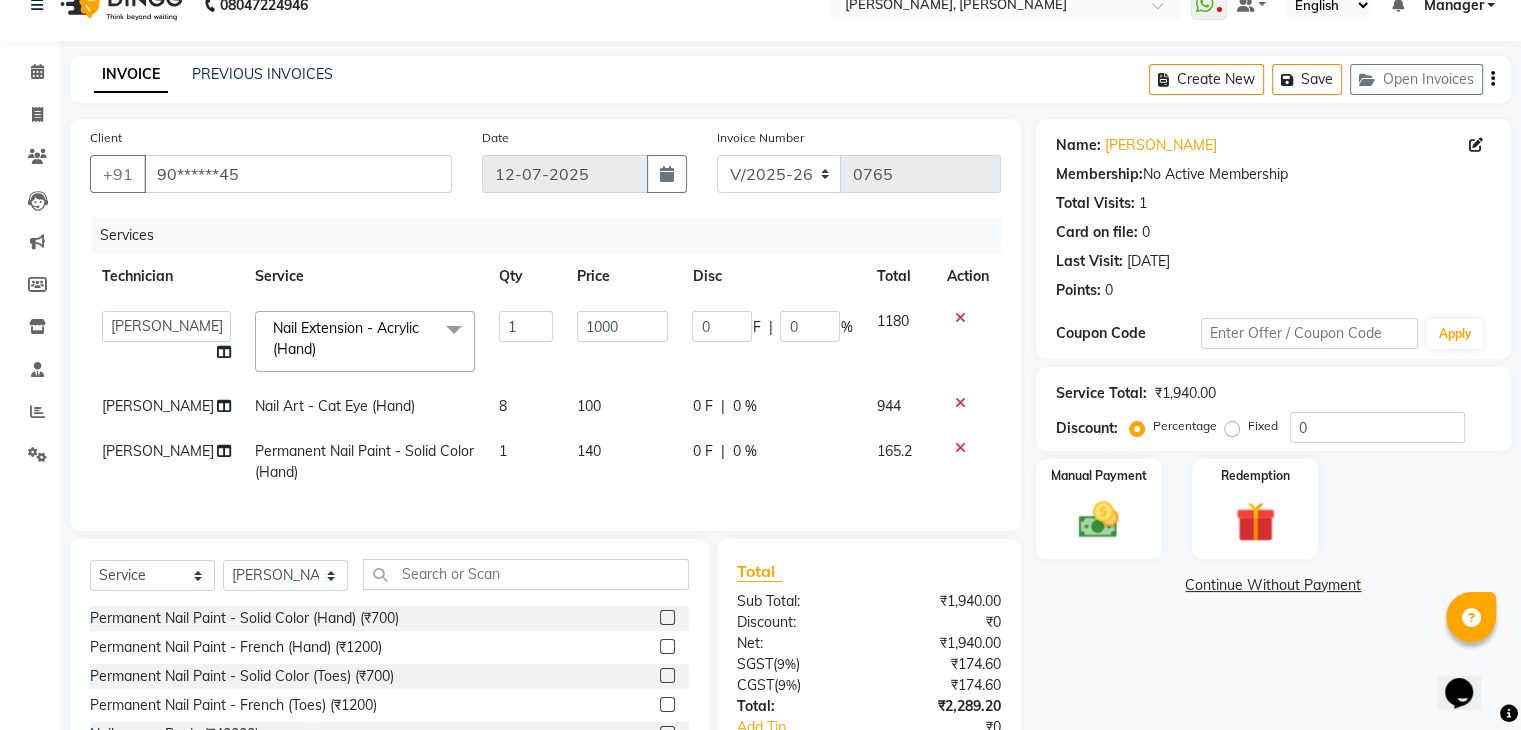 scroll, scrollTop: 0, scrollLeft: 0, axis: both 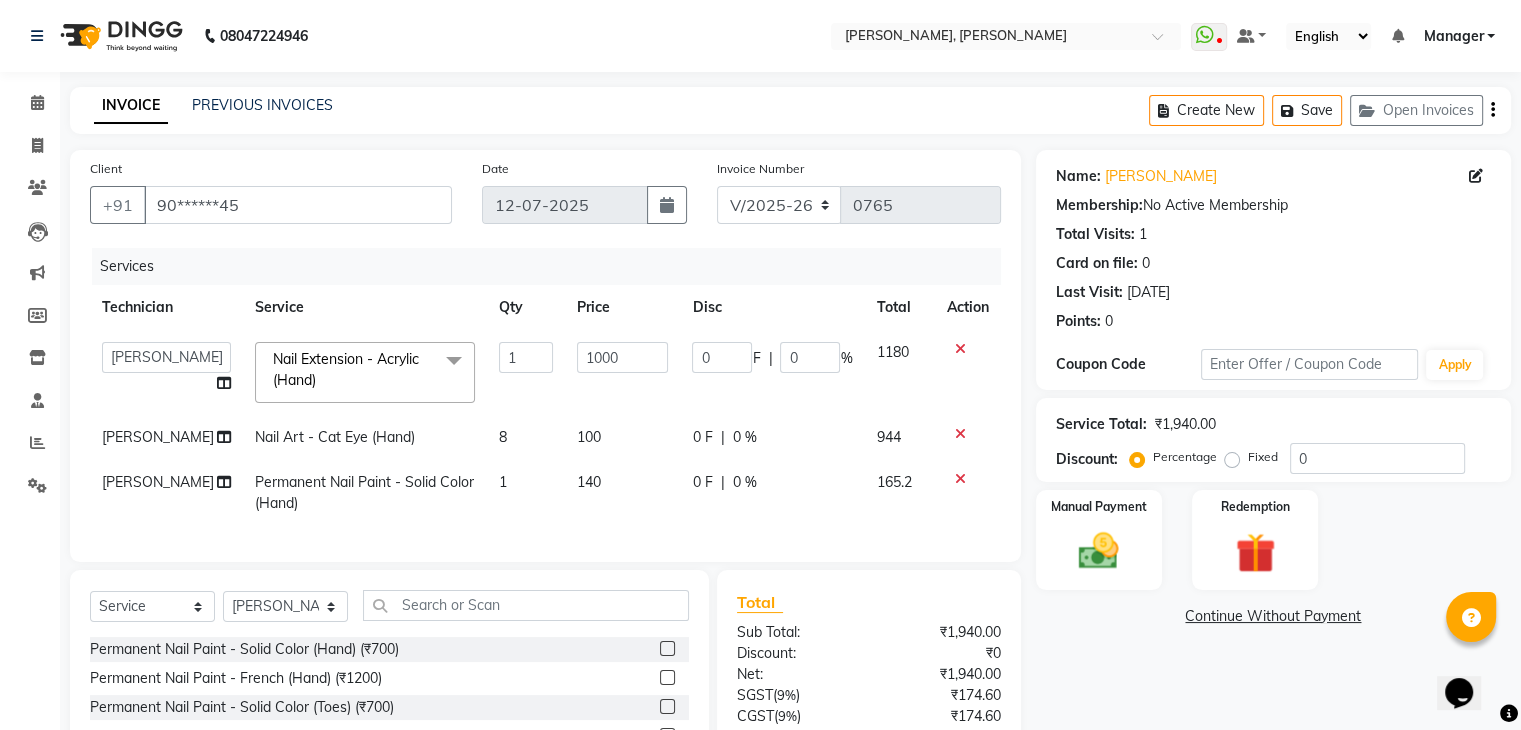 click on "Continue Without Payment" 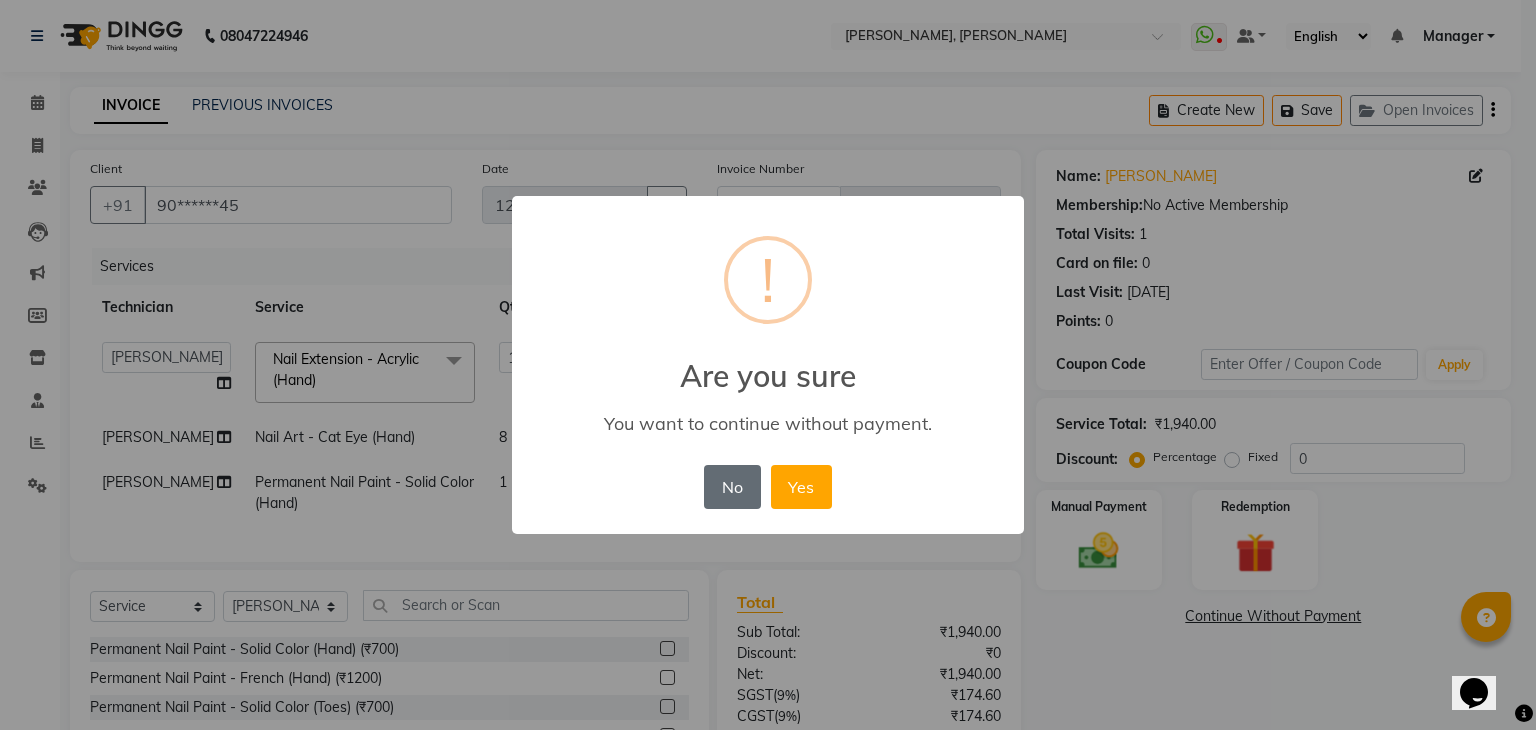 click on "No" at bounding box center (732, 487) 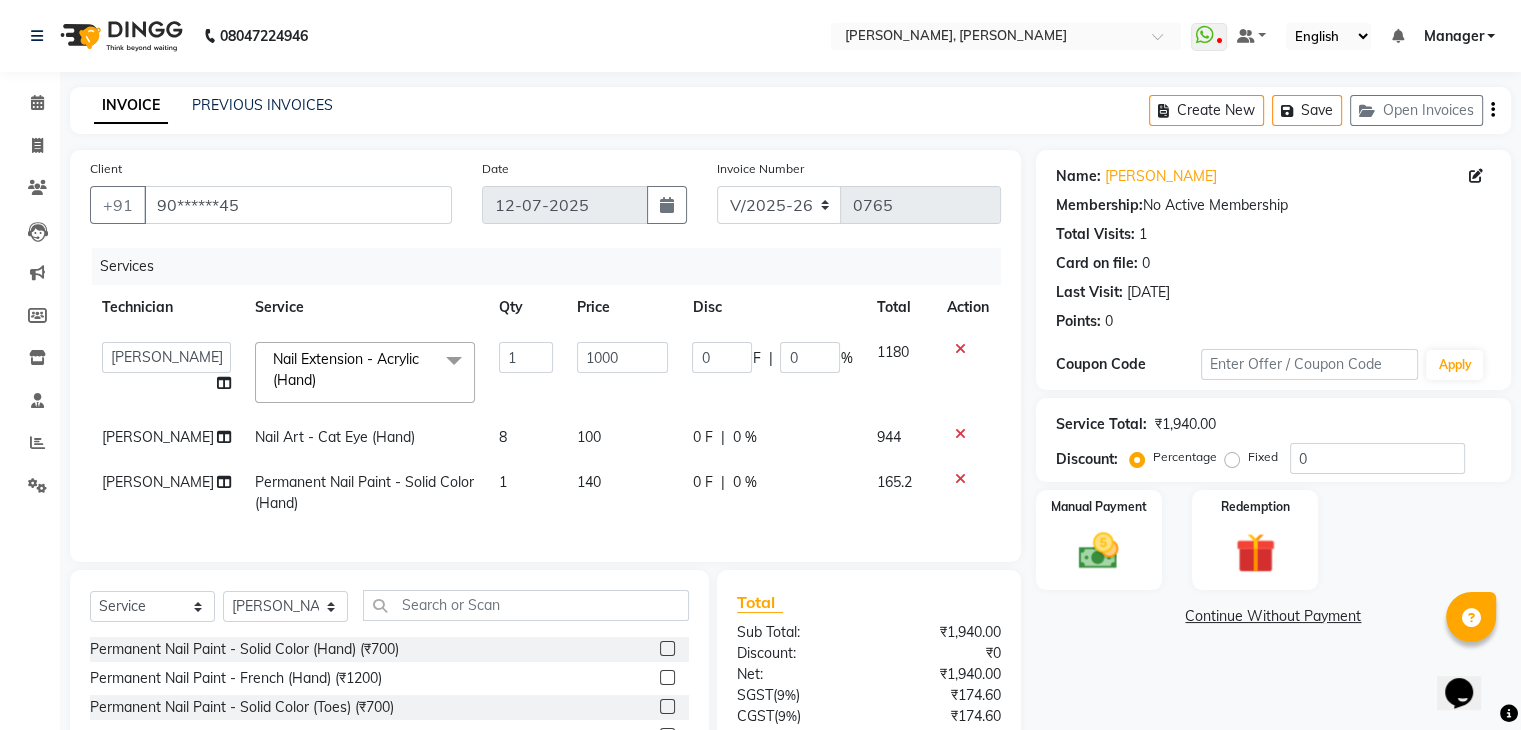 scroll, scrollTop: 180, scrollLeft: 0, axis: vertical 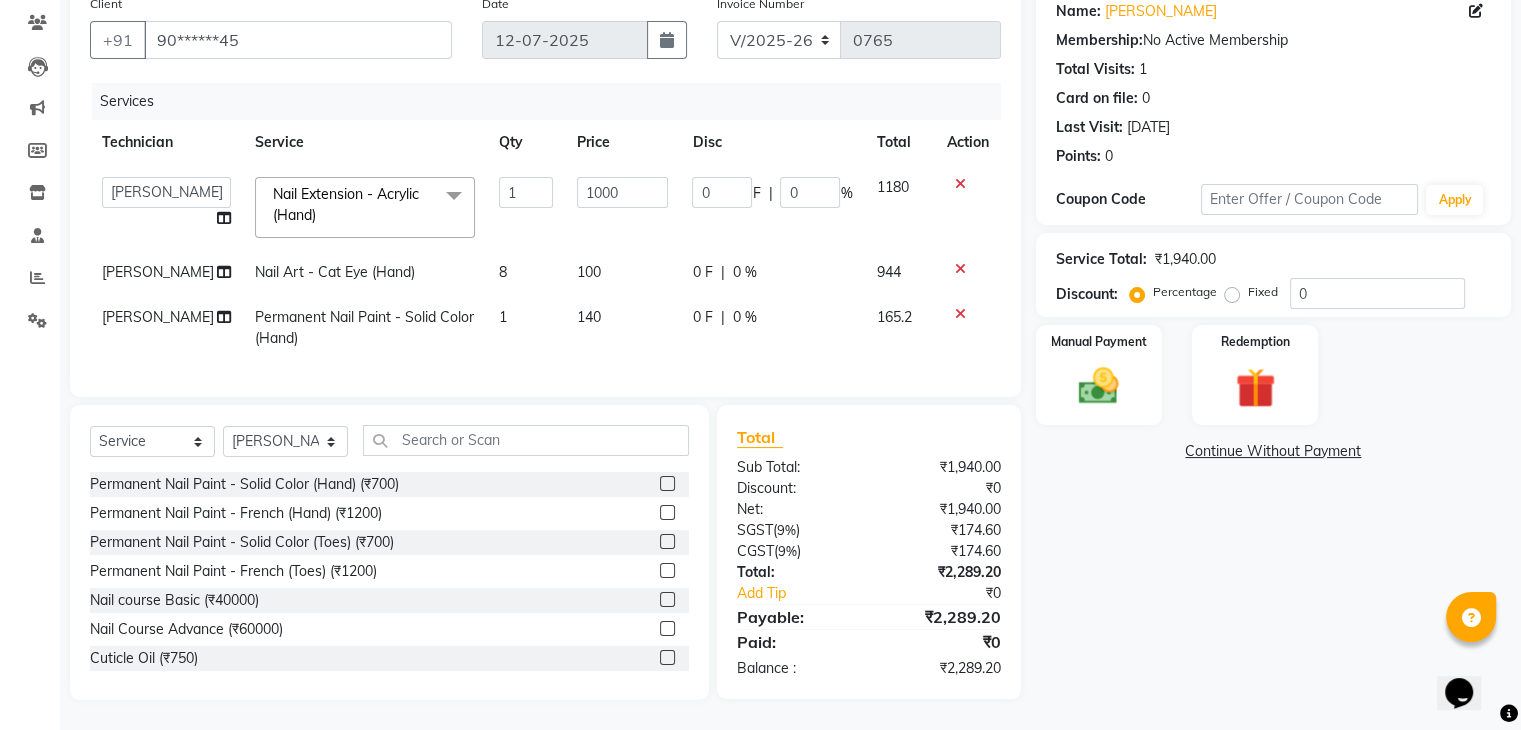 click on "Name: [PERSON_NAME]  Membership:  No Active Membership  Total Visits:  1 Card on file:  0 Last Visit:   [DATE] Points:   0  Coupon Code Apply Service Total:  ₹1,940.00  Discount:  Percentage   Fixed  0 Manual Payment Redemption  Continue Without Payment" 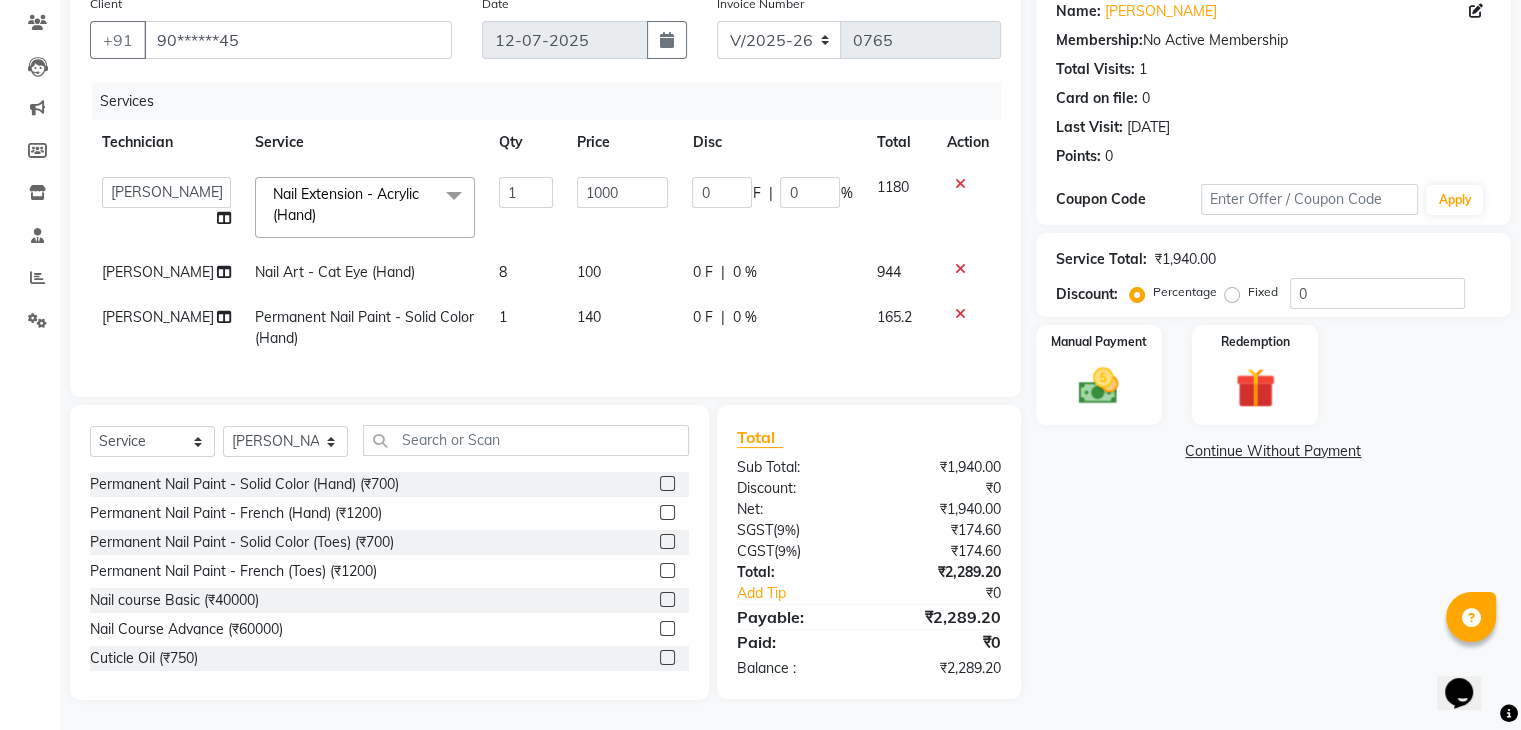 scroll, scrollTop: 85, scrollLeft: 0, axis: vertical 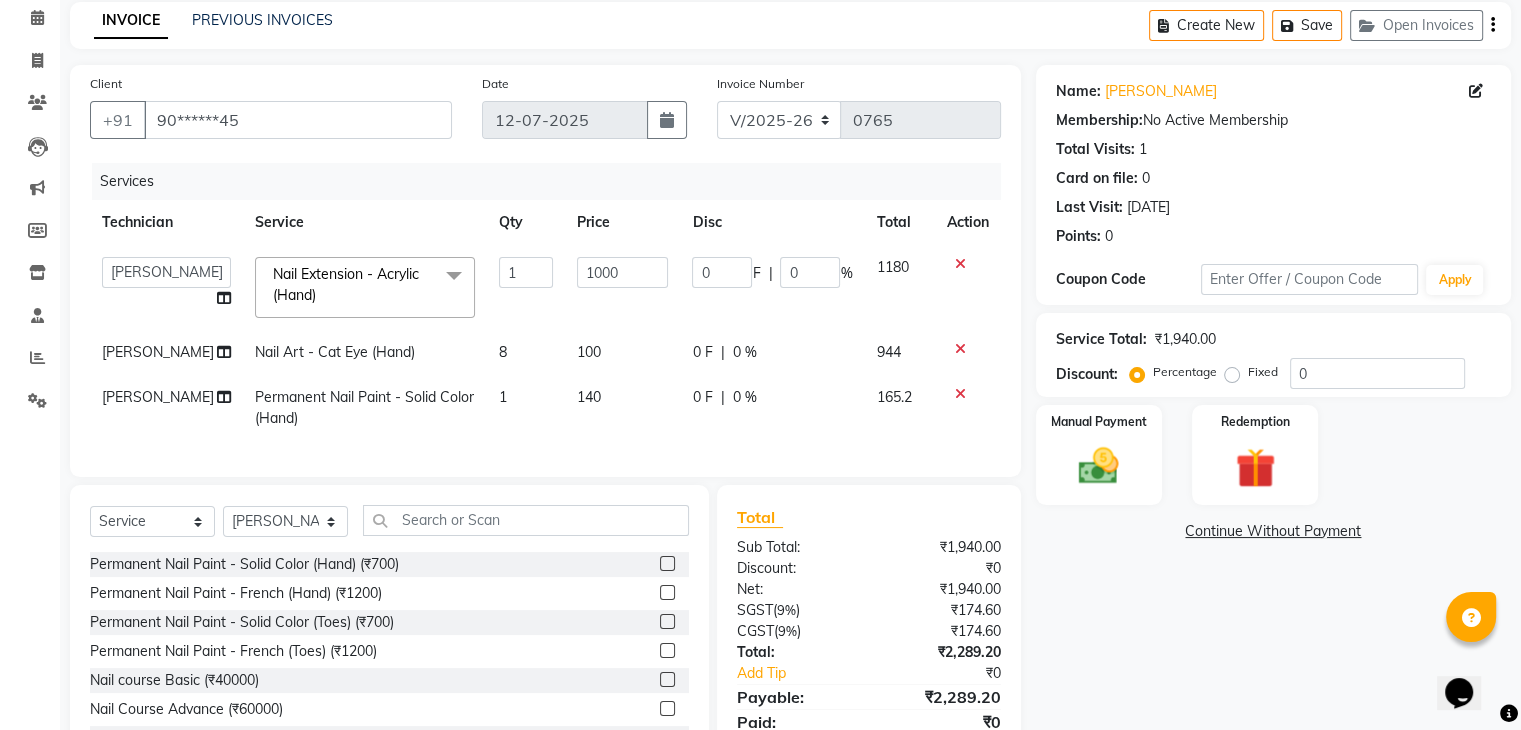 click 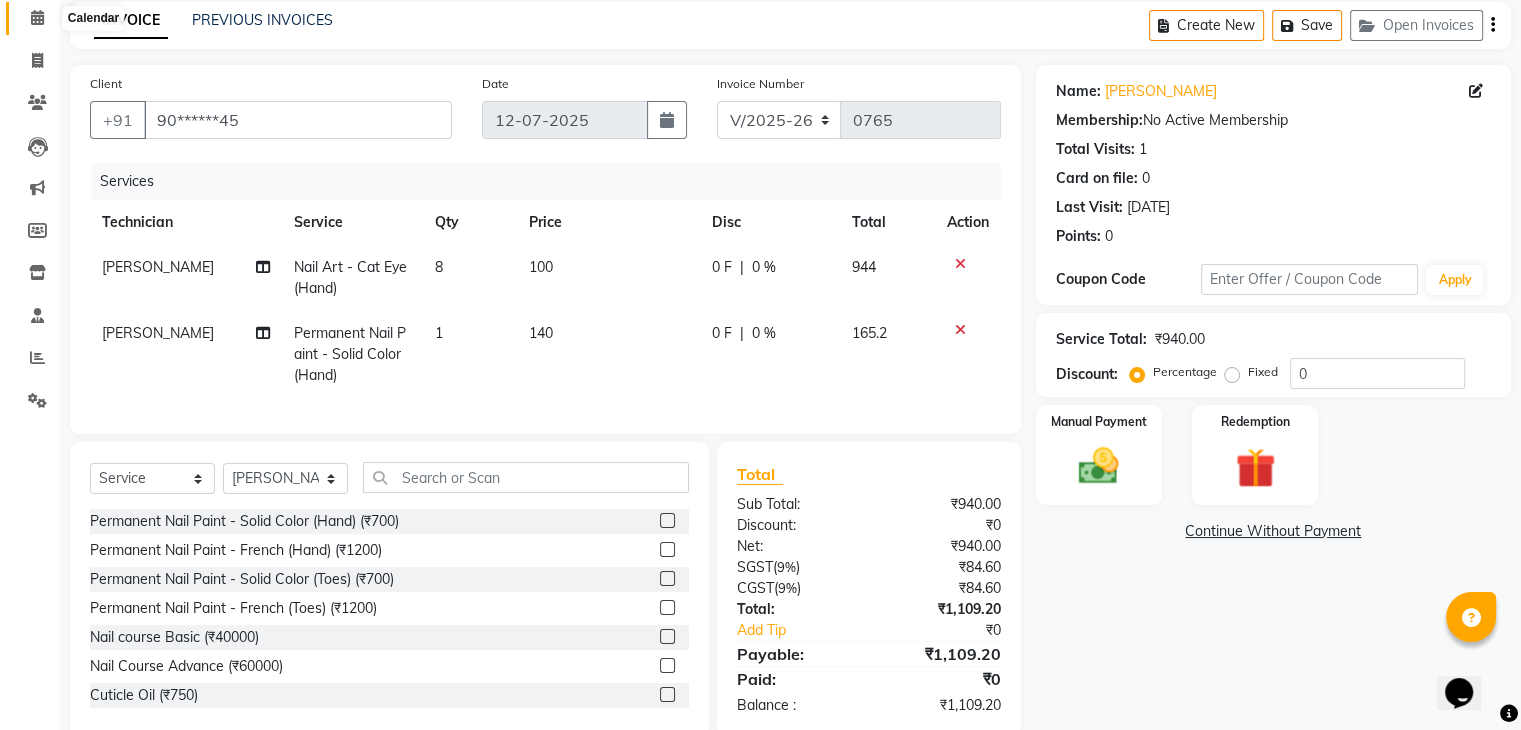 click 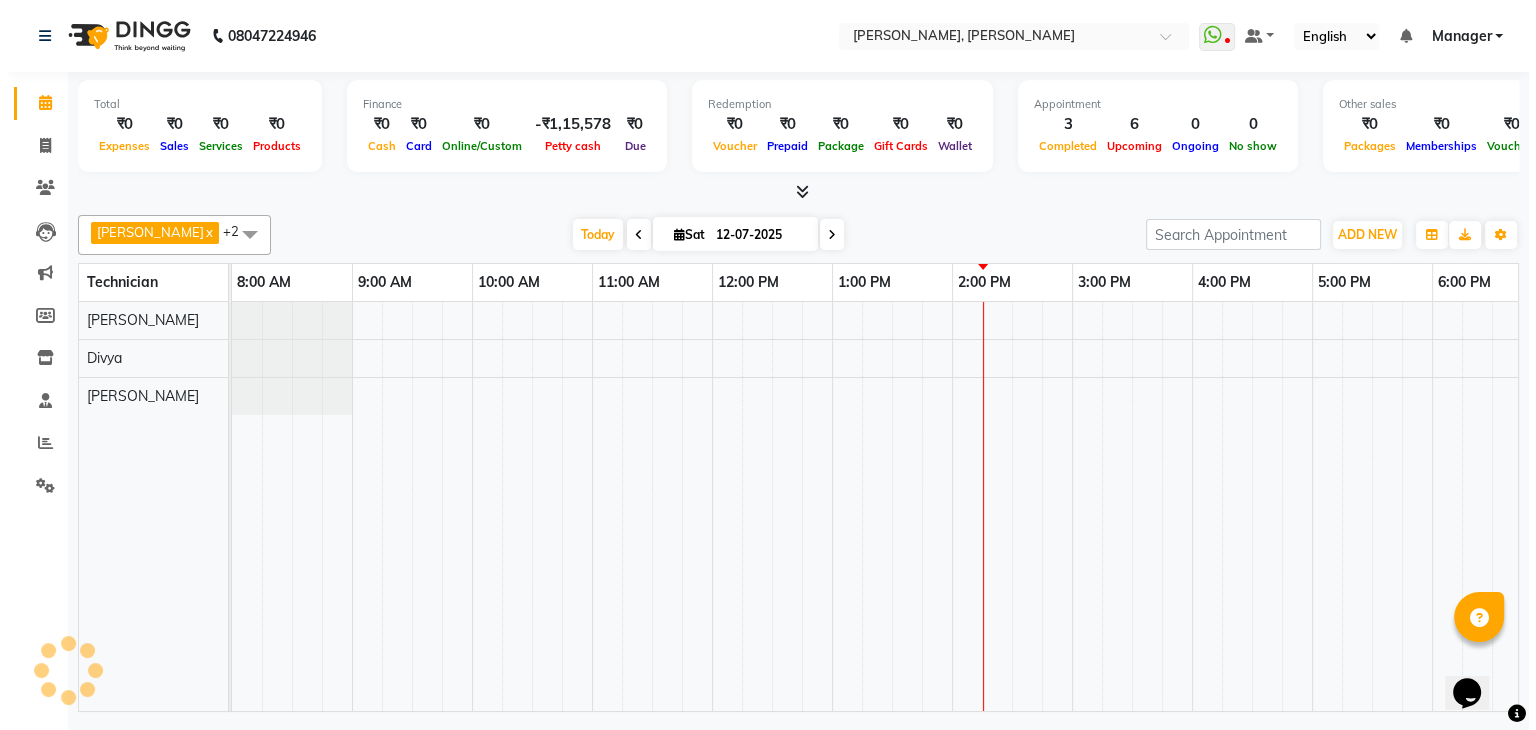 scroll, scrollTop: 0, scrollLeft: 0, axis: both 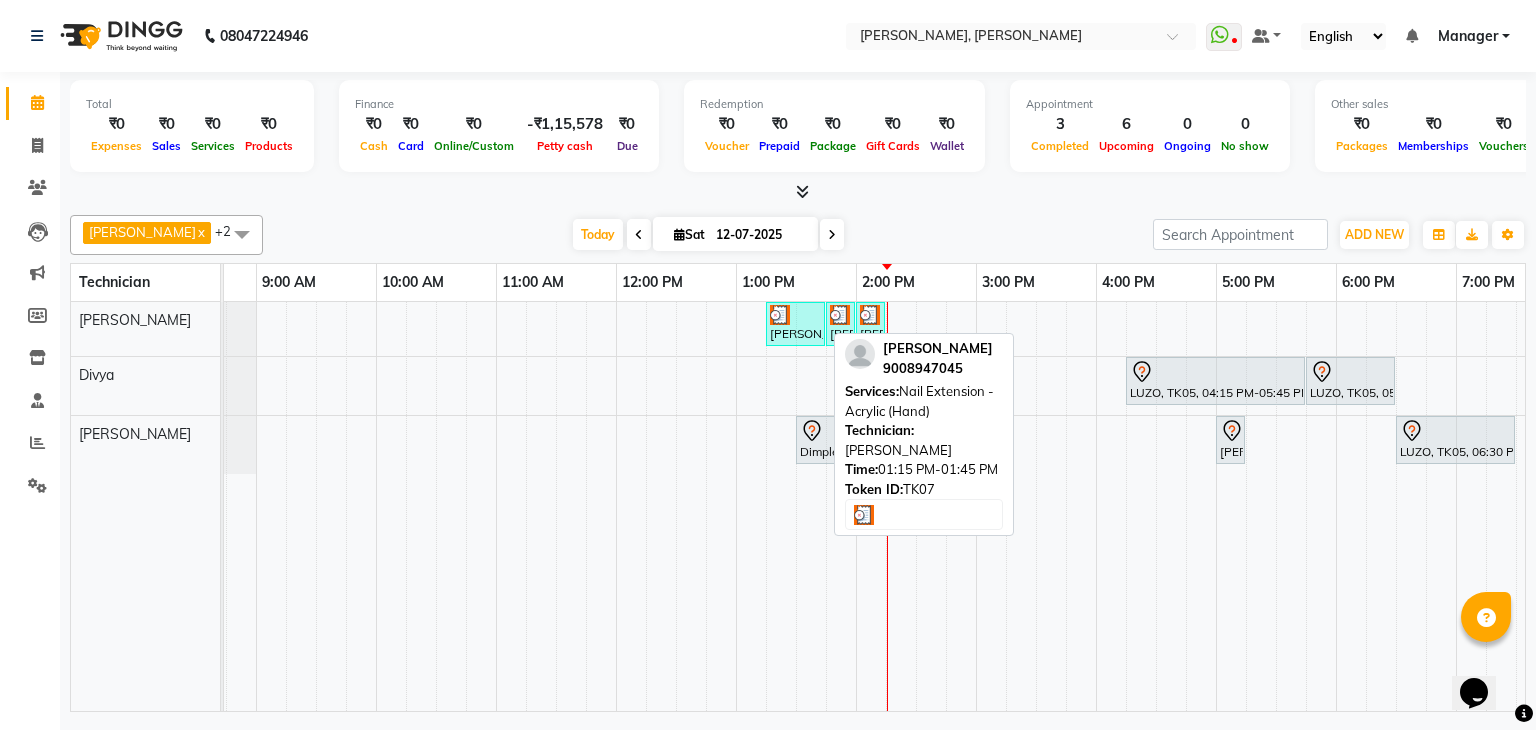 click at bounding box center (795, 315) 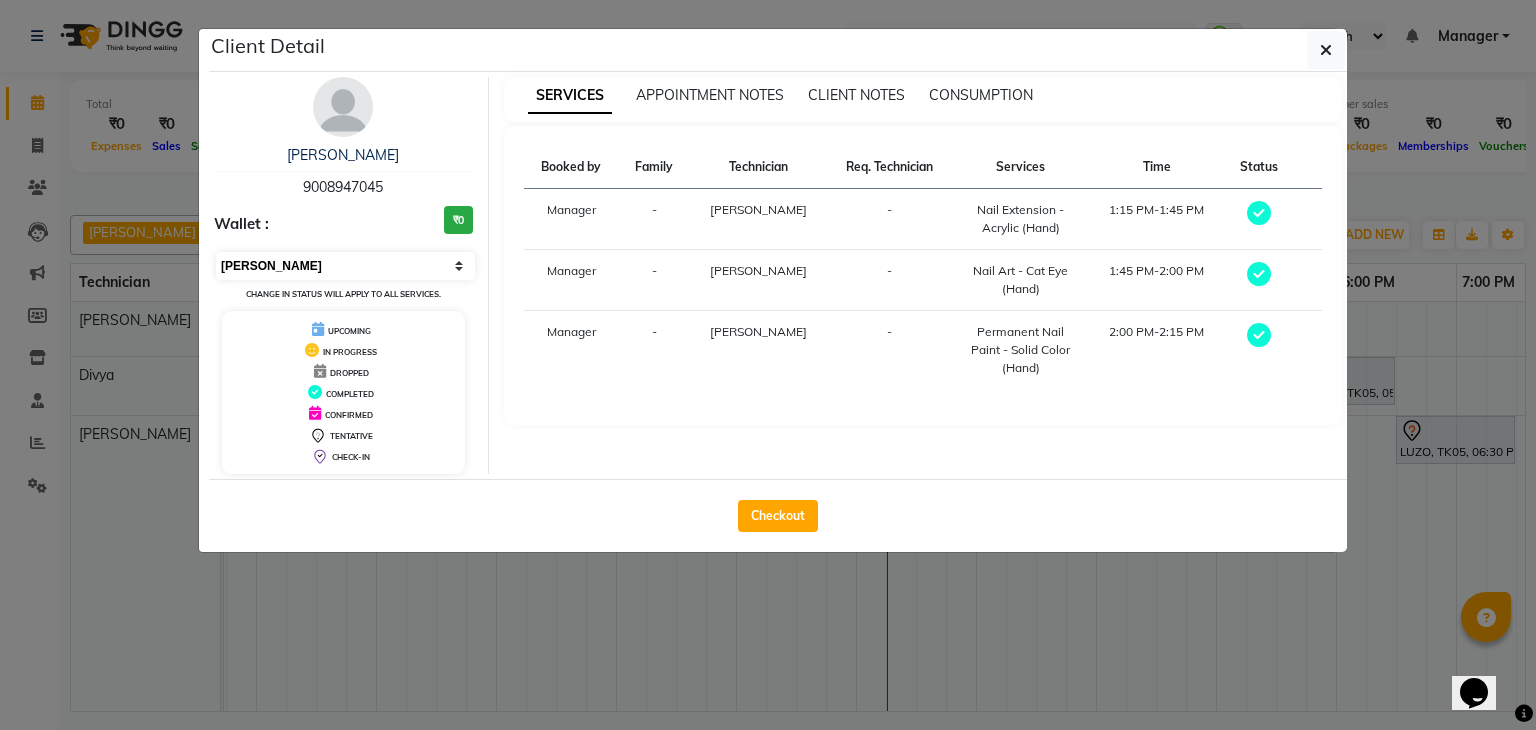 click on "Select MARK DONE UPCOMING" at bounding box center [345, 266] 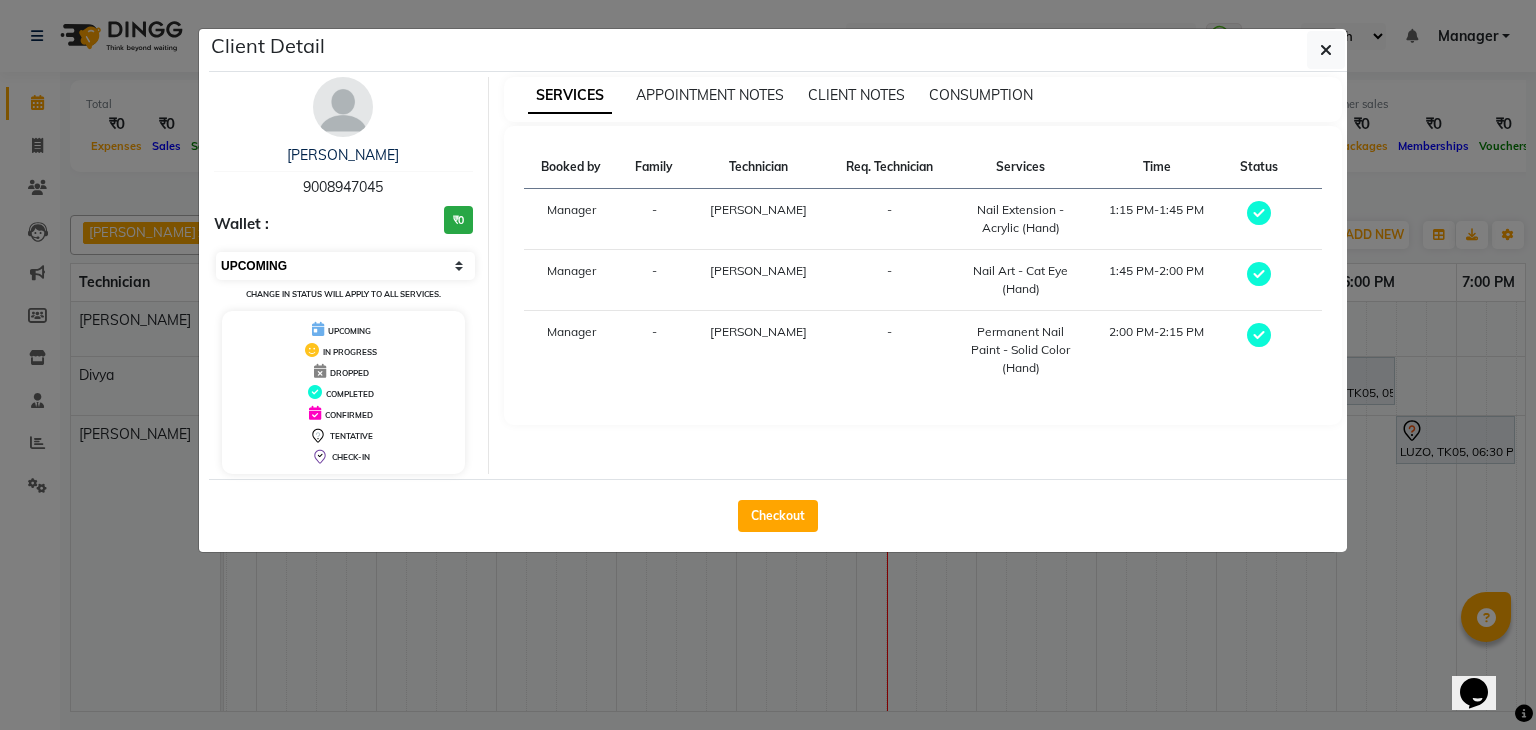 click on "Select MARK DONE UPCOMING" at bounding box center (345, 266) 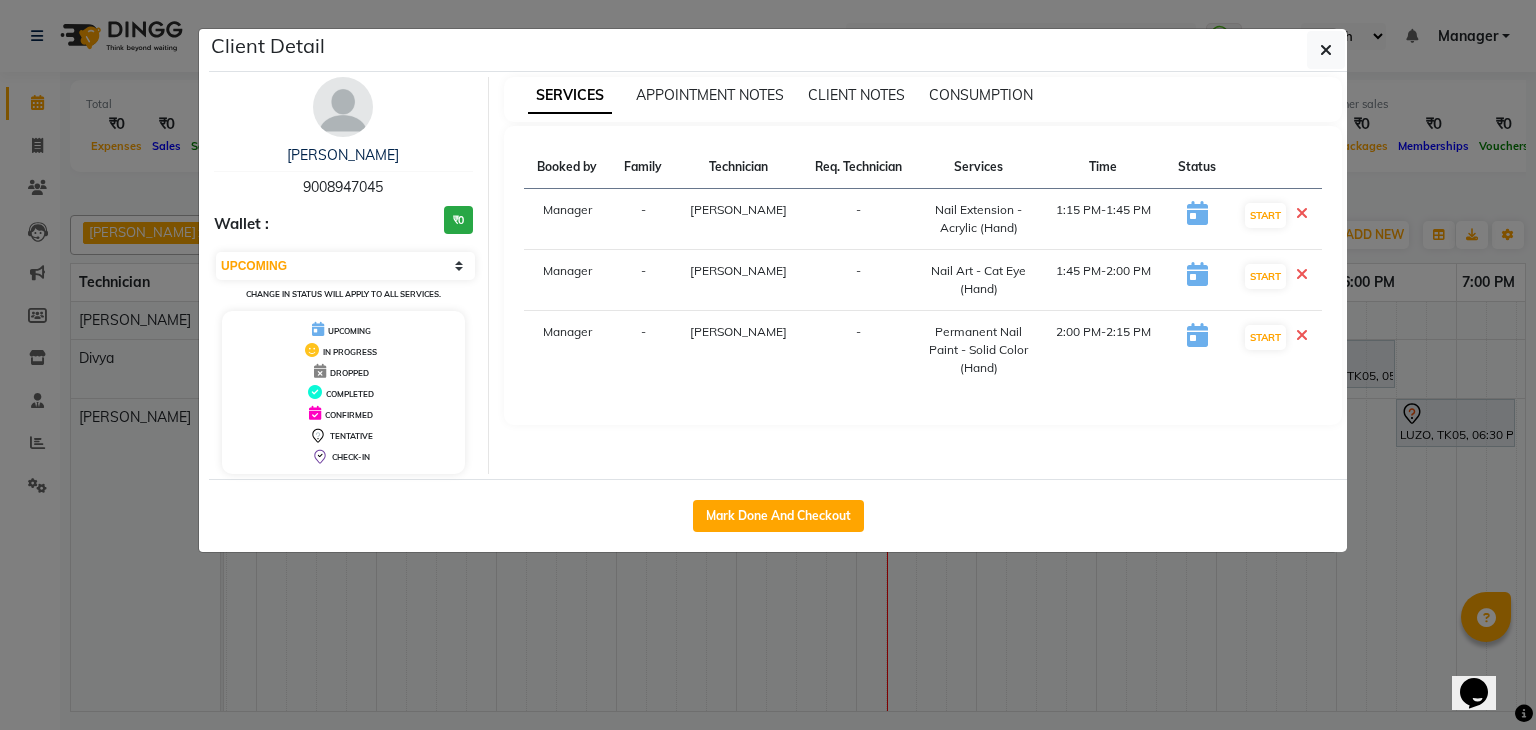 click at bounding box center (1302, 213) 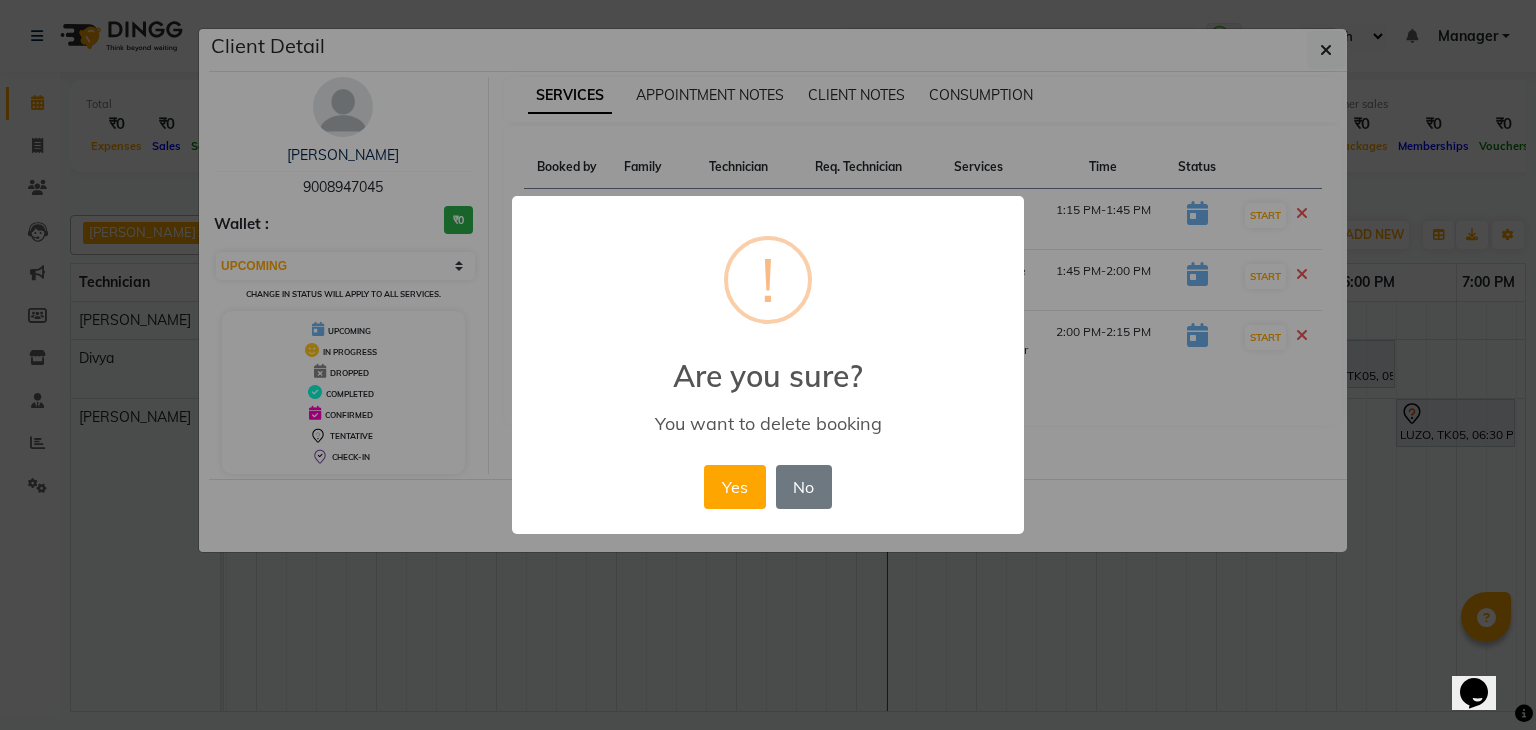 click on "× ! Are you sure? You want to delete booking Yes No No" at bounding box center [768, 365] 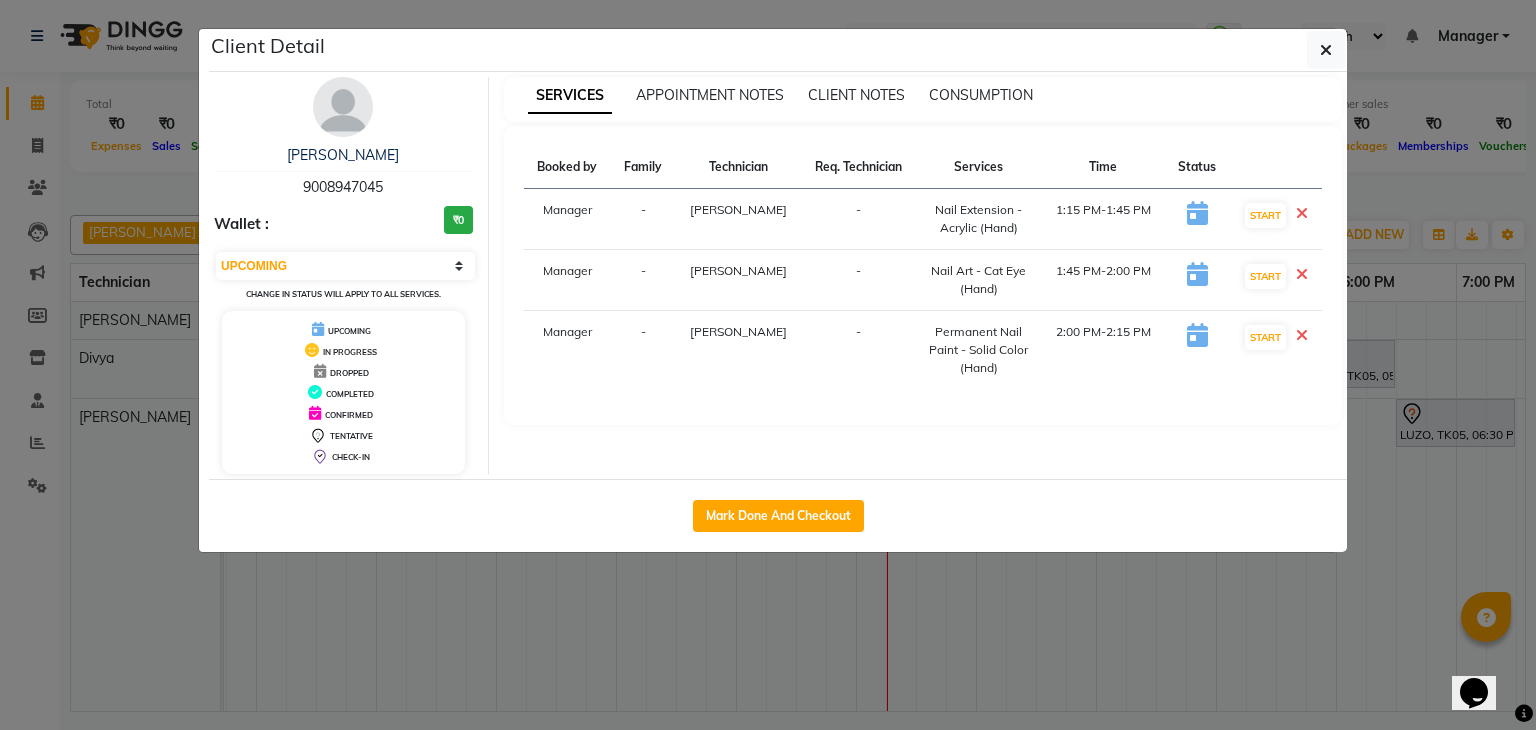 click at bounding box center (1302, 213) 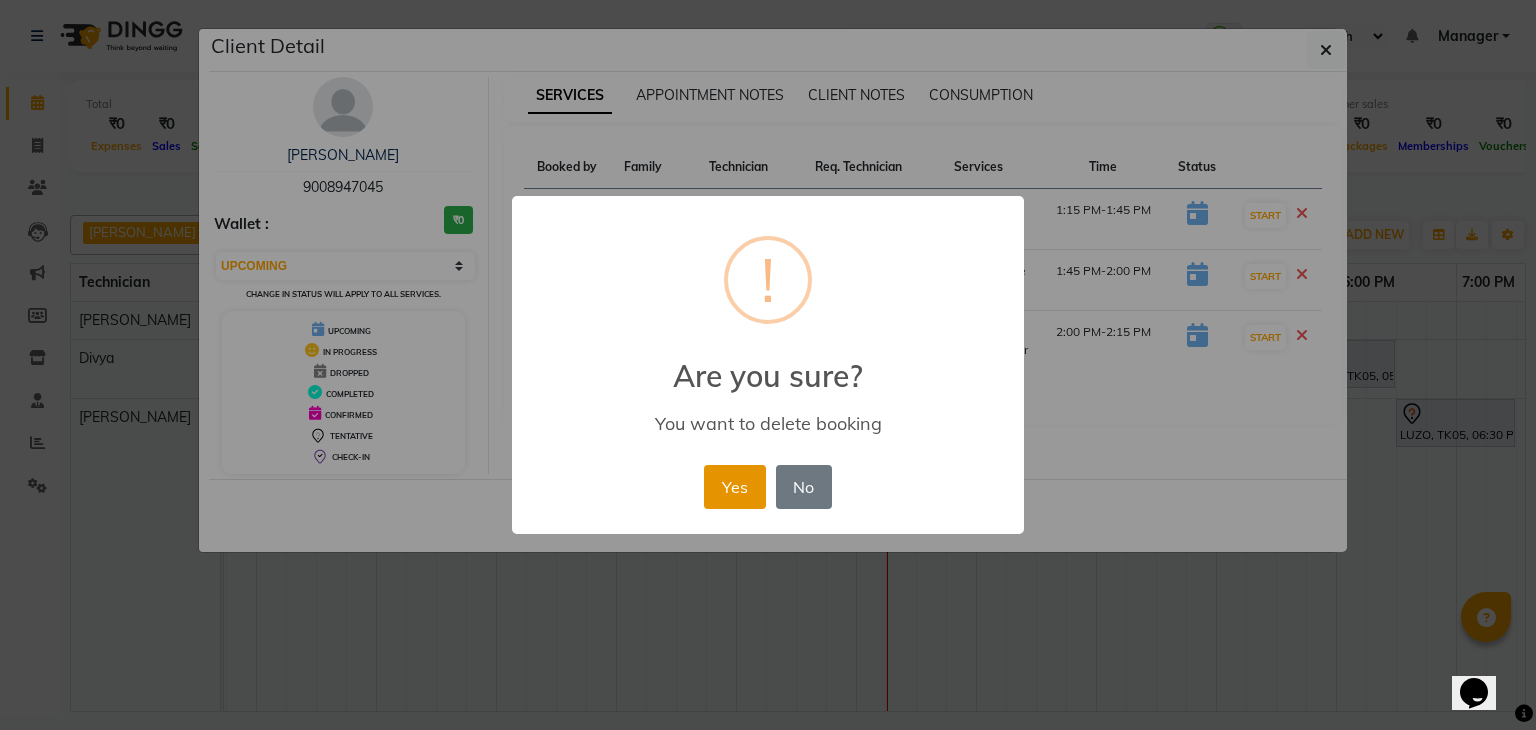 click on "Yes" at bounding box center (734, 487) 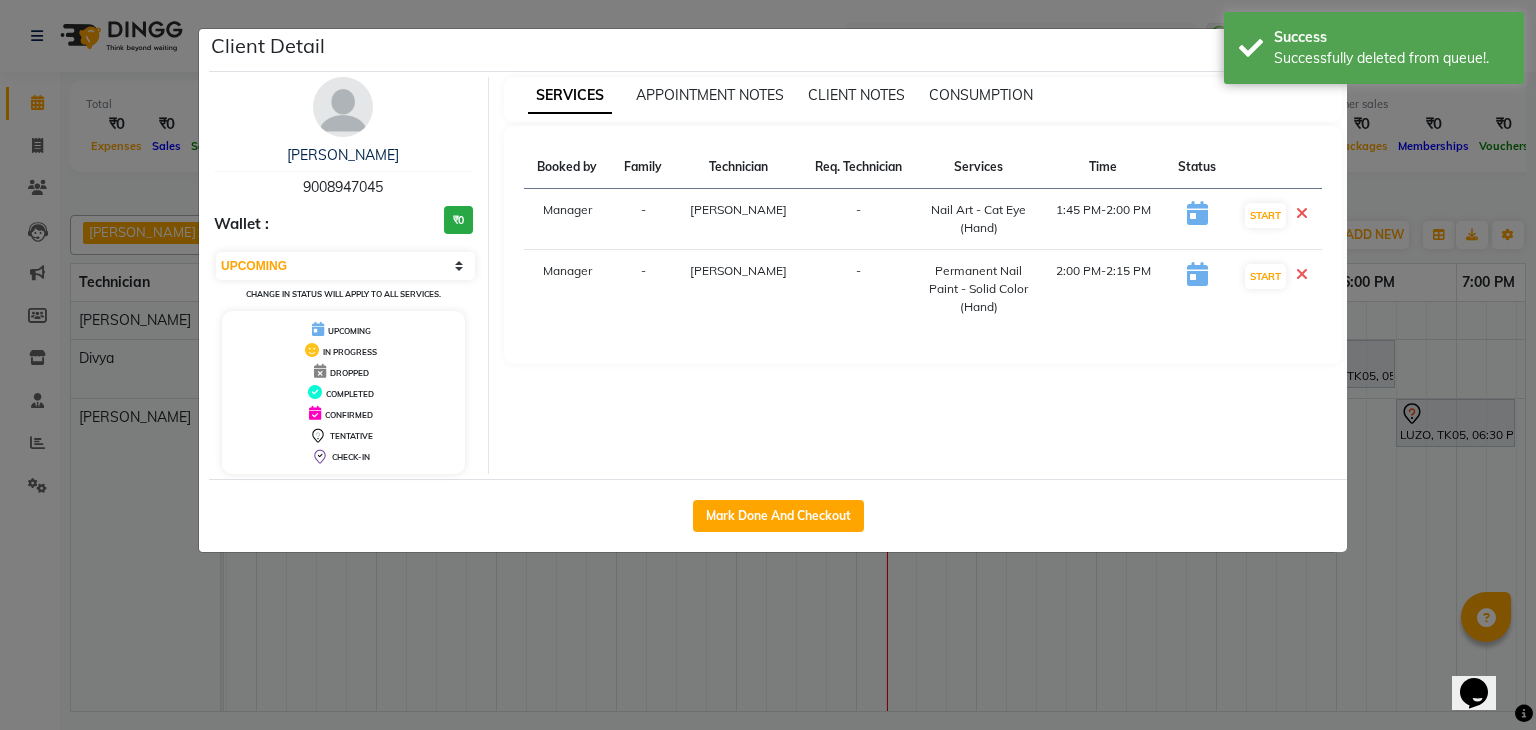 click at bounding box center (1302, 213) 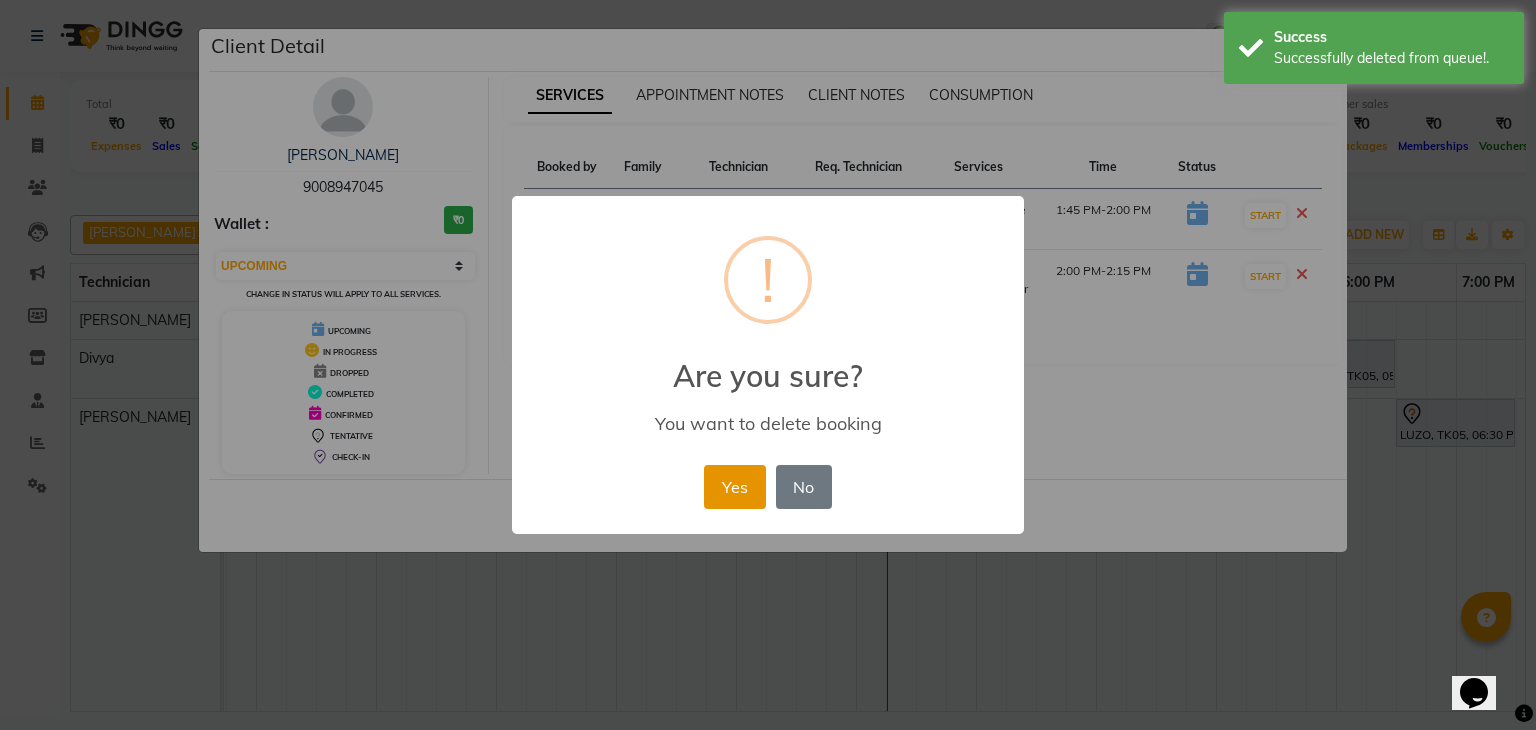 click on "Yes" at bounding box center (734, 487) 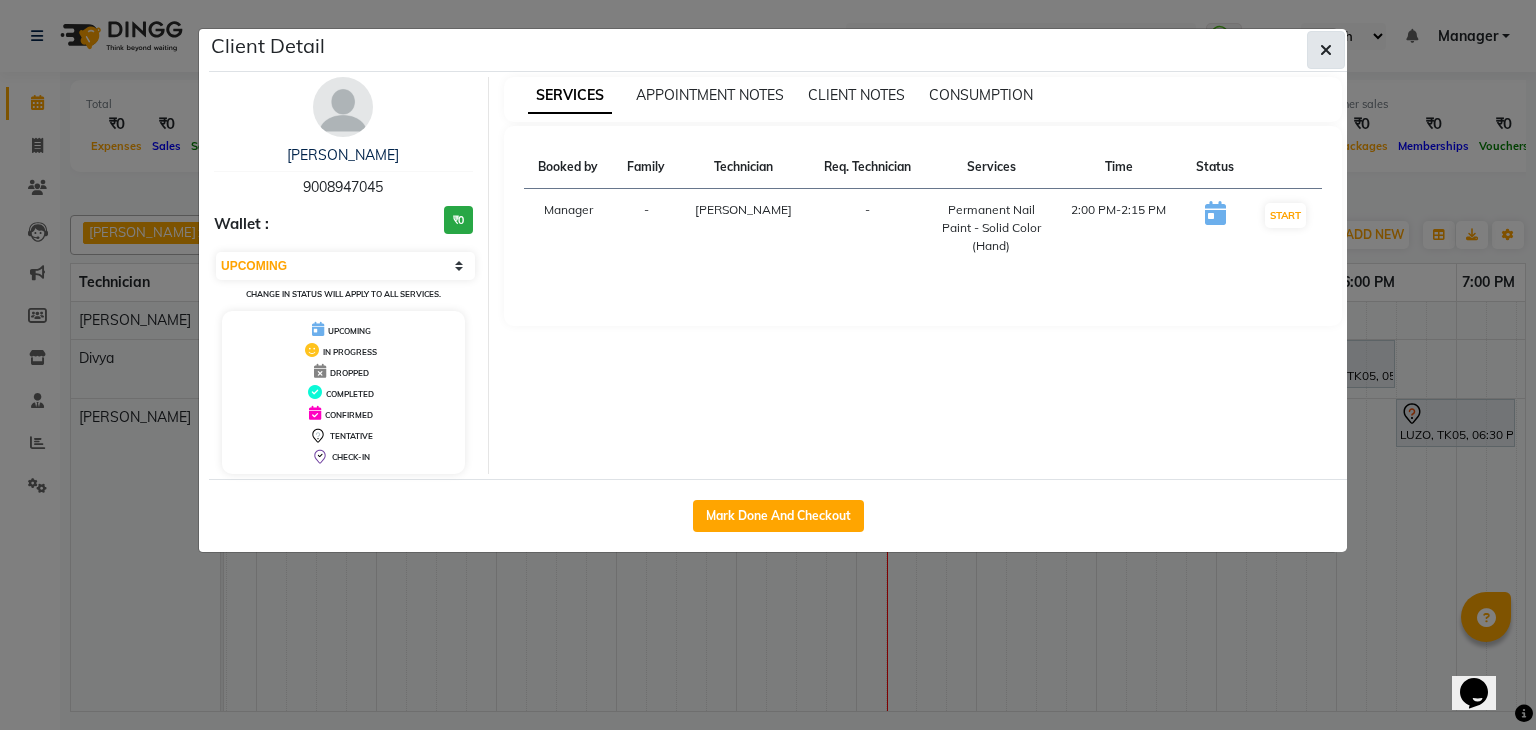 click 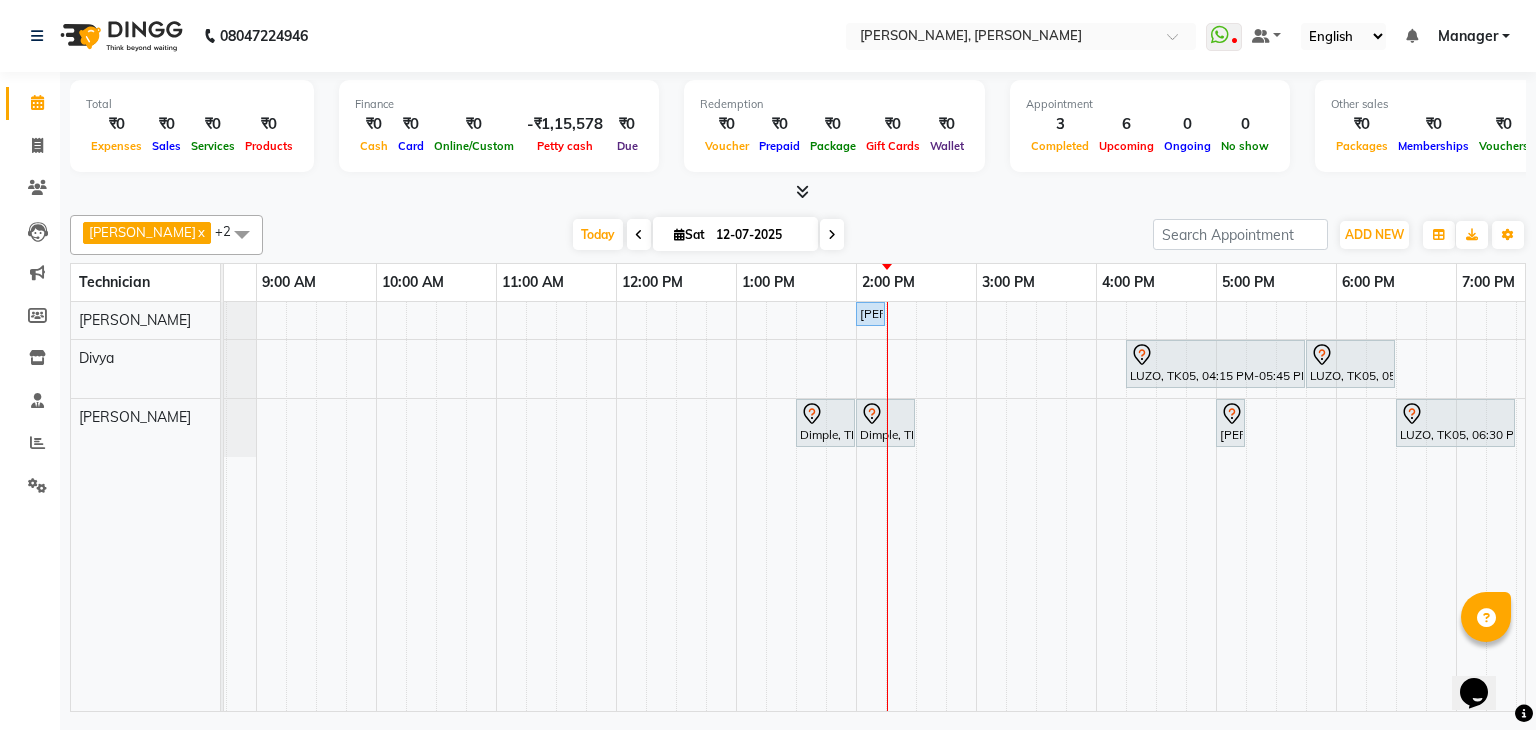 scroll, scrollTop: 0, scrollLeft: 184, axis: horizontal 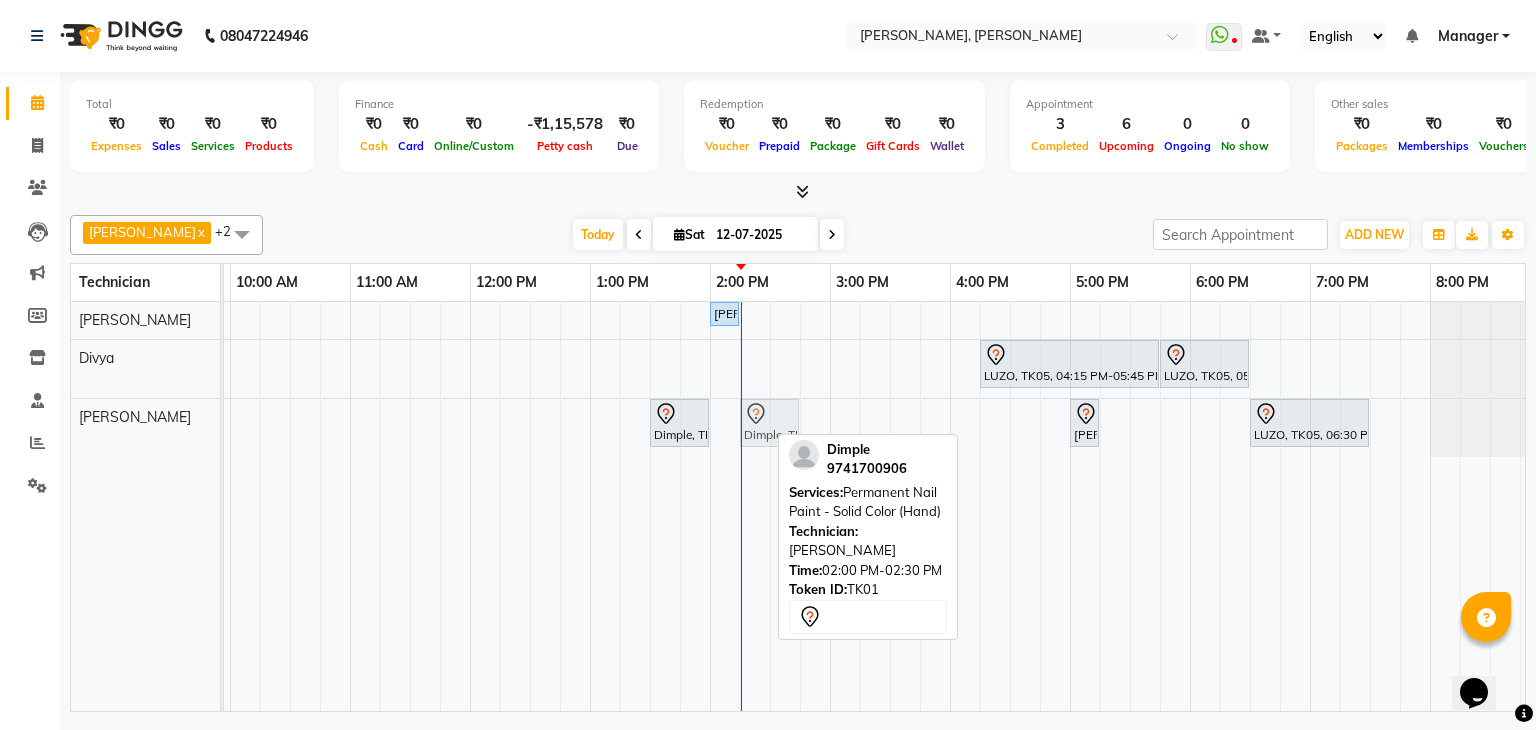 drag, startPoint x: 744, startPoint y: 411, endPoint x: 783, endPoint y: 420, distance: 40.024994 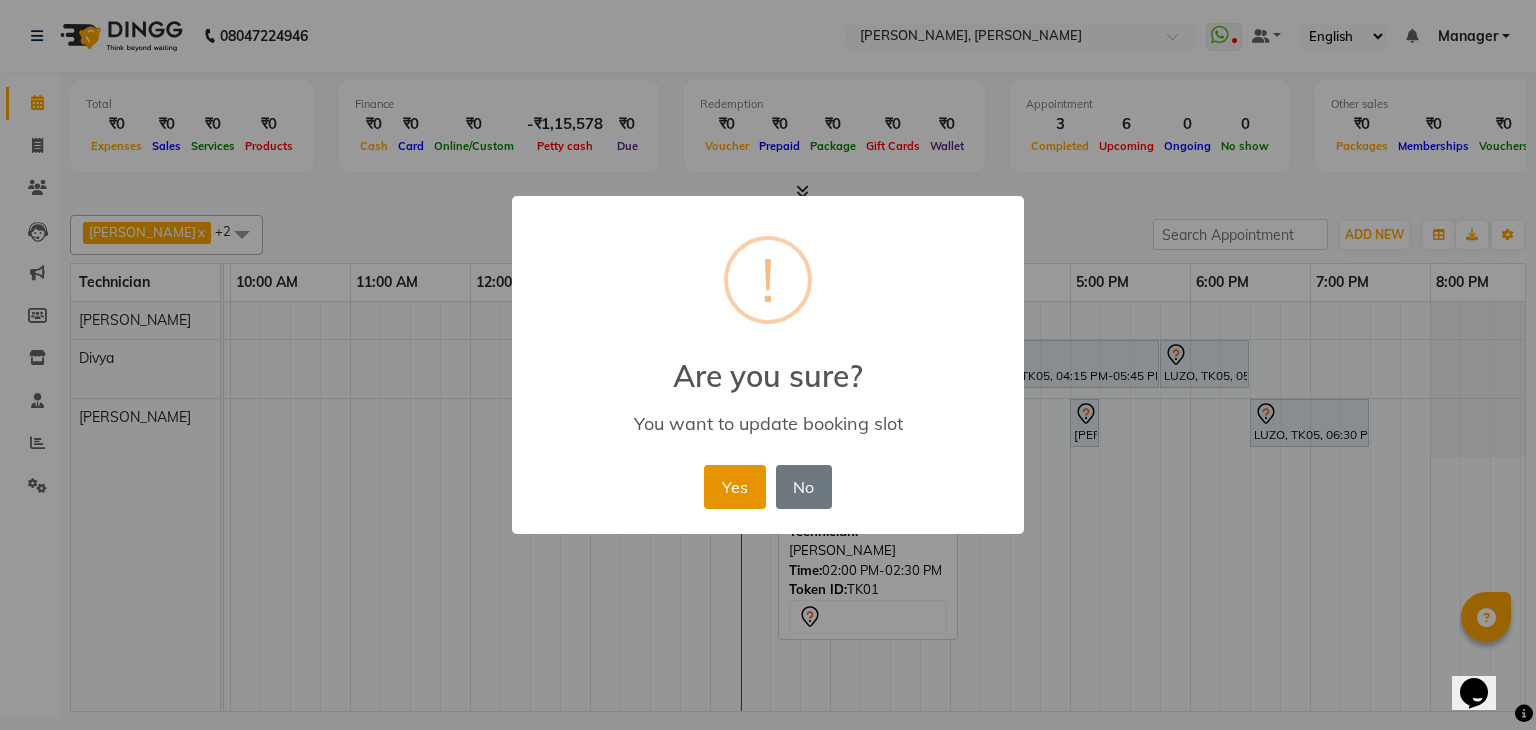click on "Yes" at bounding box center (734, 487) 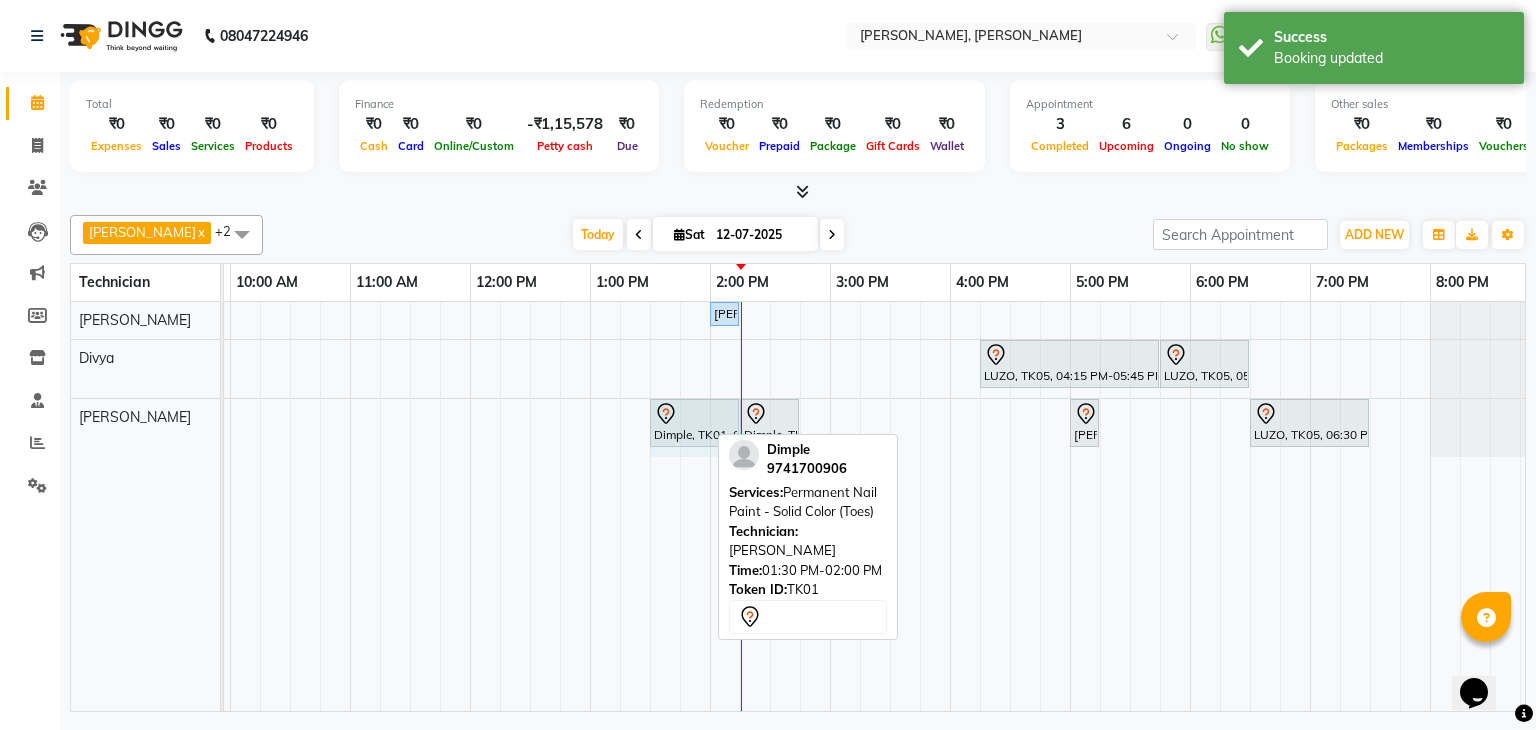 drag, startPoint x: 705, startPoint y: 418, endPoint x: 722, endPoint y: 420, distance: 17.117243 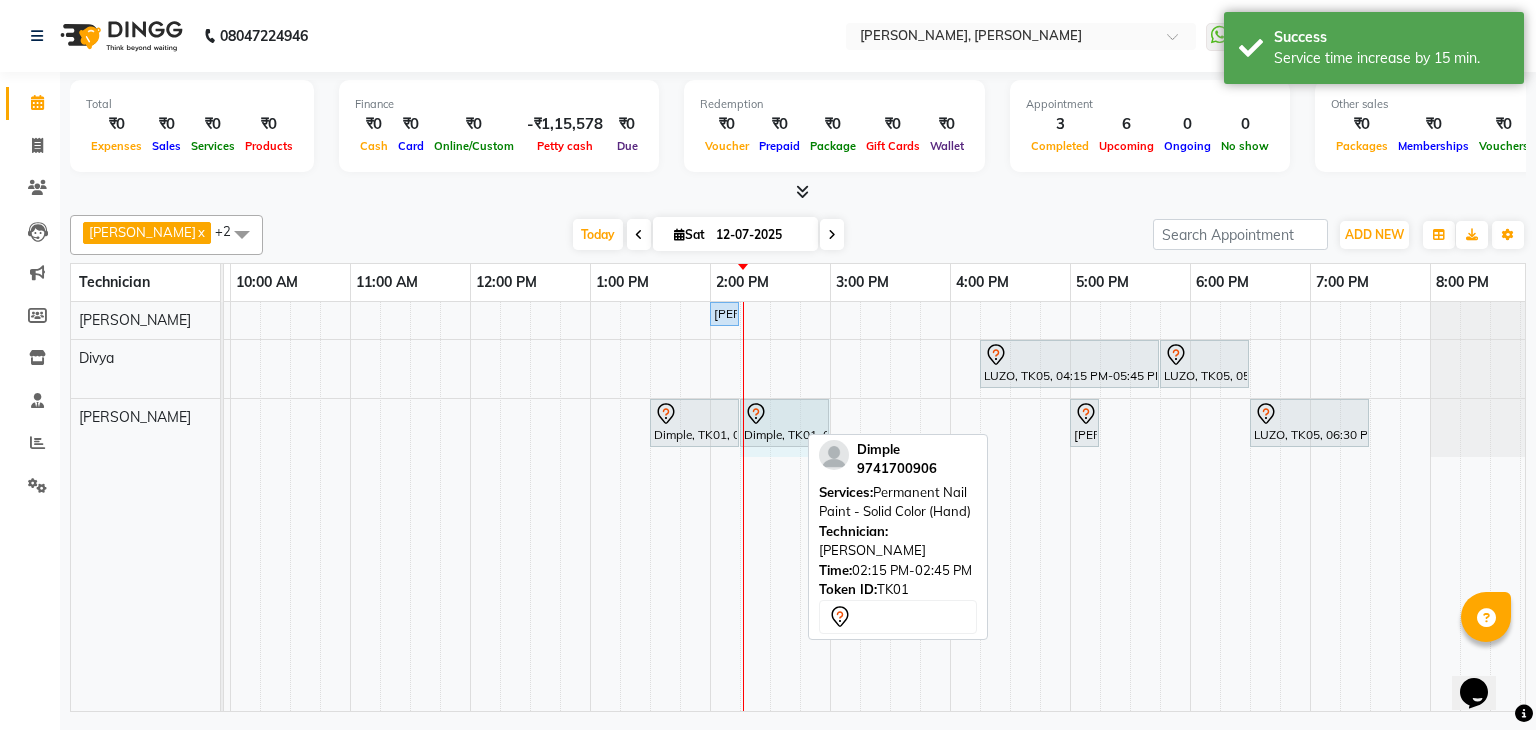 drag, startPoint x: 795, startPoint y: 414, endPoint x: 825, endPoint y: 418, distance: 30.265491 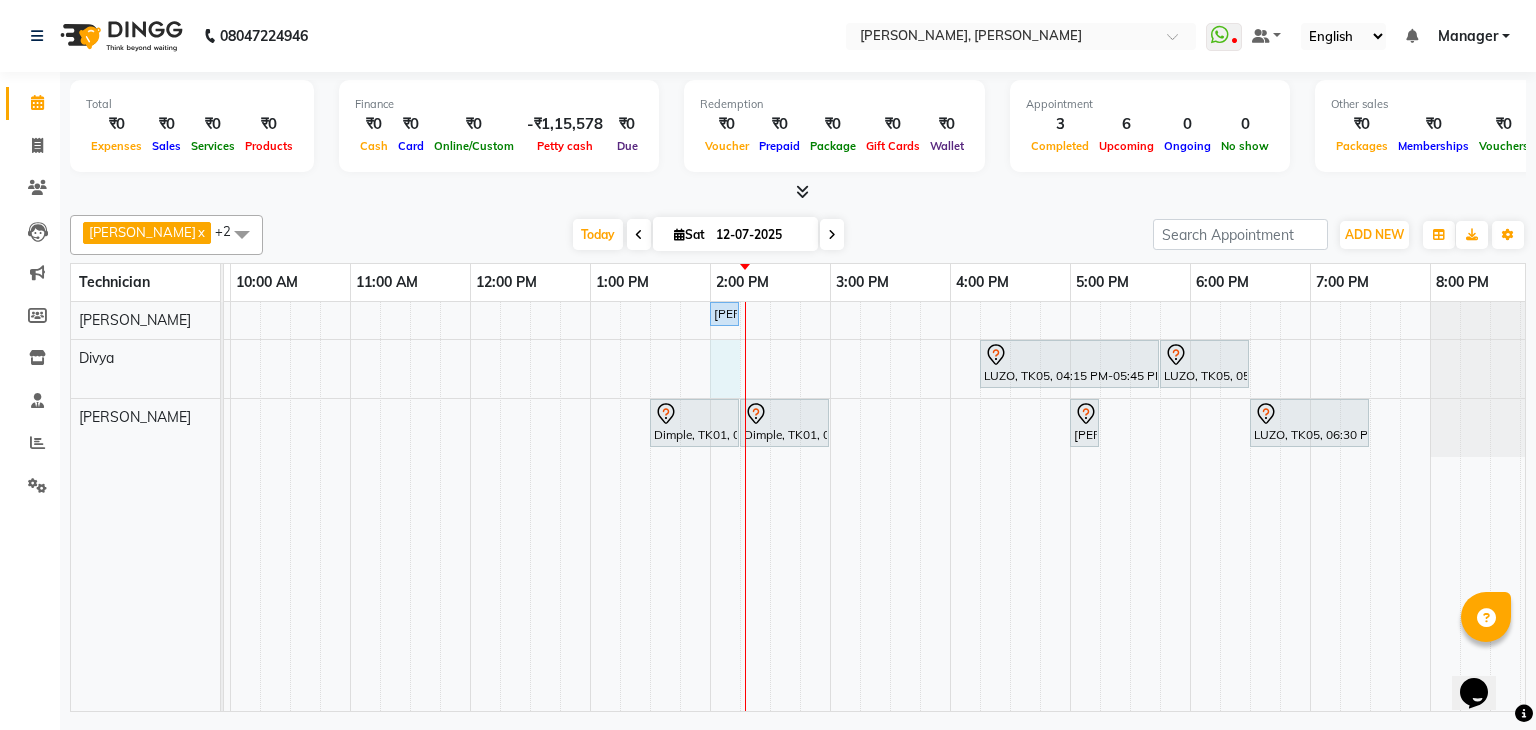 click on "[PERSON_NAME], TK07, 02:00 PM-02:15 PM, Permanent Nail Paint - Solid Color (Hand)             LUZO, TK05, 04:15 PM-05:45 PM, Eyelash Extension - Classic             LUZO, TK05, 05:45 PM-06:30 PM, Café H&F Pedicure             Dimple, TK01, 01:30 PM-02:15 PM, Permanent Nail Paint - Solid Color (Toes)             Dimple, TK01, 02:15 PM-03:00 PM, Permanent Nail Paint - Solid Color (Hand)             [PERSON_NAME] K, TK03, 05:00 PM-05:15 PM, Permanent Nail Paint - Solid Color (Hand)             LUZO, TK05, 06:30 PM-07:30 PM, Nail Extension - Acrylic (Hand)" at bounding box center (770, 506) 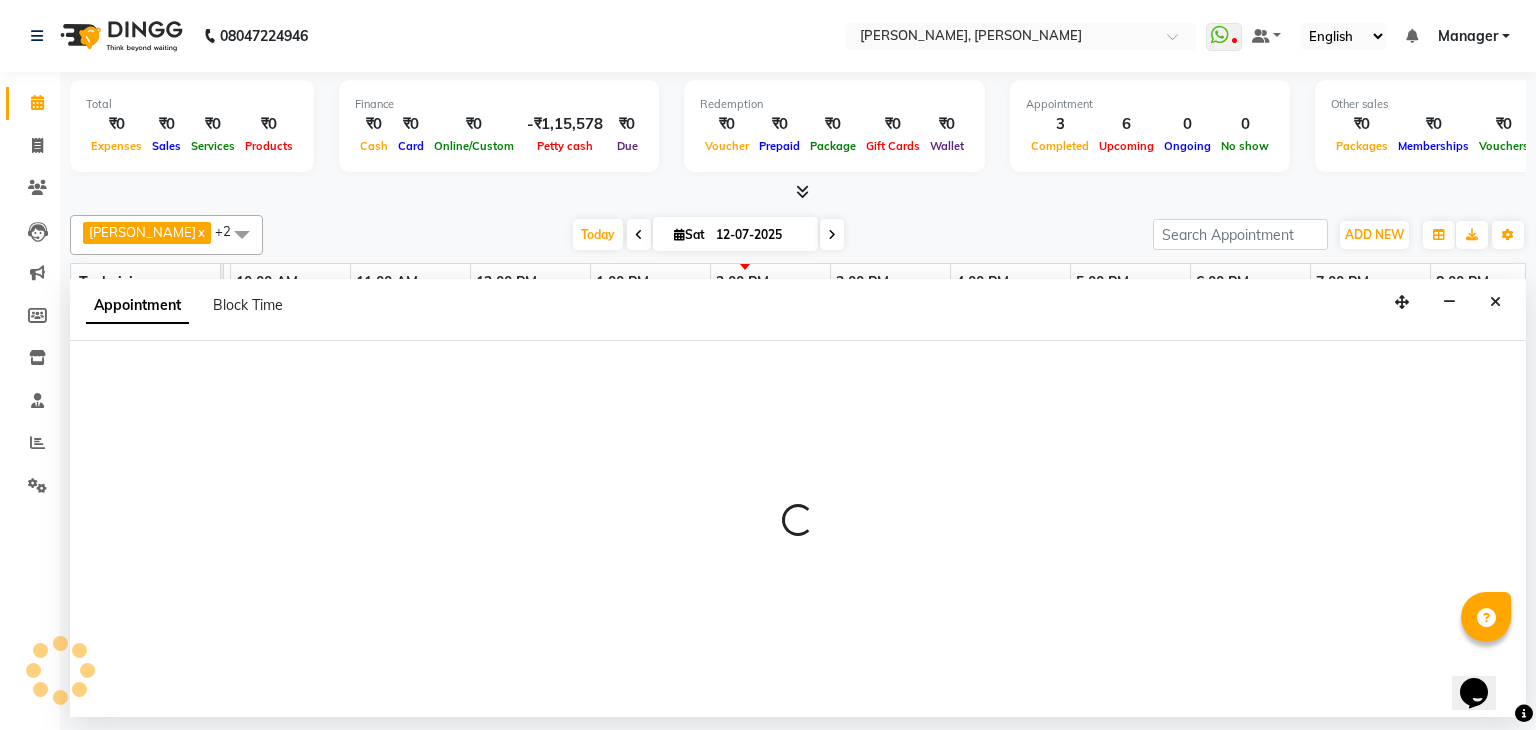 select on "72520" 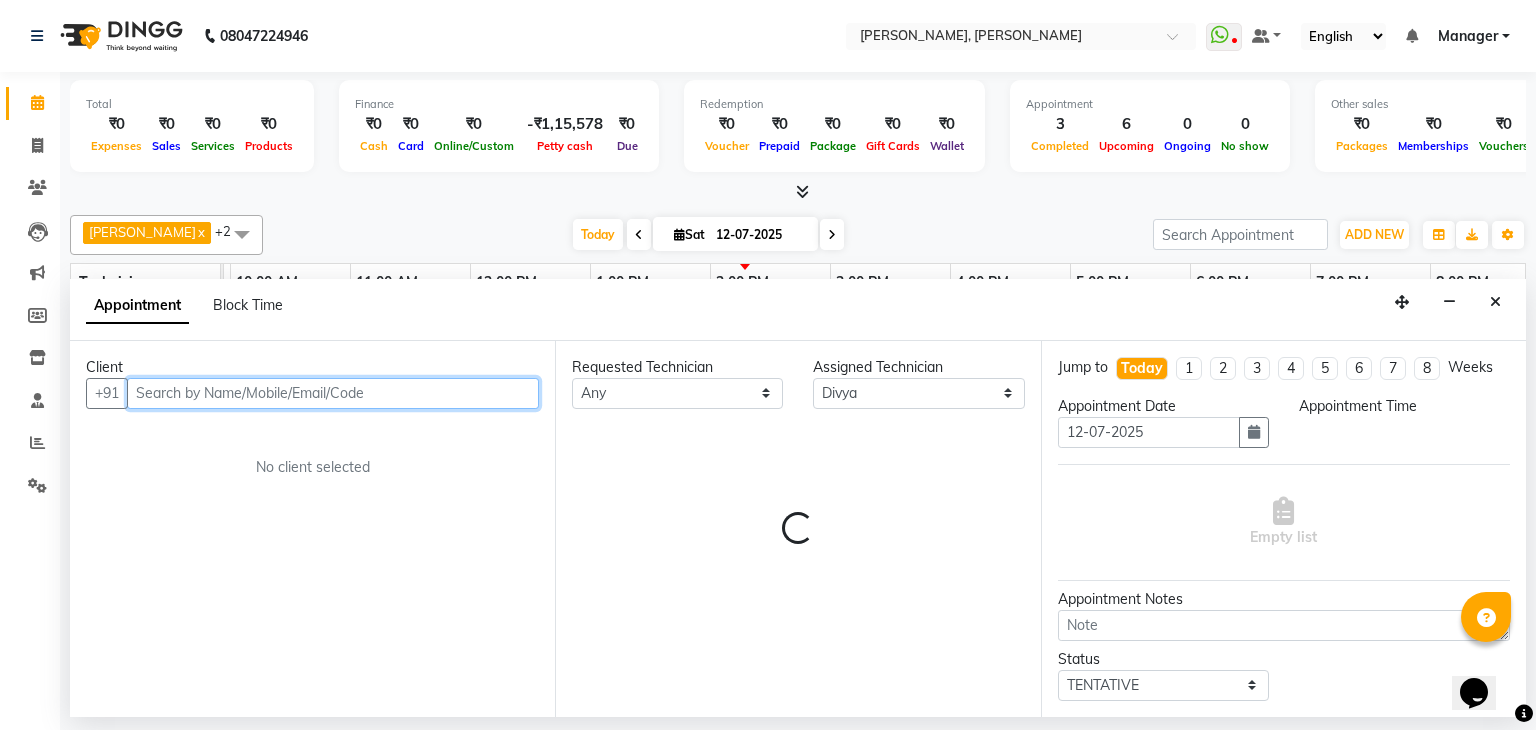select on "840" 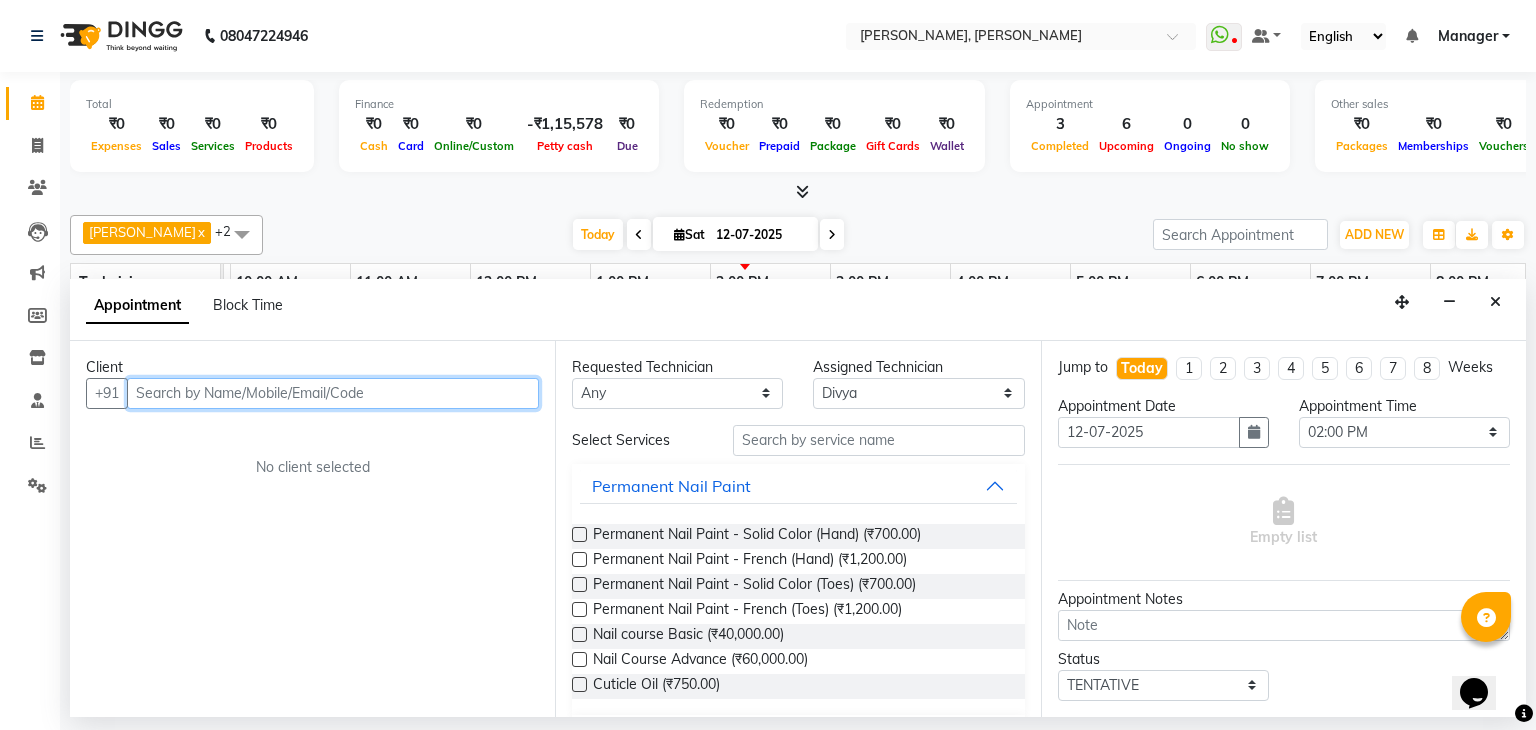click at bounding box center (333, 393) 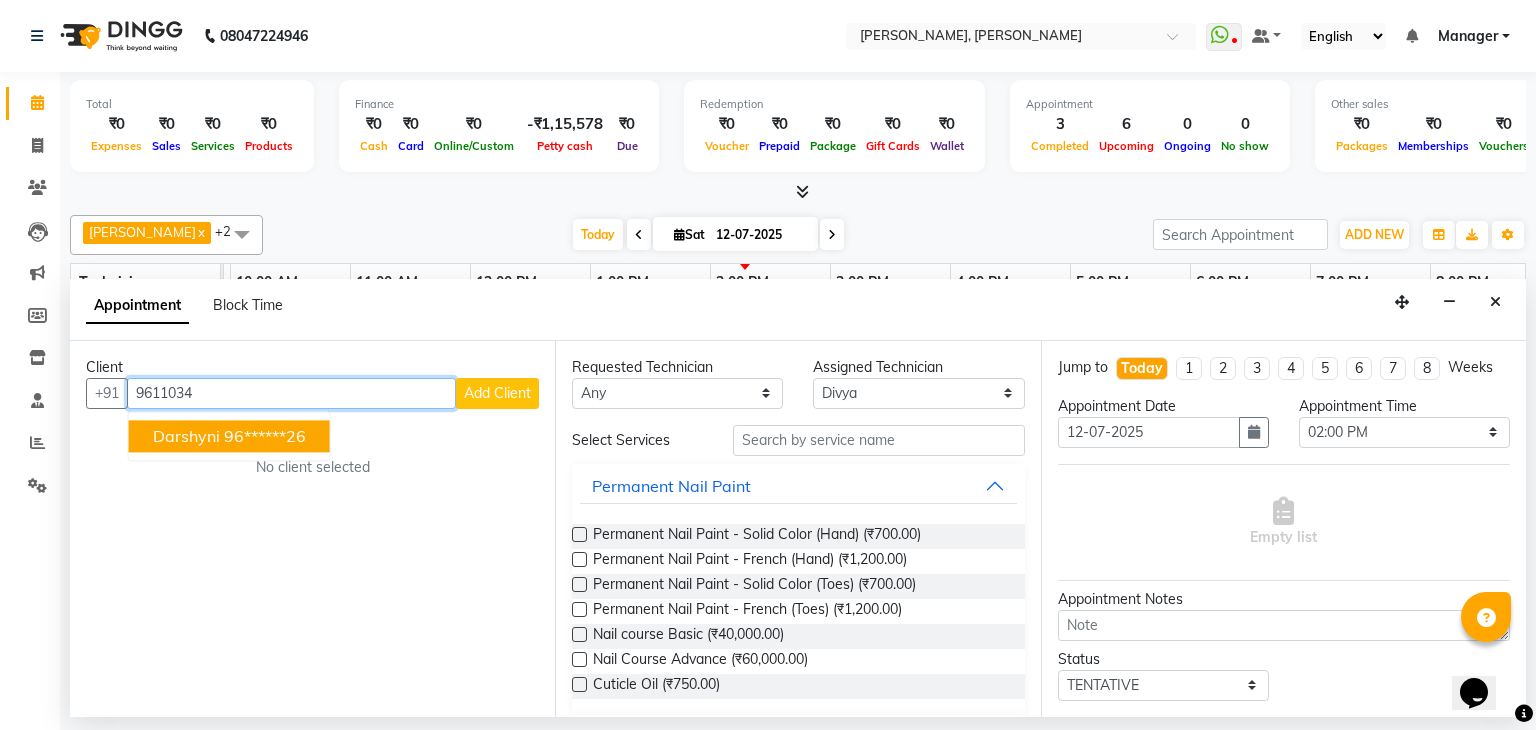 click on "96******26" at bounding box center [265, 436] 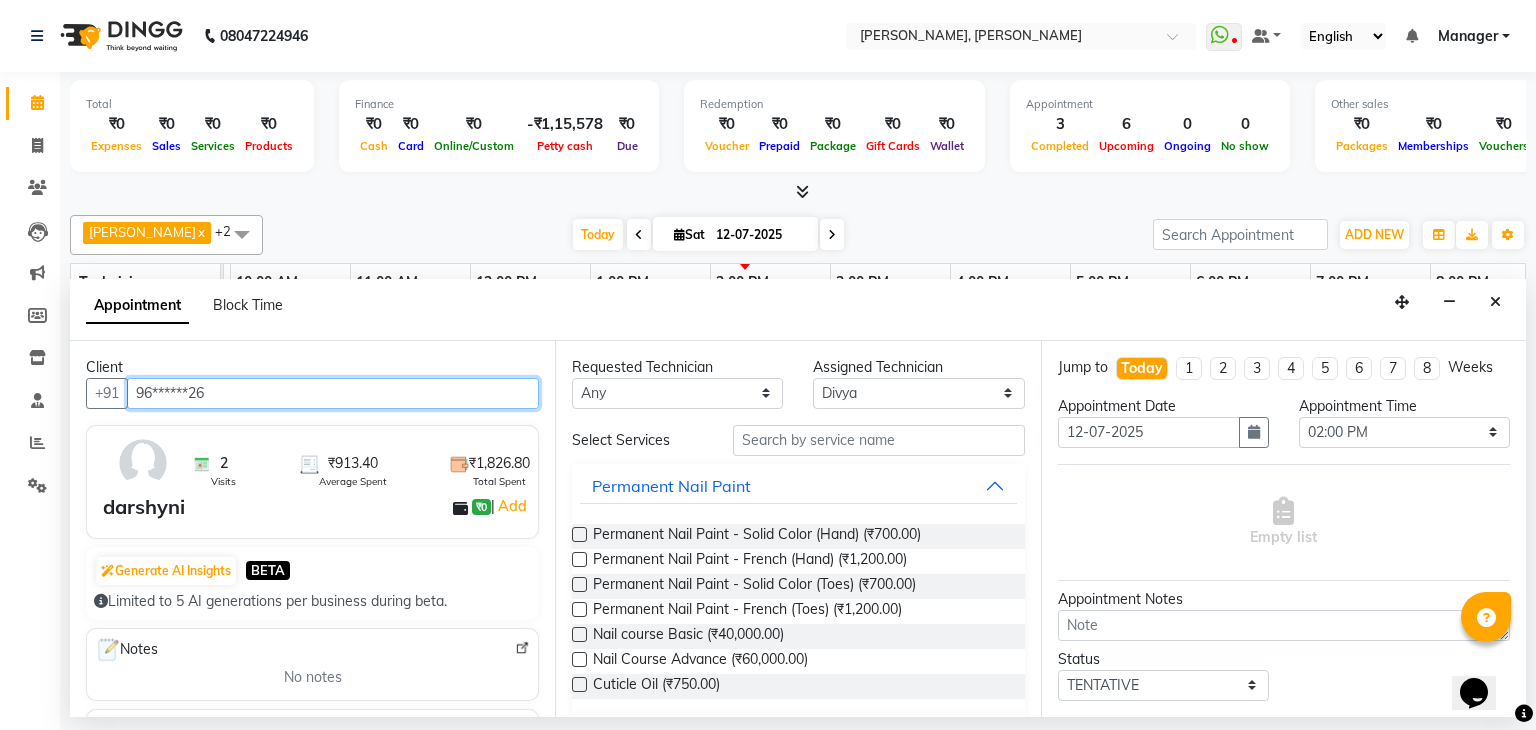 type on "96******26" 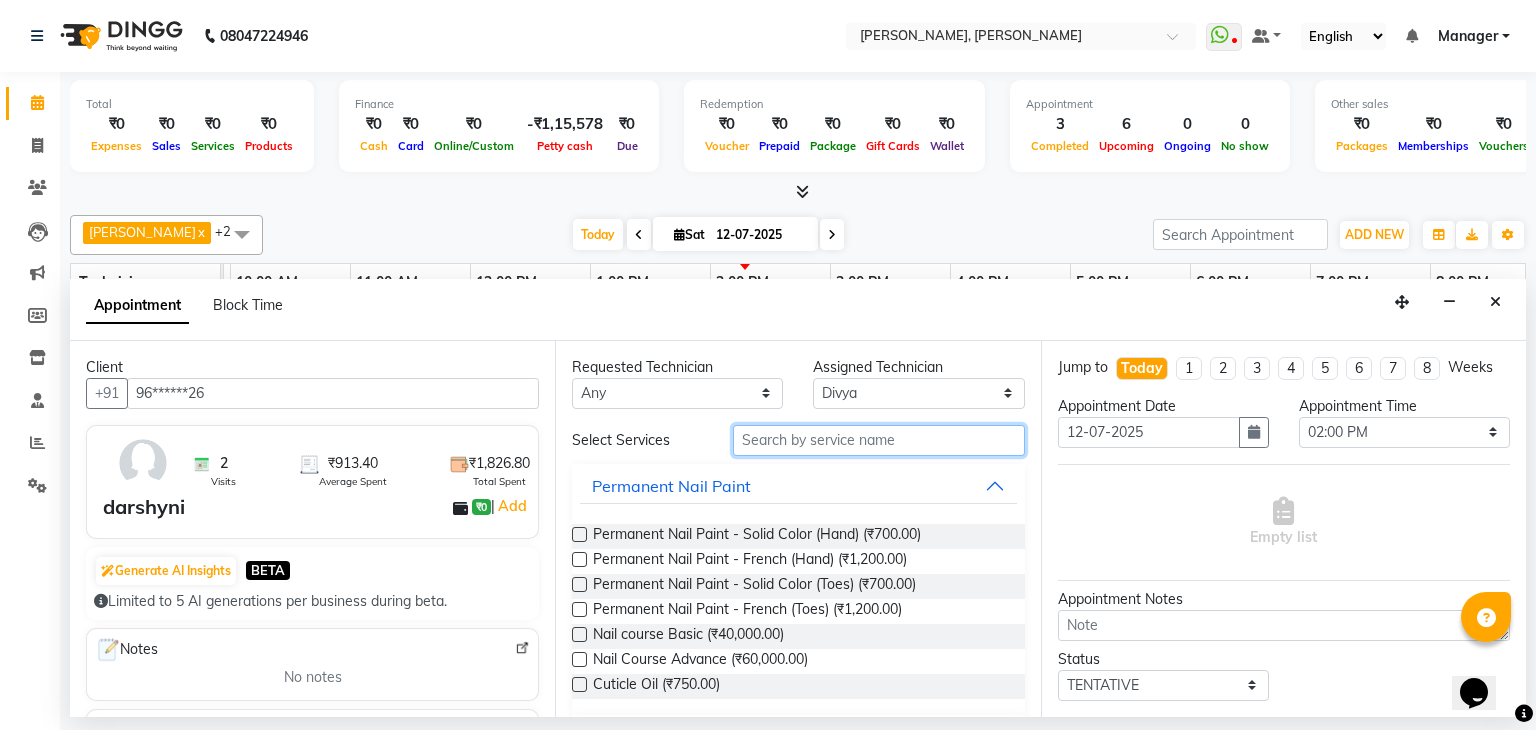 click at bounding box center [879, 440] 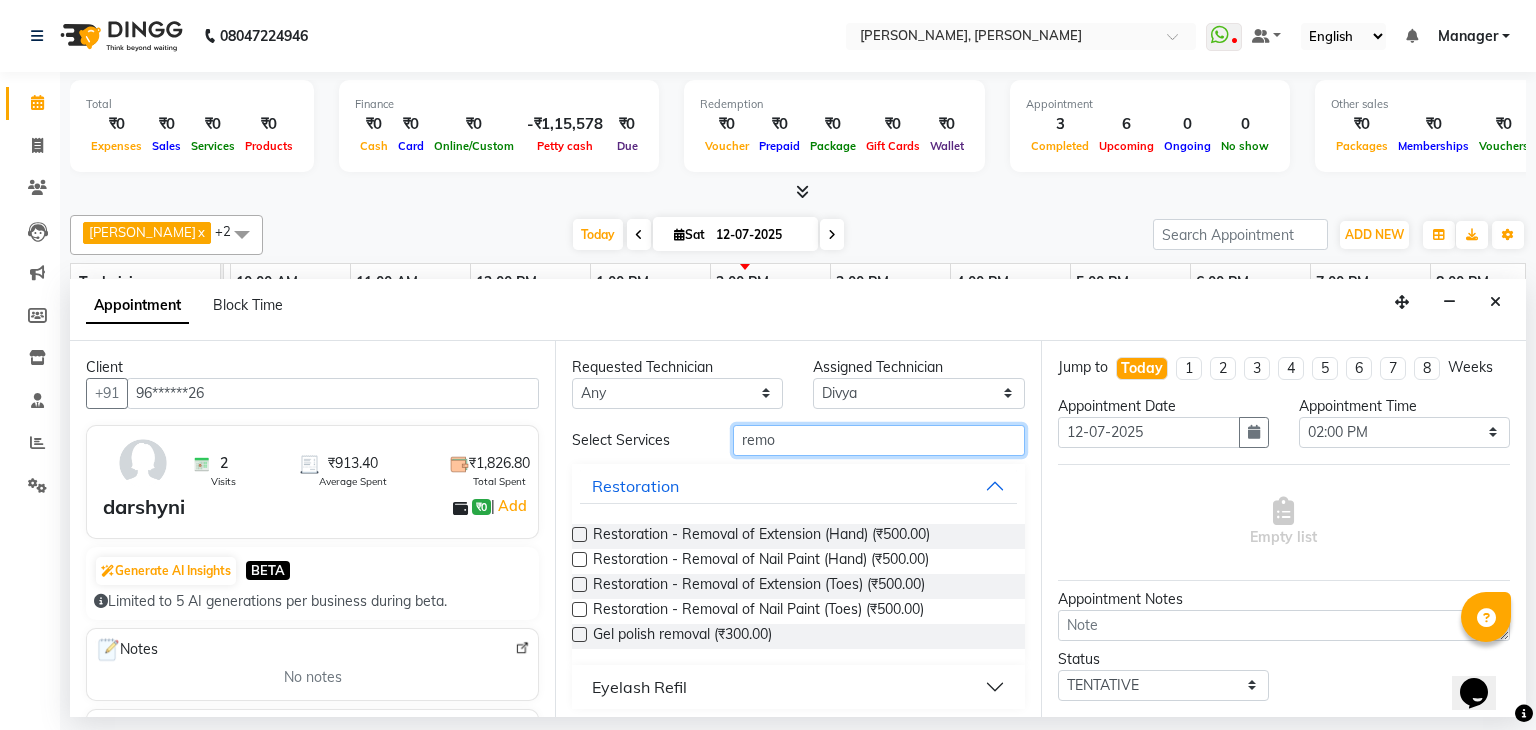 type on "remo" 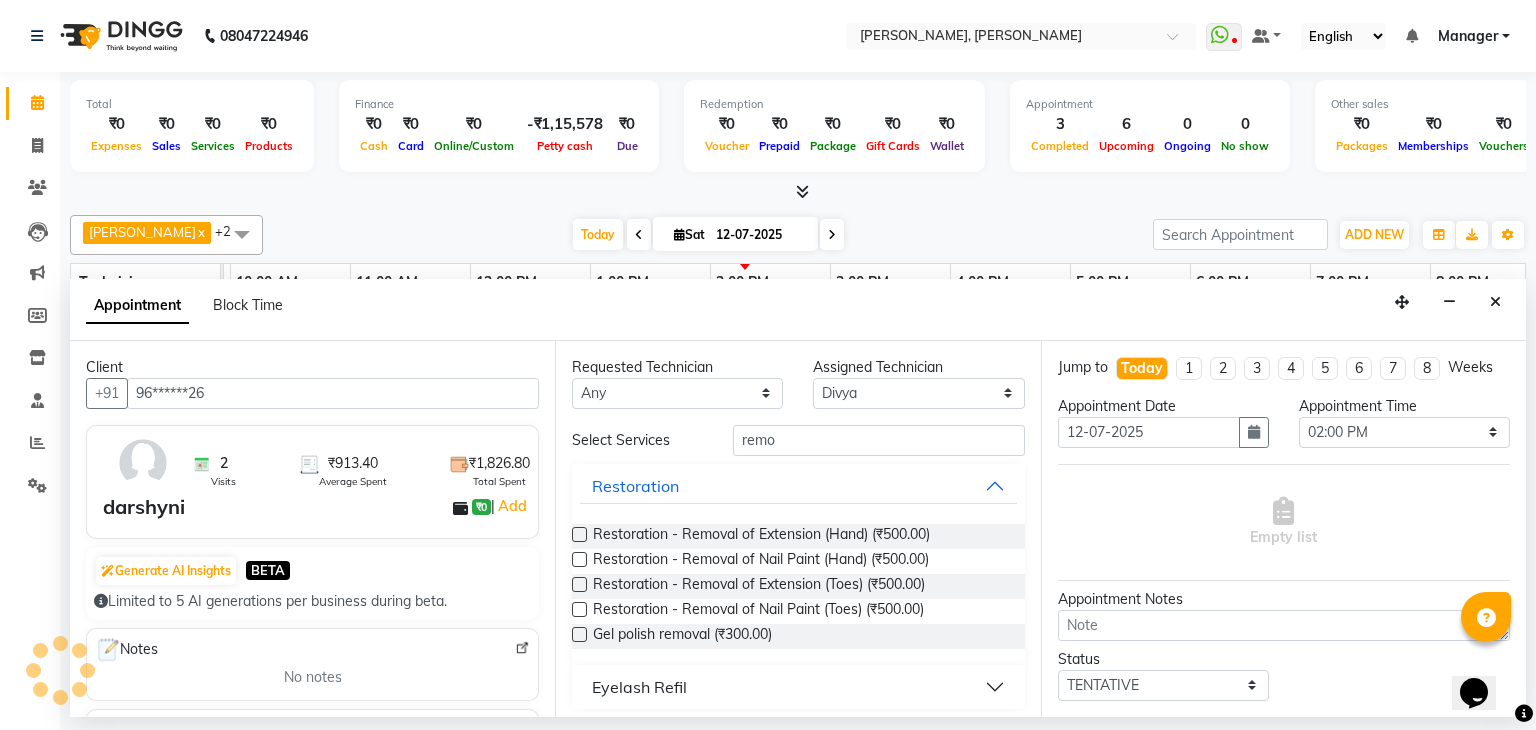 click at bounding box center (579, 534) 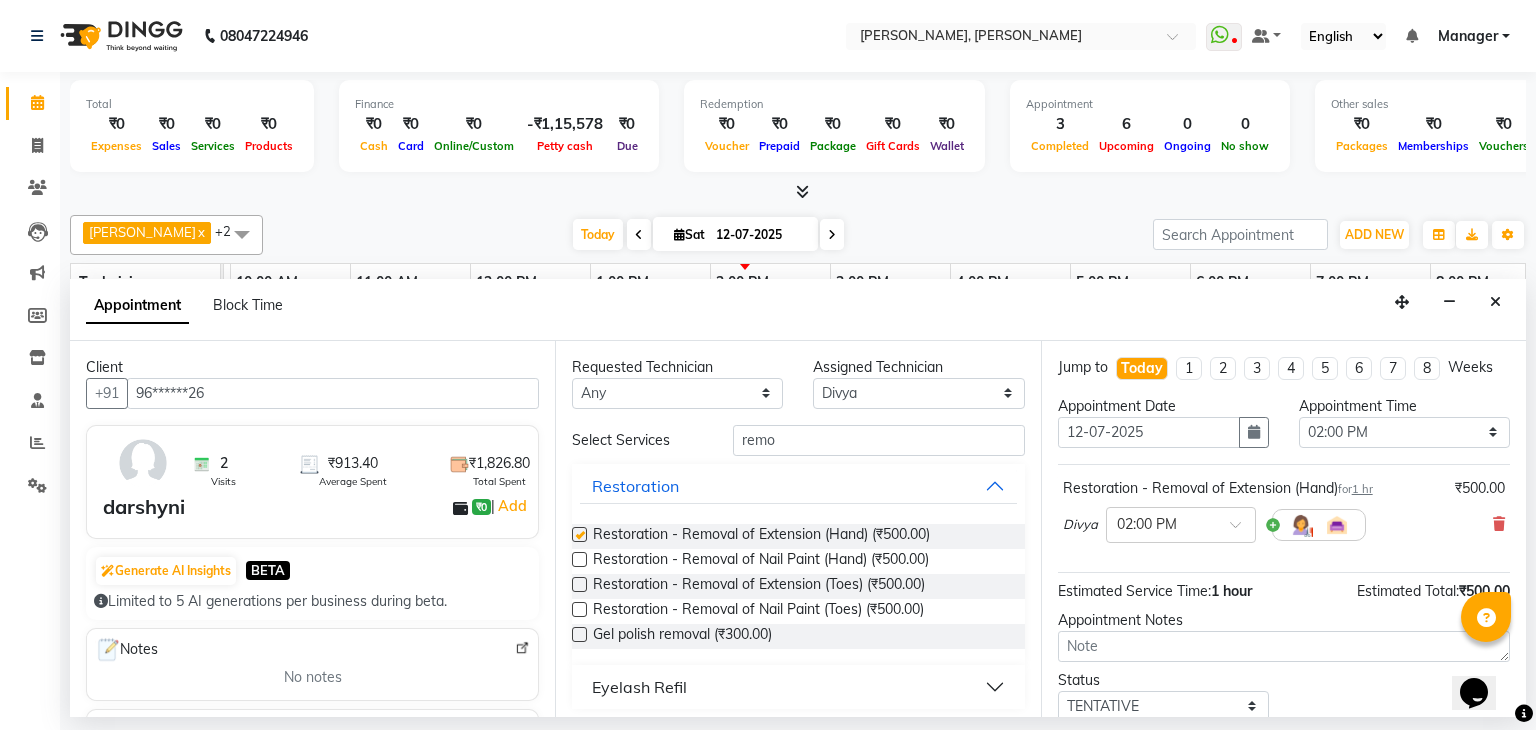 checkbox on "false" 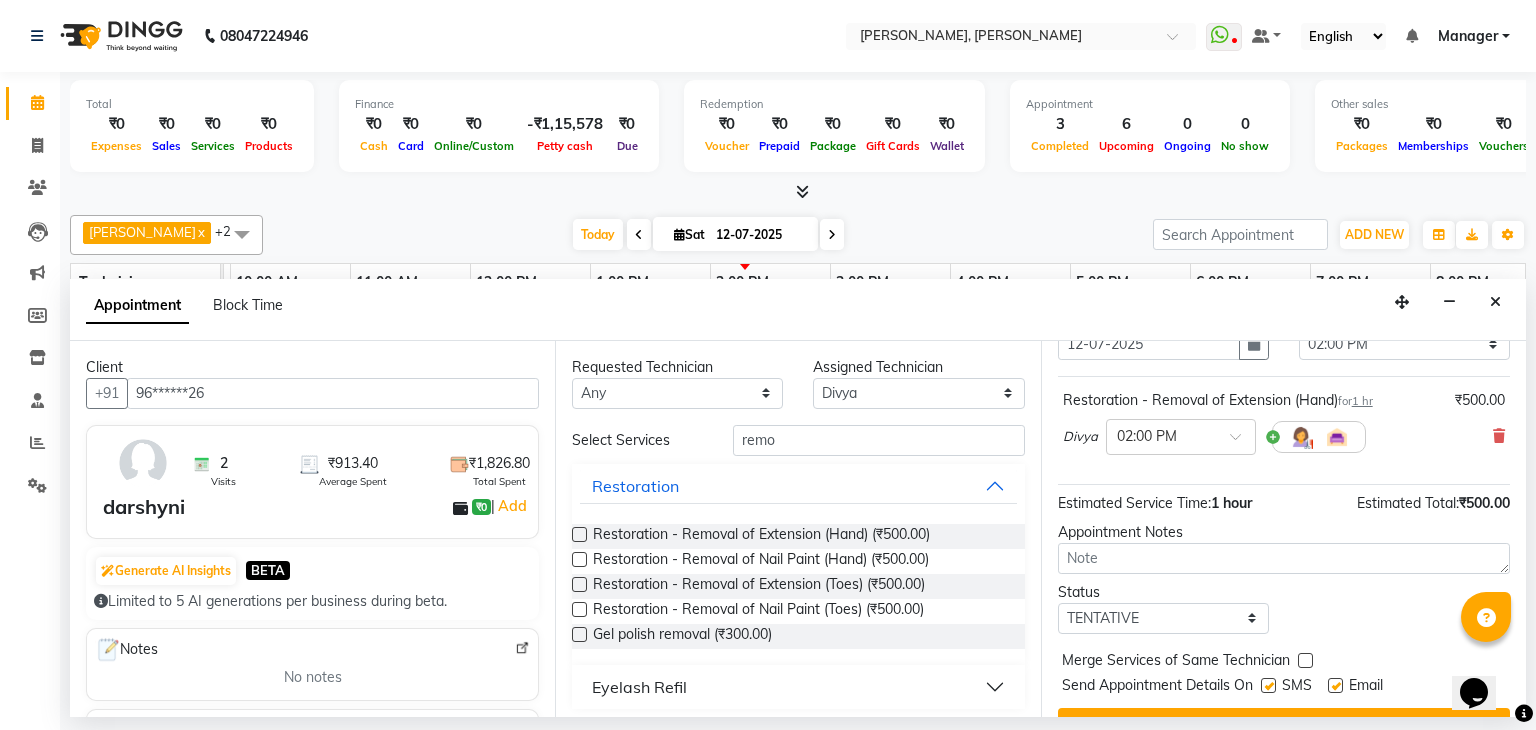 scroll, scrollTop: 58, scrollLeft: 0, axis: vertical 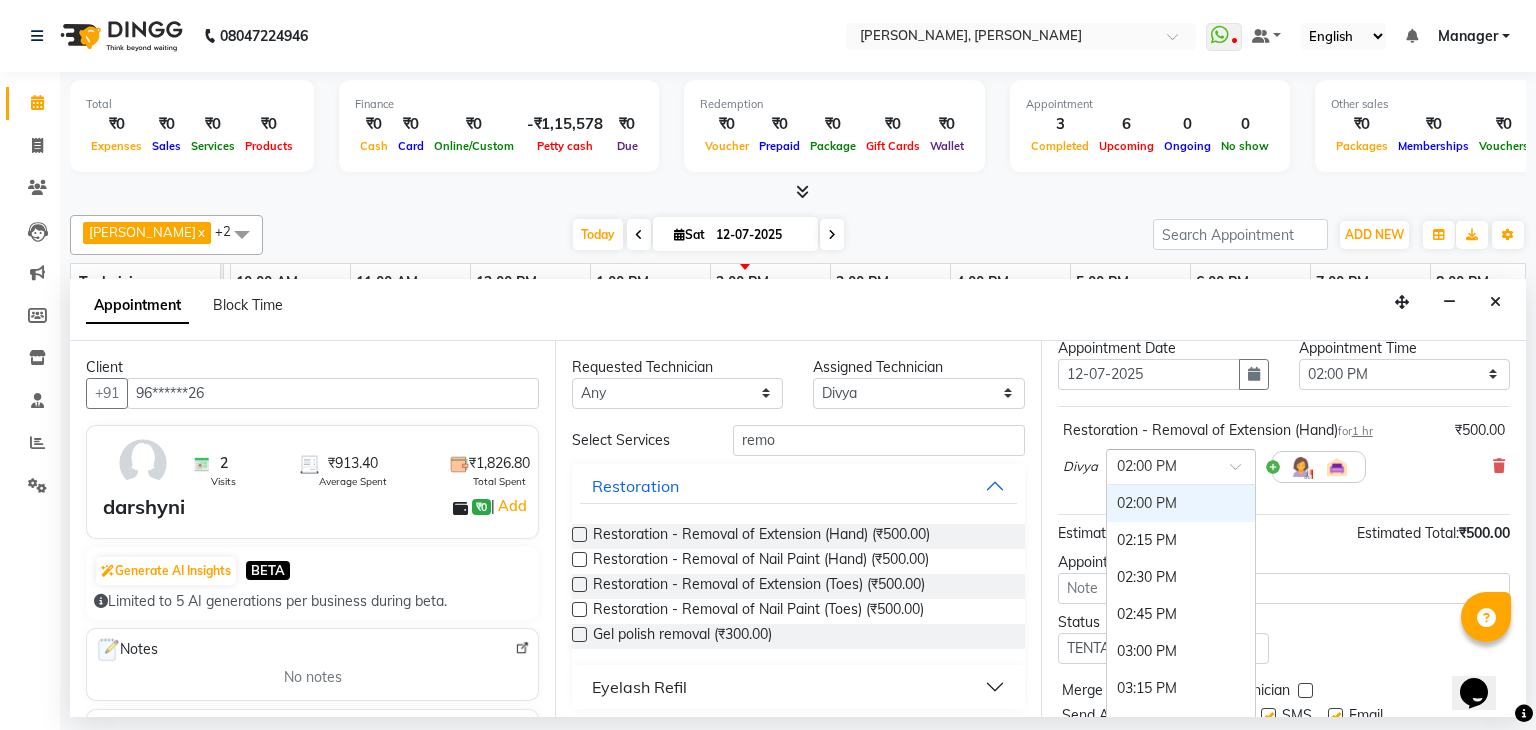 click at bounding box center [1242, 472] 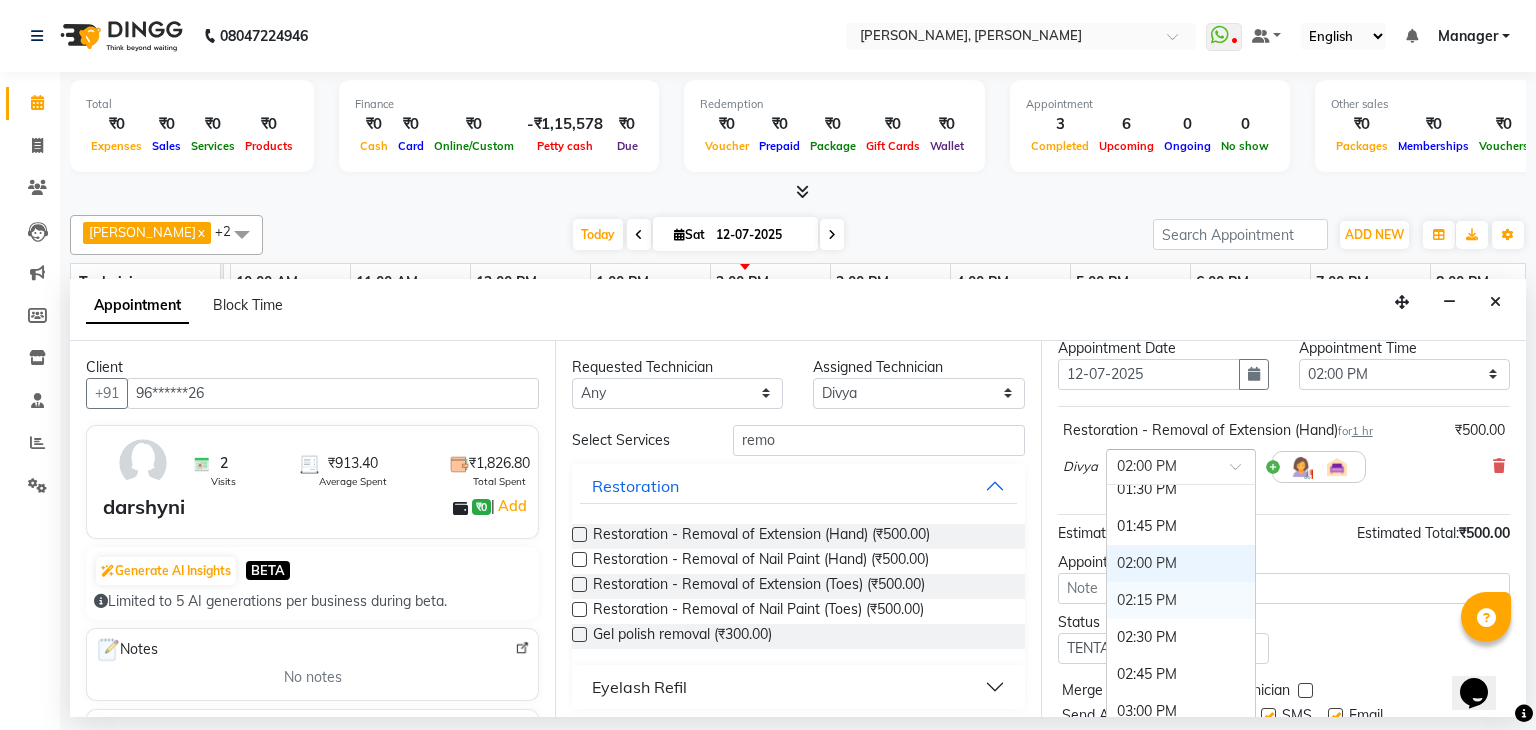 scroll, scrollTop: 678, scrollLeft: 0, axis: vertical 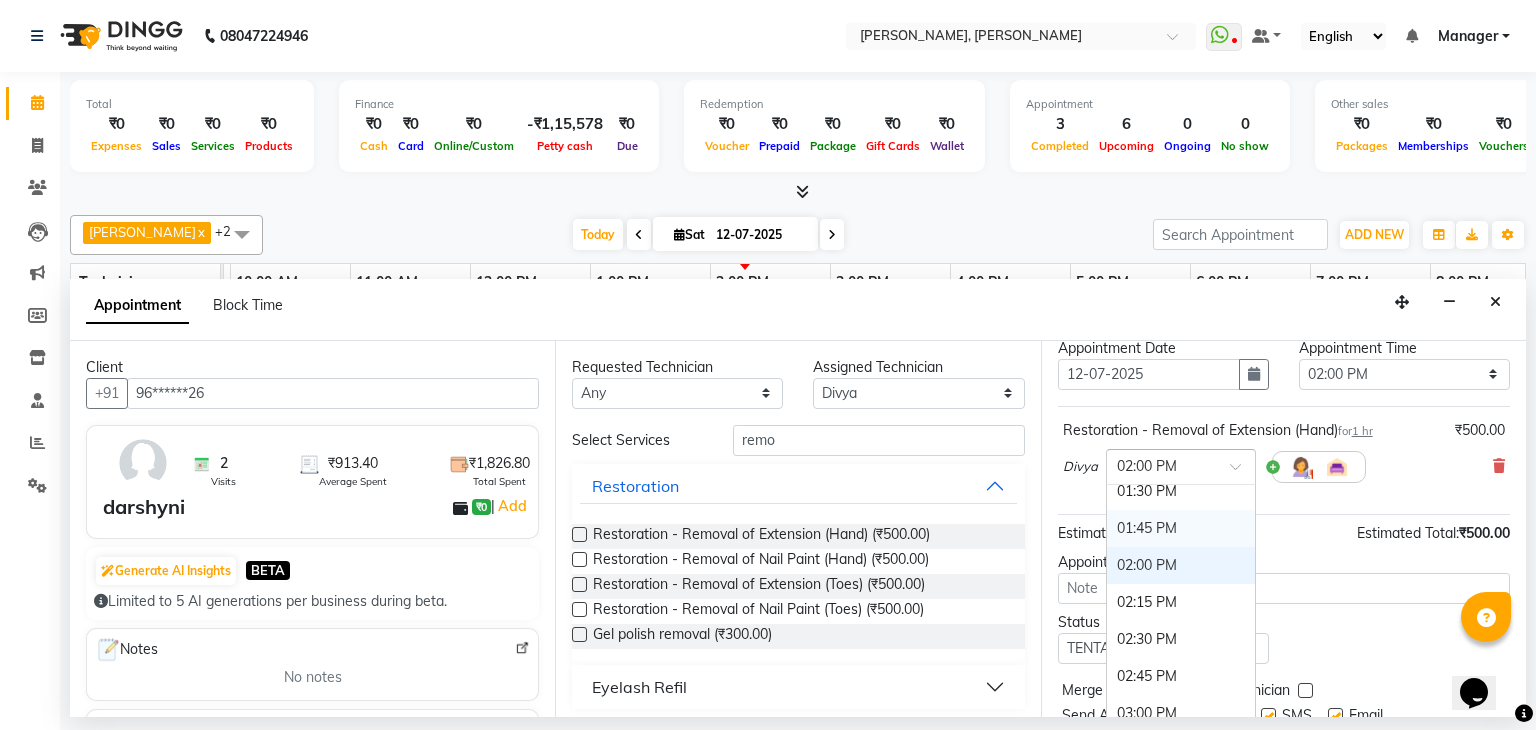 click on "01:45 PM" at bounding box center [1181, 528] 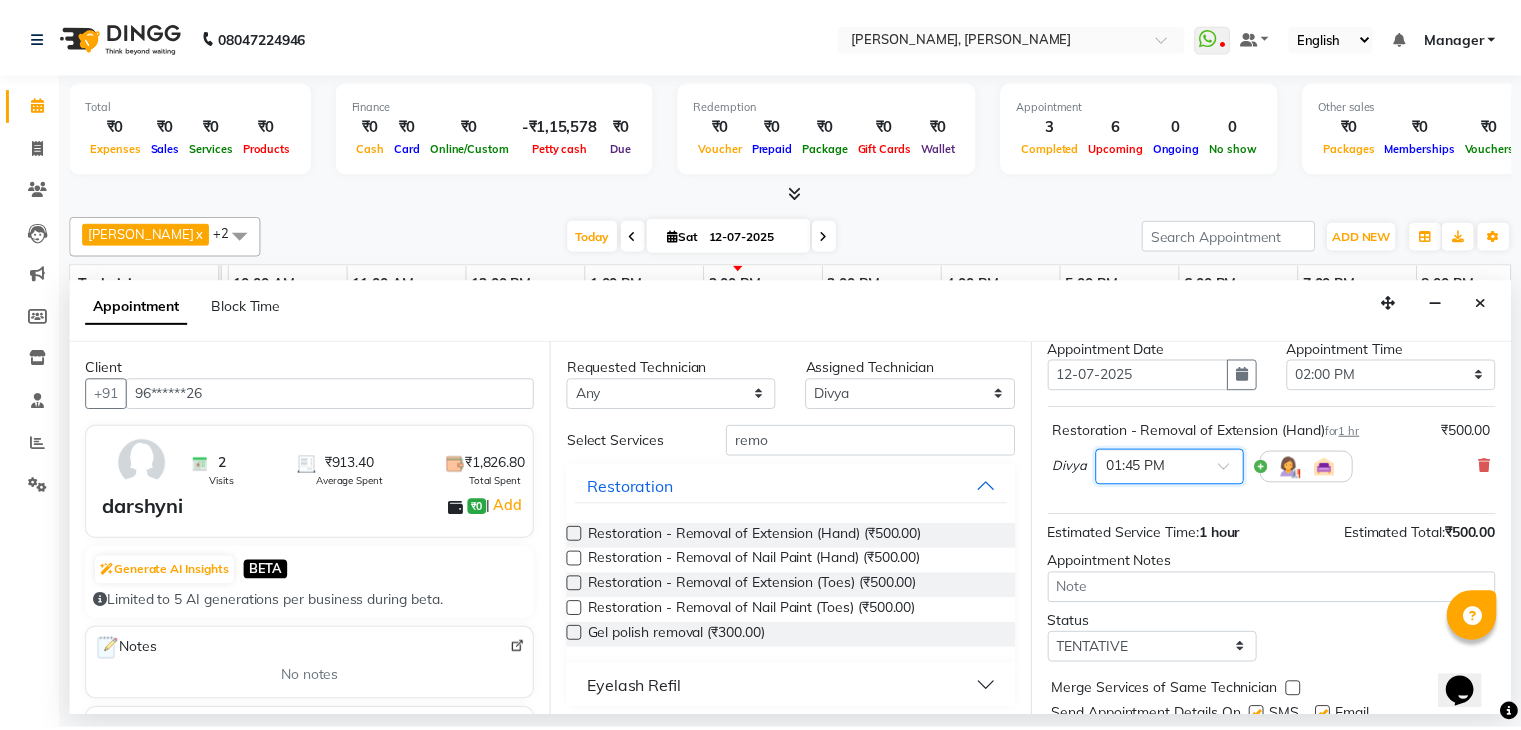 scroll, scrollTop: 130, scrollLeft: 0, axis: vertical 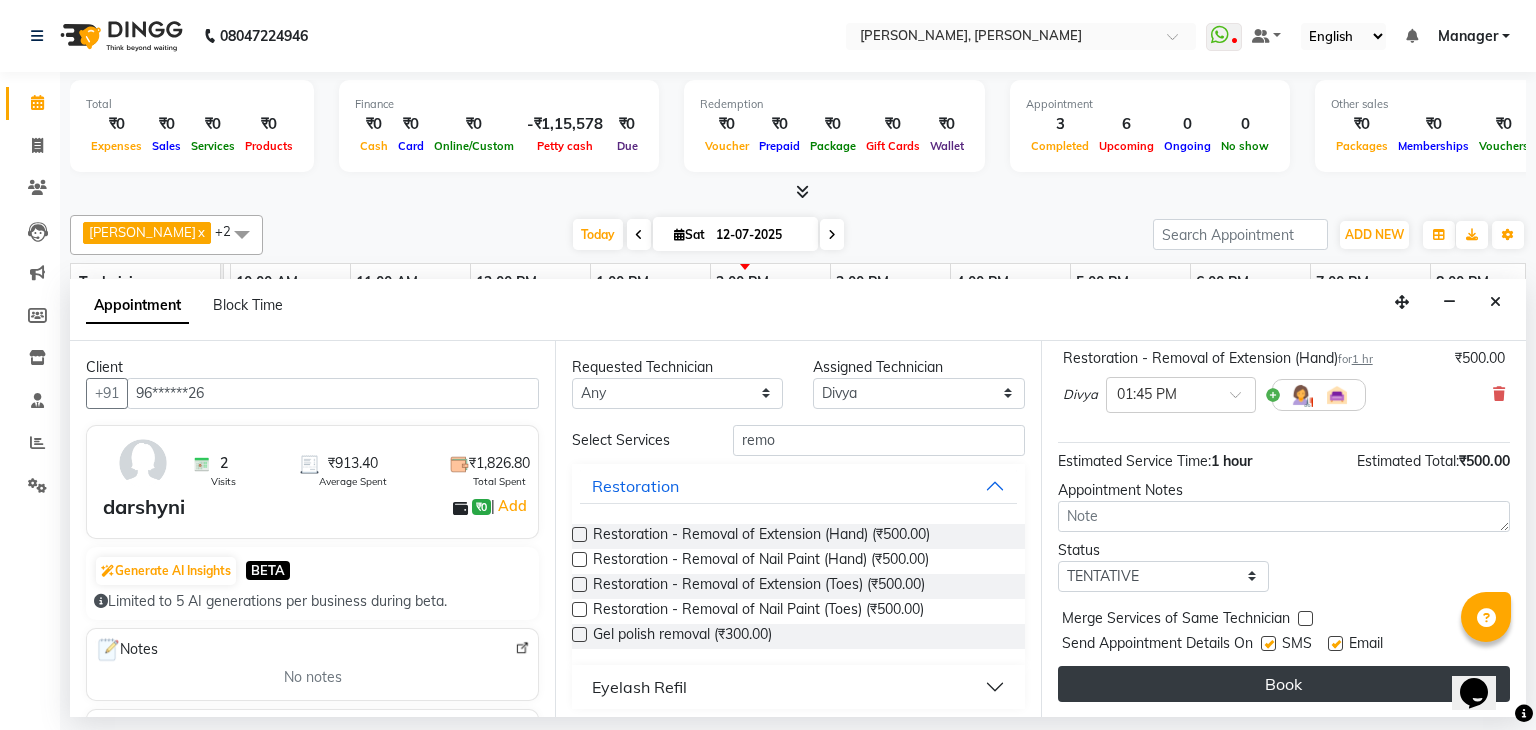 click on "Book" at bounding box center (1284, 684) 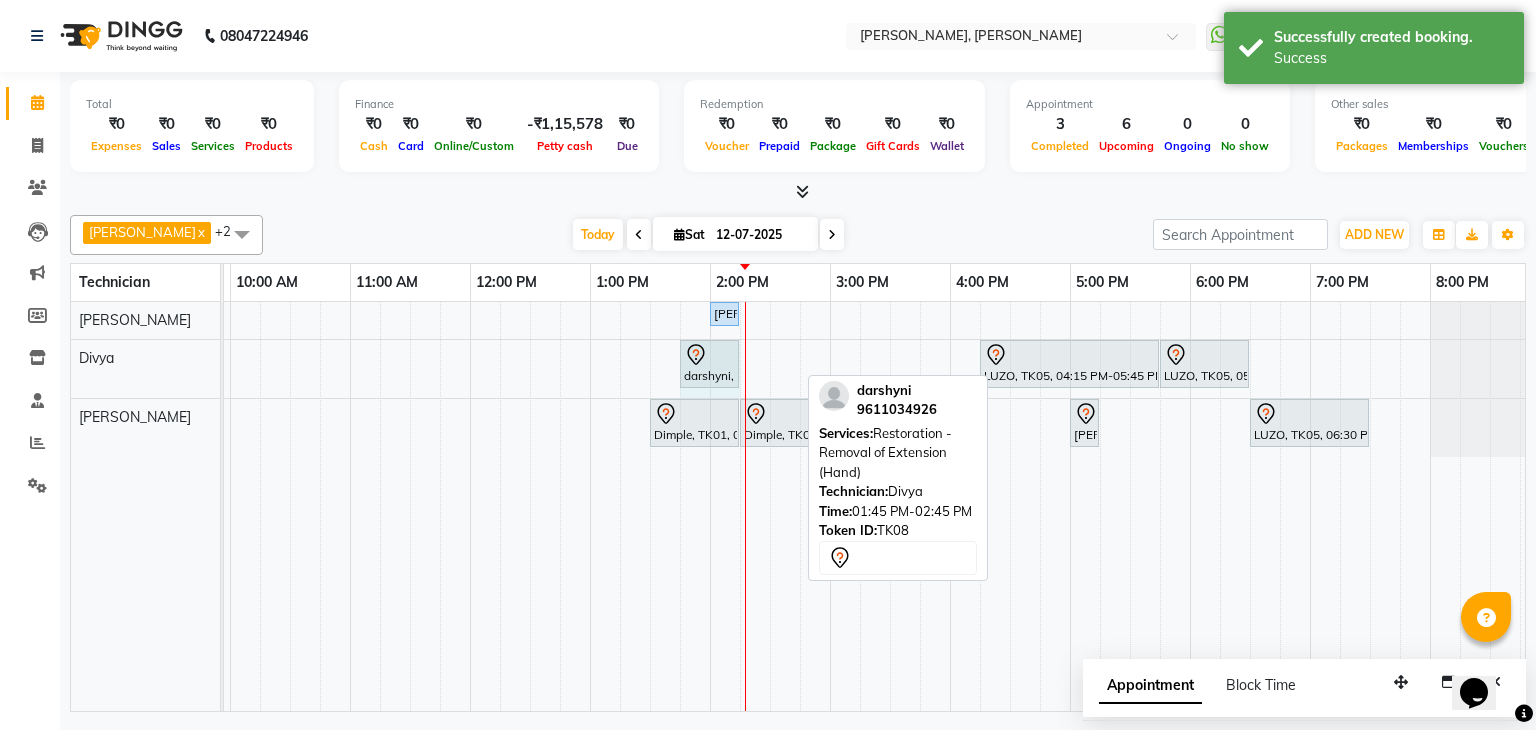 drag, startPoint x: 797, startPoint y: 355, endPoint x: 718, endPoint y: 363, distance: 79.40403 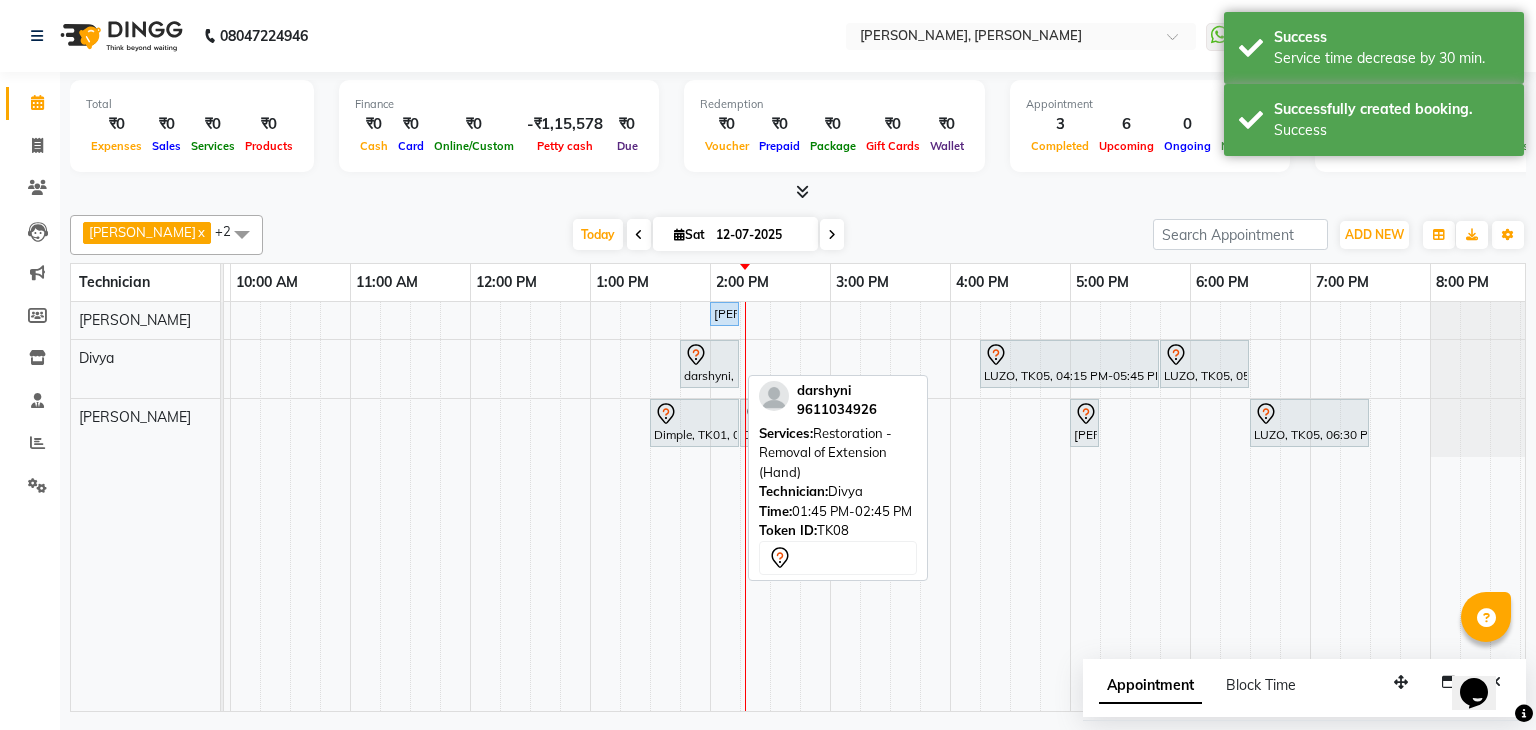click on "darshyni, TK08, 01:45 PM-02:15 PM, Restoration - Removal of Extension (Hand)" at bounding box center (709, 364) 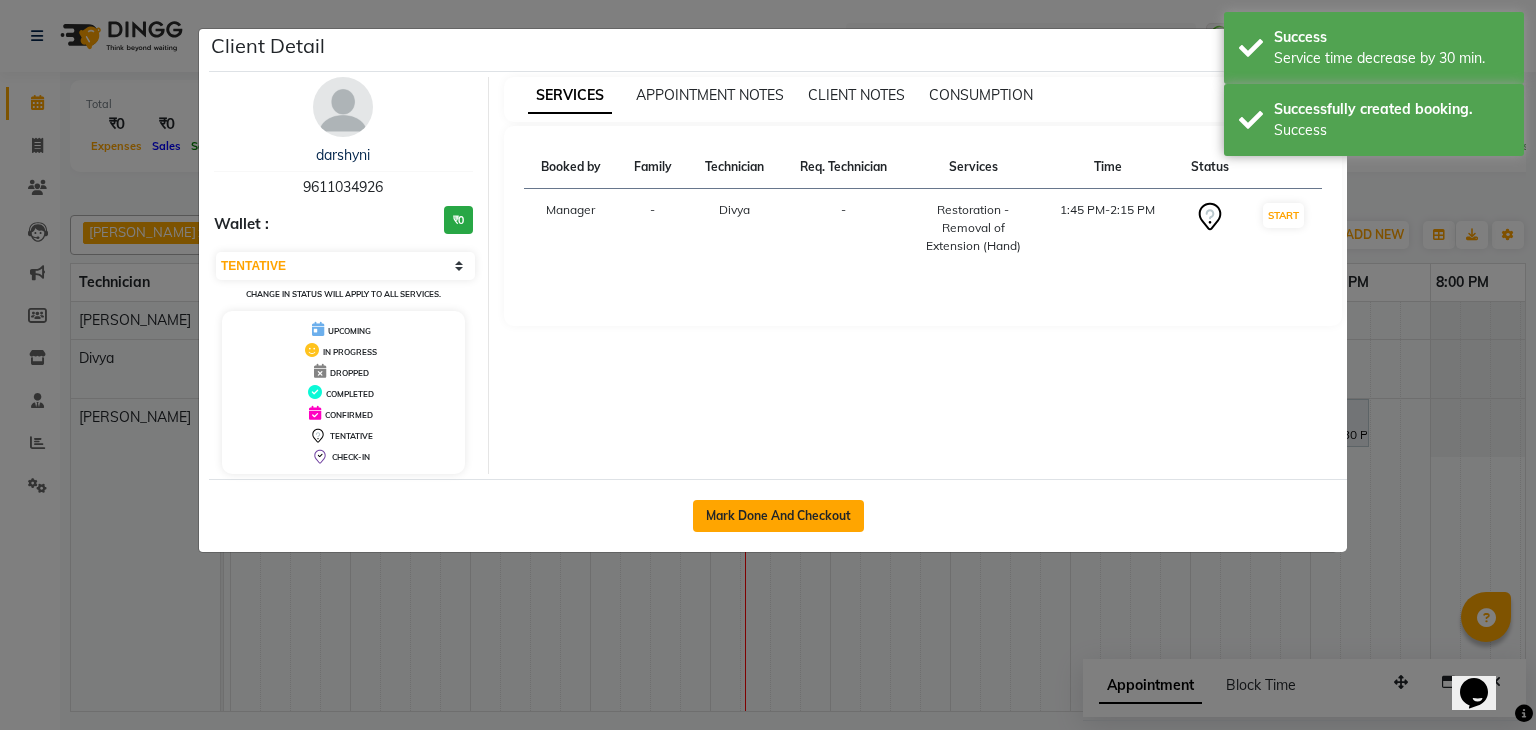 click on "Mark Done And Checkout" 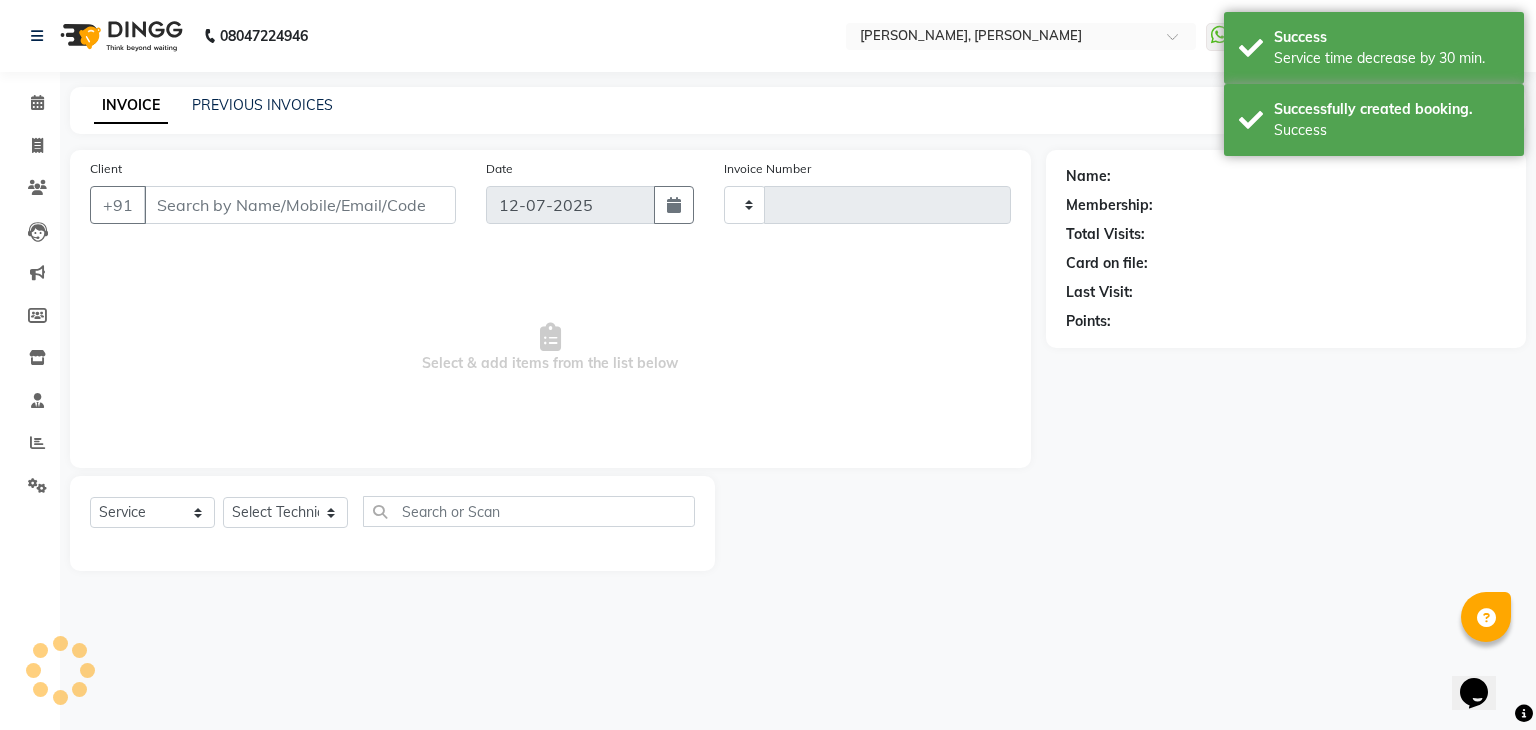 type on "0765" 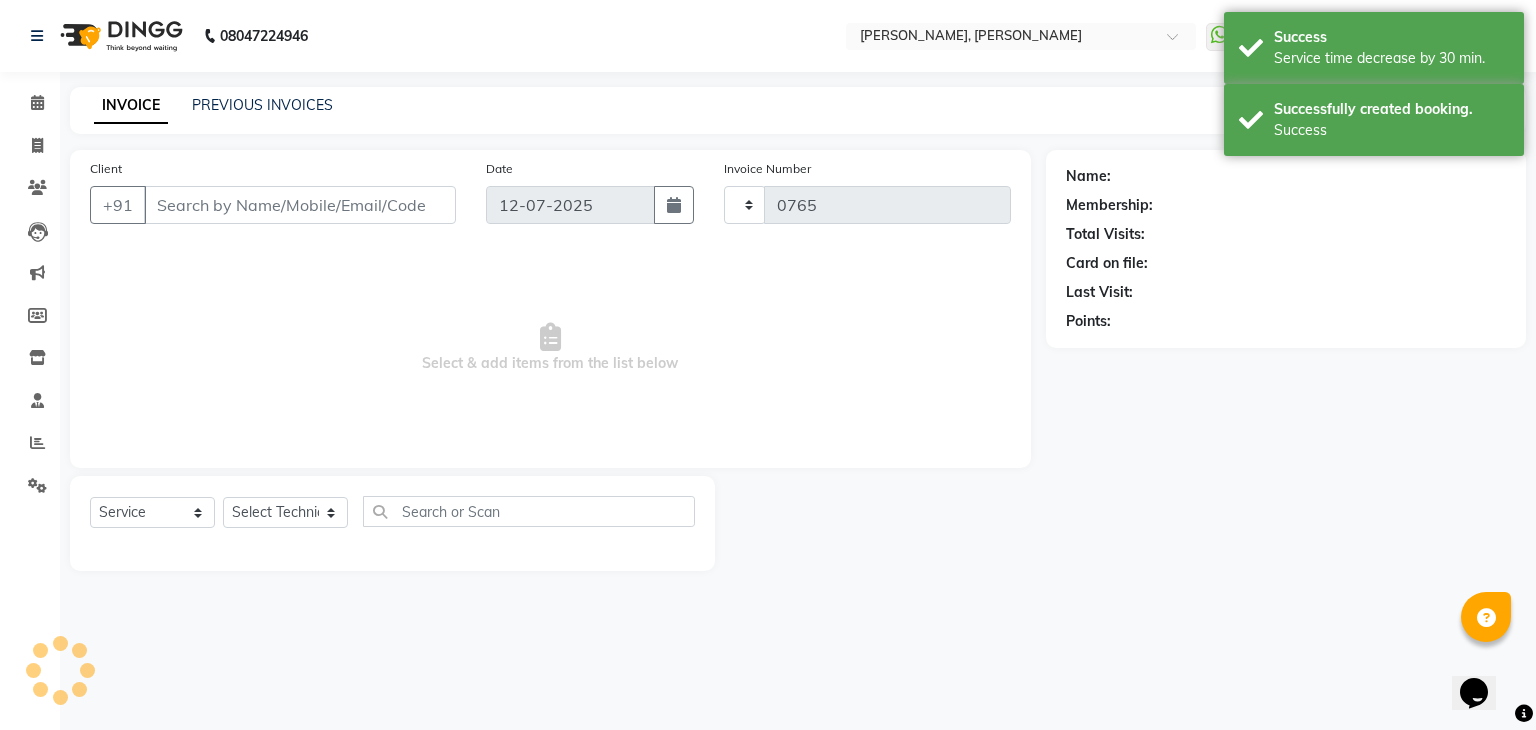 select on "6455" 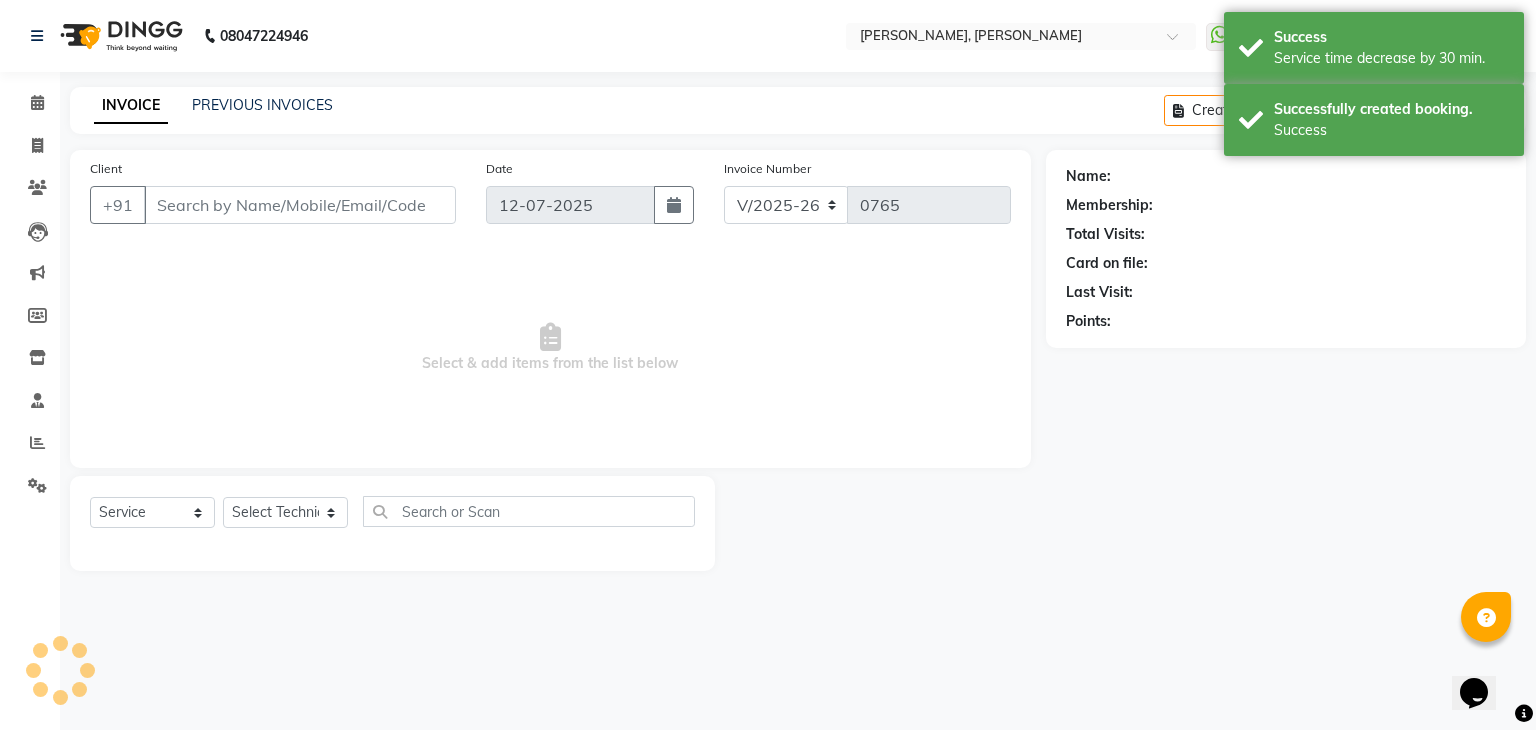 type on "96******26" 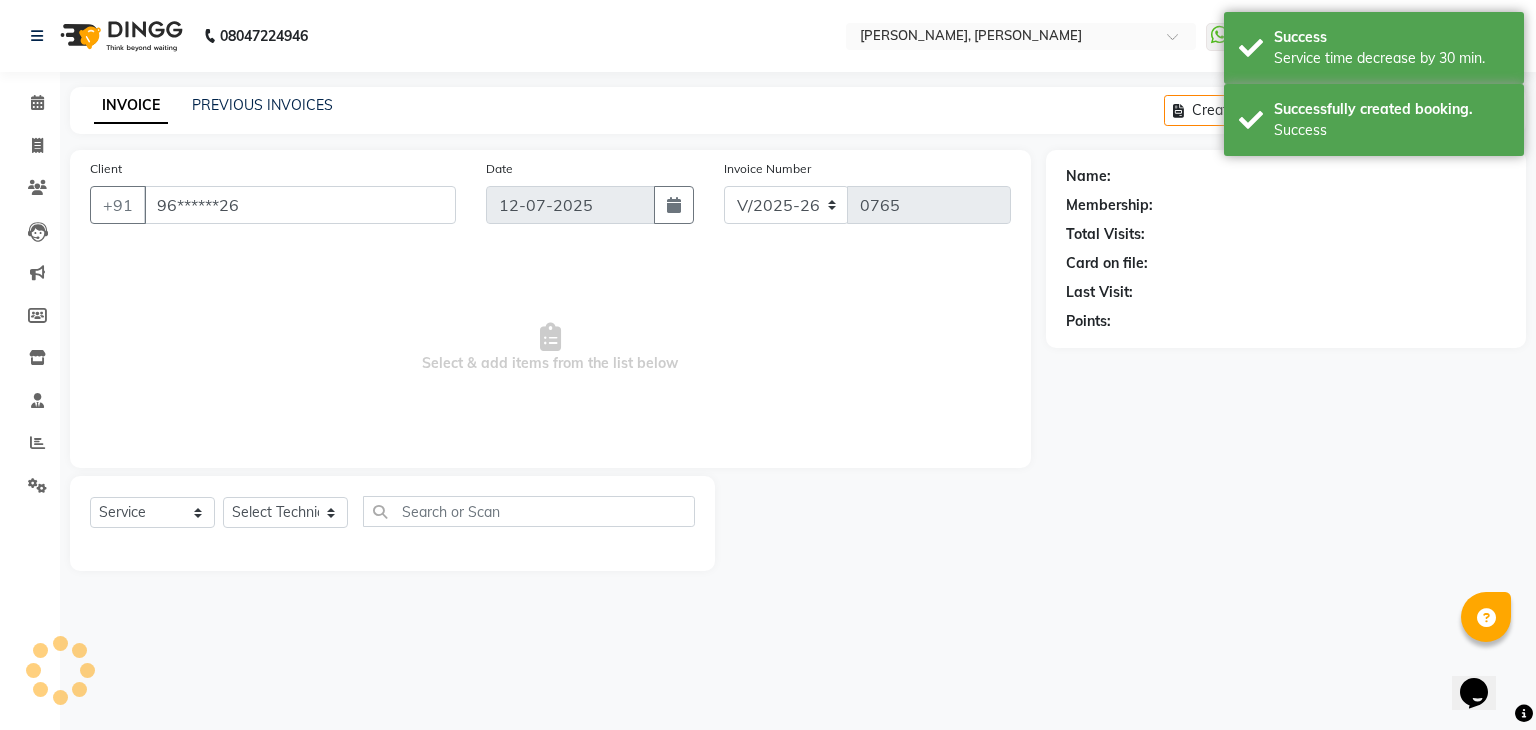 select on "72520" 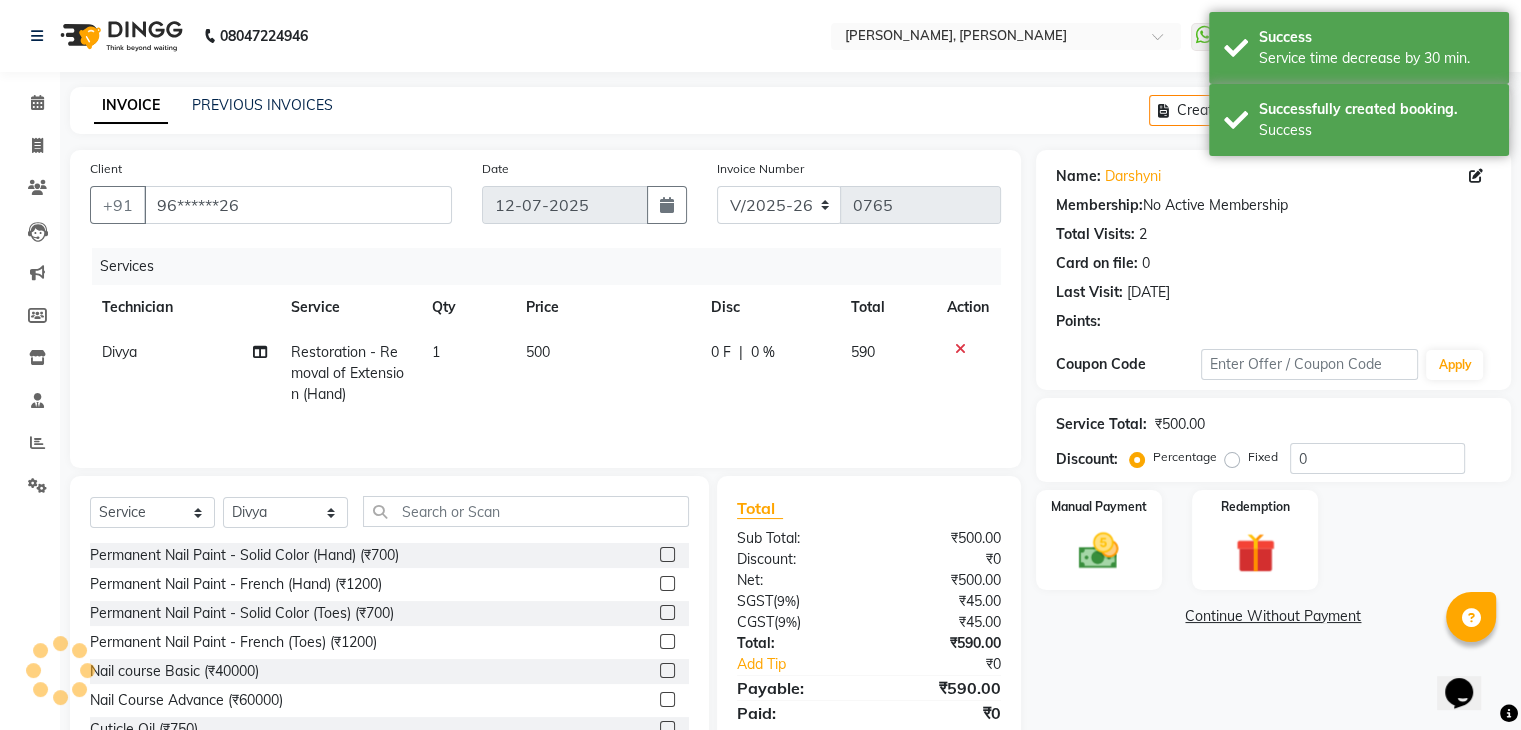 scroll, scrollTop: 72, scrollLeft: 0, axis: vertical 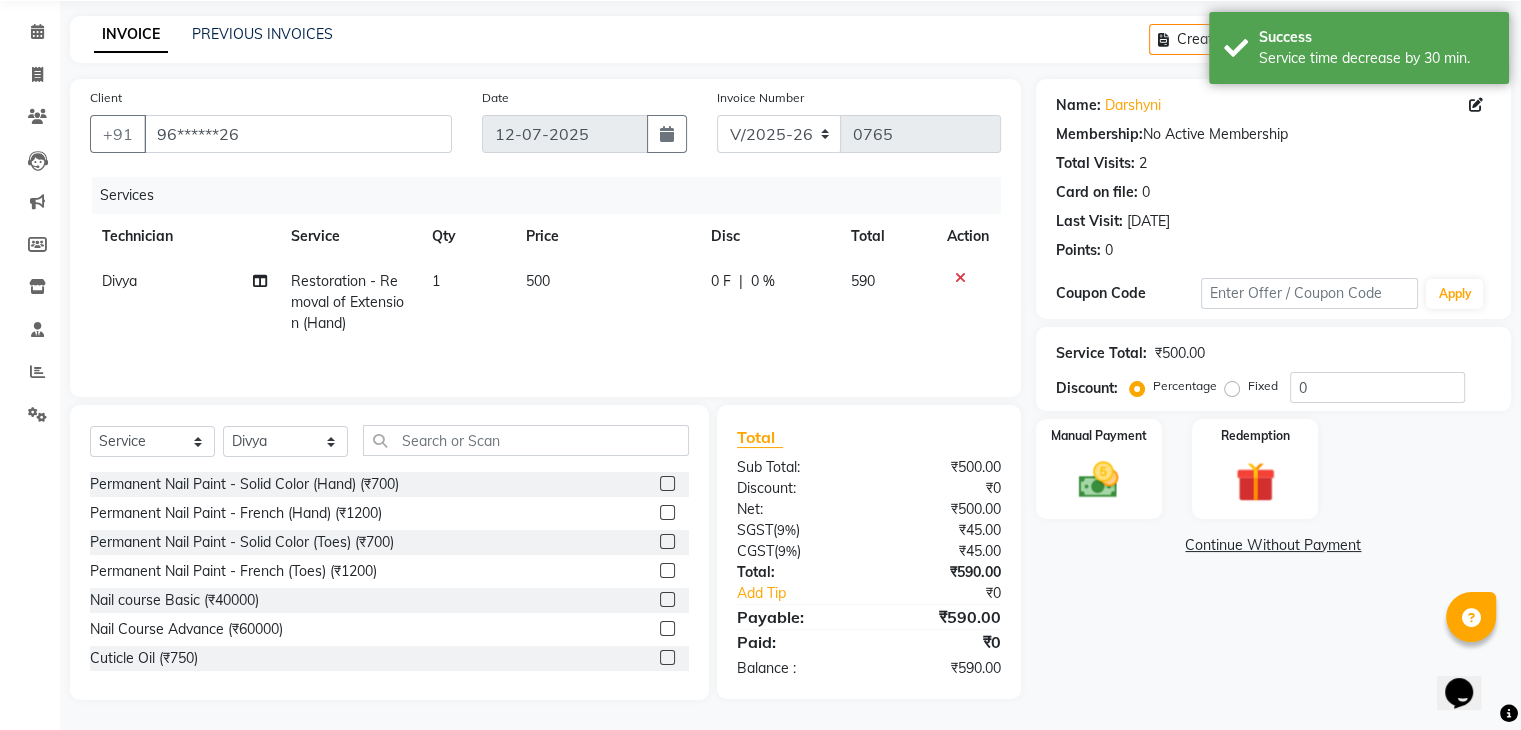 click on "500" 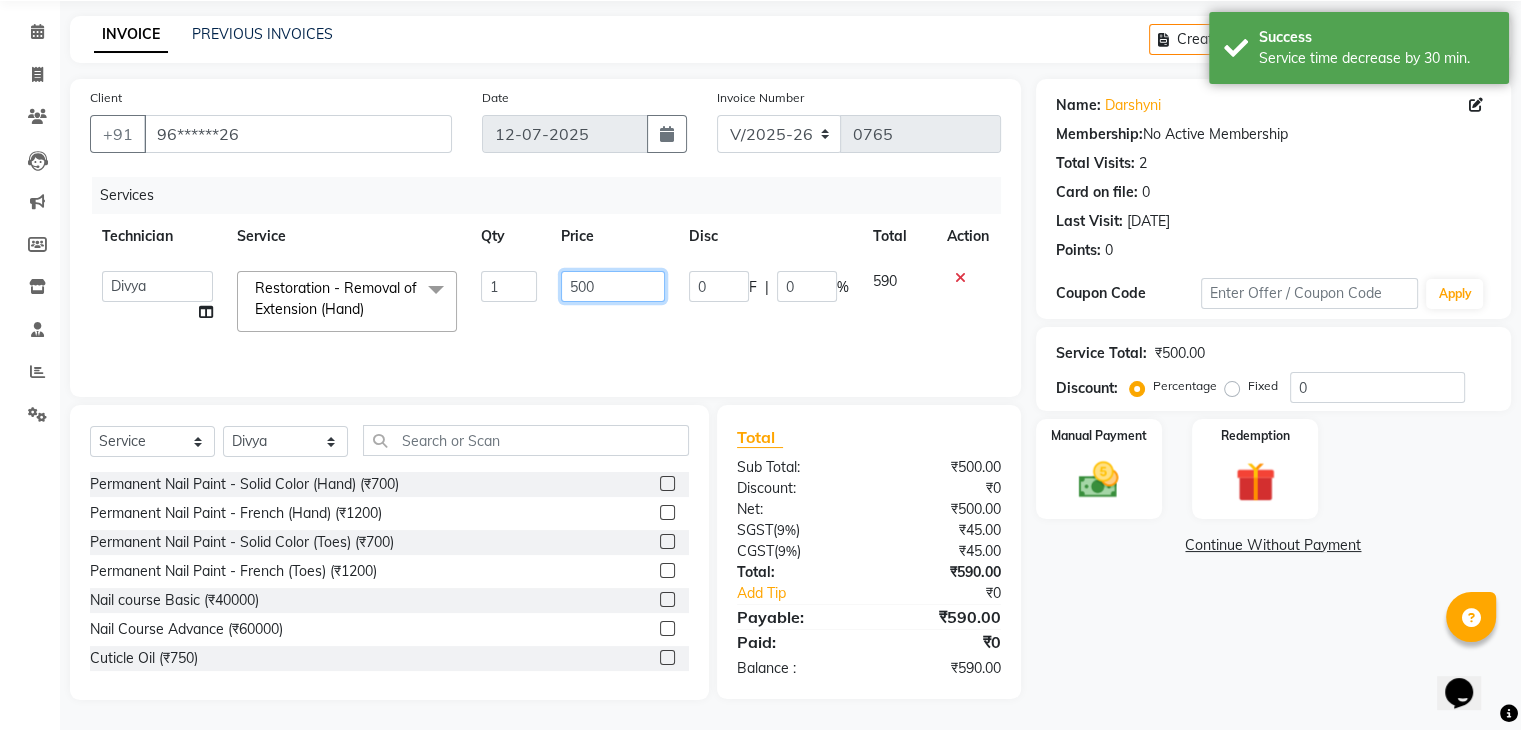 click on "500" 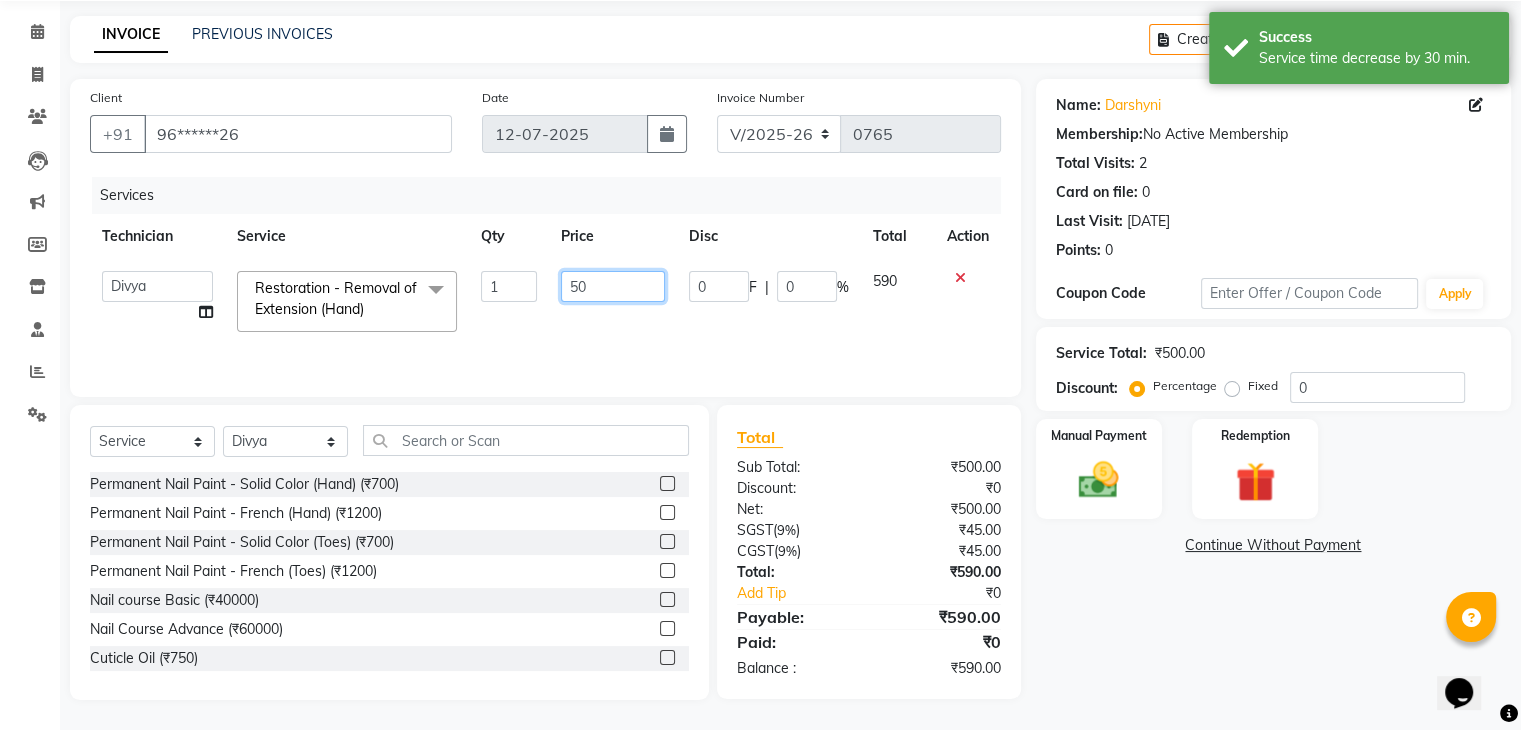type on "5" 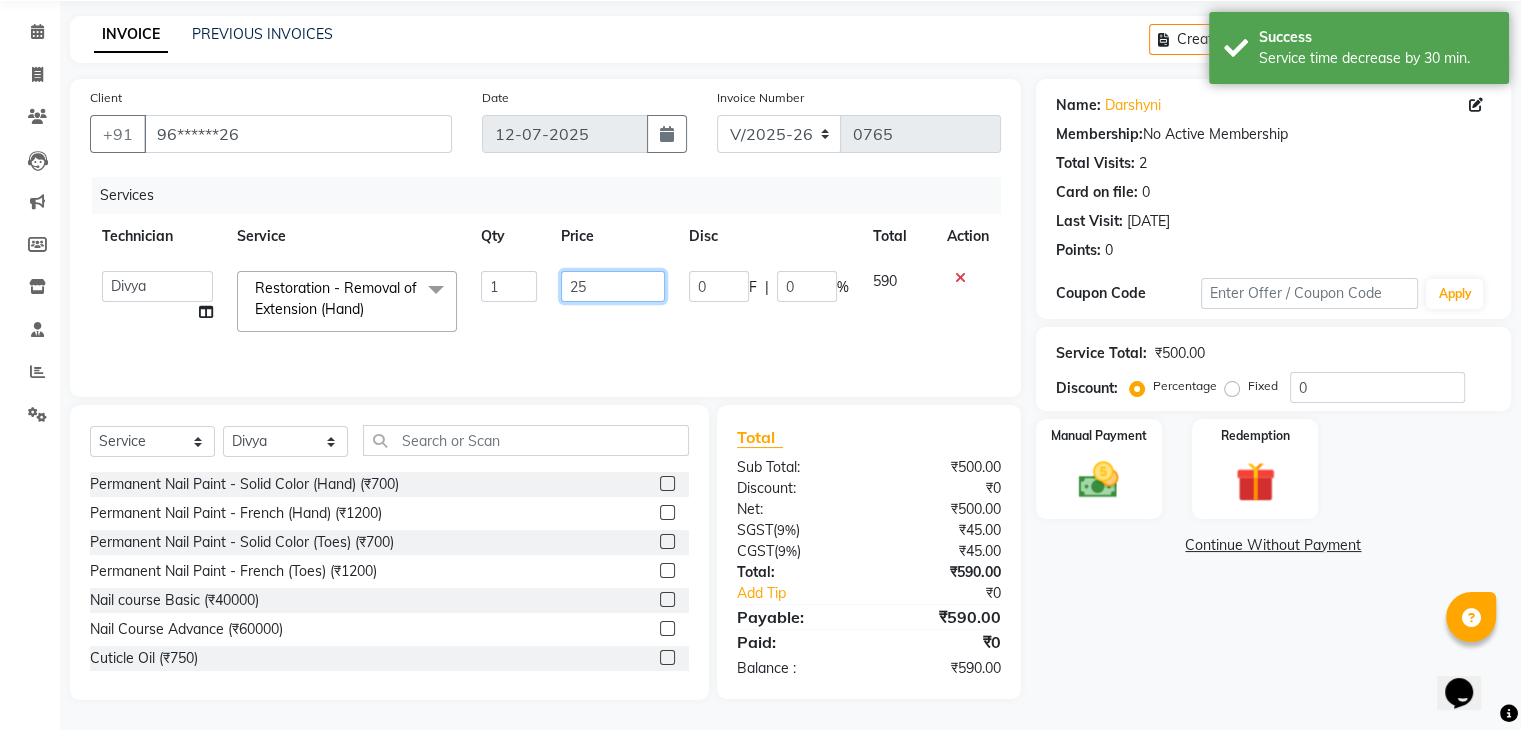type on "250" 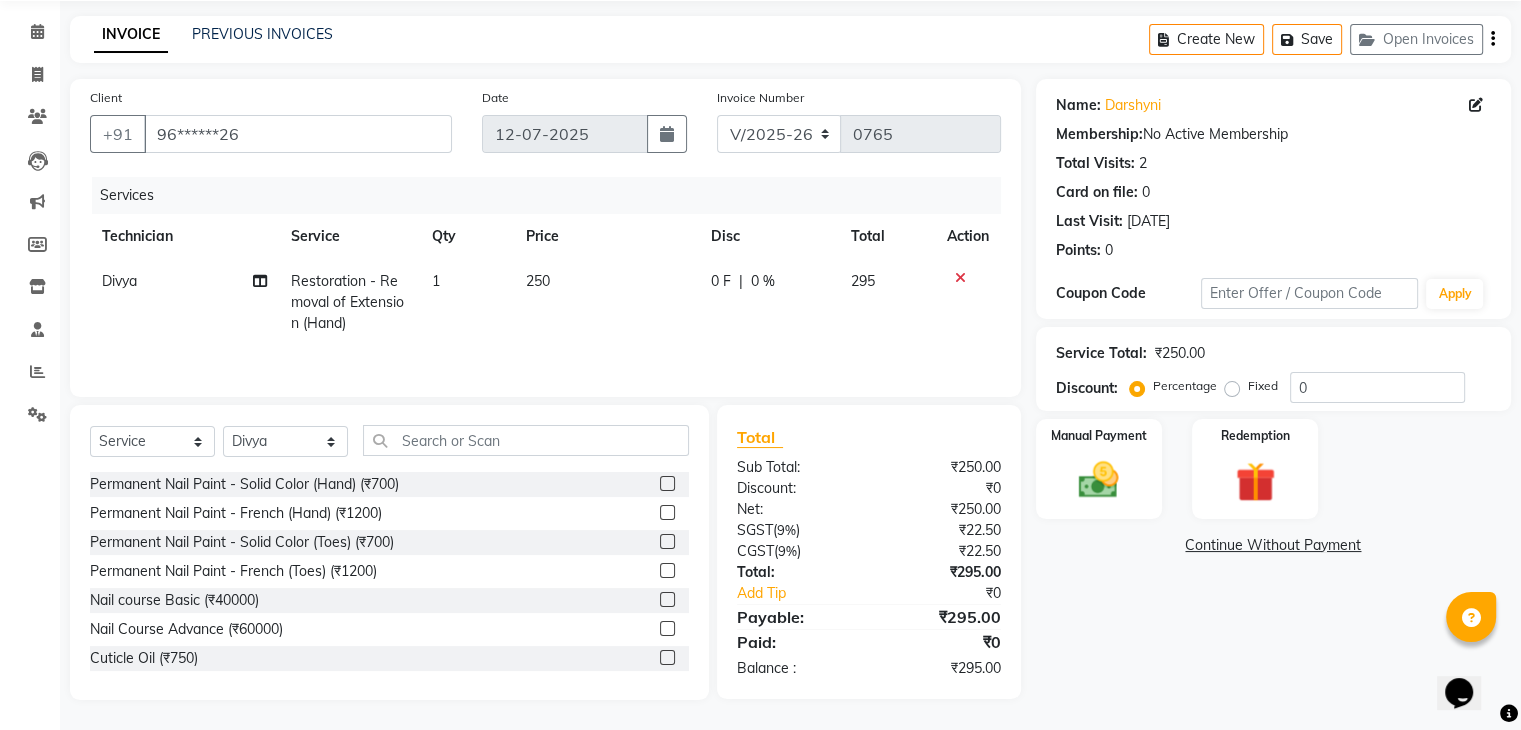 click on "Name: [PERSON_NAME]  Membership:  No Active Membership  Total Visits:  2 Card on file:  0 Last Visit:   [DATE] Points:   0  Coupon Code Apply Service Total:  ₹250.00  Discount:  Percentage   Fixed  0 Manual Payment Redemption  Continue Without Payment" 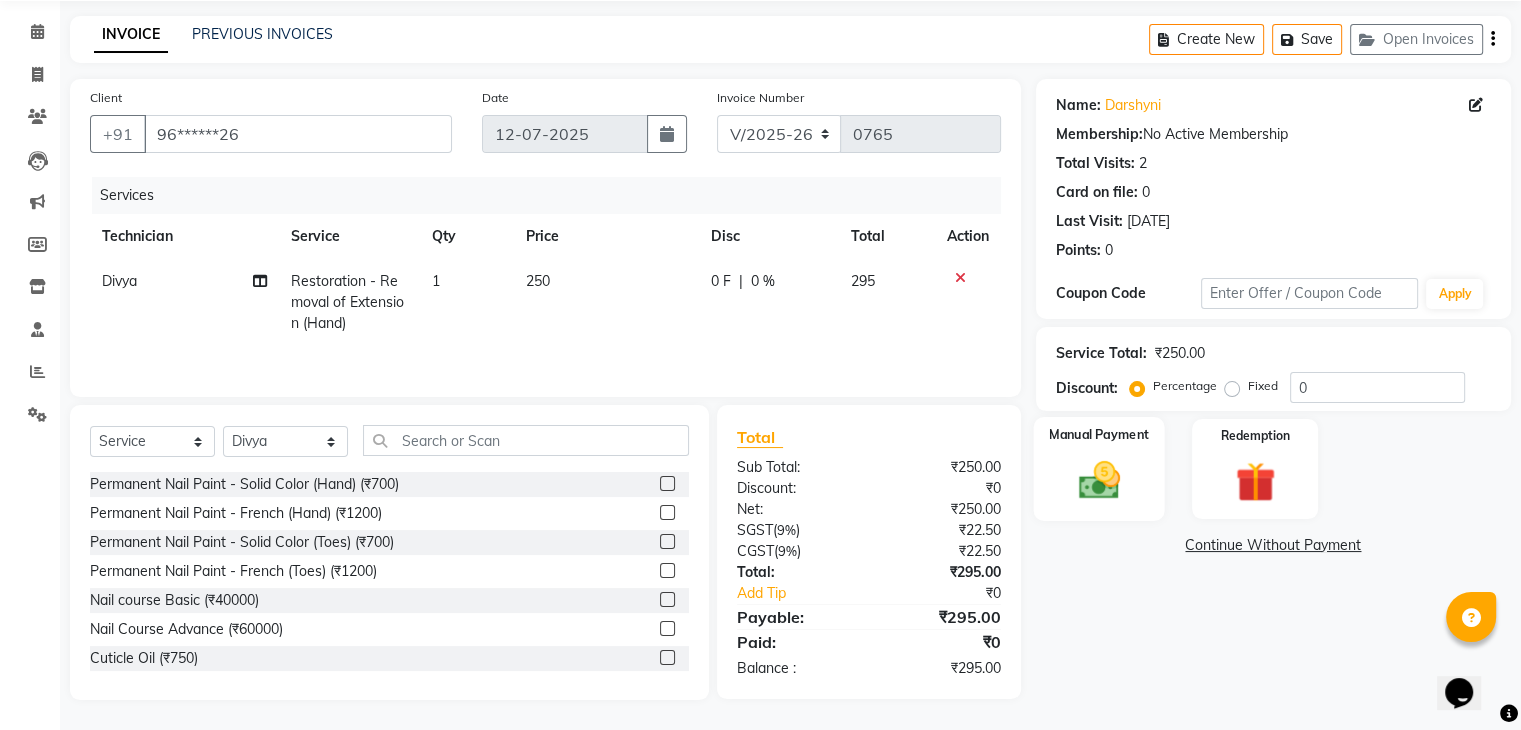 click on "Manual Payment" 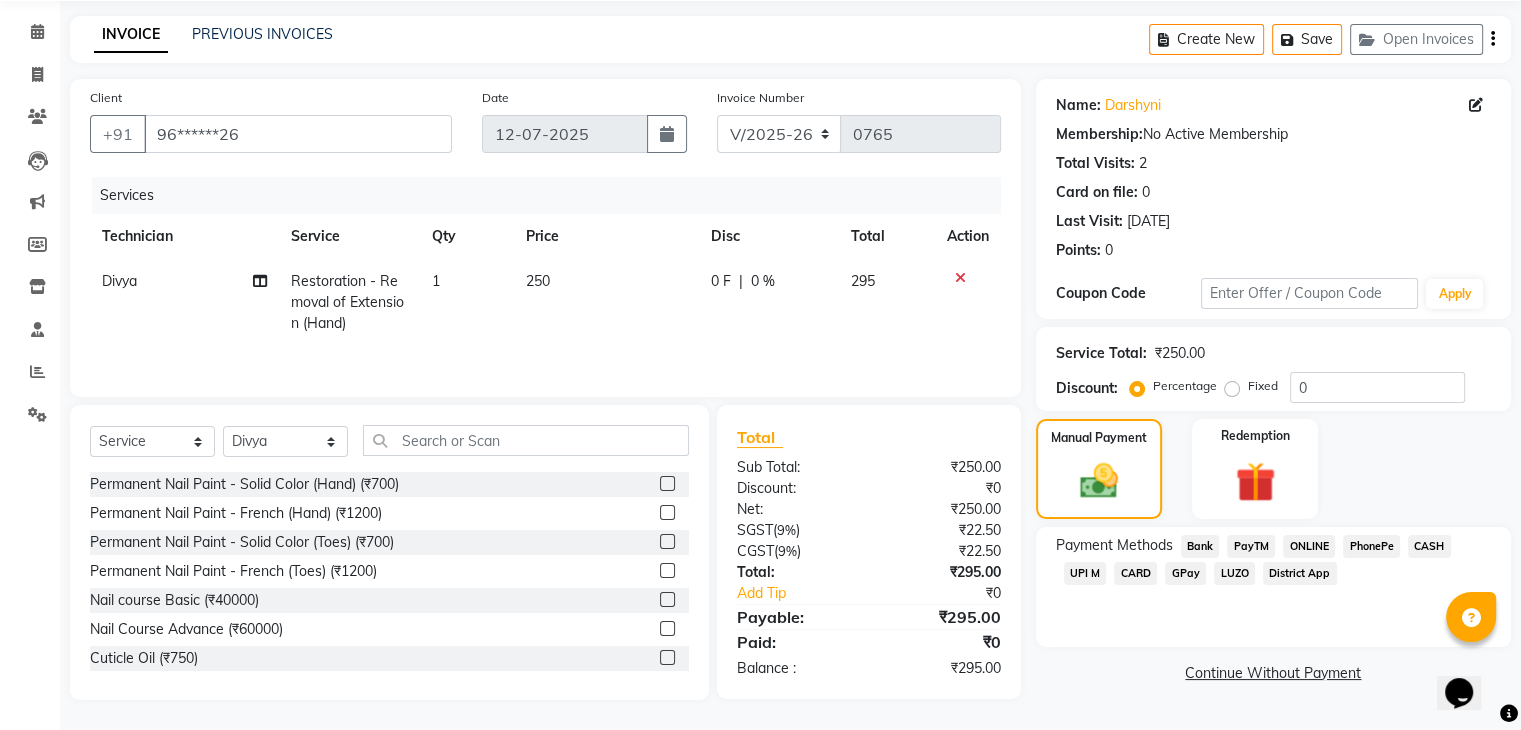 click on "CARD" 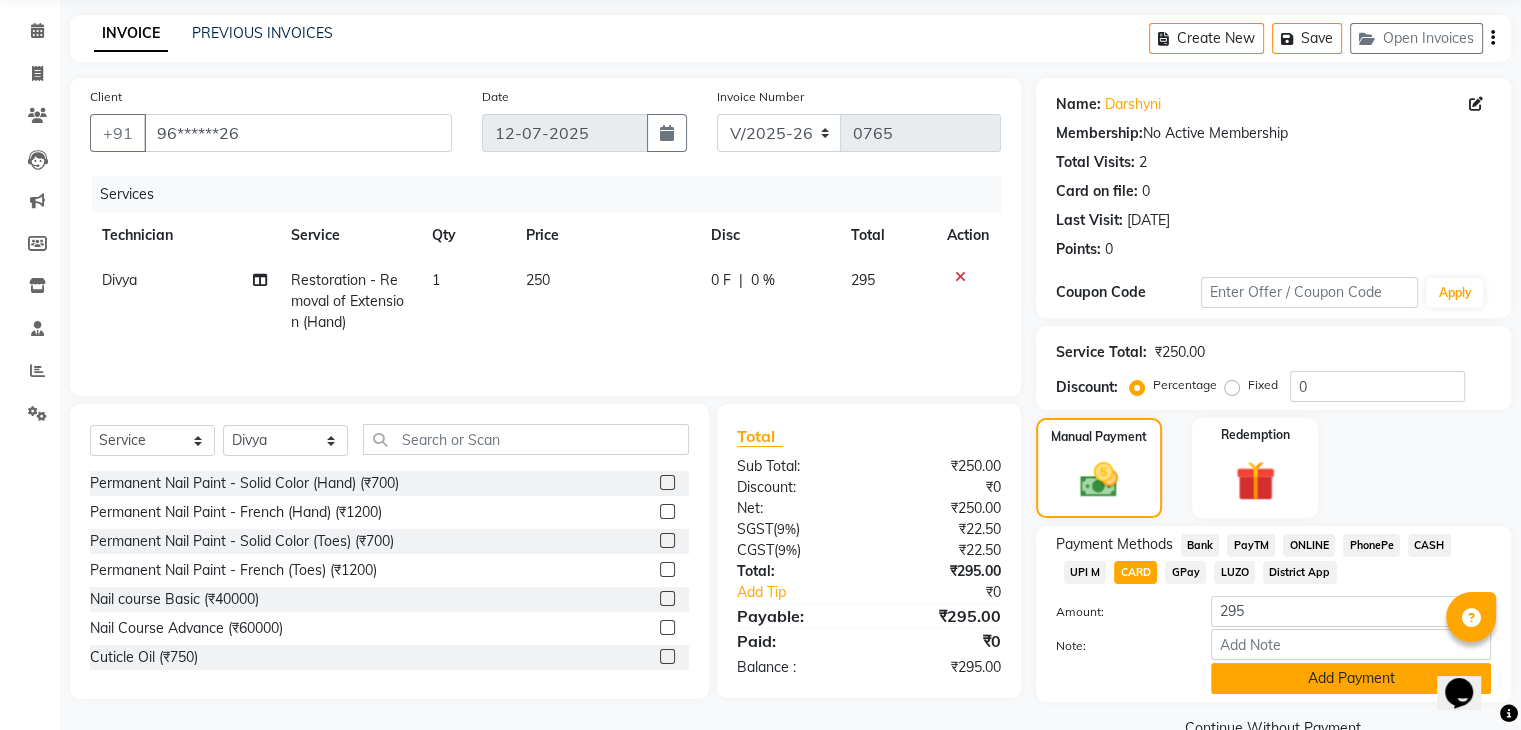 click on "Add Payment" 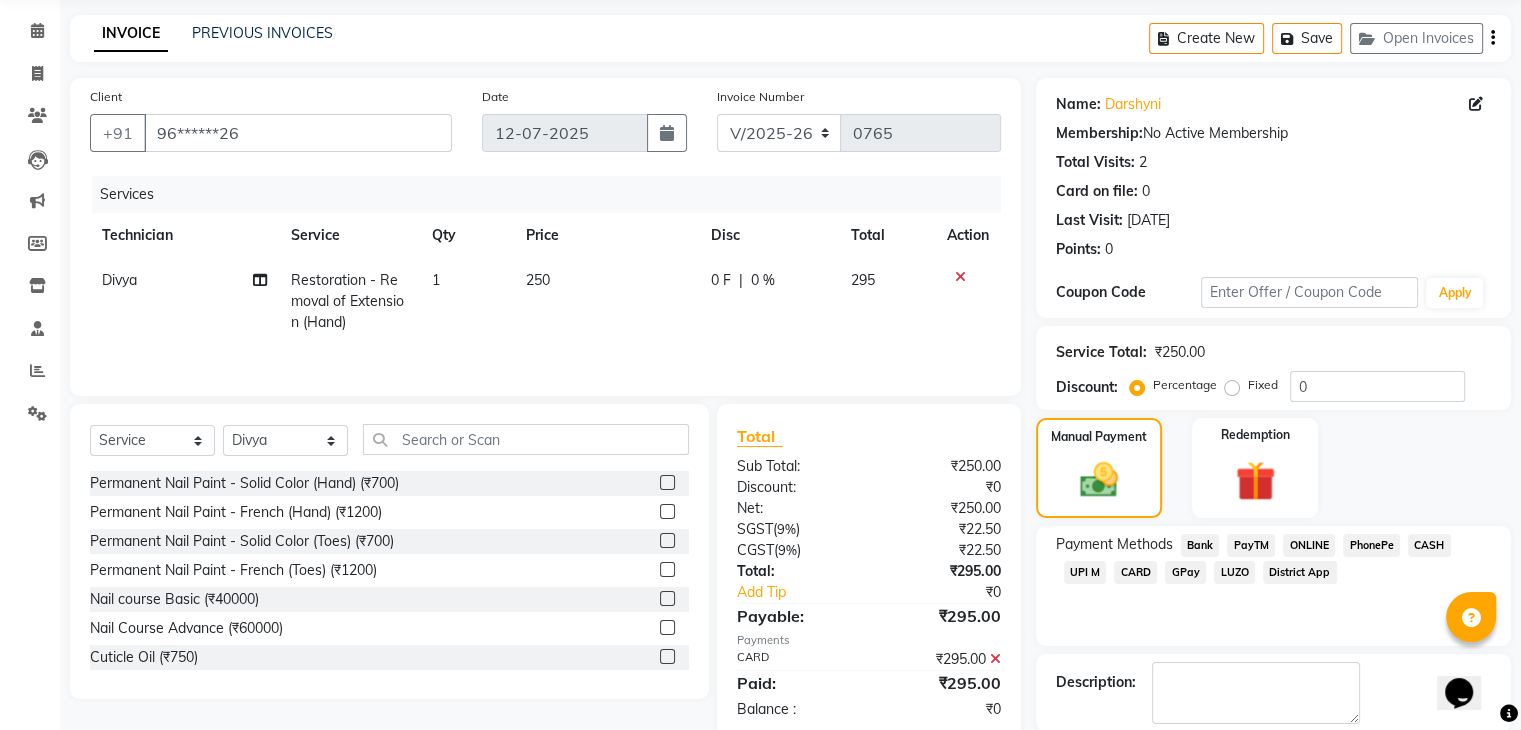 scroll, scrollTop: 171, scrollLeft: 0, axis: vertical 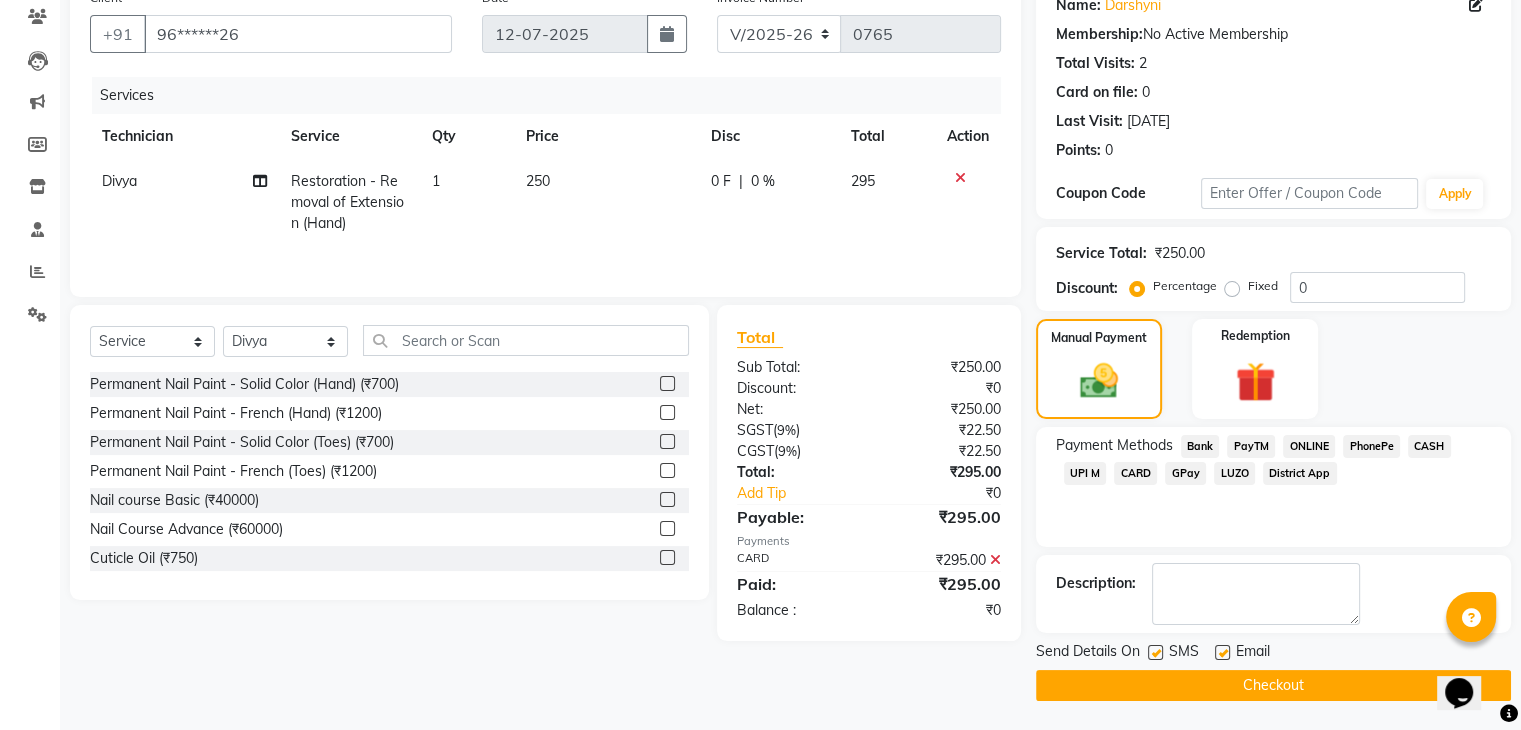 click on "Checkout" 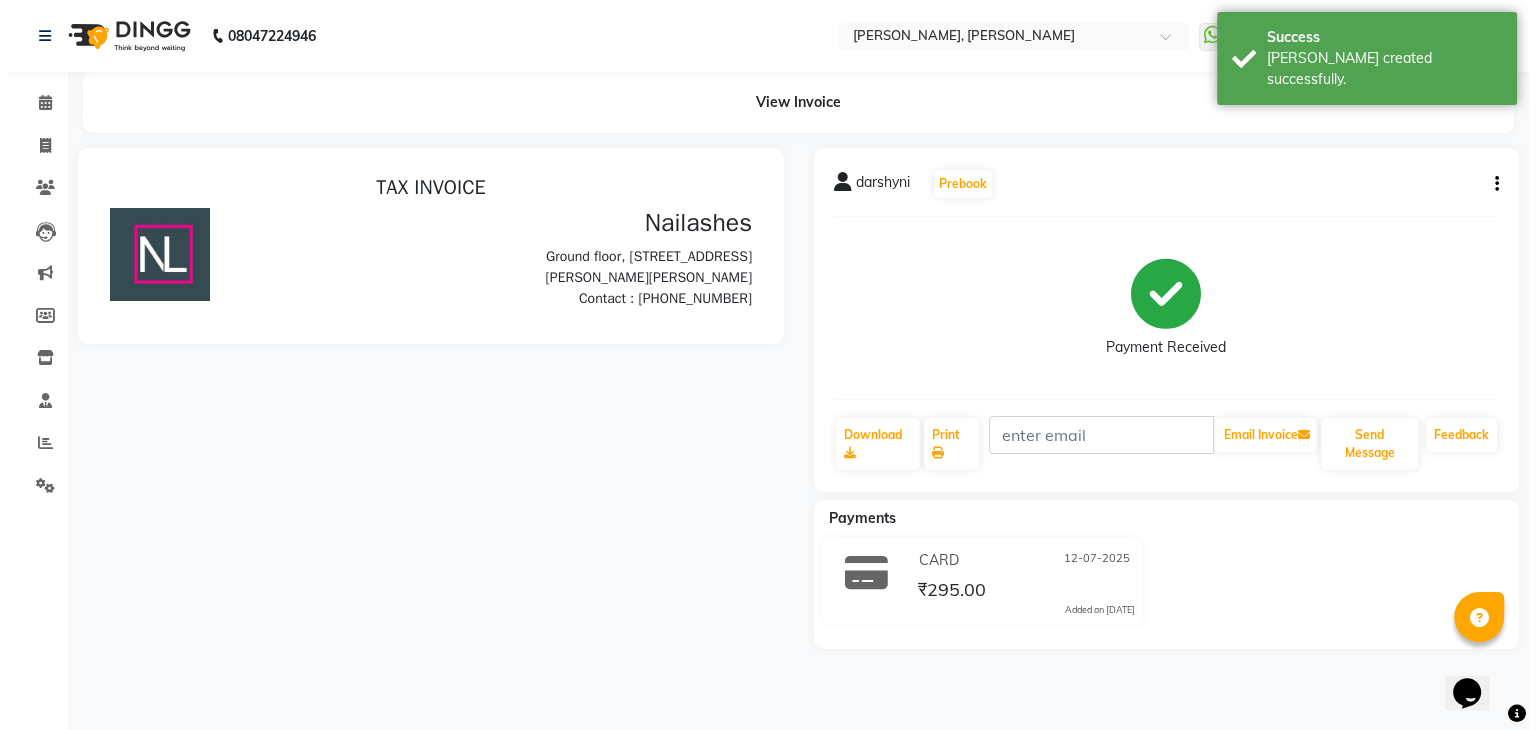 scroll, scrollTop: 0, scrollLeft: 0, axis: both 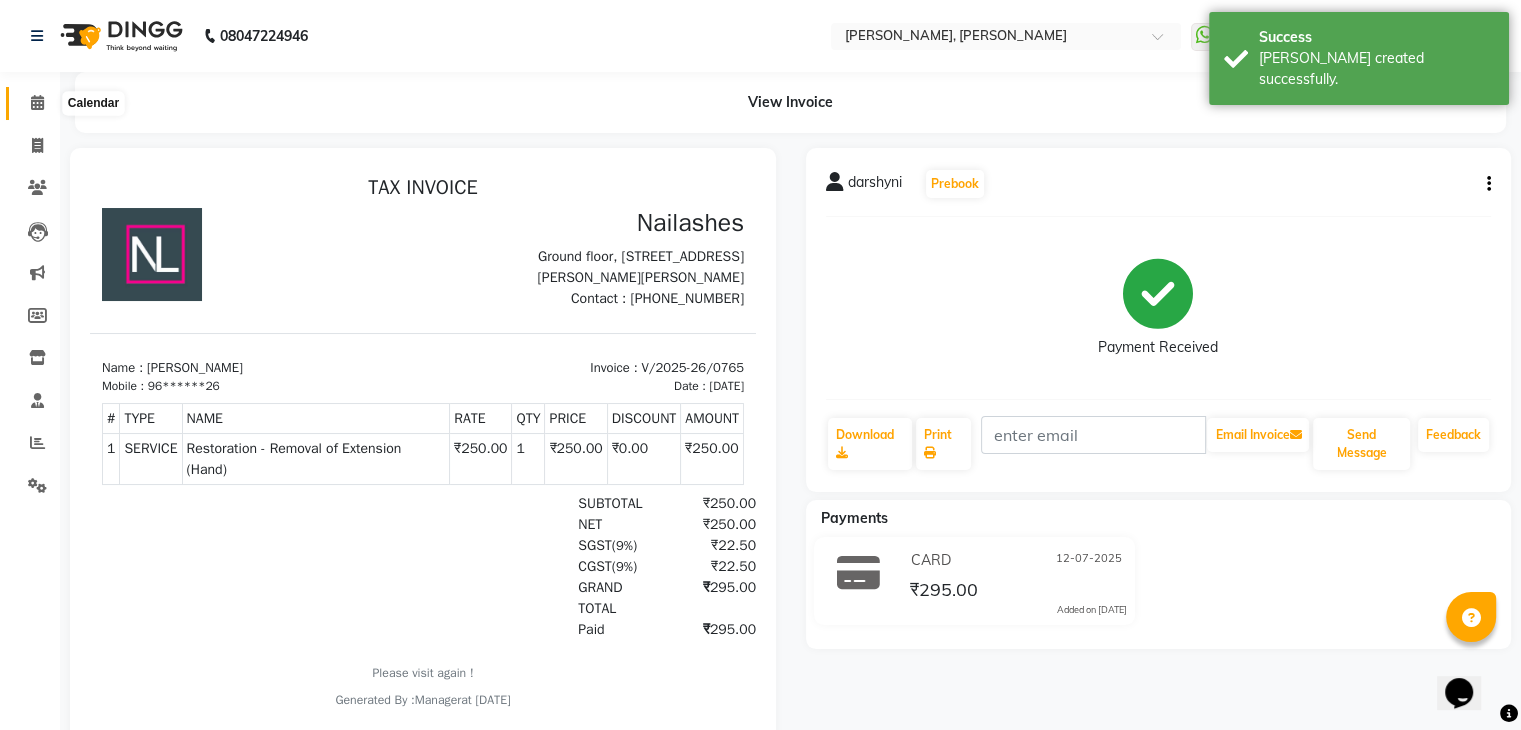 click 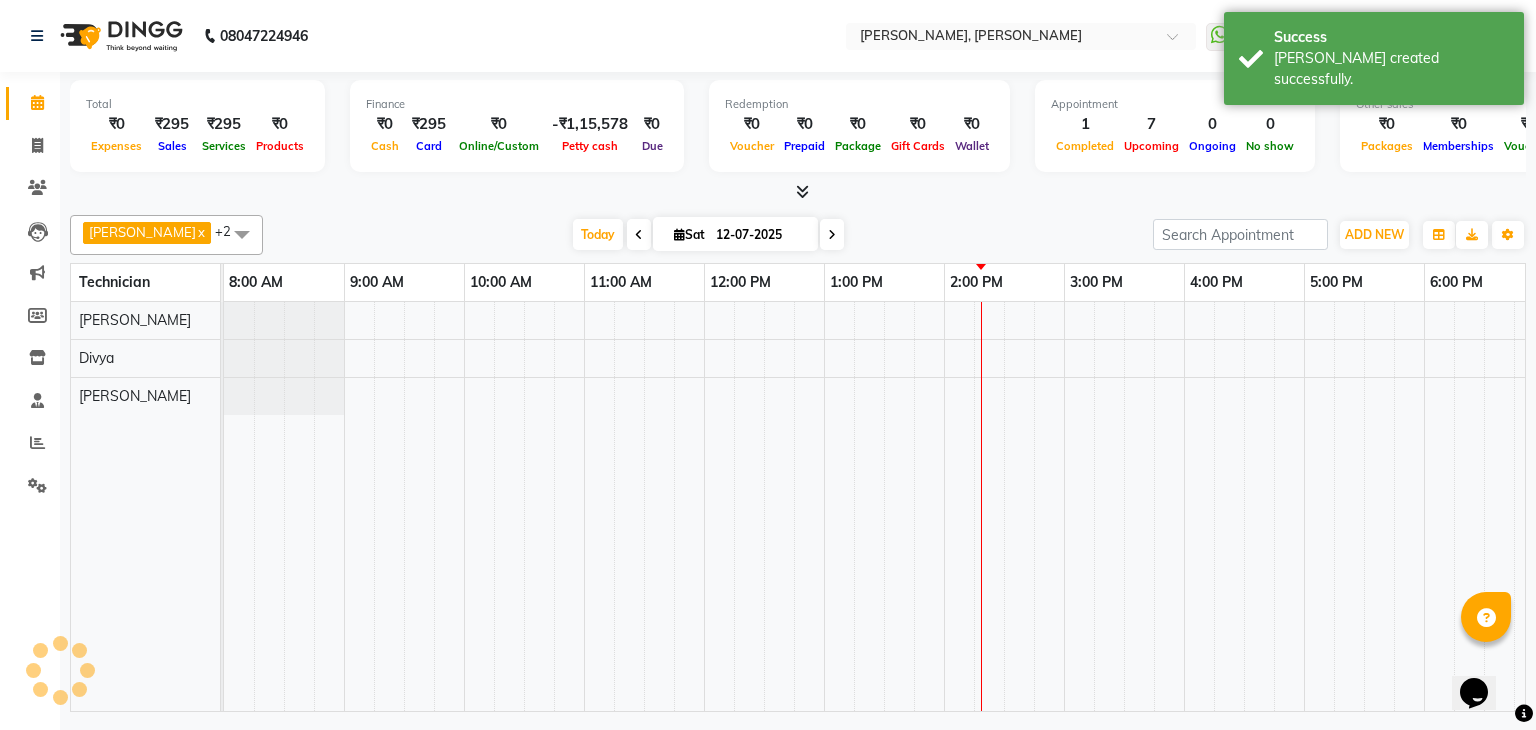 scroll, scrollTop: 0, scrollLeft: 258, axis: horizontal 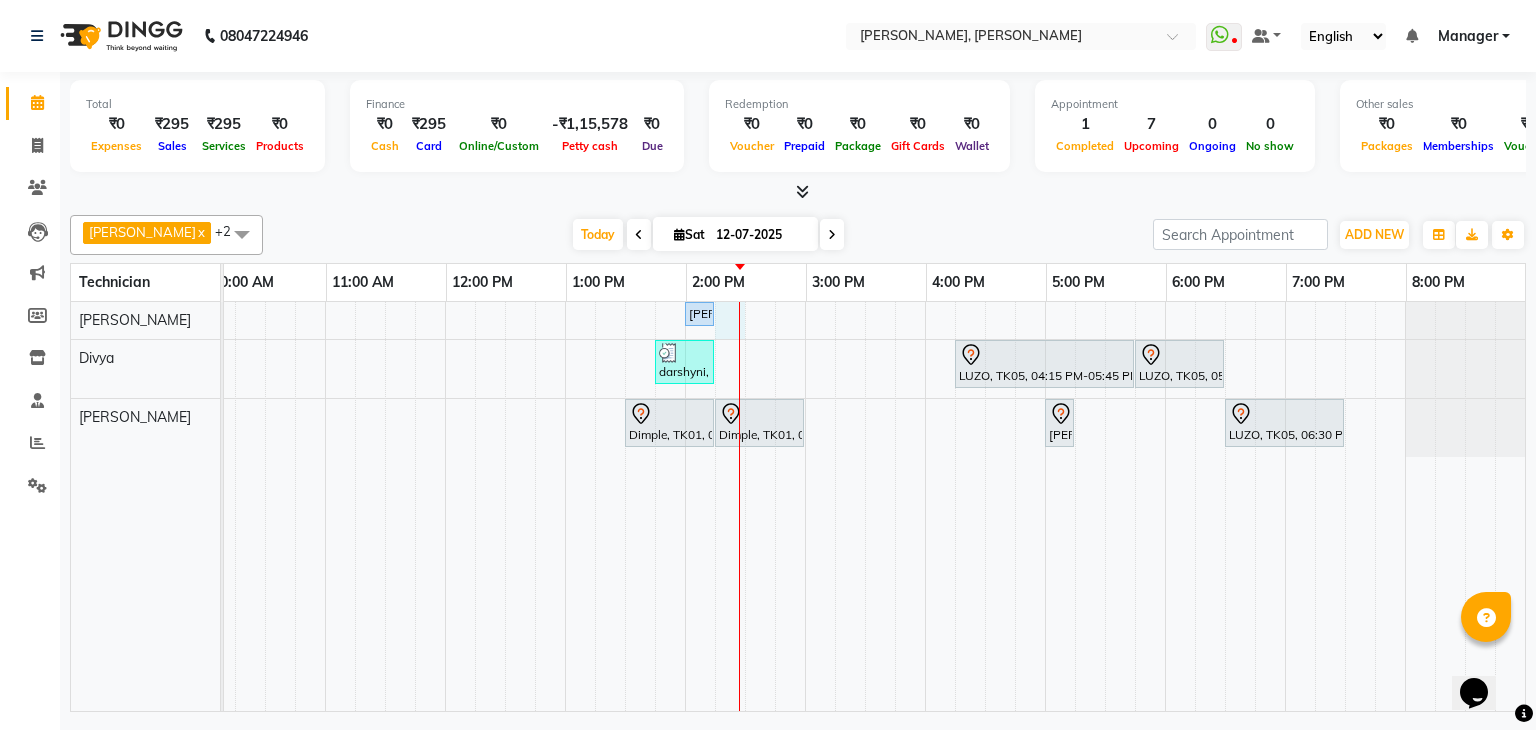 click on "[PERSON_NAME], TK07, 02:00 PM-02:15 PM, Permanent Nail Paint - Solid Color (Hand)     darshyni, TK08, 01:45 PM-02:15 PM, Restoration - Removal of Extension (Hand)             LUZO, TK05, 04:15 PM-05:45 PM, Eyelash Extension - Classic             LUZO, TK05, 05:45 PM-06:30 PM, Café H&F Pedicure             Dimple, TK01, 01:30 PM-02:15 PM, Permanent Nail Paint - Solid Color (Toes)             Dimple, TK01, 02:15 PM-03:00 PM, Permanent Nail Paint - Solid Color (Hand)             [PERSON_NAME] K, TK03, 05:00 PM-05:15 PM, Permanent Nail Paint - Solid Color (Hand)             LUZO, TK05, 06:30 PM-07:30 PM, Nail Extension - Acrylic (Hand)" at bounding box center [745, 506] 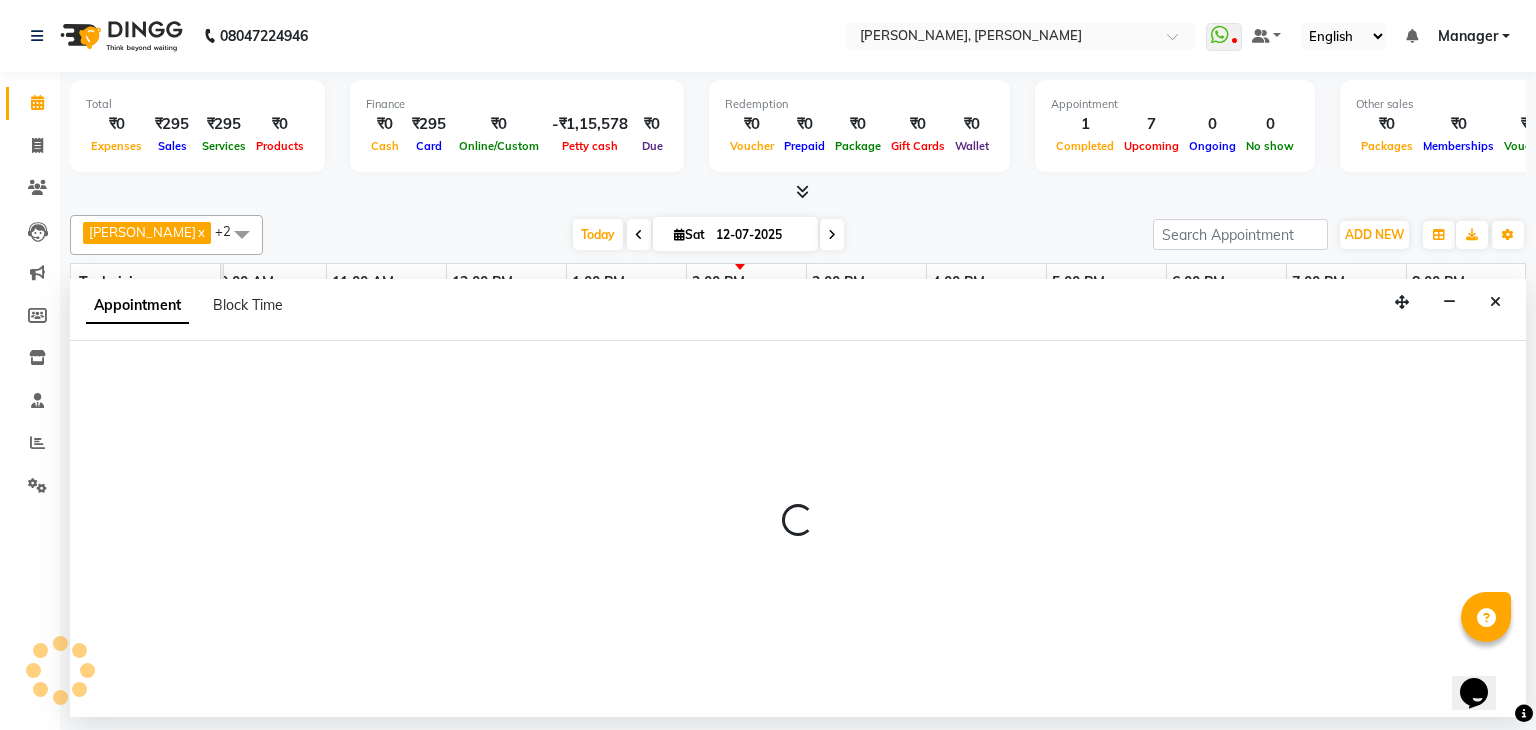 select on "54412" 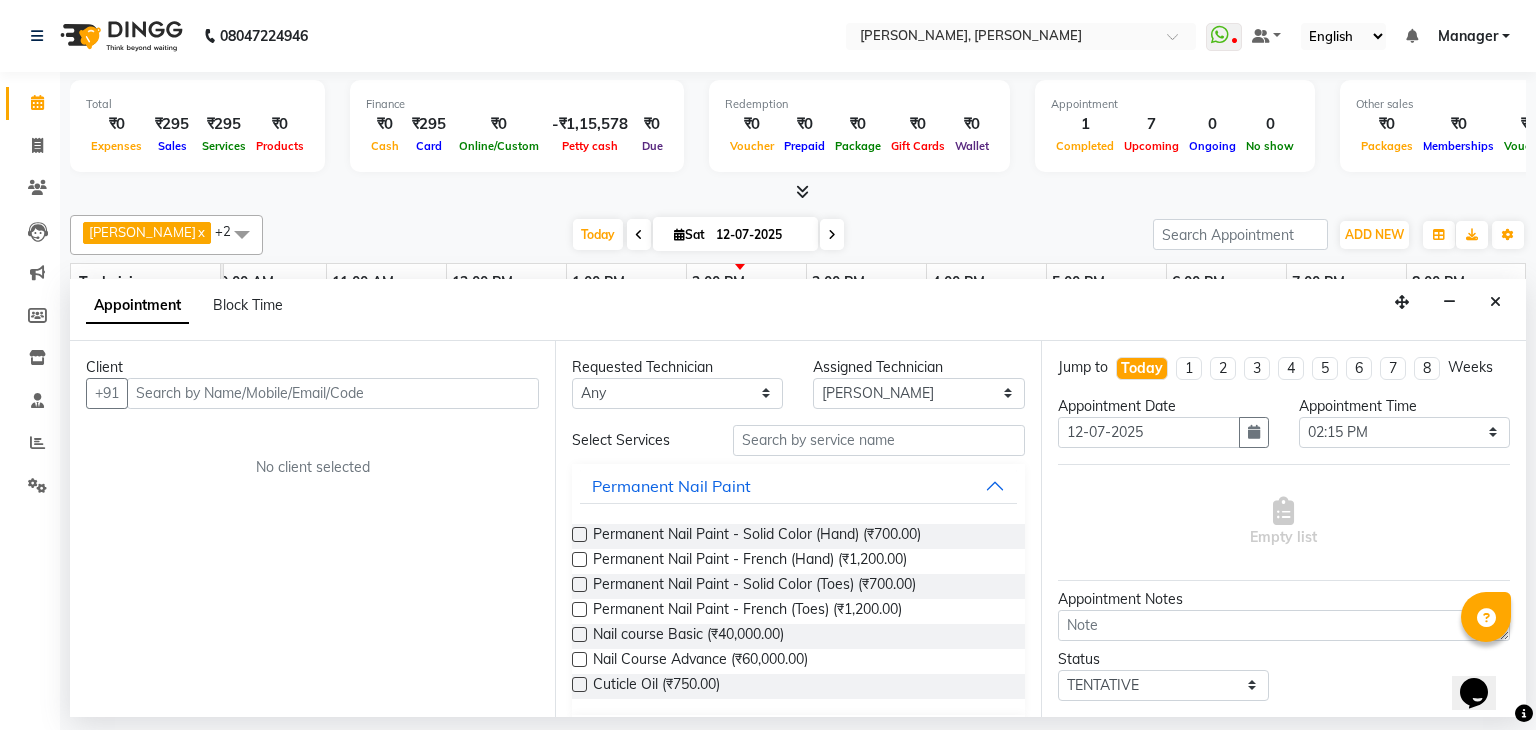 click at bounding box center [333, 393] 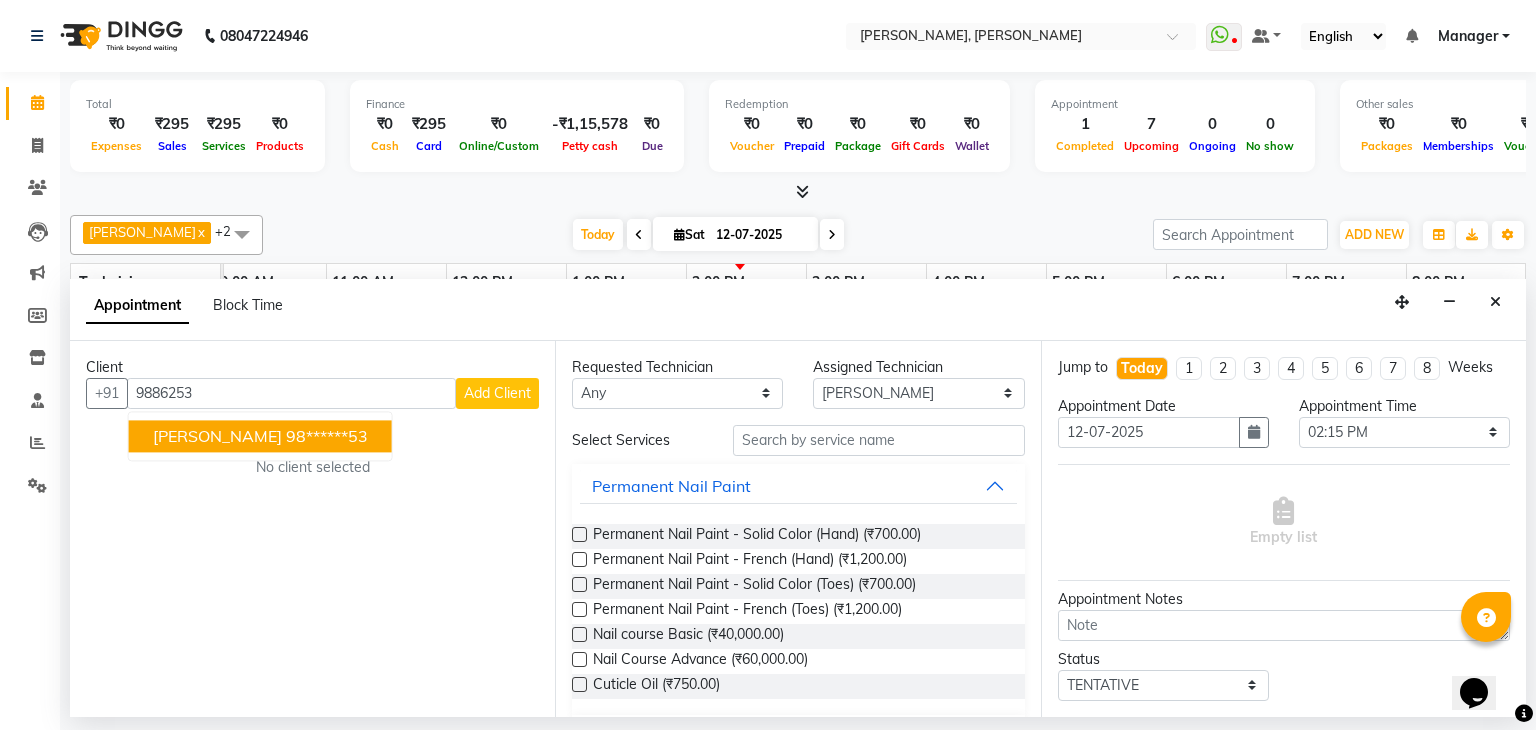 click on "98******53" at bounding box center (327, 436) 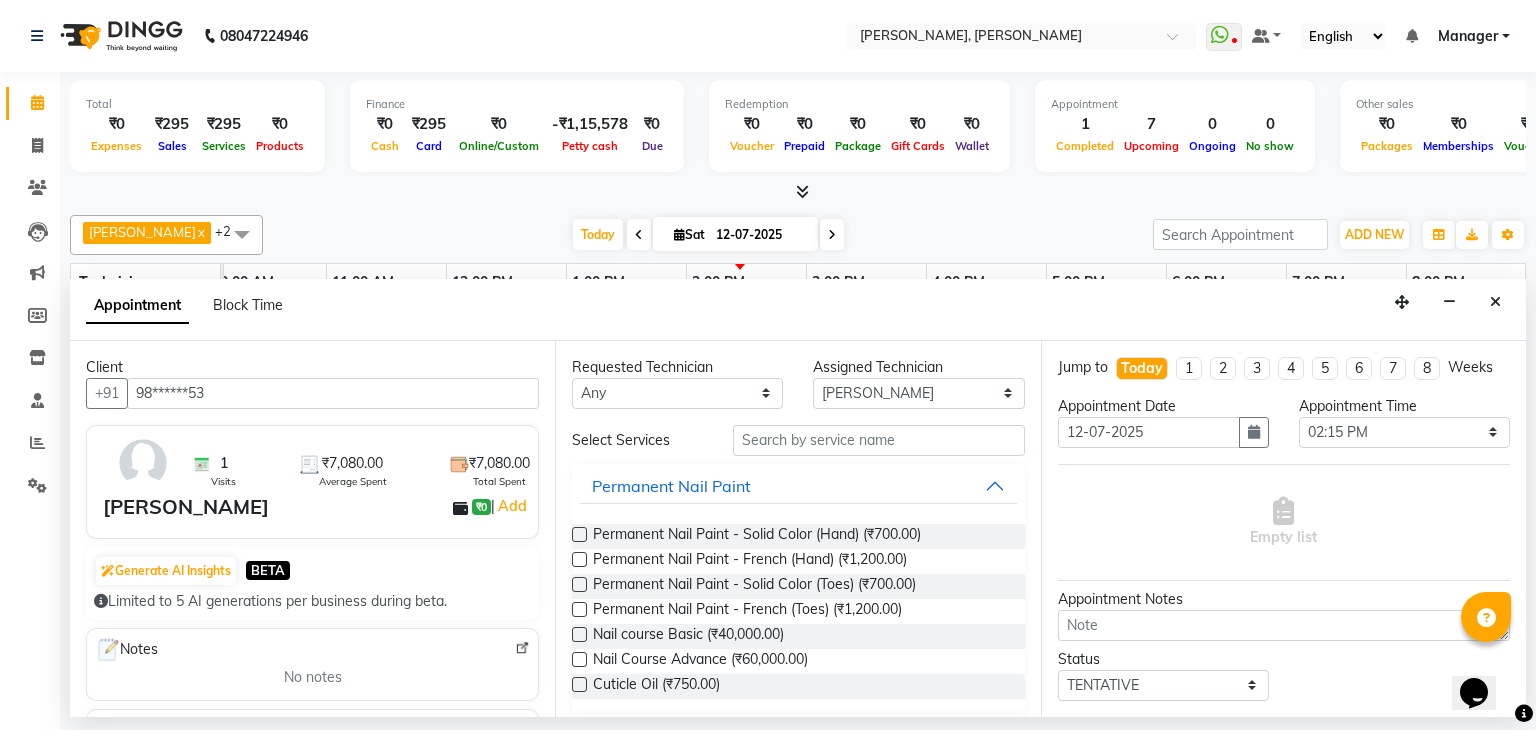 type on "98******53" 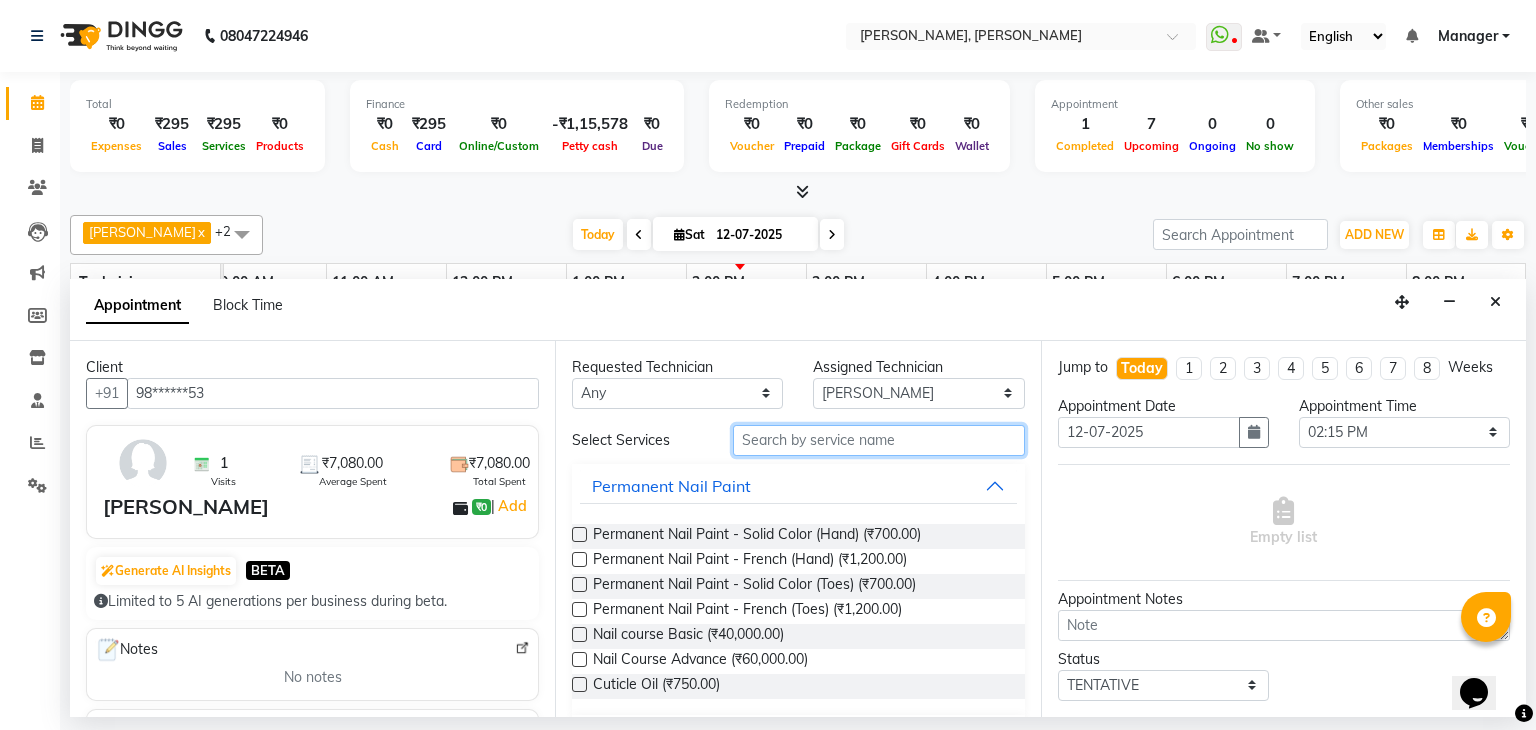 click at bounding box center [879, 440] 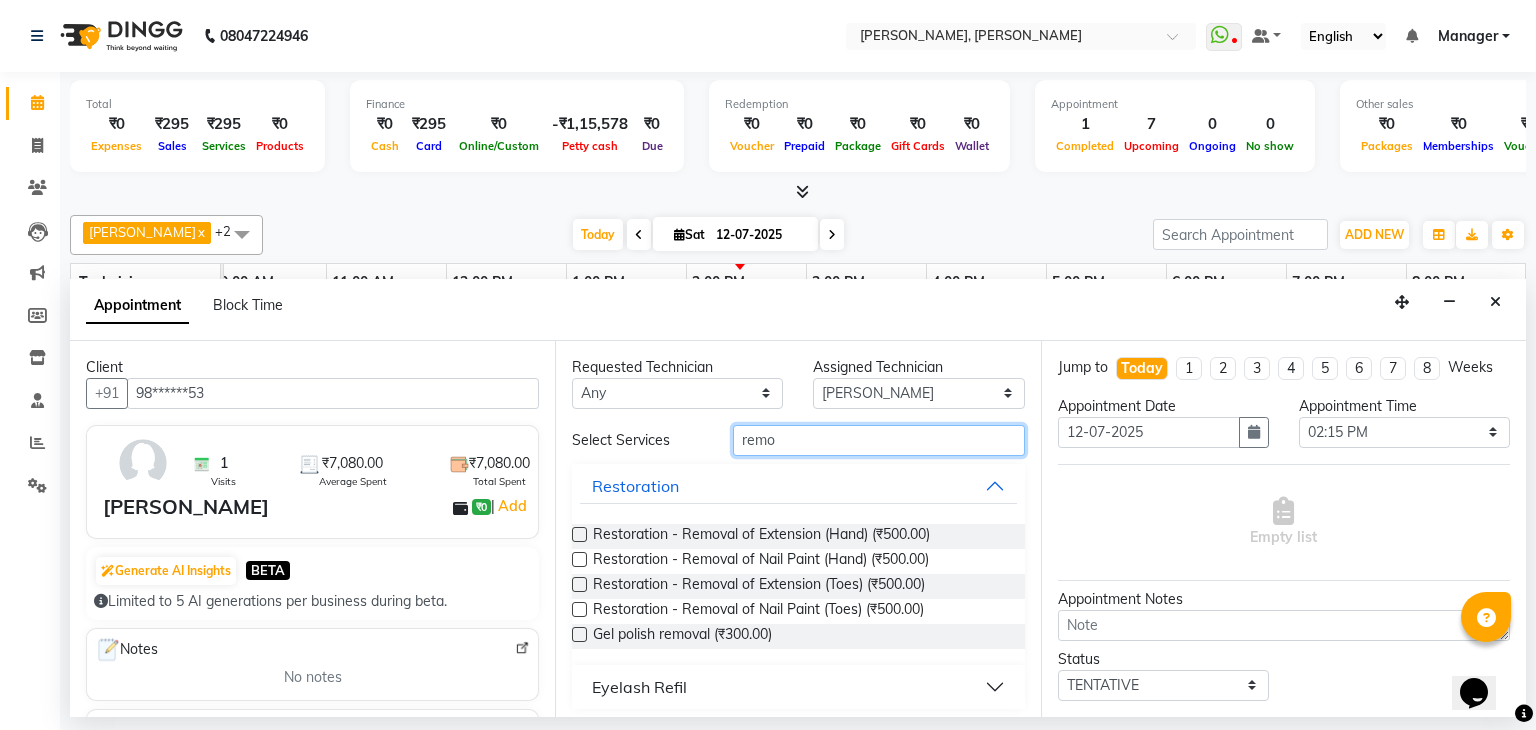 type on "remo" 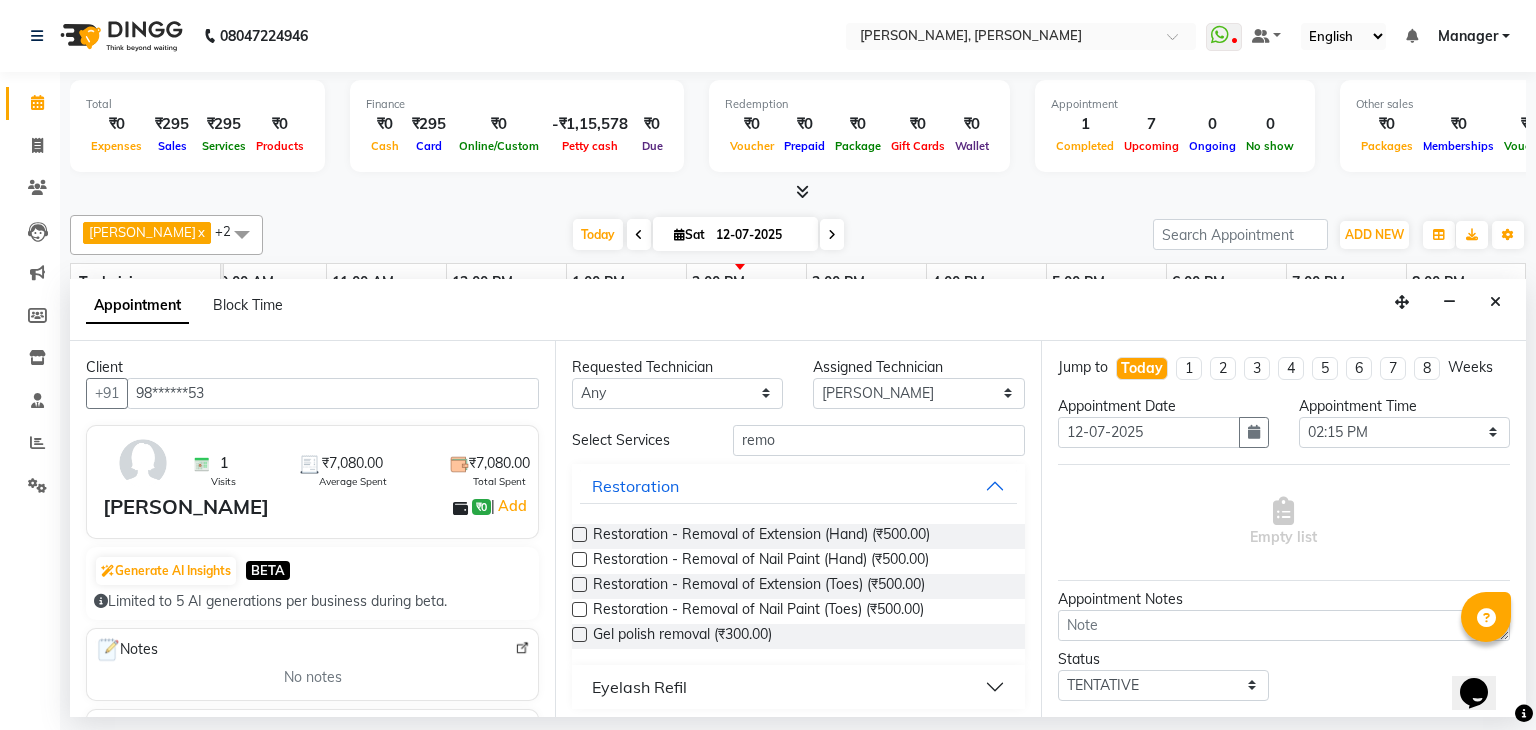 click at bounding box center (579, 534) 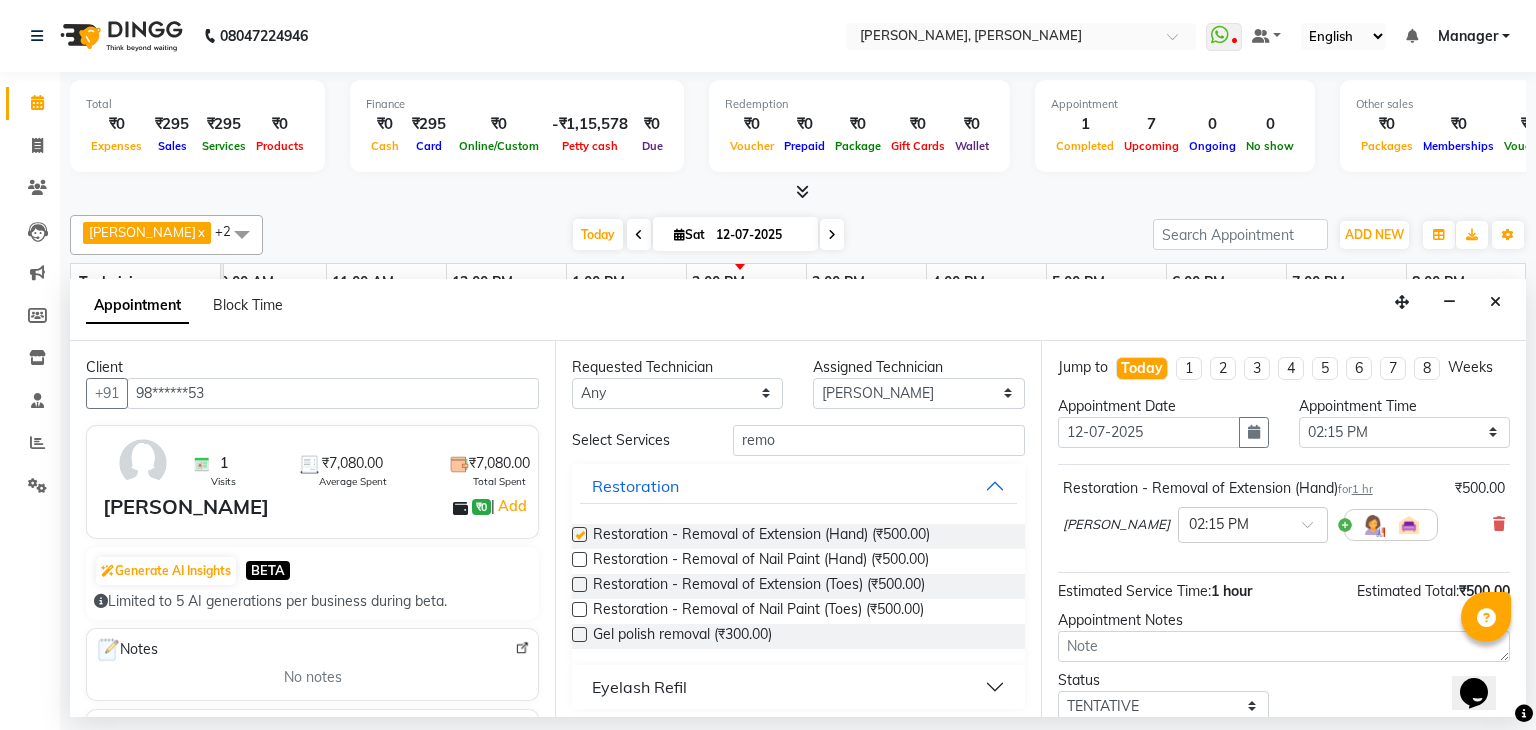 checkbox on "false" 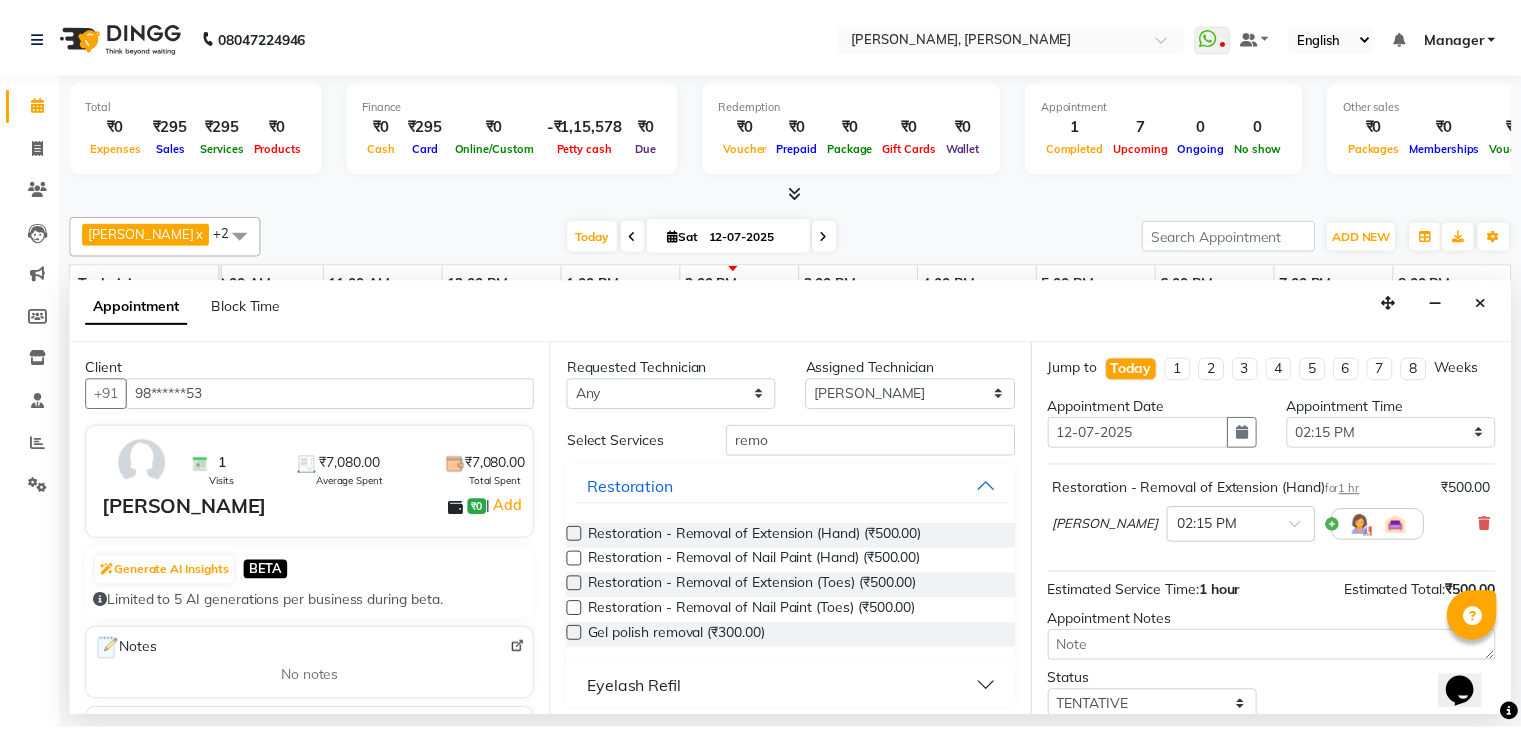 scroll, scrollTop: 130, scrollLeft: 0, axis: vertical 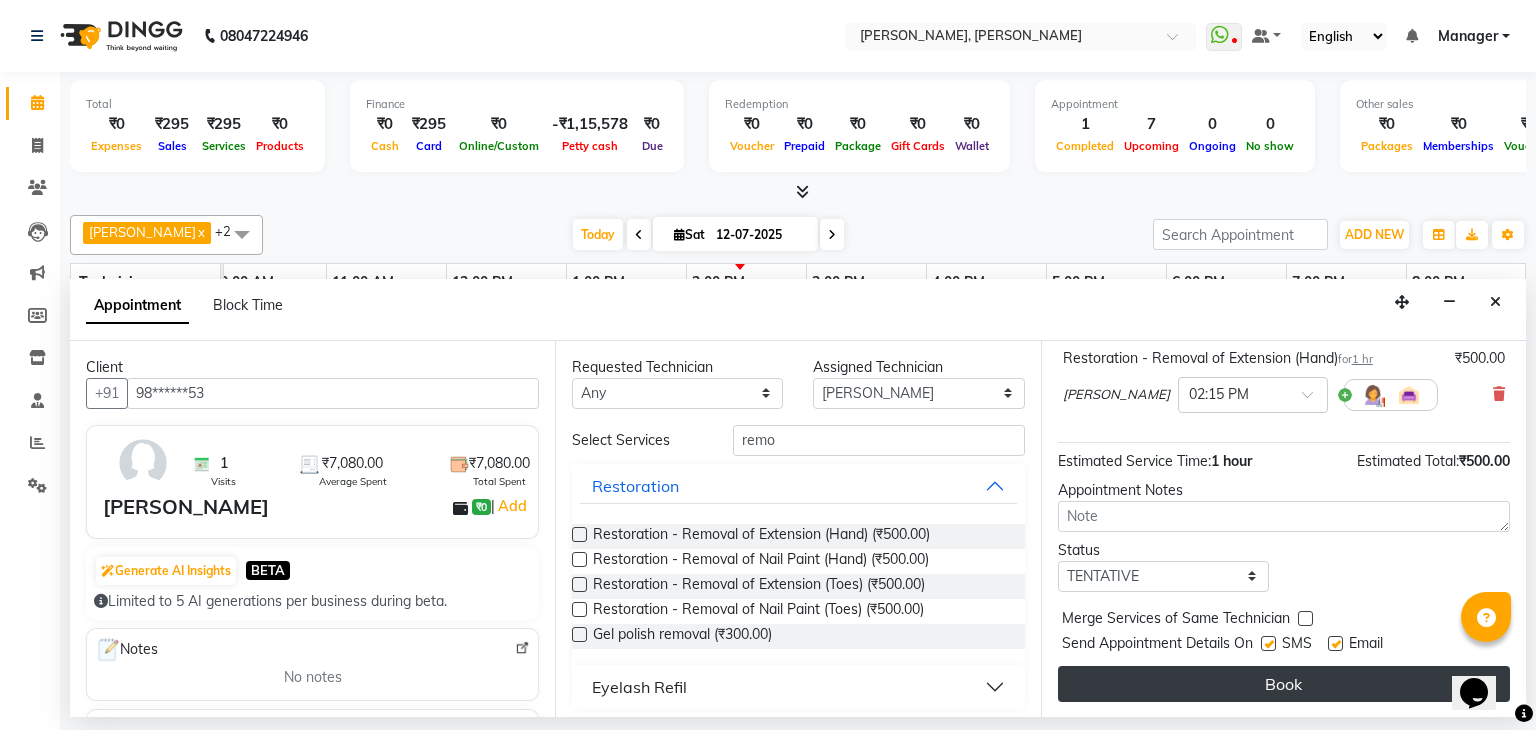 click on "Book" at bounding box center [1284, 684] 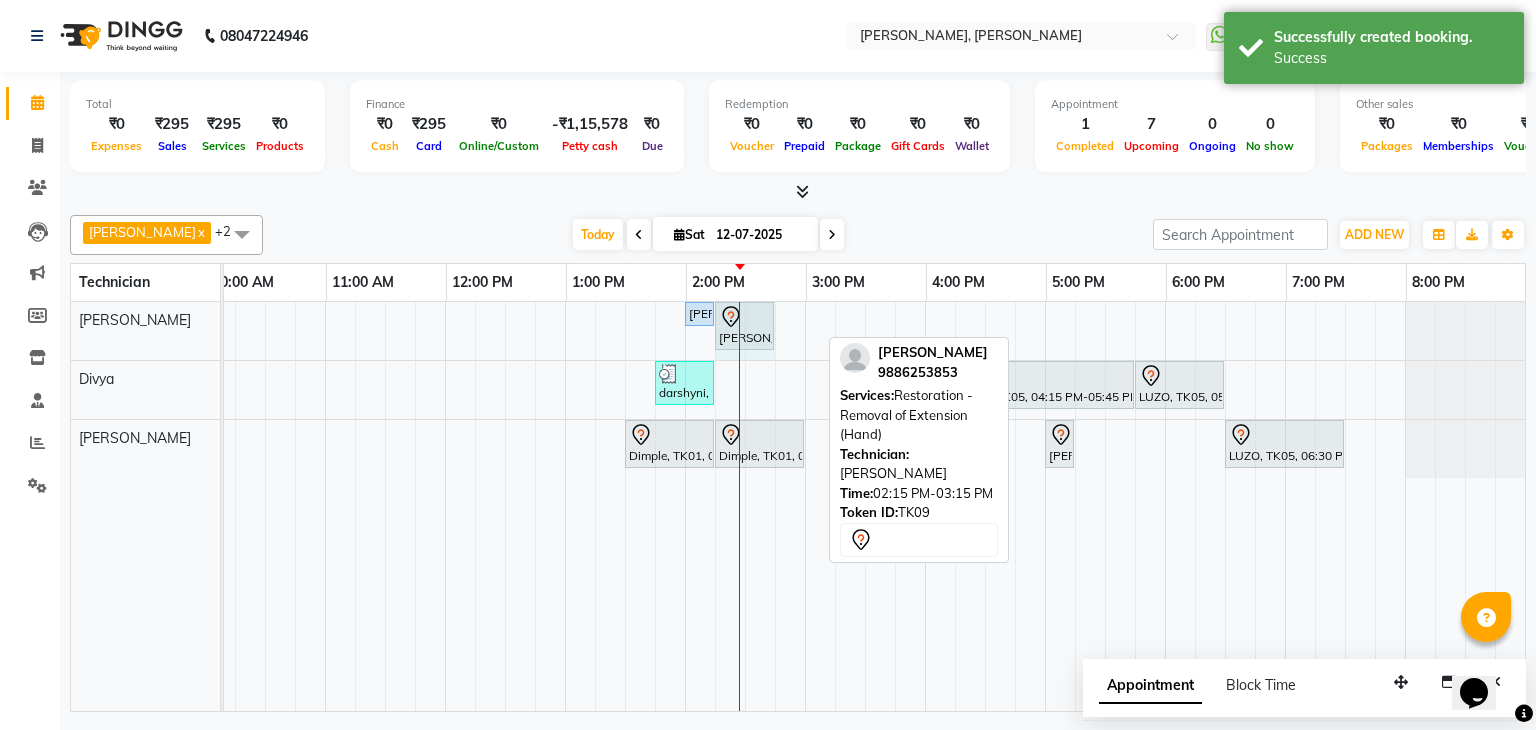 drag, startPoint x: 817, startPoint y: 314, endPoint x: 745, endPoint y: 313, distance: 72.00694 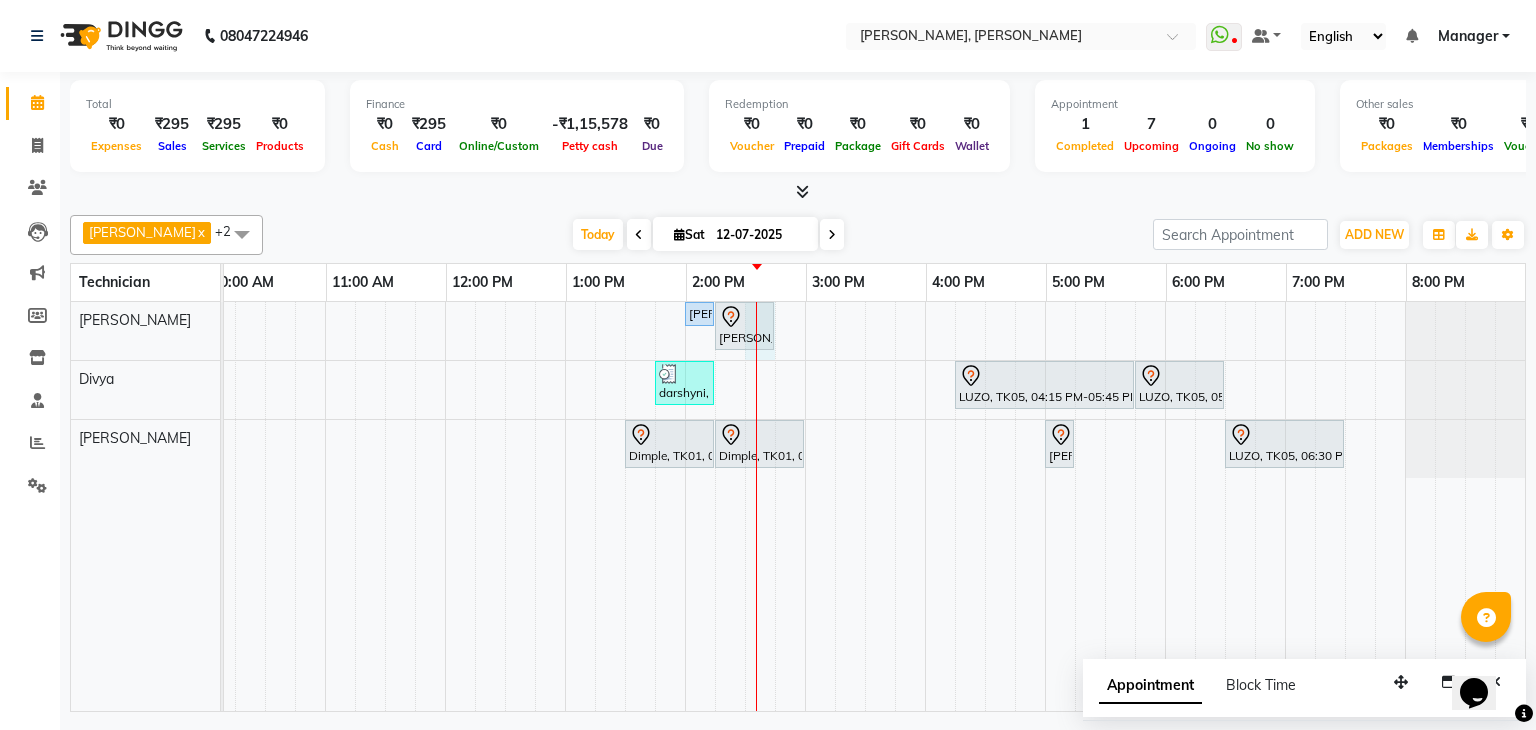 click at bounding box center (756, 506) 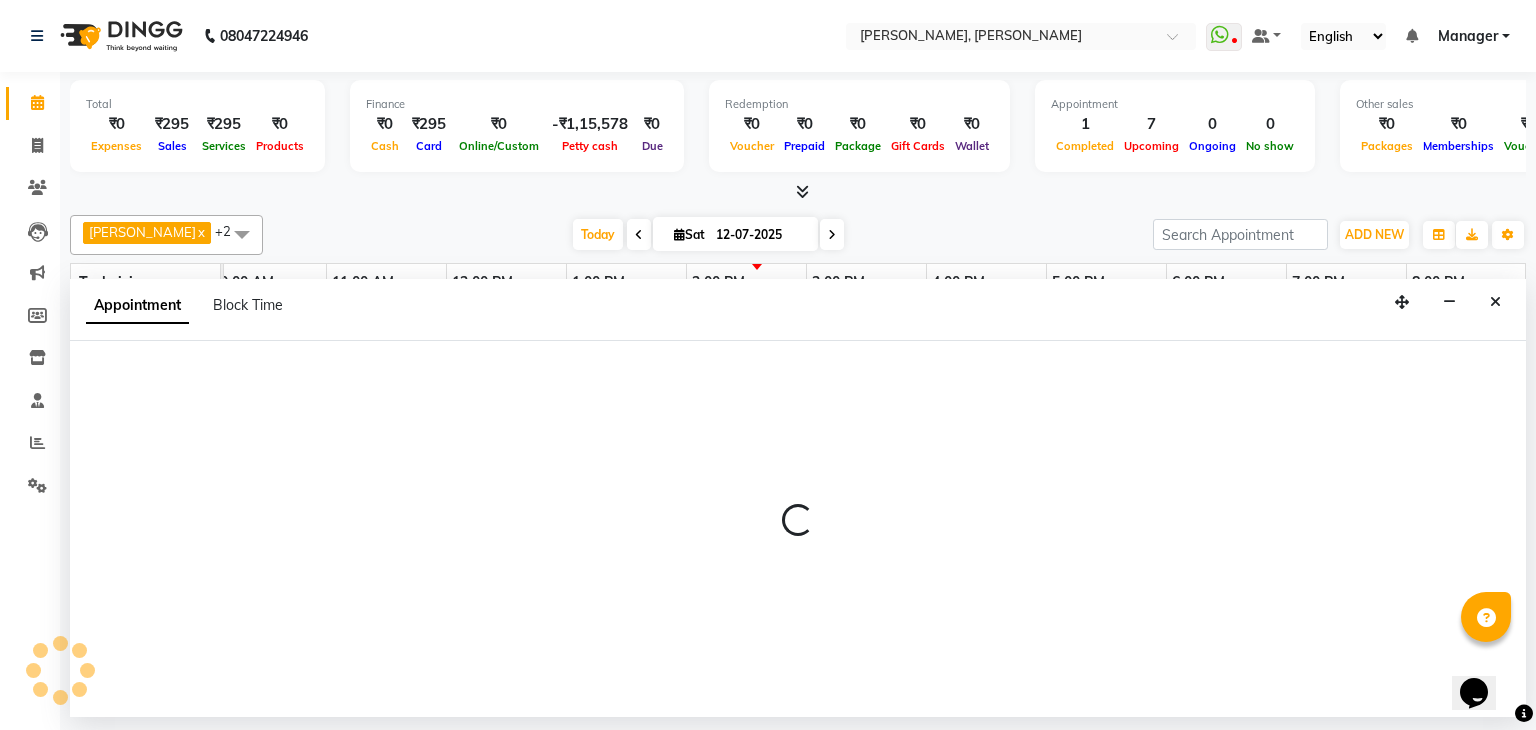 select on "54412" 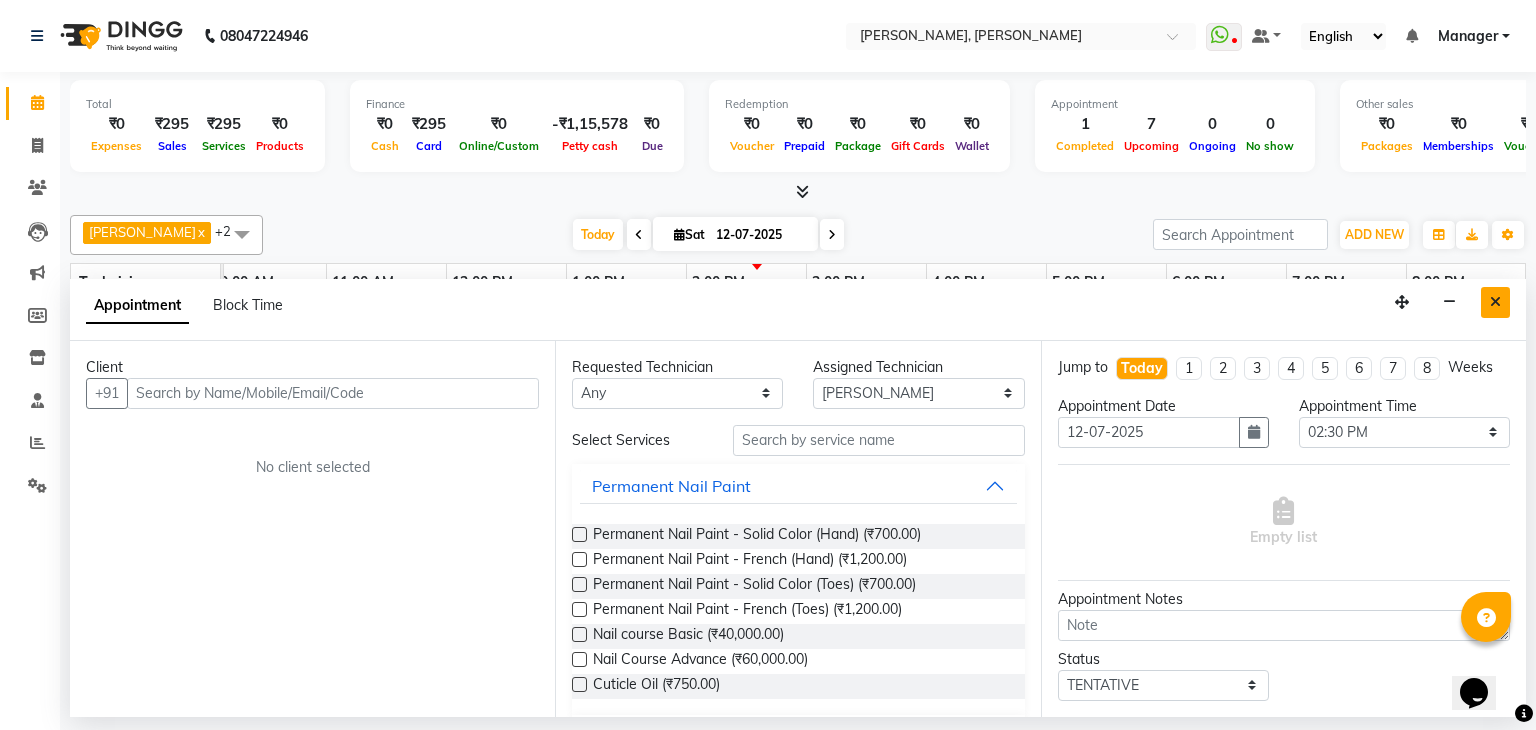 click at bounding box center (1495, 302) 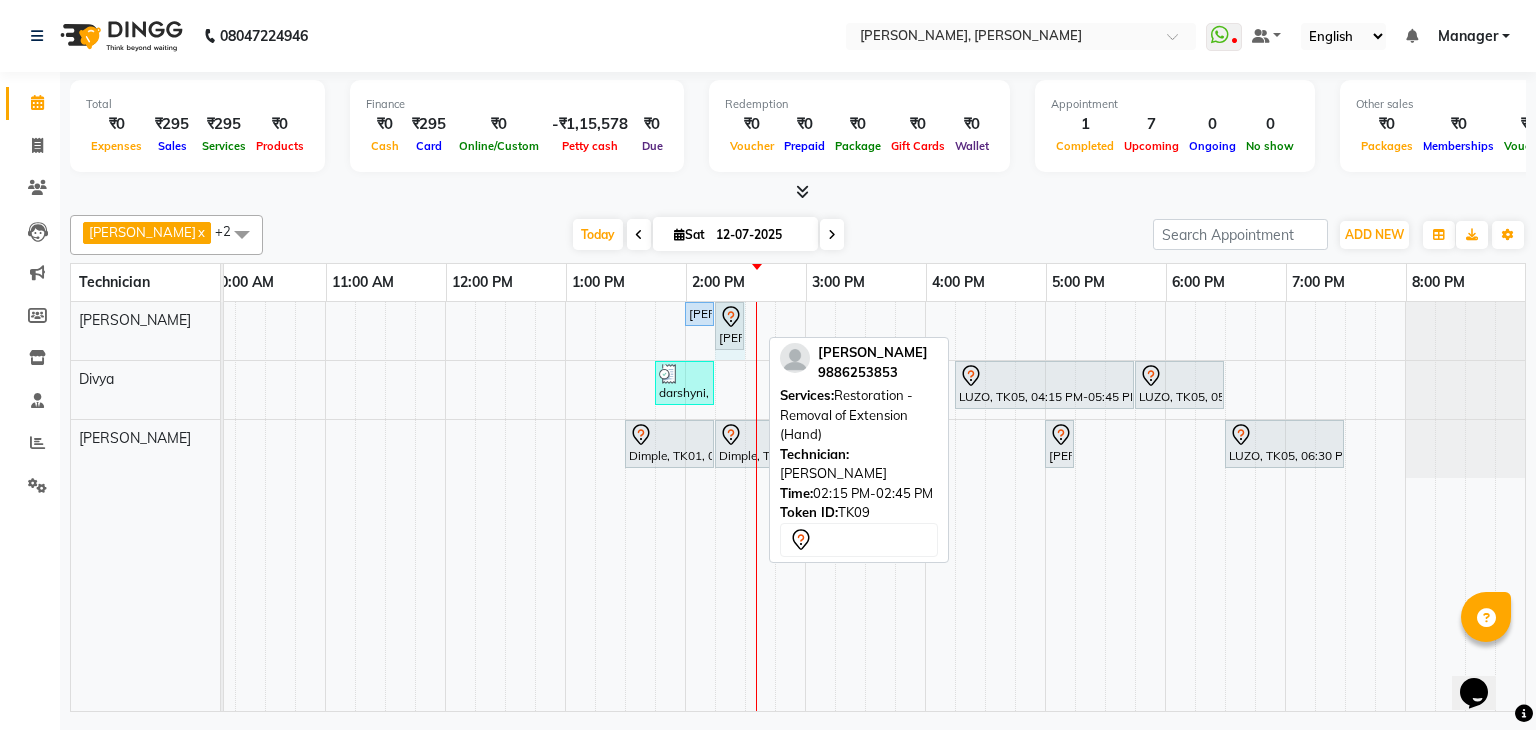drag, startPoint x: 756, startPoint y: 318, endPoint x: 717, endPoint y: 320, distance: 39.051247 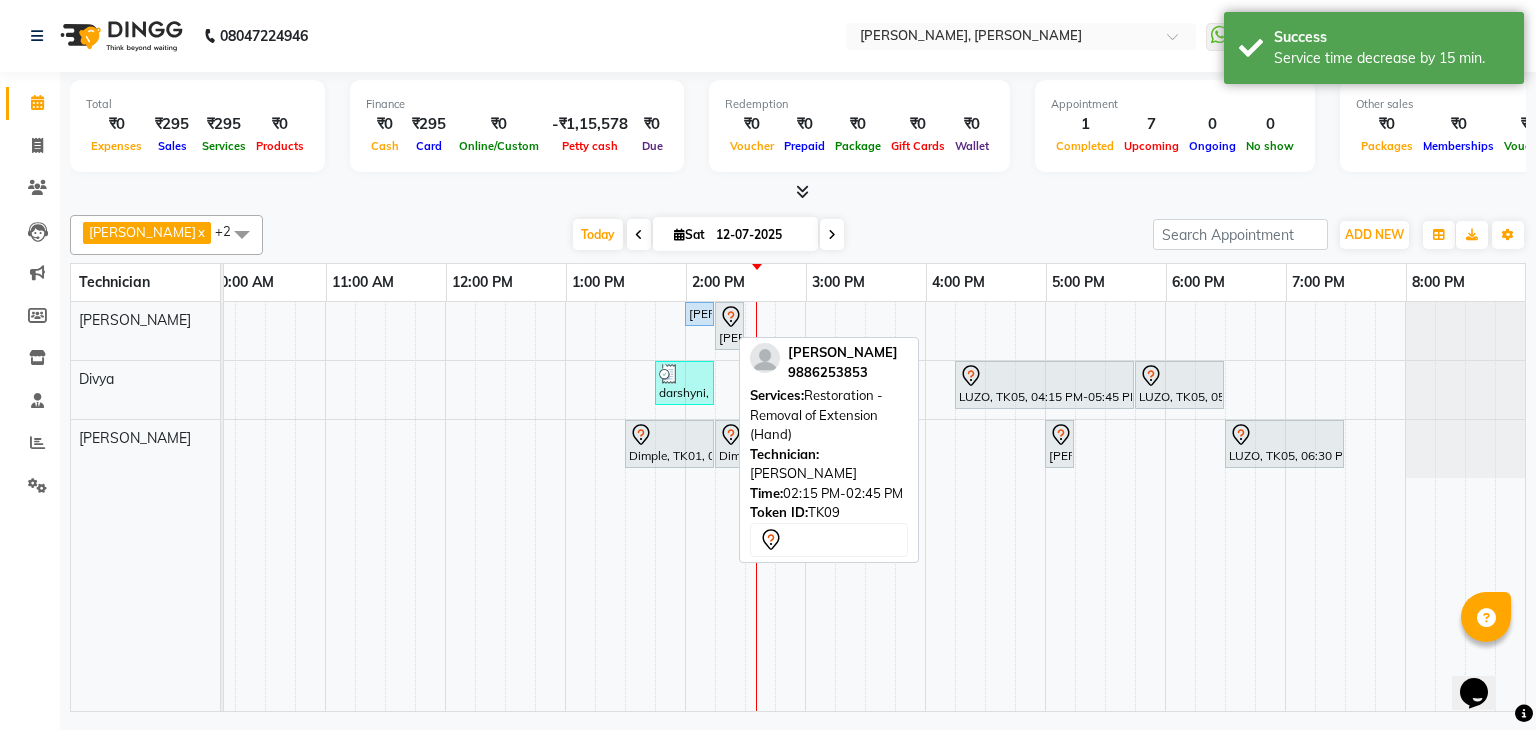 click on "[PERSON_NAME], TK09, 02:15 PM-02:30 PM, Restoration - Removal of Extension (Hand)" at bounding box center [729, 326] 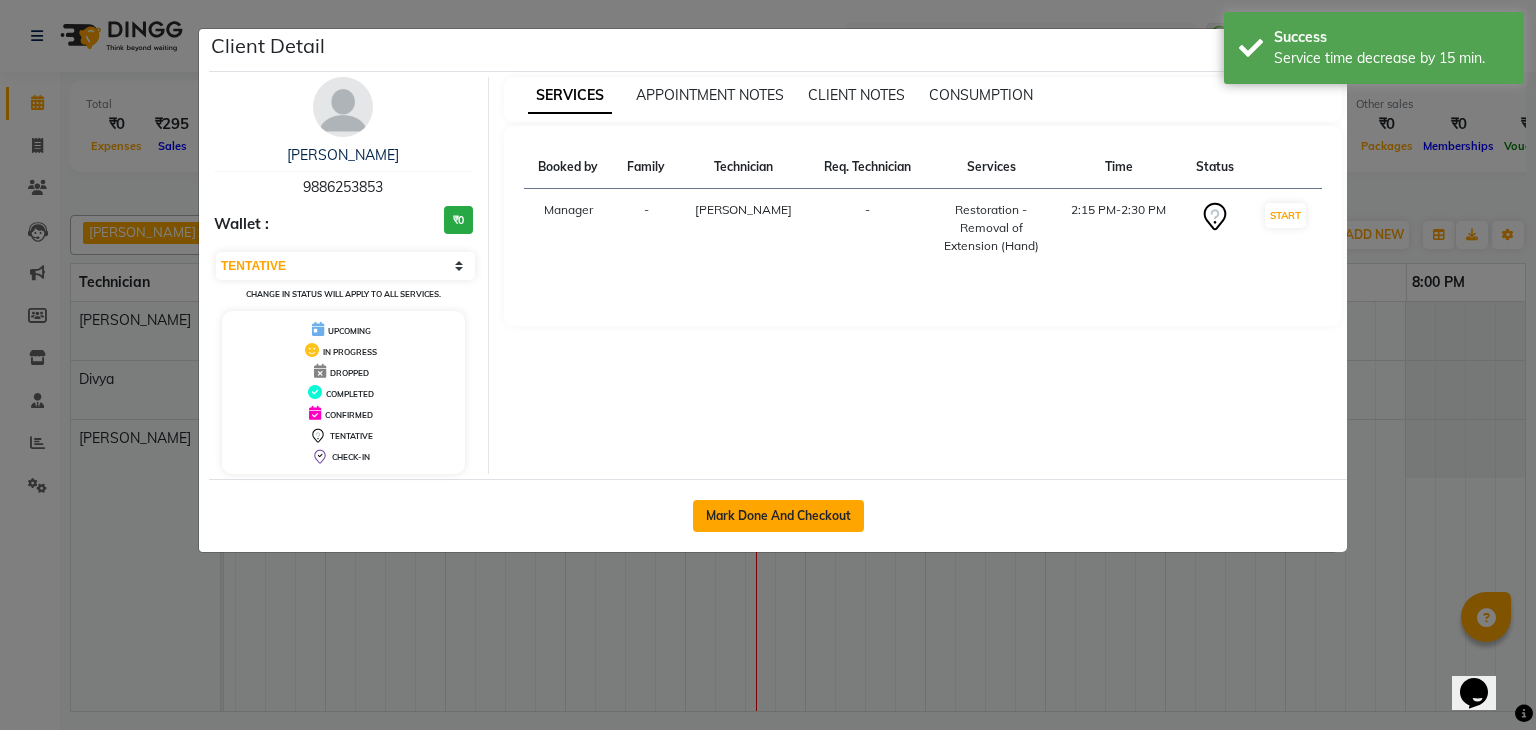 click on "Mark Done And Checkout" 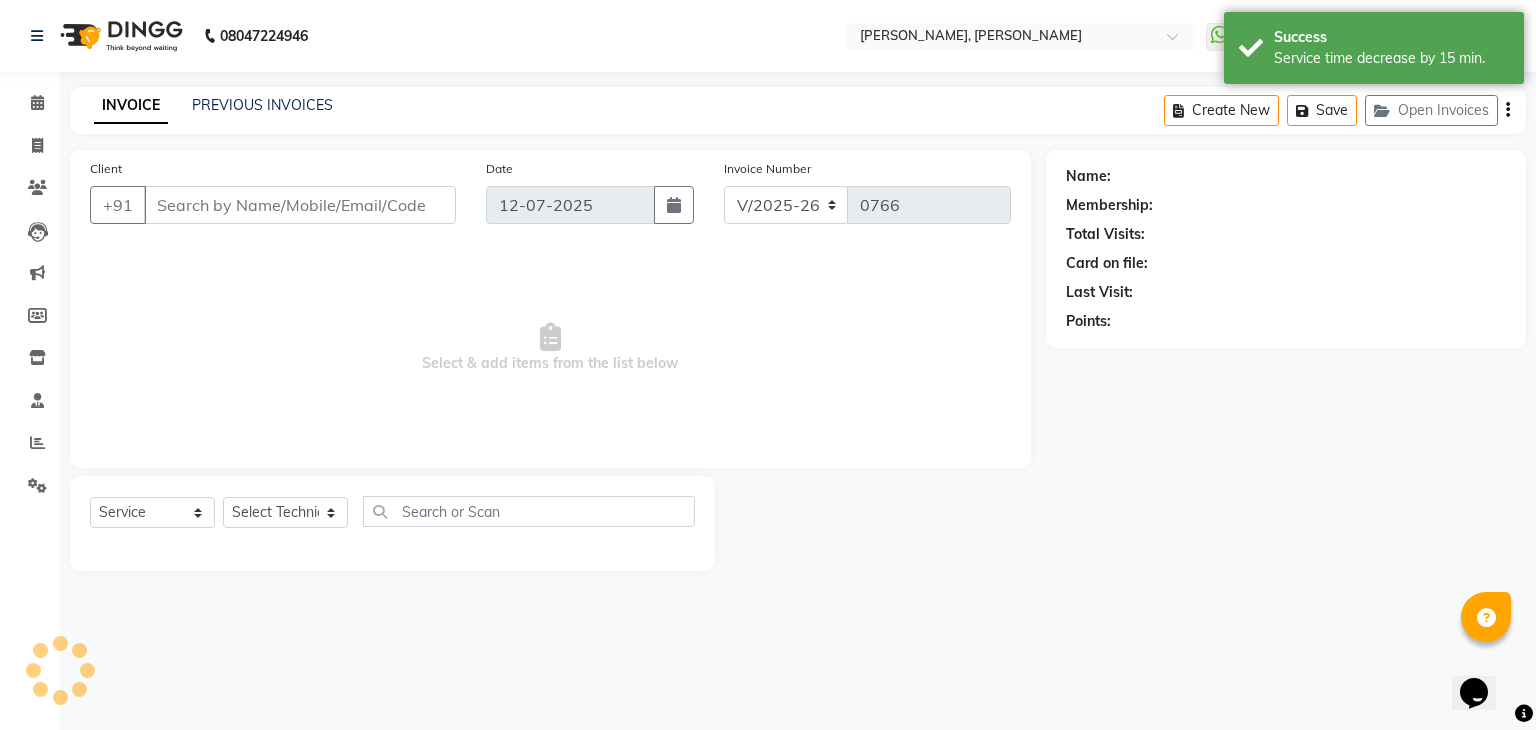 type on "98******53" 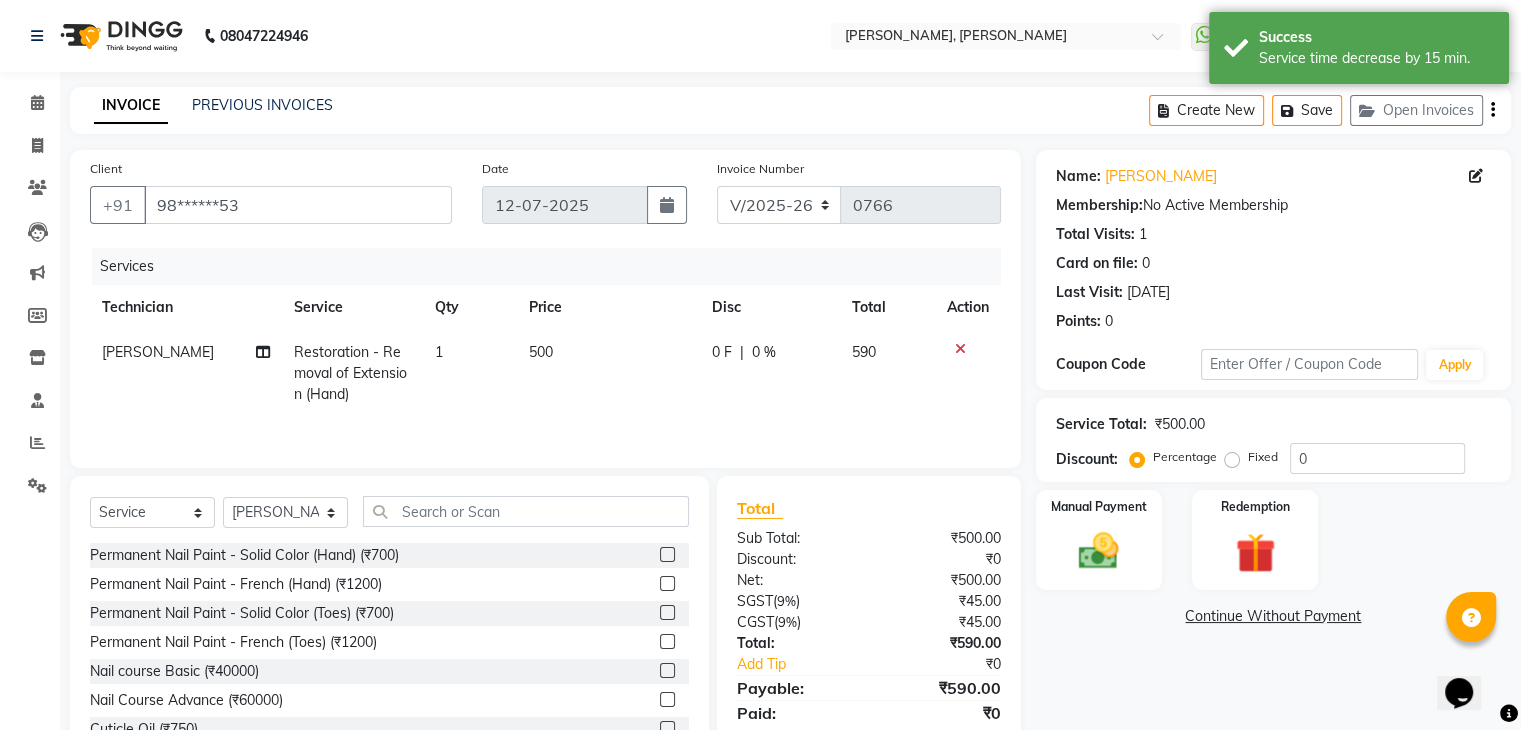 scroll, scrollTop: 72, scrollLeft: 0, axis: vertical 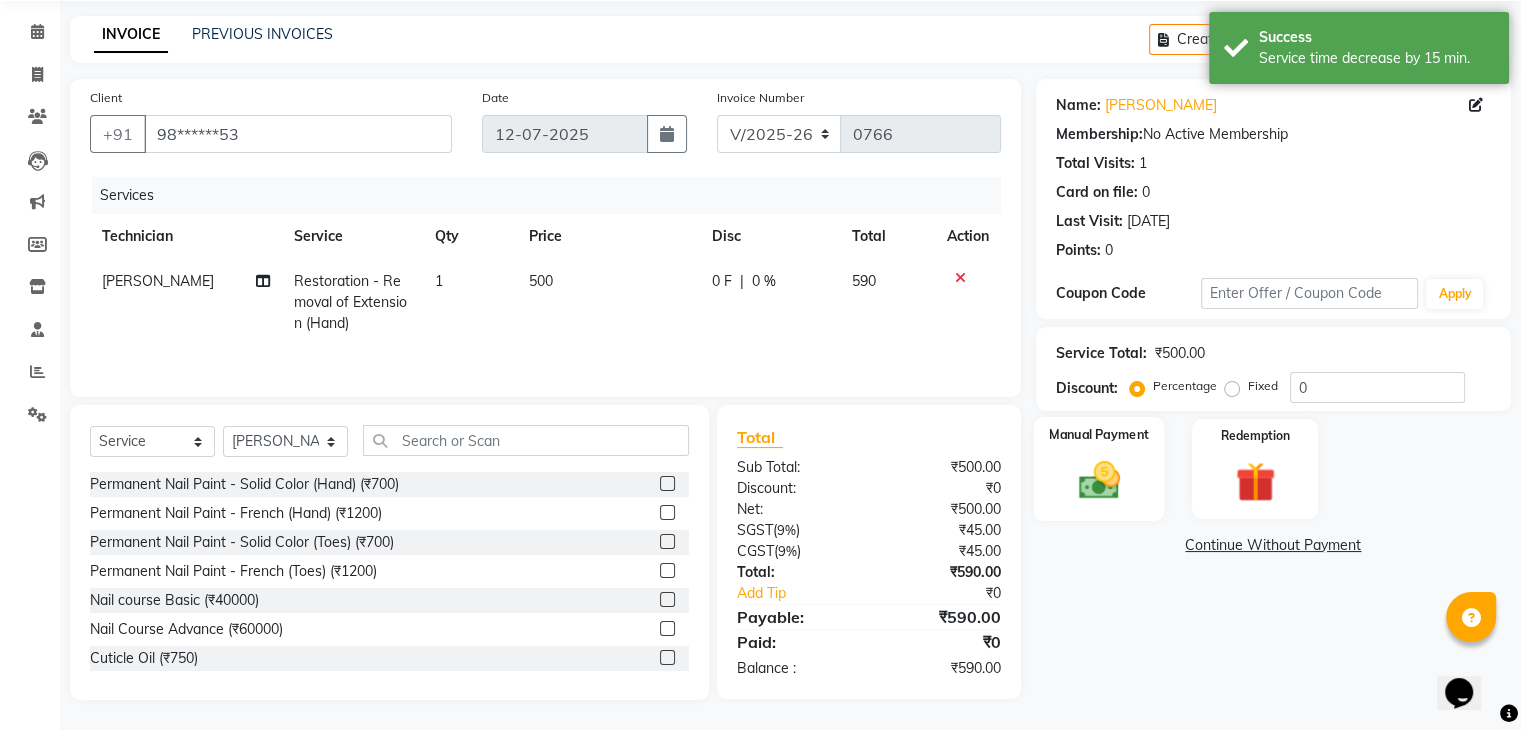 click 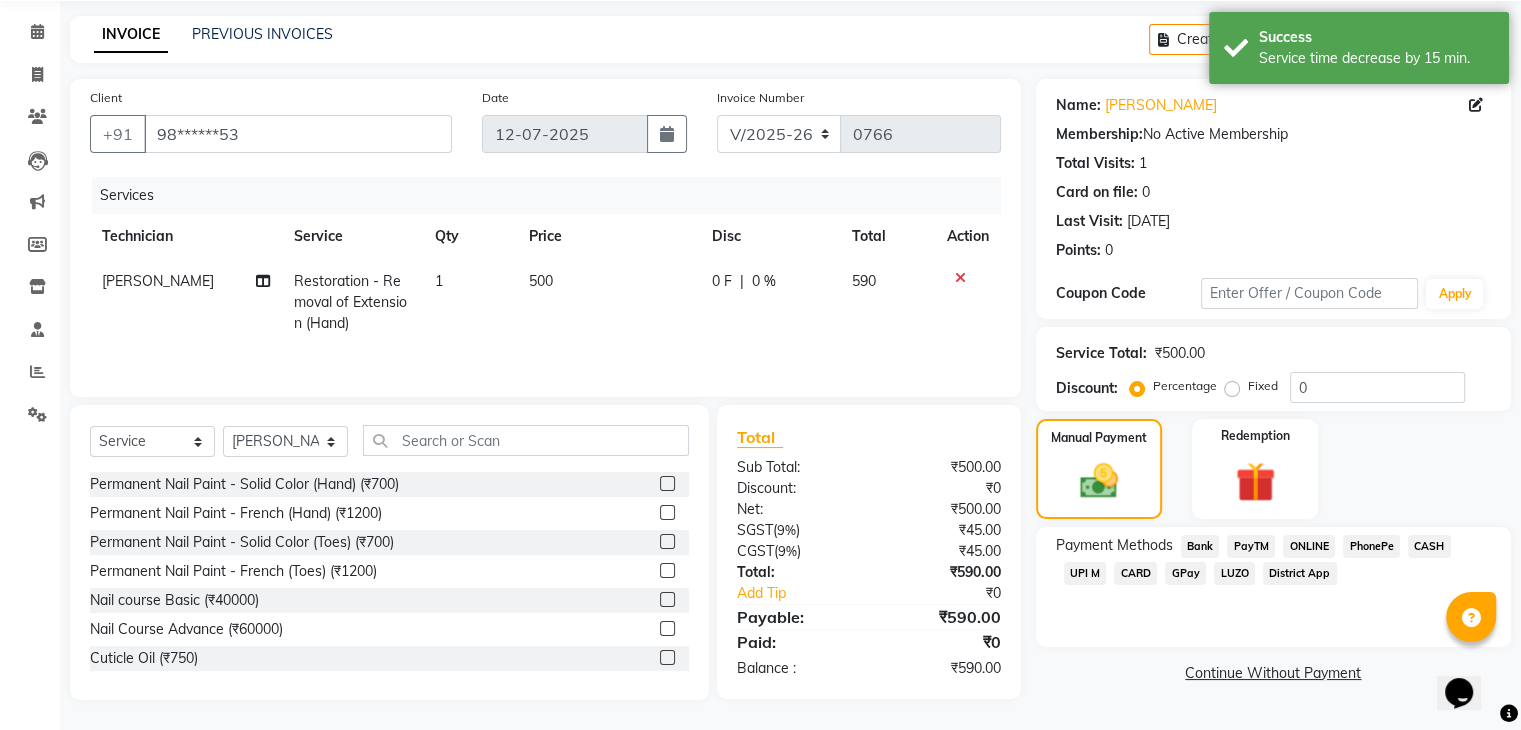 click on "UPI M" 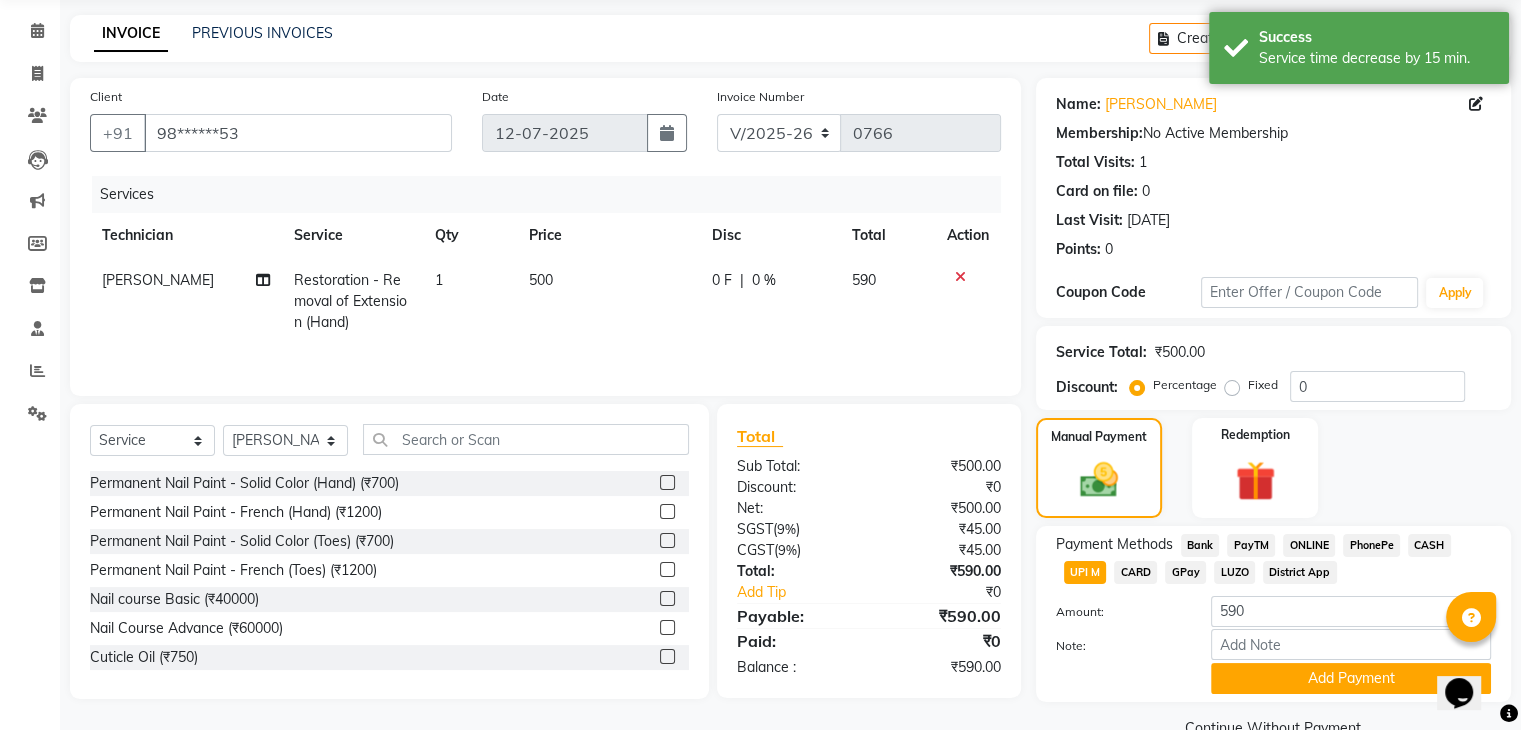 scroll, scrollTop: 117, scrollLeft: 0, axis: vertical 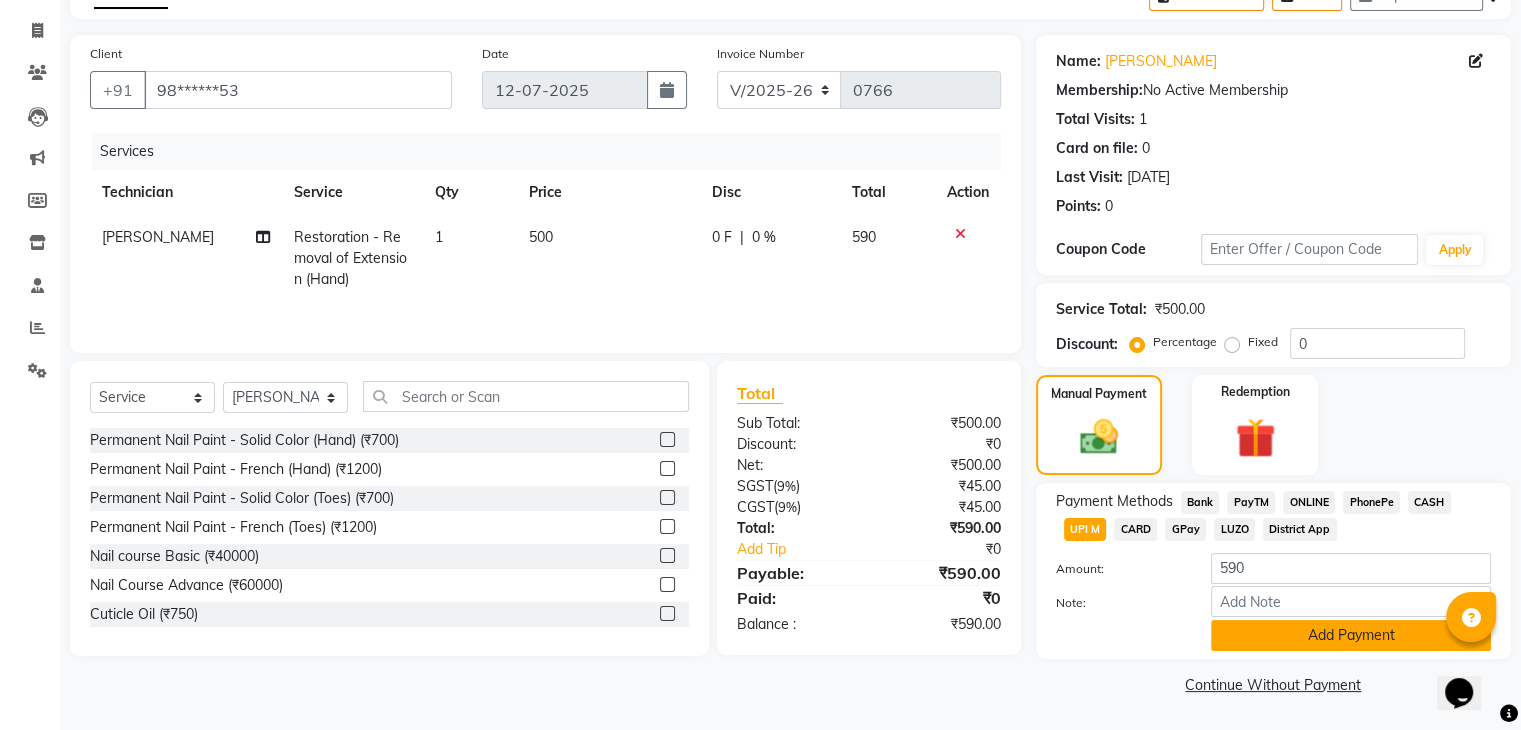 click on "Add Payment" 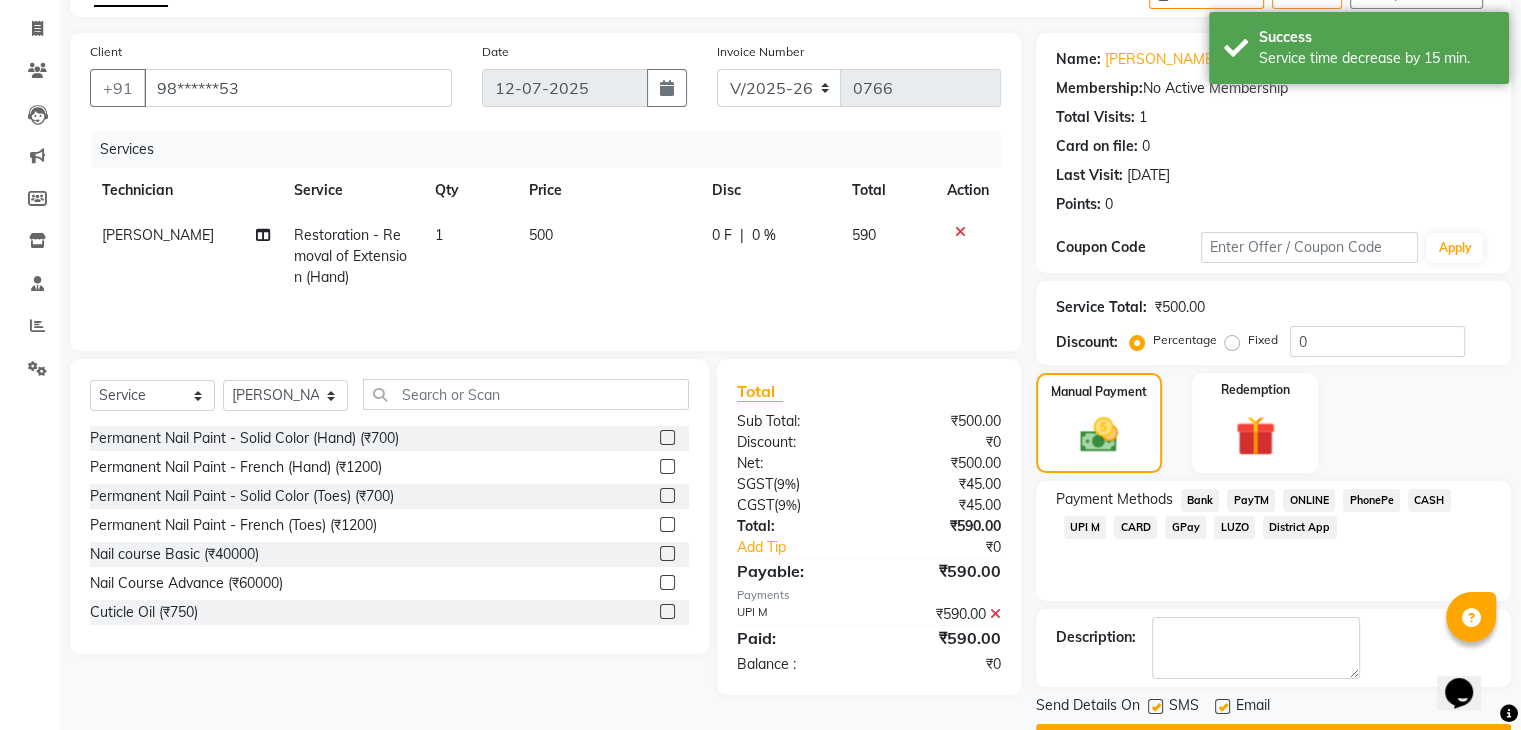 scroll, scrollTop: 171, scrollLeft: 0, axis: vertical 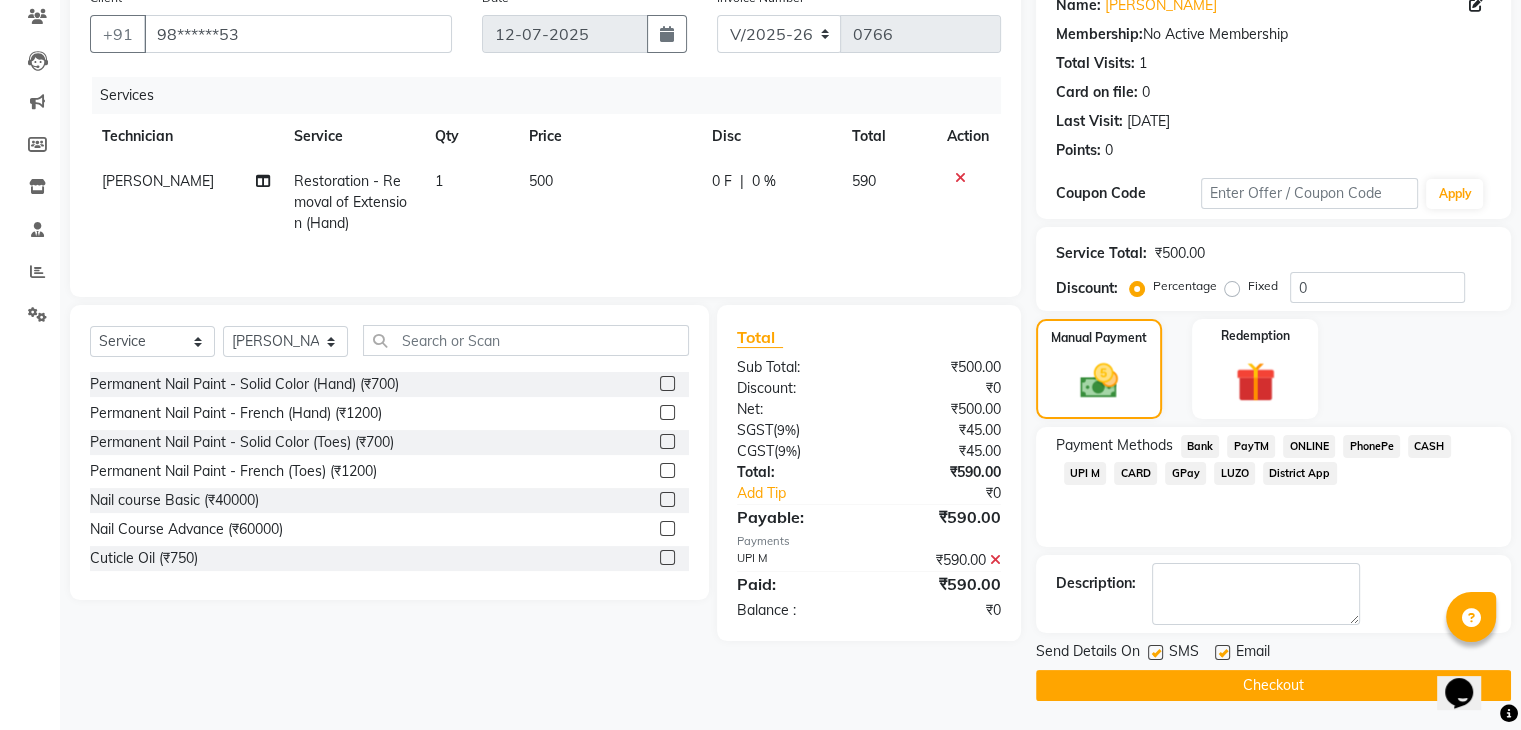 click on "Checkout" 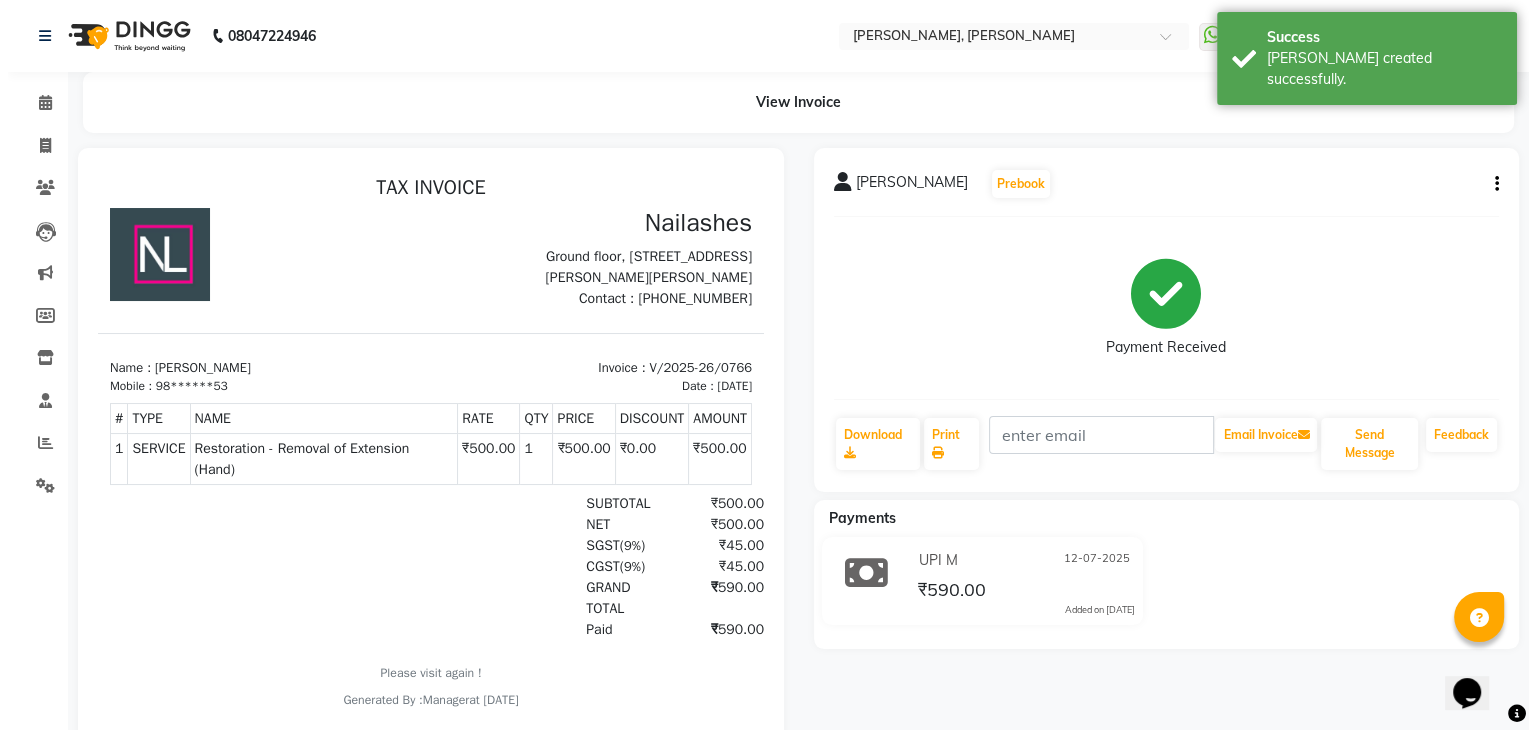 scroll, scrollTop: 0, scrollLeft: 0, axis: both 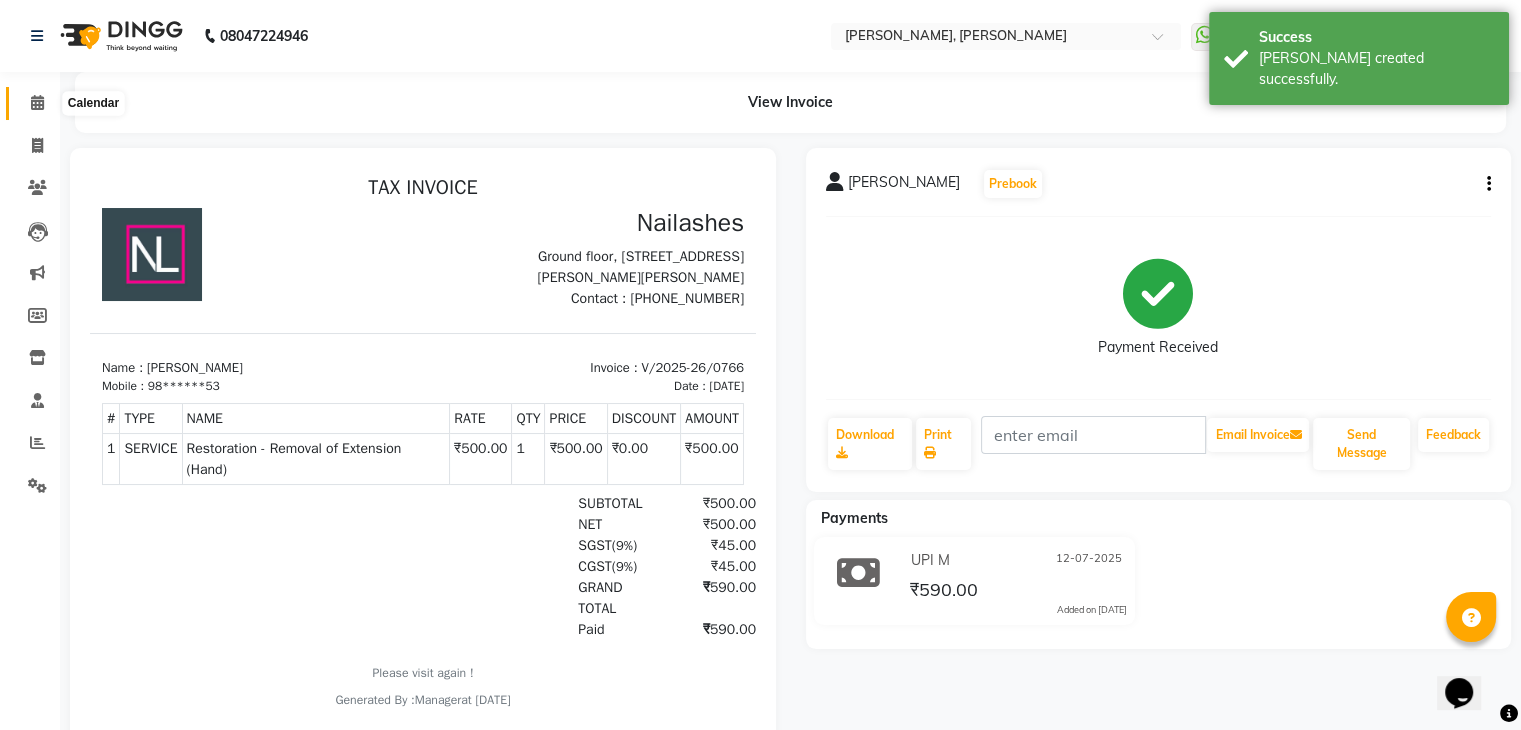 click 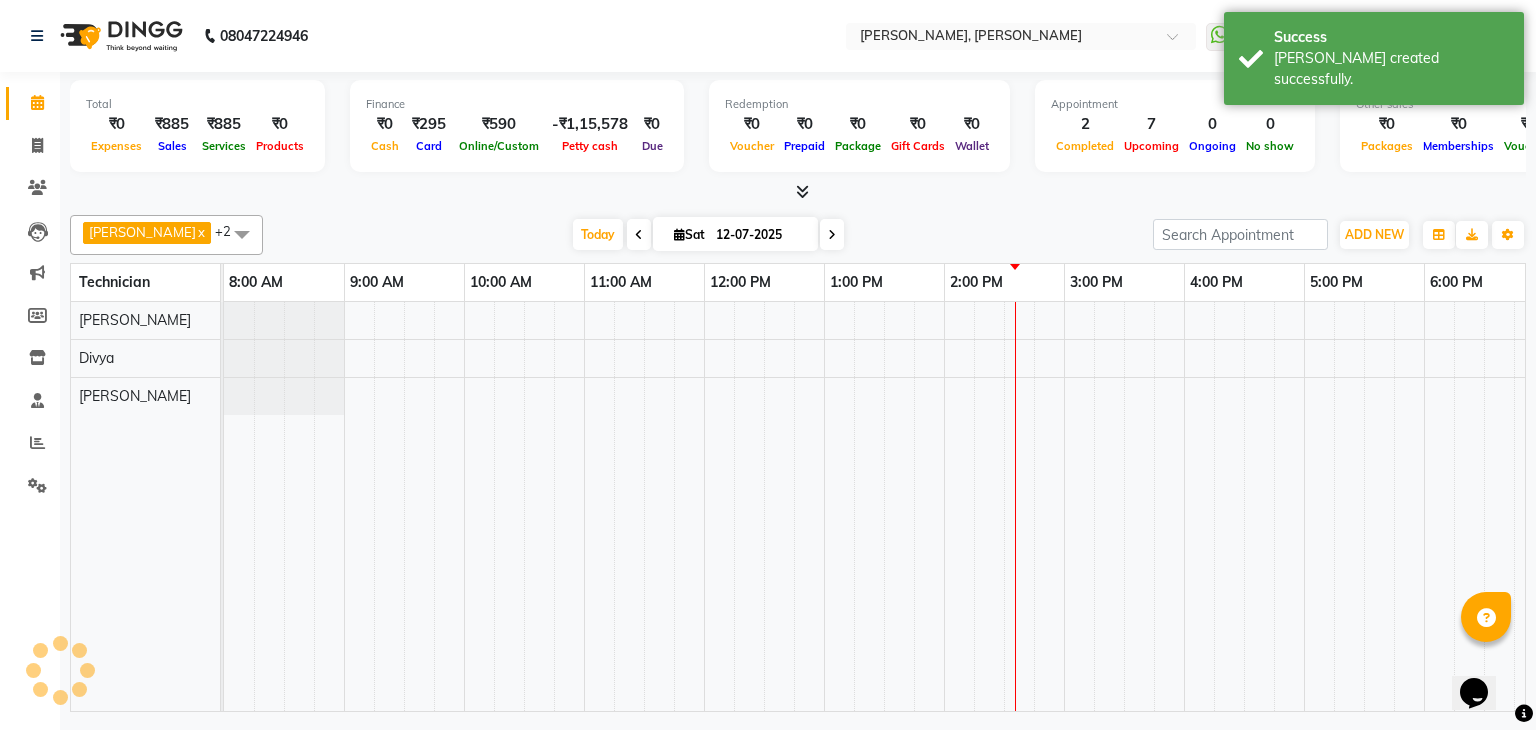 scroll, scrollTop: 0, scrollLeft: 0, axis: both 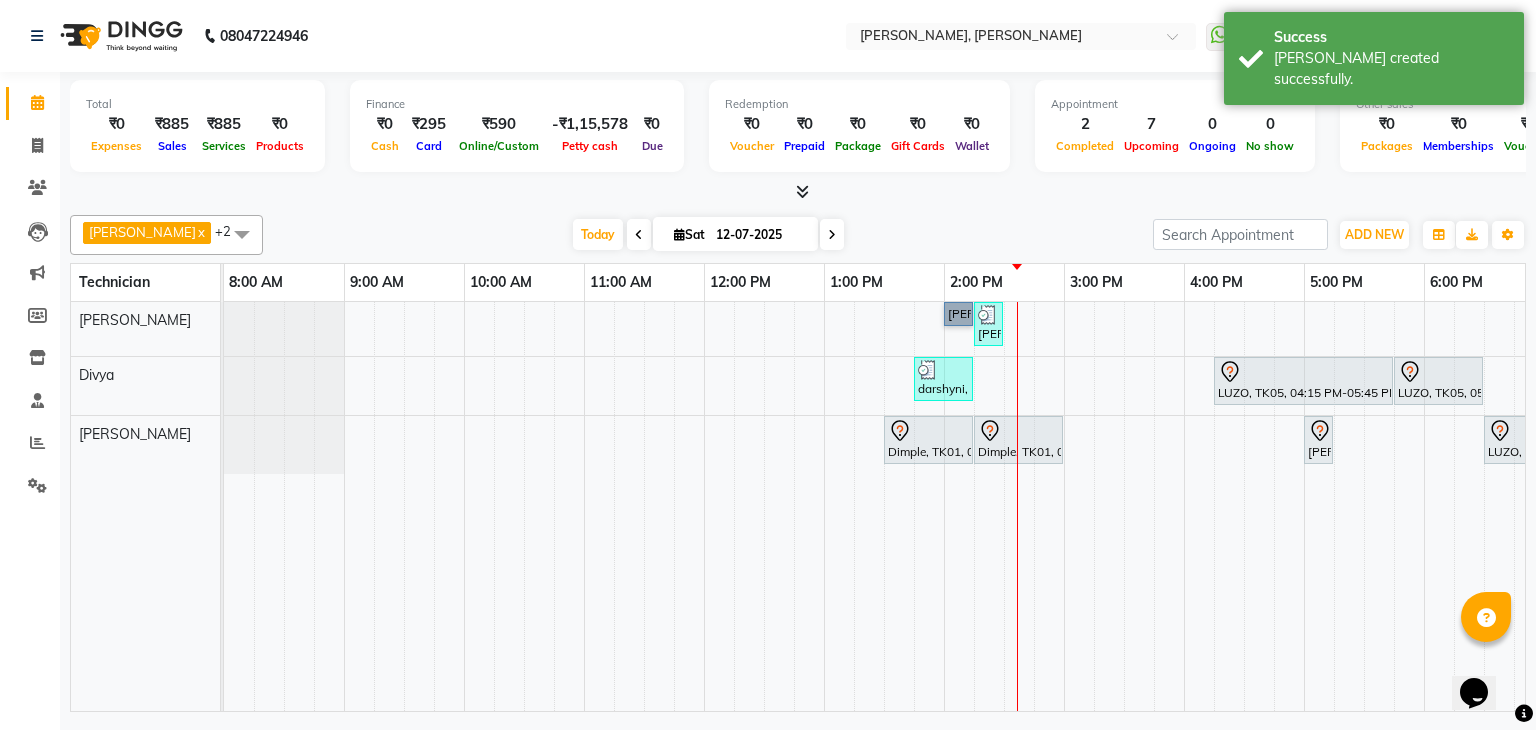 drag, startPoint x: 953, startPoint y: 306, endPoint x: 1045, endPoint y: 317, distance: 92.65527 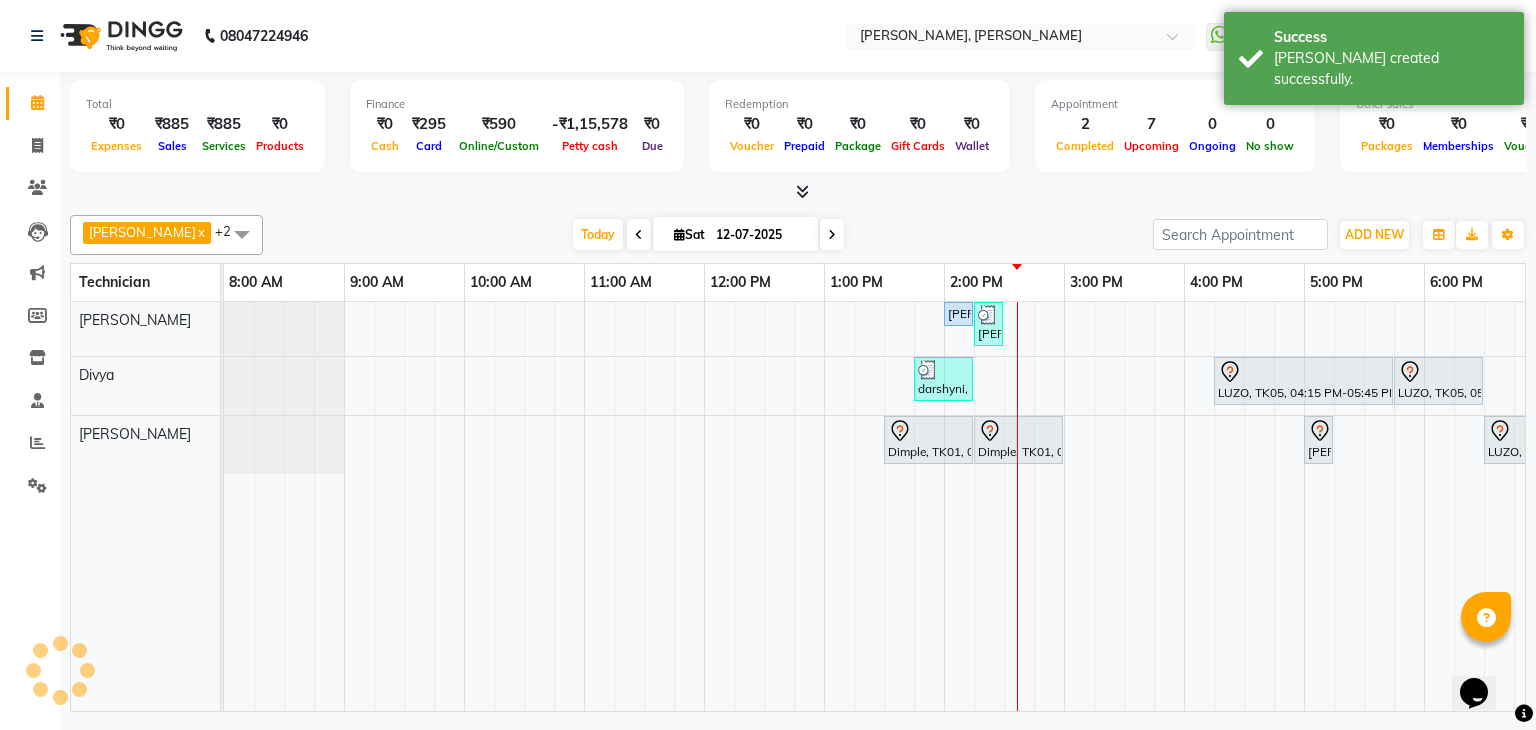 drag, startPoint x: 1045, startPoint y: 317, endPoint x: 1036, endPoint y: 240, distance: 77.52419 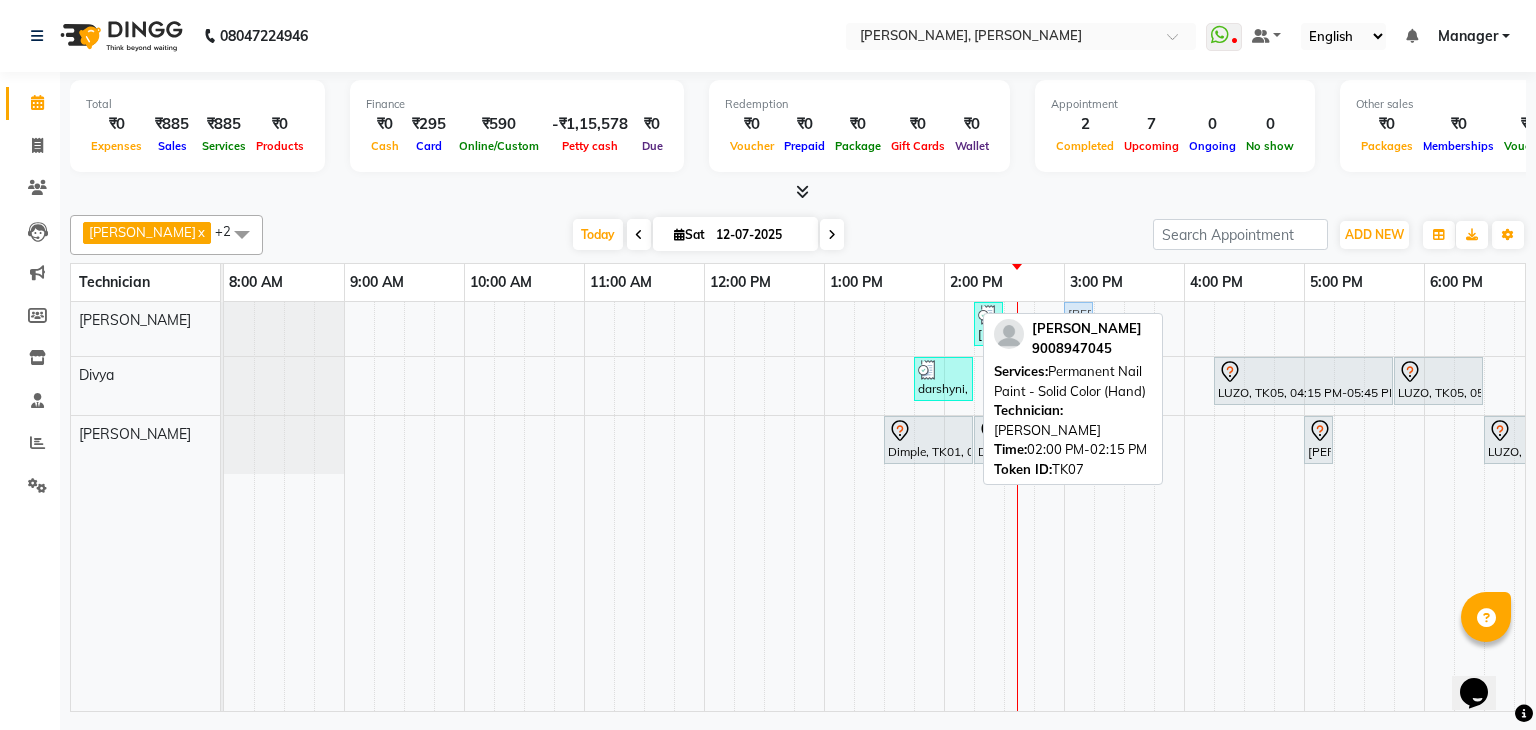 drag, startPoint x: 952, startPoint y: 308, endPoint x: 1068, endPoint y: 331, distance: 118.258194 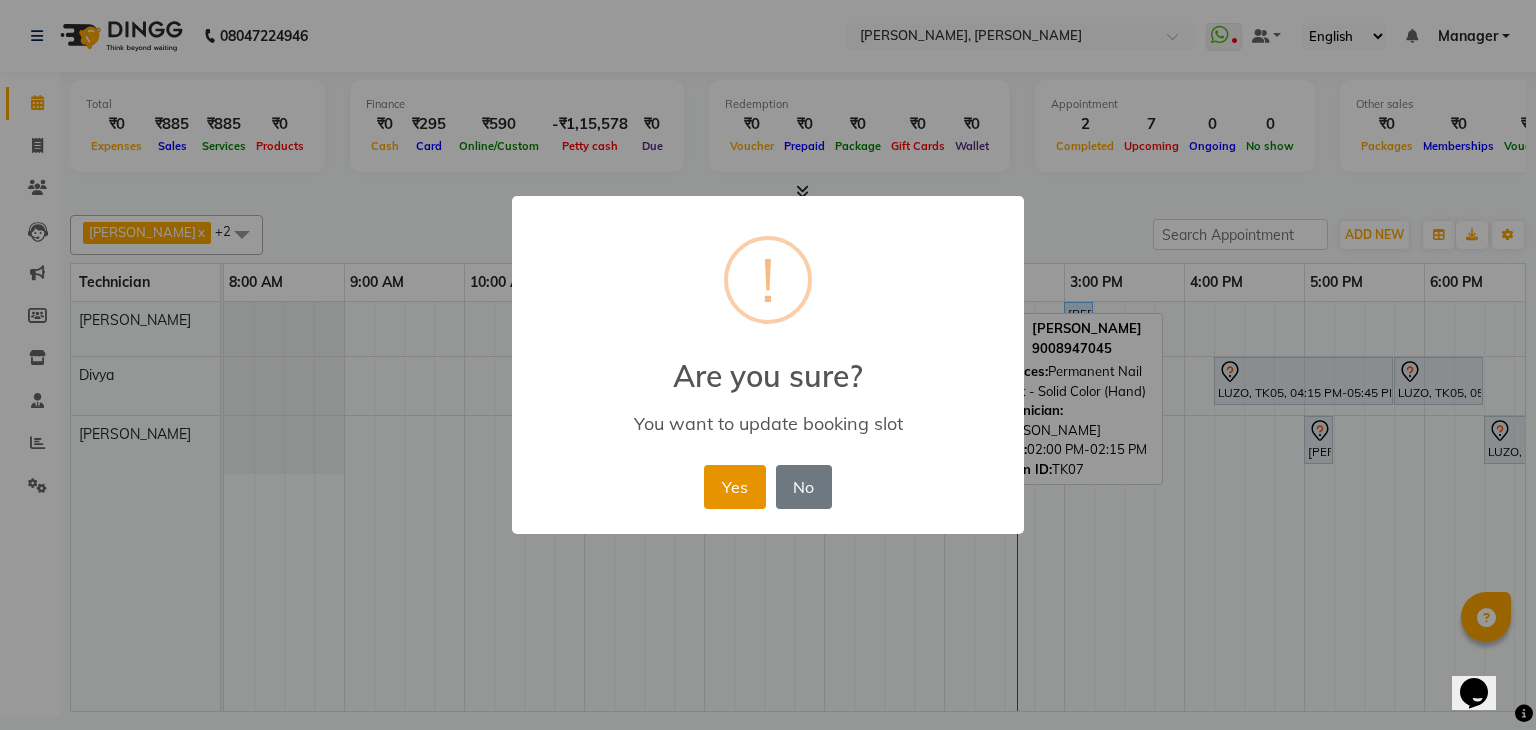 click on "Yes" at bounding box center [734, 487] 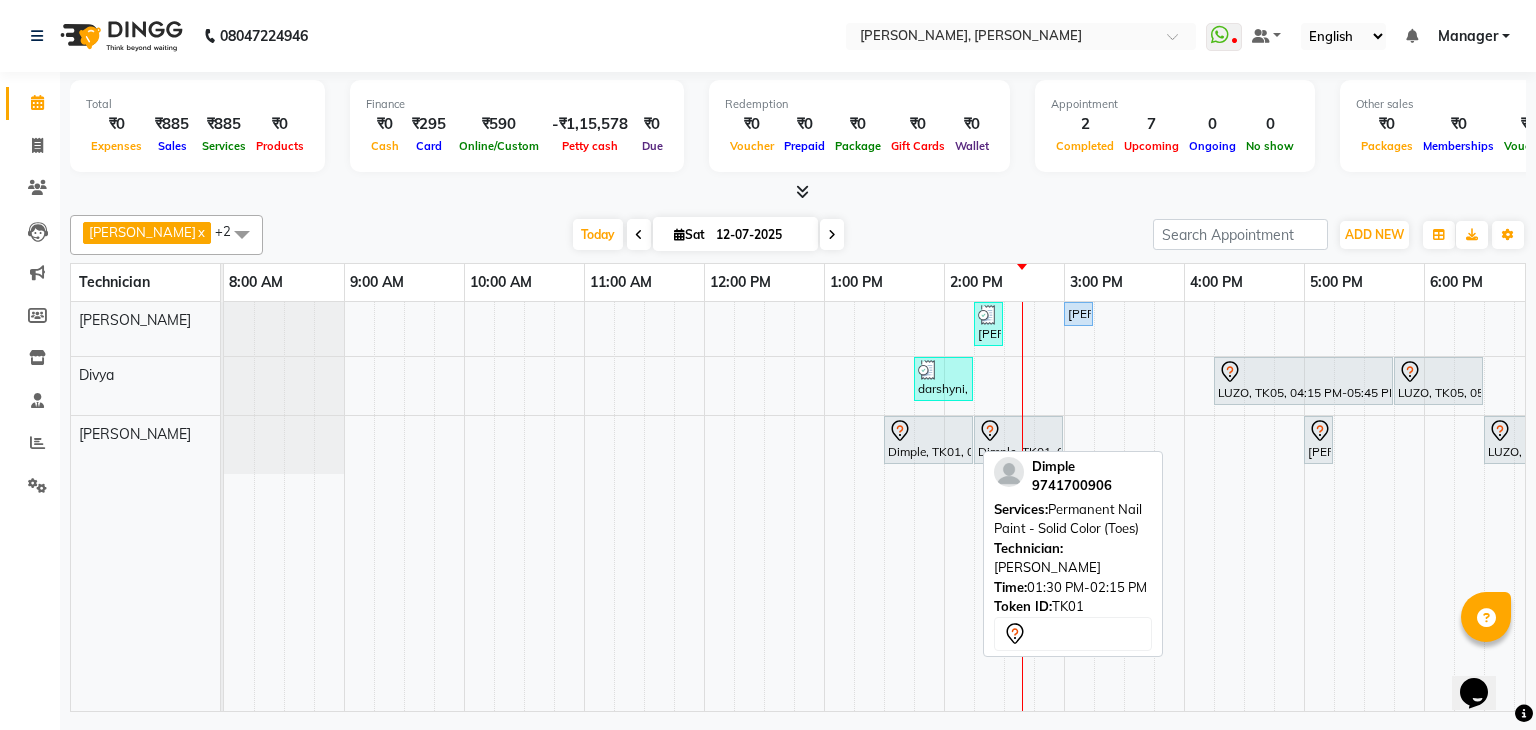 click at bounding box center [928, 431] 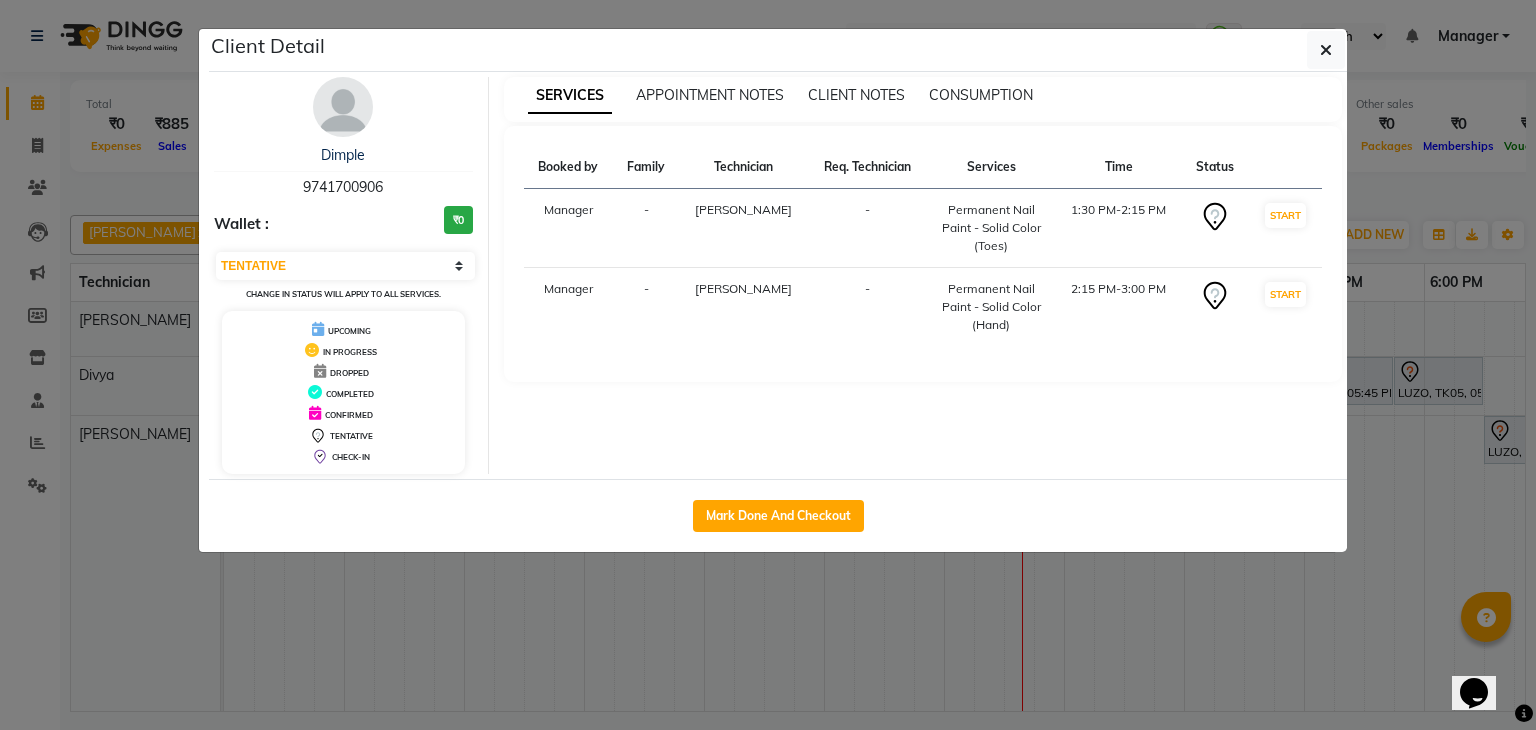 click on "9741700906" at bounding box center (343, 187) 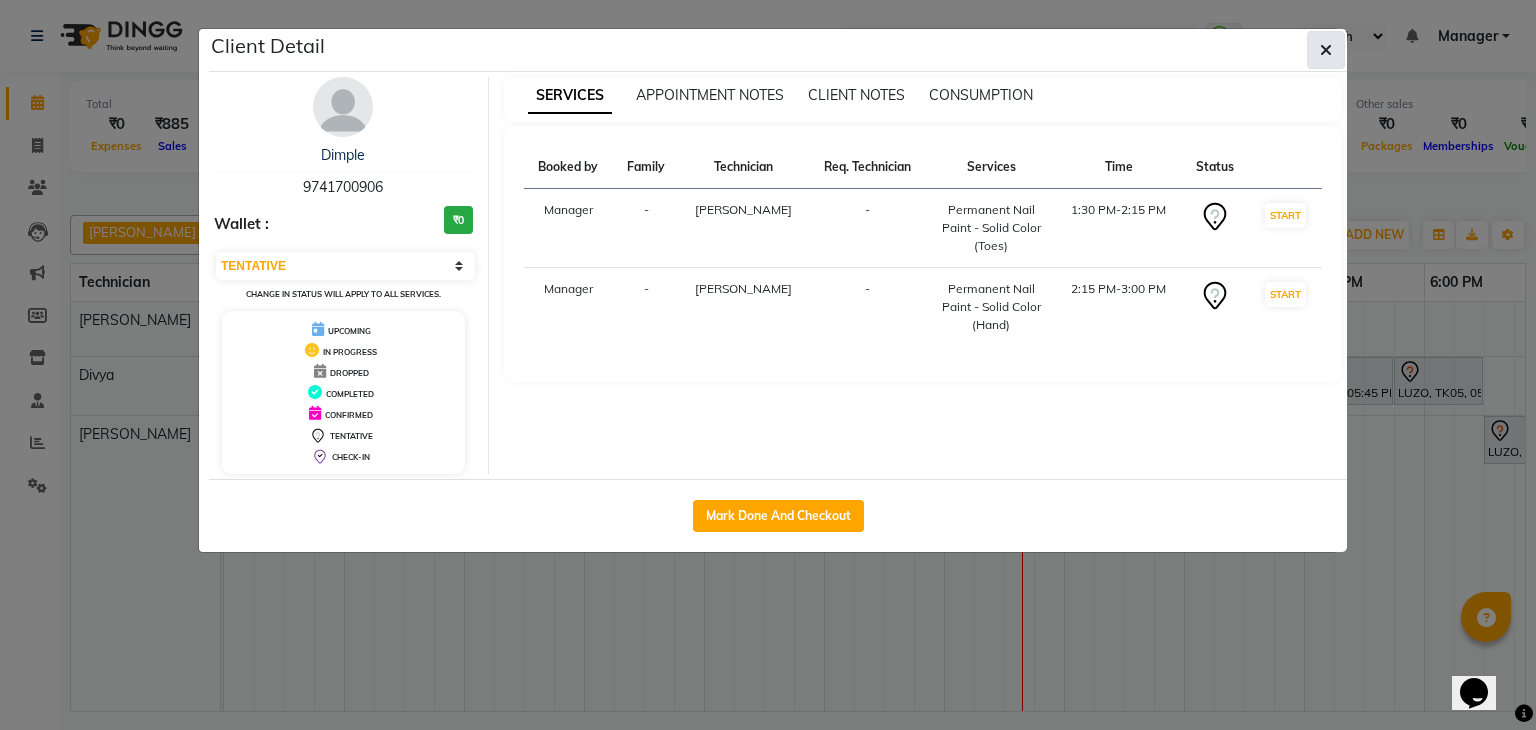 click 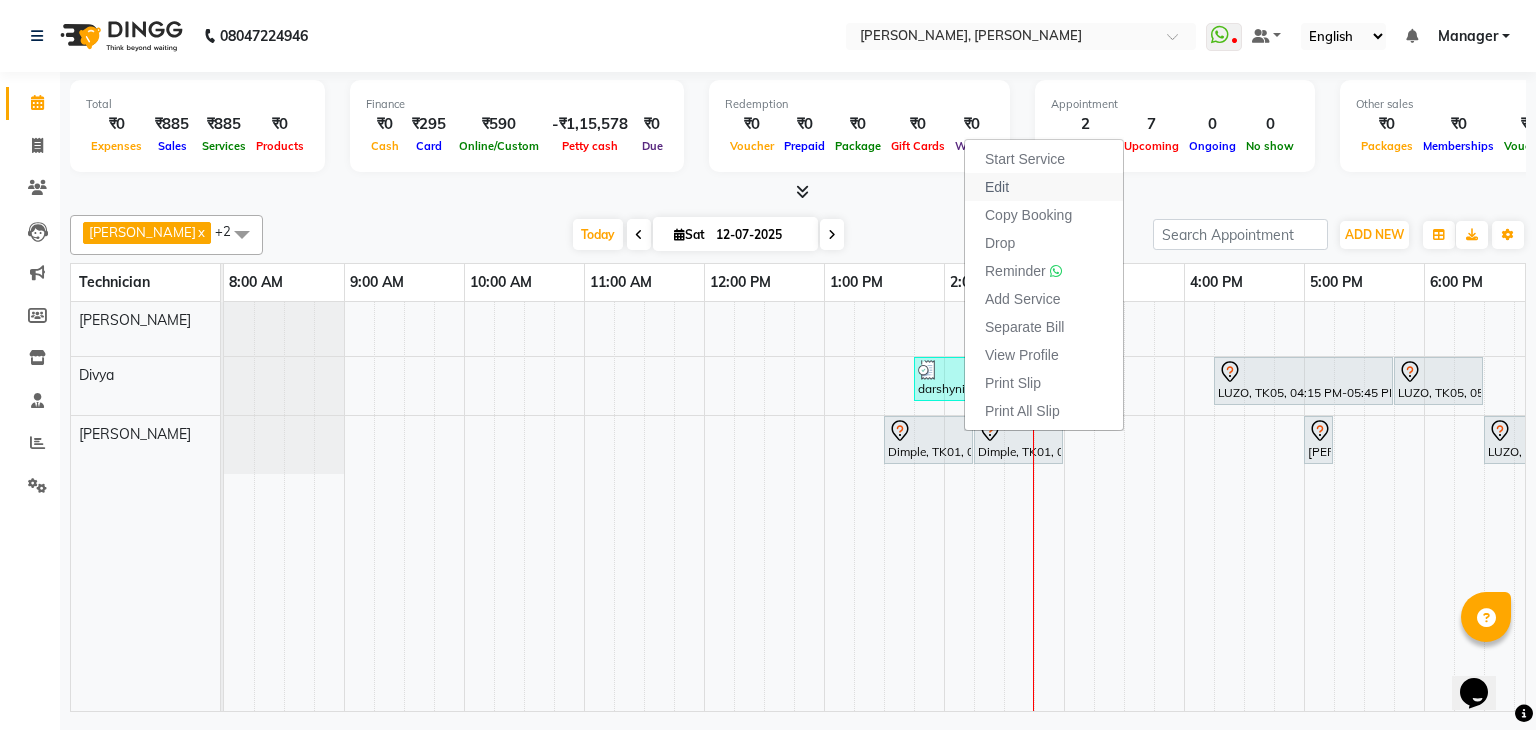 click on "Edit" at bounding box center [997, 187] 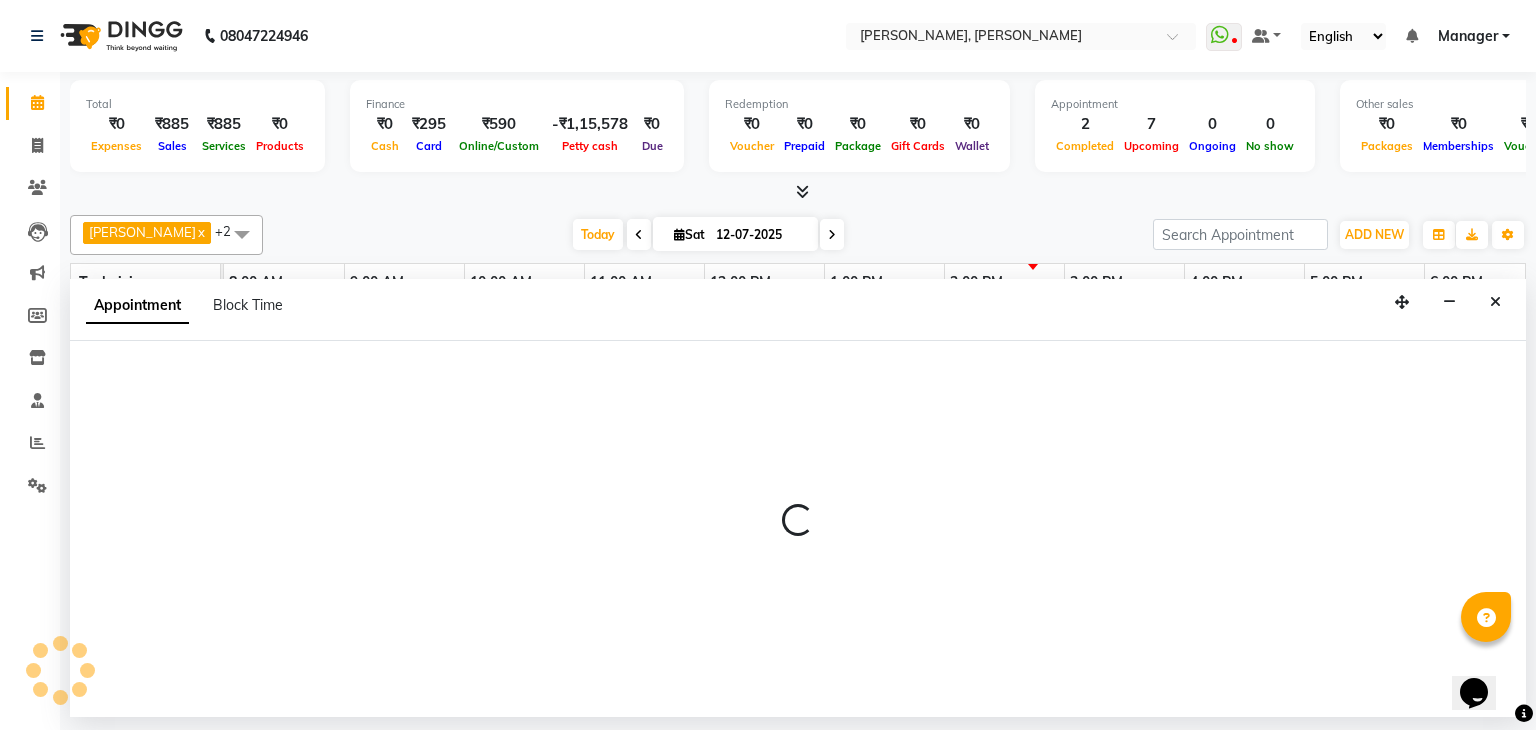 select on "tentative" 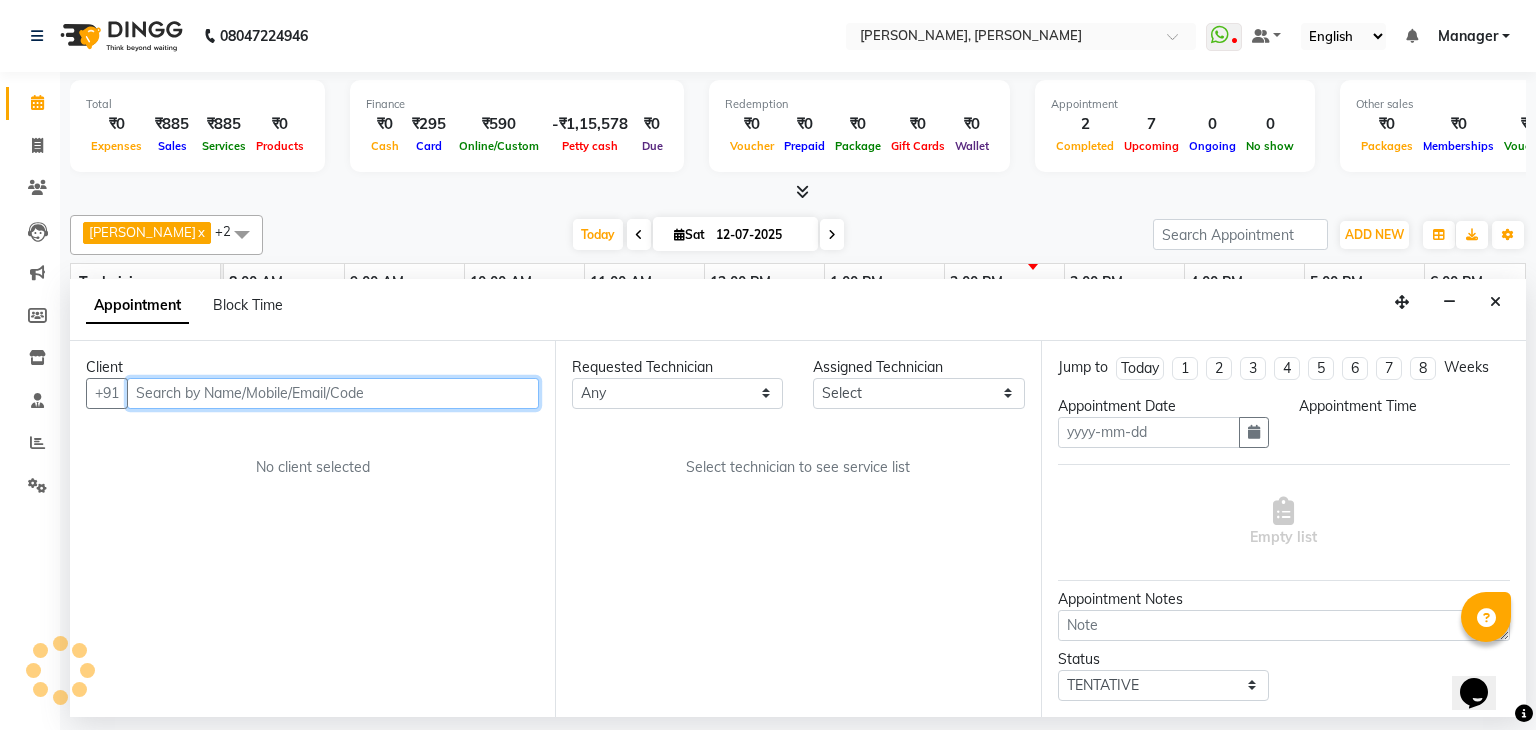 type on "12-07-2025" 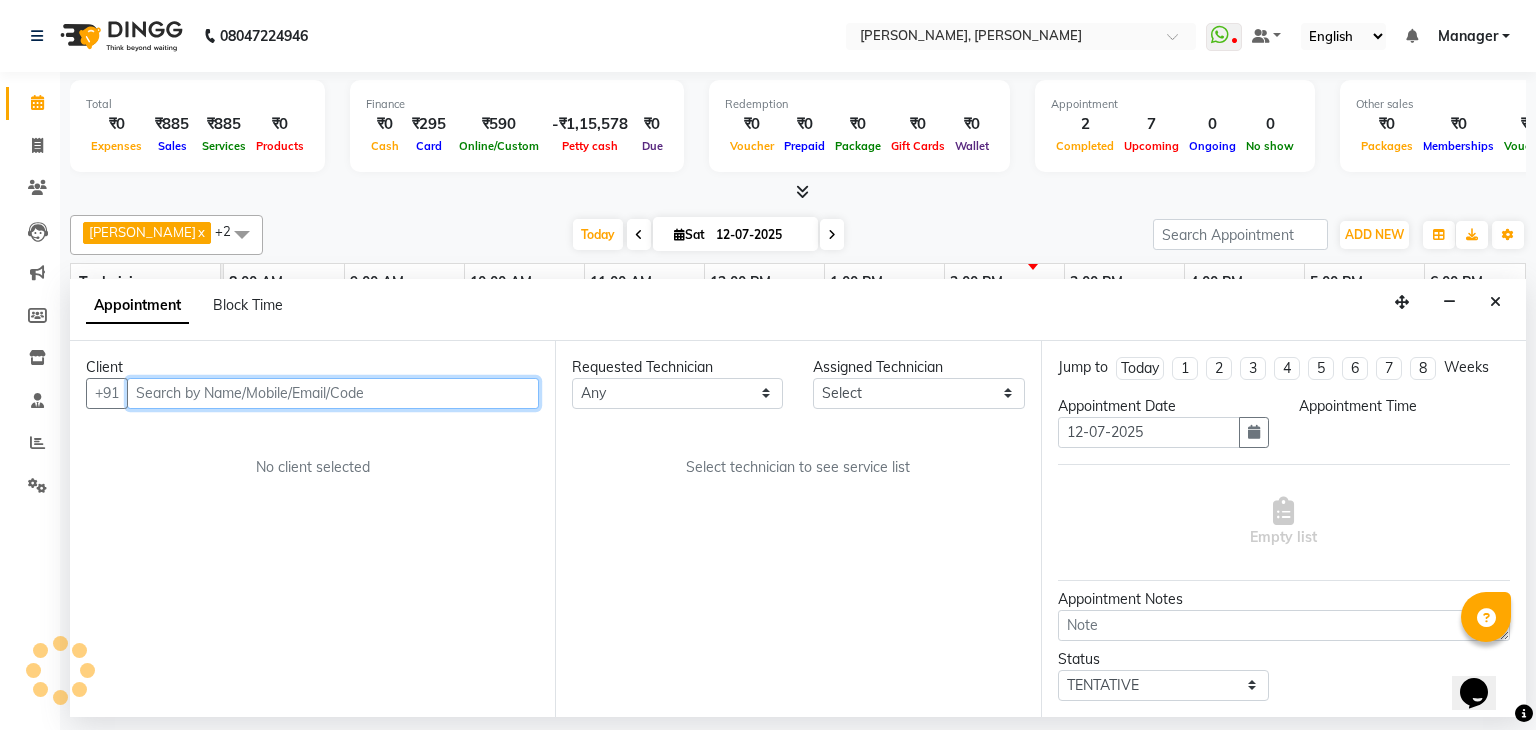 select on "810" 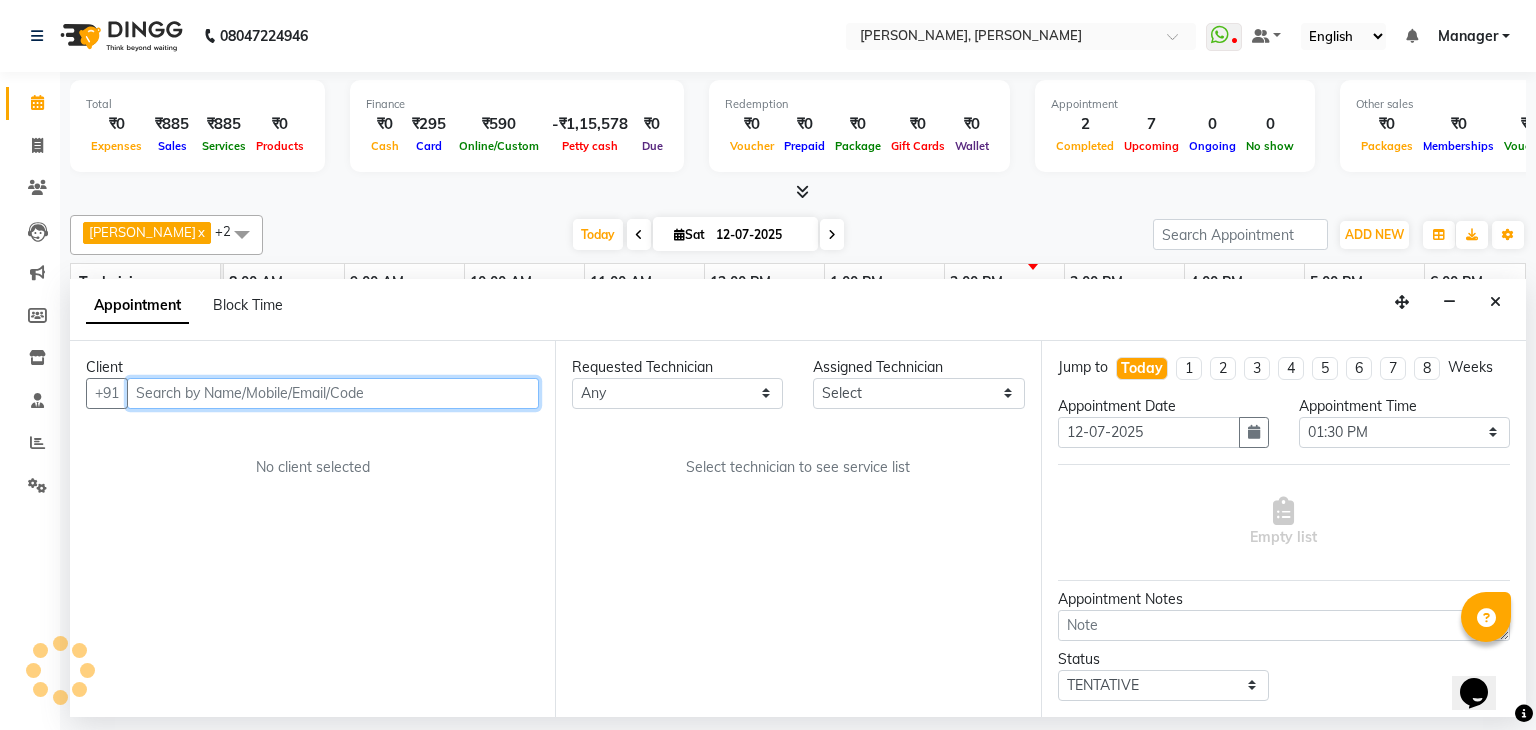 select on "81777" 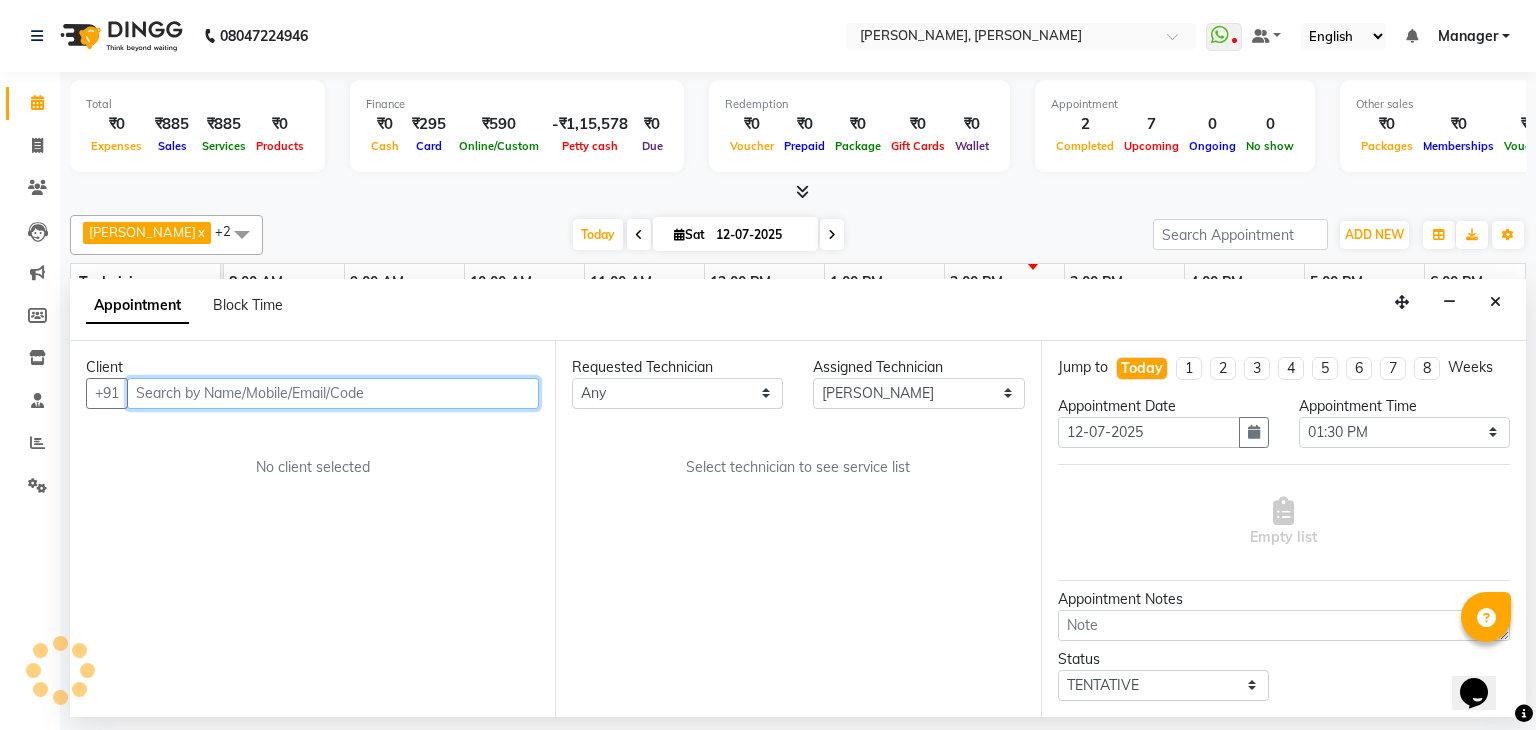scroll, scrollTop: 0, scrollLeft: 258, axis: horizontal 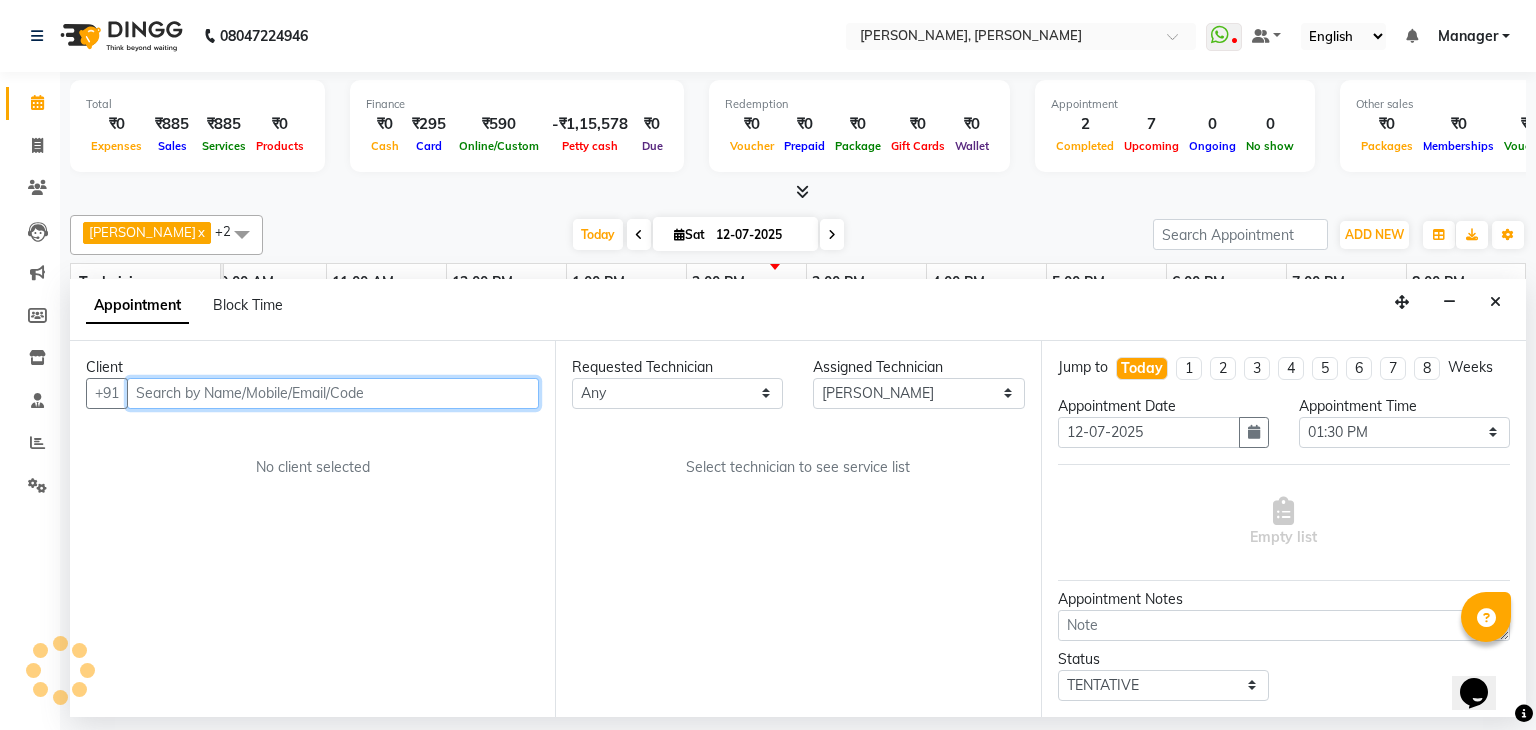 select on "3204" 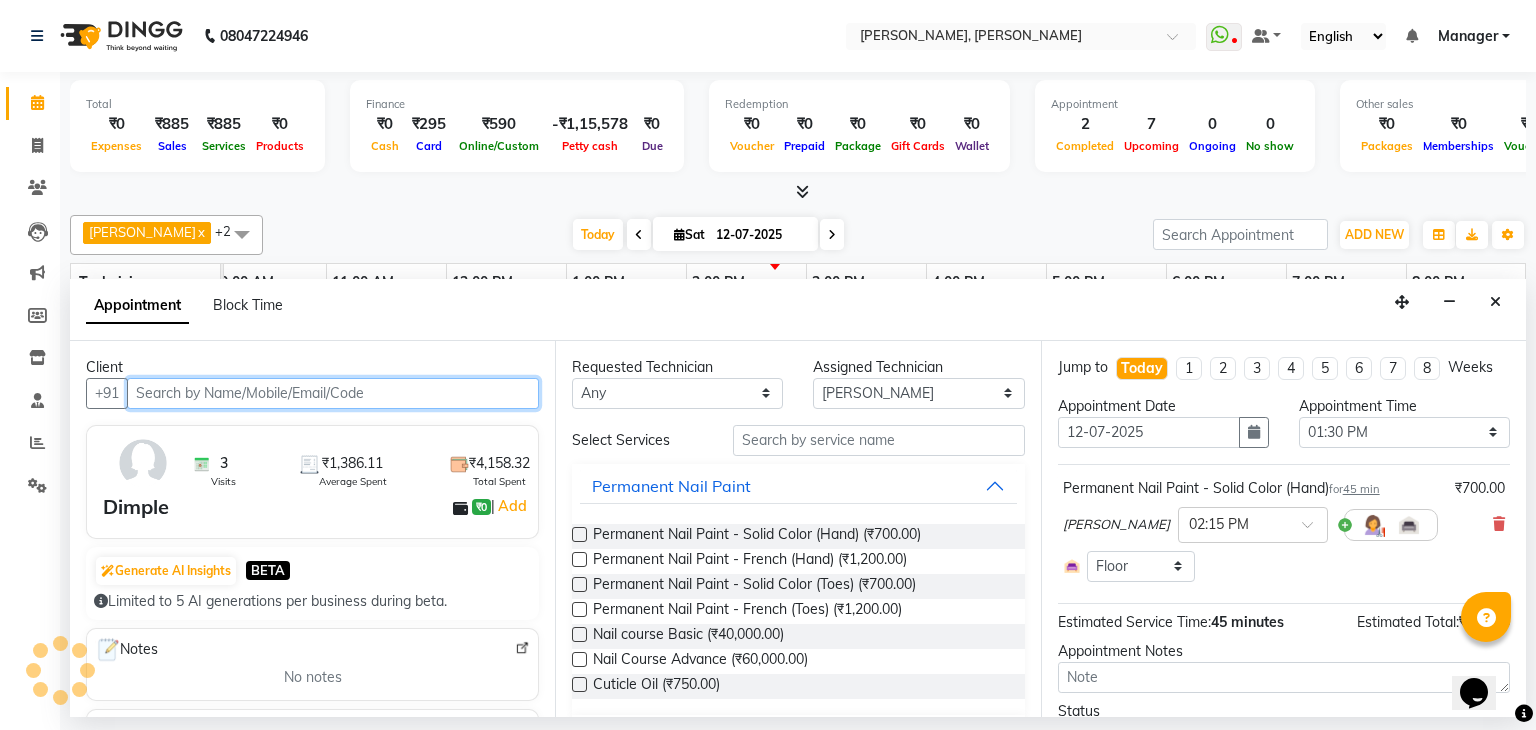 select on "3204" 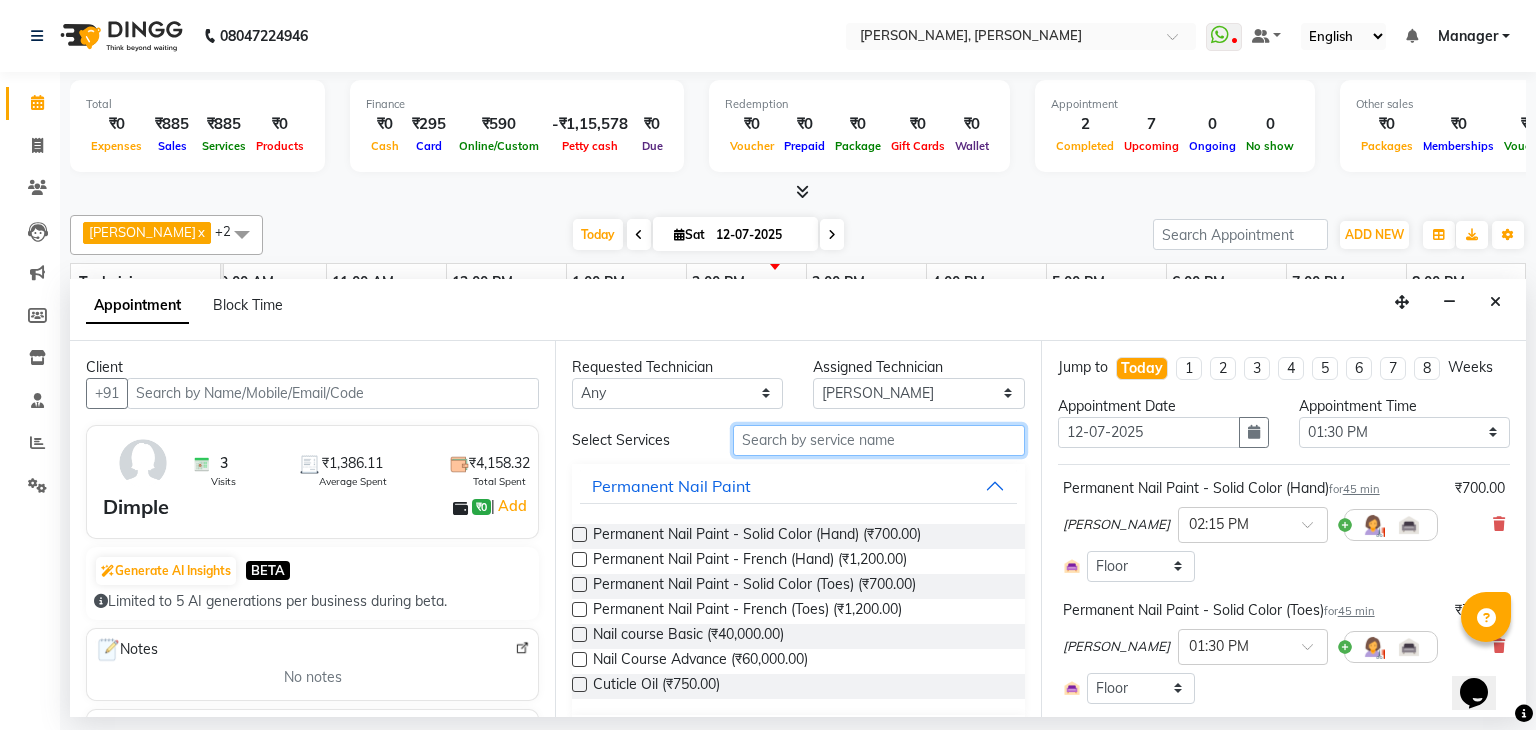 click at bounding box center (879, 440) 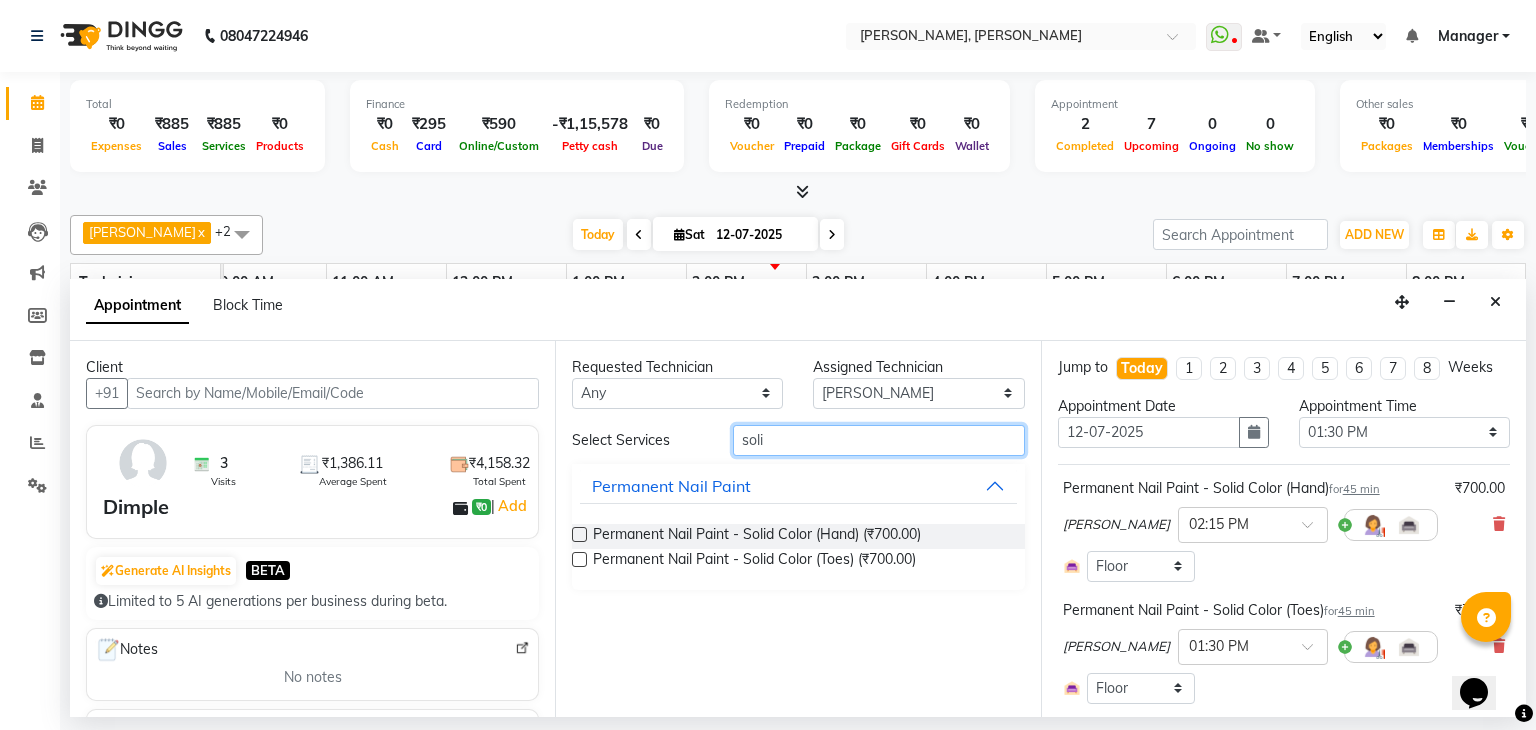 type on "soli" 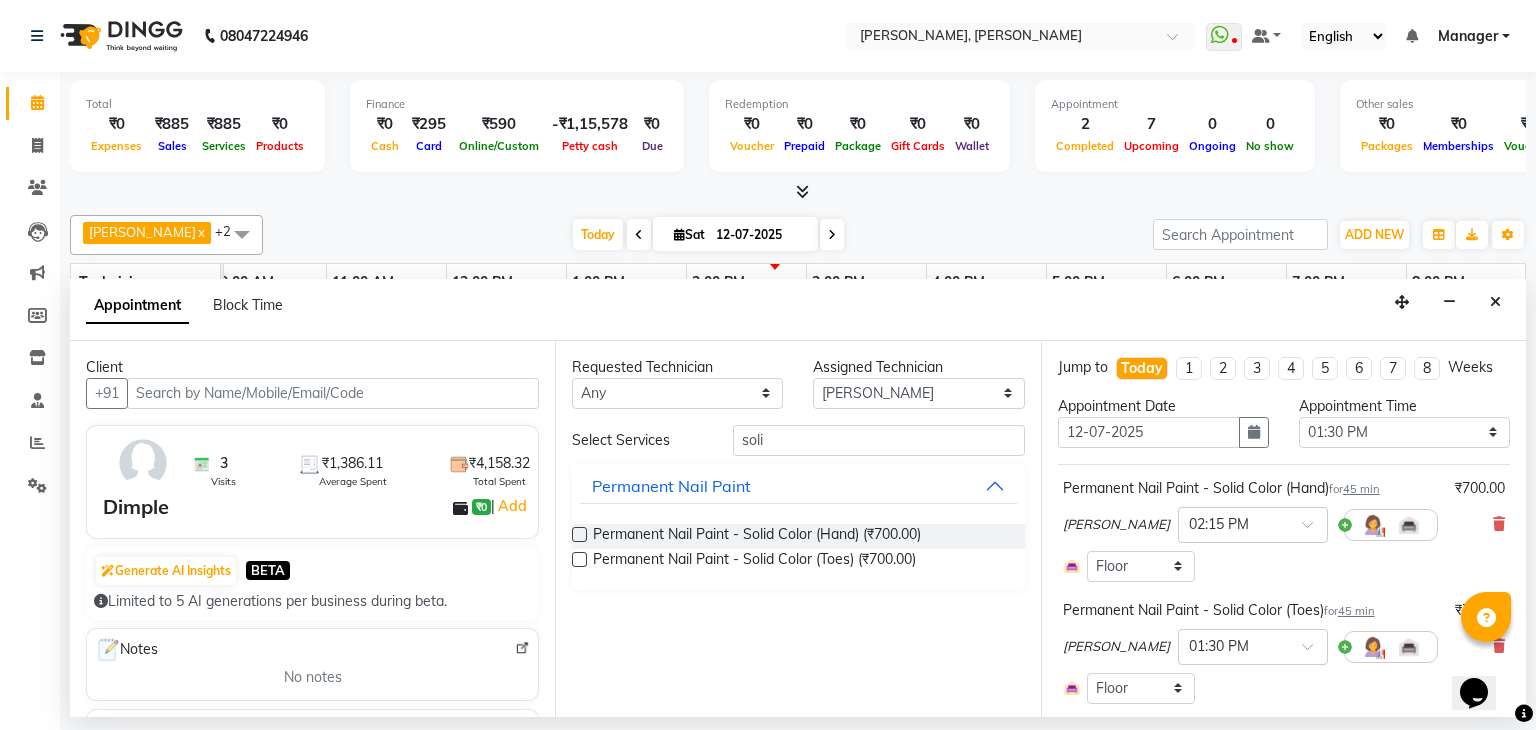 click at bounding box center [579, 534] 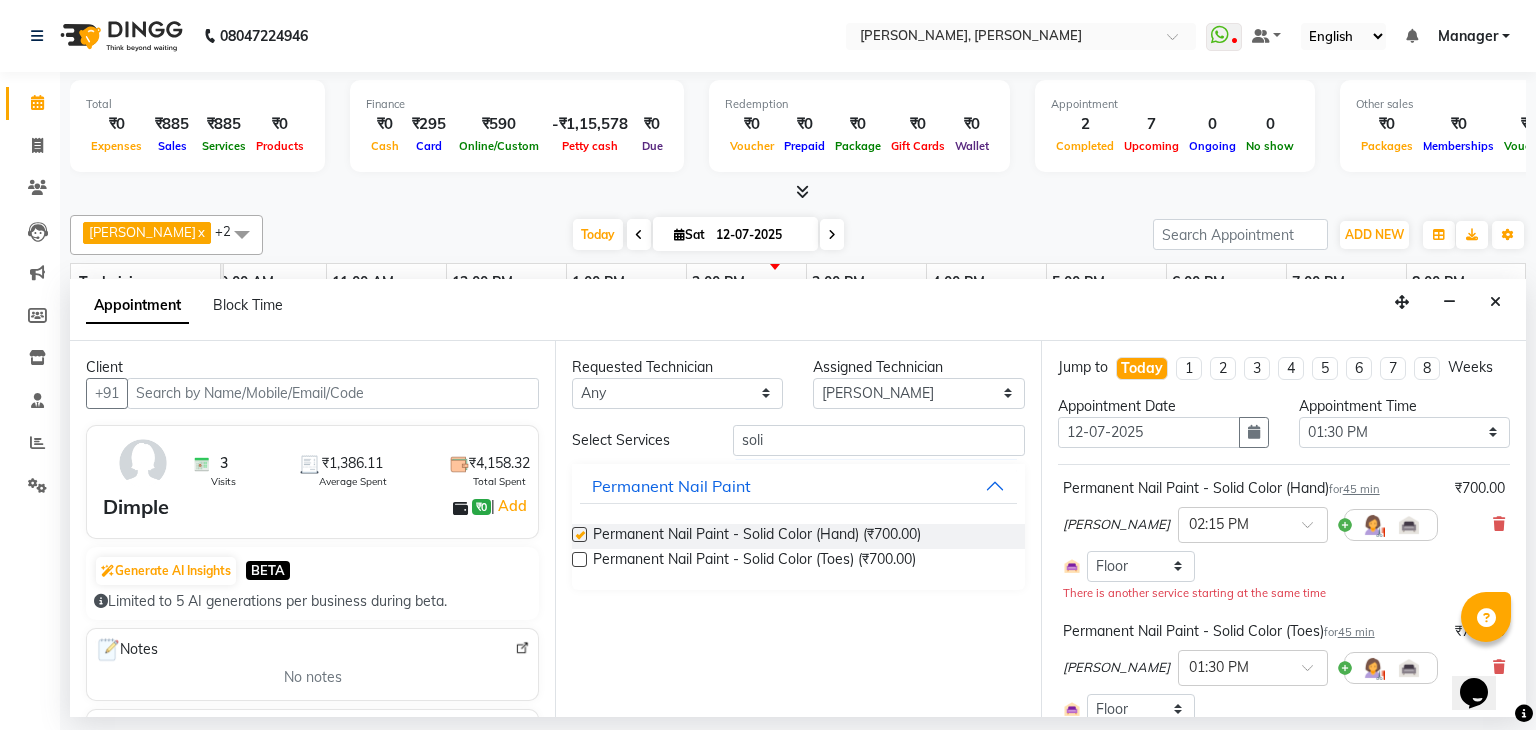 checkbox on "false" 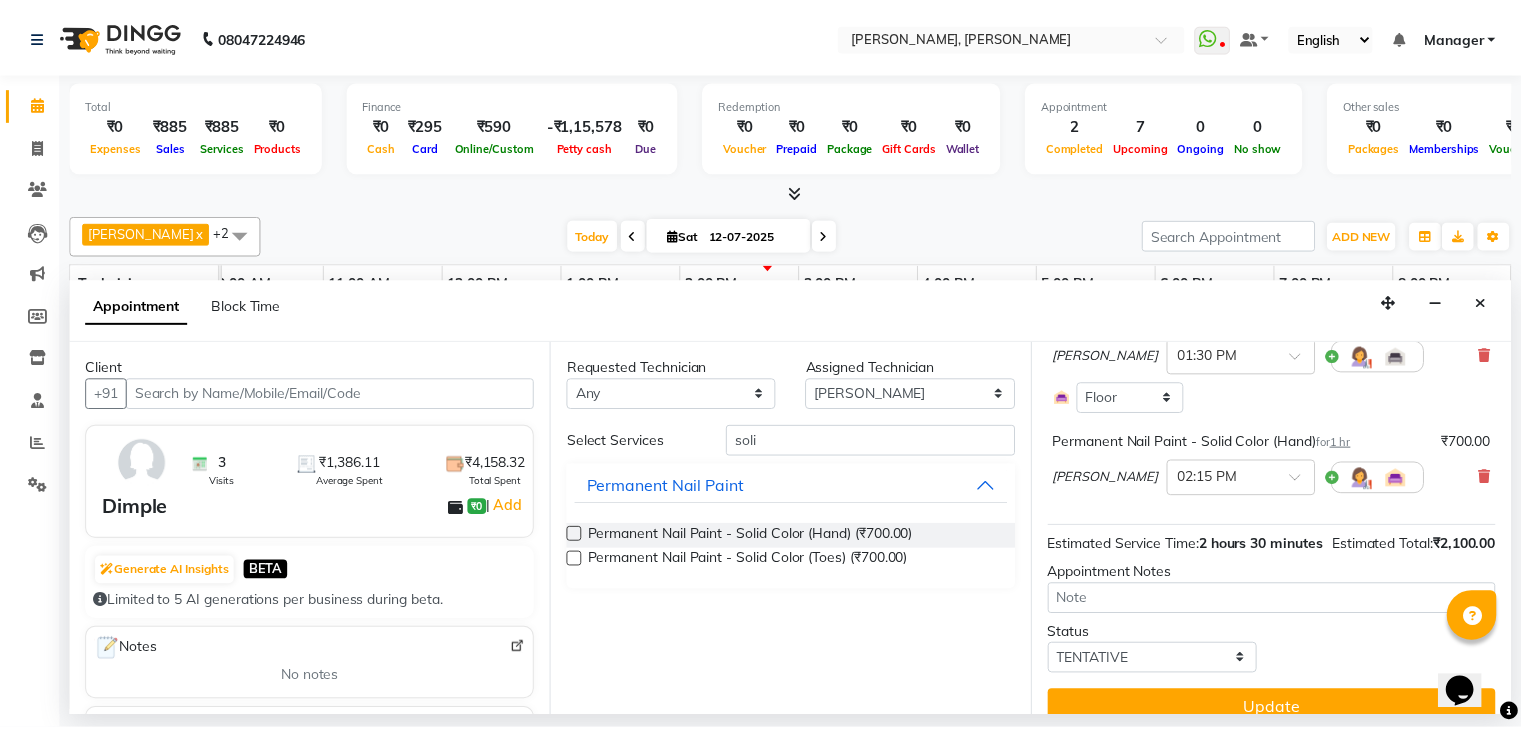 scroll, scrollTop: 358, scrollLeft: 0, axis: vertical 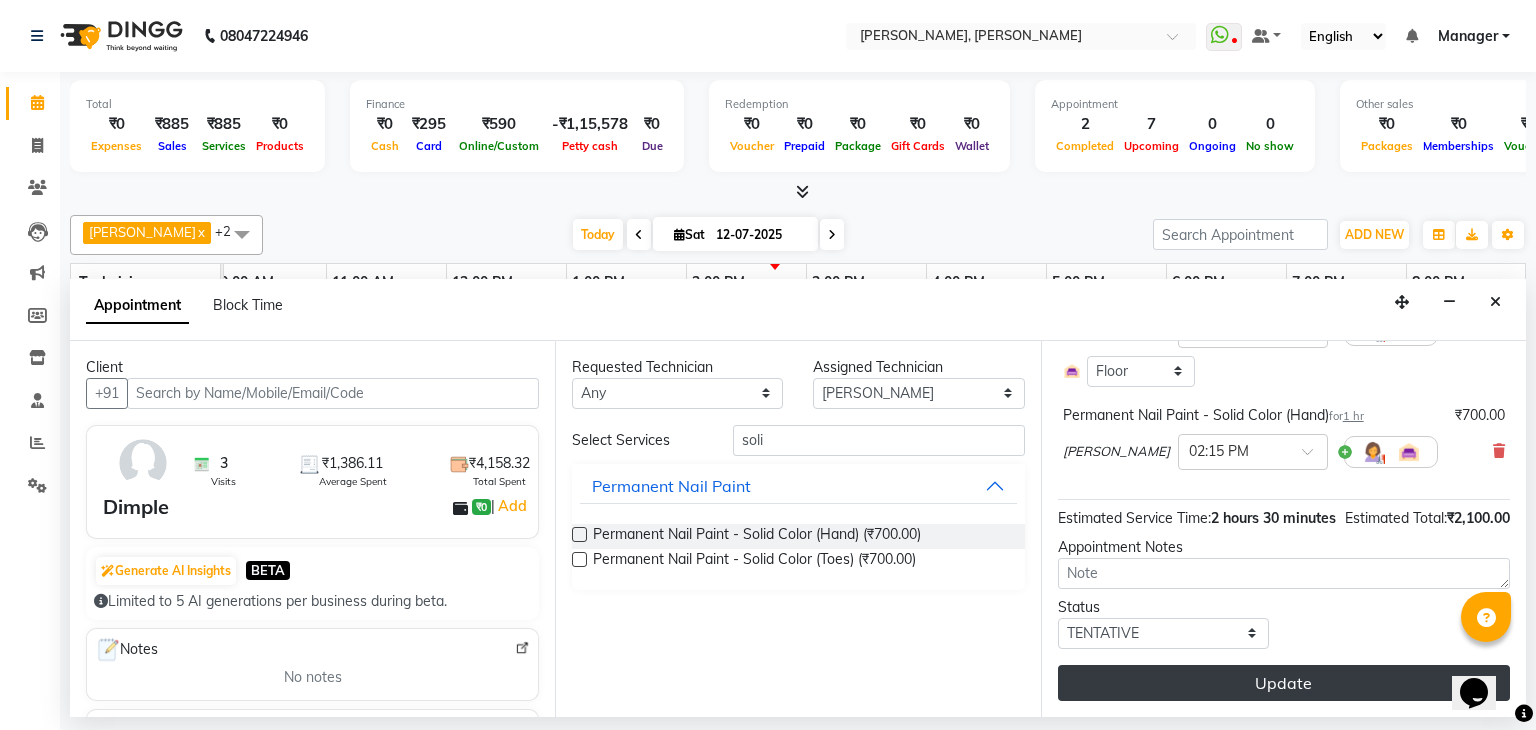 click on "Update" at bounding box center (1284, 683) 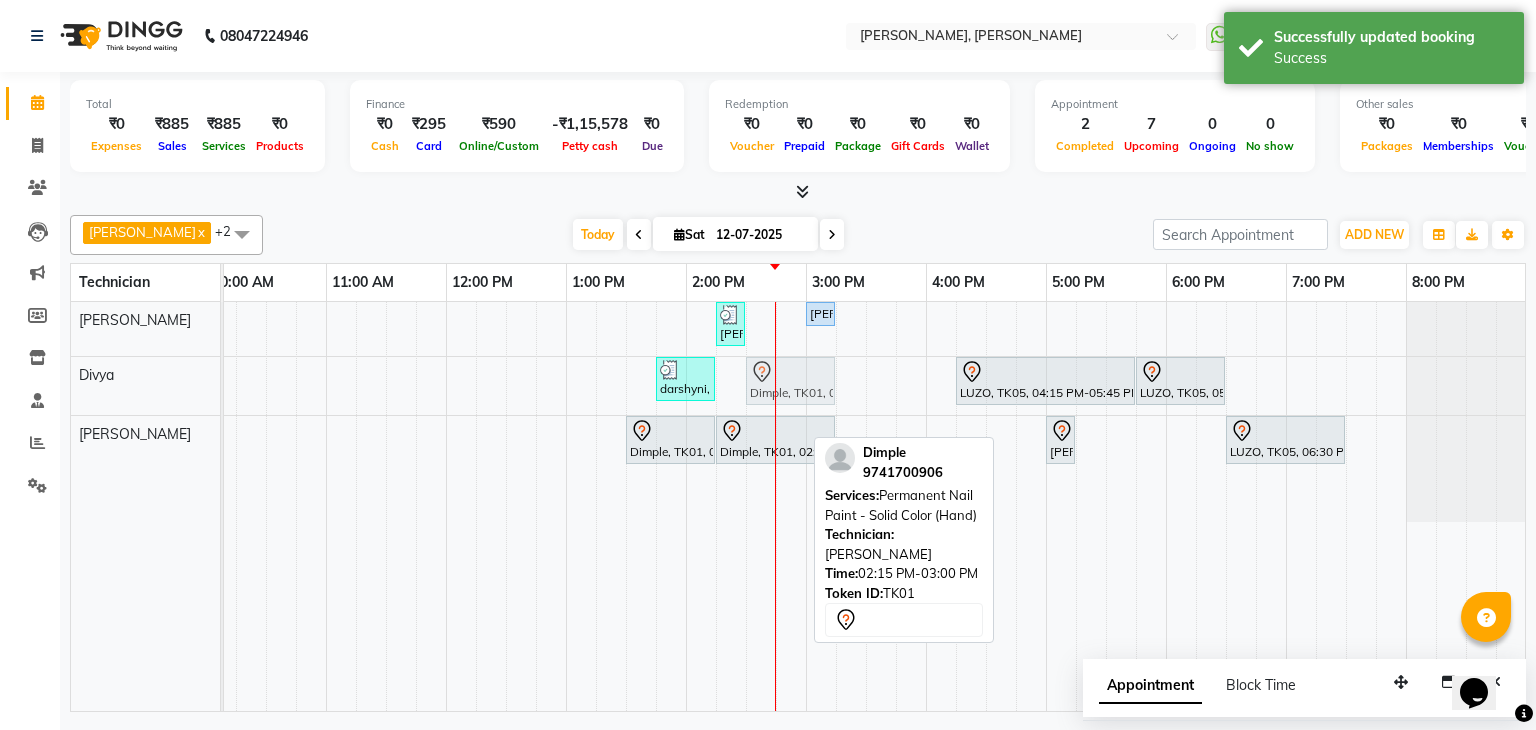 drag, startPoint x: 766, startPoint y: 483, endPoint x: 809, endPoint y: 361, distance: 129.3561 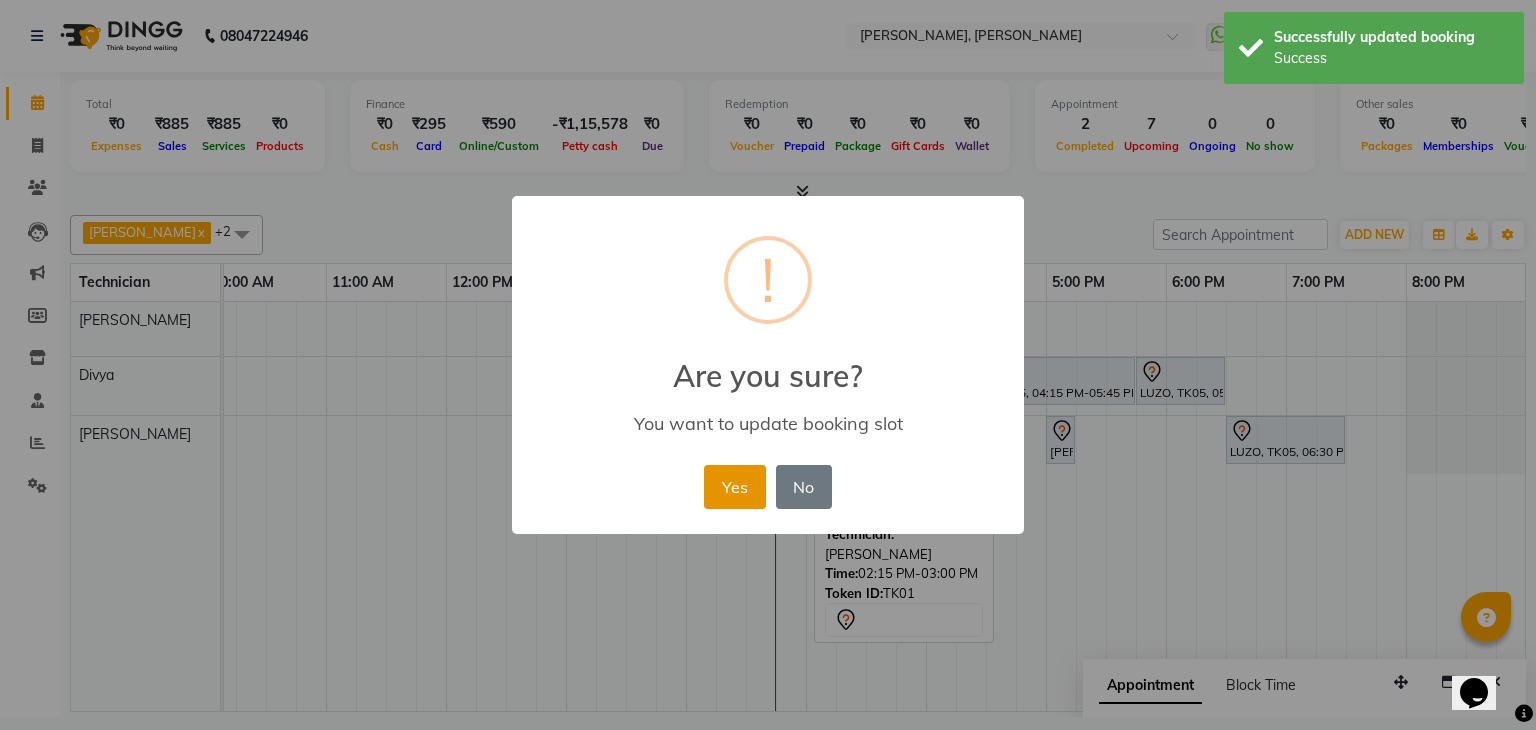 click on "Yes" at bounding box center [734, 487] 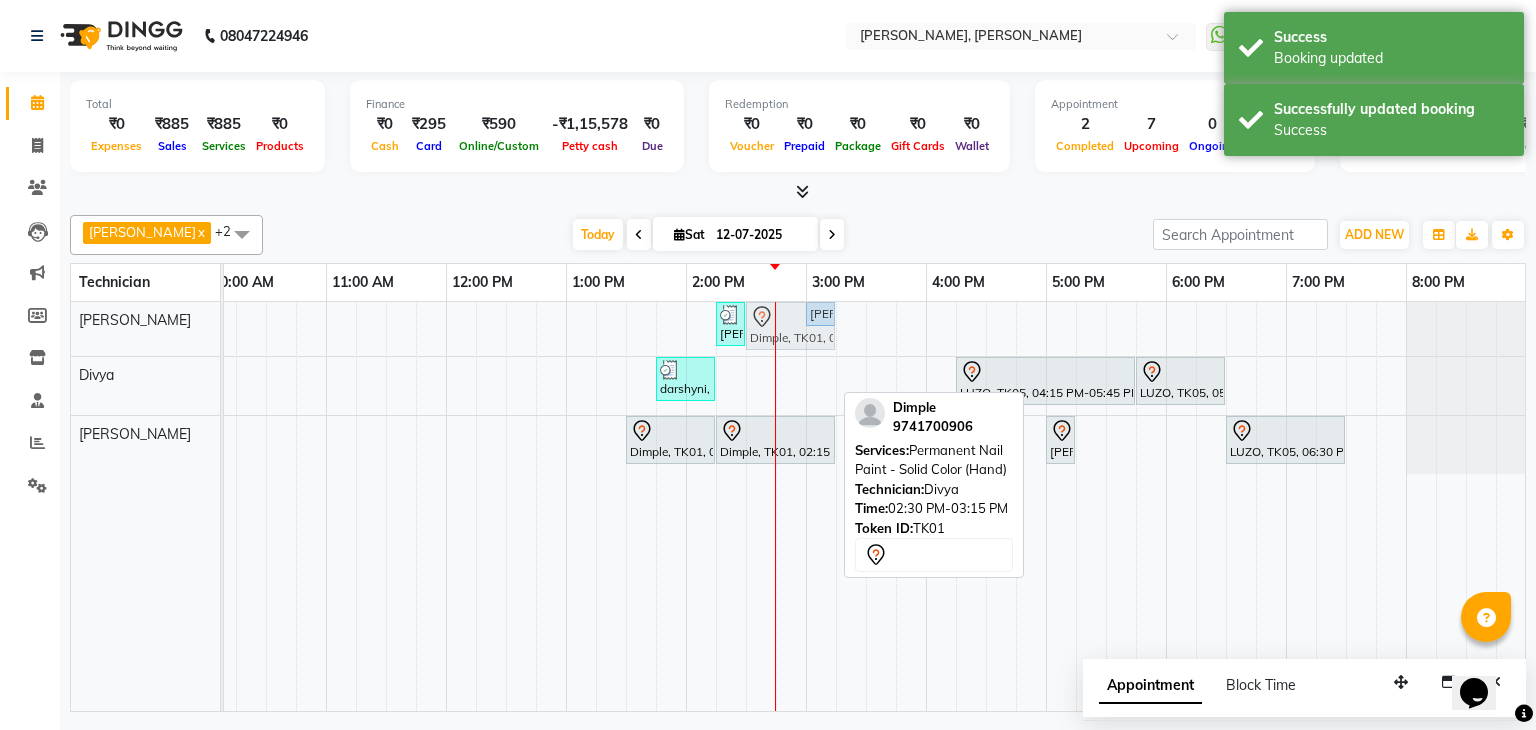 drag, startPoint x: 796, startPoint y: 381, endPoint x: 798, endPoint y: 328, distance: 53.037724 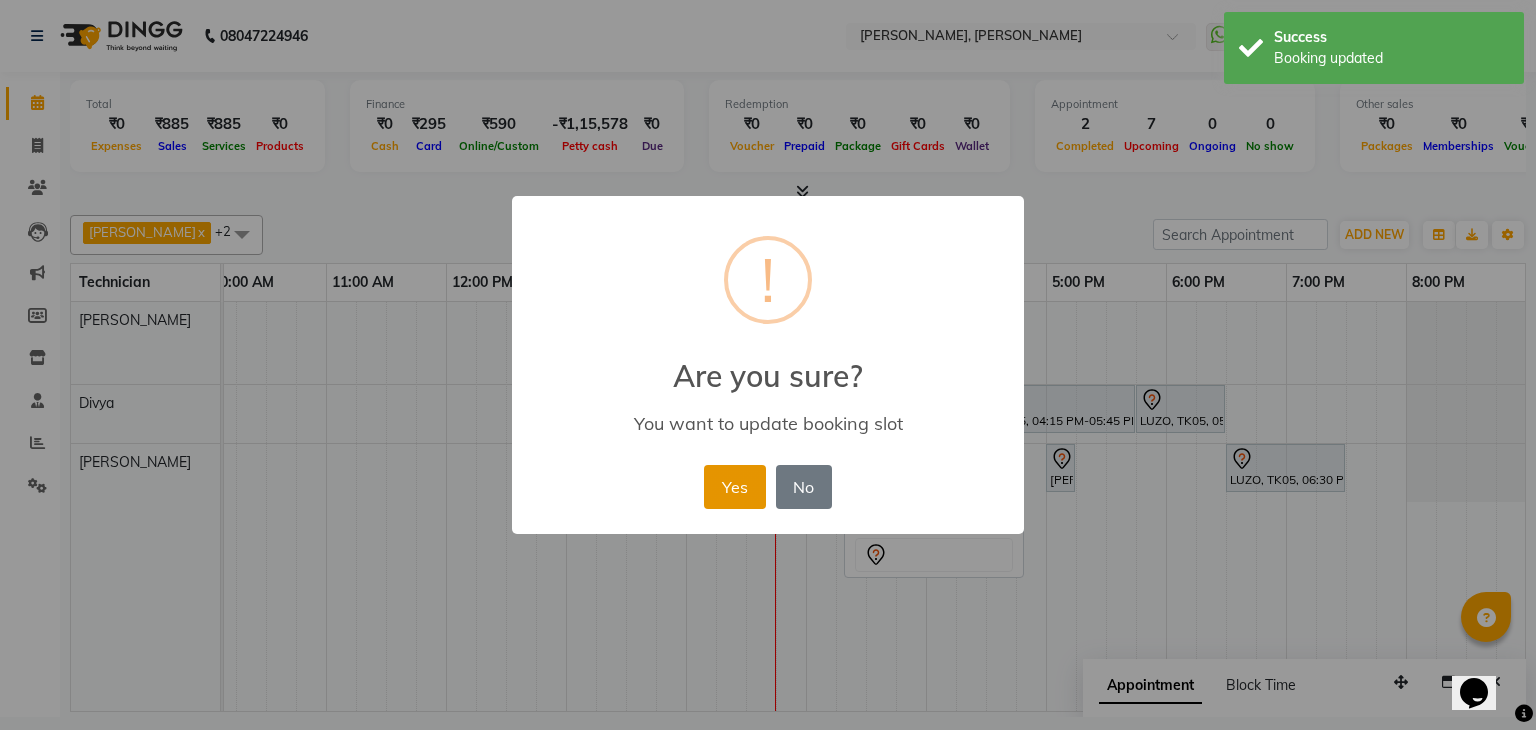 click on "Yes" at bounding box center [734, 487] 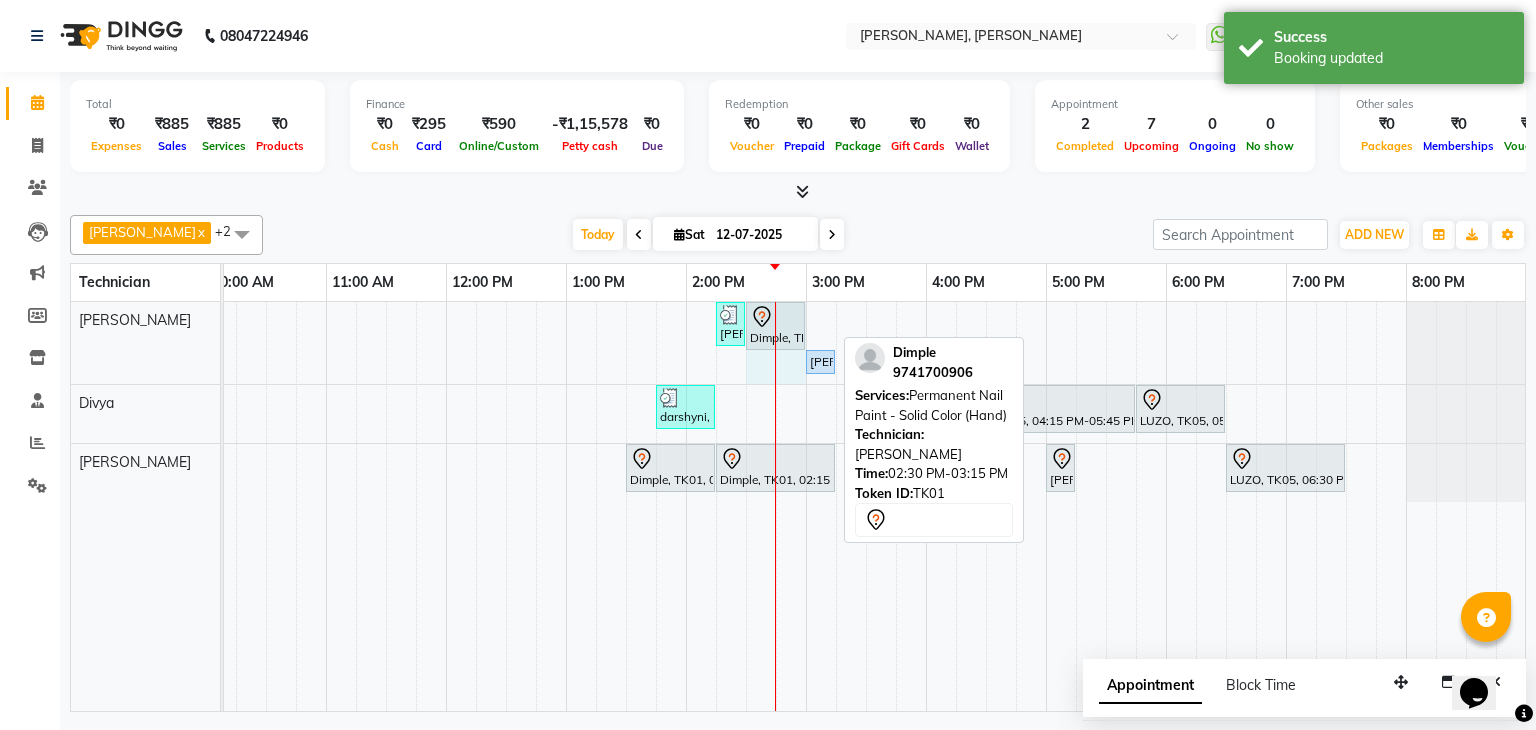 drag, startPoint x: 831, startPoint y: 321, endPoint x: 789, endPoint y: 323, distance: 42.047592 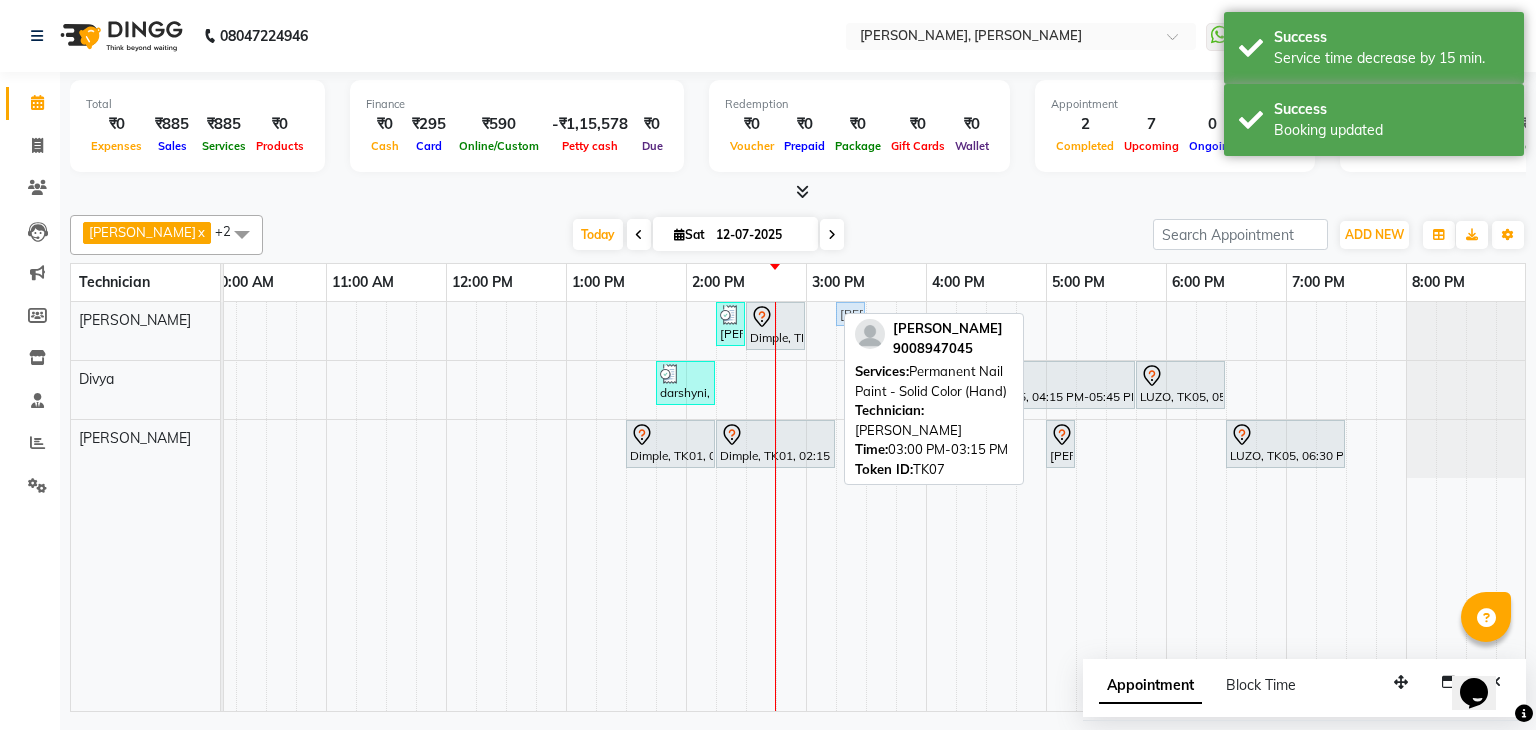 drag, startPoint x: 820, startPoint y: 311, endPoint x: 840, endPoint y: 311, distance: 20 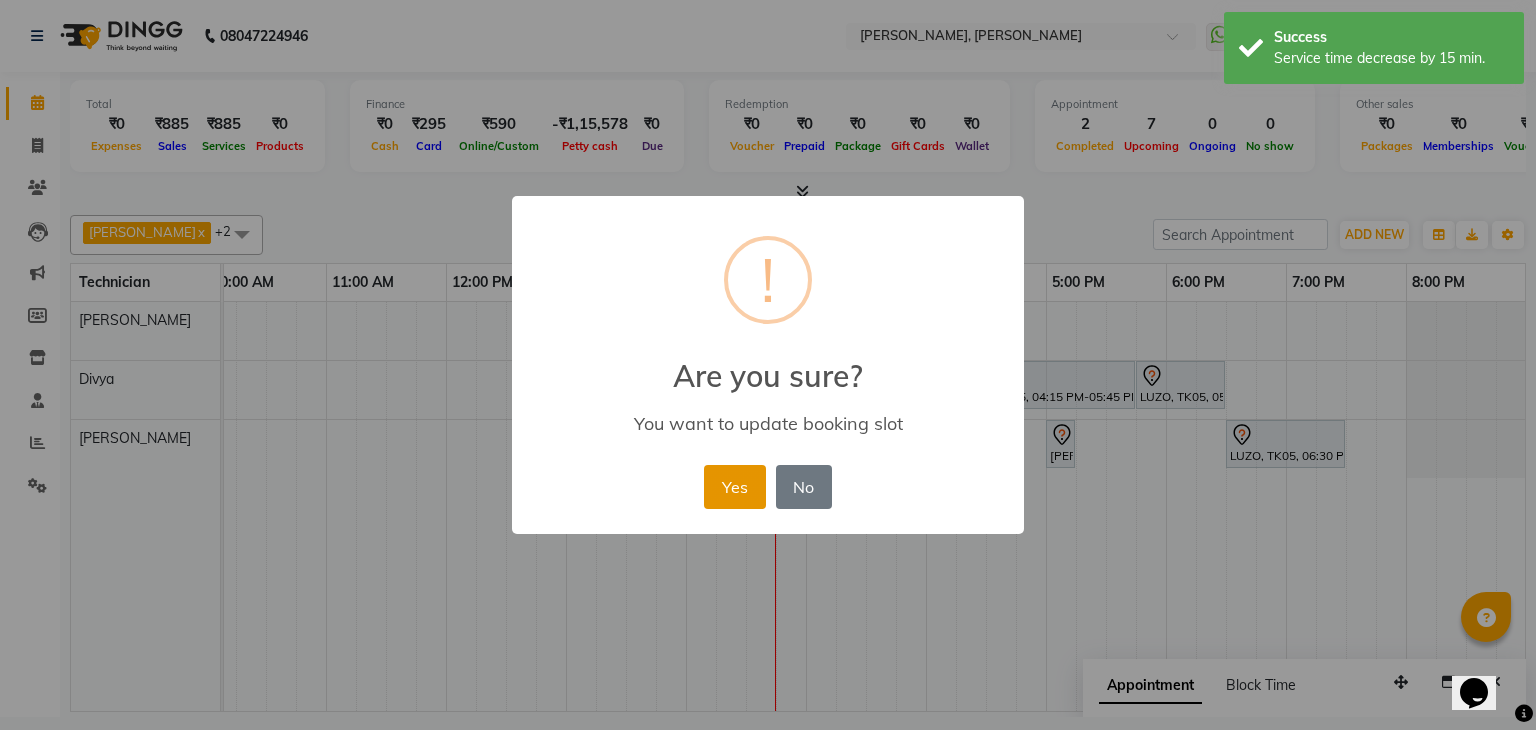 click on "Yes" at bounding box center (734, 487) 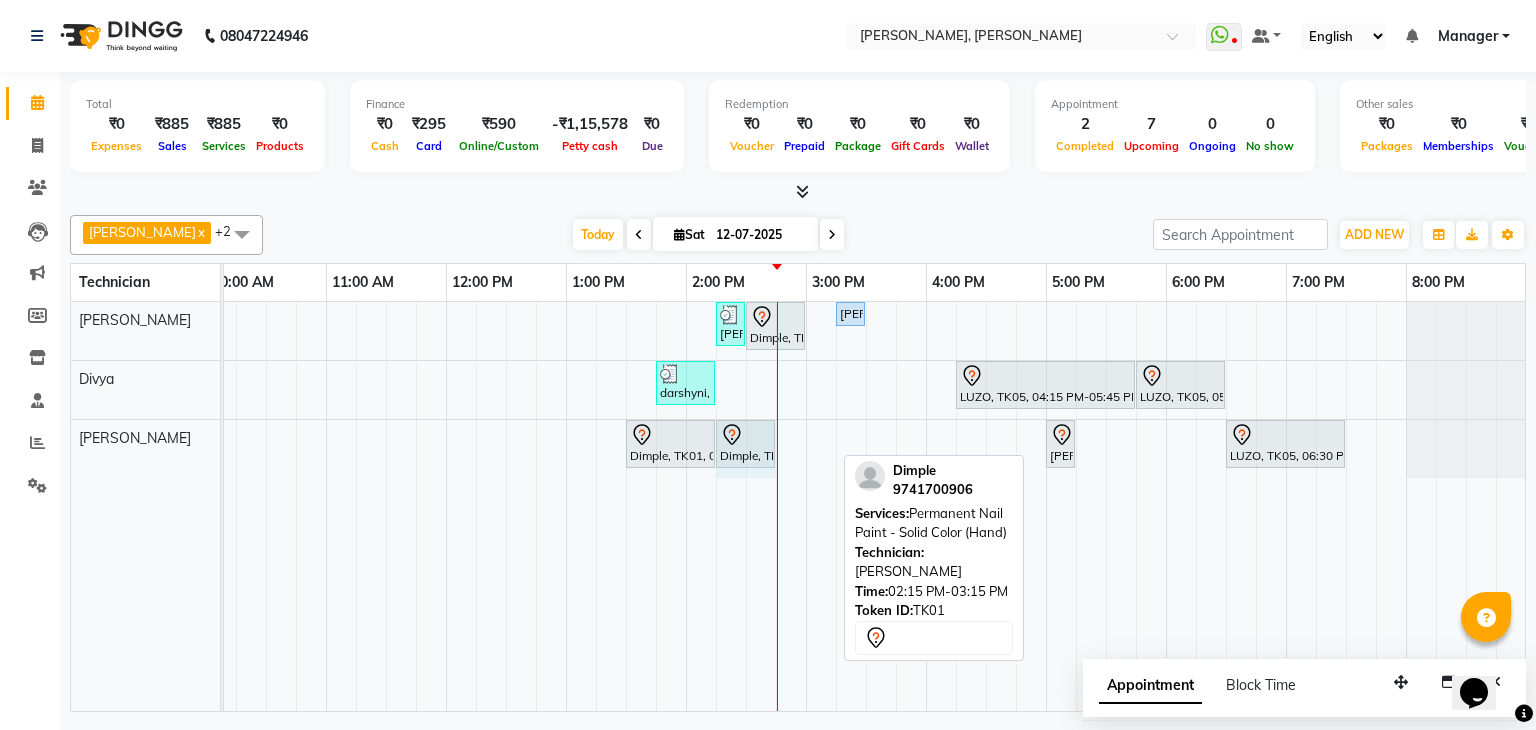 drag, startPoint x: 831, startPoint y: 434, endPoint x: 756, endPoint y: 439, distance: 75.16648 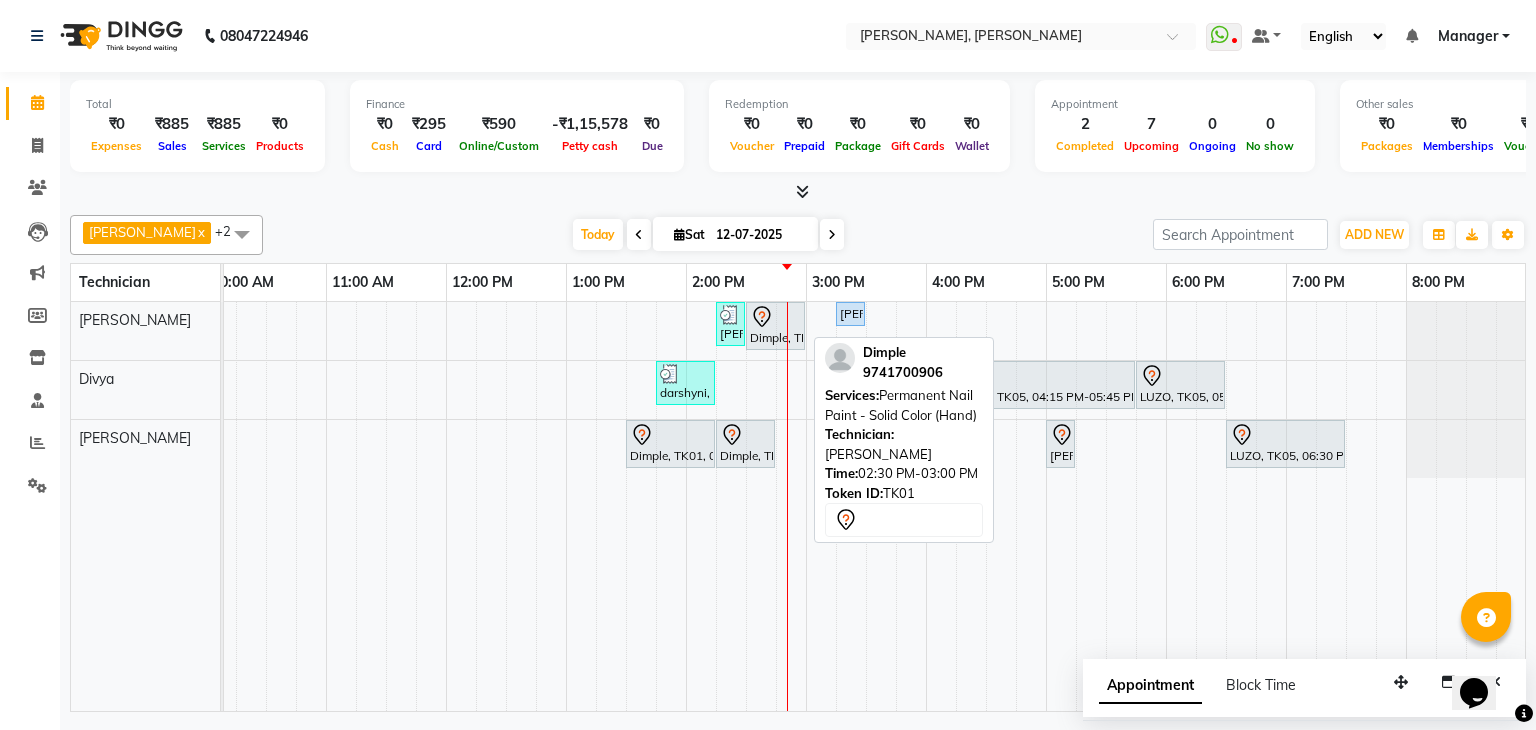 click at bounding box center (775, 317) 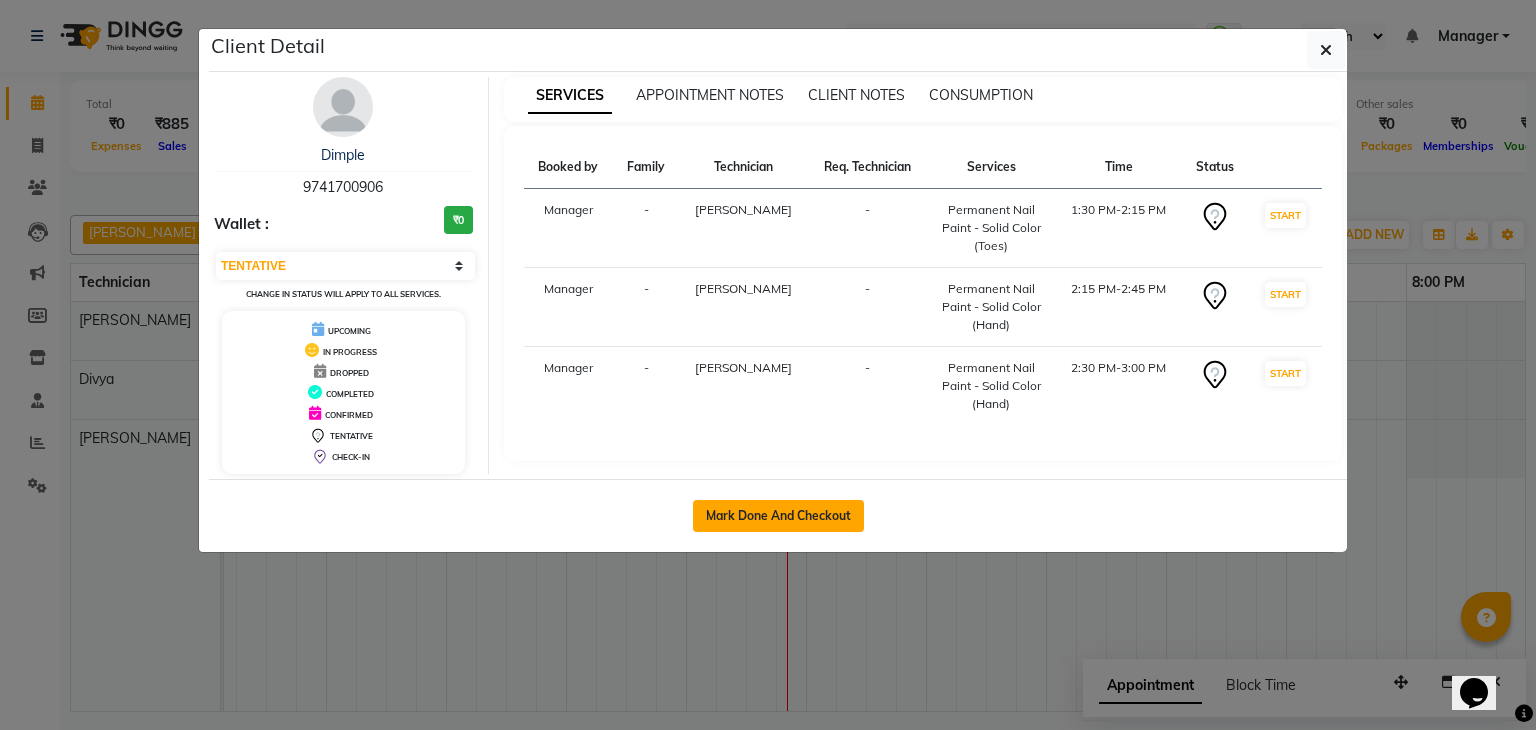 click on "Mark Done And Checkout" 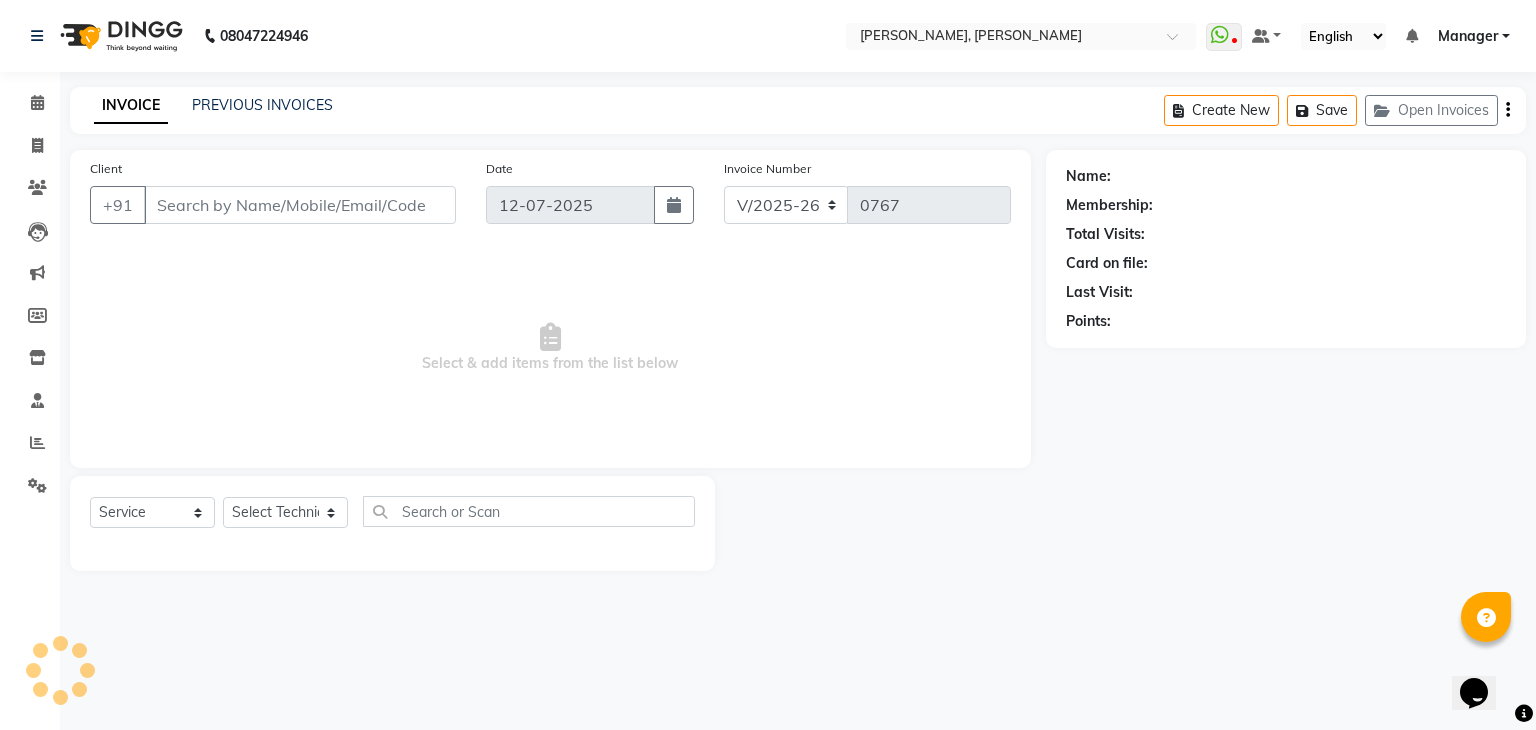 type on "97******06" 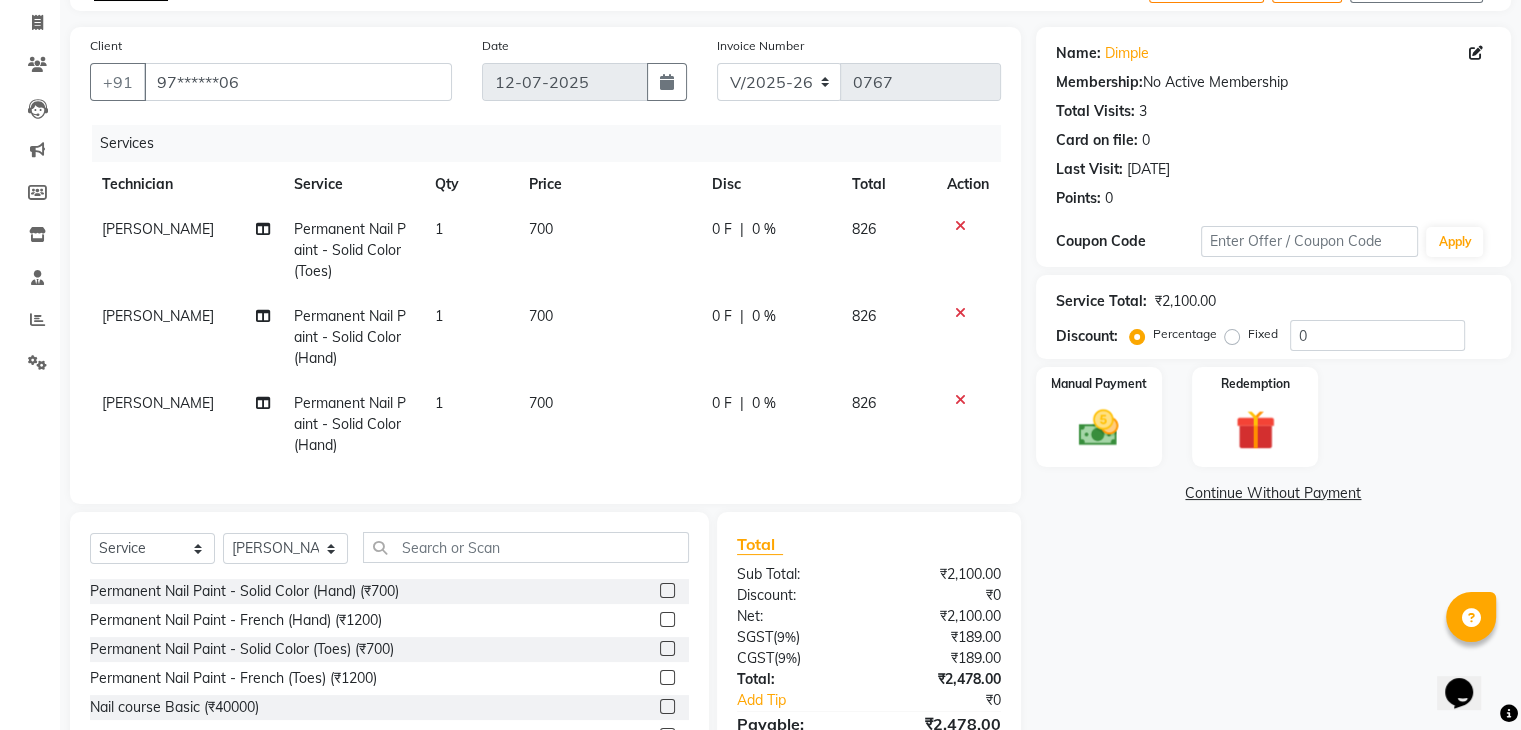 scroll, scrollTop: 246, scrollLeft: 0, axis: vertical 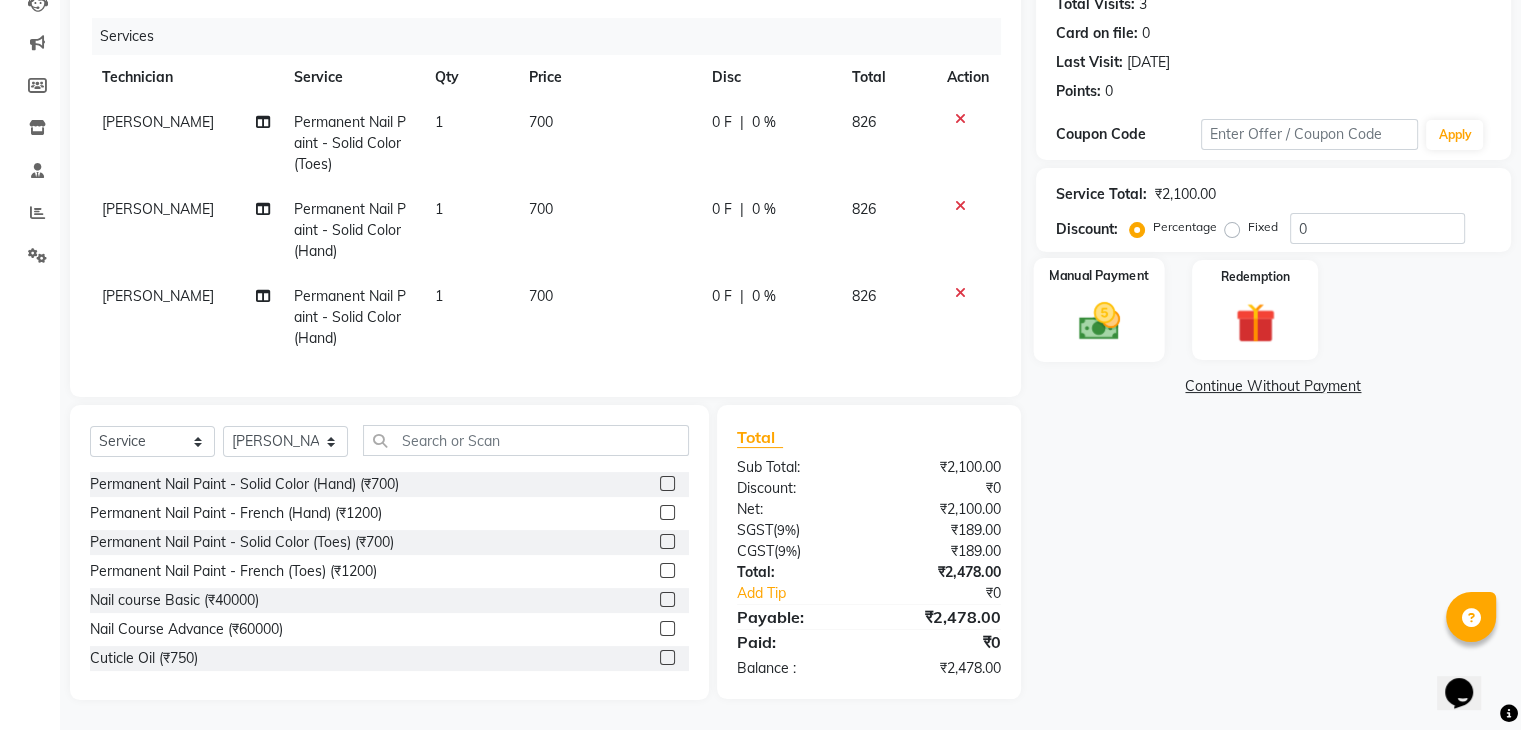 click 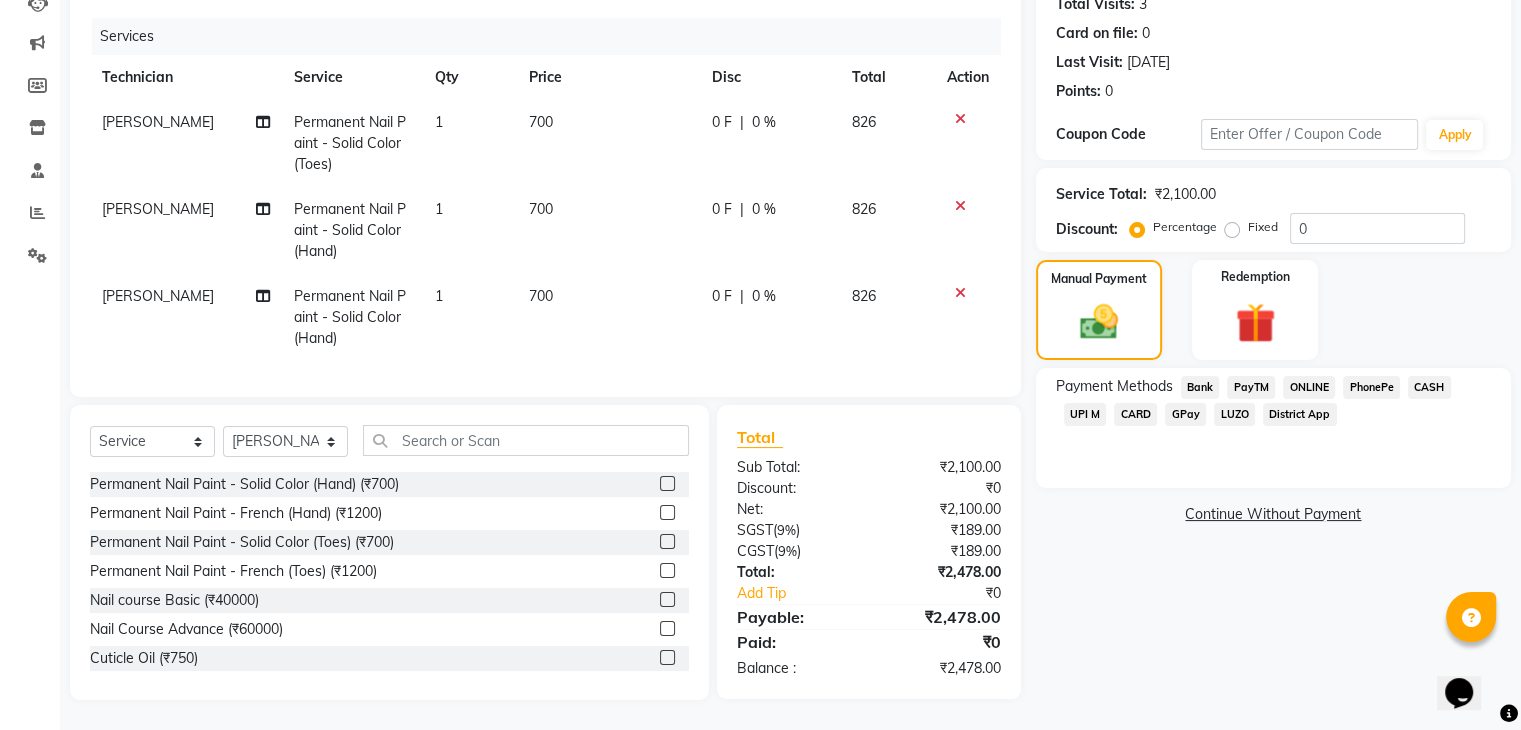 click on "CARD" 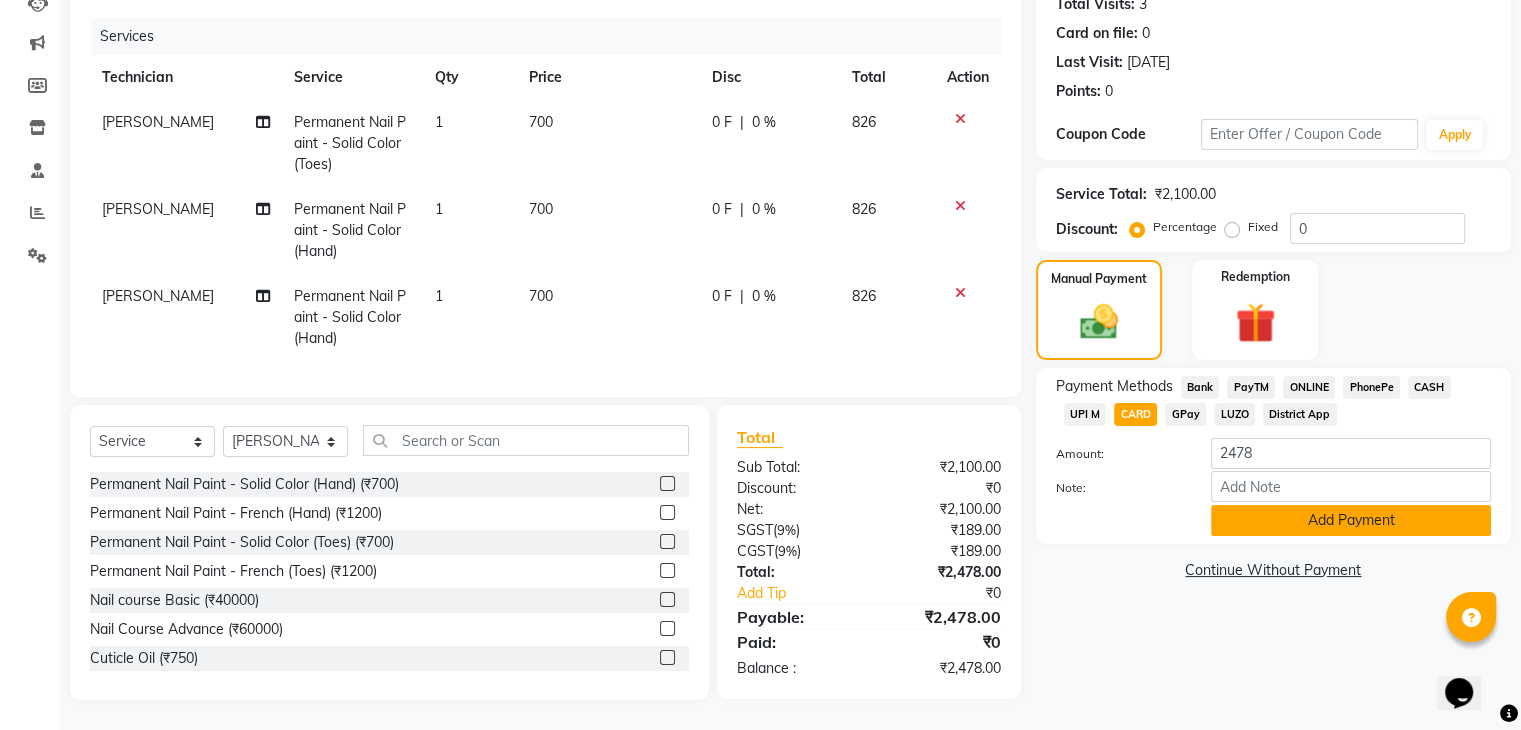 click on "Add Payment" 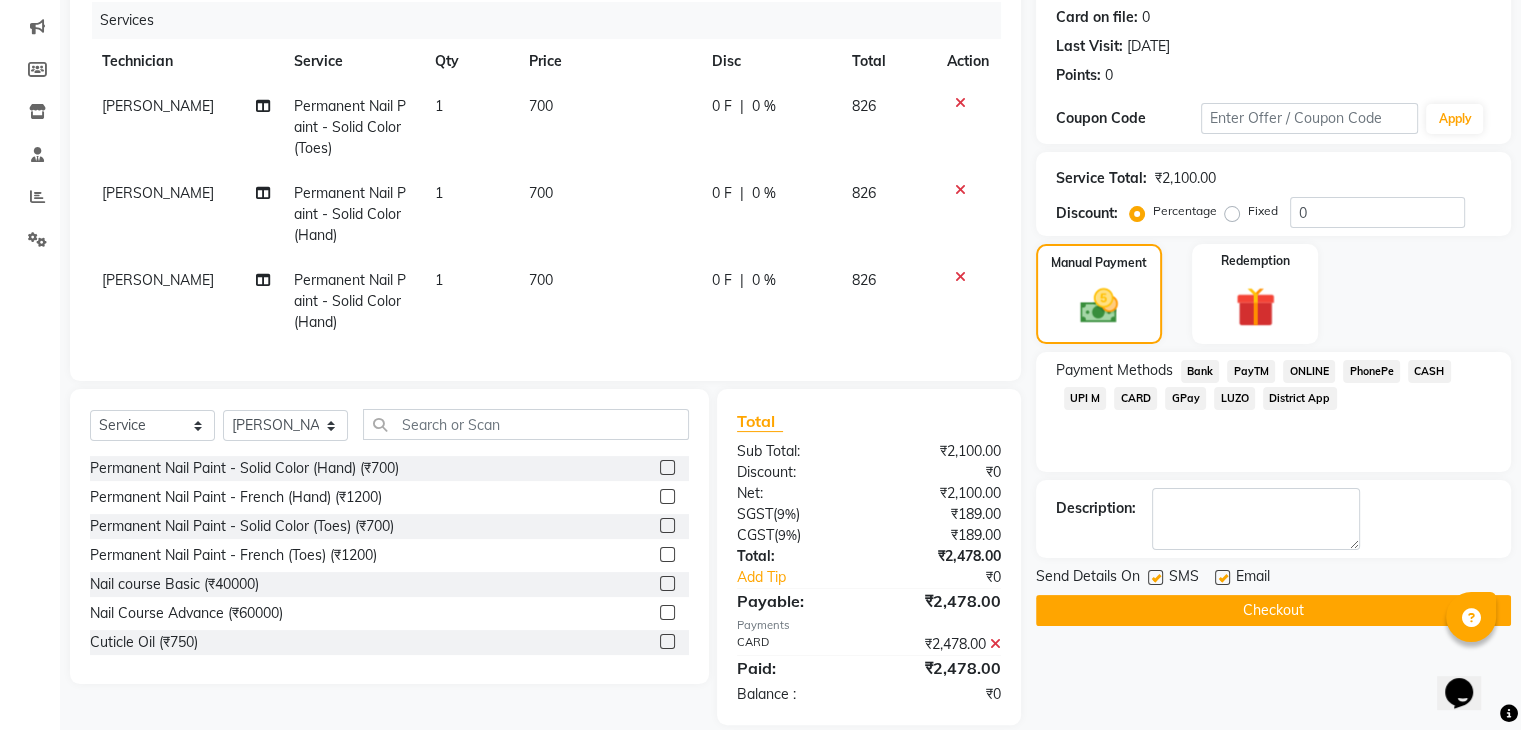 scroll, scrollTop: 287, scrollLeft: 0, axis: vertical 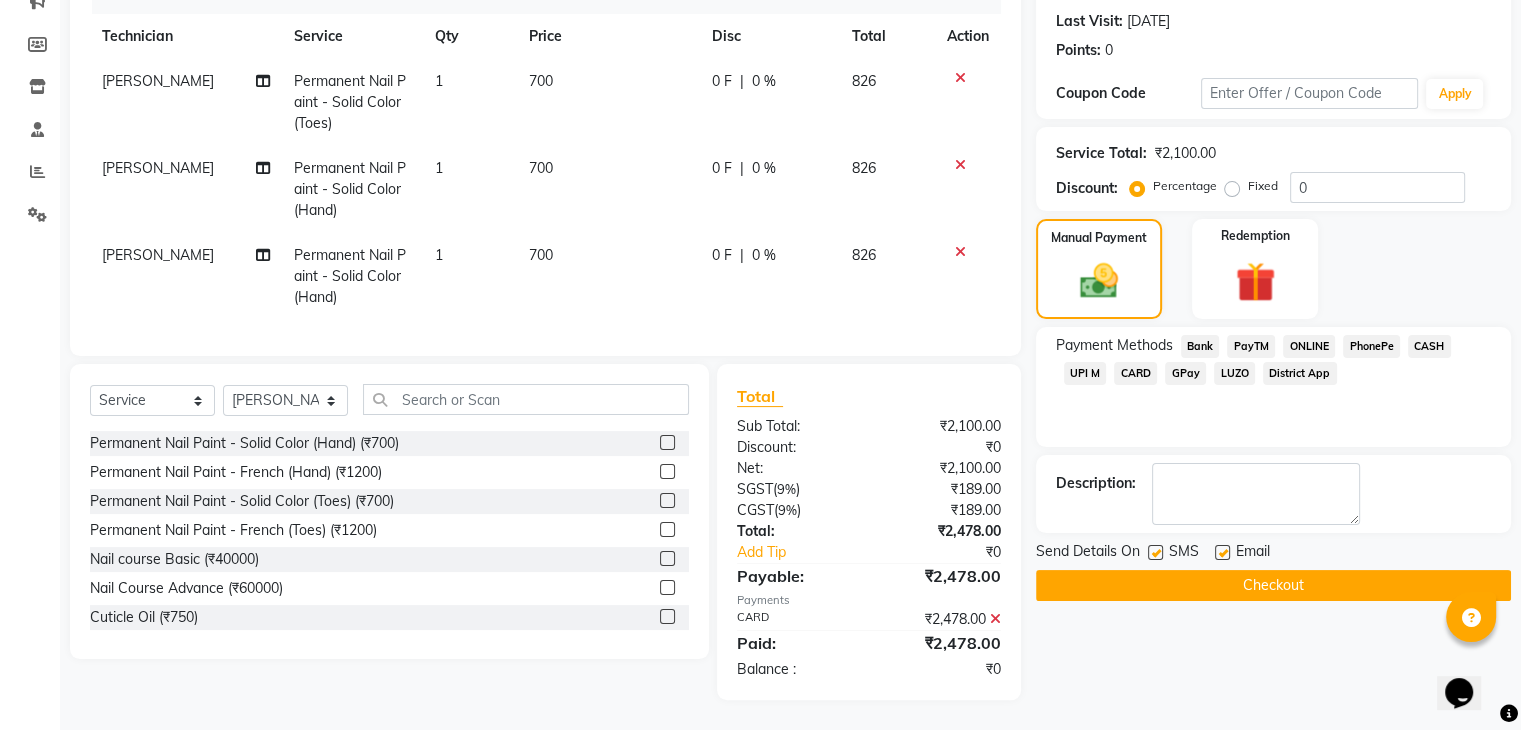 click on "Checkout" 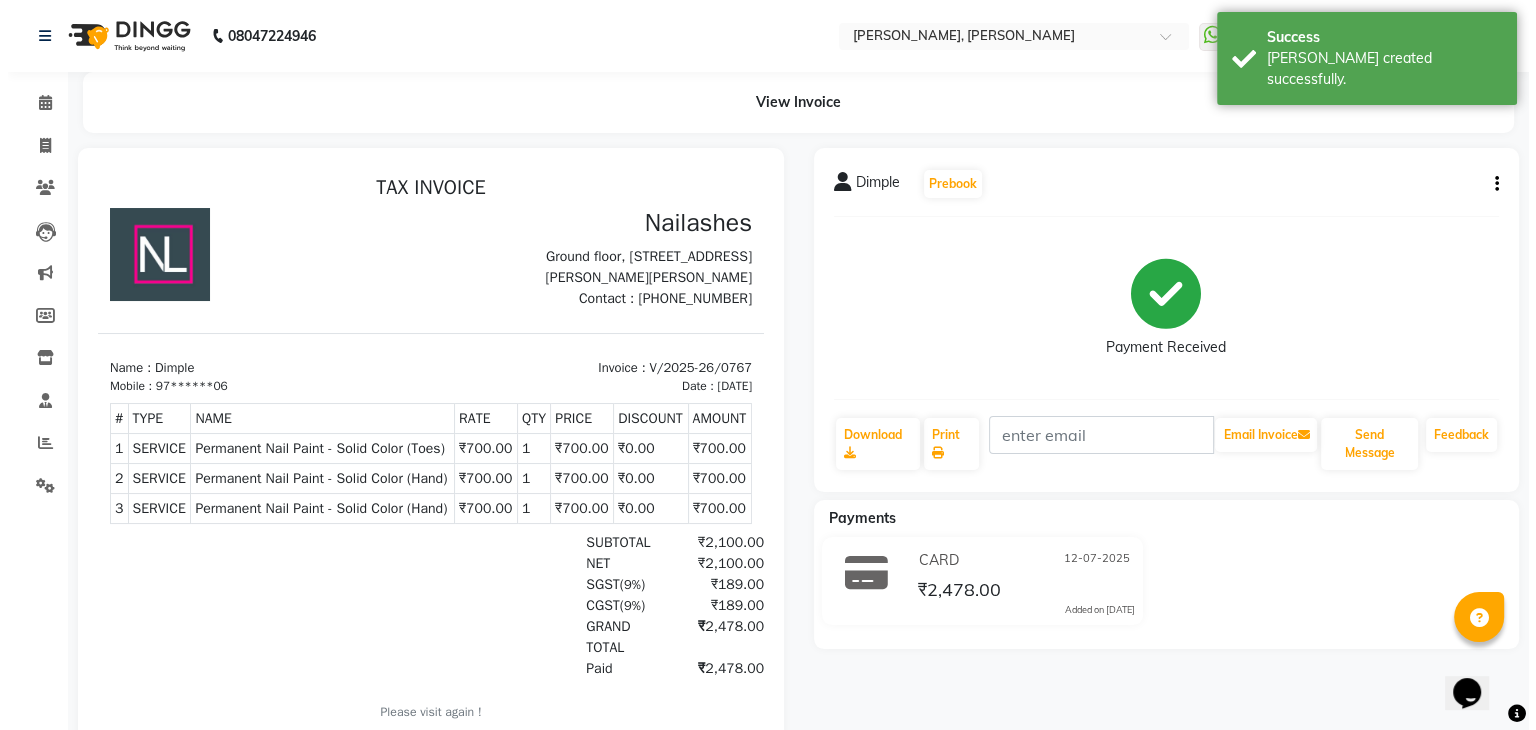 scroll, scrollTop: 0, scrollLeft: 0, axis: both 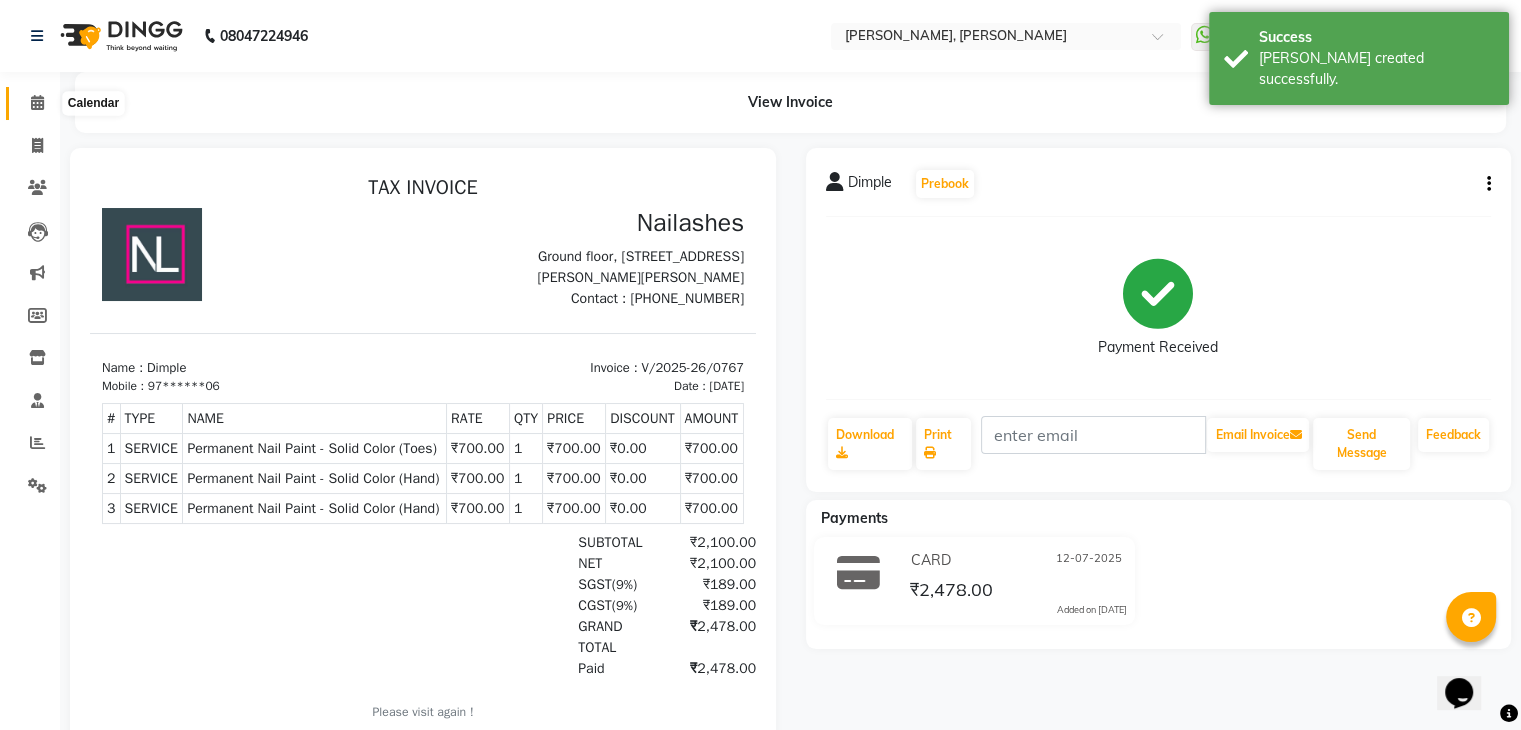 click 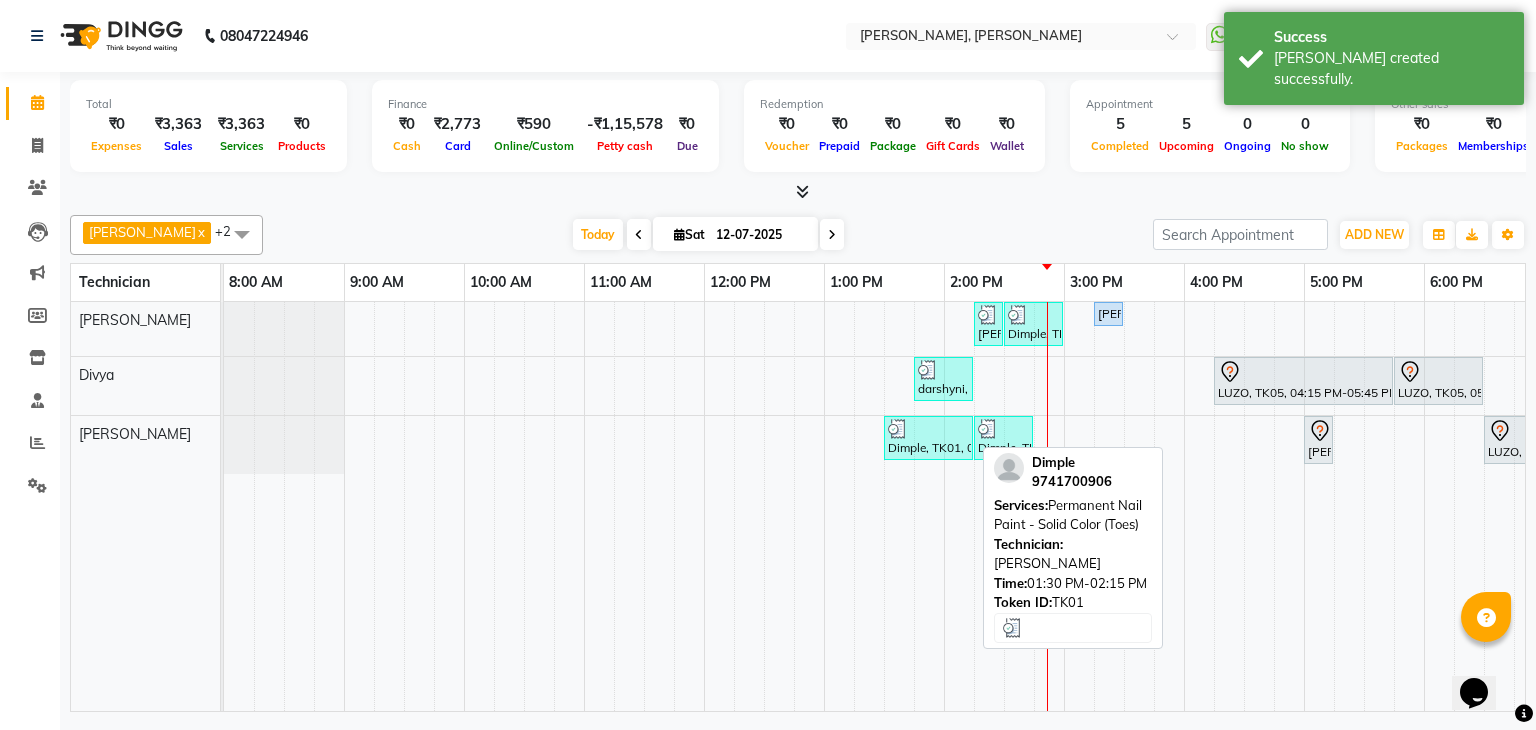 scroll, scrollTop: 0, scrollLeft: 273, axis: horizontal 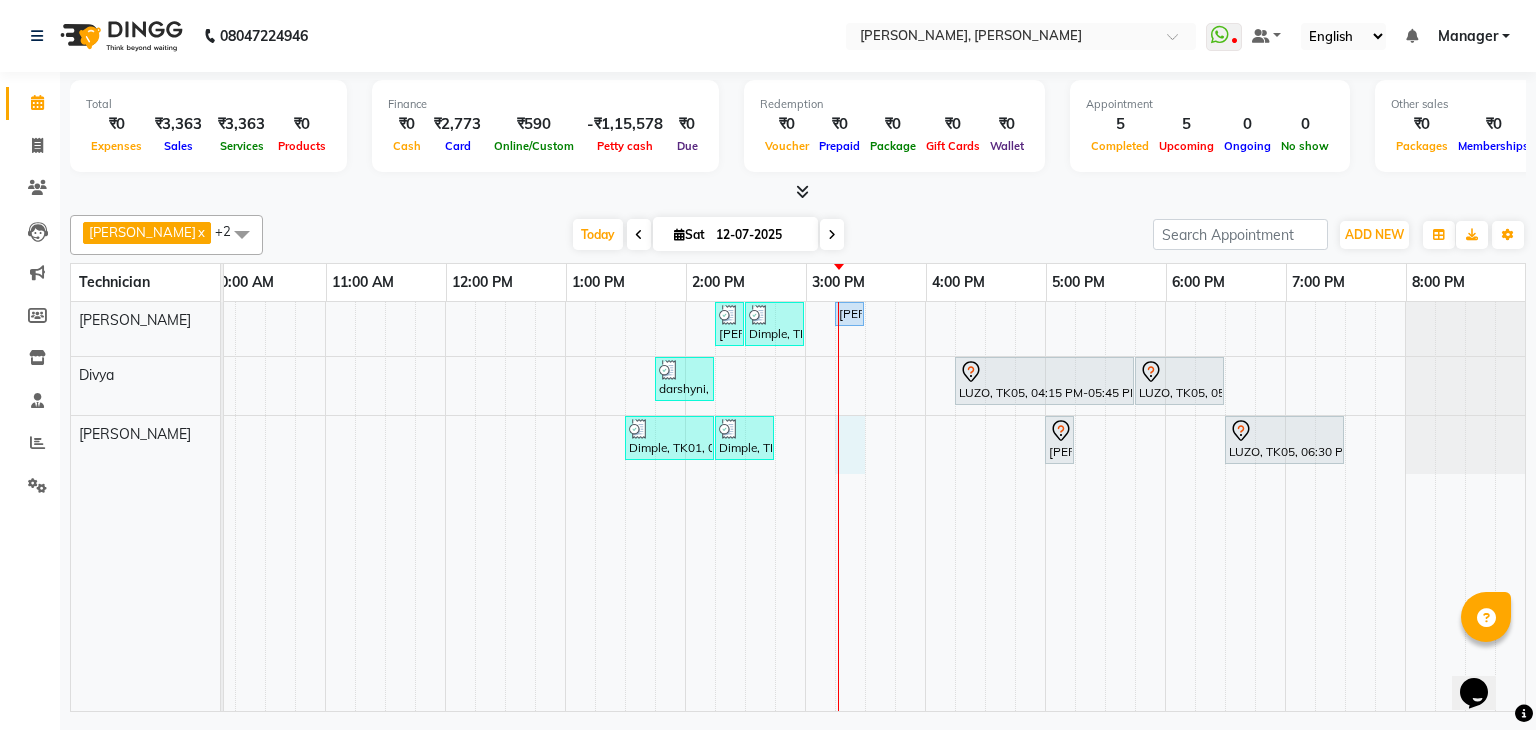 click on "[PERSON_NAME], TK09, 02:15 PM-02:30 PM, Restoration - Removal of Extension (Hand)     Dimple, TK01, 02:30 PM-03:00 PM, Permanent Nail Paint - Solid Color (Hand)    [PERSON_NAME], TK07, 03:15 PM-03:30 PM, Permanent Nail Paint - Solid Color (Hand)     darshyni, TK08, 01:45 PM-02:15 PM, Restoration - Removal of Extension (Hand)             LUZO, TK05, 04:15 PM-05:45 PM, Eyelash Extension - Classic             LUZO, TK05, 05:45 PM-06:30 PM, Café H&F Pedicure     Dimple, TK01, 01:30 PM-02:15 PM, Permanent Nail Paint - Solid Color (Toes)     Dimple, TK01, 02:15 PM-02:45 PM, Permanent Nail Paint - Solid Color (Hand)             [PERSON_NAME] K, TK03, 05:00 PM-05:15 PM, Permanent Nail Paint - Solid Color (Hand)             LUZO, TK05, 06:30 PM-07:30 PM, Nail Extension - Acrylic (Hand)" at bounding box center (745, 506) 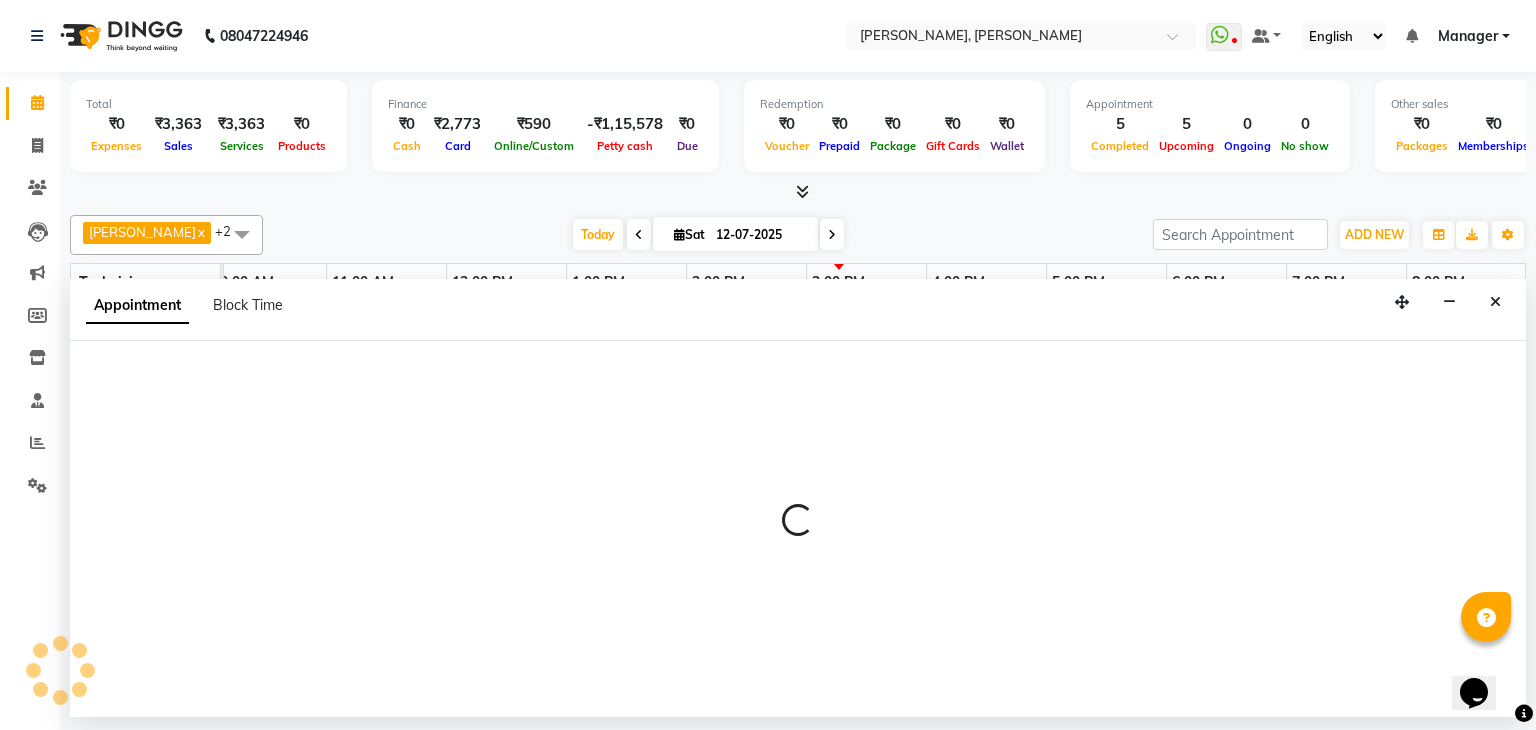 select on "81777" 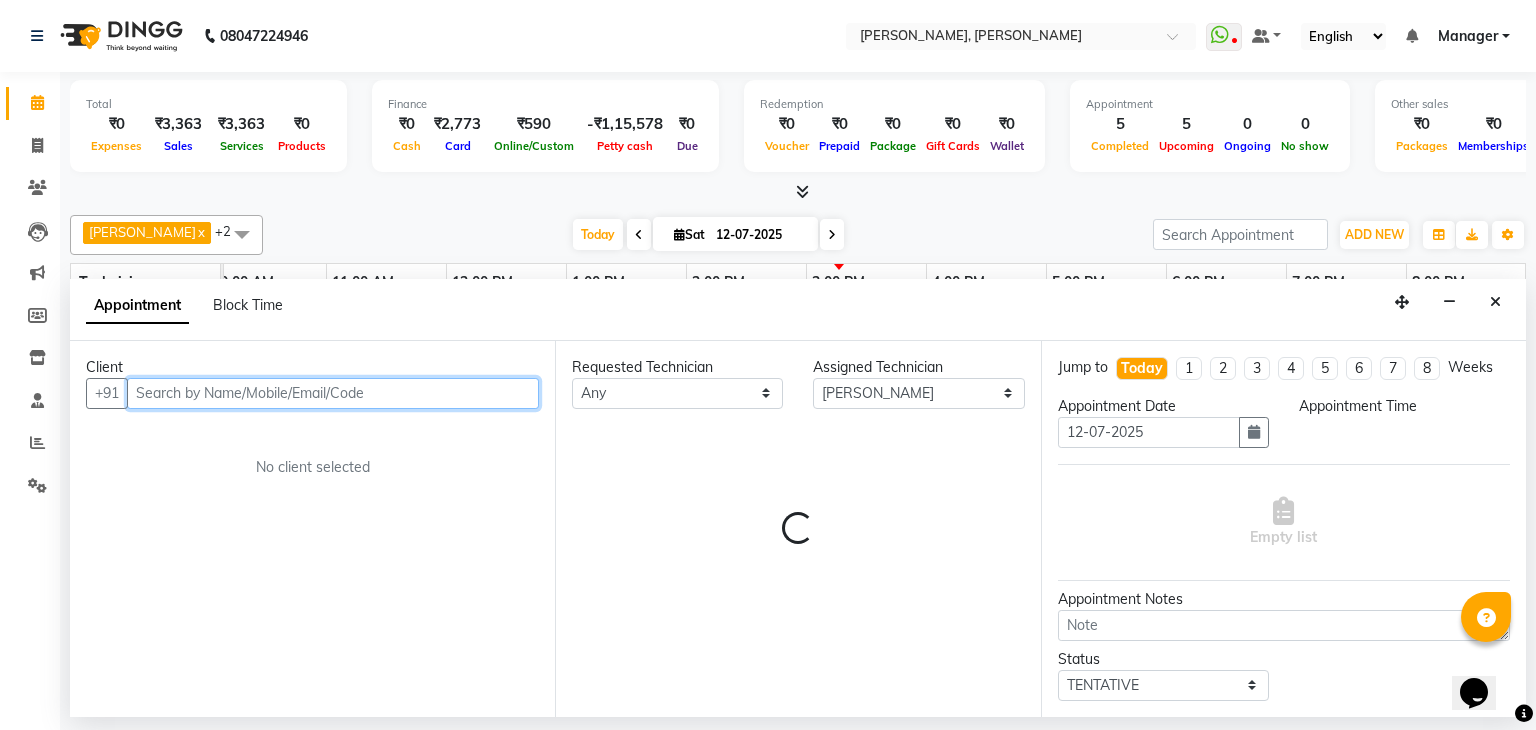 select on "915" 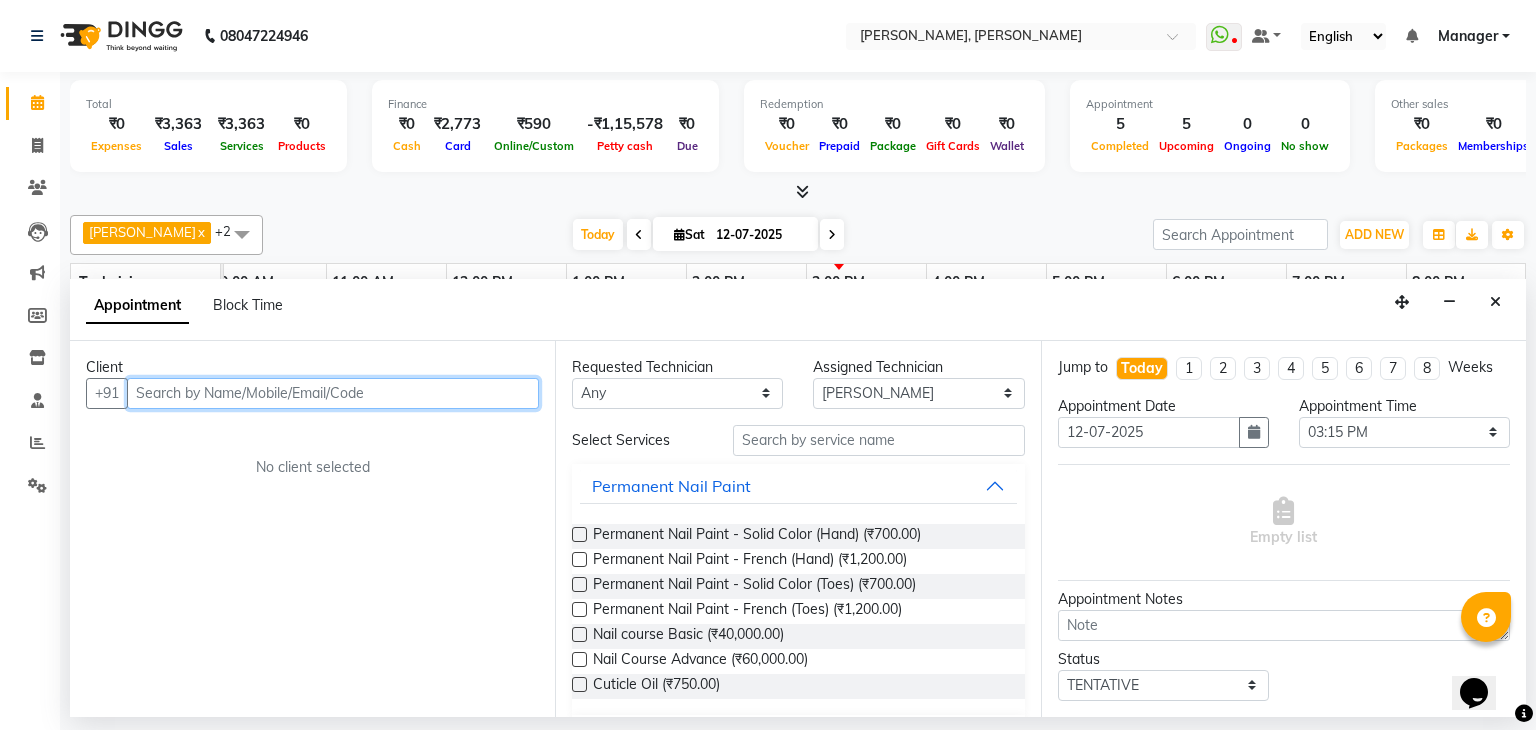 click at bounding box center (333, 393) 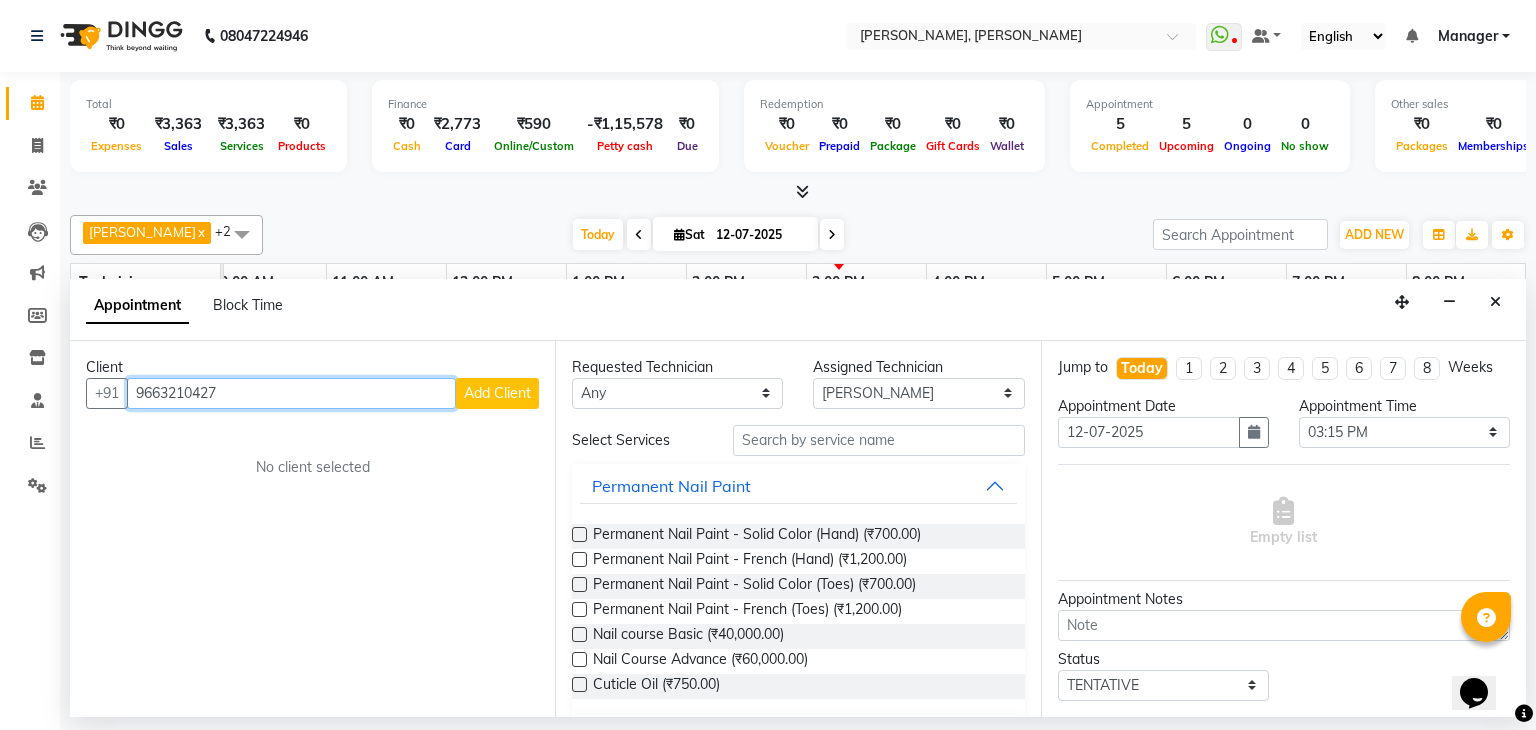 type on "9663210427" 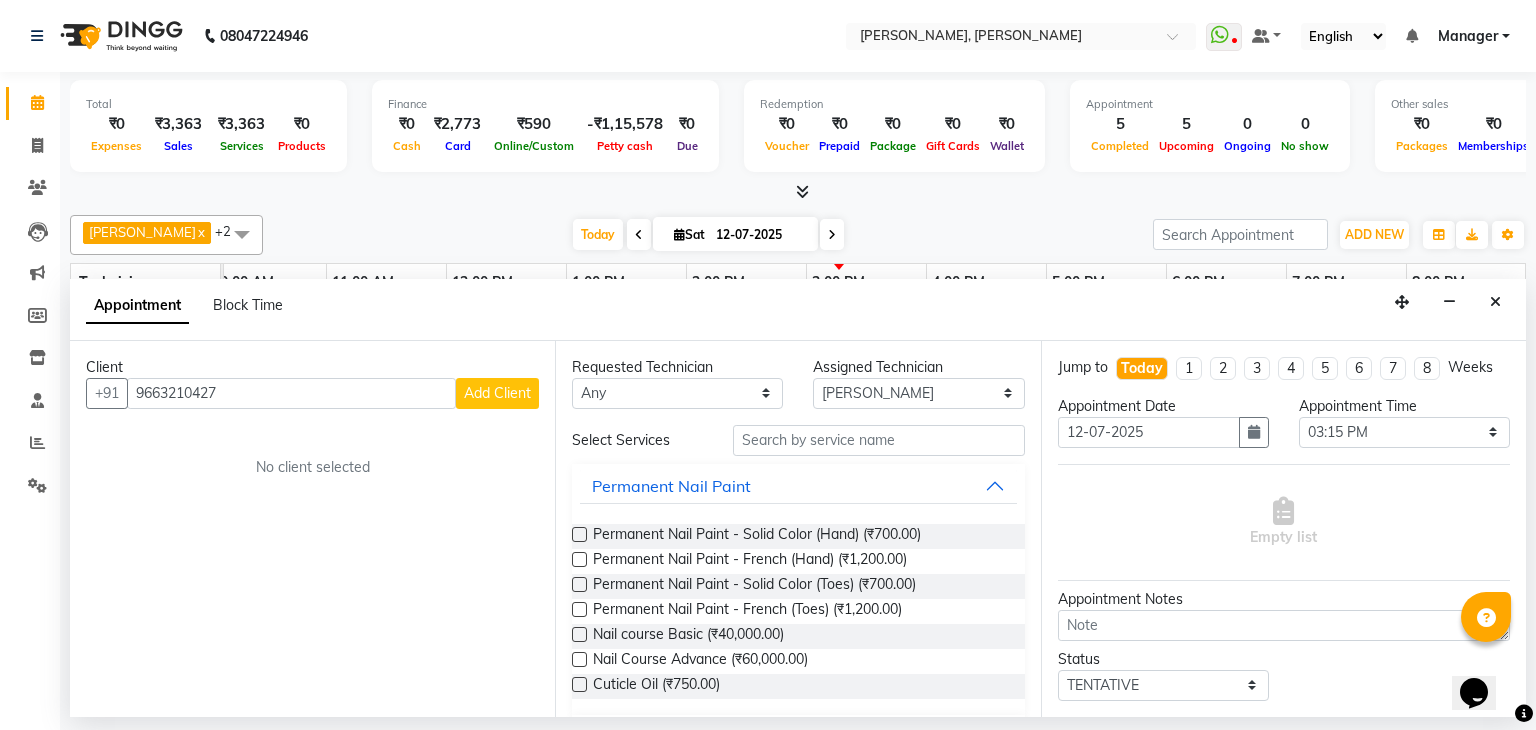 click on "Add Client" at bounding box center (497, 393) 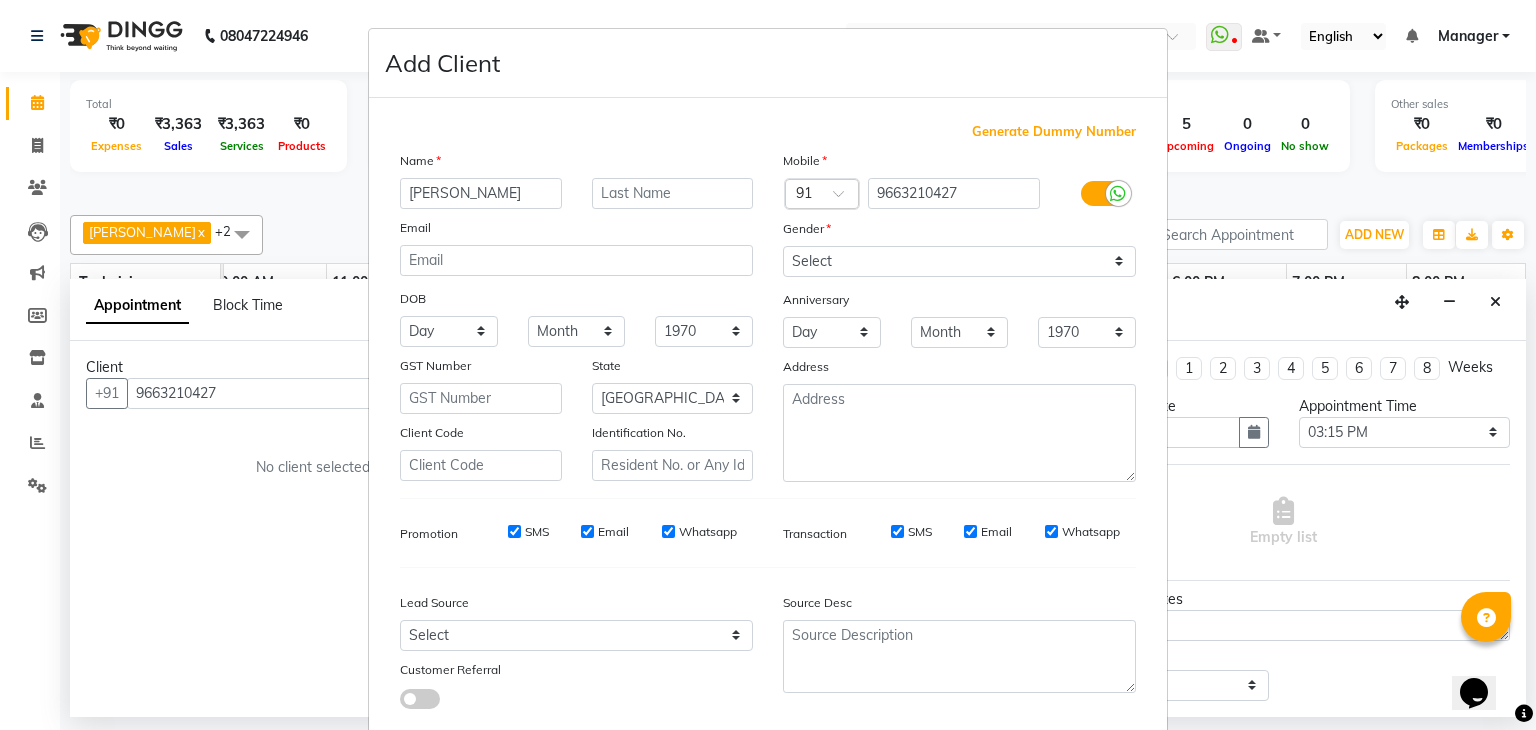 type on "[PERSON_NAME]" 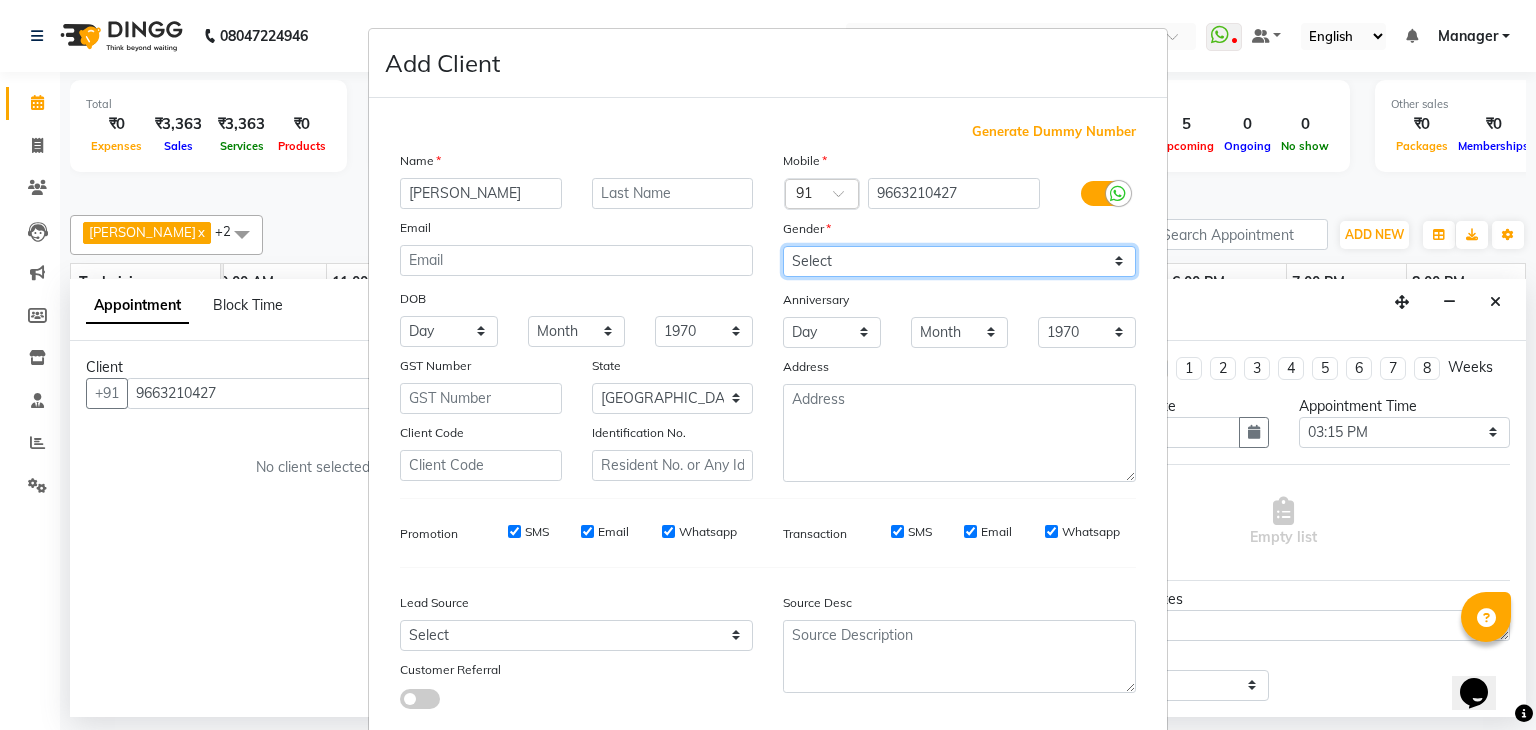 click on "Select [DEMOGRAPHIC_DATA] [DEMOGRAPHIC_DATA] Other Prefer Not To Say" at bounding box center [959, 261] 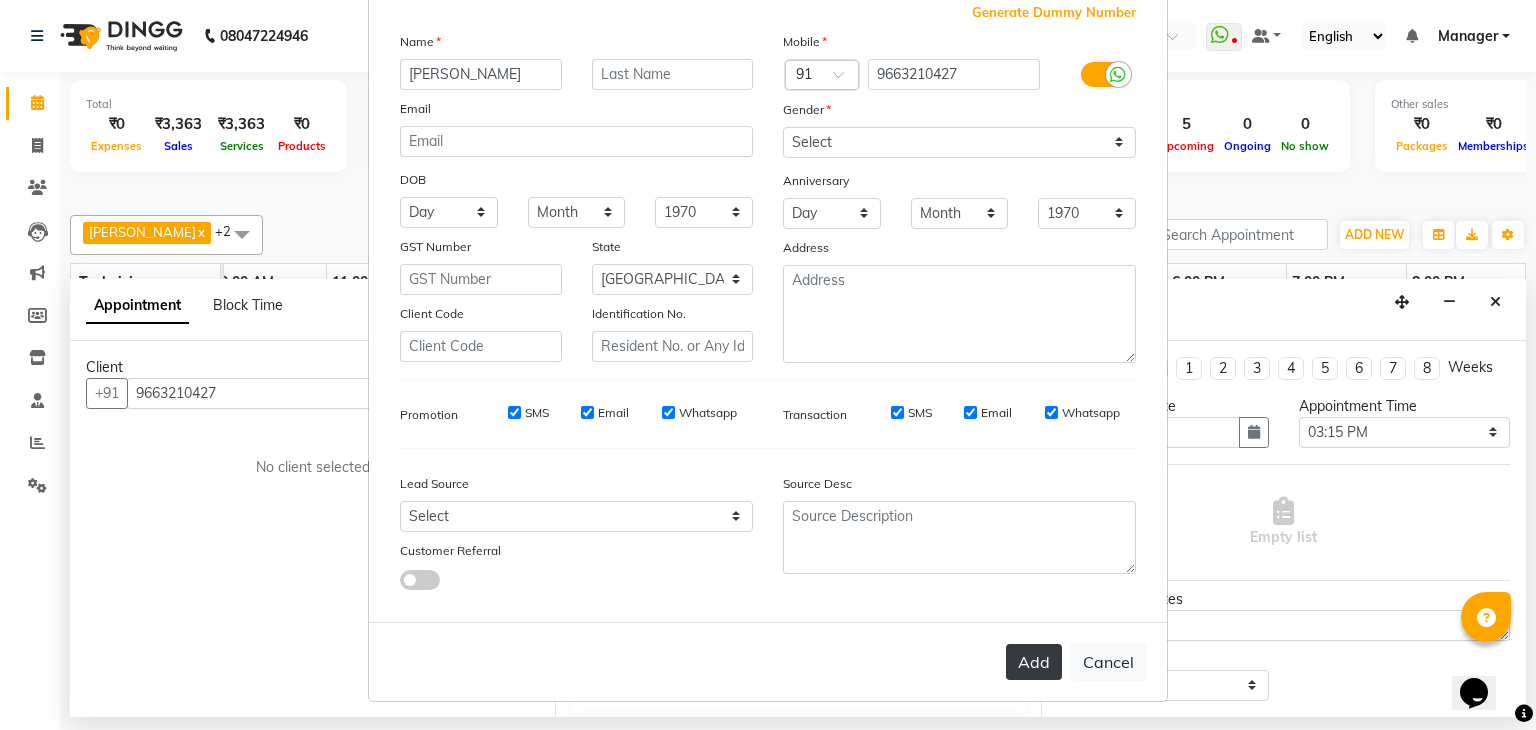 click on "Add" at bounding box center [1034, 662] 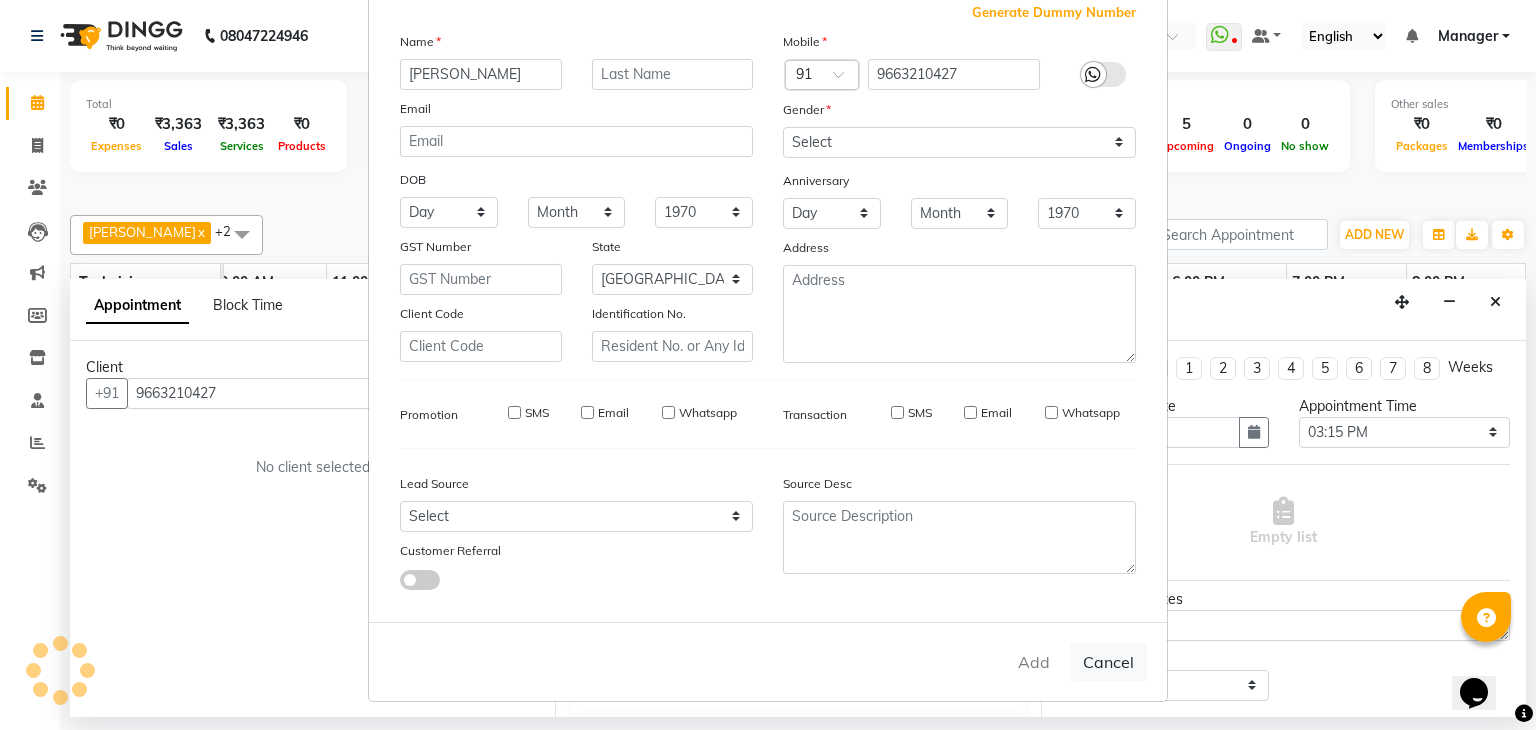type on "96******27" 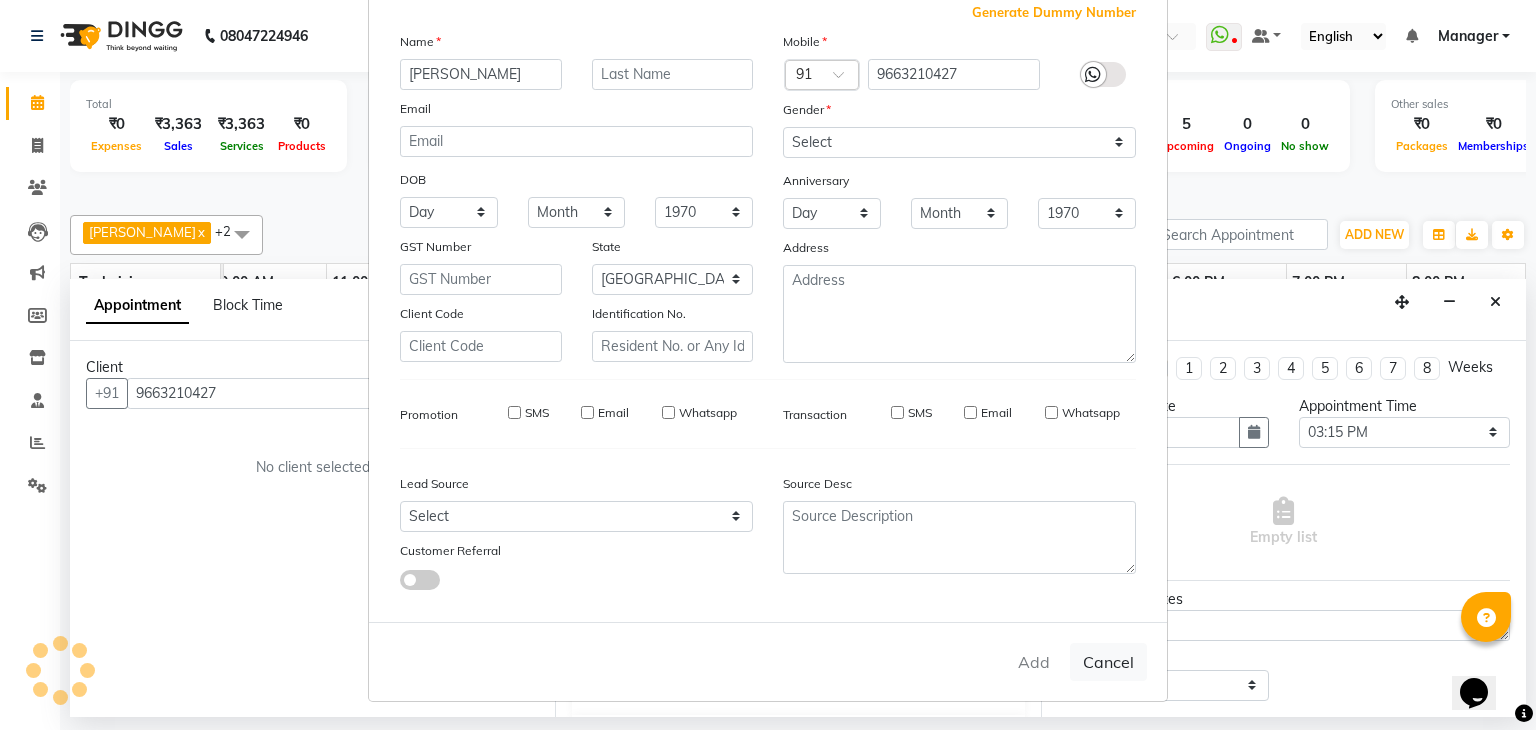 type 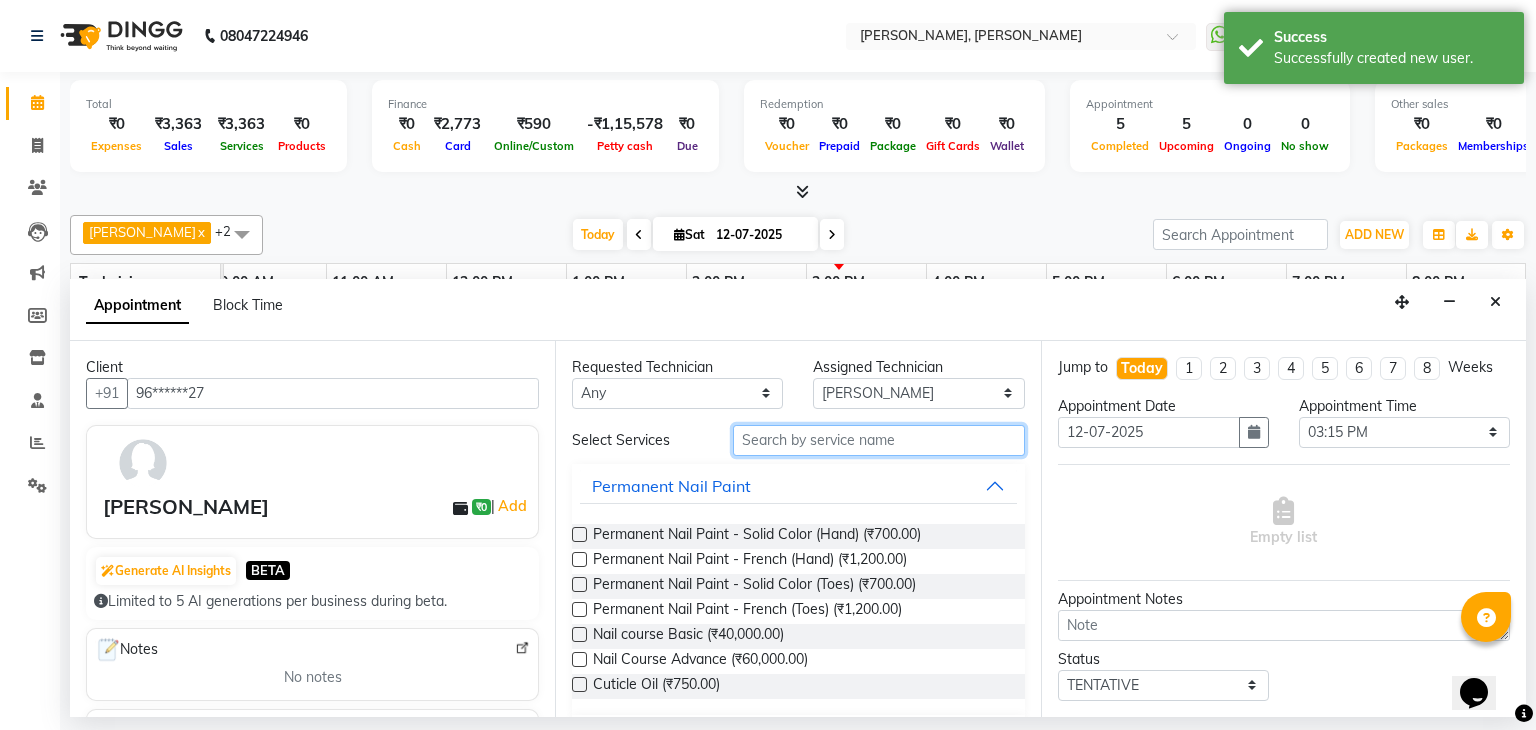 click at bounding box center [879, 440] 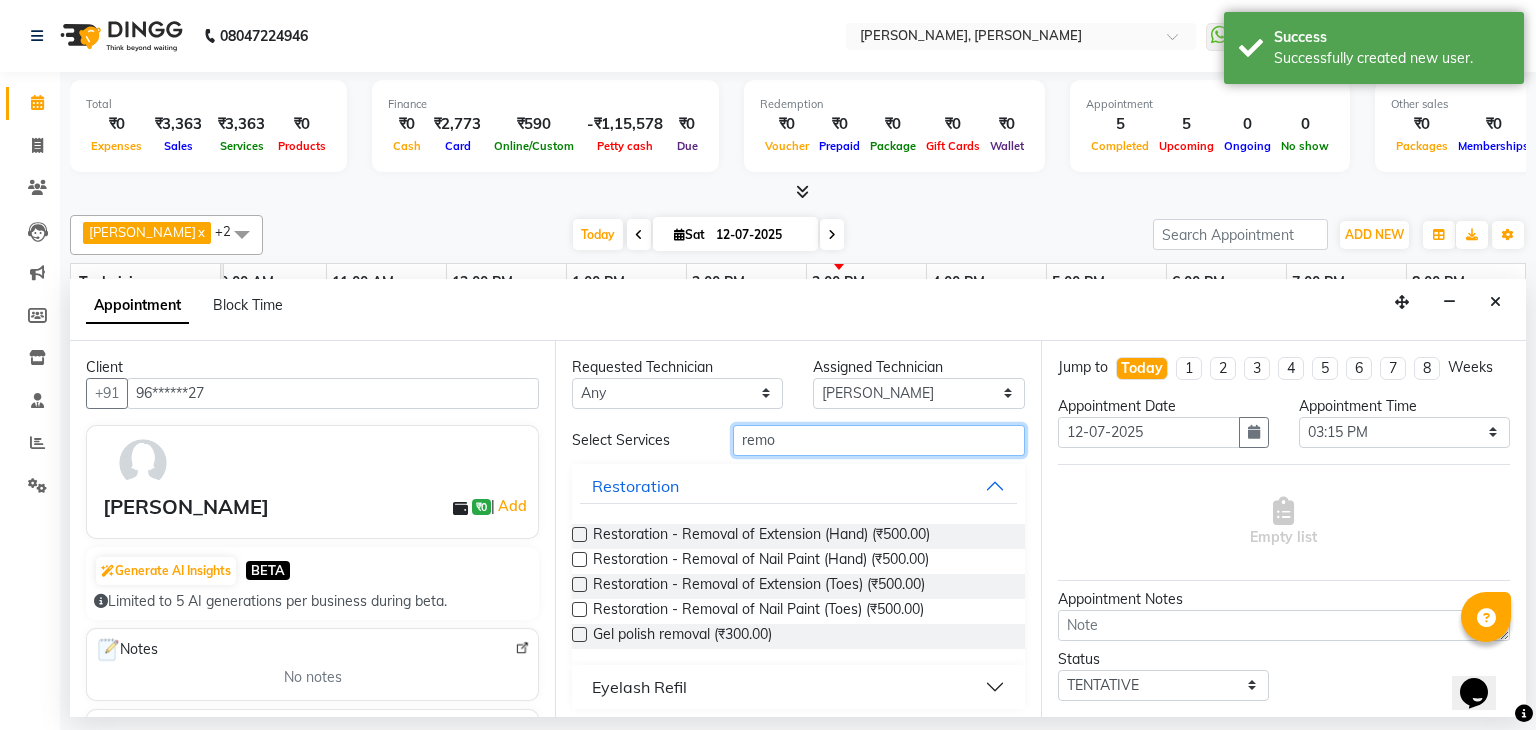 type on "remo" 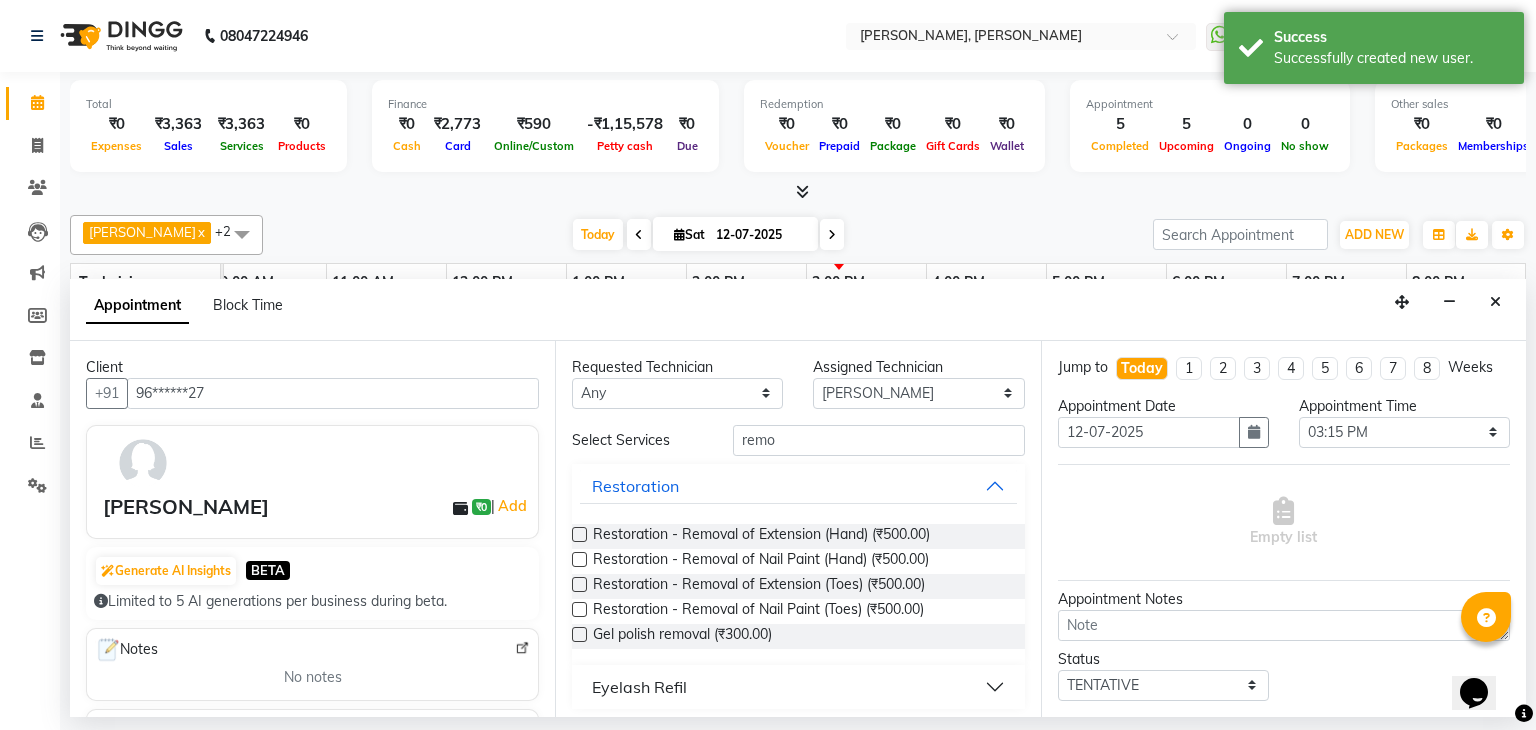 click at bounding box center [579, 634] 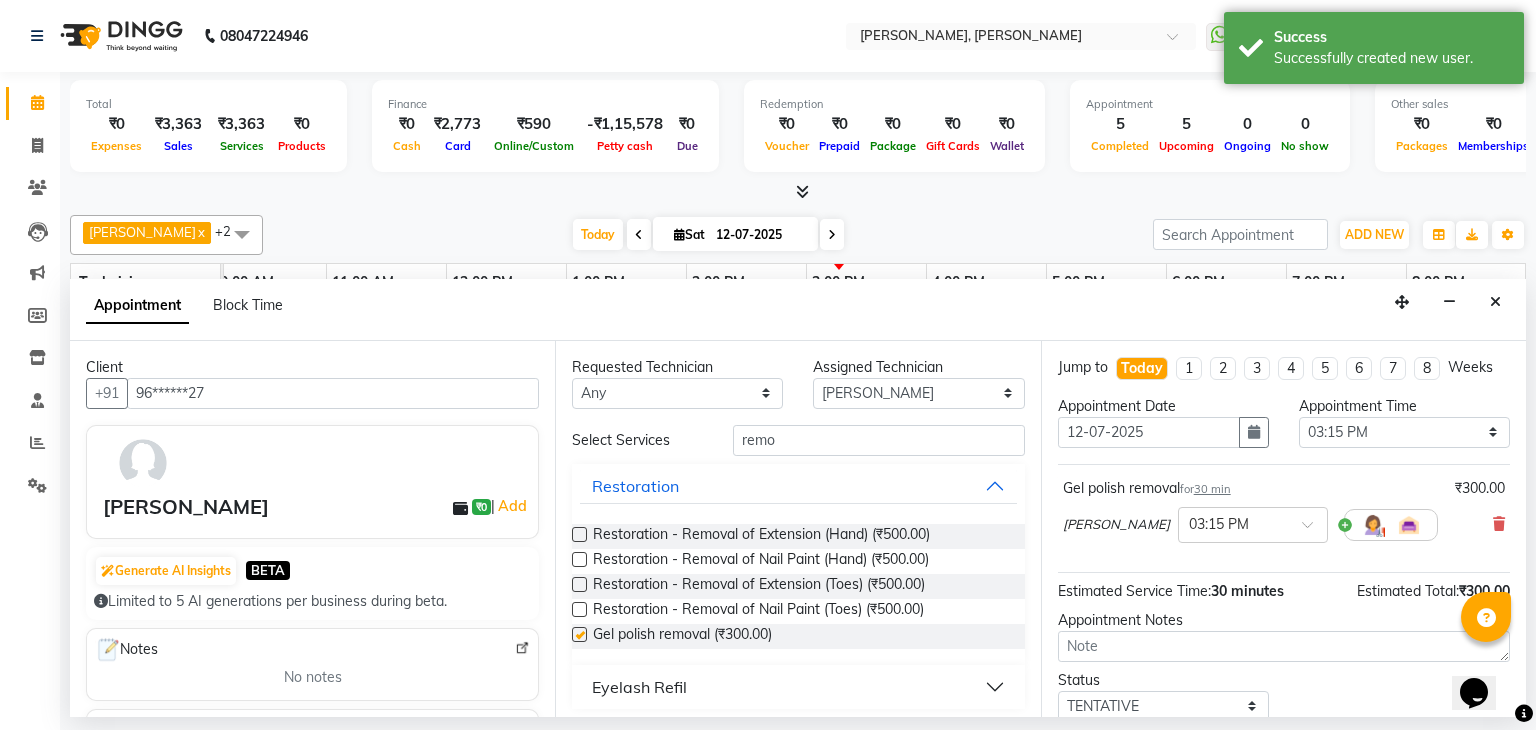 checkbox on "false" 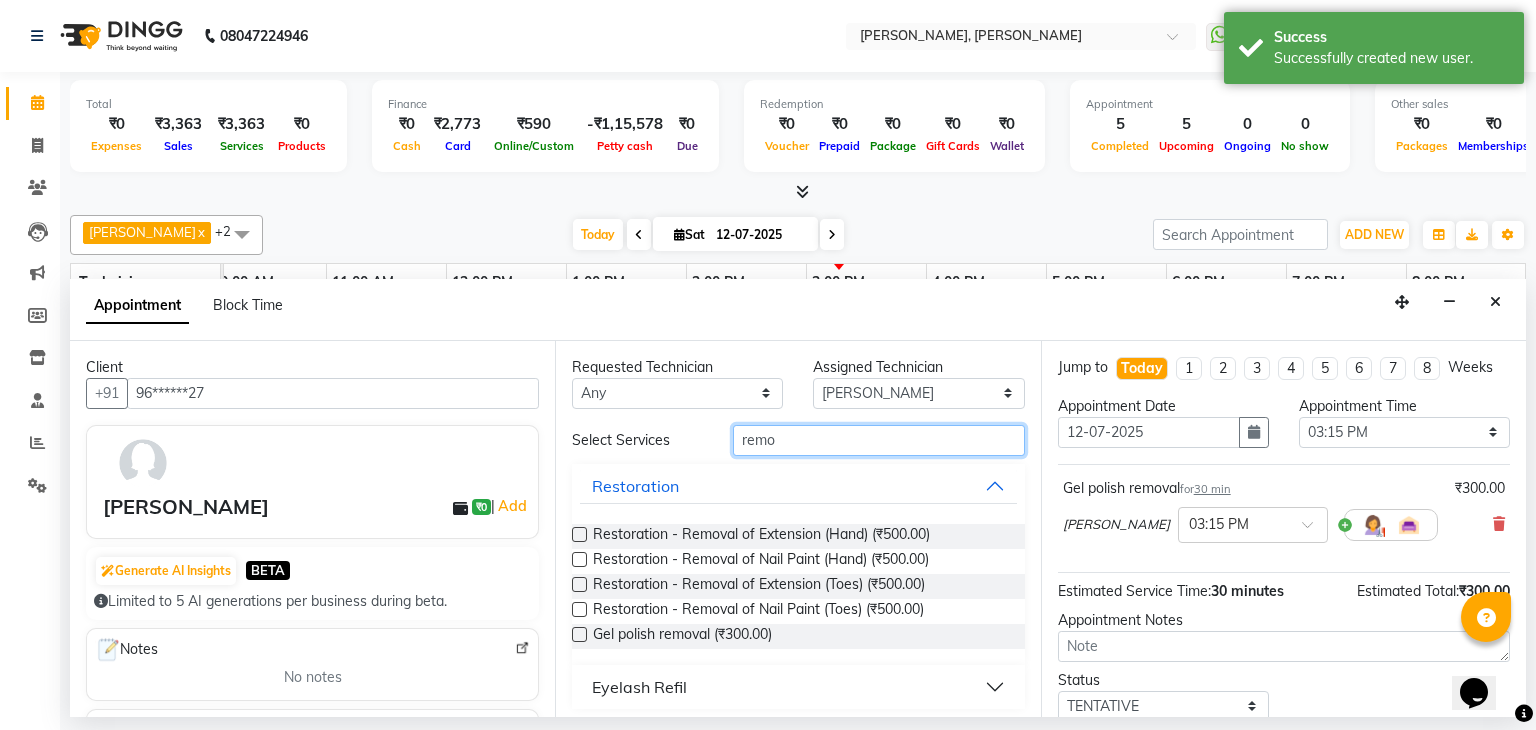 click on "remo" at bounding box center (879, 440) 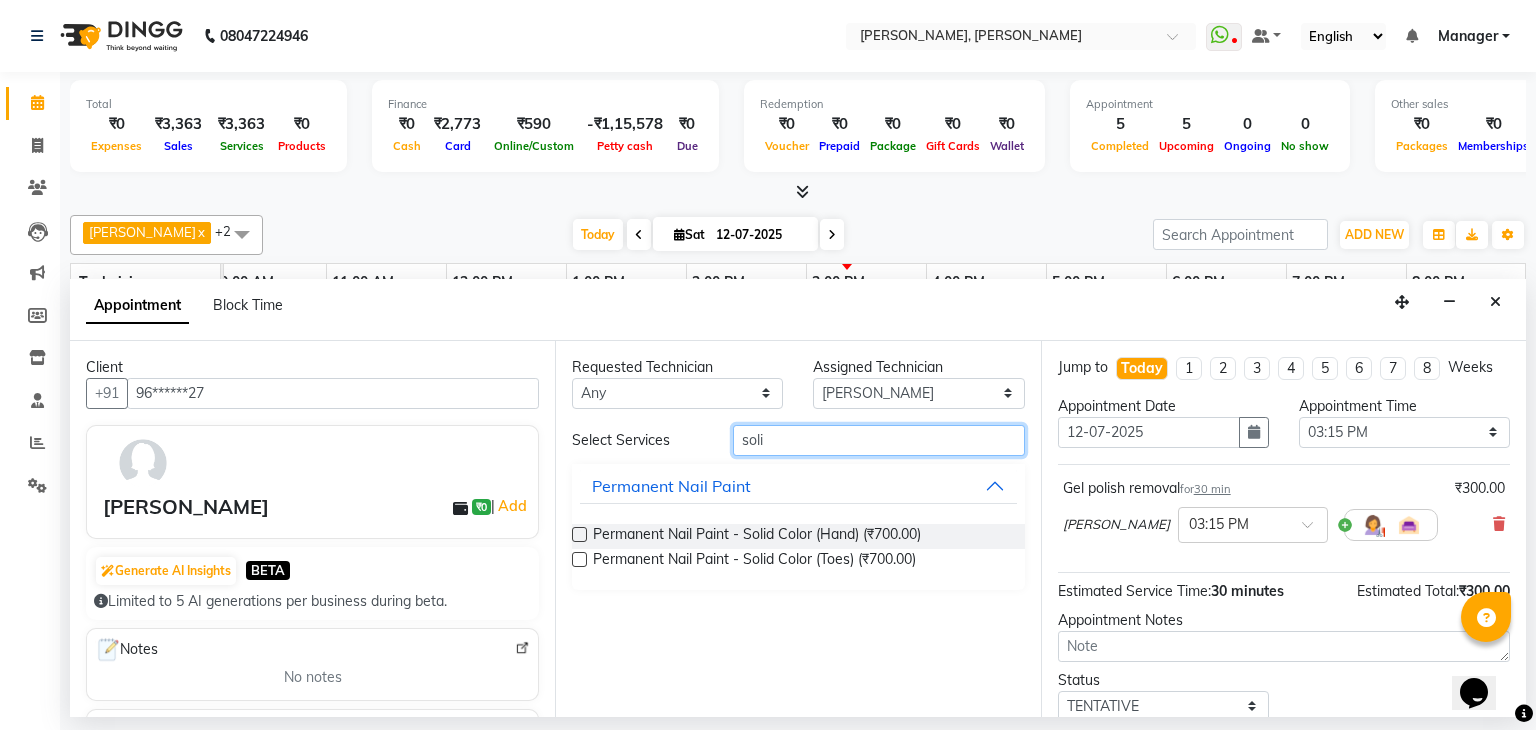 type on "soli" 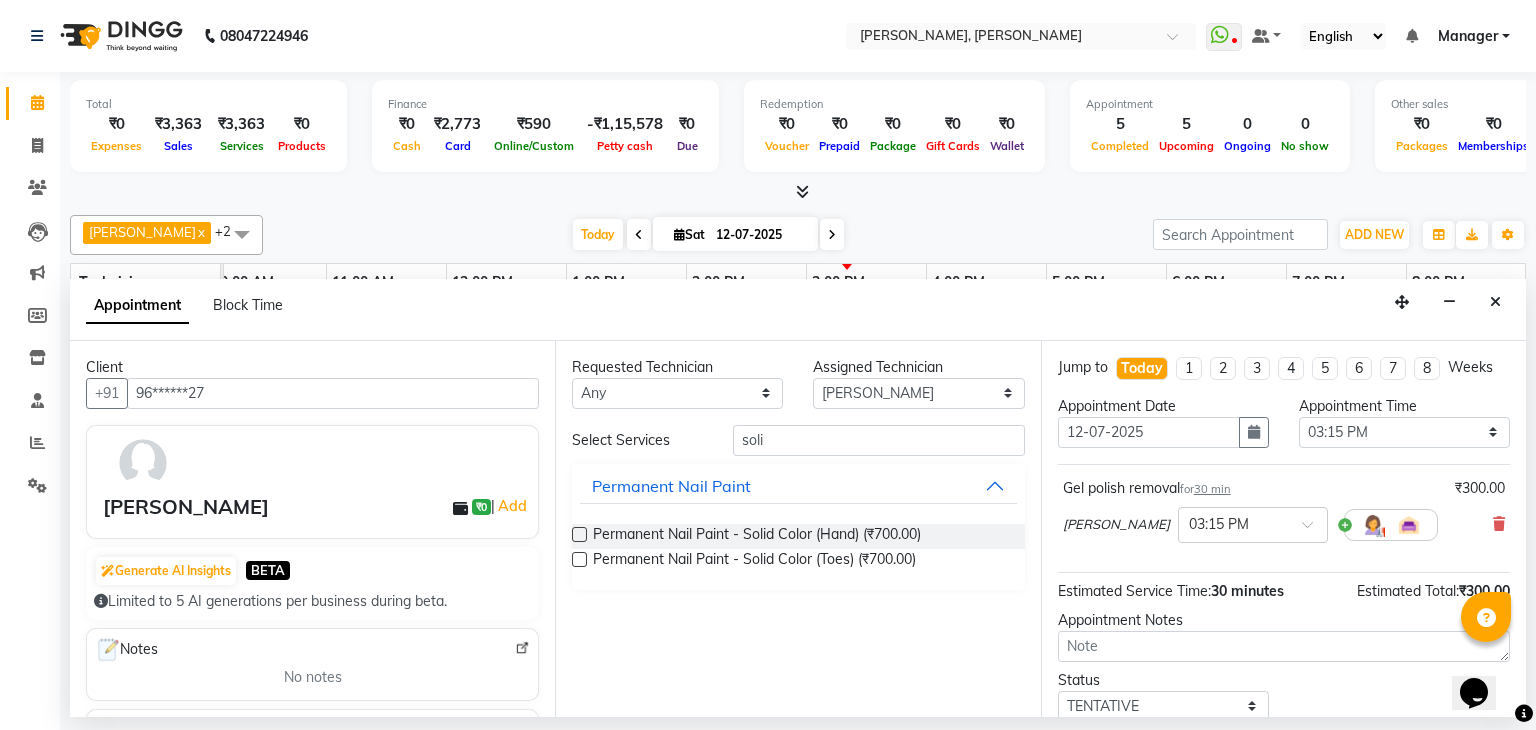 click at bounding box center [579, 534] 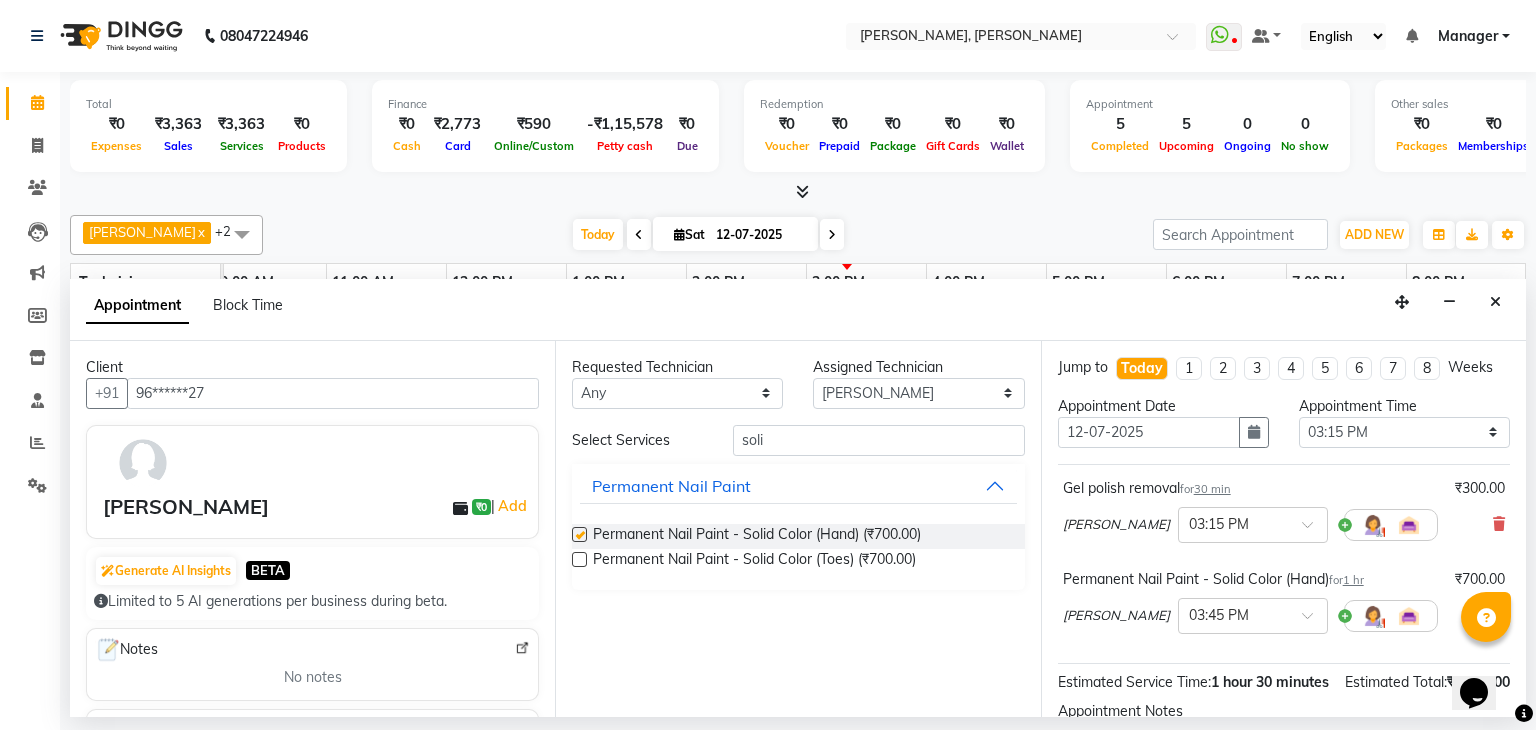 checkbox on "false" 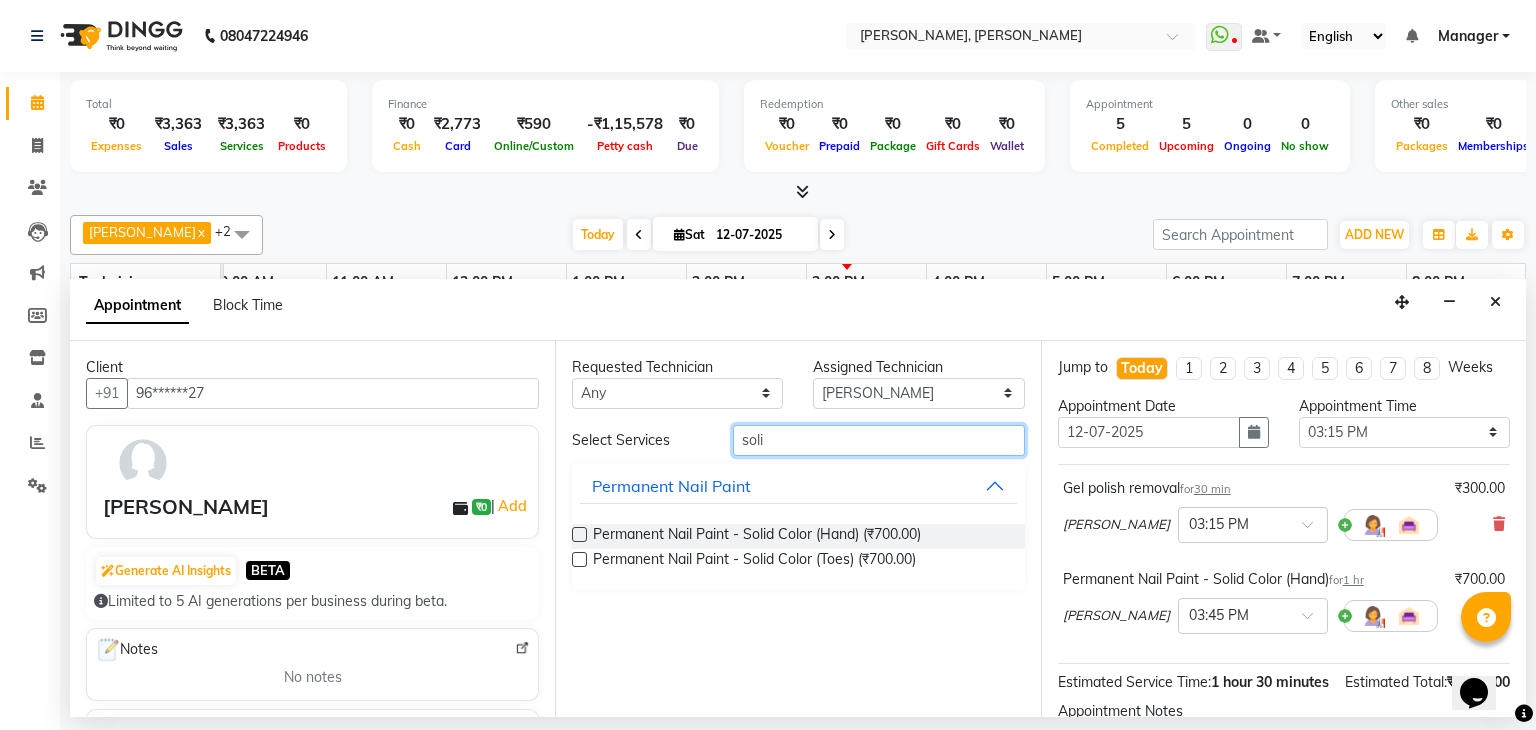 click on "soli" at bounding box center [879, 440] 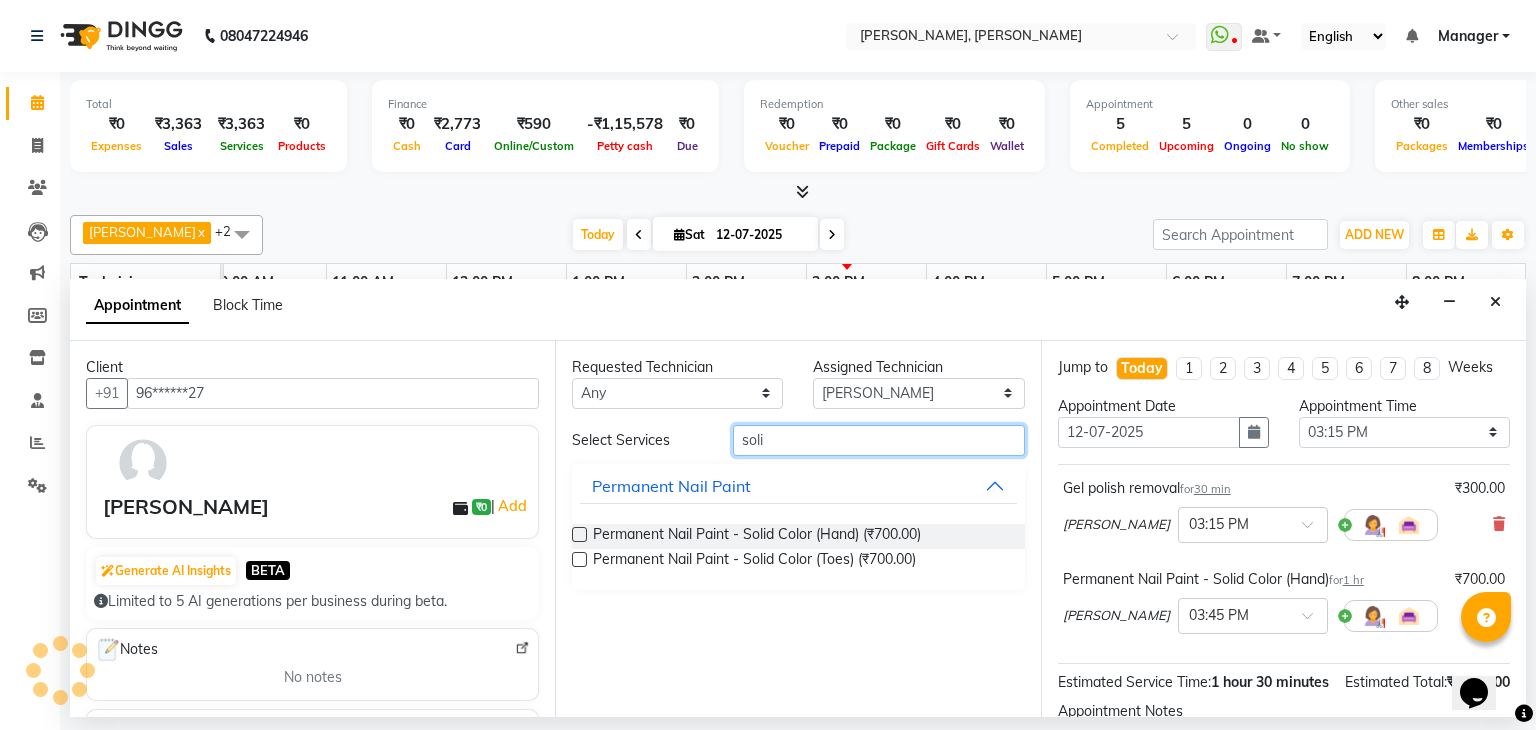 click on "soli" at bounding box center (879, 440) 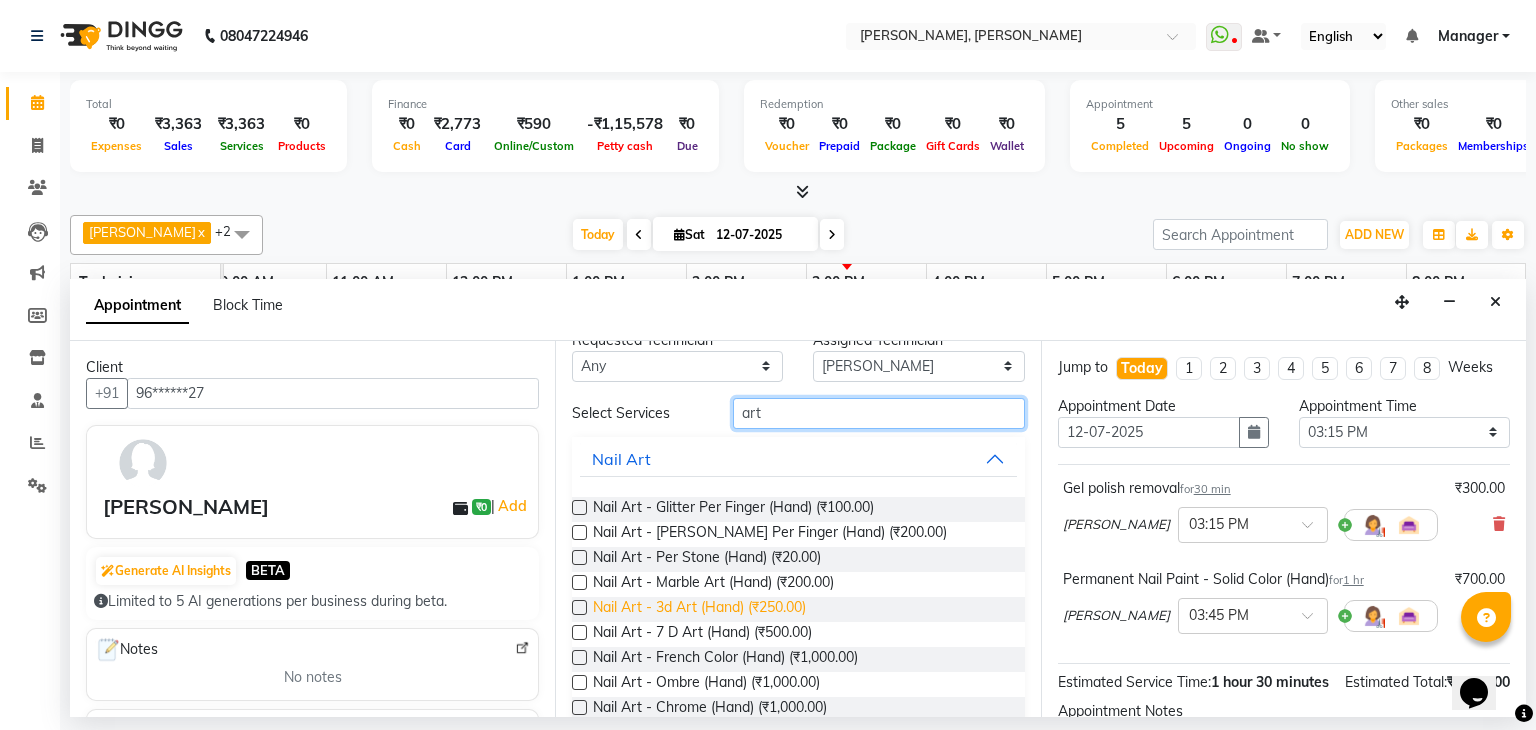 scroll, scrollTop: 4, scrollLeft: 0, axis: vertical 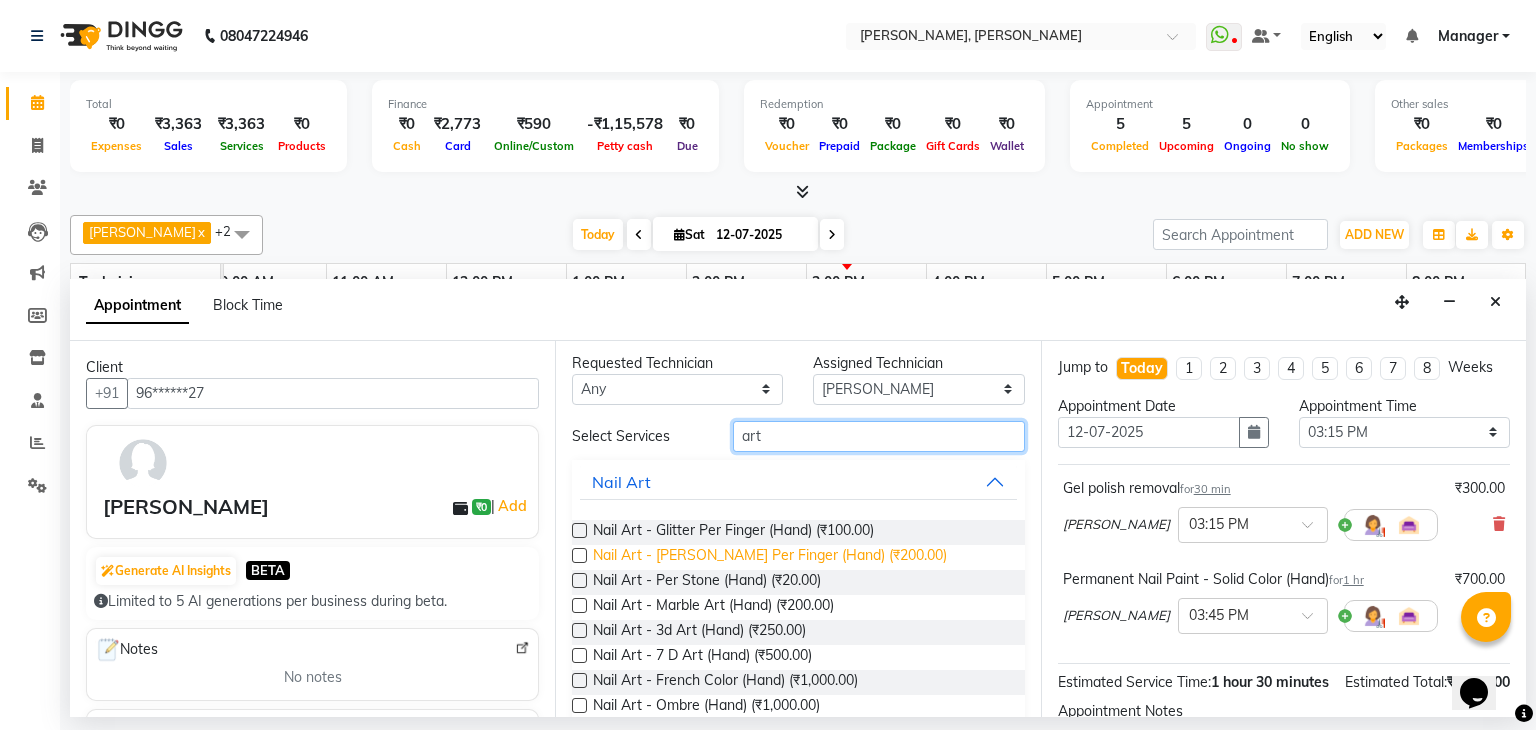 type on "art" 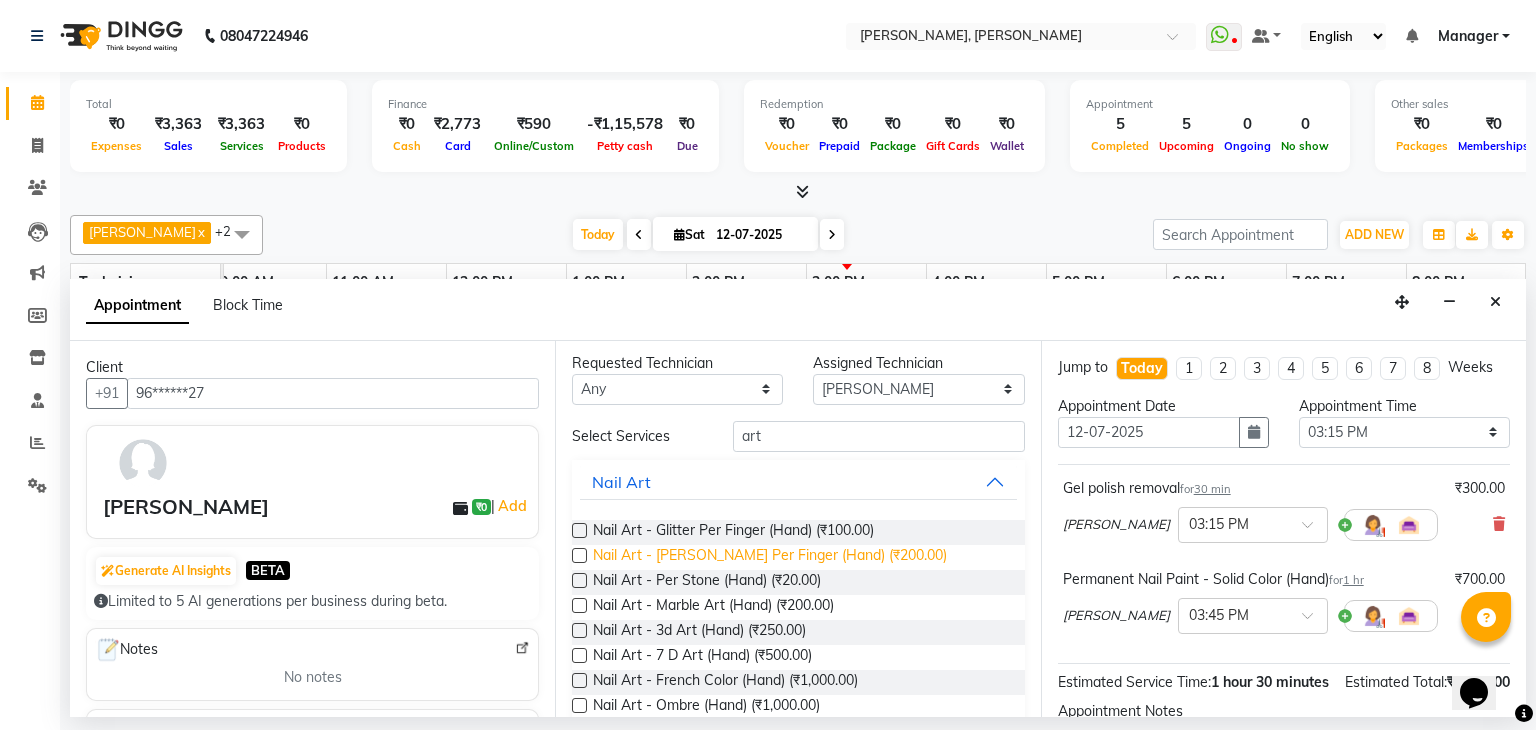 click on "Nail Art - [PERSON_NAME] Per Finger (Hand) (₹200.00)" at bounding box center [770, 557] 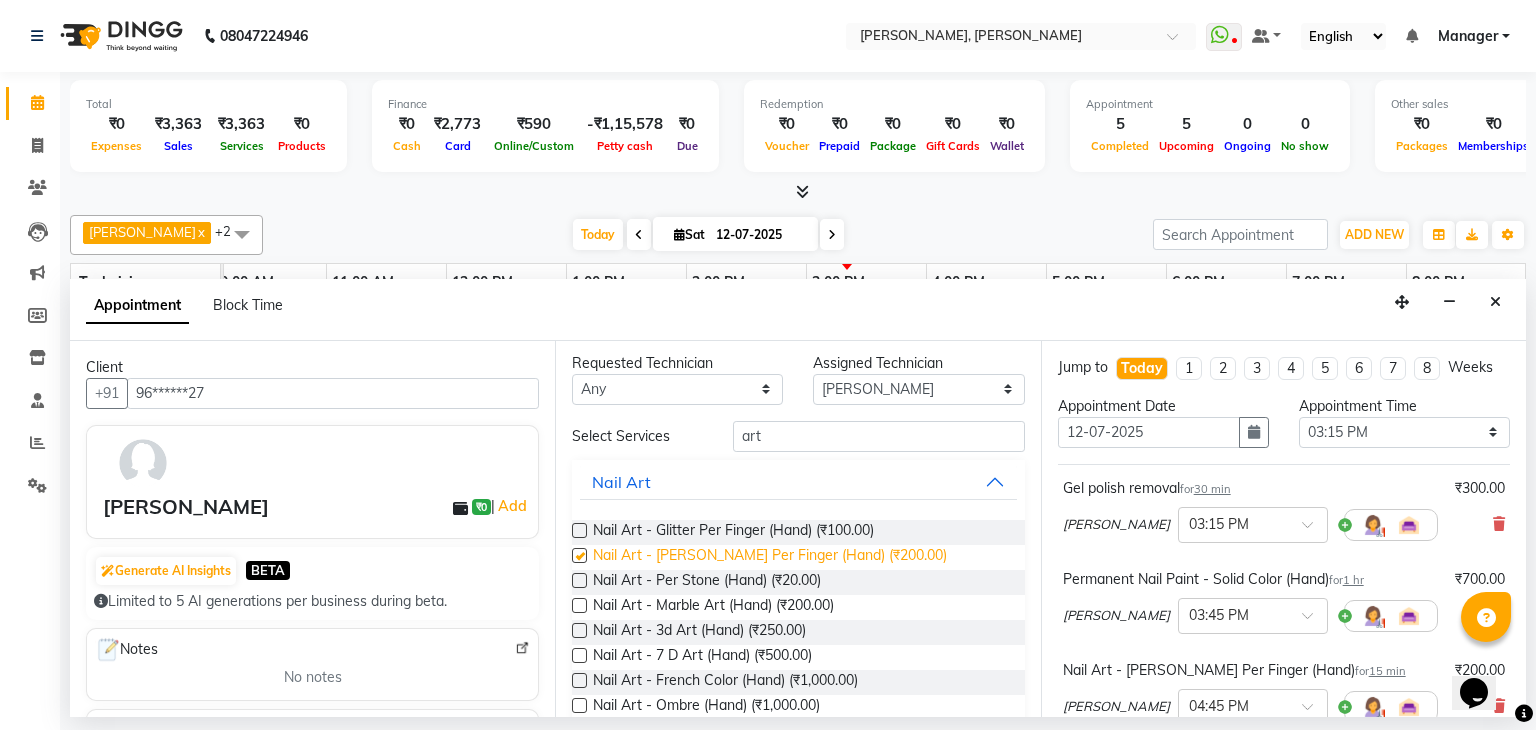 checkbox on "false" 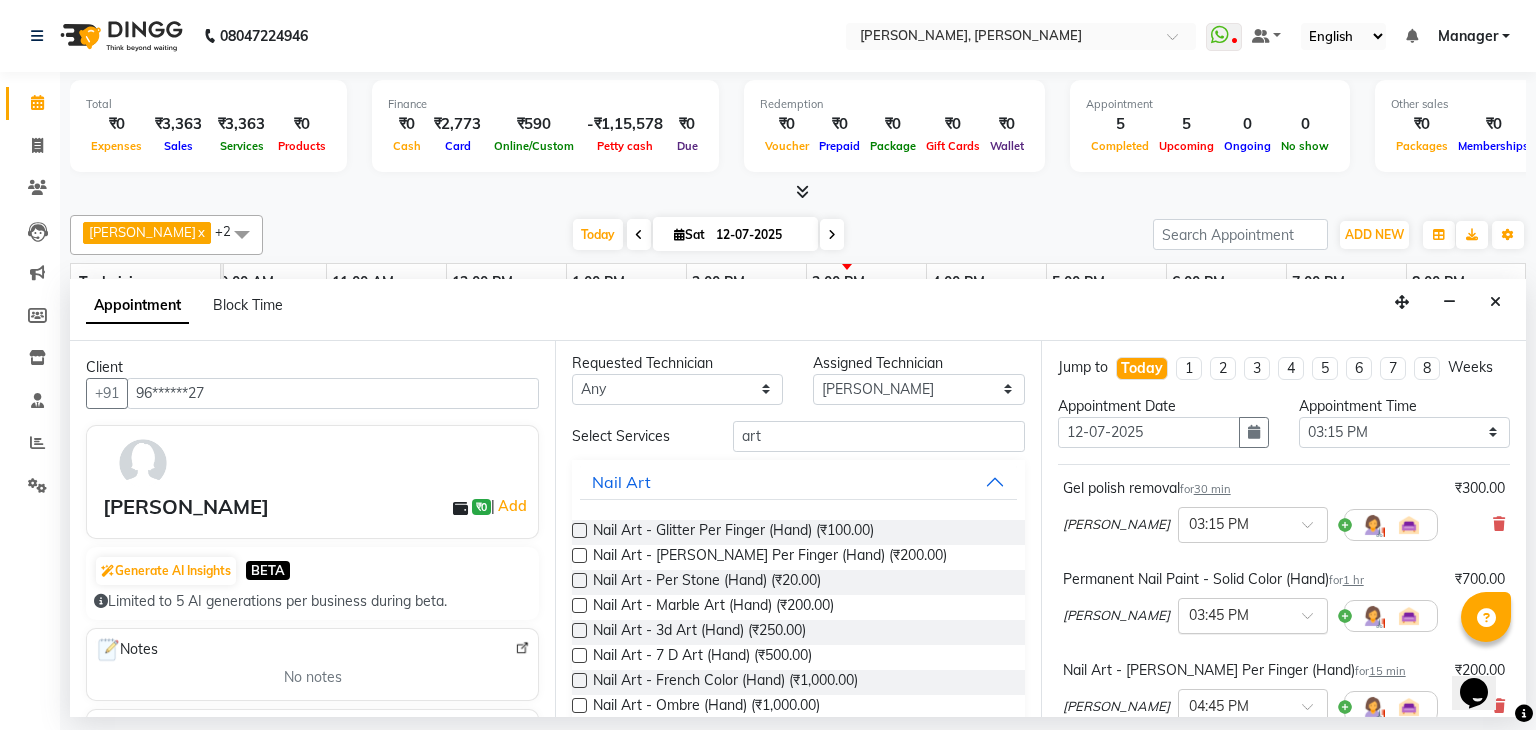 scroll, scrollTop: 332, scrollLeft: 0, axis: vertical 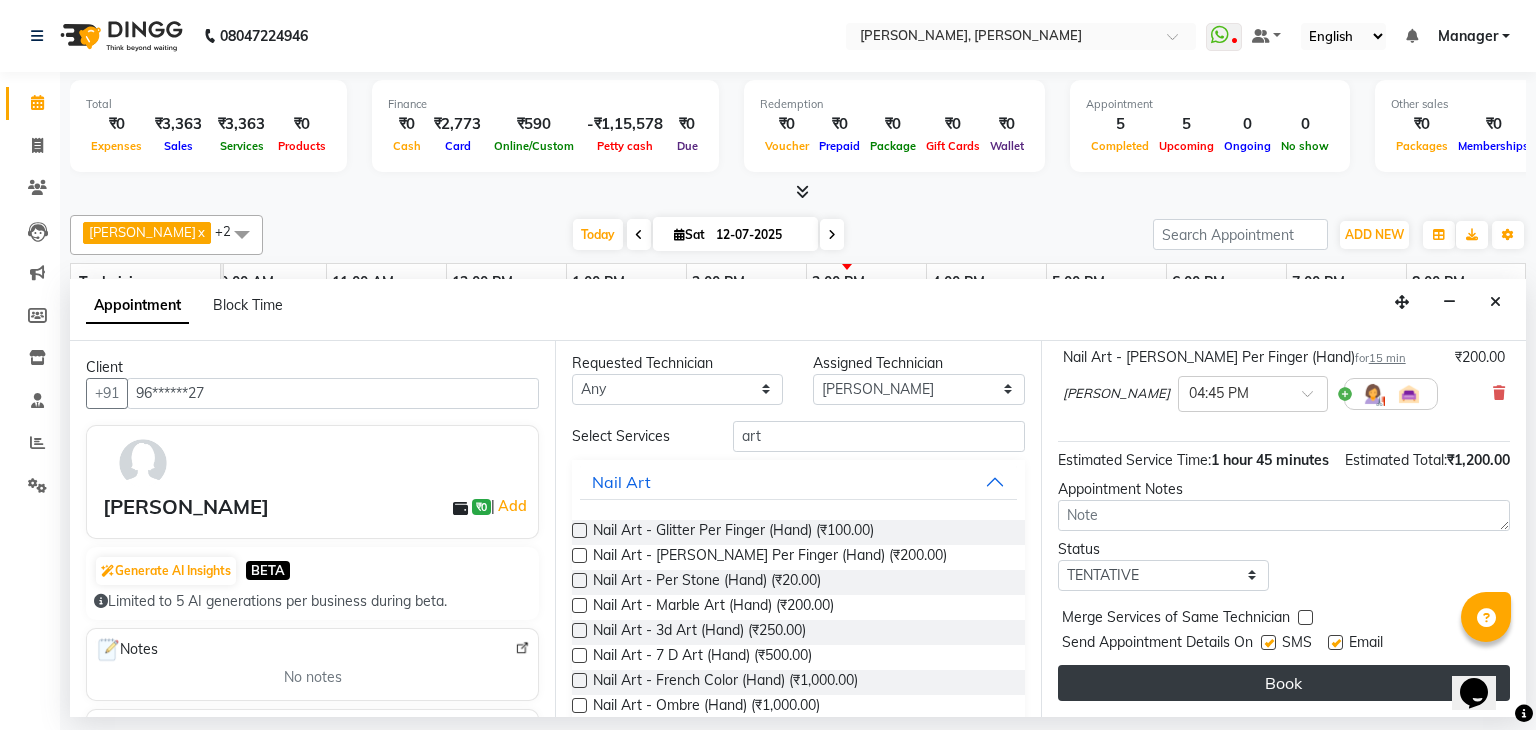 click on "Book" at bounding box center (1284, 683) 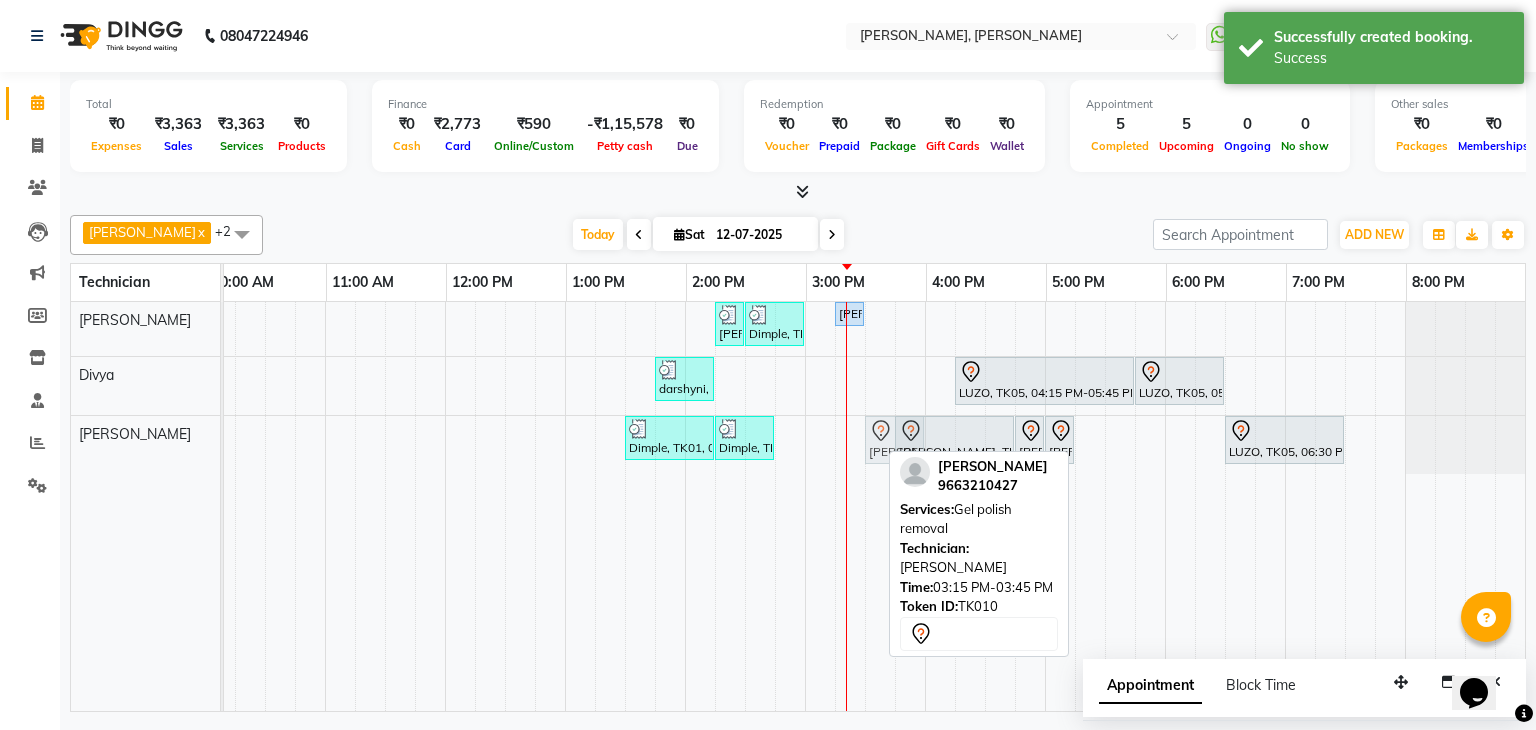 drag, startPoint x: 856, startPoint y: 423, endPoint x: 874, endPoint y: 425, distance: 18.110771 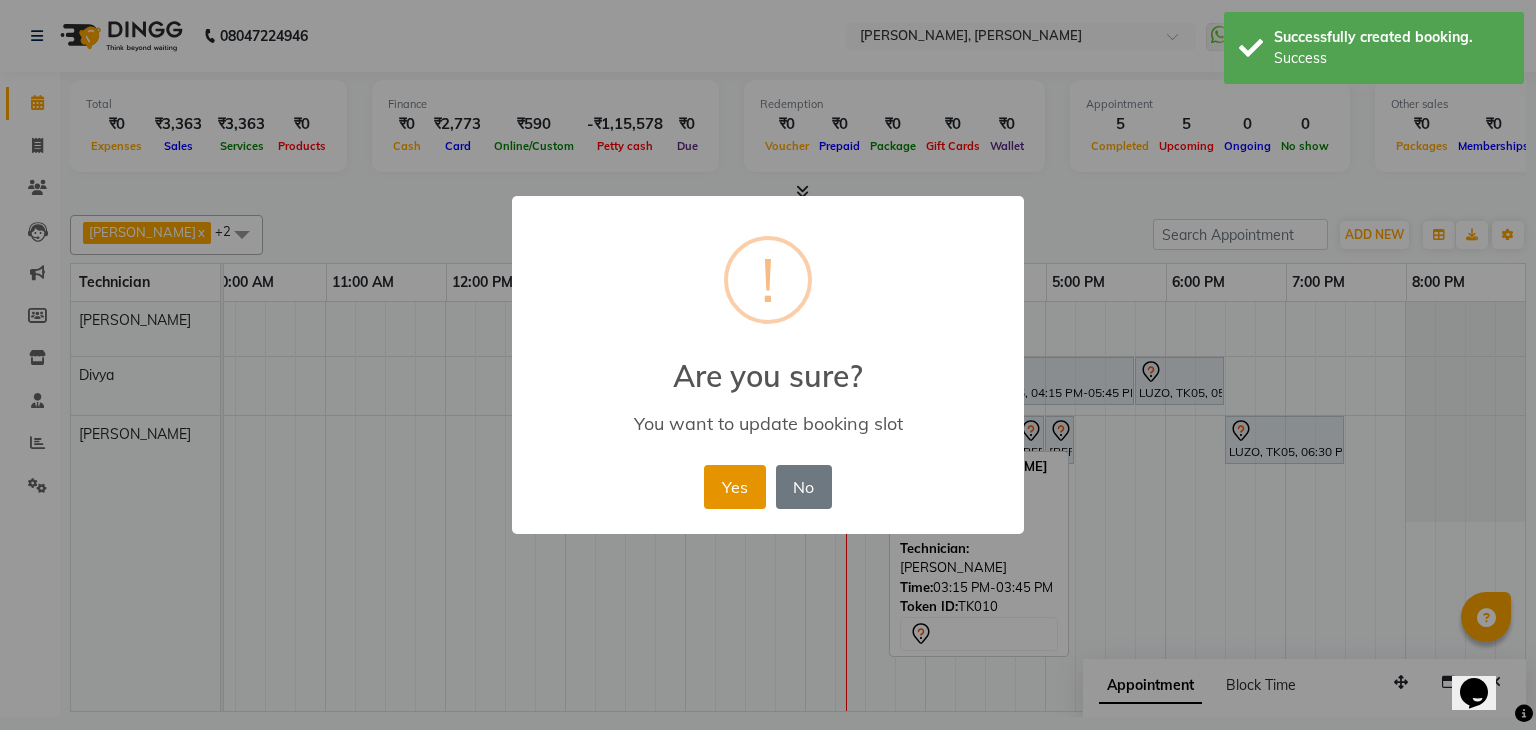 click on "Yes" at bounding box center (734, 487) 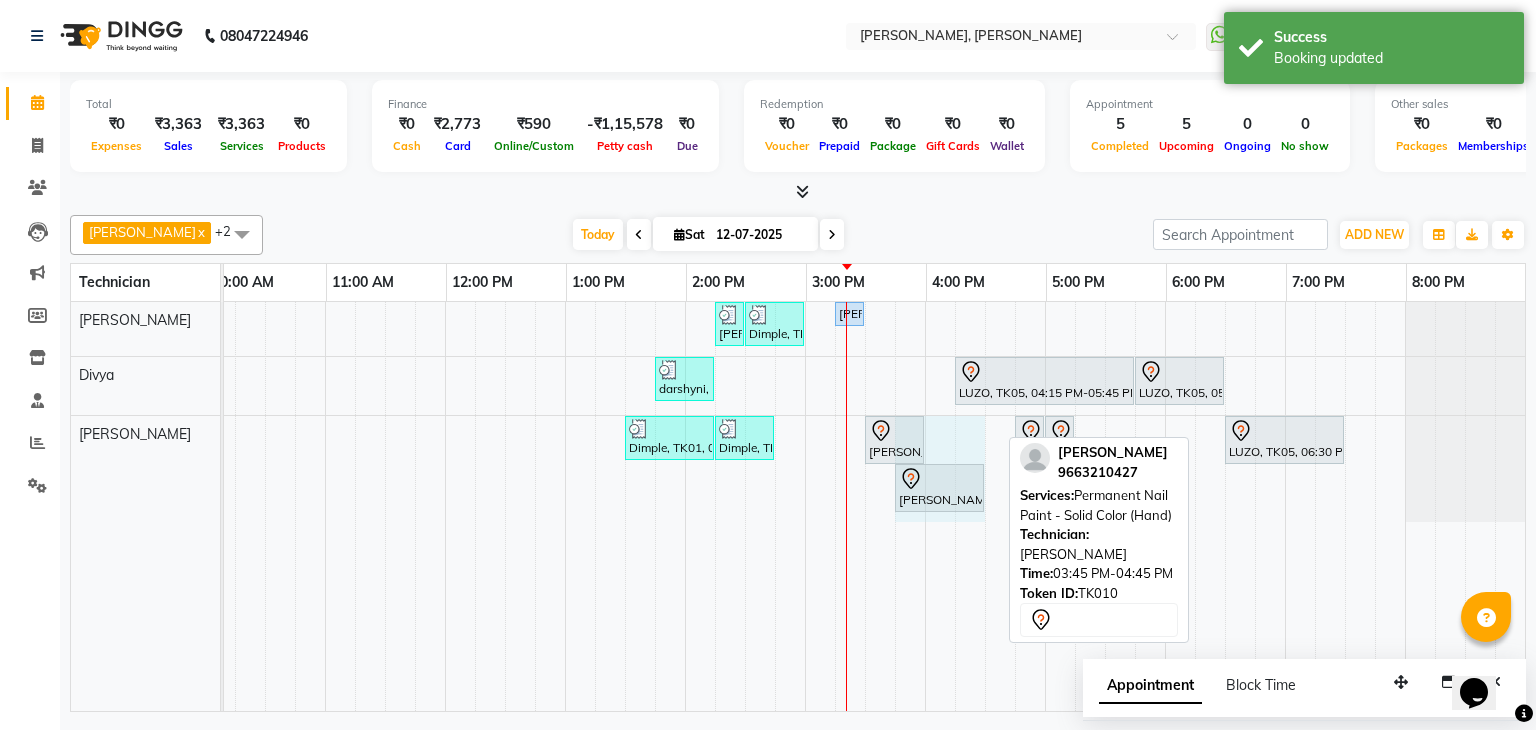 drag, startPoint x: 998, startPoint y: 483, endPoint x: 961, endPoint y: 481, distance: 37.054016 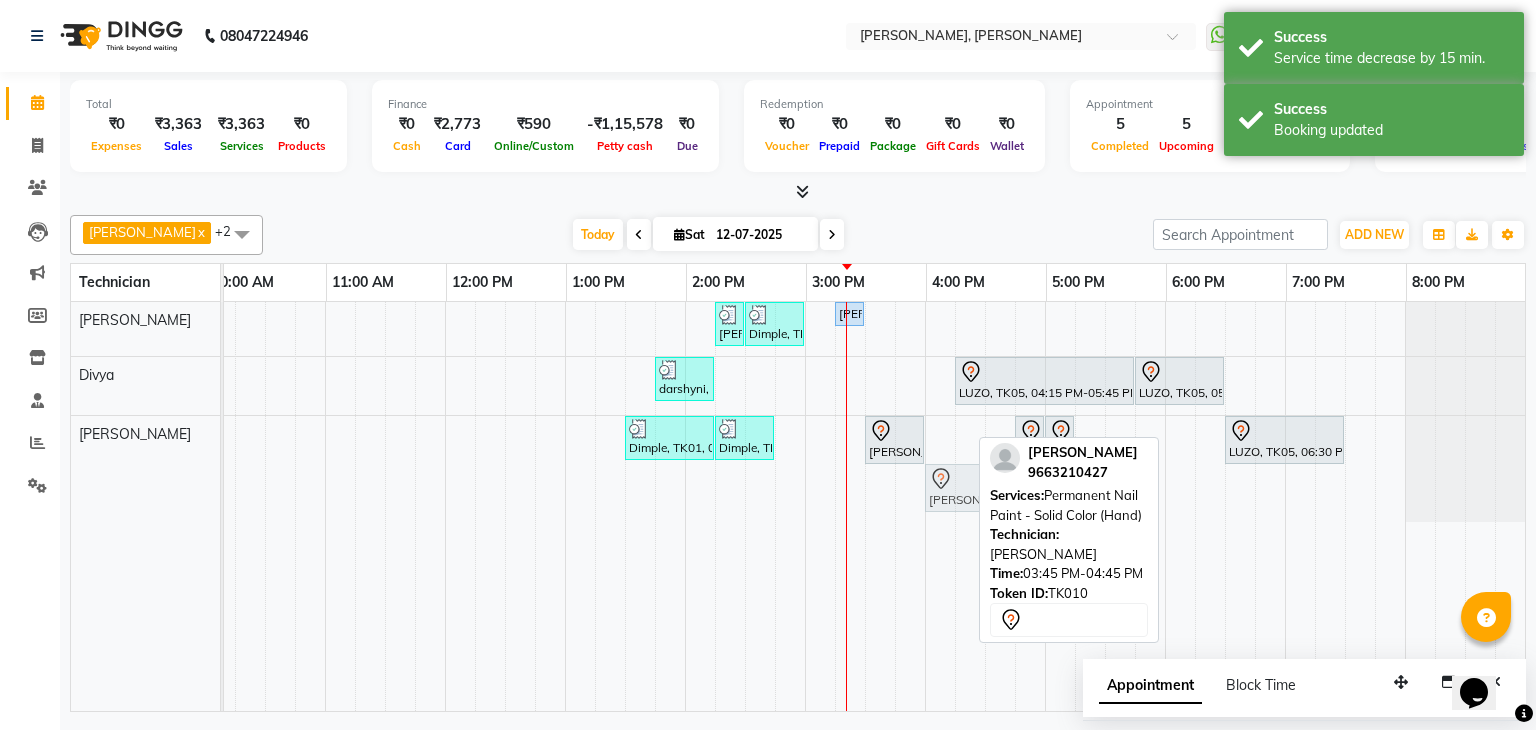 drag, startPoint x: 916, startPoint y: 485, endPoint x: 938, endPoint y: 487, distance: 22.090721 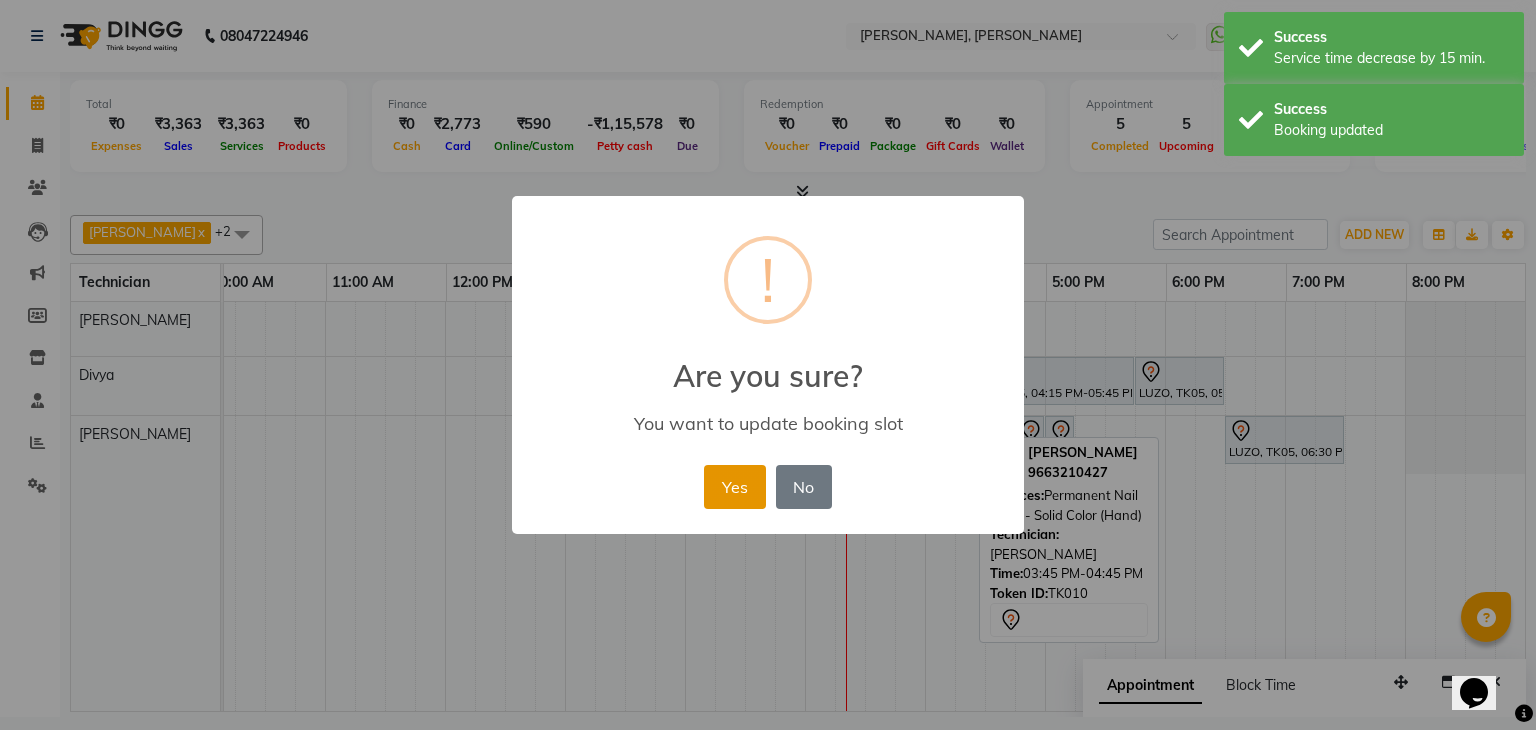 click on "Yes" at bounding box center [734, 487] 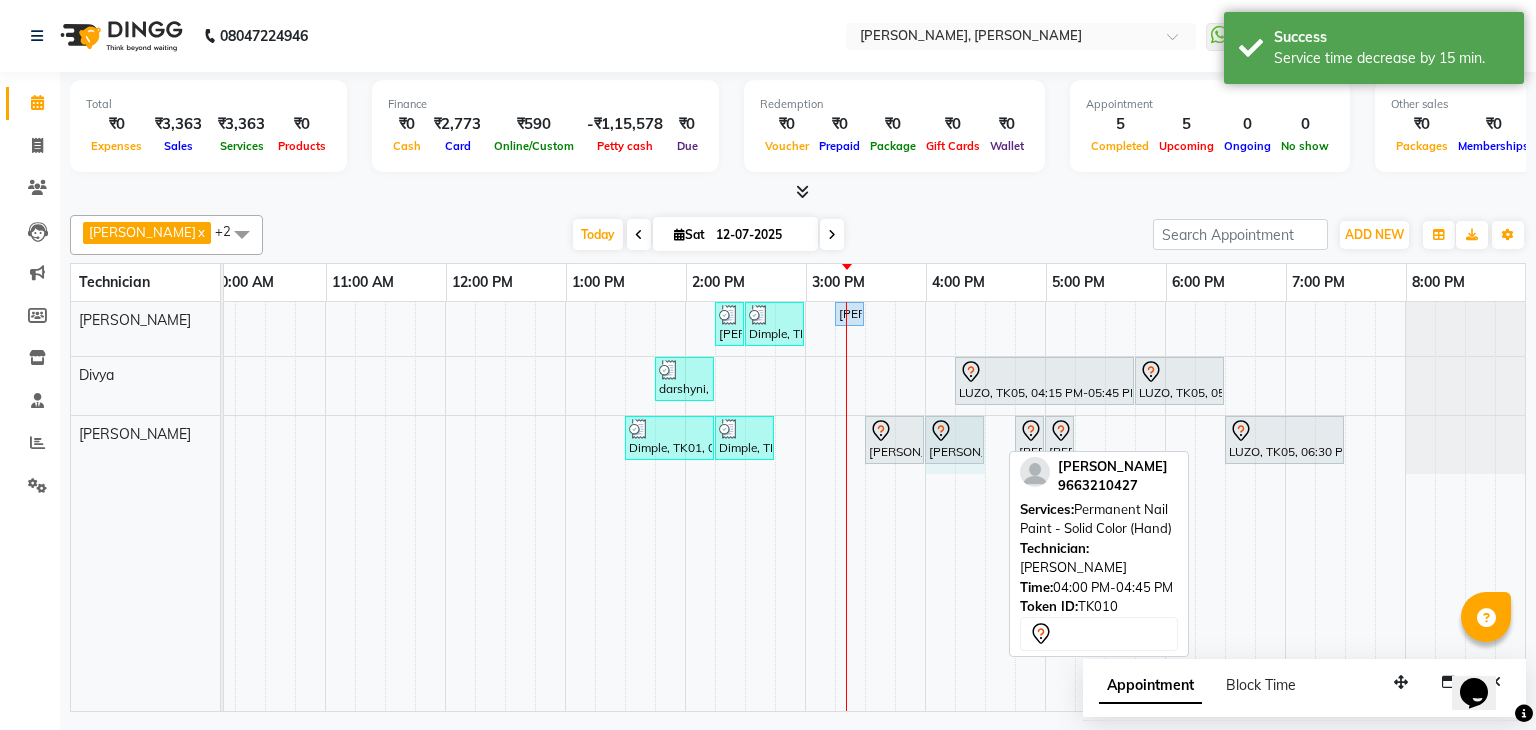 drag, startPoint x: 995, startPoint y: 427, endPoint x: 948, endPoint y: 449, distance: 51.894123 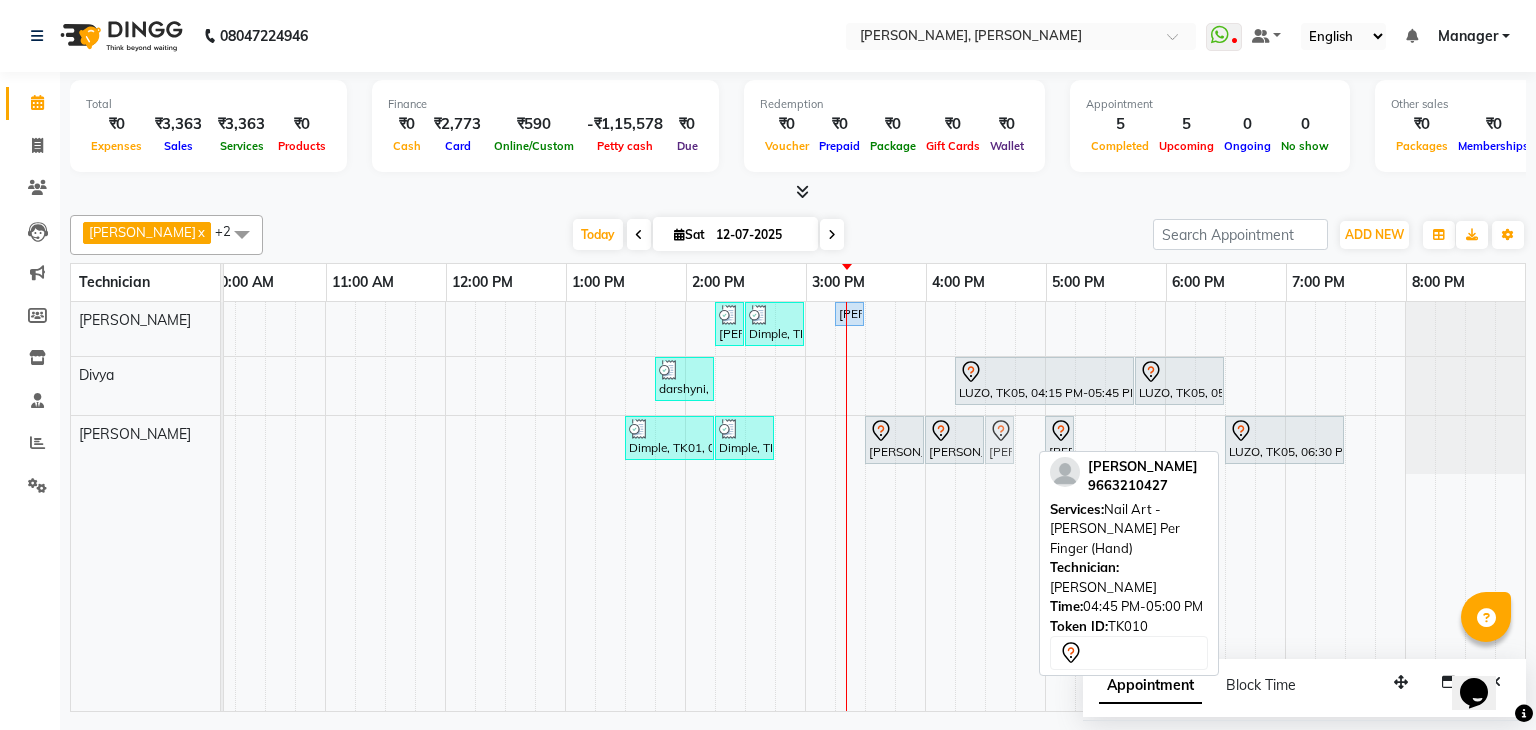 drag, startPoint x: 1012, startPoint y: 433, endPoint x: 983, endPoint y: 435, distance: 29.068884 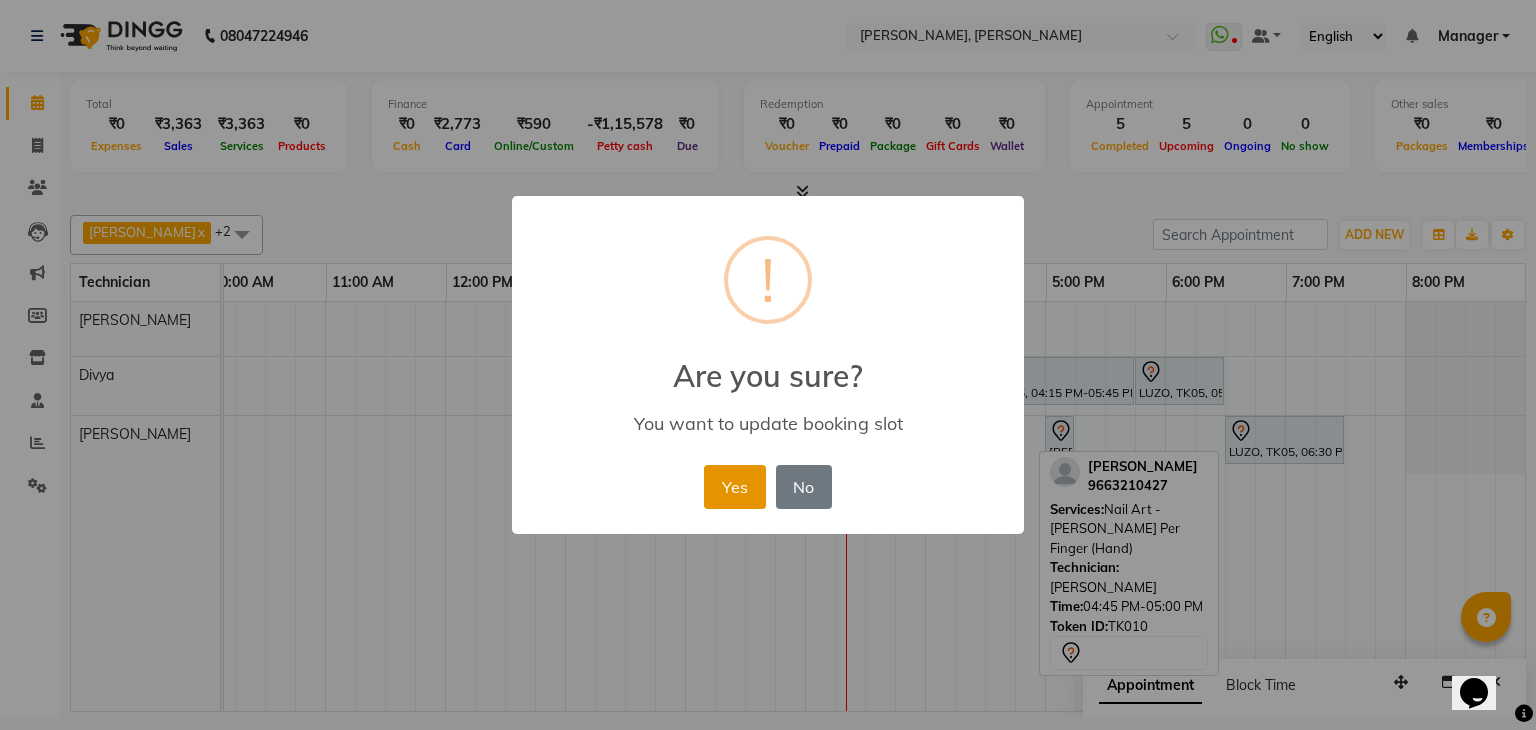 click on "Yes" at bounding box center [734, 487] 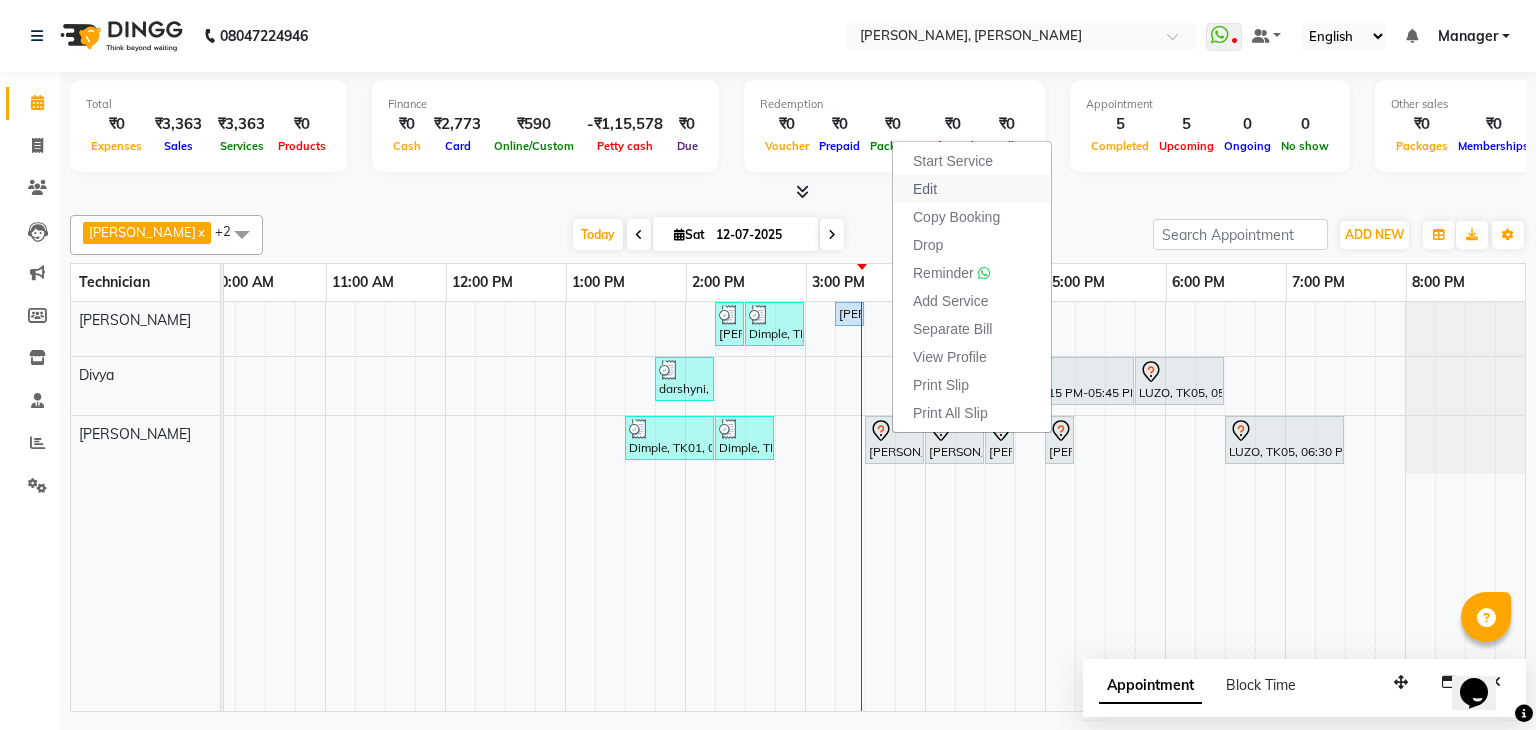 click on "Edit" at bounding box center (972, 189) 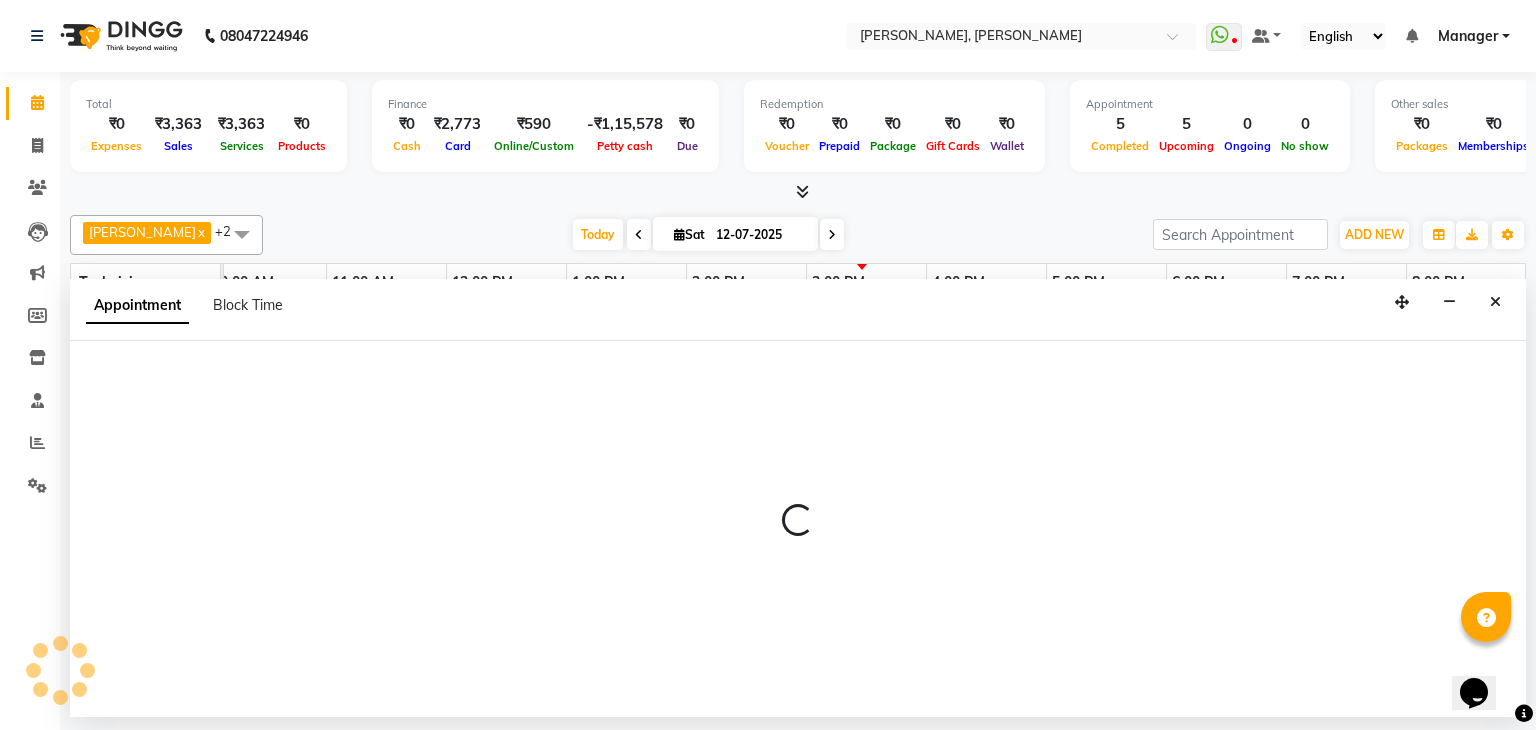 select on "tentative" 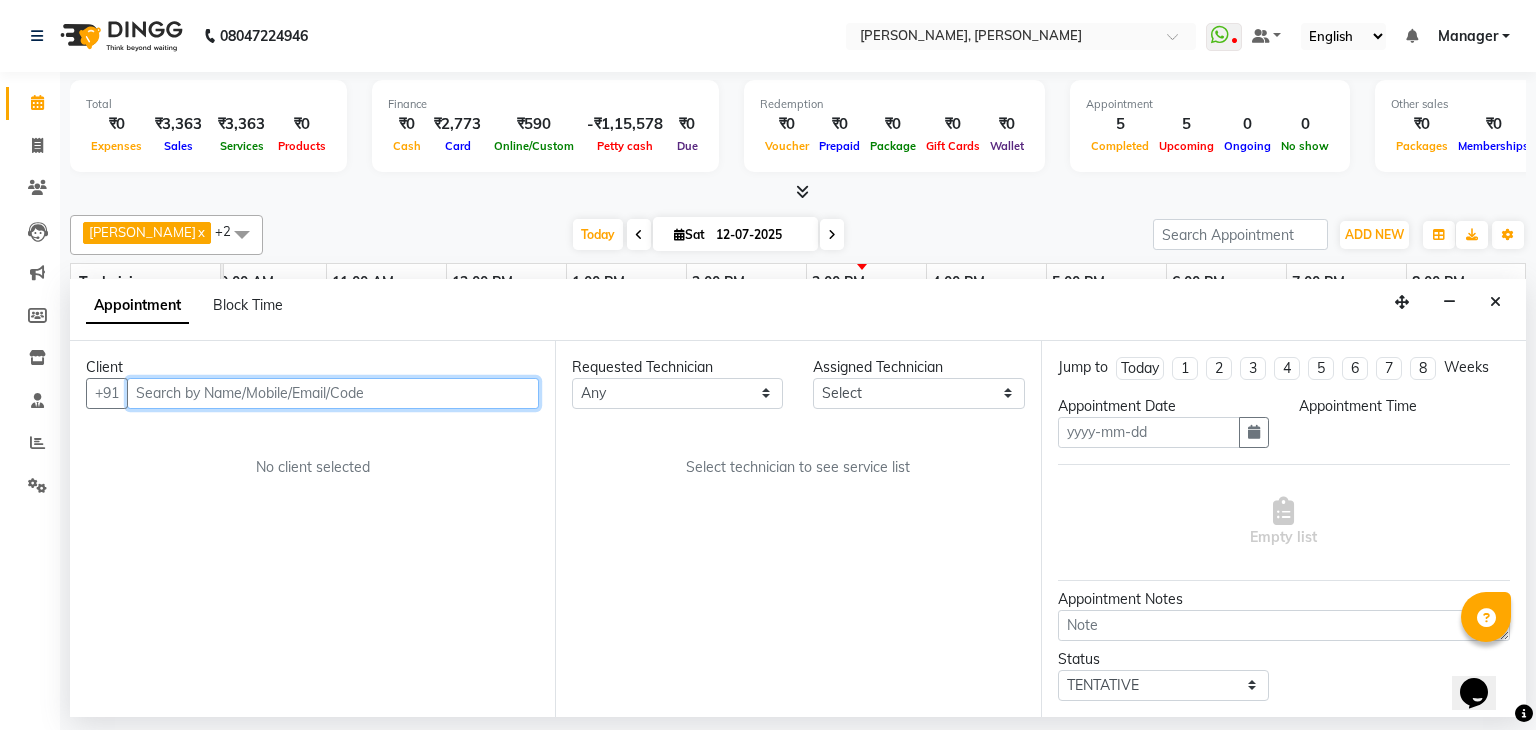type on "12-07-2025" 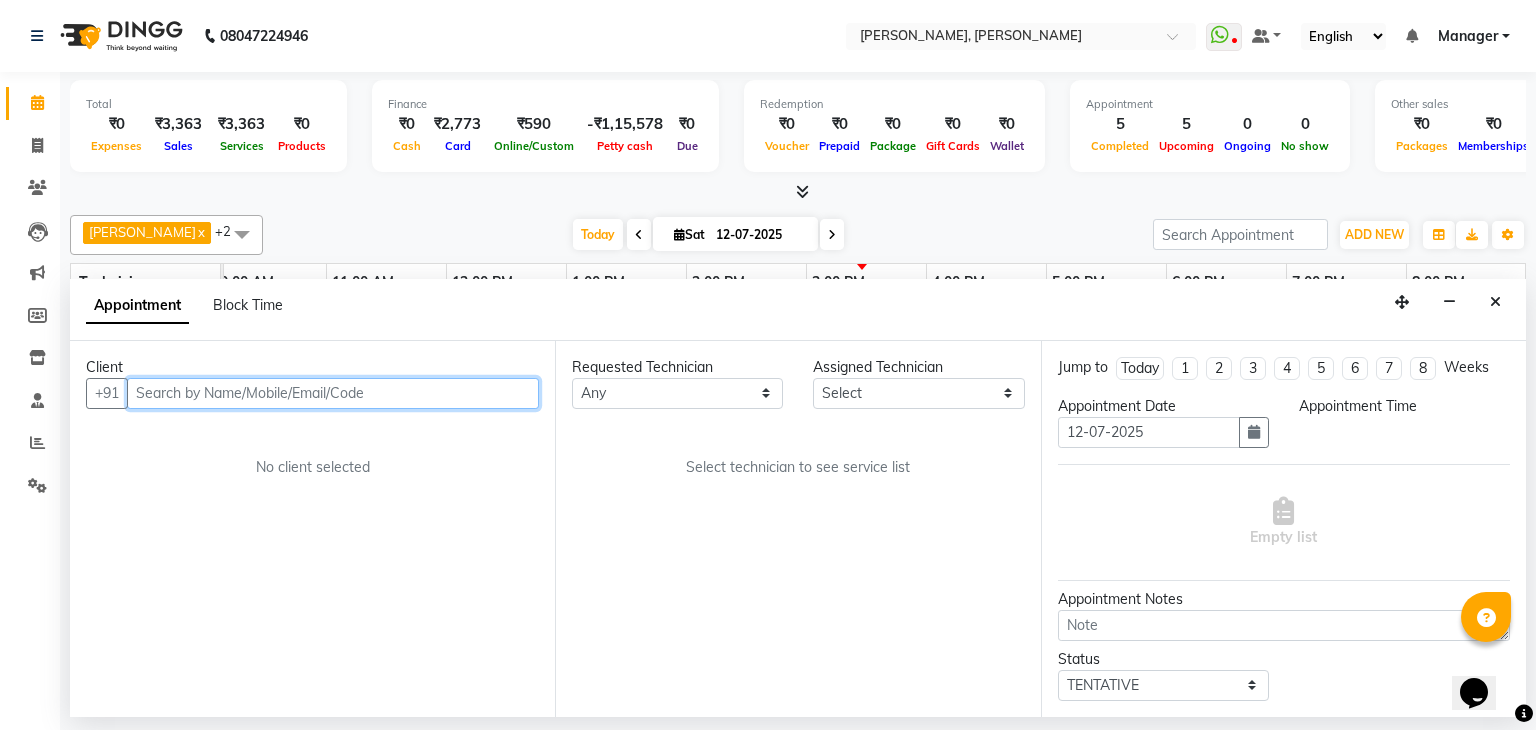 scroll, scrollTop: 0, scrollLeft: 0, axis: both 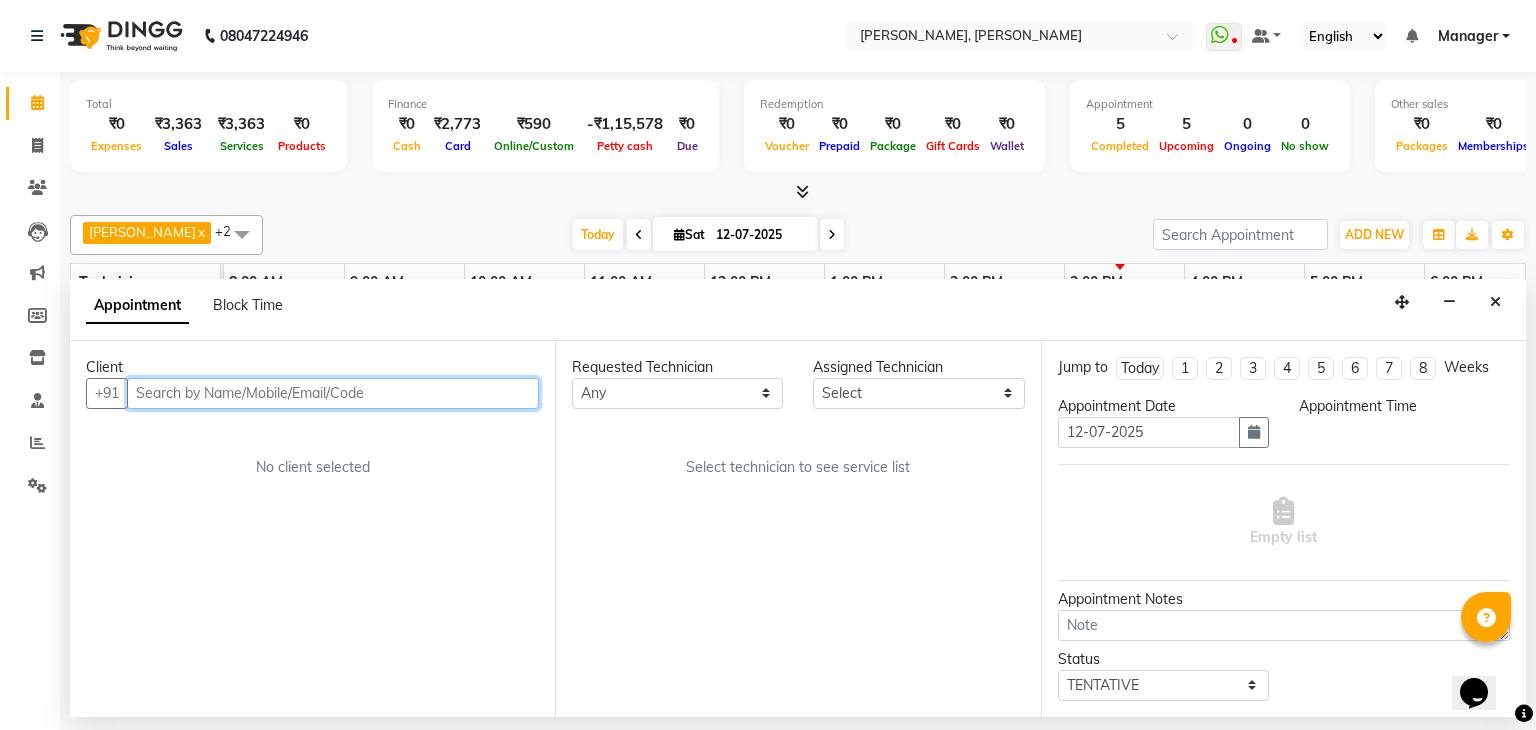 select on "930" 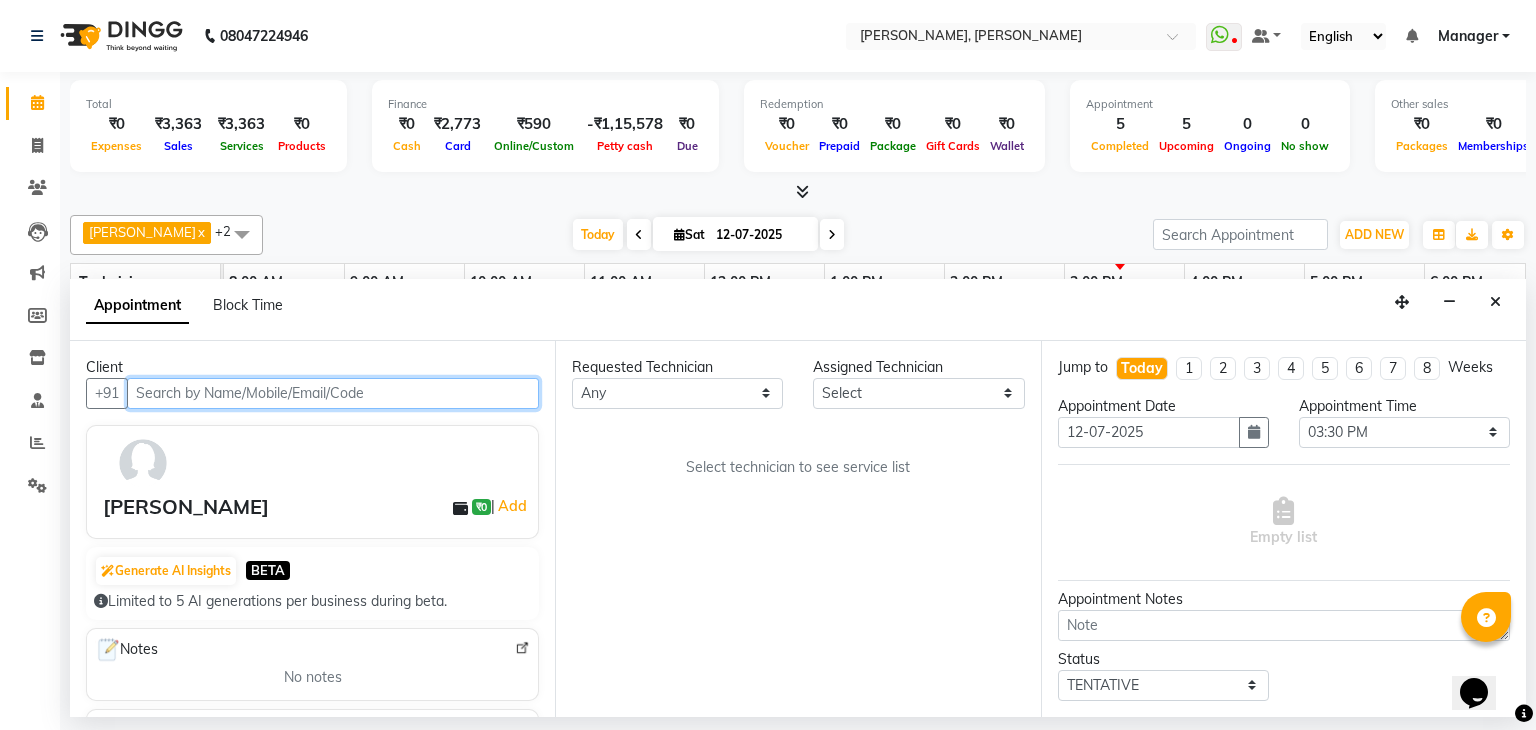 select on "81777" 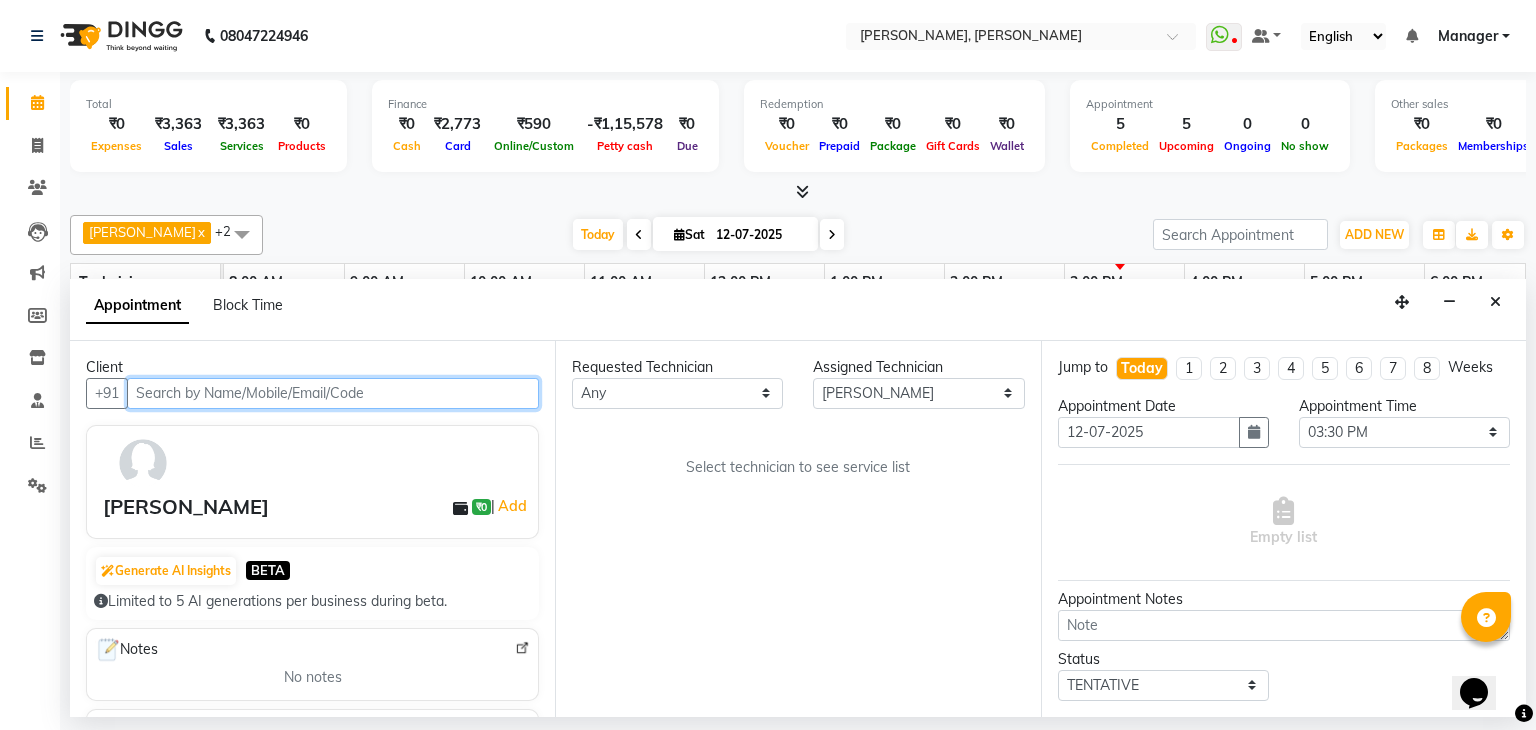 scroll, scrollTop: 0, scrollLeft: 258, axis: horizontal 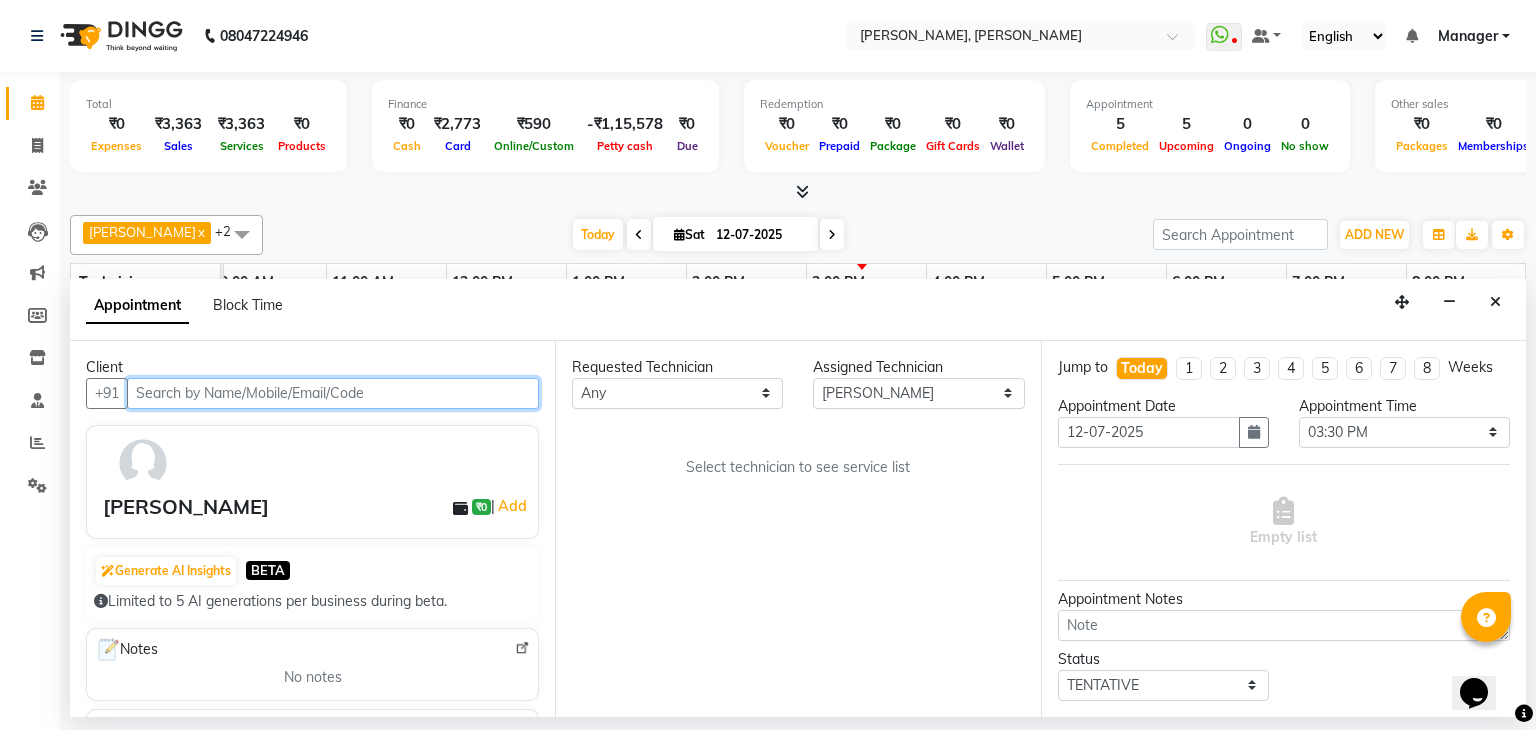 select on "3204" 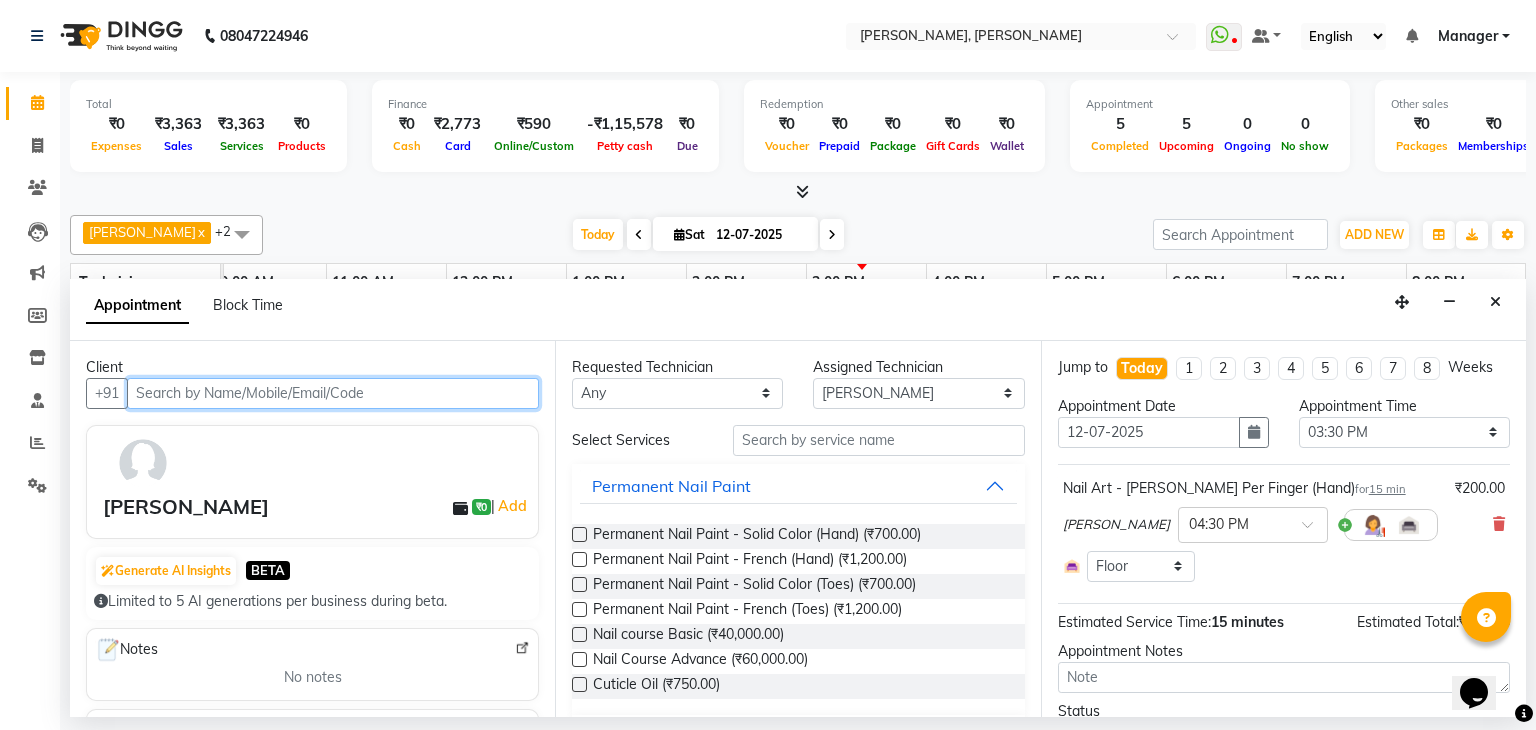 select on "3204" 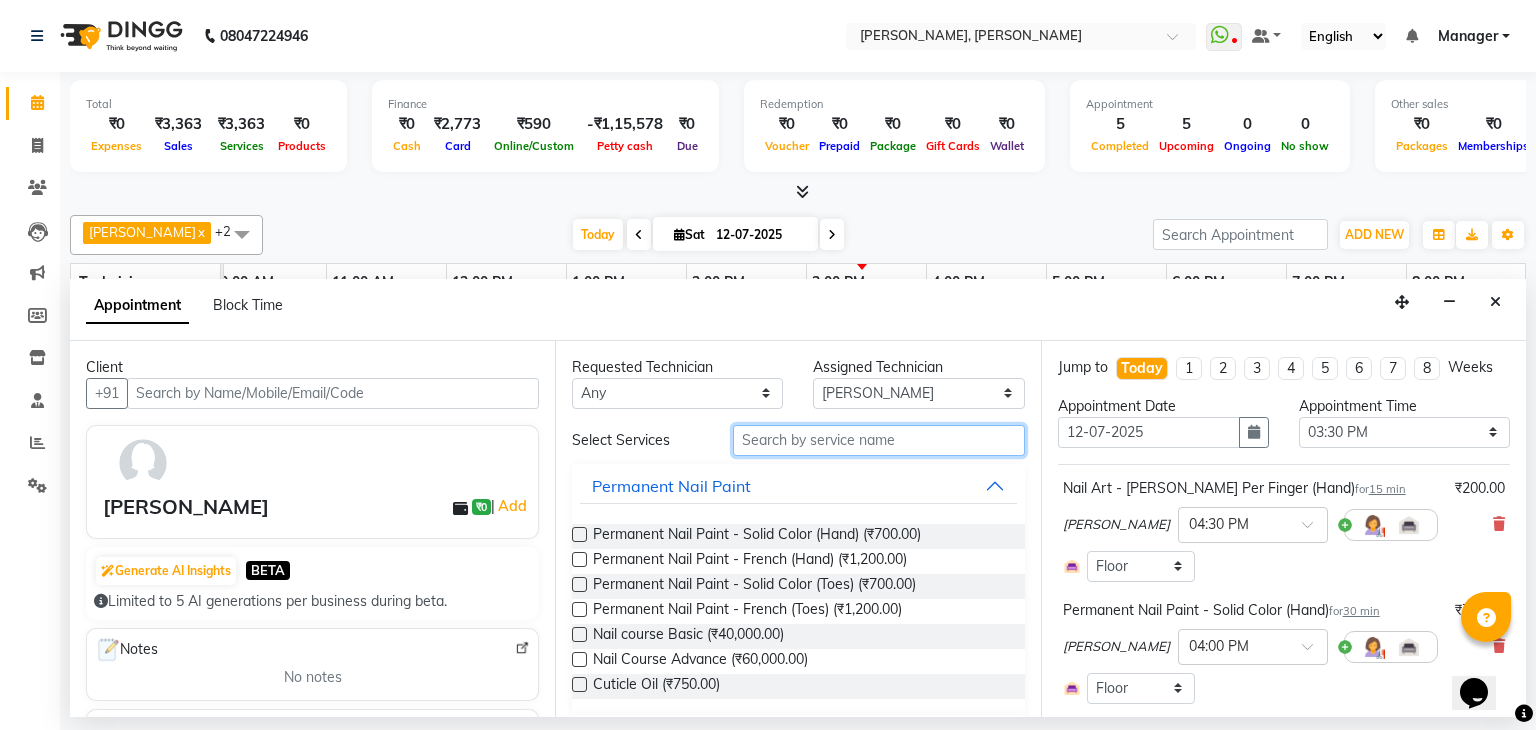 click at bounding box center [879, 440] 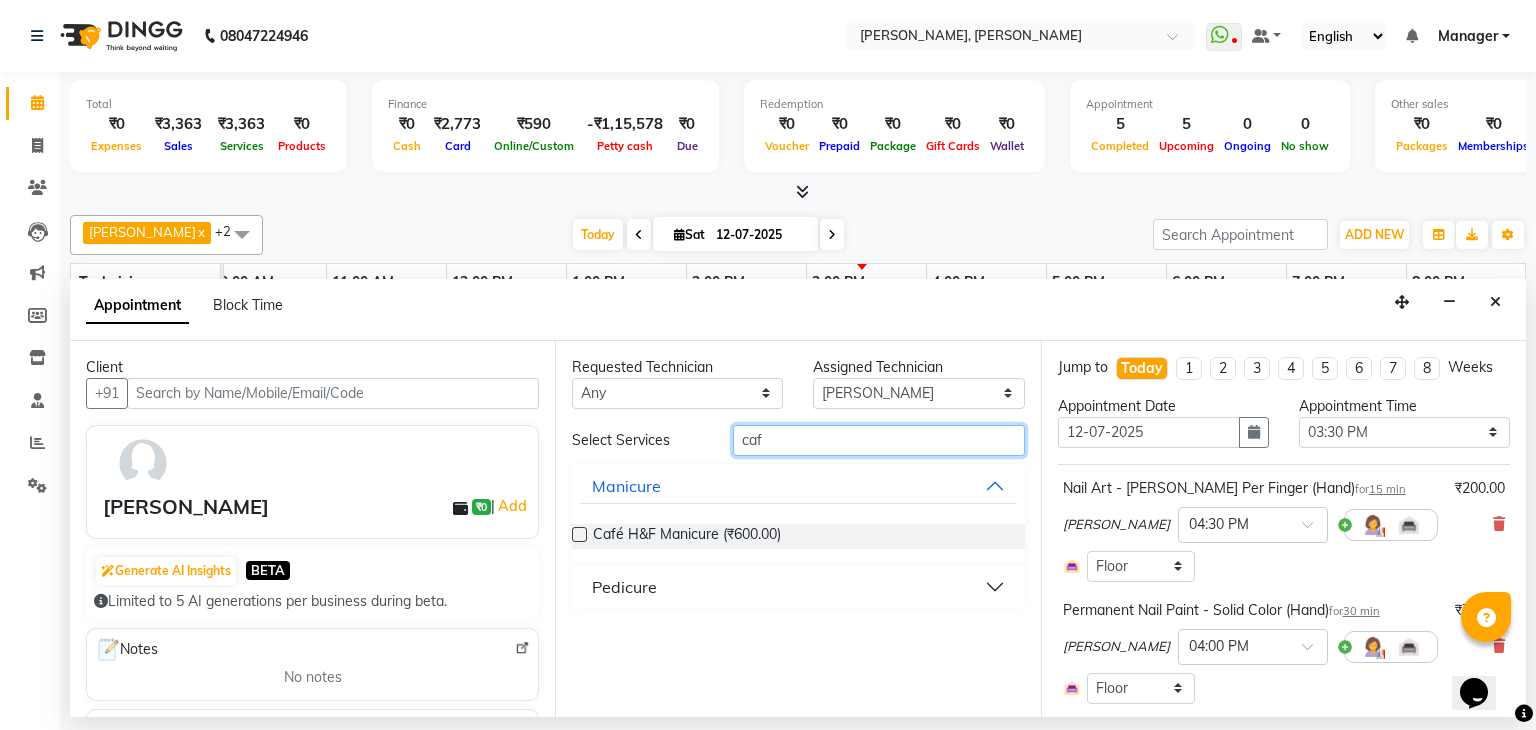 type on "caf" 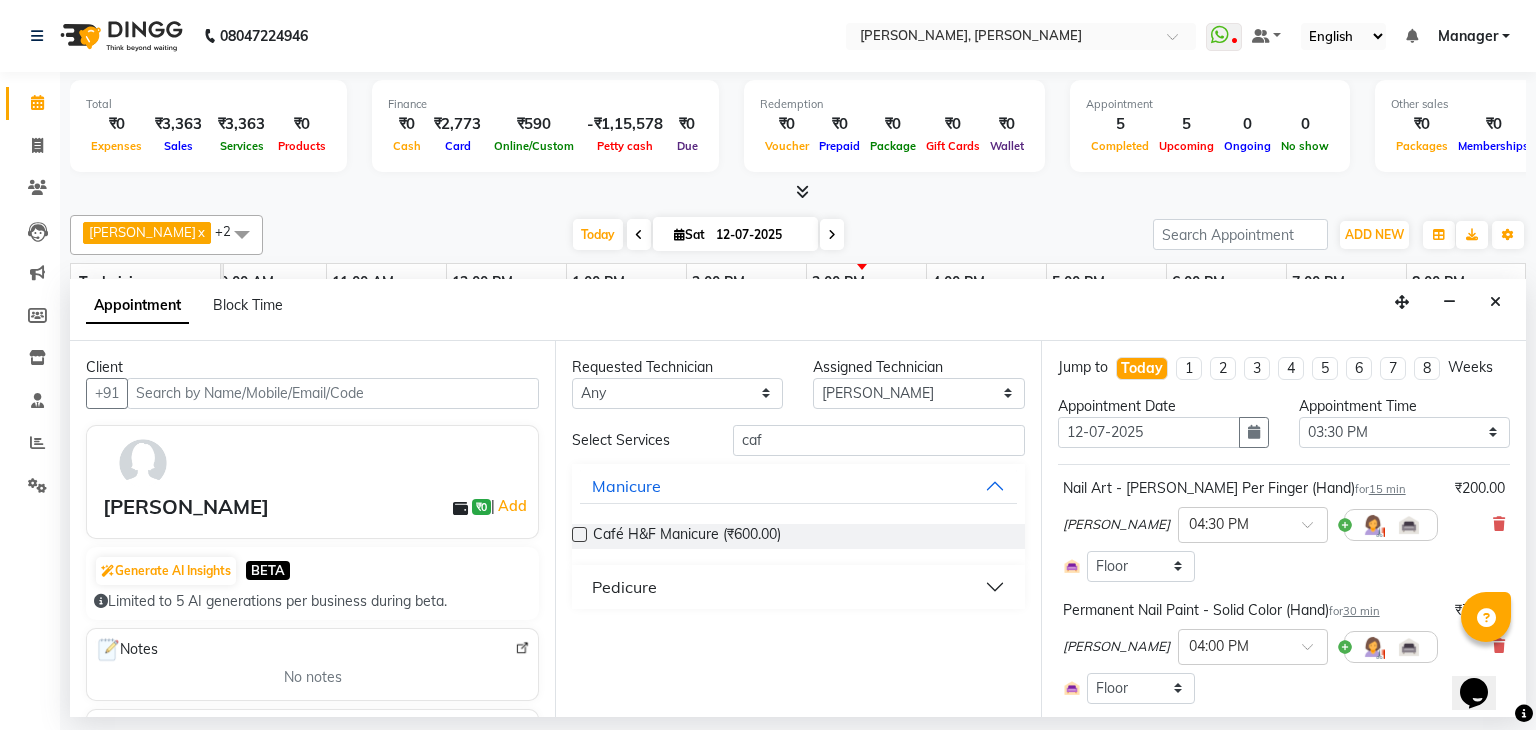 click at bounding box center [579, 534] 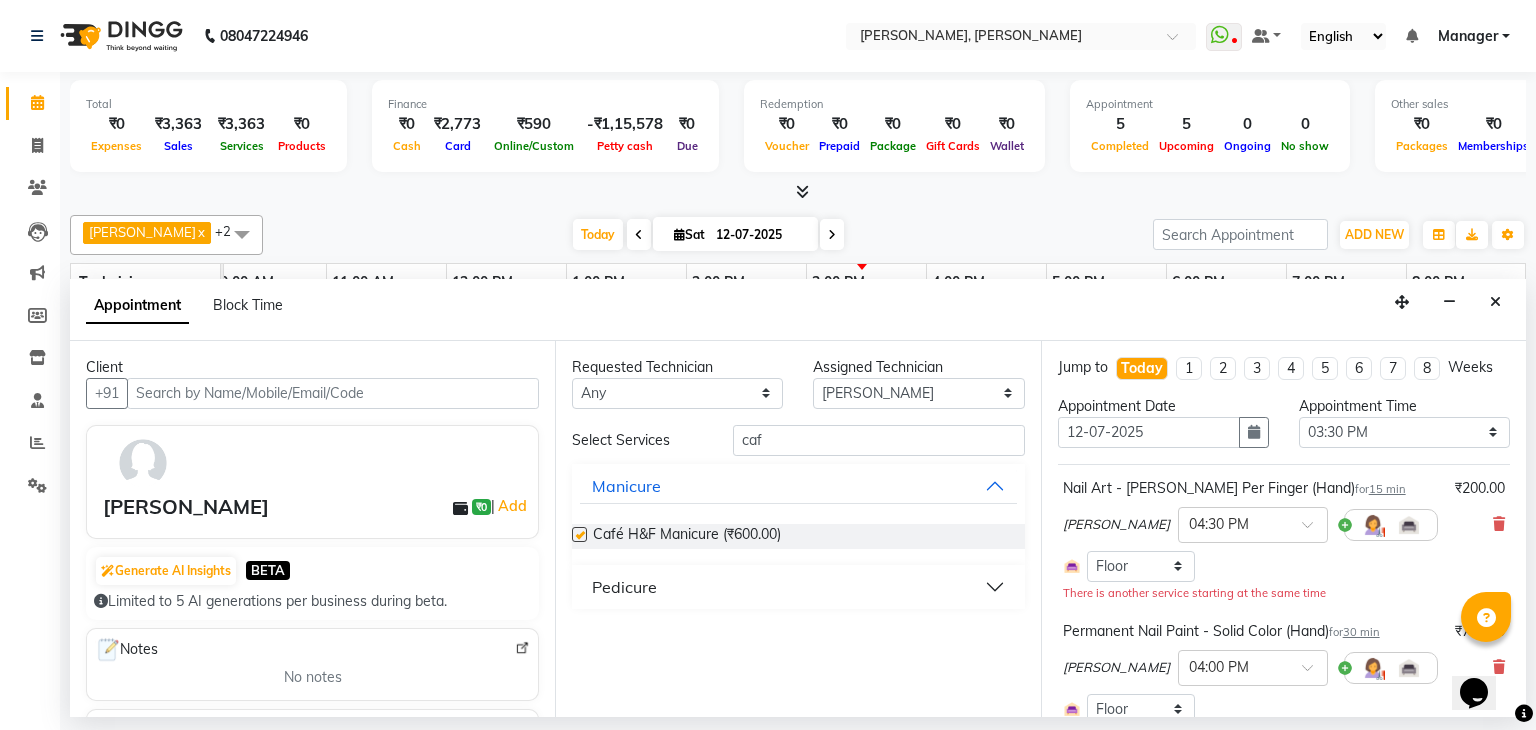 checkbox on "false" 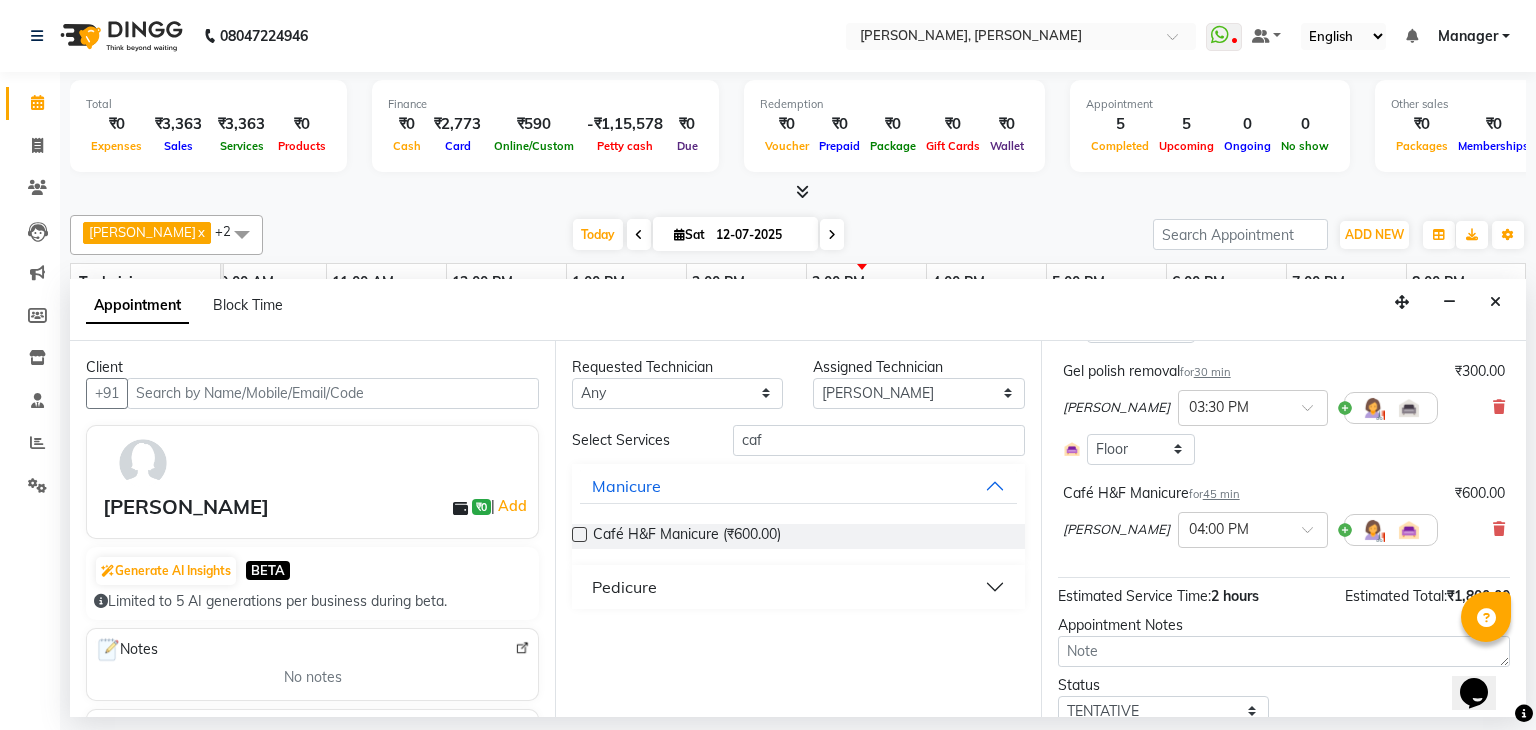 scroll, scrollTop: 459, scrollLeft: 0, axis: vertical 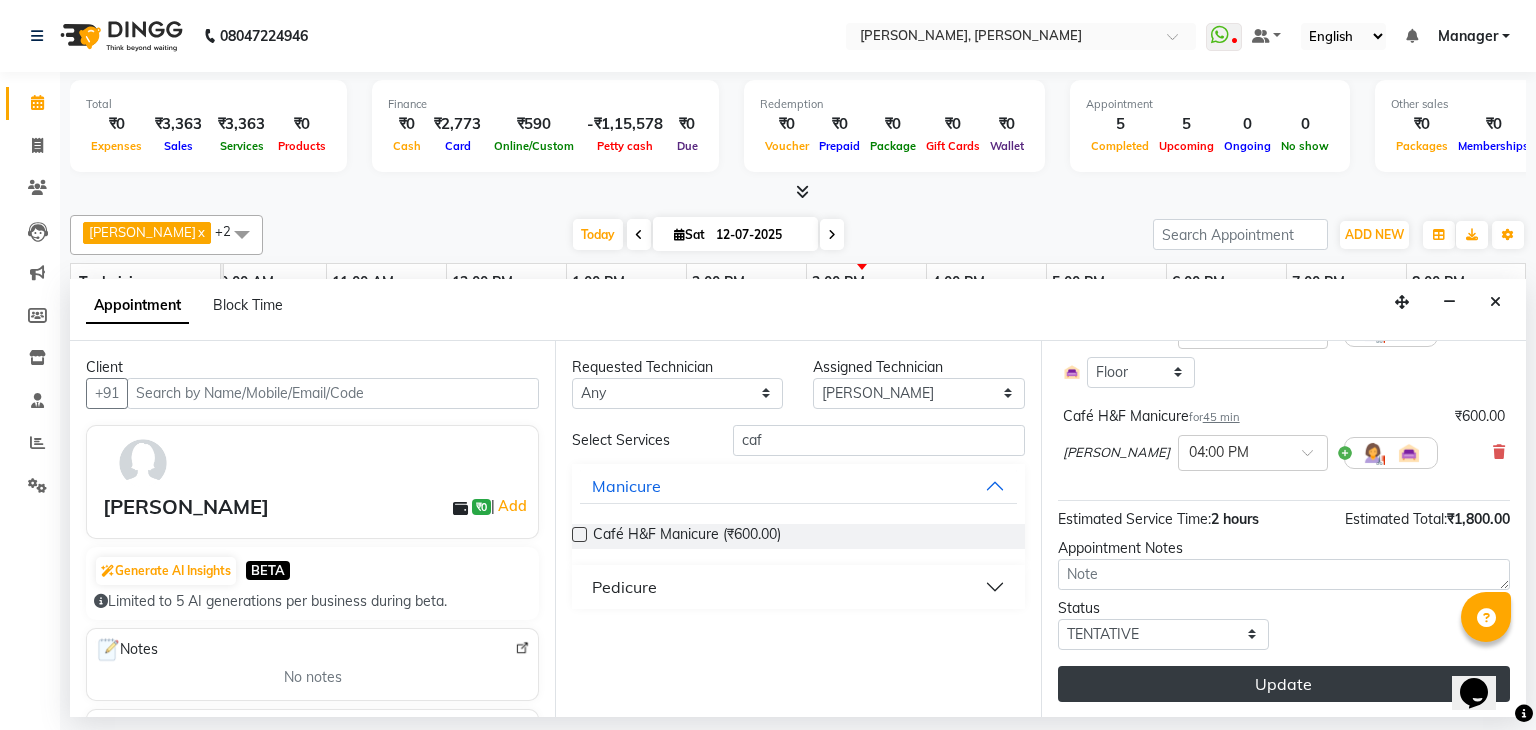 click on "Update" at bounding box center (1284, 684) 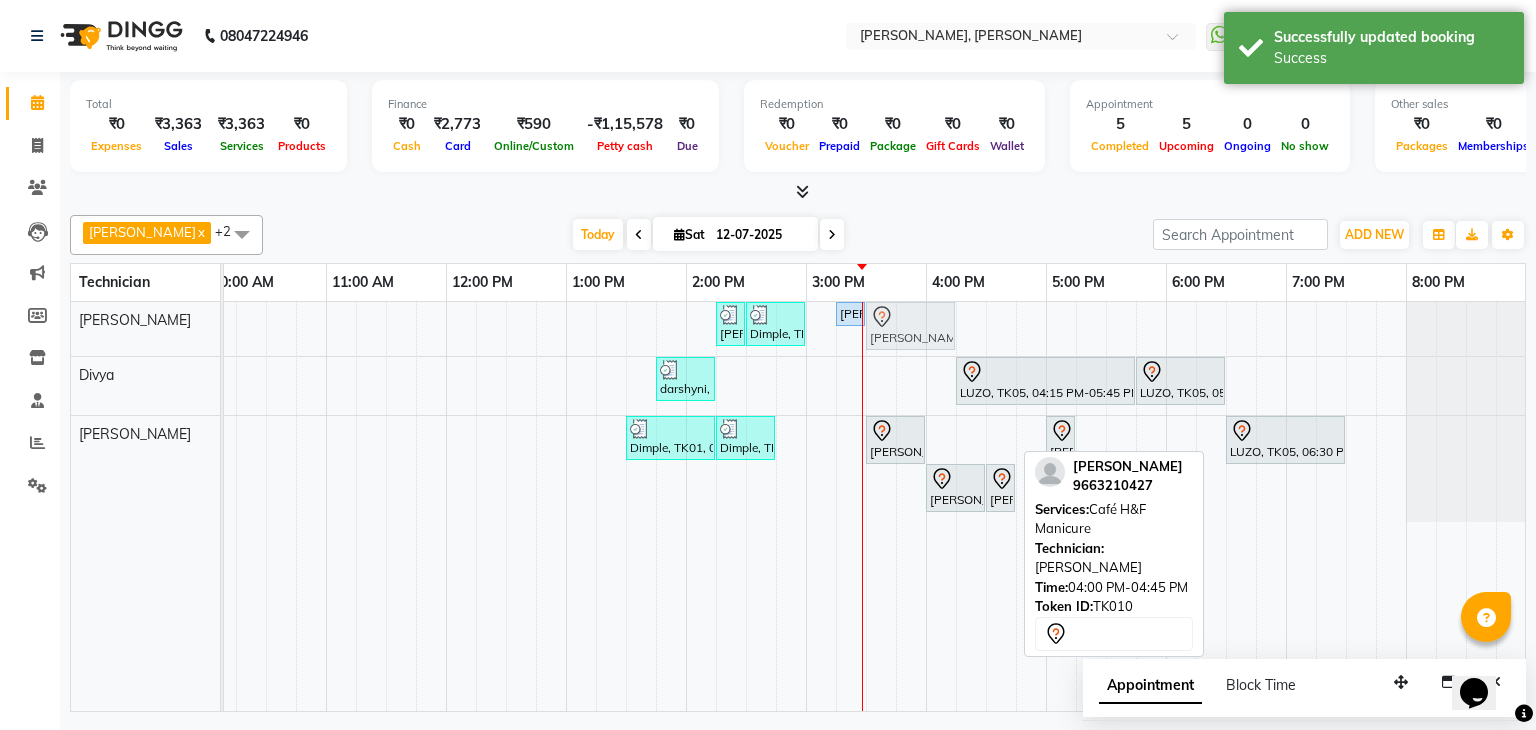 drag, startPoint x: 979, startPoint y: 431, endPoint x: 933, endPoint y: 313, distance: 126.649124 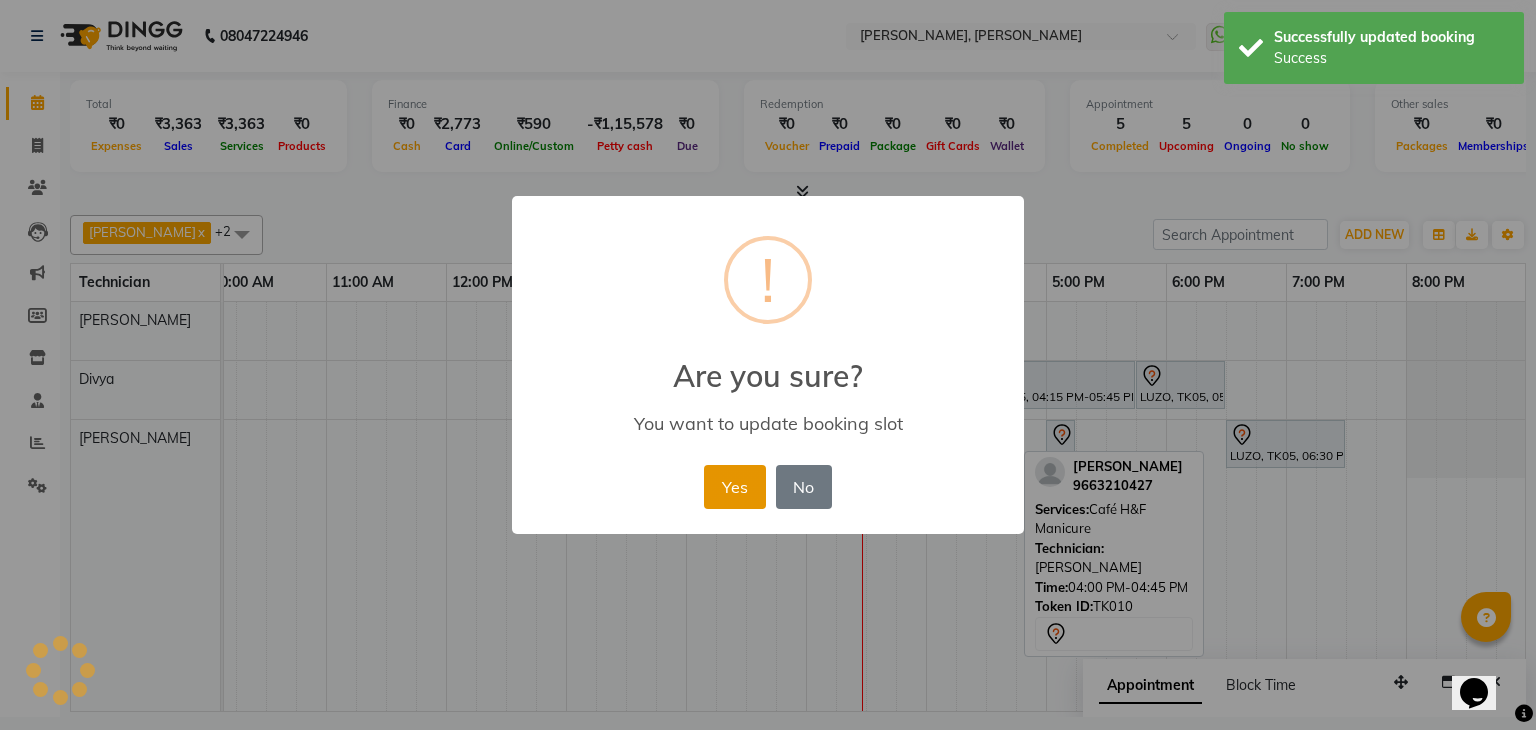 click on "Yes" at bounding box center (734, 487) 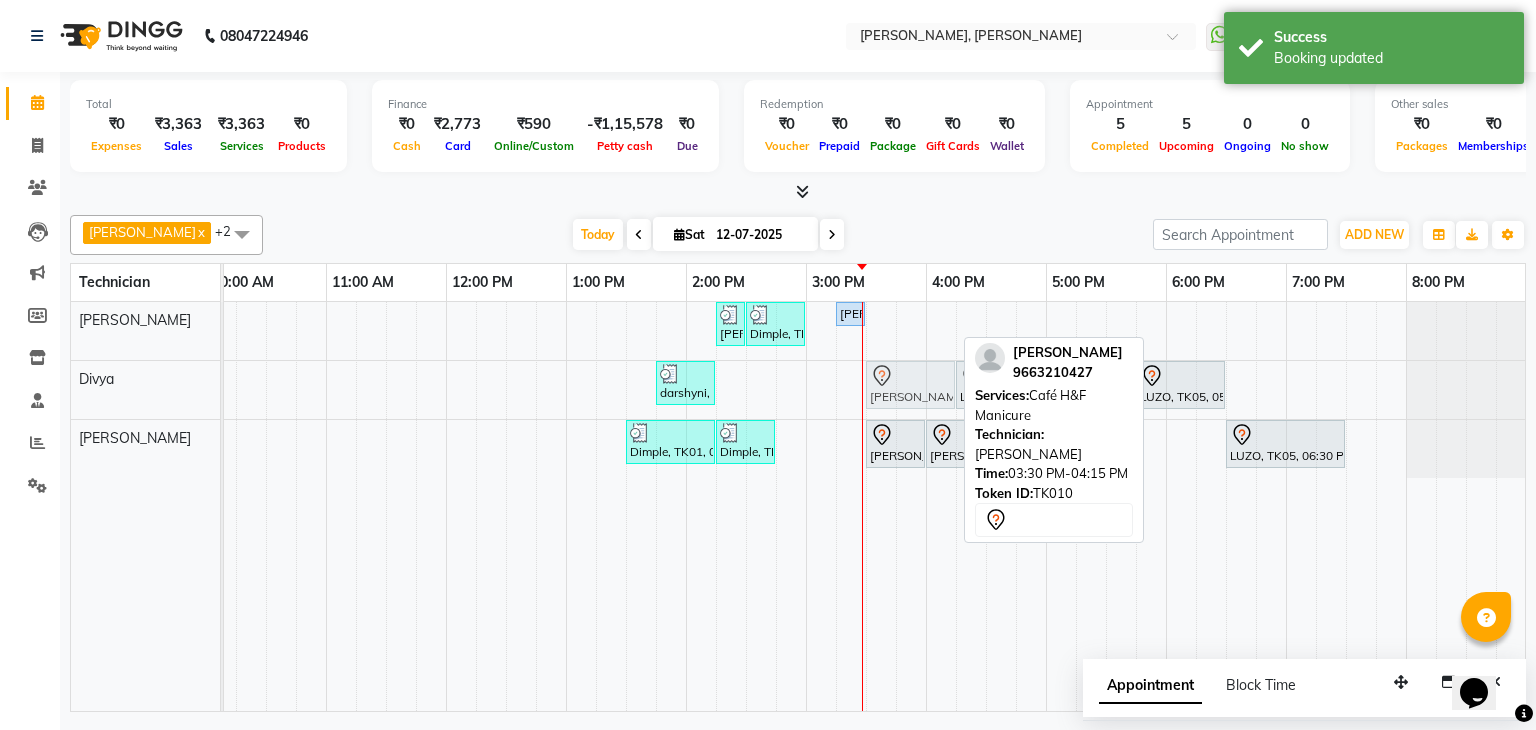 drag, startPoint x: 905, startPoint y: 319, endPoint x: 910, endPoint y: 356, distance: 37.336308 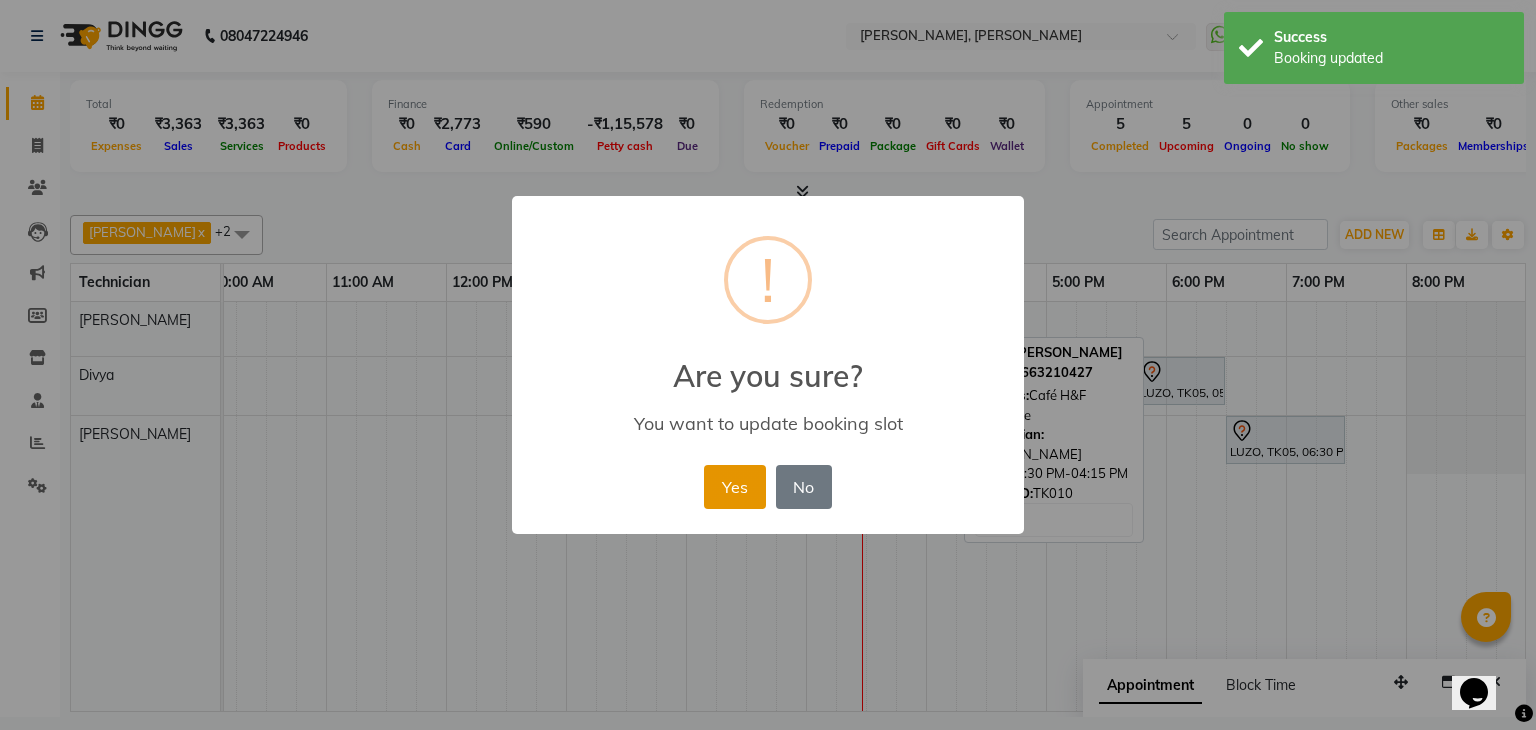 click on "Yes" at bounding box center [734, 487] 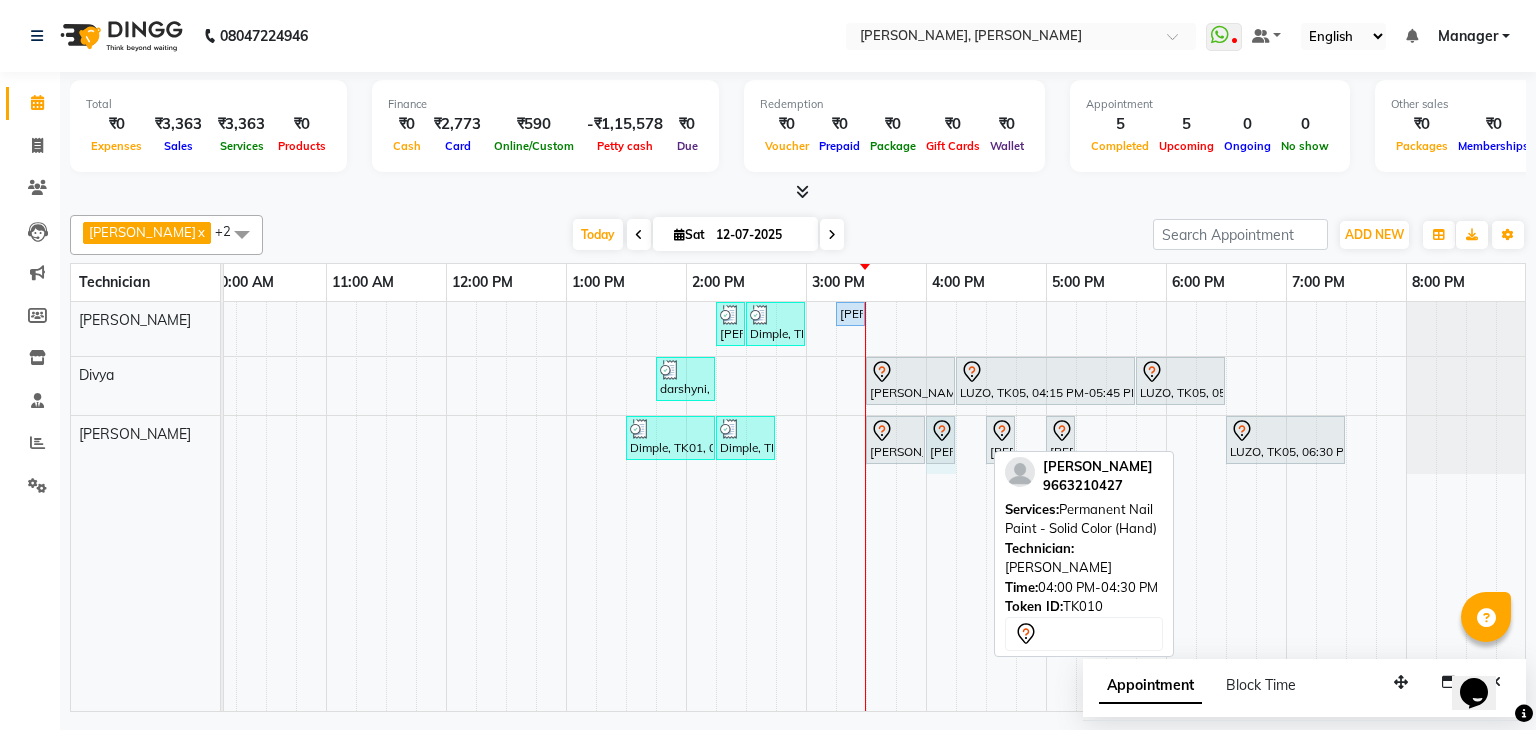drag, startPoint x: 981, startPoint y: 433, endPoint x: 947, endPoint y: 435, distance: 34.058773 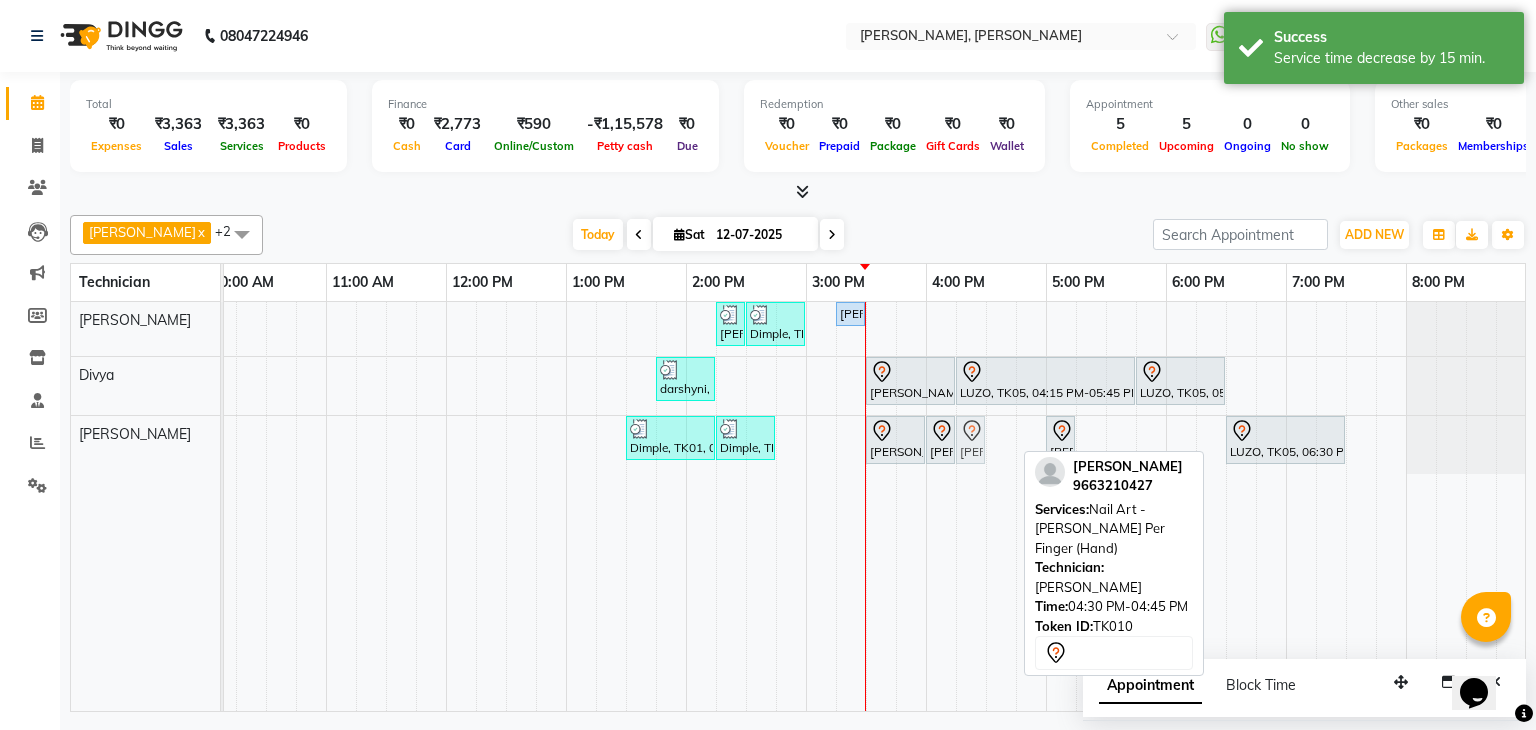 drag, startPoint x: 1003, startPoint y: 434, endPoint x: 974, endPoint y: 436, distance: 29.068884 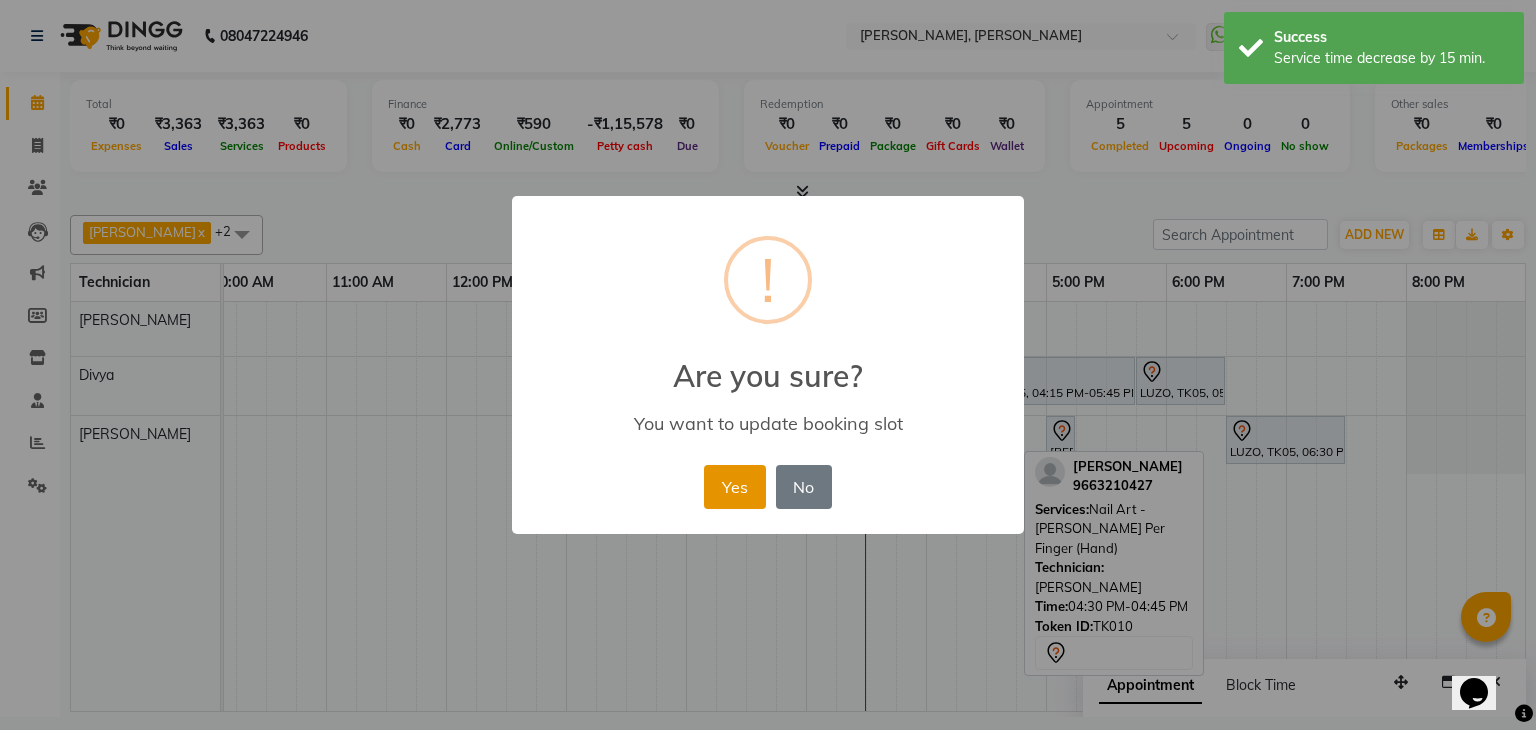 click on "Yes" at bounding box center [734, 487] 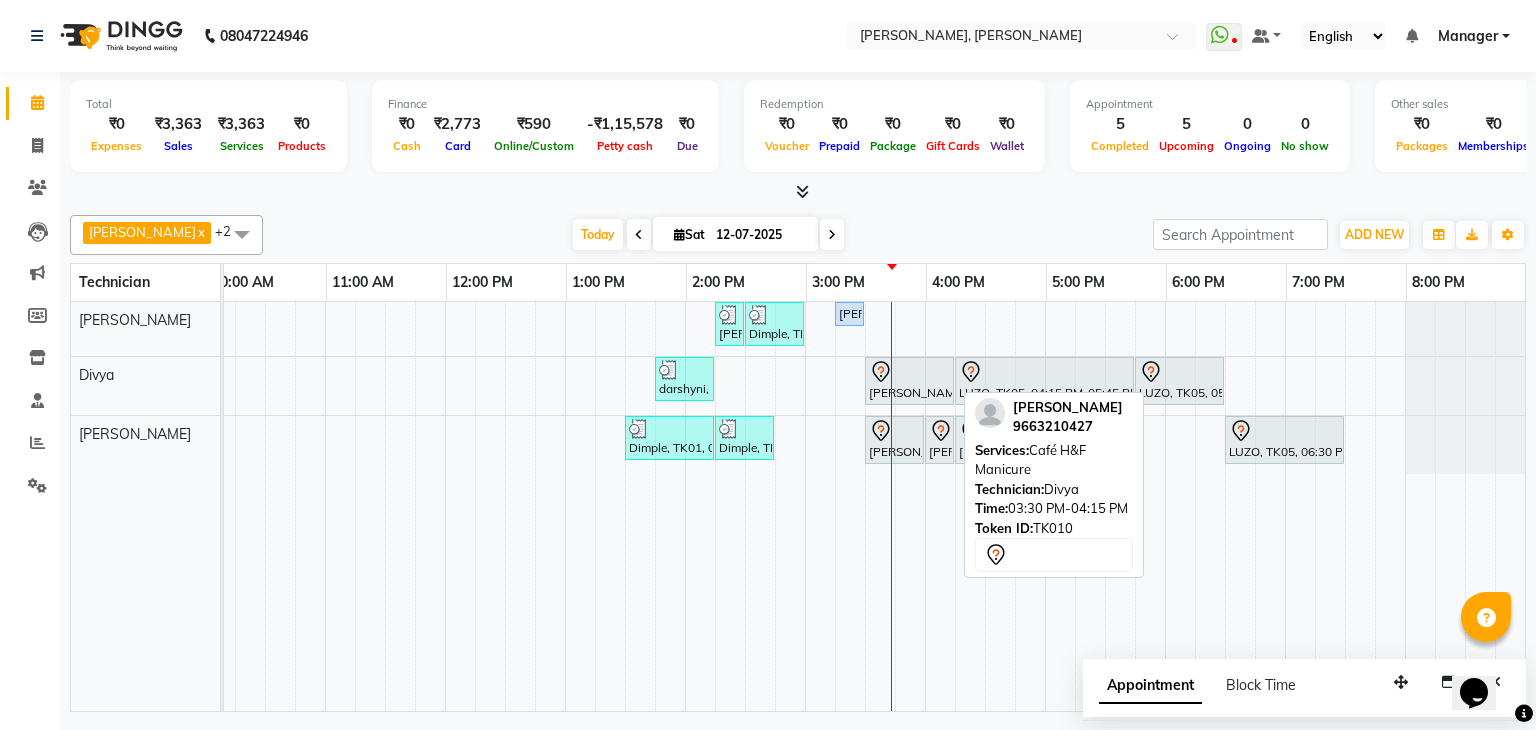 scroll, scrollTop: 0, scrollLeft: 232, axis: horizontal 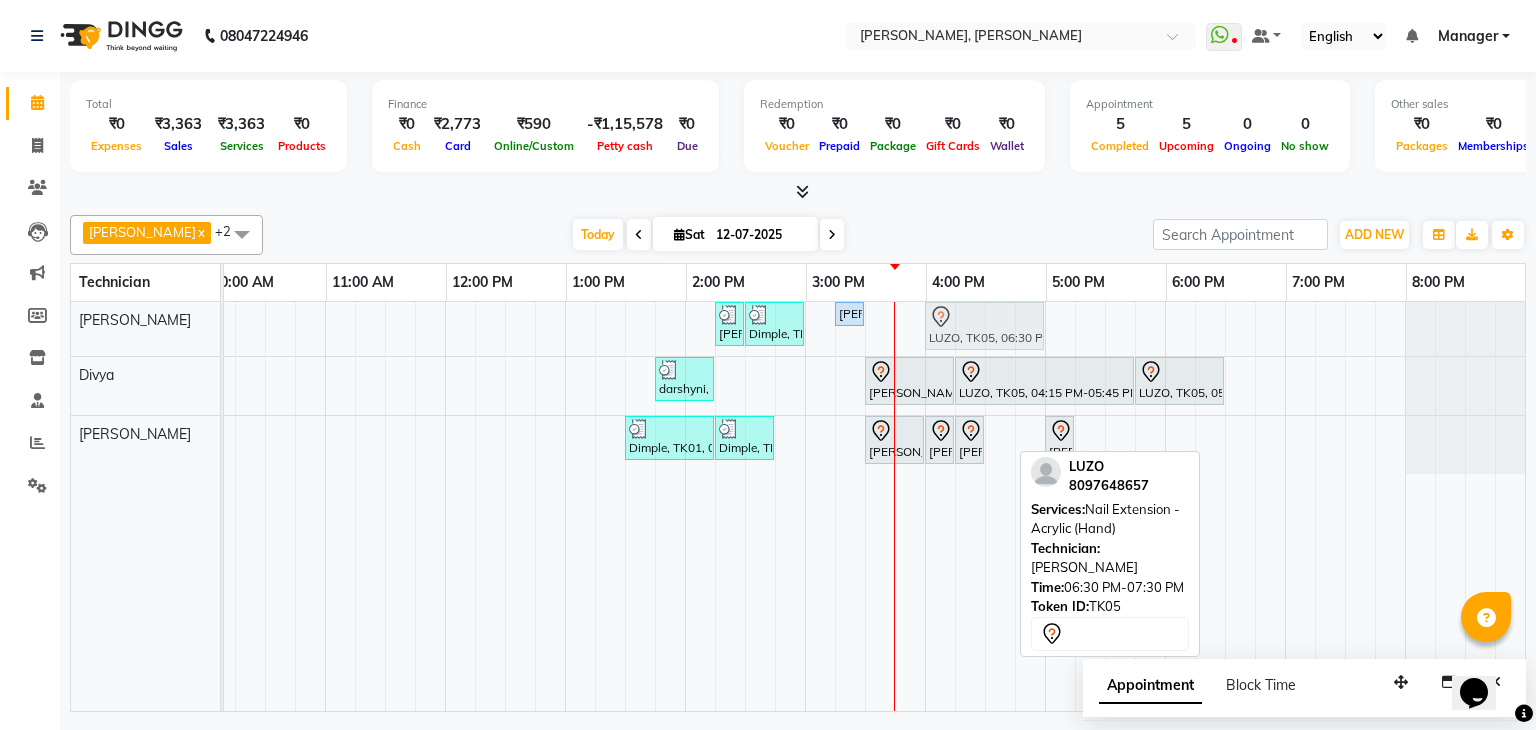 drag, startPoint x: 1263, startPoint y: 433, endPoint x: 967, endPoint y: 317, distance: 317.91824 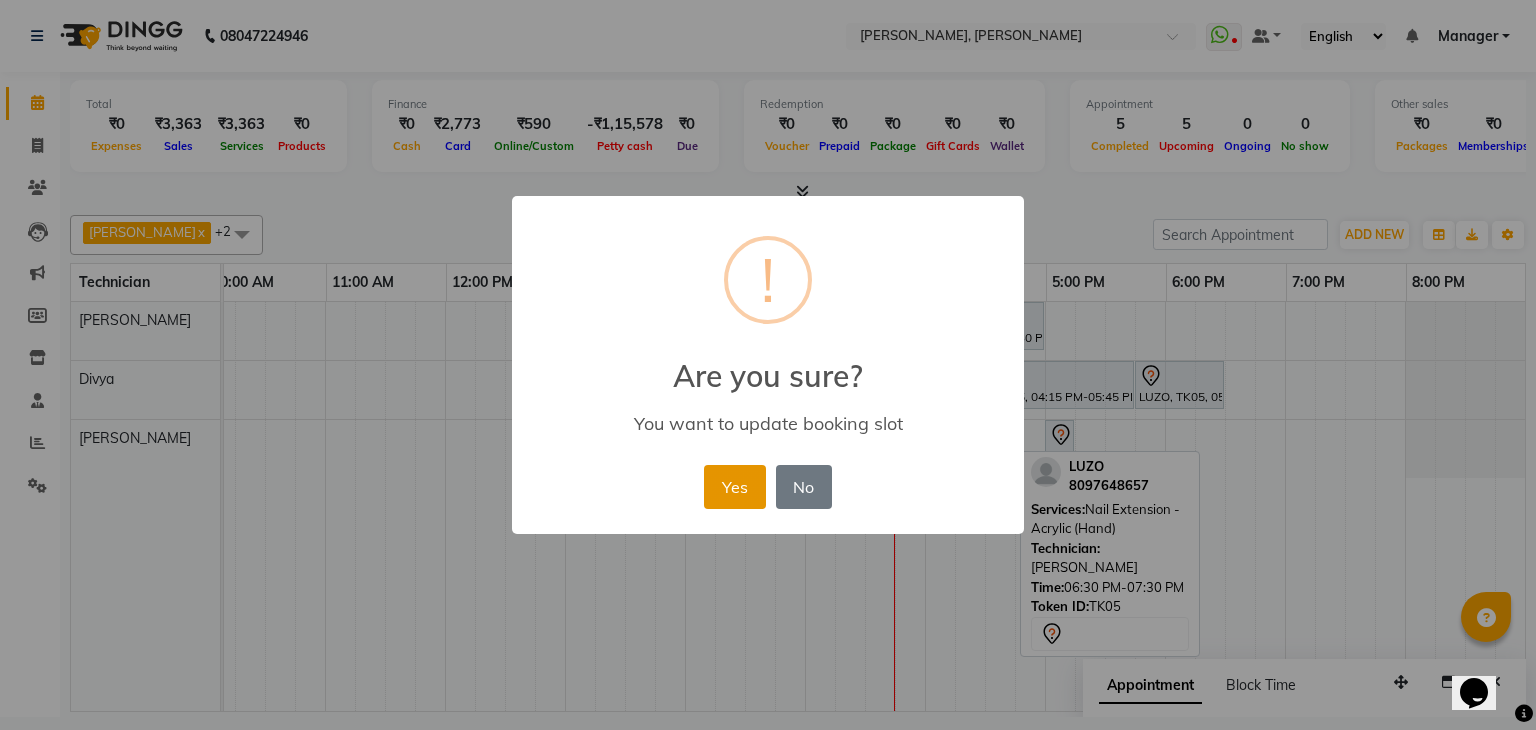 click on "Yes" at bounding box center (734, 487) 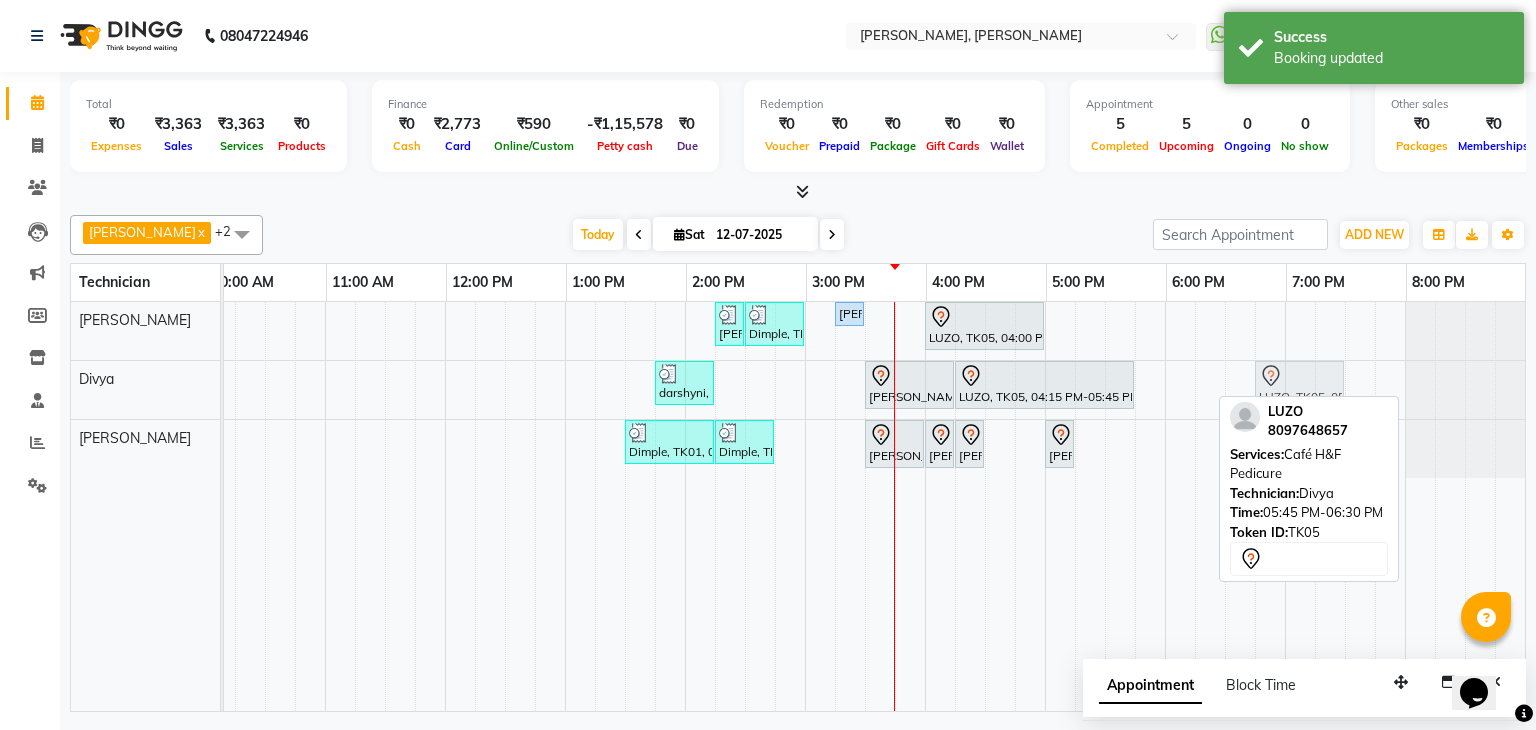 drag, startPoint x: 1168, startPoint y: 381, endPoint x: 1279, endPoint y: 372, distance: 111.364265 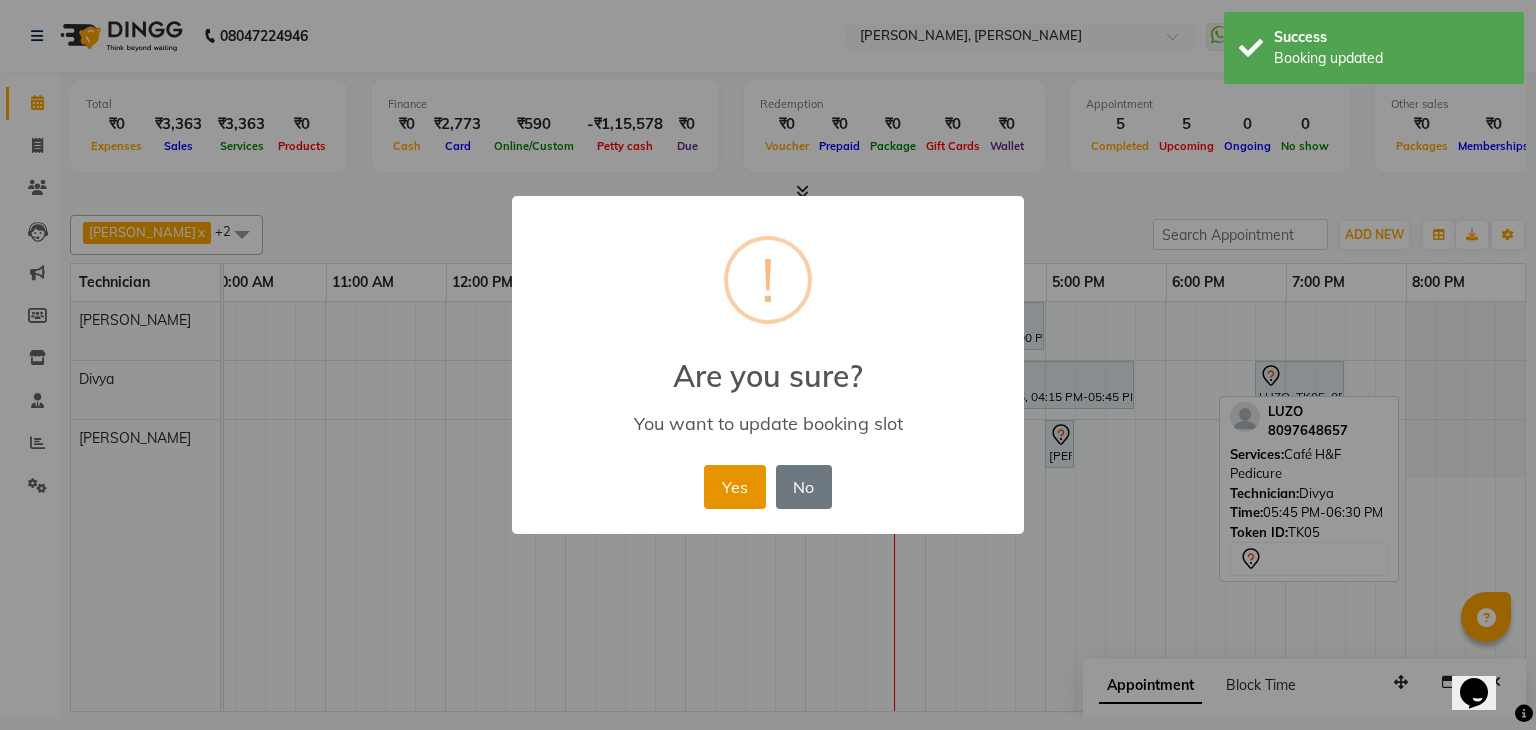 click on "Yes" at bounding box center [734, 487] 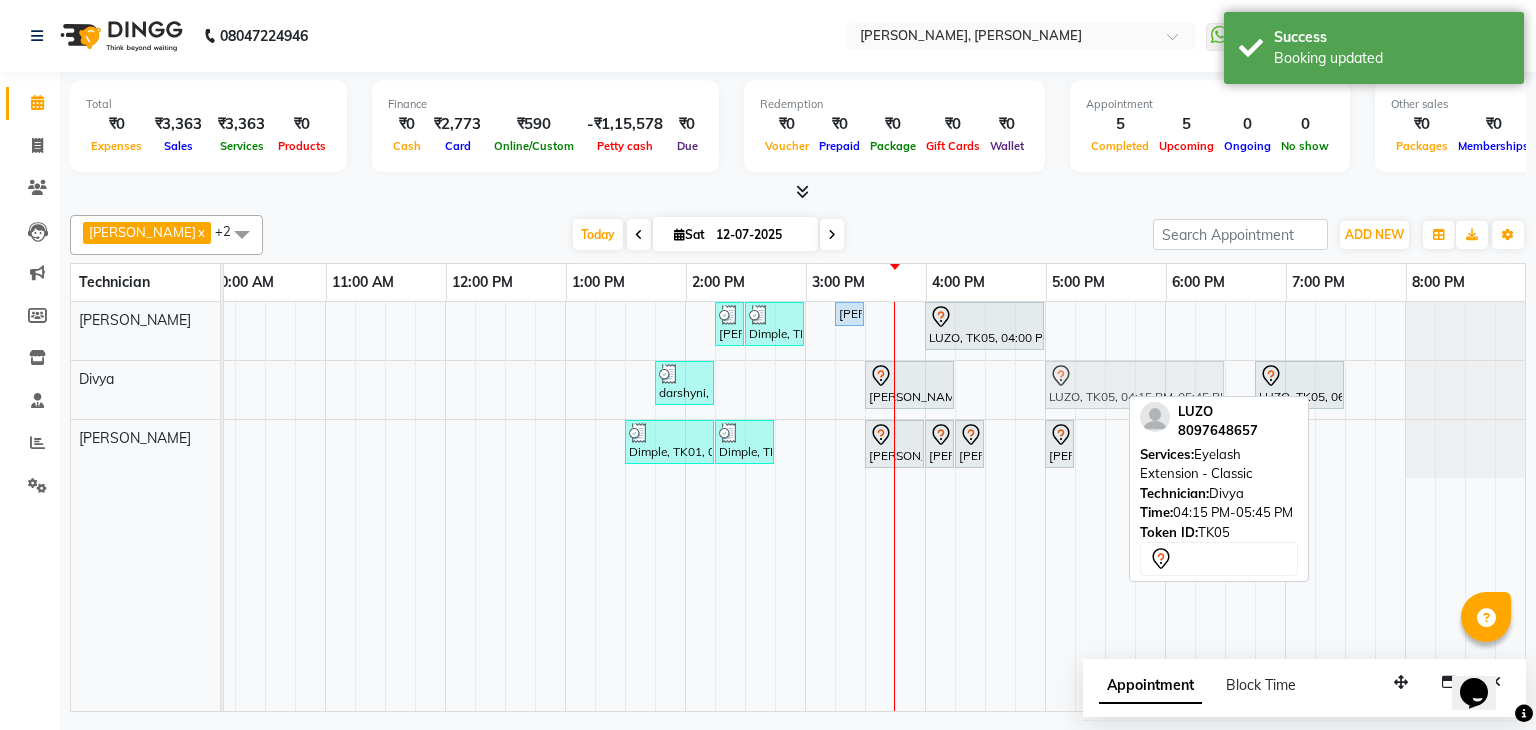 drag, startPoint x: 989, startPoint y: 381, endPoint x: 1083, endPoint y: 374, distance: 94.26028 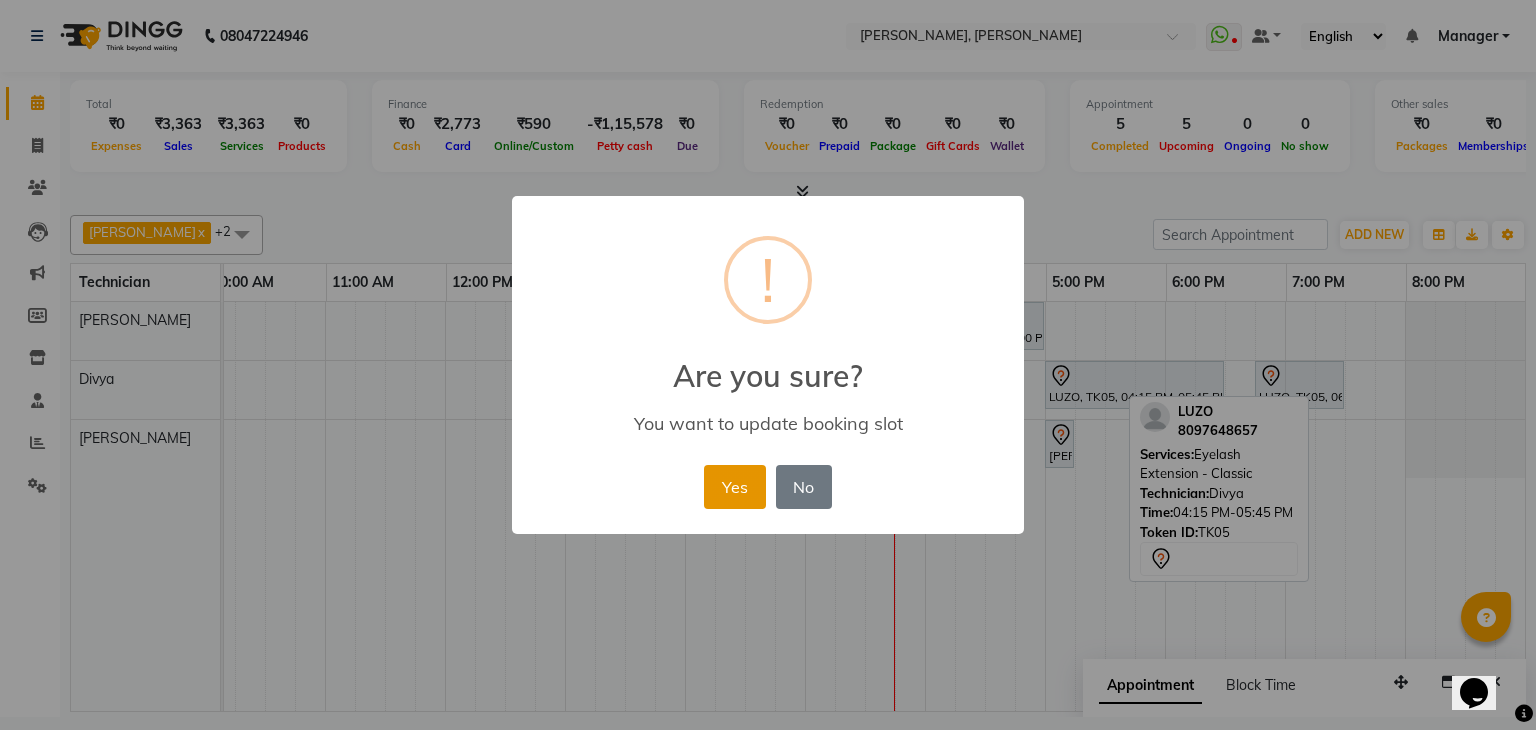 click on "Yes" at bounding box center (734, 487) 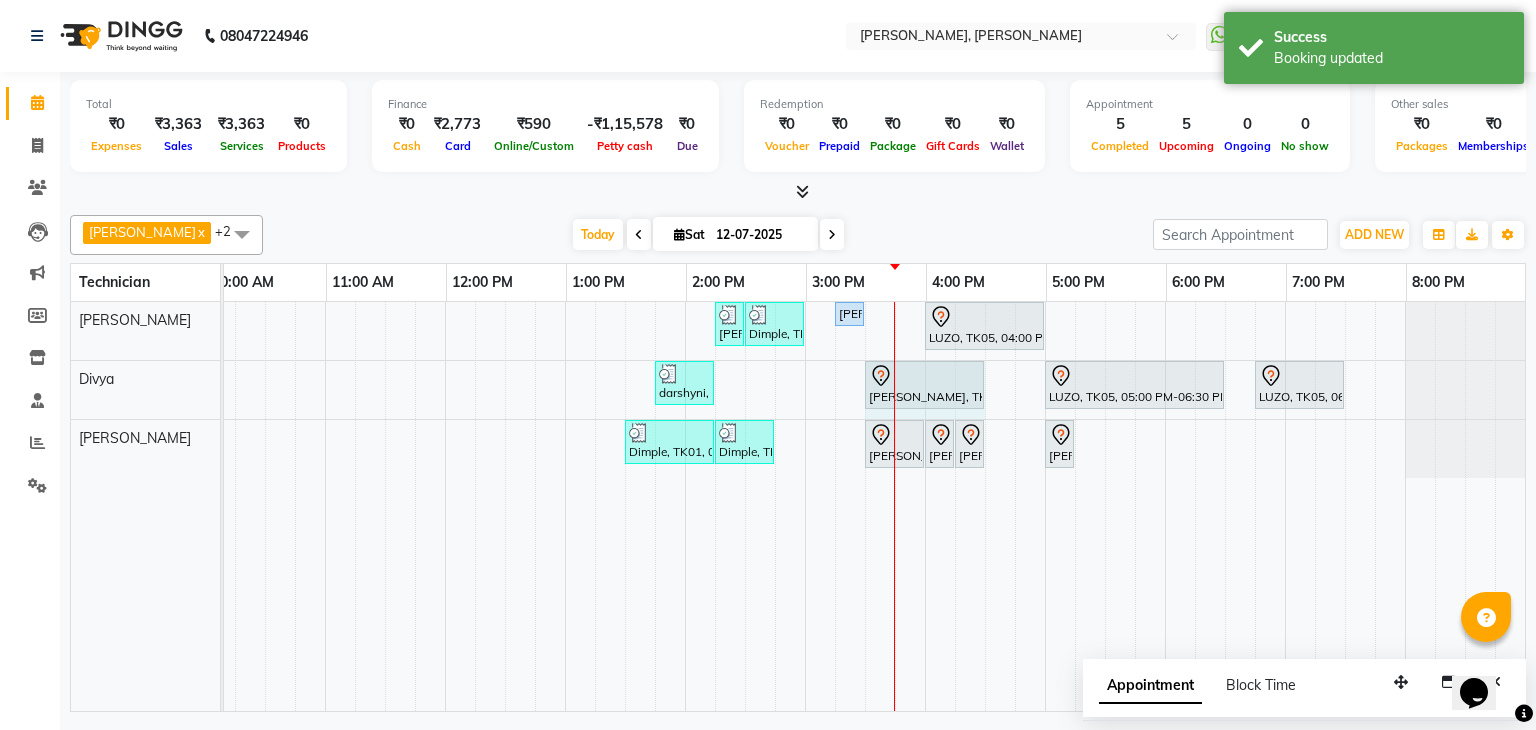 drag, startPoint x: 934, startPoint y: 378, endPoint x: 954, endPoint y: 377, distance: 20.024984 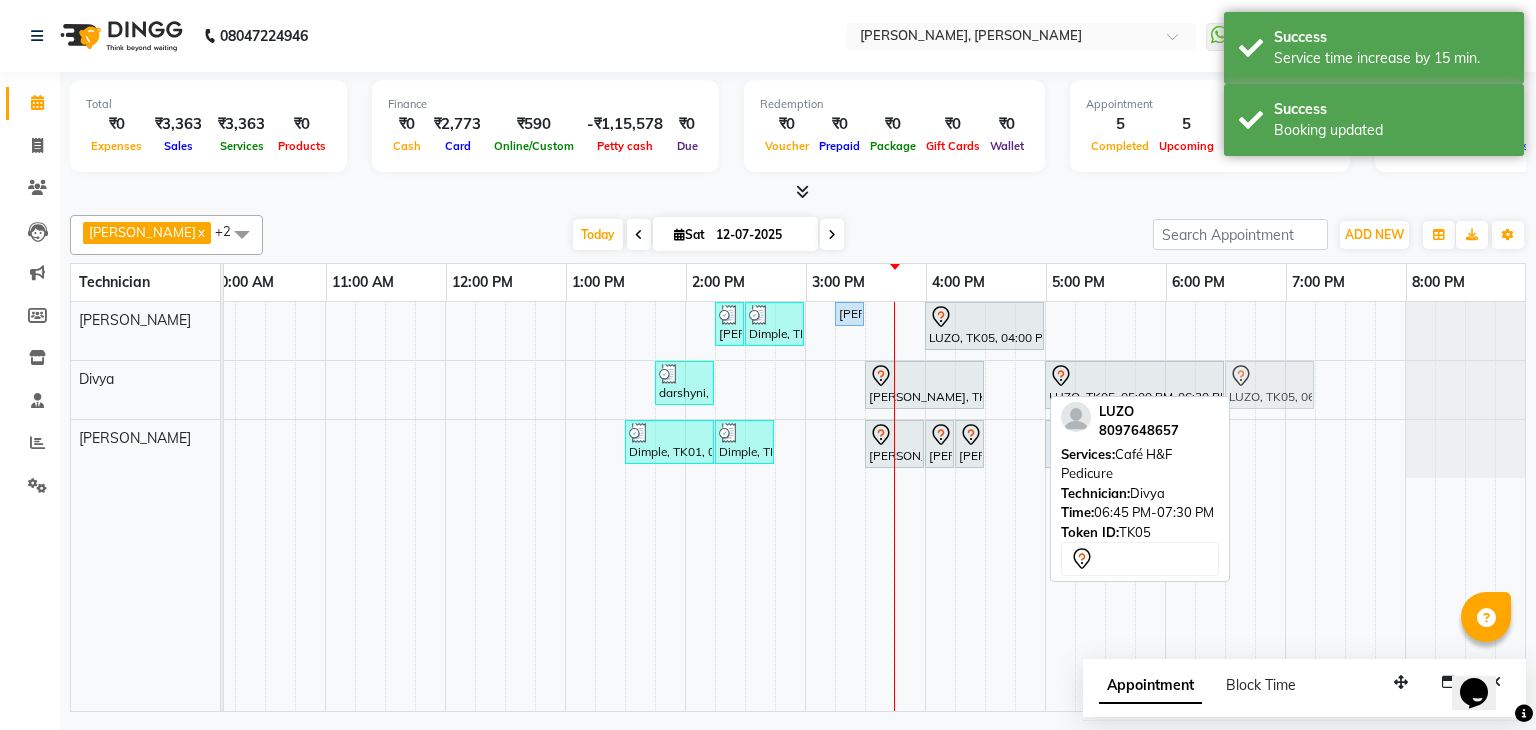 drag, startPoint x: 1292, startPoint y: 380, endPoint x: 1272, endPoint y: 380, distance: 20 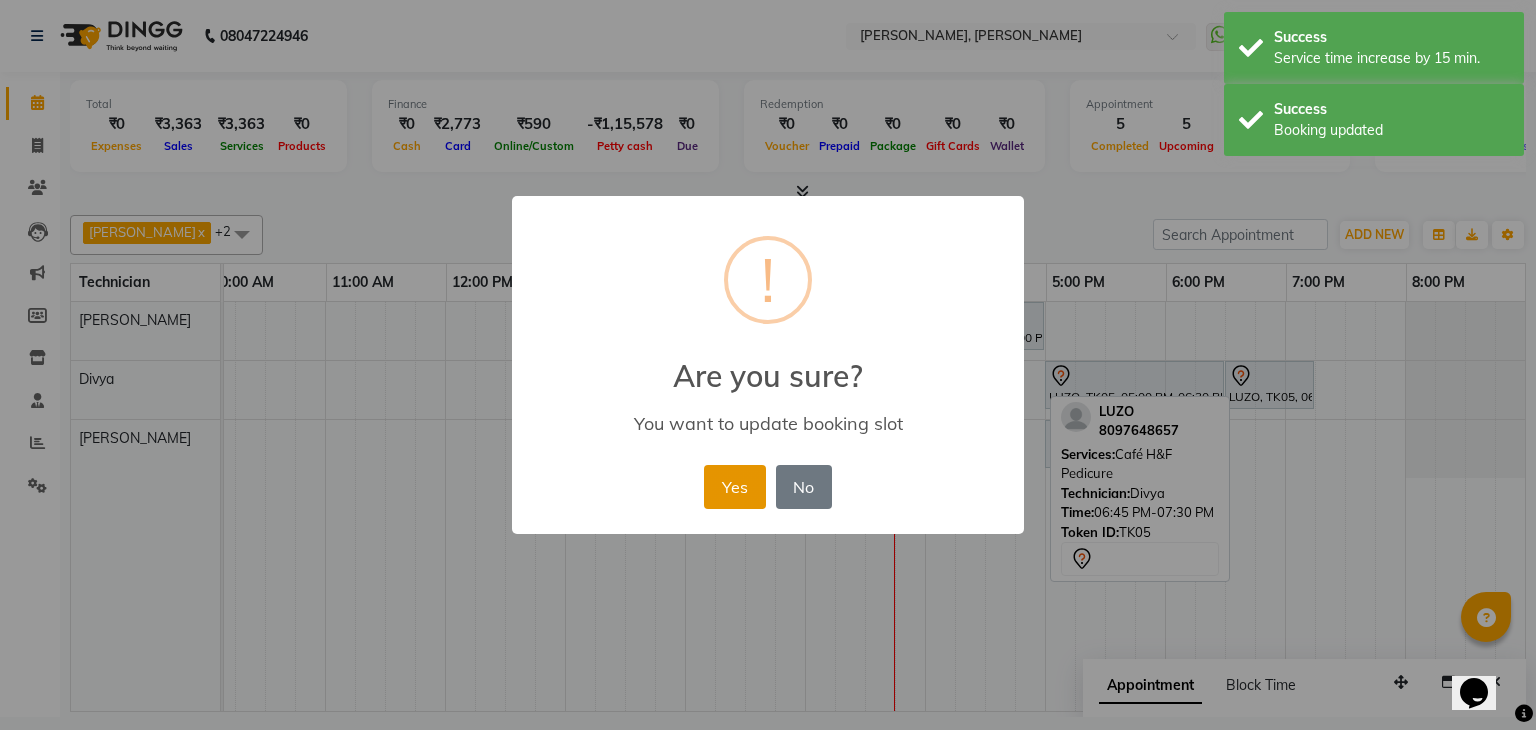 click on "Yes" at bounding box center [734, 487] 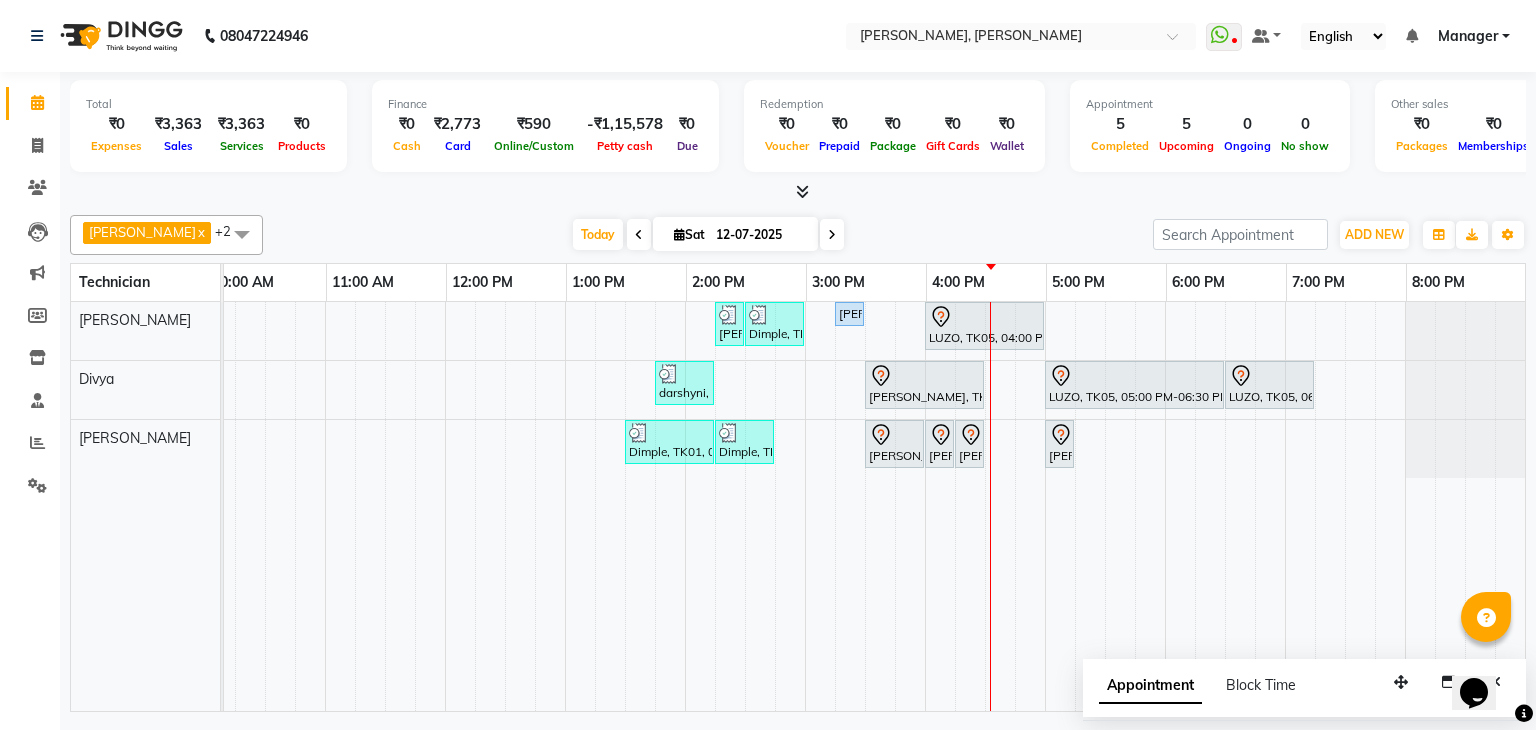 scroll, scrollTop: 0, scrollLeft: 133, axis: horizontal 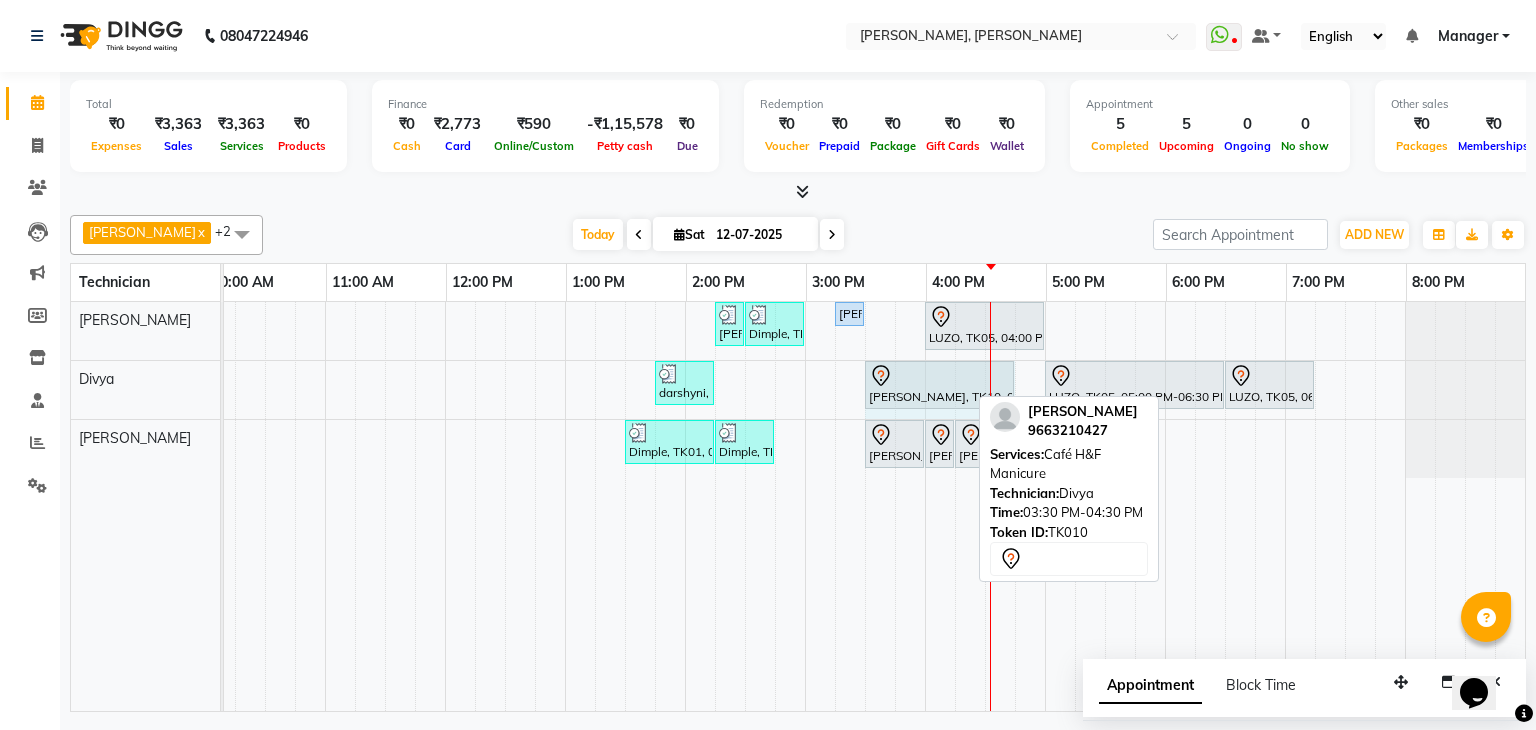 drag, startPoint x: 966, startPoint y: 377, endPoint x: 980, endPoint y: 381, distance: 14.56022 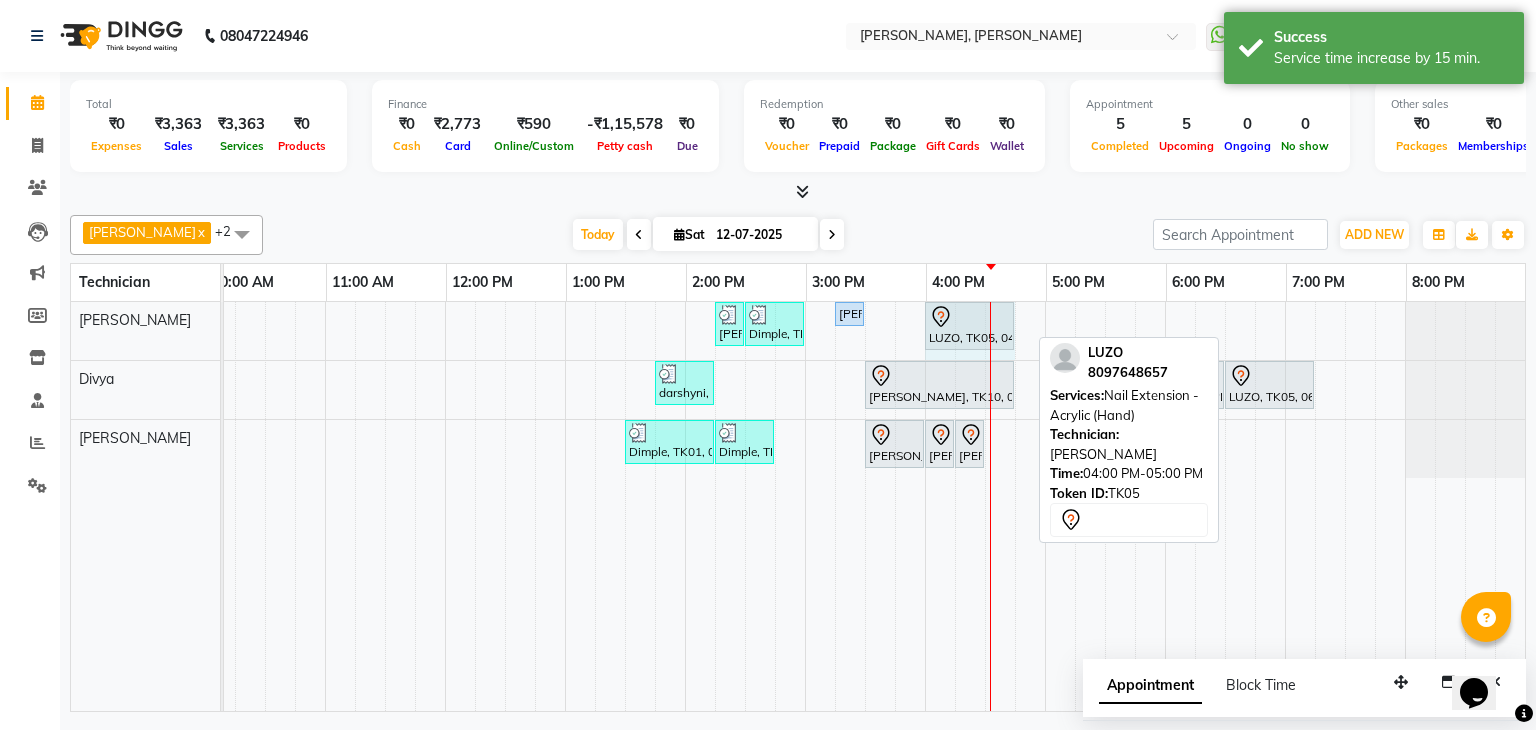 drag, startPoint x: 1026, startPoint y: 317, endPoint x: 996, endPoint y: 325, distance: 31.04835 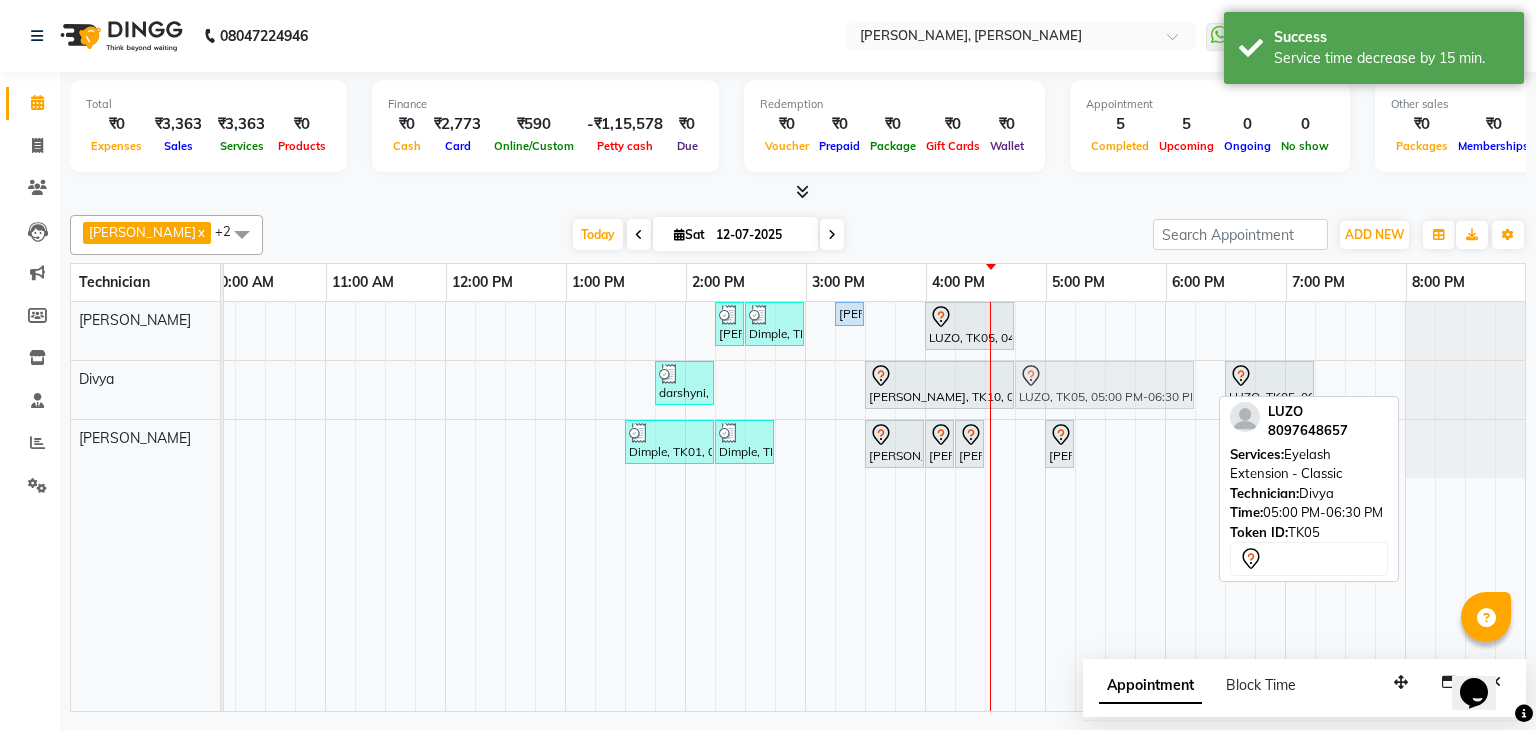 drag, startPoint x: 1088, startPoint y: 377, endPoint x: 1071, endPoint y: 377, distance: 17 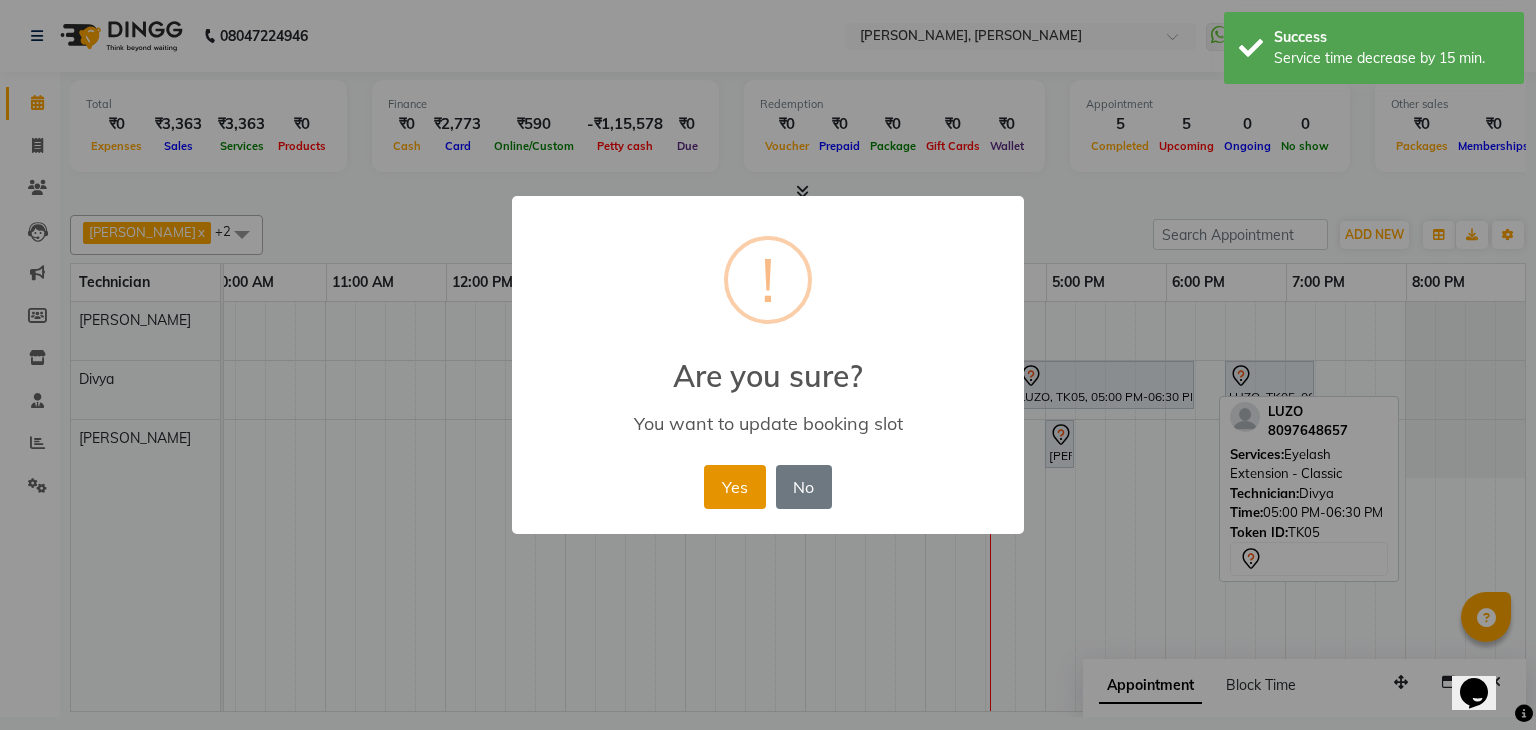 click on "Yes" at bounding box center [734, 487] 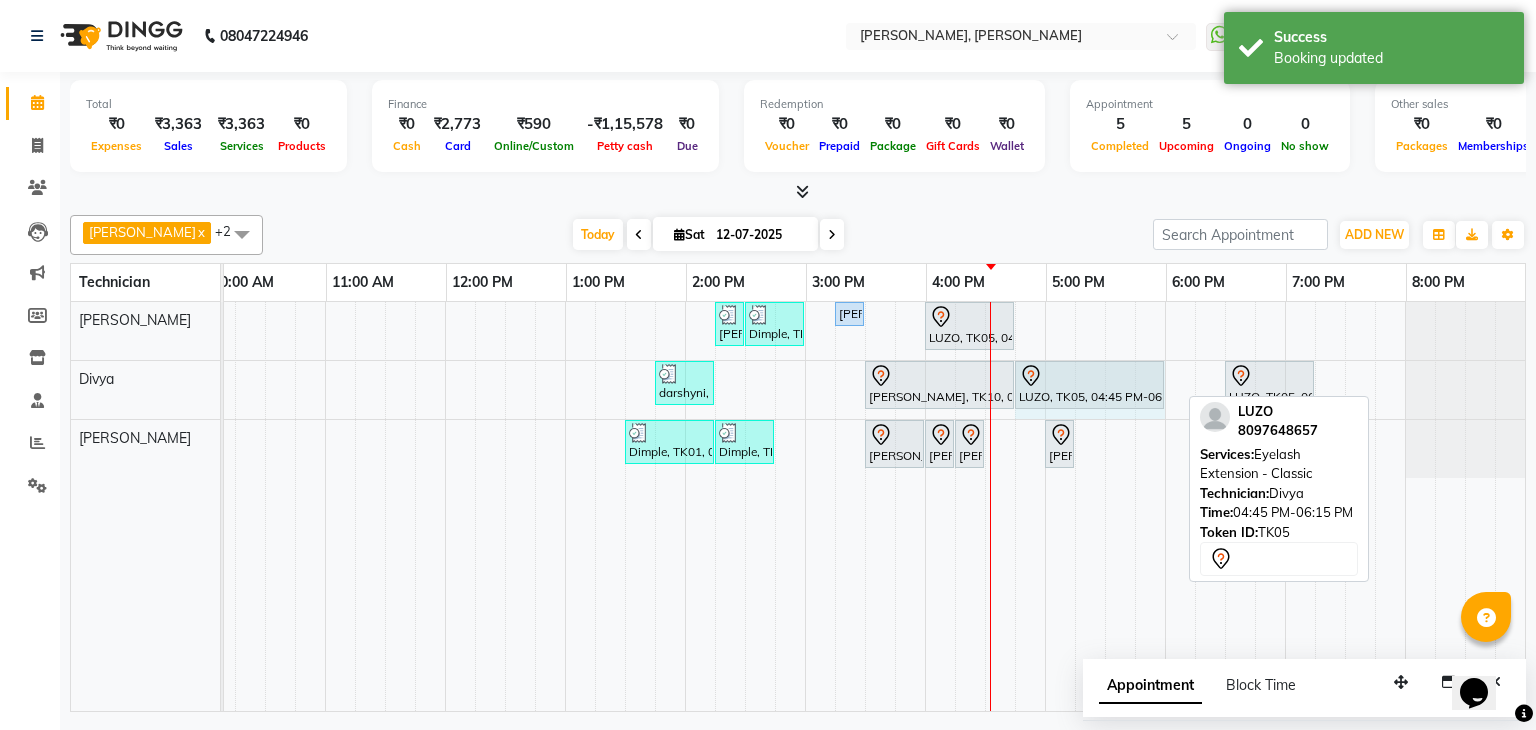 drag, startPoint x: 1180, startPoint y: 378, endPoint x: 1133, endPoint y: 377, distance: 47.010635 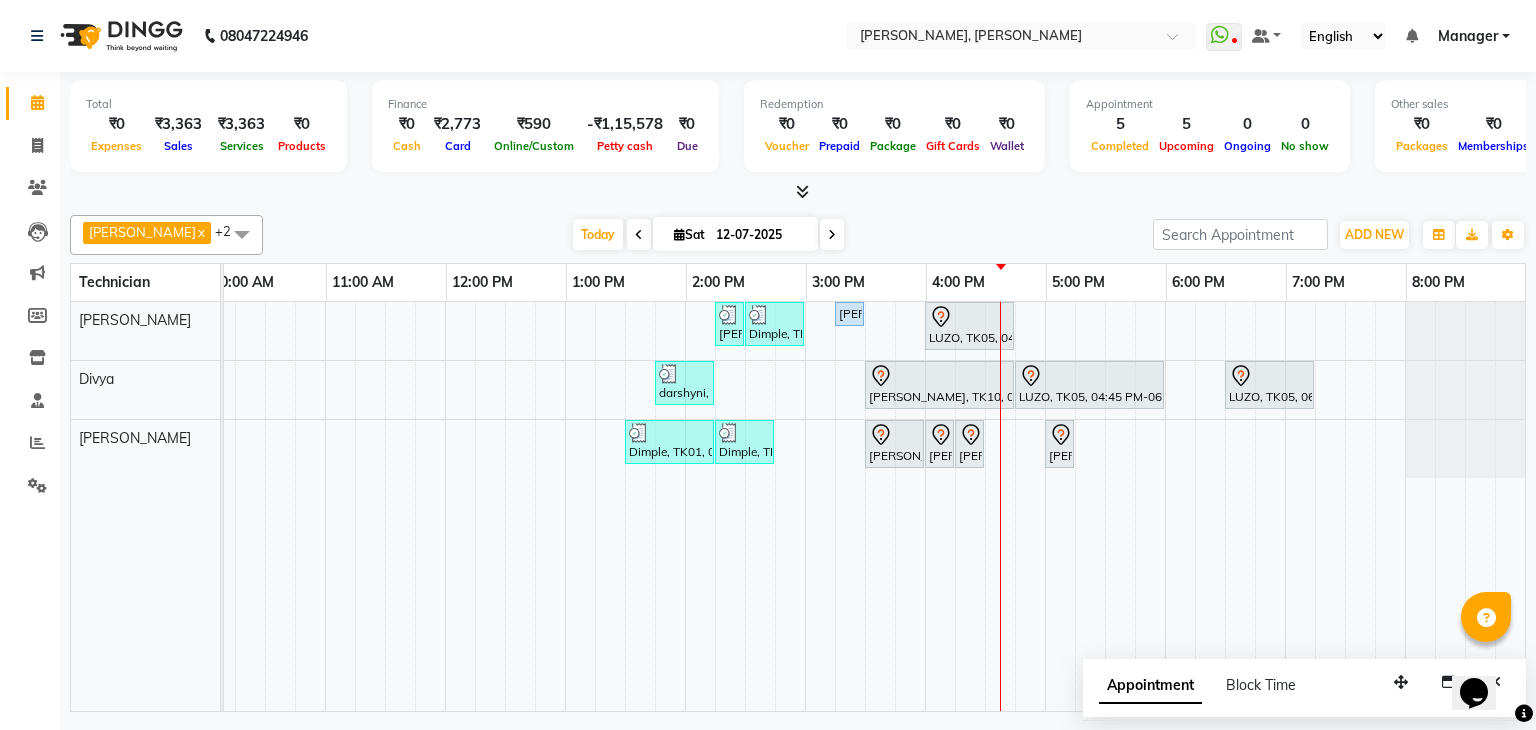 click on "[DATE]  [DATE]" at bounding box center (708, 235) 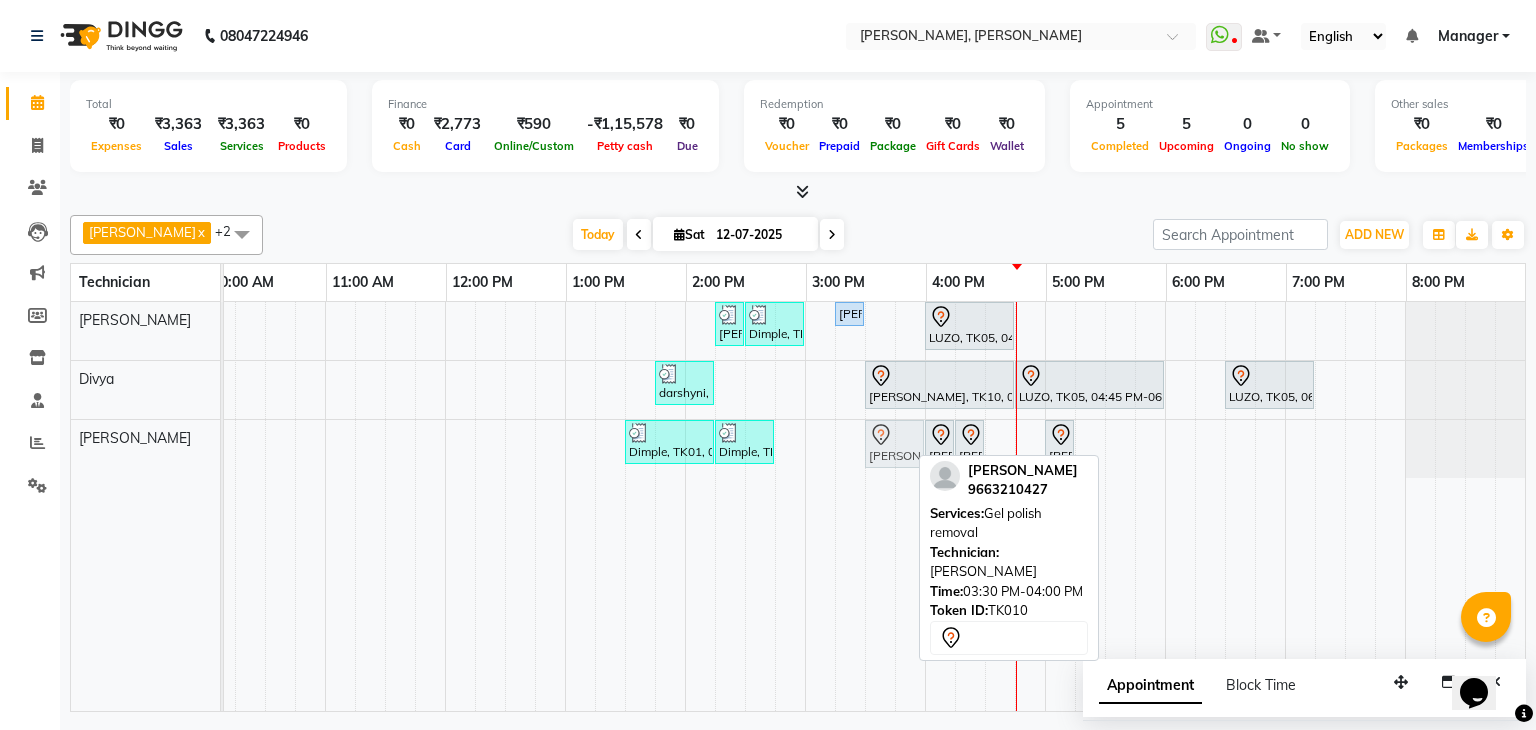 click on "Dimple, TK01, 01:30 PM-02:15 PM, Permanent Nail Paint - Solid Color (Toes)     Dimple, TK01, 02:15 PM-02:45 PM, Permanent Nail Paint - Solid Color (Hand)             [PERSON_NAME], TK10, 03:30 PM-04:00 PM, Gel polish removal             [PERSON_NAME], TK10, 04:00 PM-04:15 PM, Permanent Nail Paint - Solid Color (Hand)             [PERSON_NAME], TK10, 04:15 PM-04:30 PM, Nail Art - [PERSON_NAME] Per Finger (Hand)             [PERSON_NAME] K, TK03, 05:00 PM-05:15 PM, Permanent Nail Paint - Solid Color (Hand)             [PERSON_NAME], TK10, 03:30 PM-04:00 PM, Gel polish removal" at bounding box center [-35, 449] 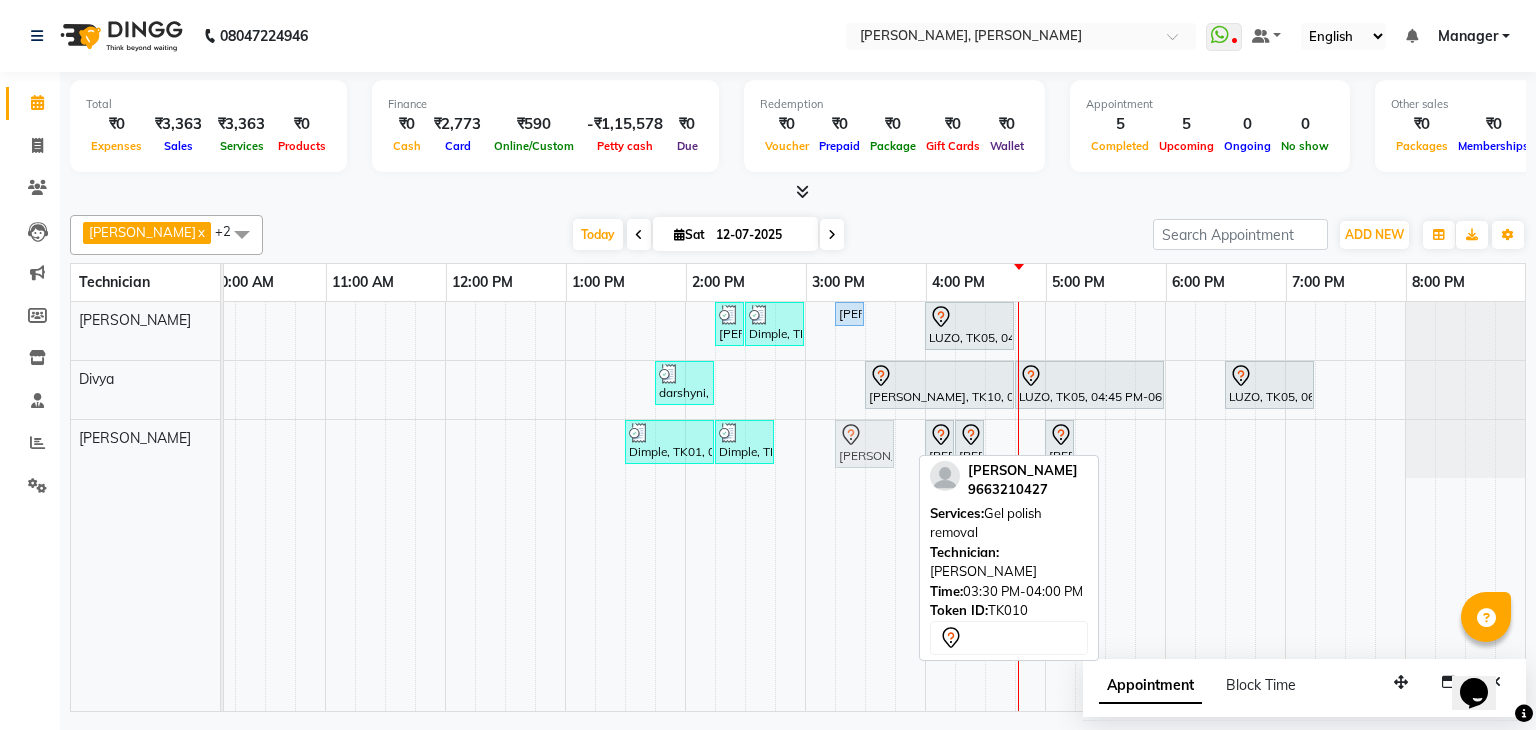 drag, startPoint x: 868, startPoint y: 438, endPoint x: 844, endPoint y: 434, distance: 24.33105 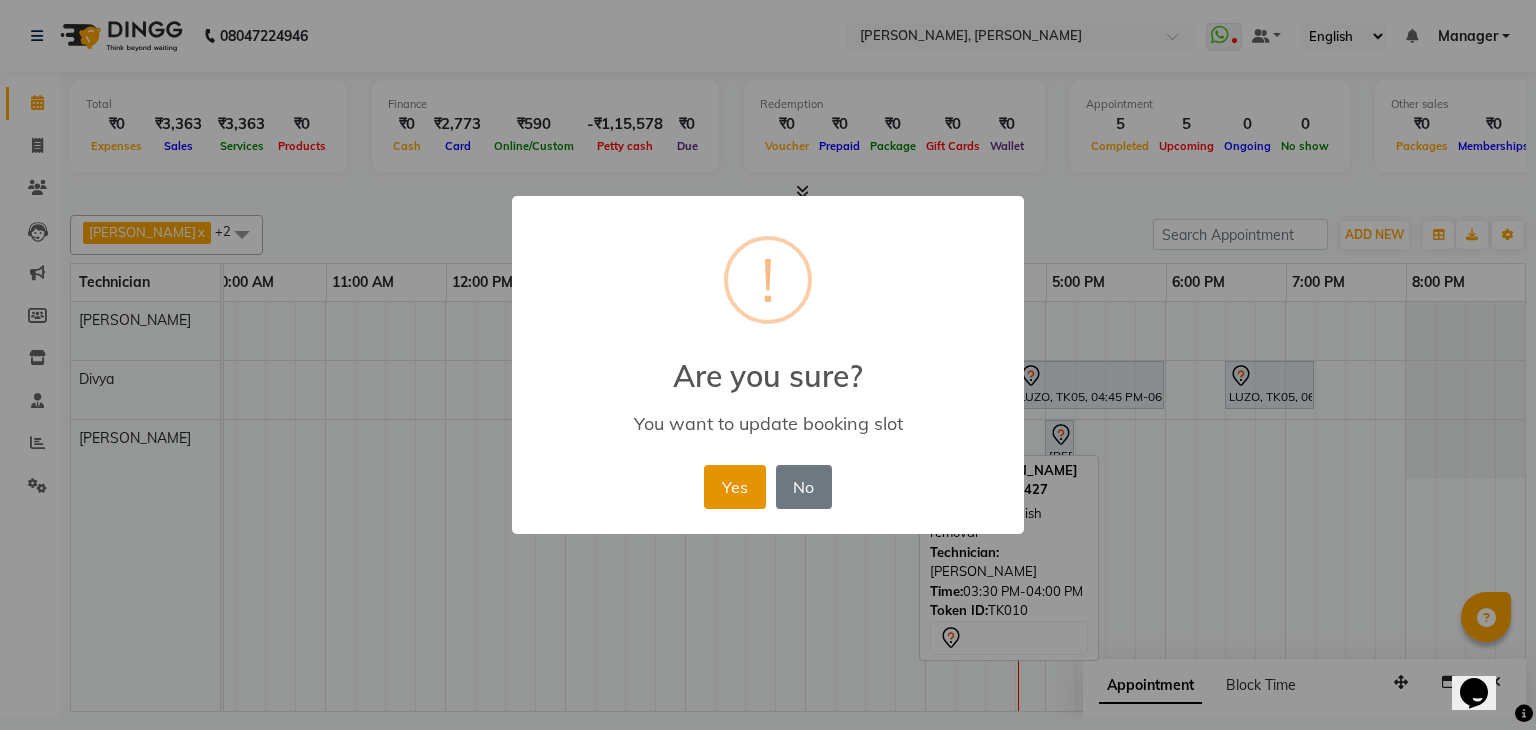 click on "Yes" at bounding box center [734, 487] 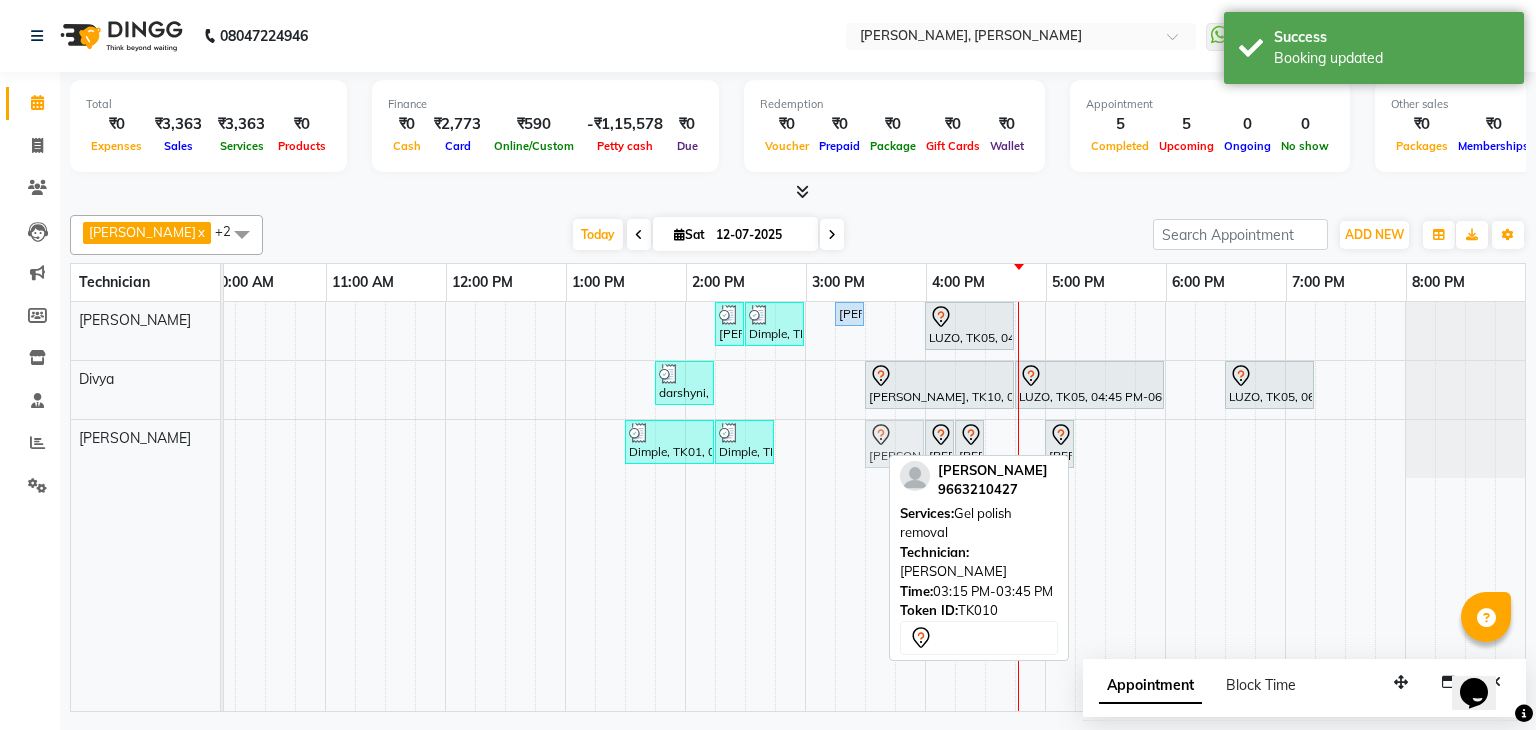 drag, startPoint x: 862, startPoint y: 436, endPoint x: 892, endPoint y: 437, distance: 30.016663 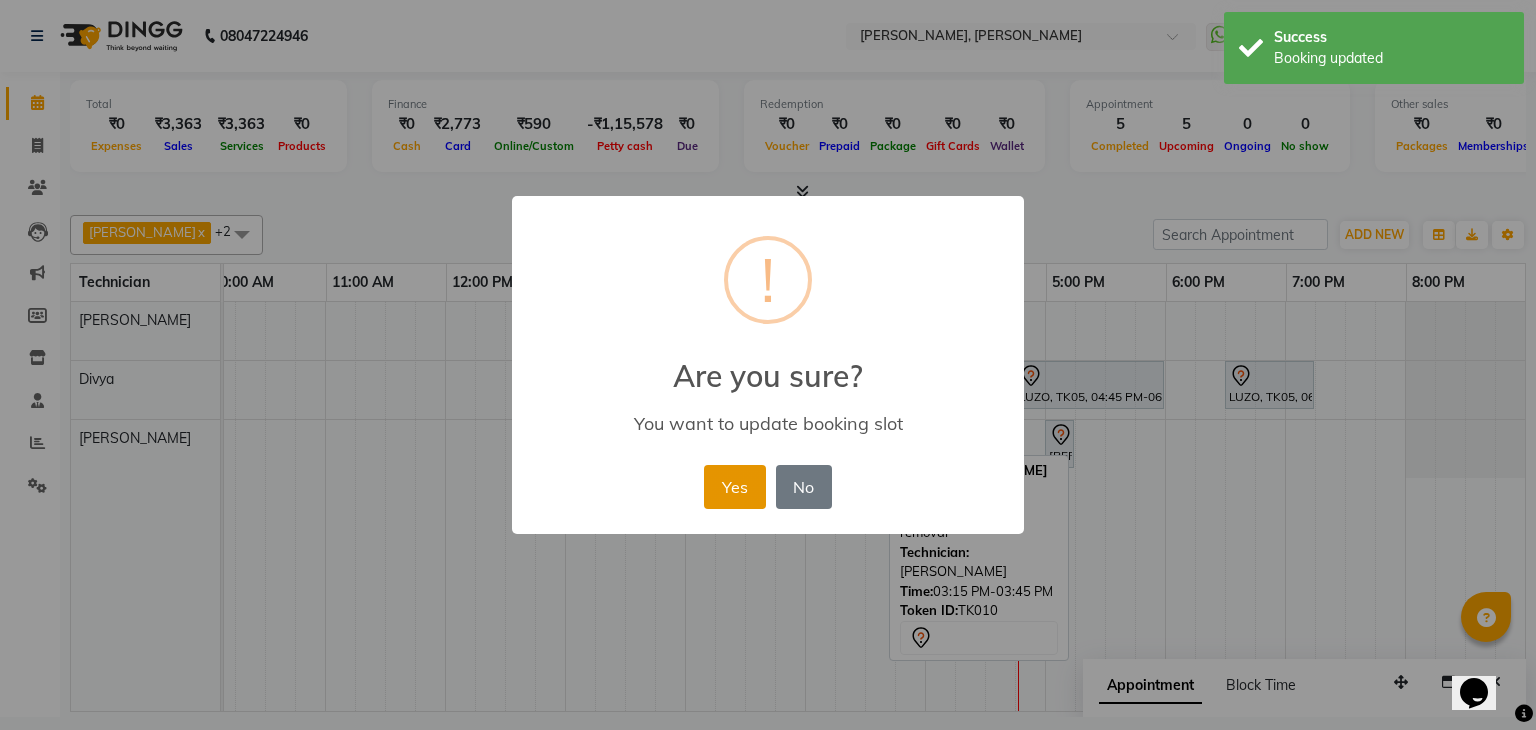 click on "Yes" at bounding box center [734, 487] 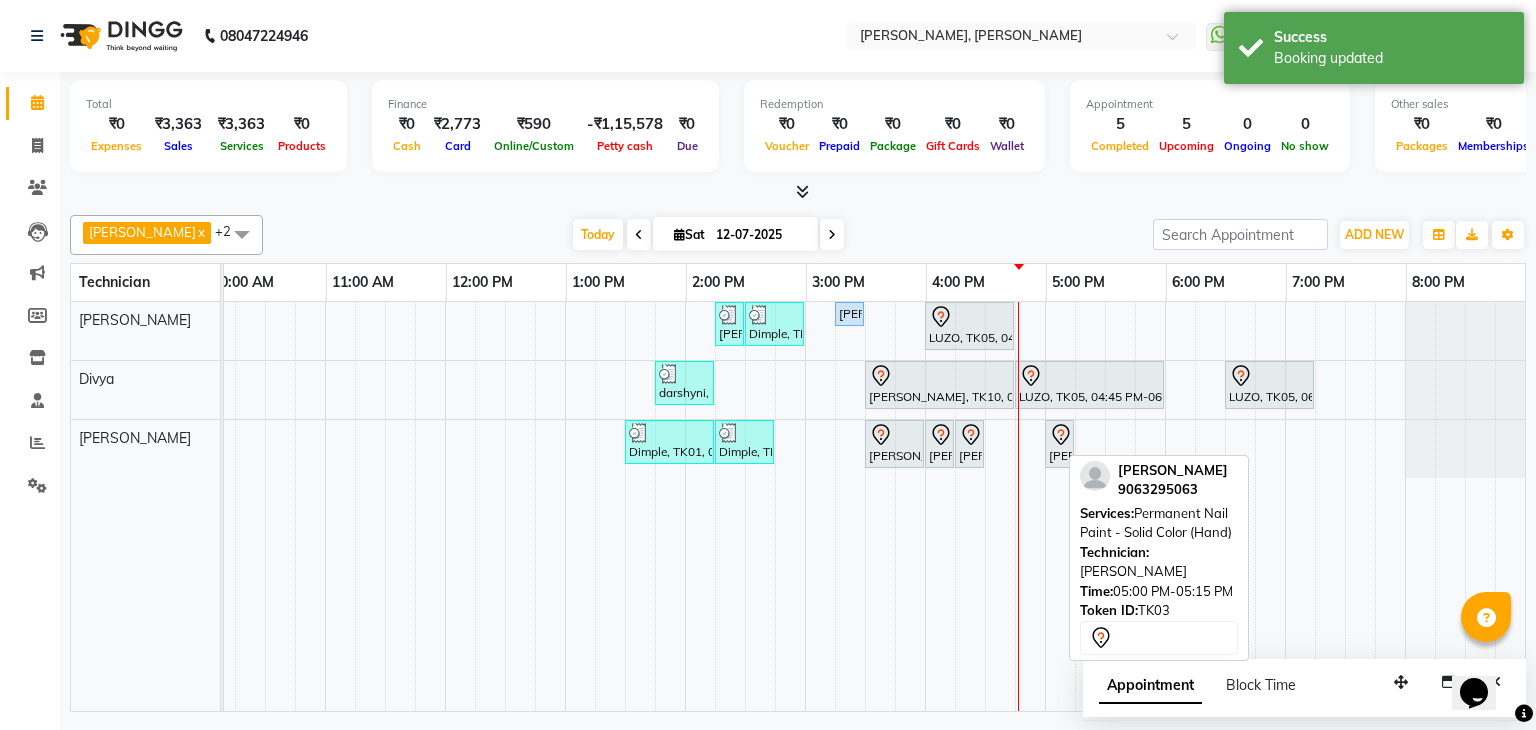 scroll, scrollTop: 0, scrollLeft: 257, axis: horizontal 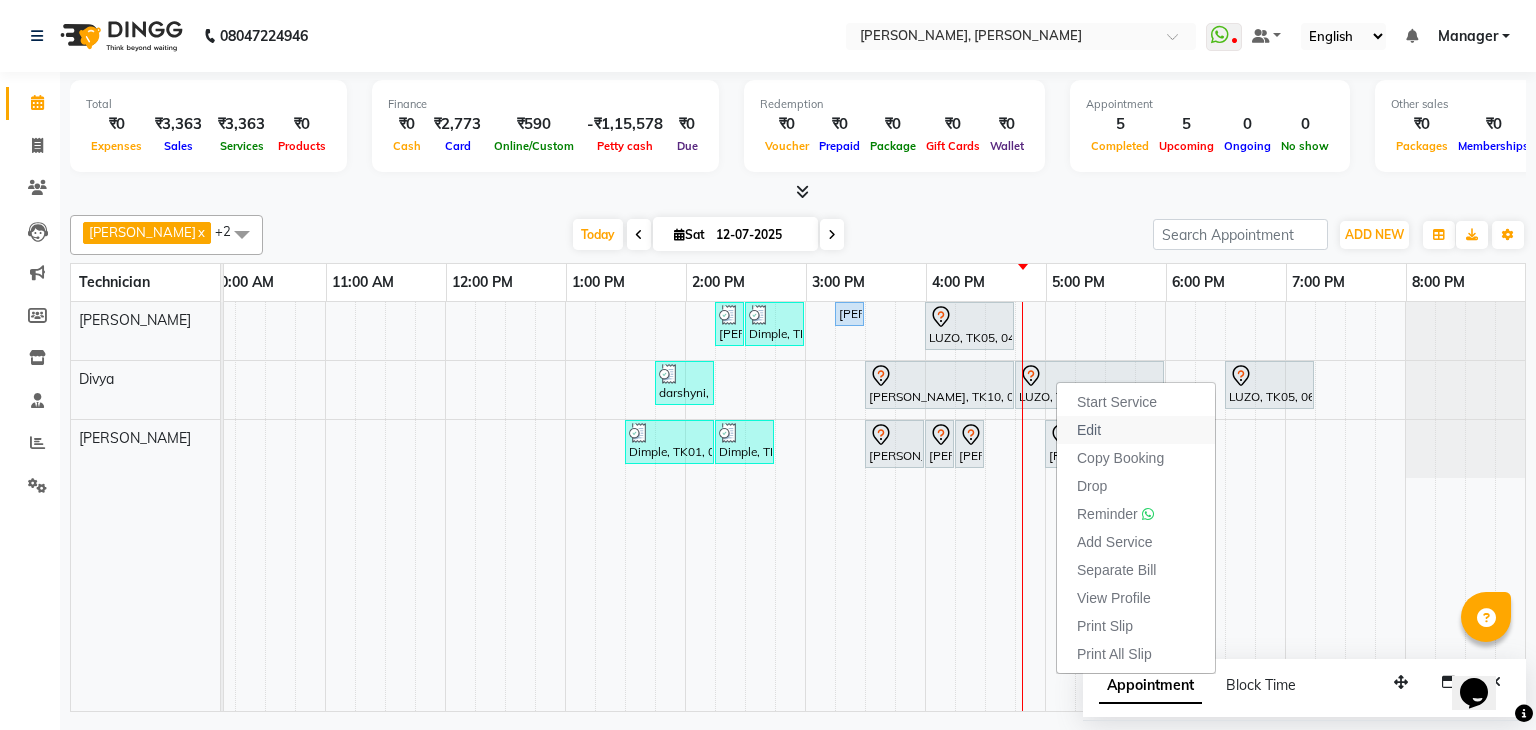 click on "Edit" at bounding box center [1089, 430] 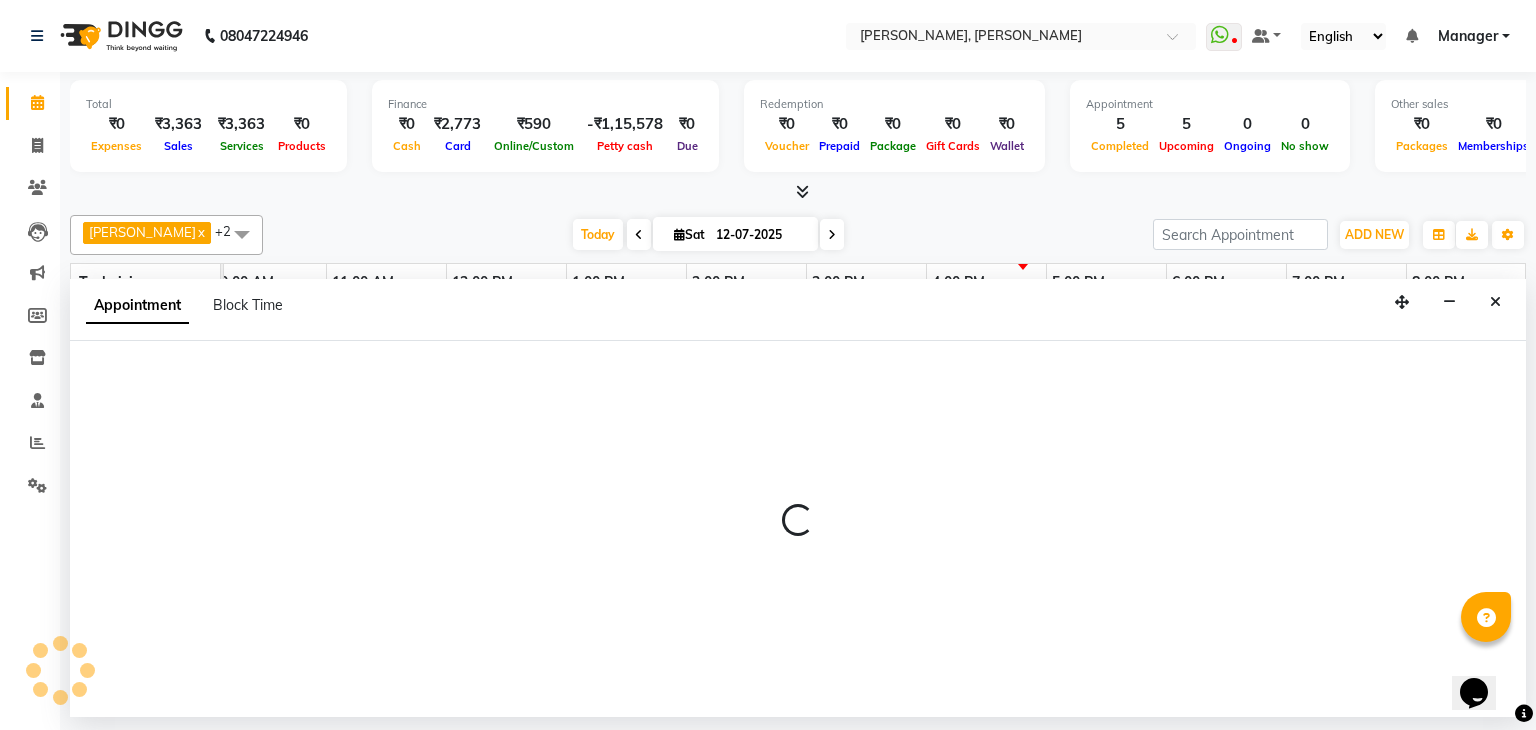 select on "tentative" 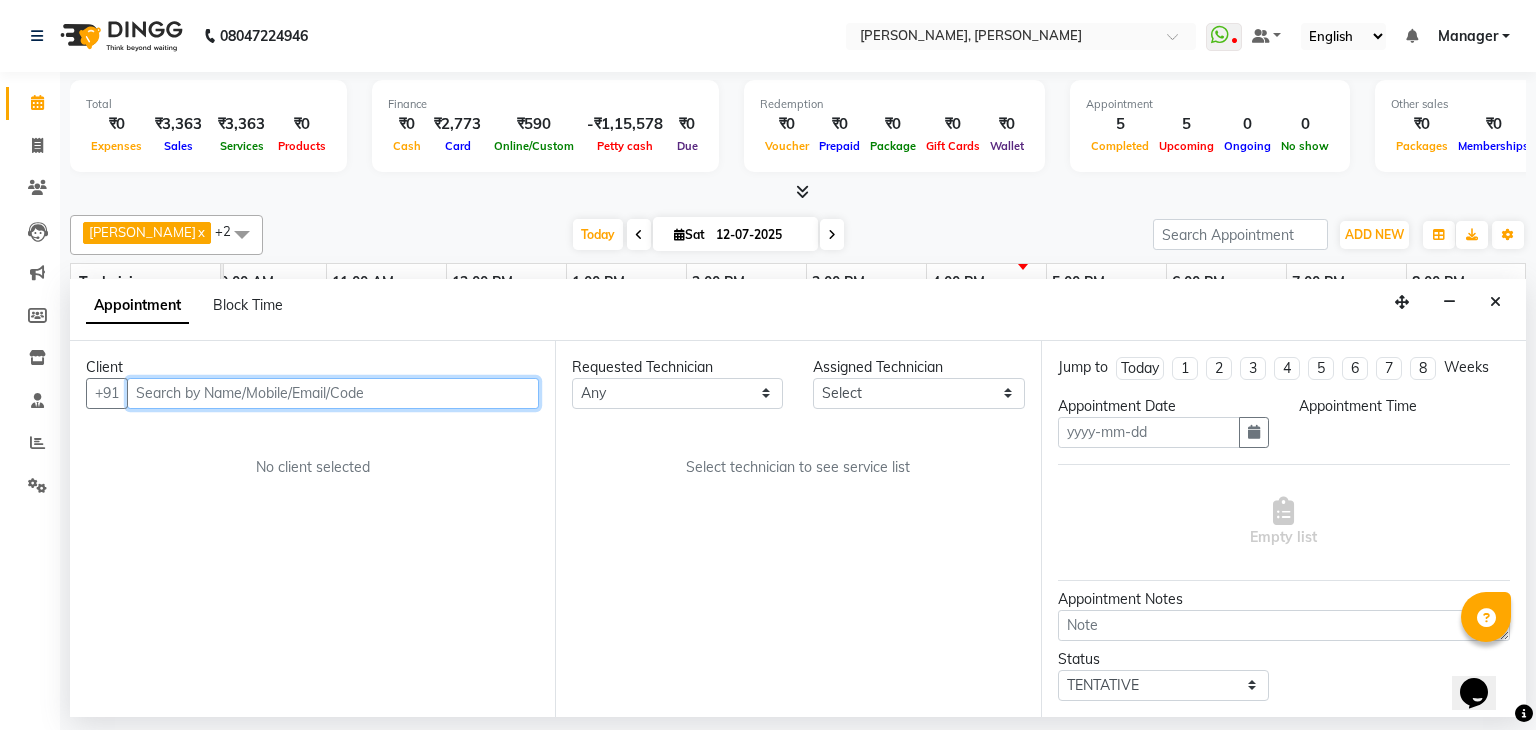 type on "12-07-2025" 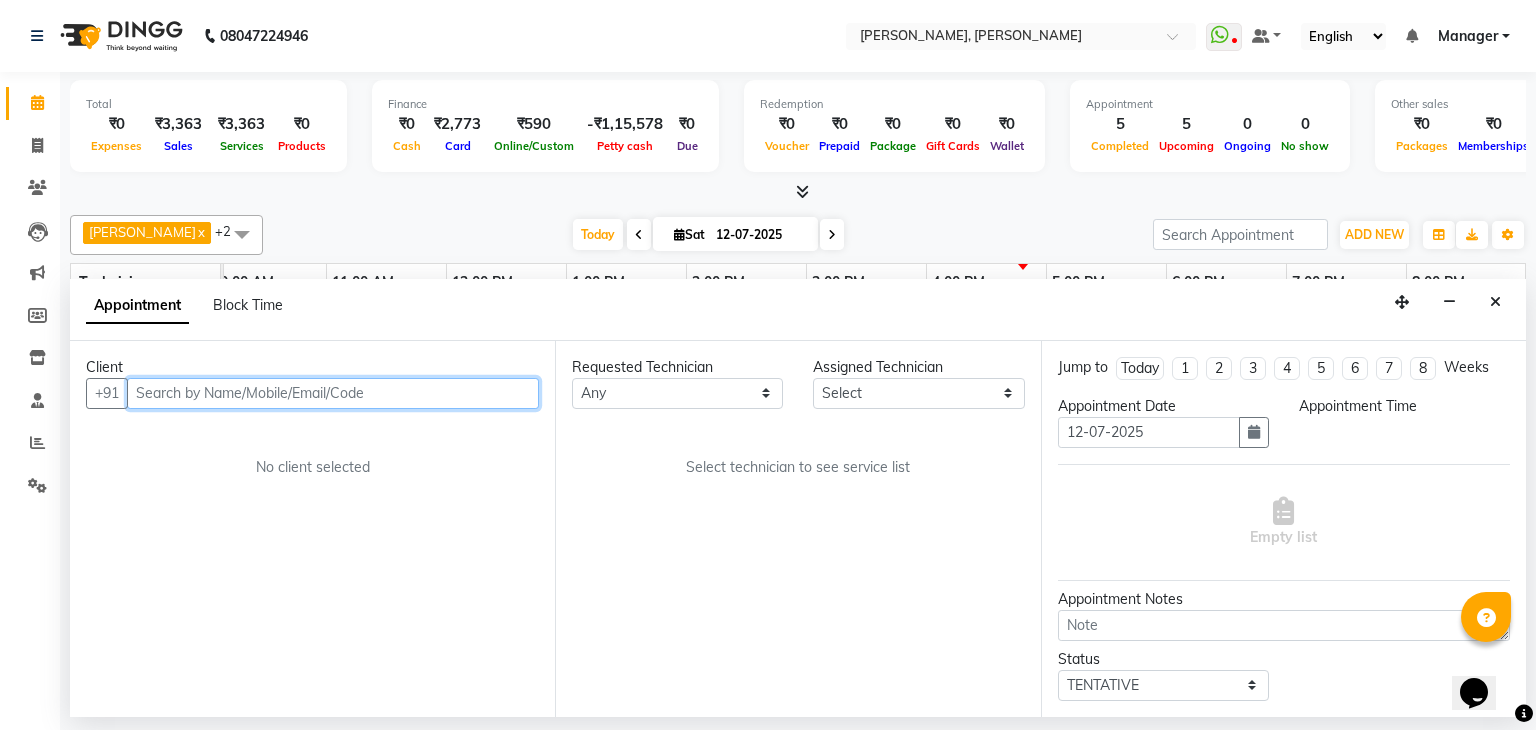 select on "960" 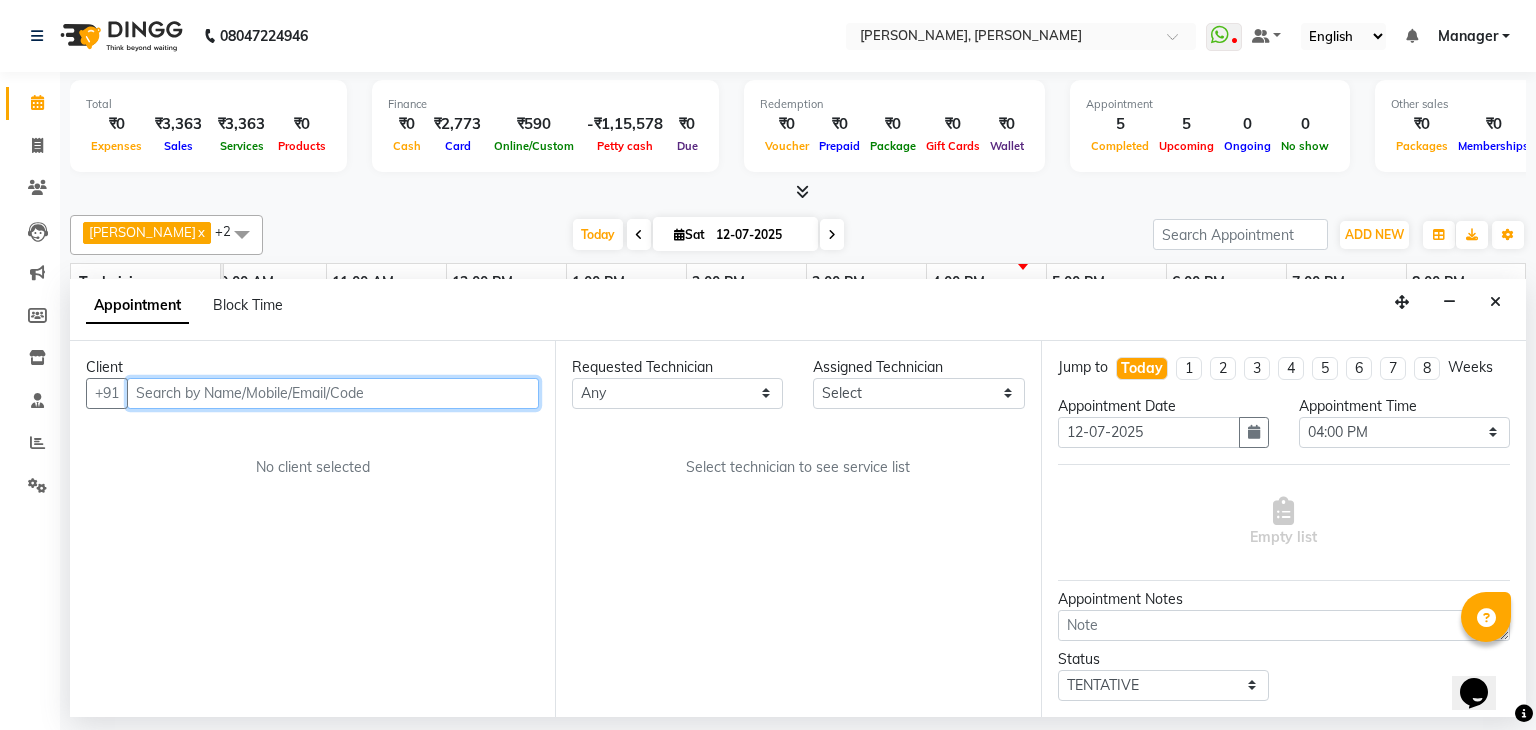 scroll, scrollTop: 0, scrollLeft: 0, axis: both 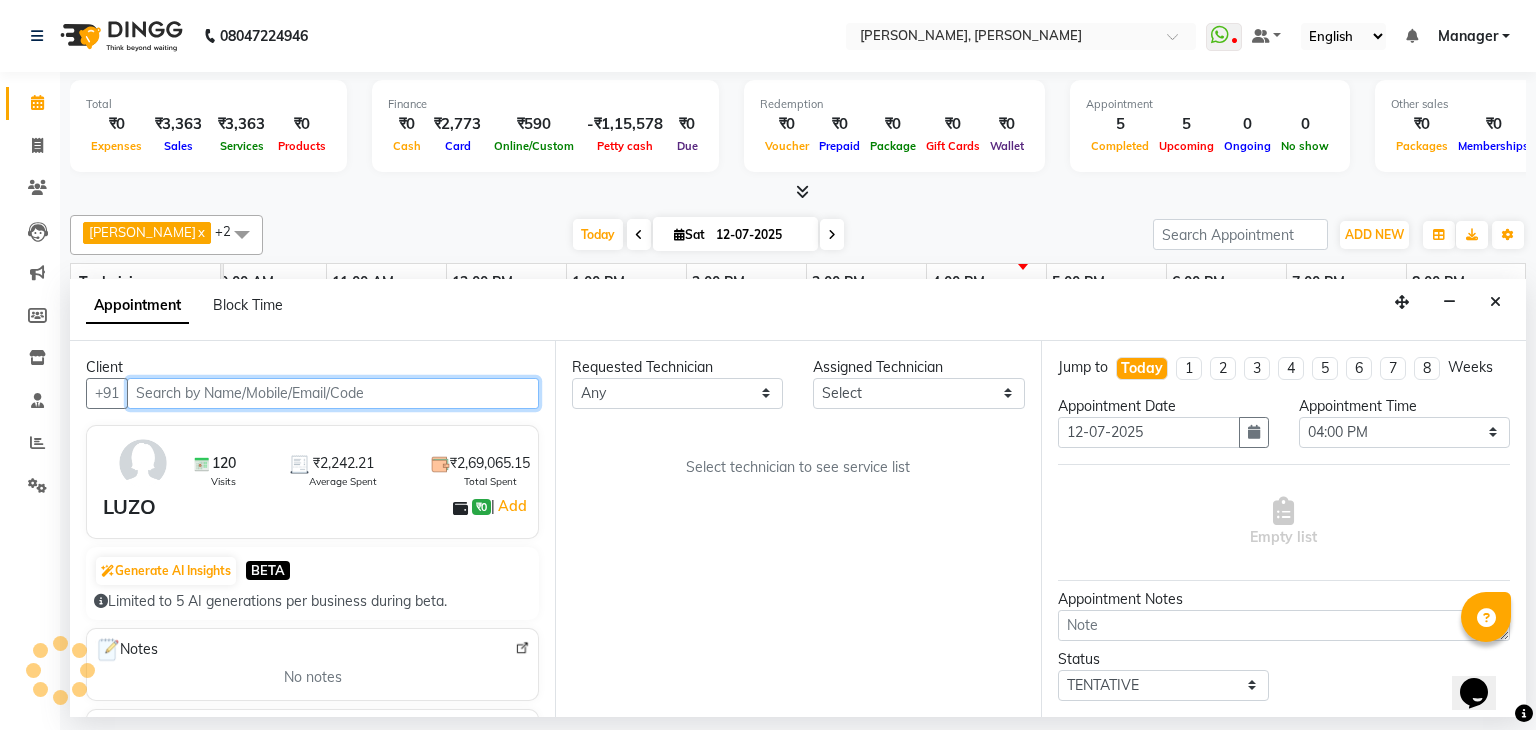 select on "72520" 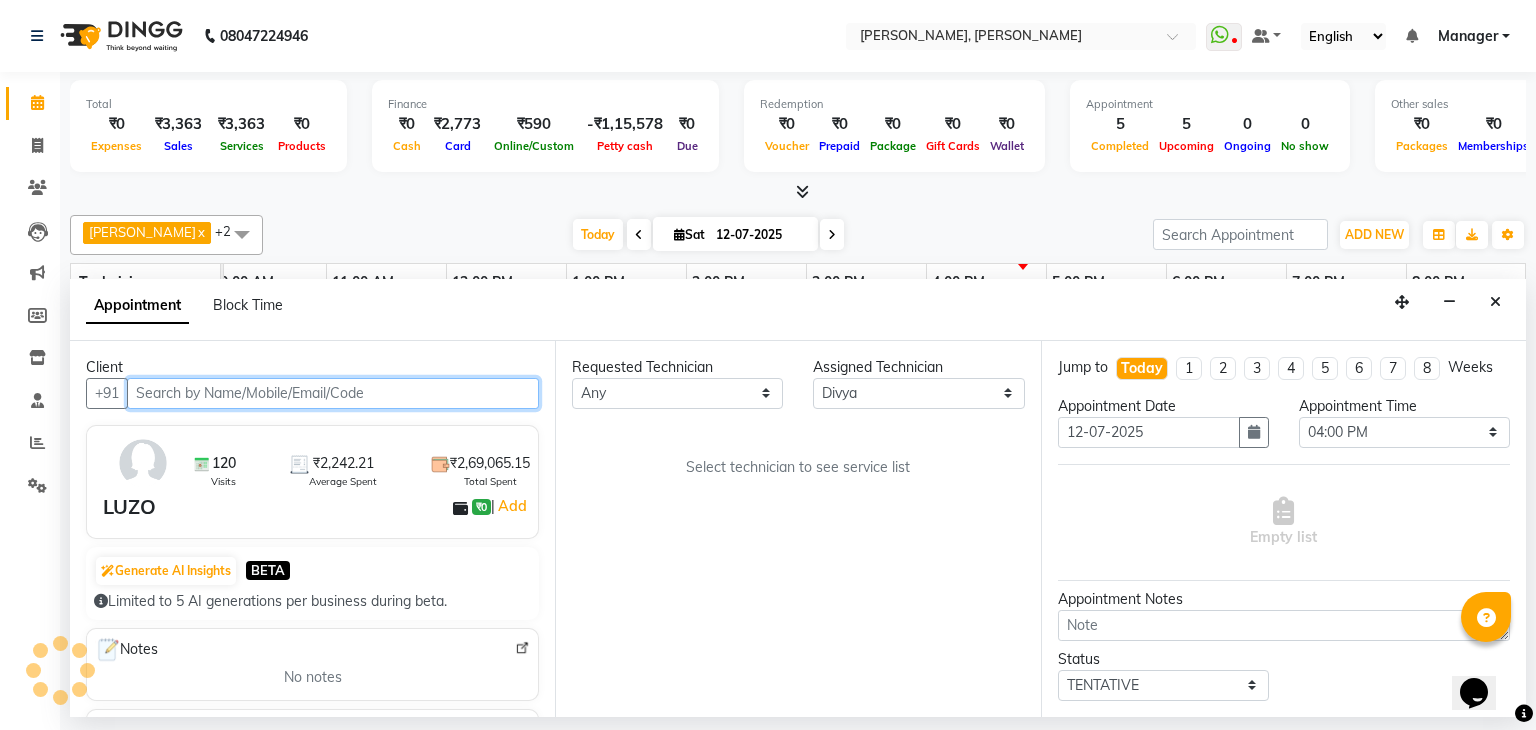 select on "3204" 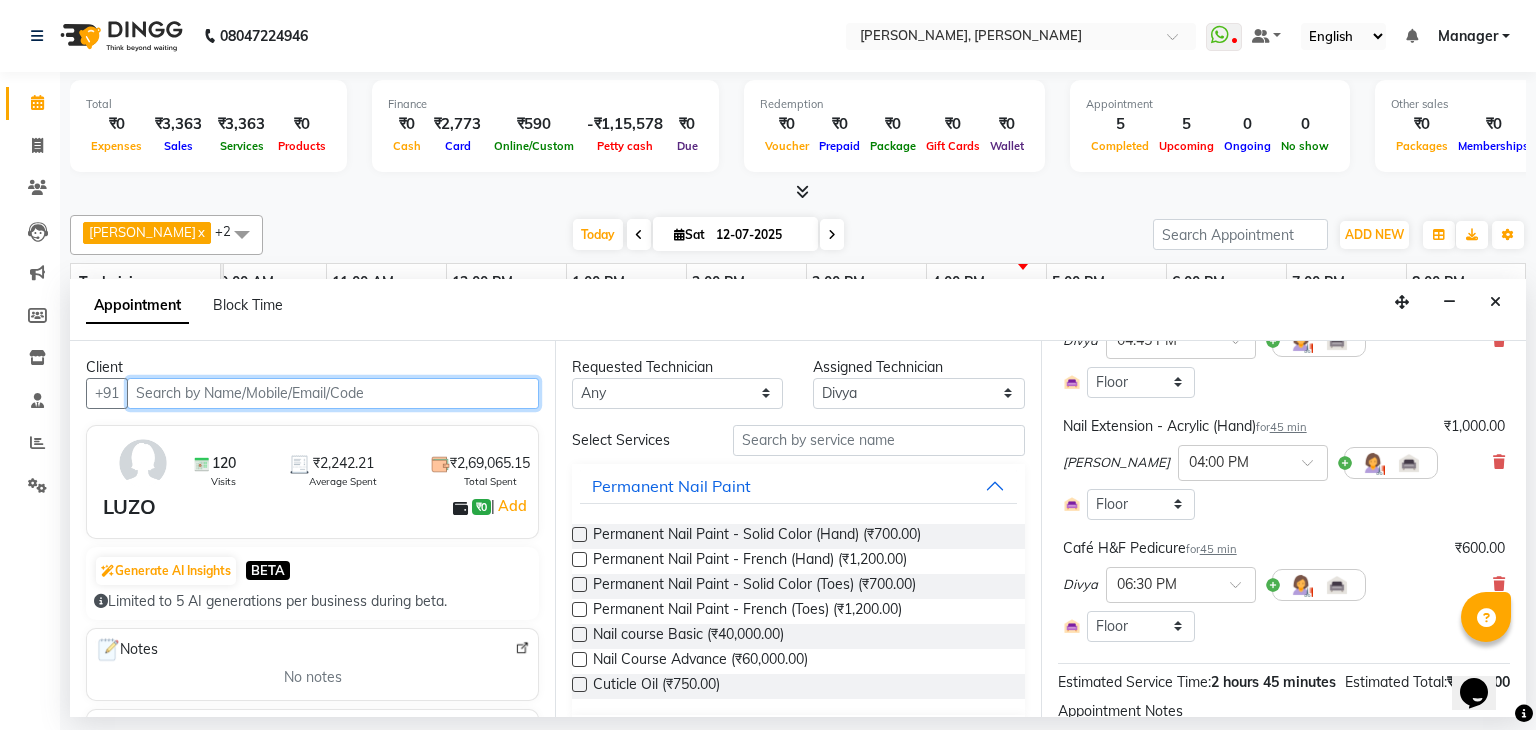 scroll, scrollTop: 184, scrollLeft: 0, axis: vertical 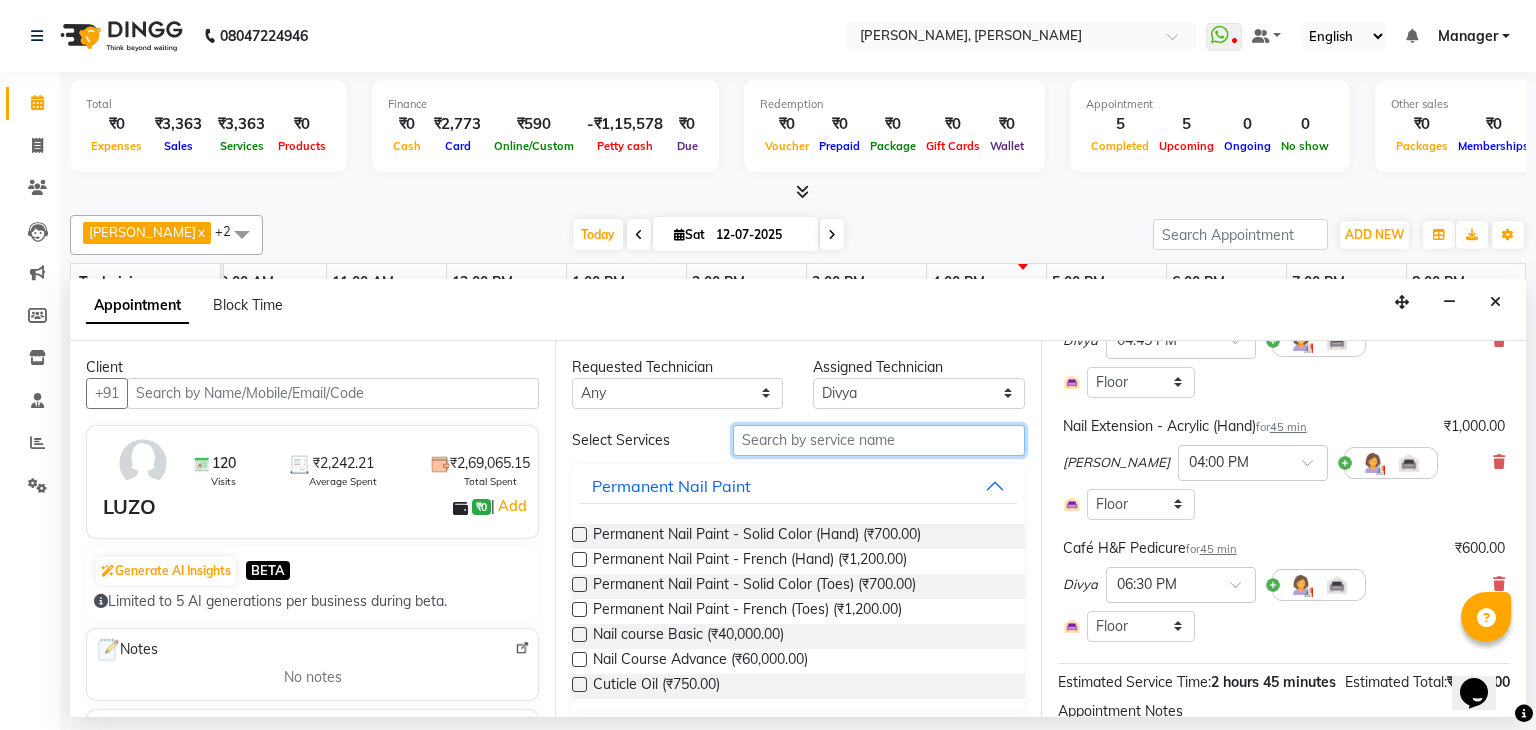 click at bounding box center (879, 440) 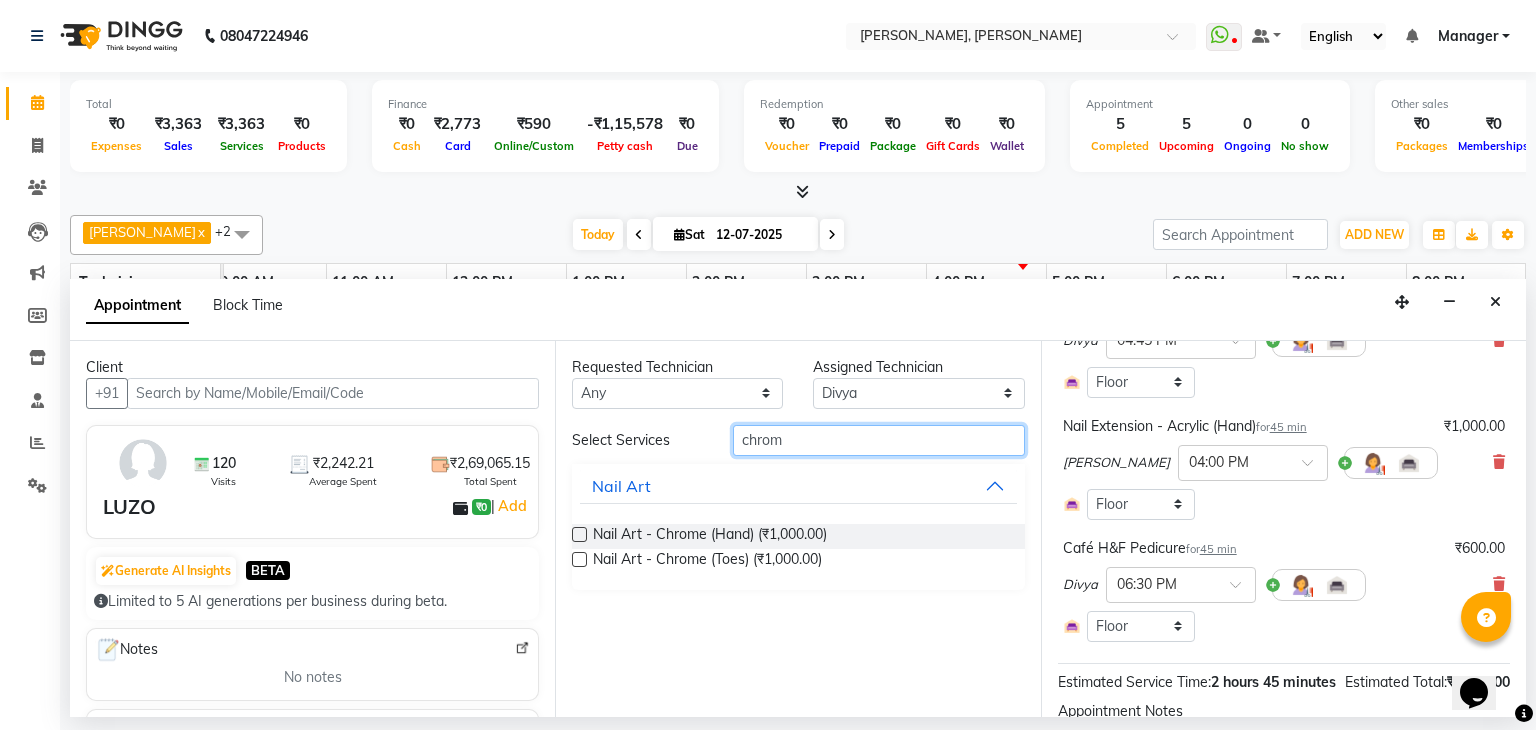 type on "chrom" 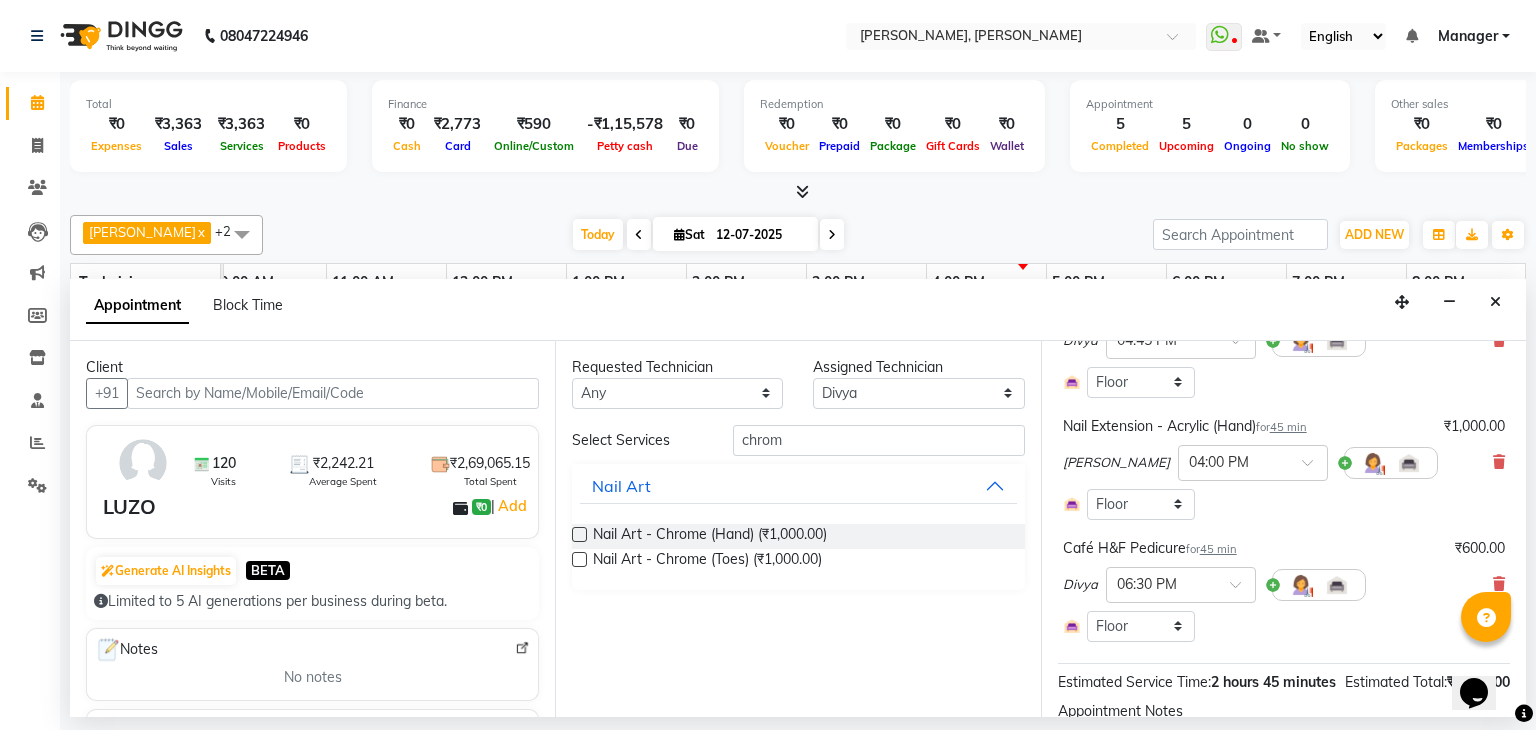click at bounding box center [579, 534] 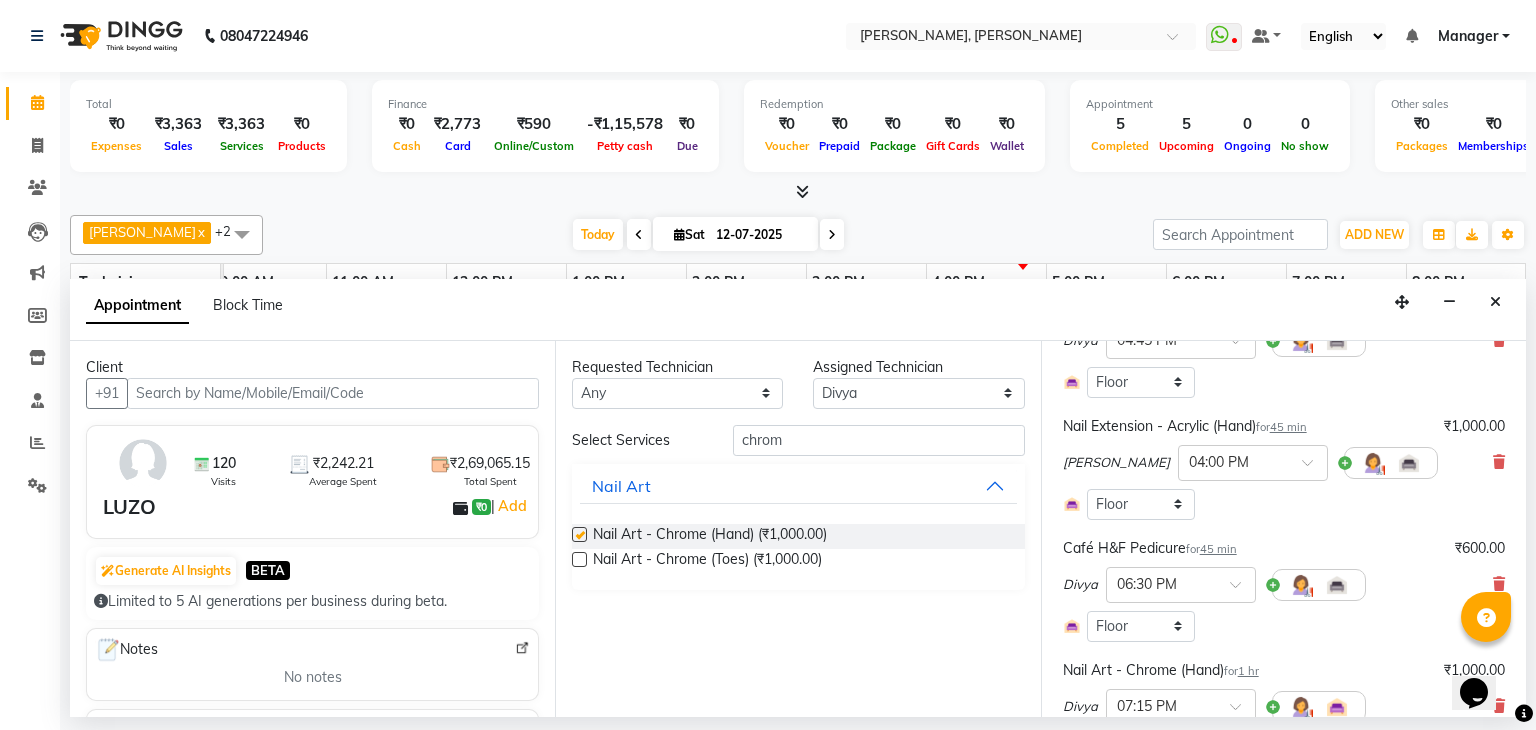 checkbox on "false" 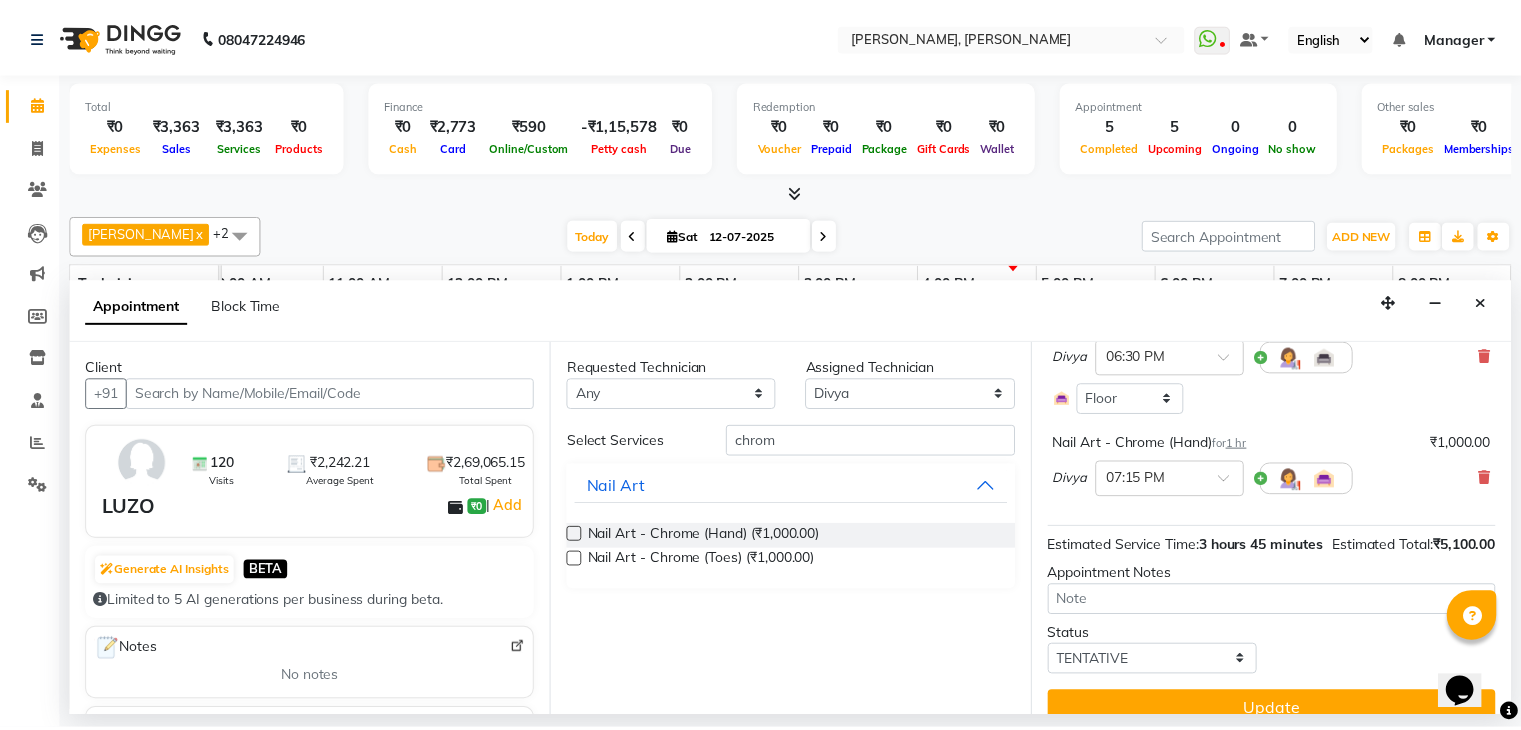 scroll, scrollTop: 459, scrollLeft: 0, axis: vertical 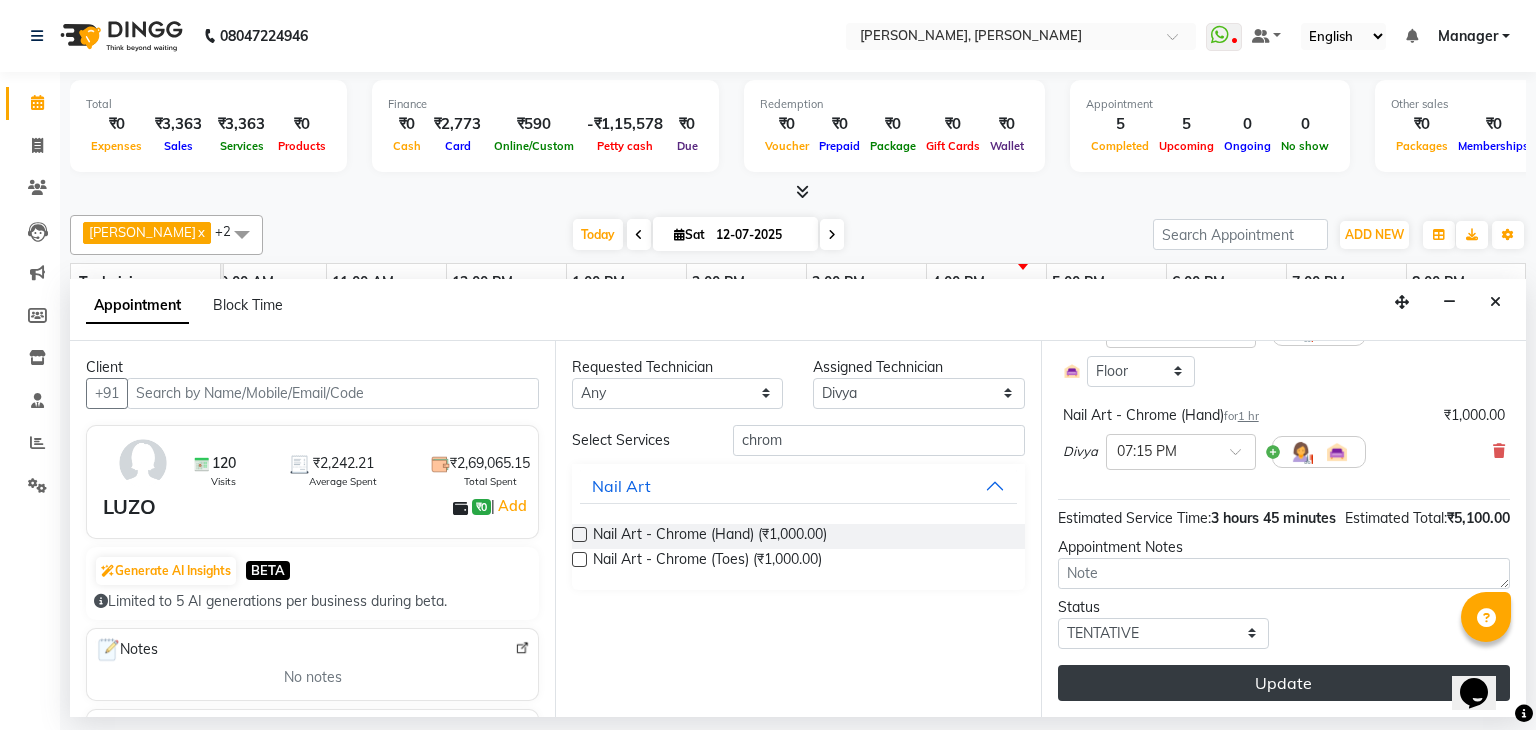 click on "Update" at bounding box center [1284, 683] 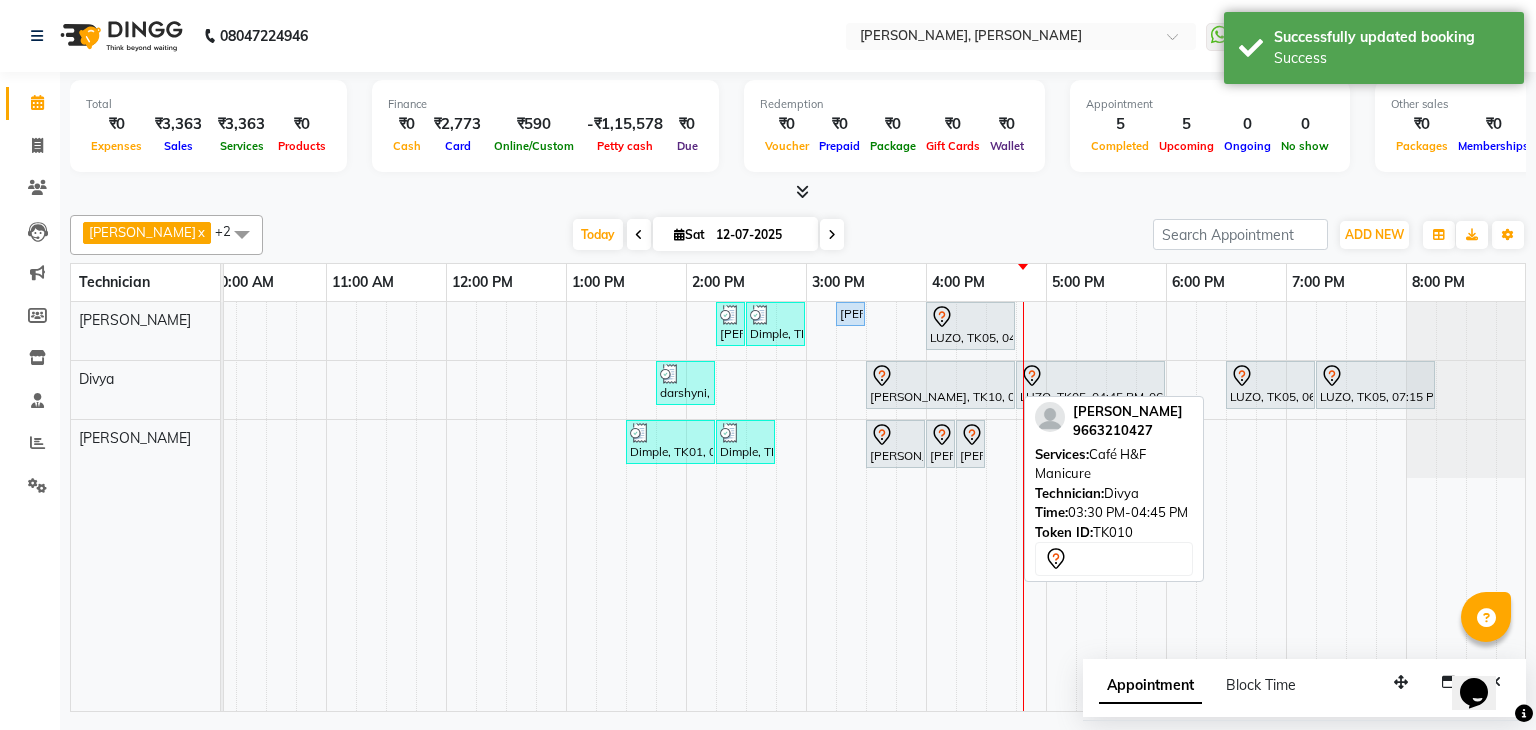 click at bounding box center (940, 376) 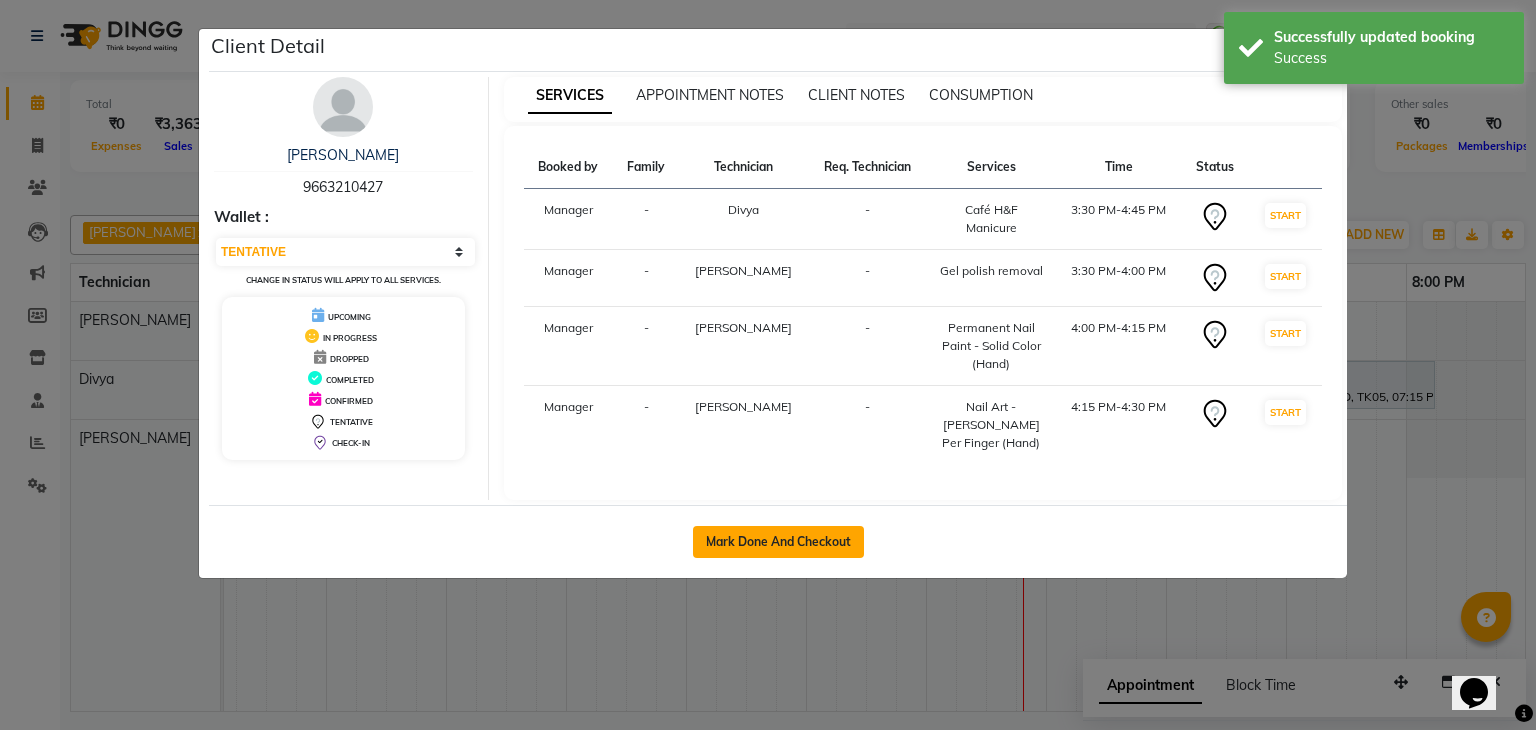 click on "Mark Done And Checkout" 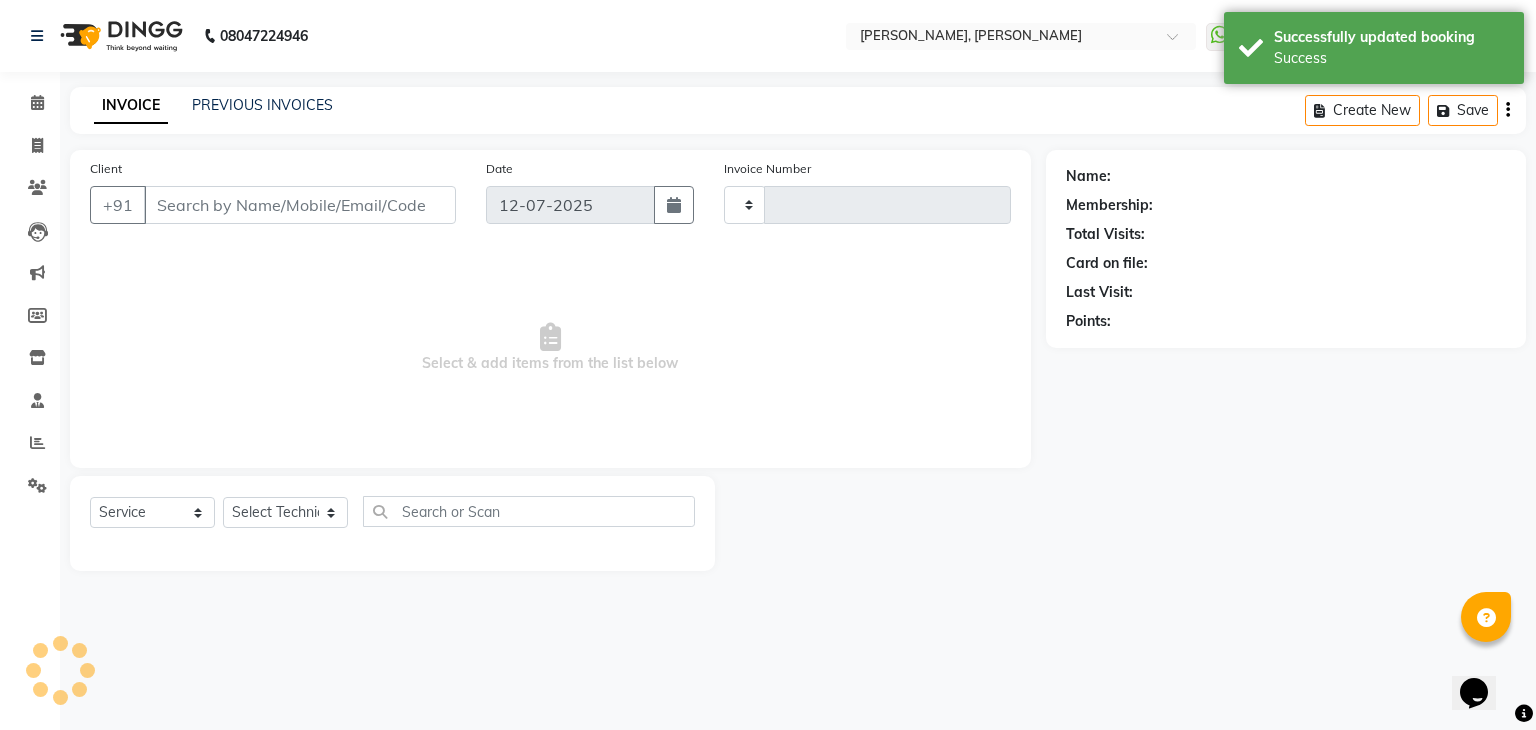 type on "0768" 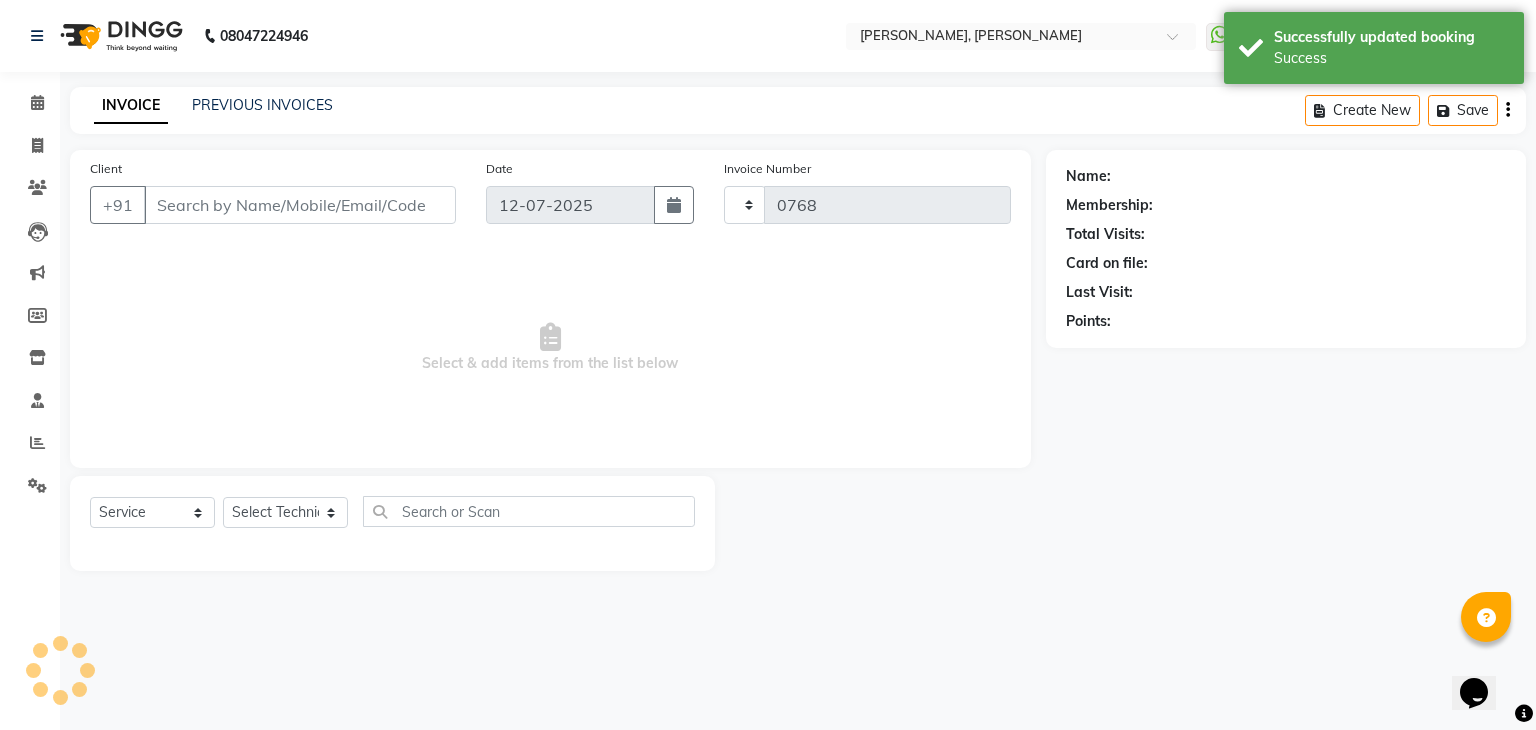 select on "6455" 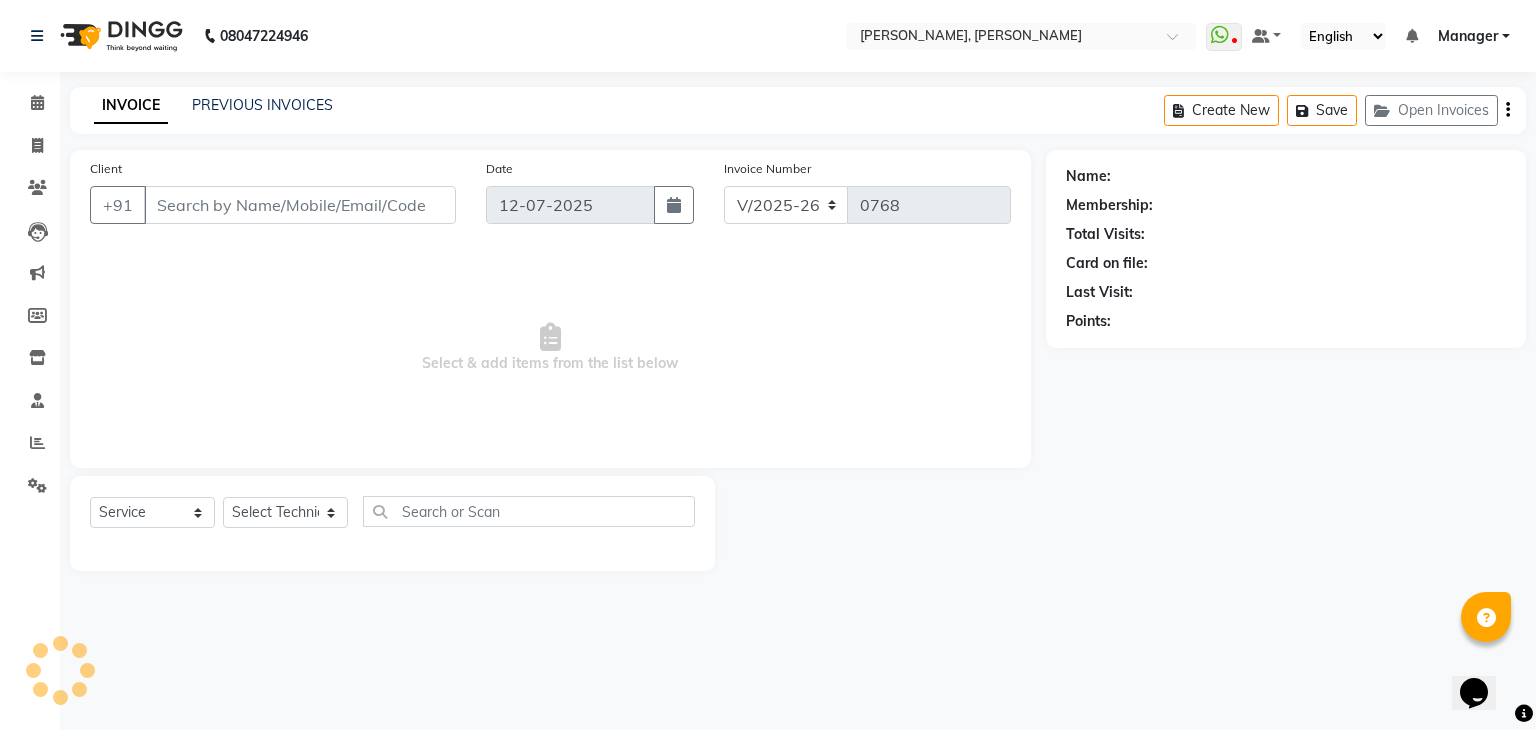 type on "96******27" 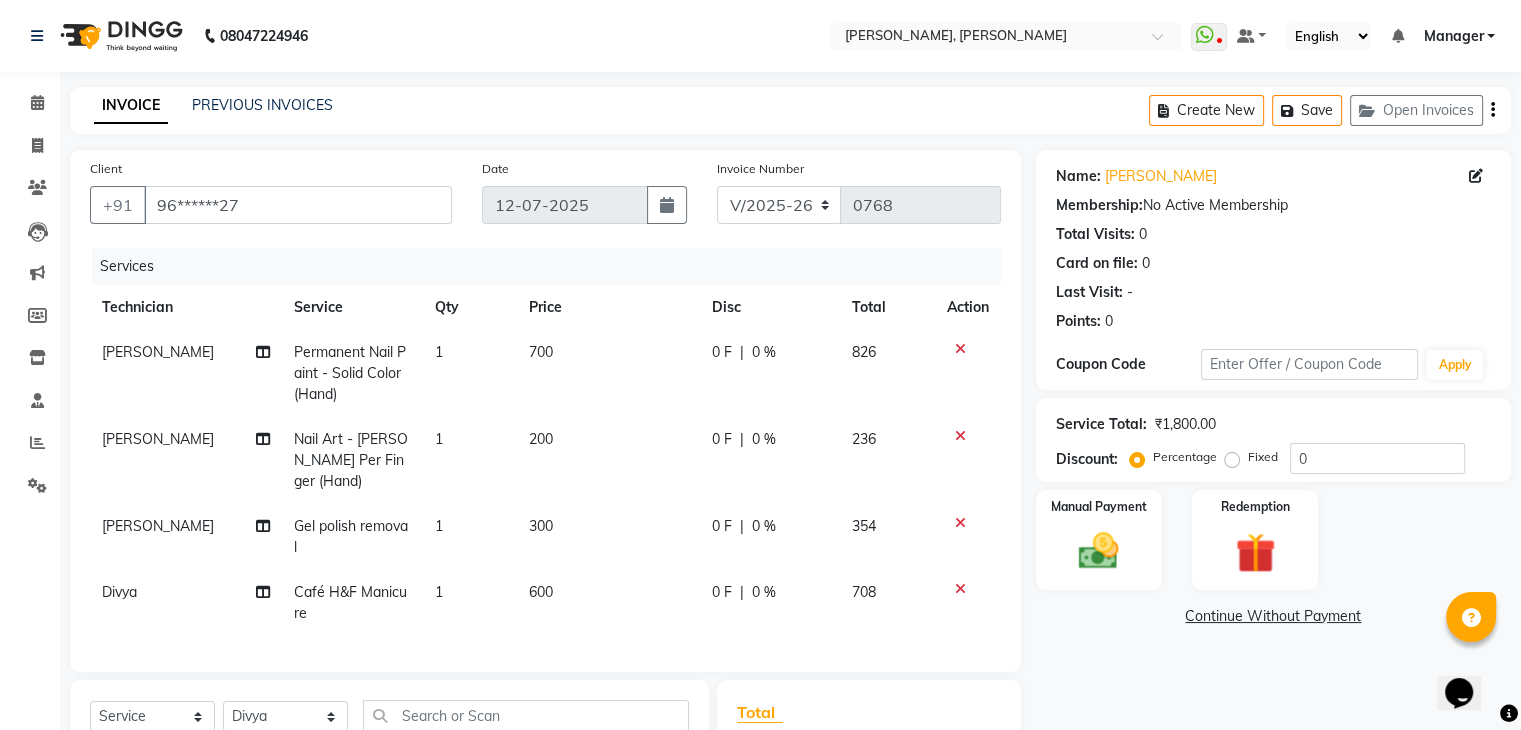 click on "1" 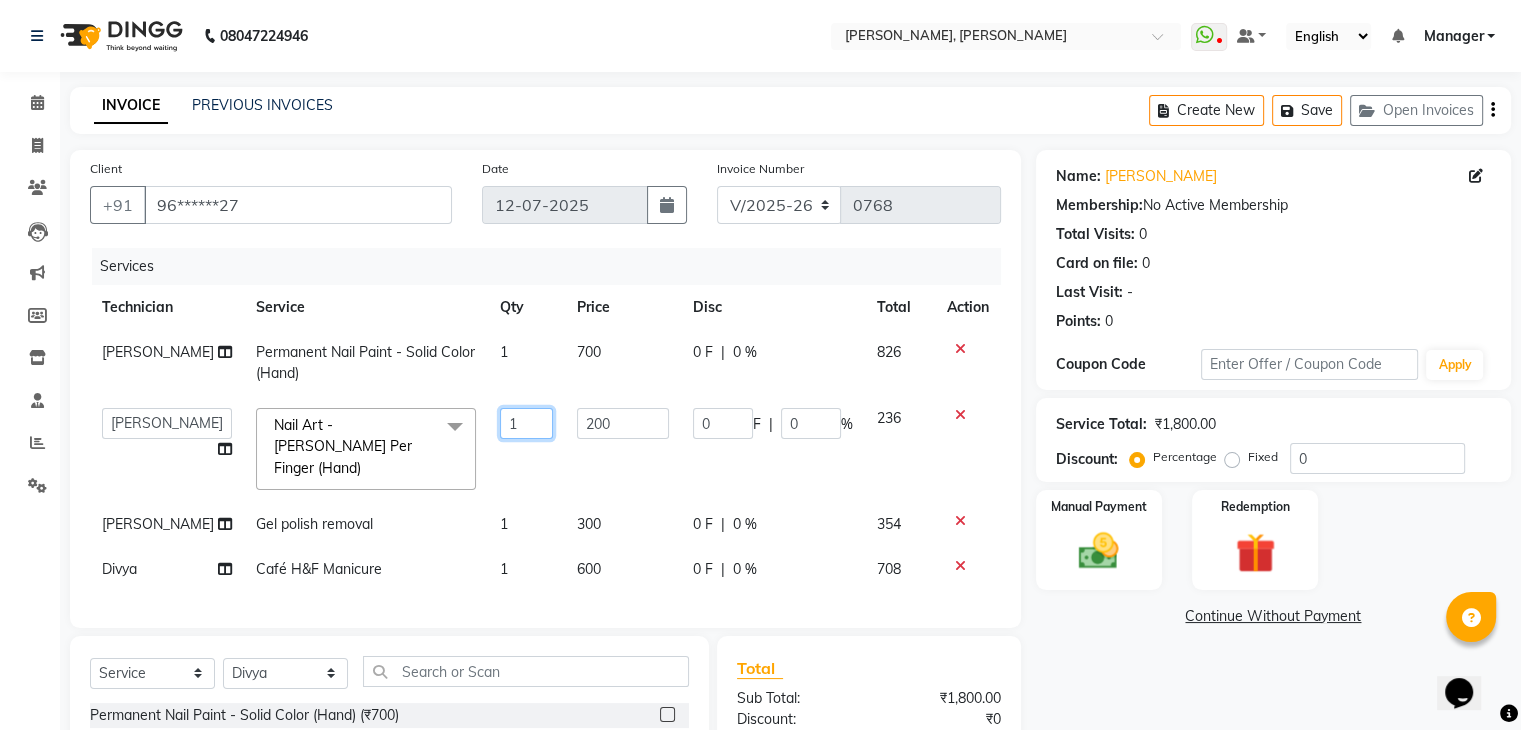 click on "1" 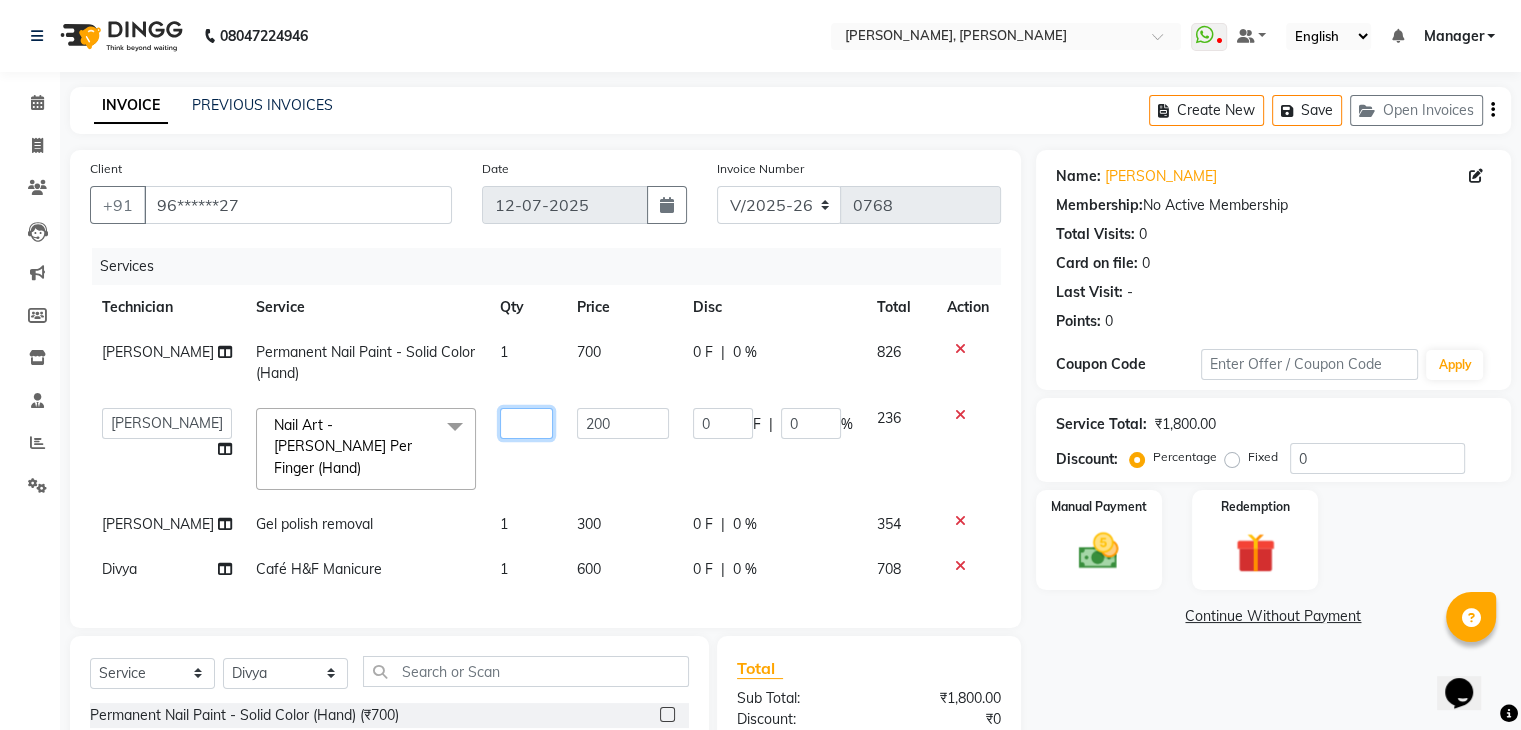 type on "3" 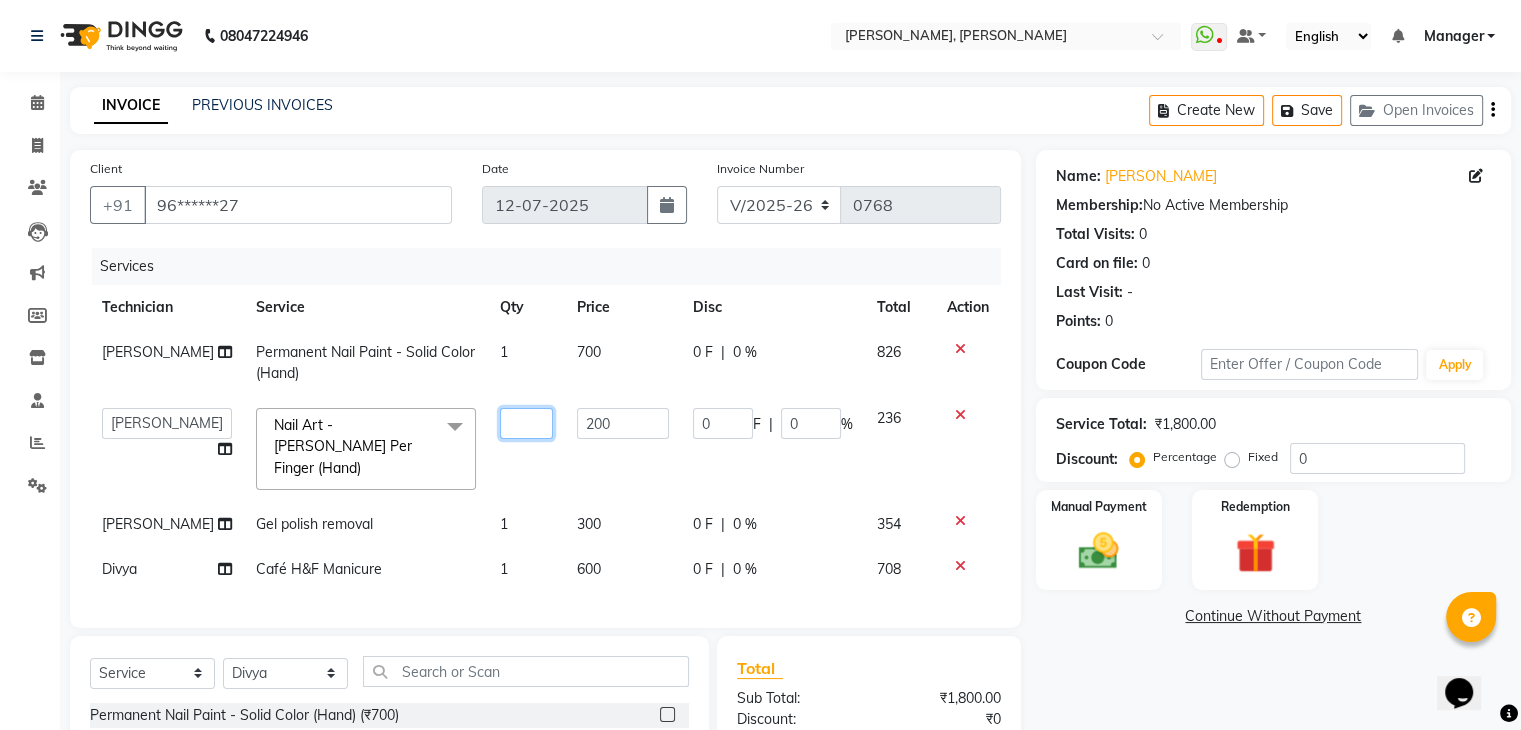 type on "2" 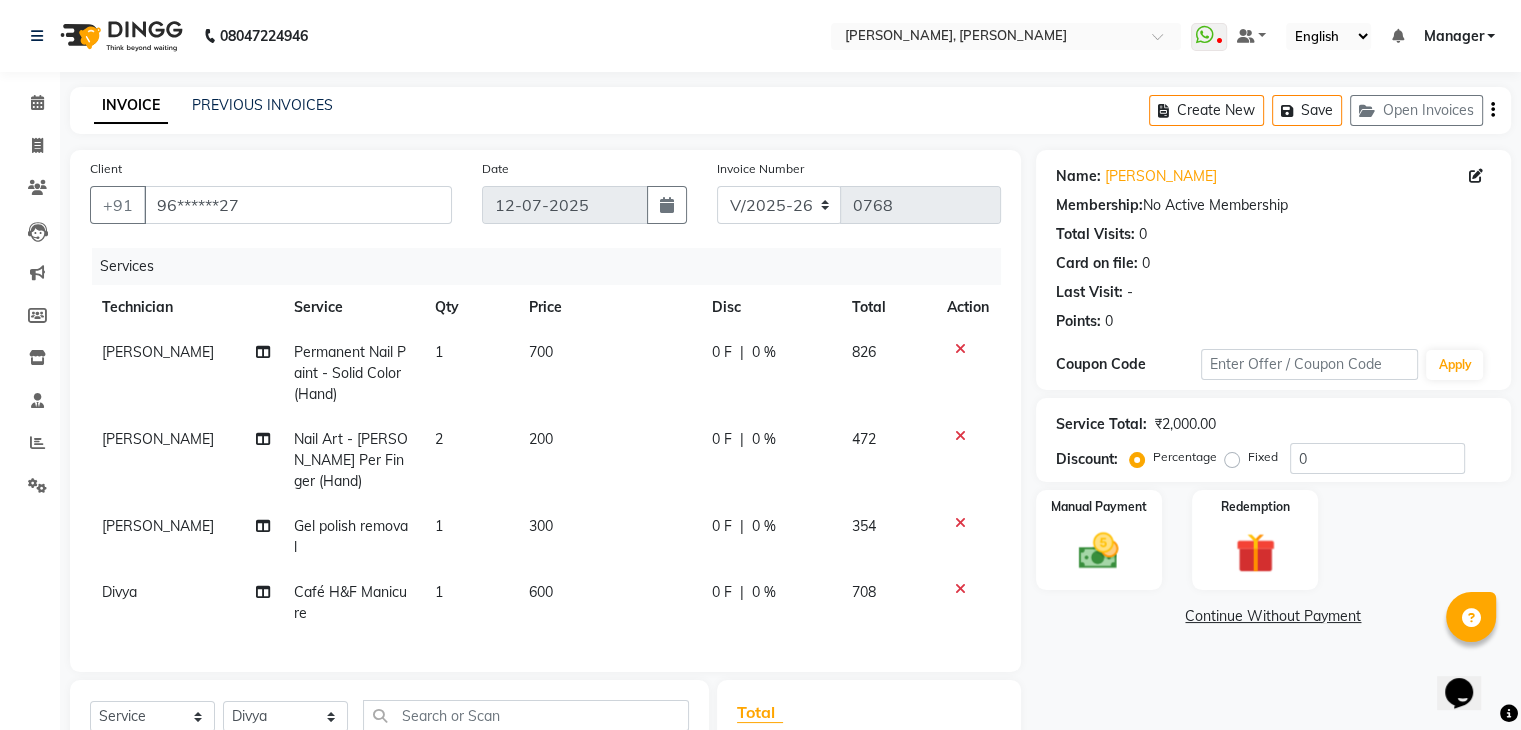 click on "Continue Without Payment" 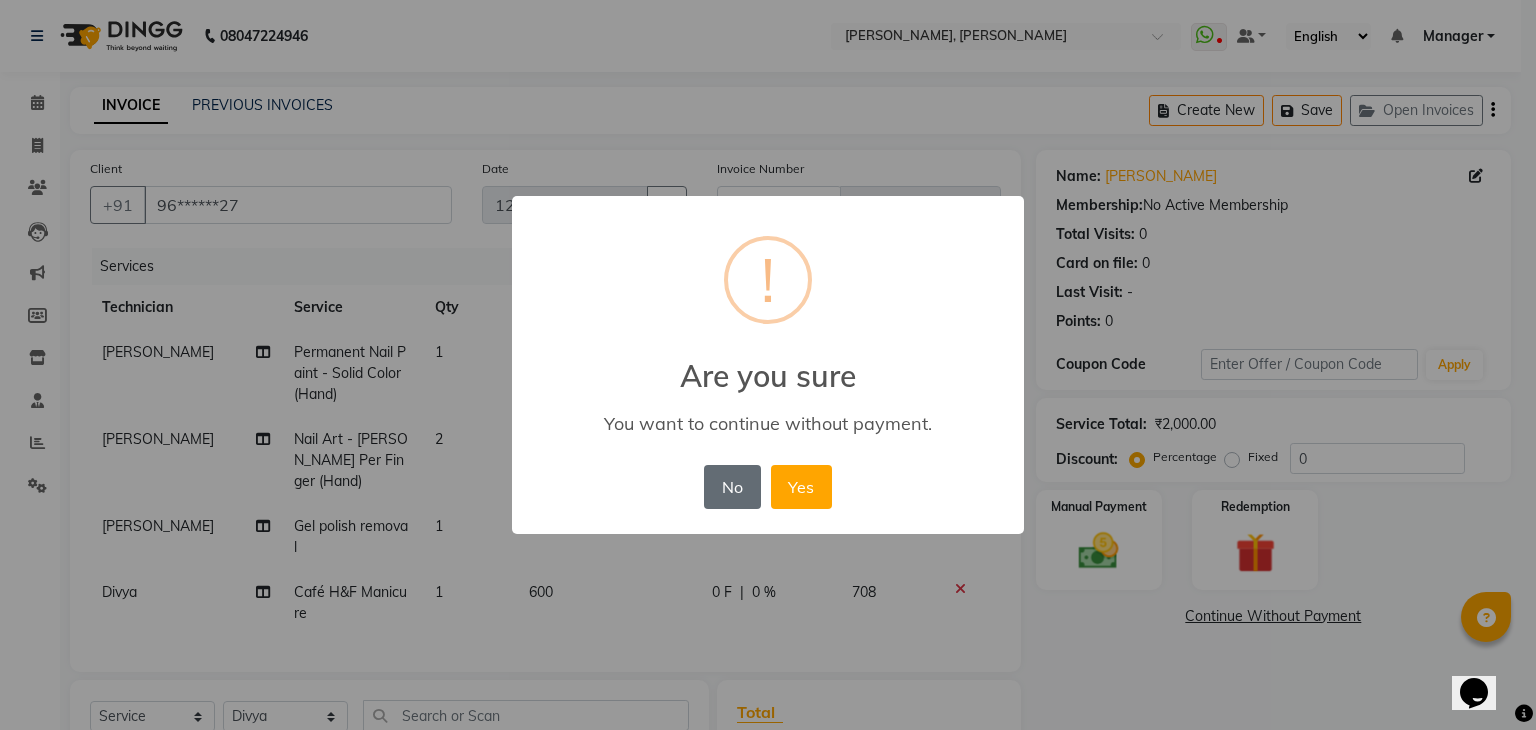 click on "No" at bounding box center (732, 487) 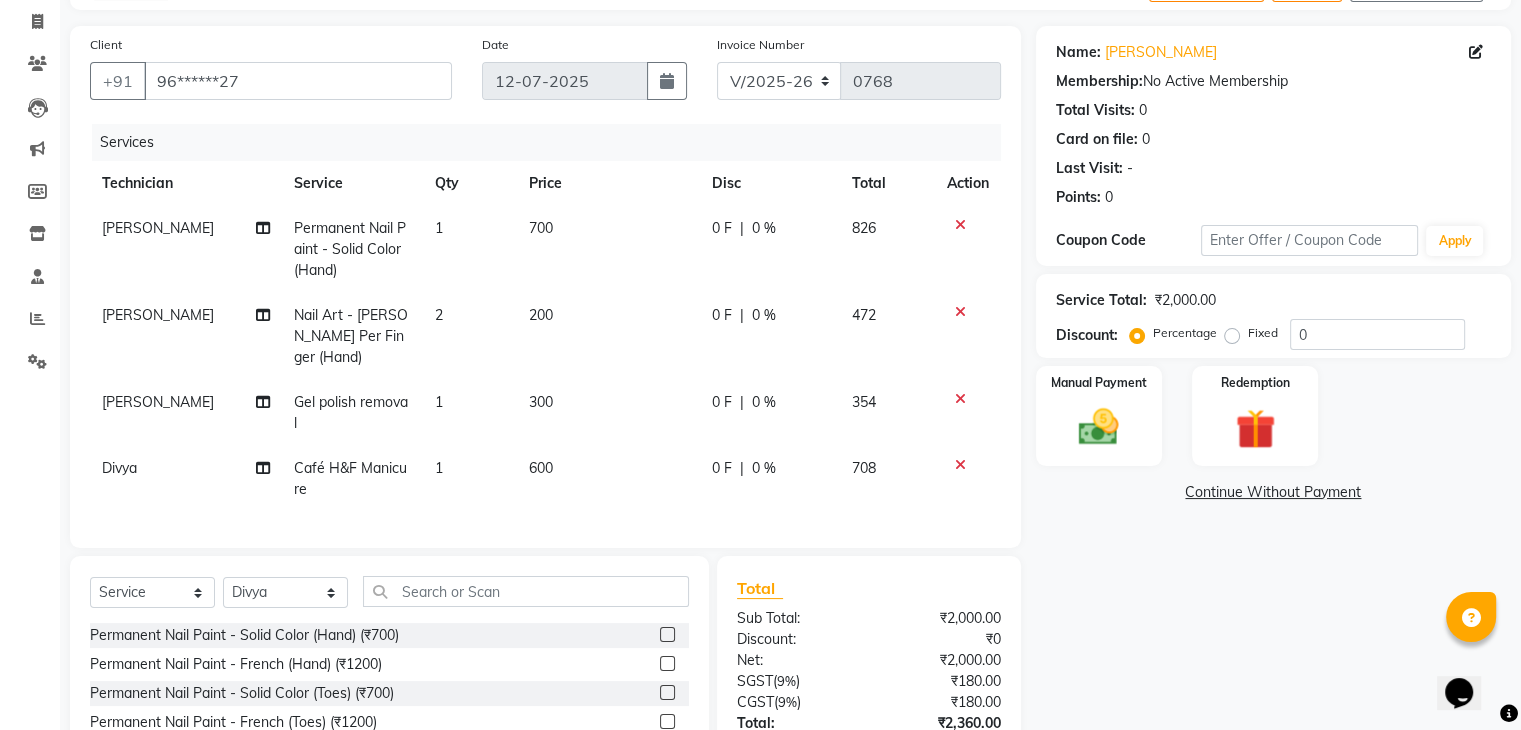 scroll, scrollTop: 270, scrollLeft: 0, axis: vertical 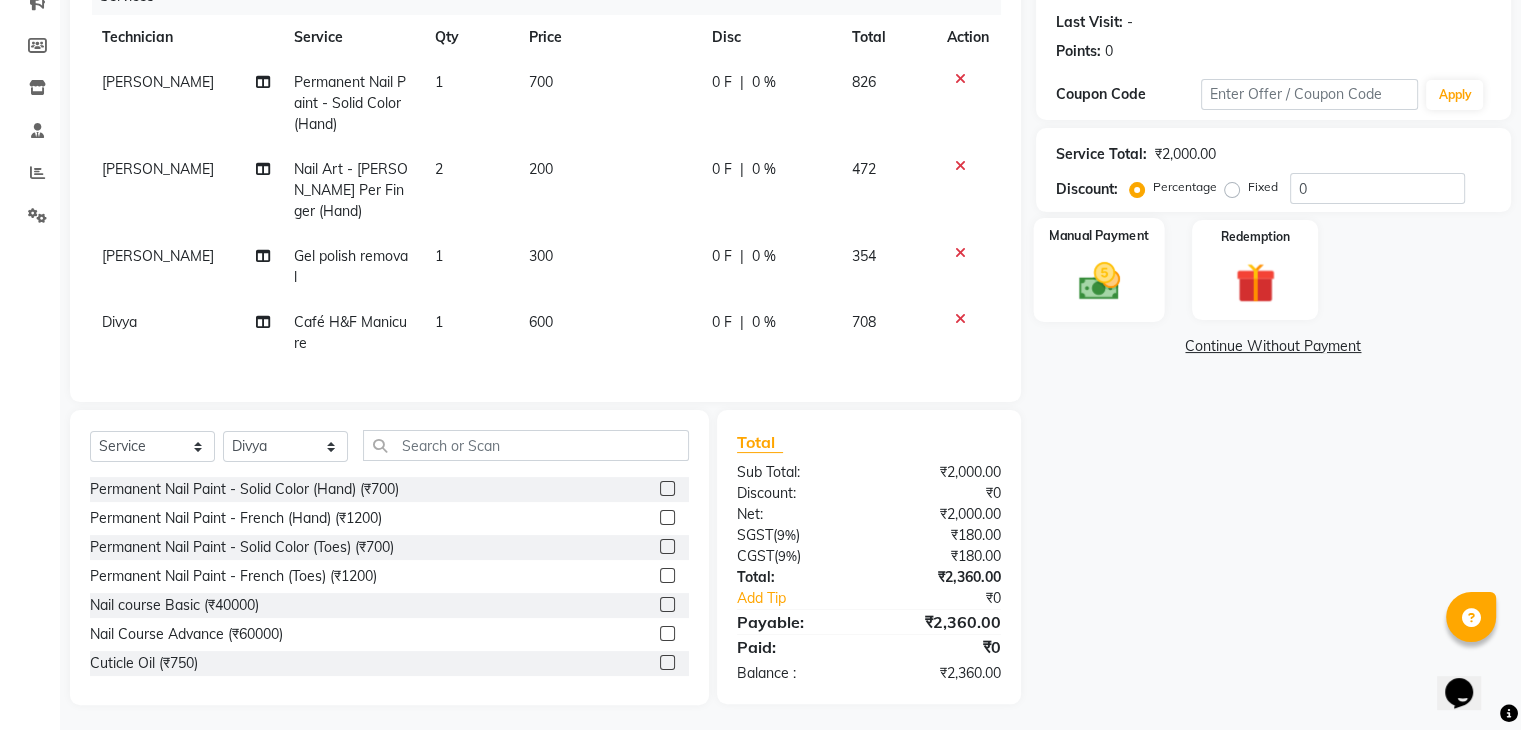drag, startPoint x: 1329, startPoint y: 518, endPoint x: 1127, endPoint y: 317, distance: 284.9649 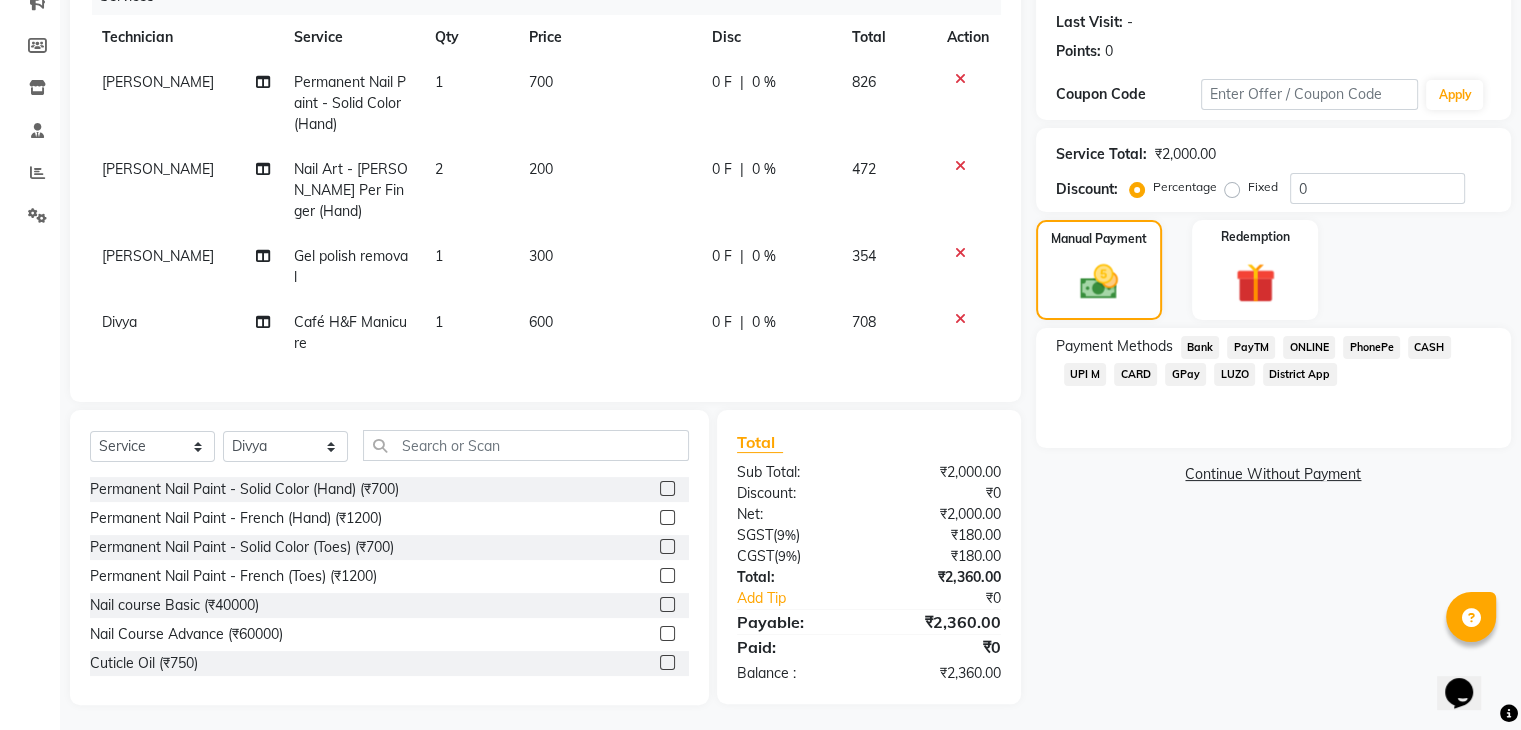 click on "UPI M" 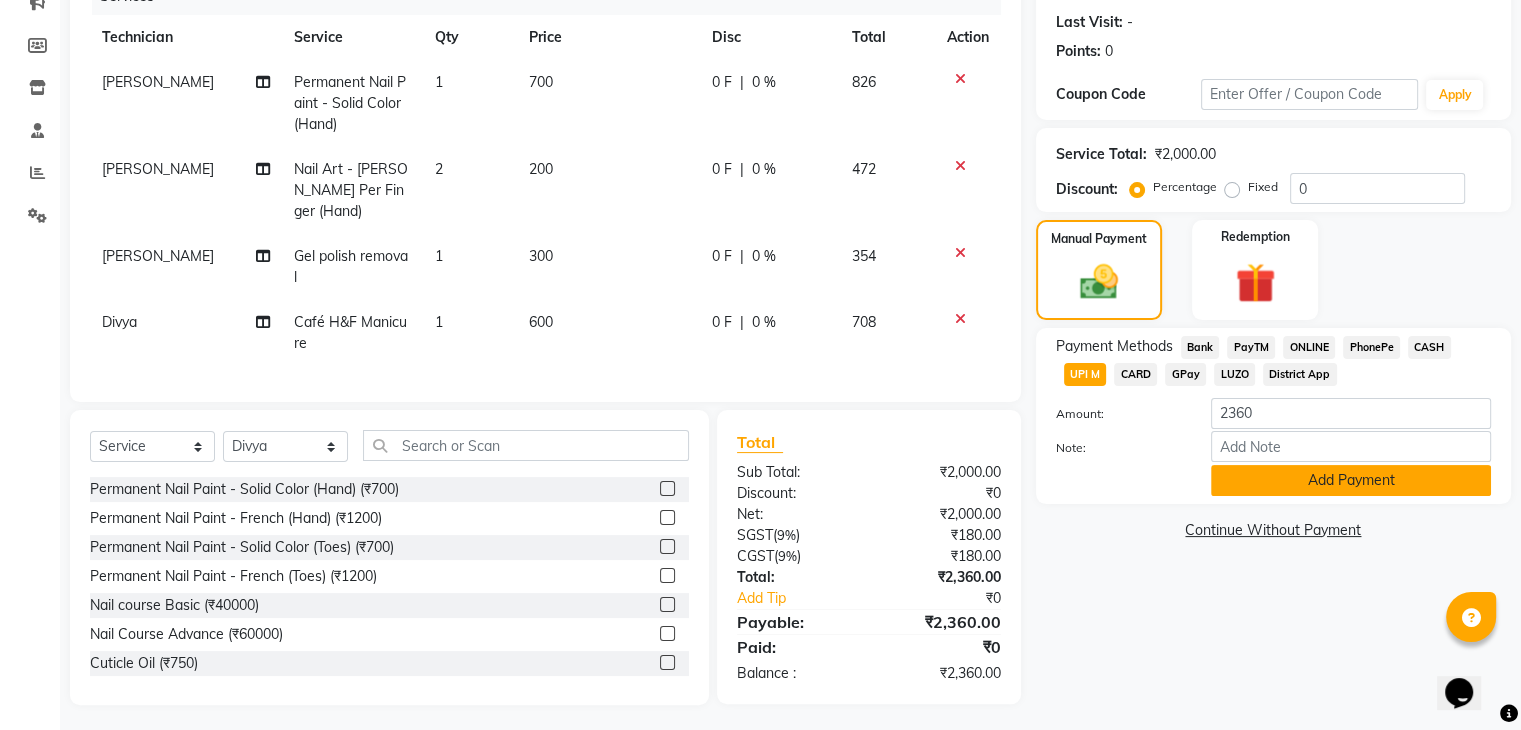 click on "Add Payment" 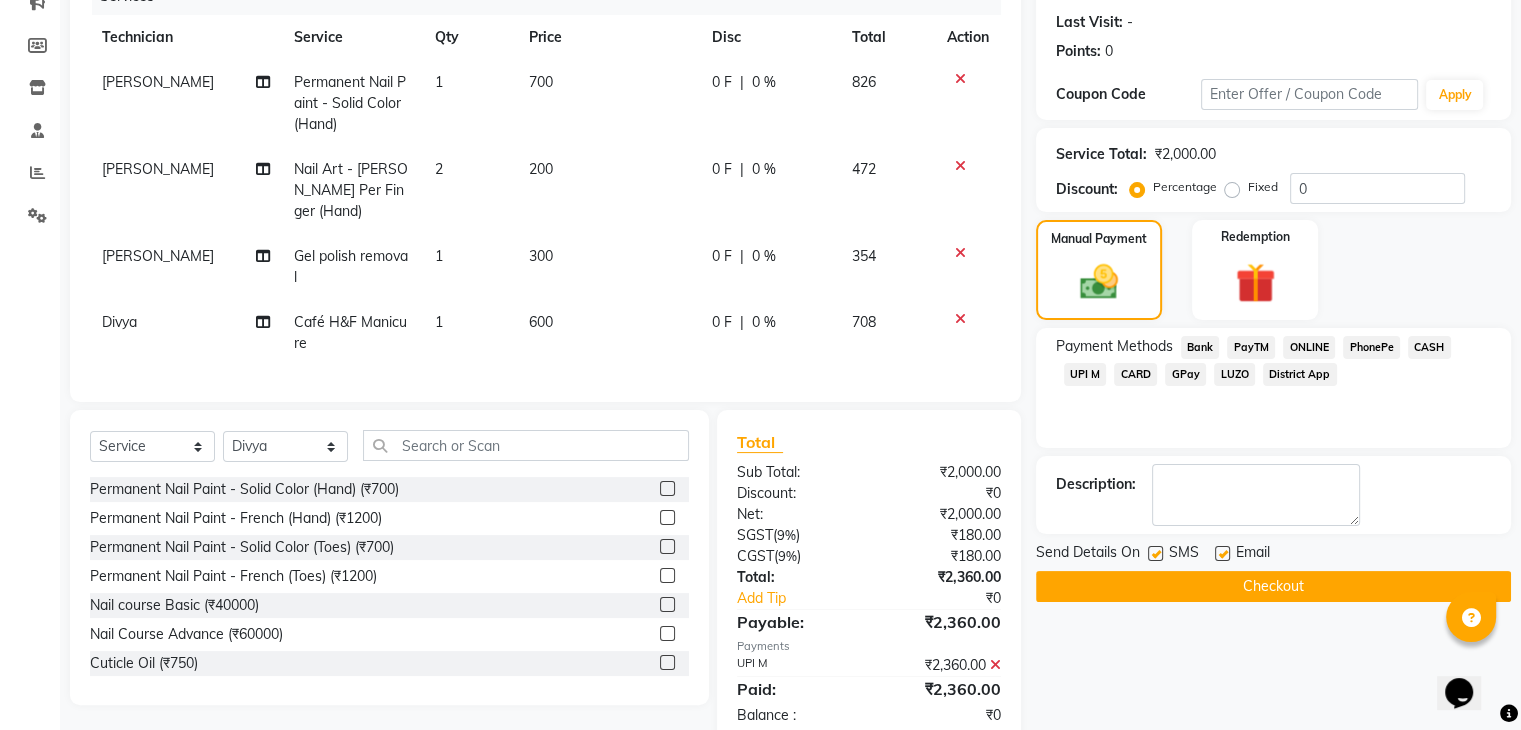 scroll, scrollTop: 311, scrollLeft: 0, axis: vertical 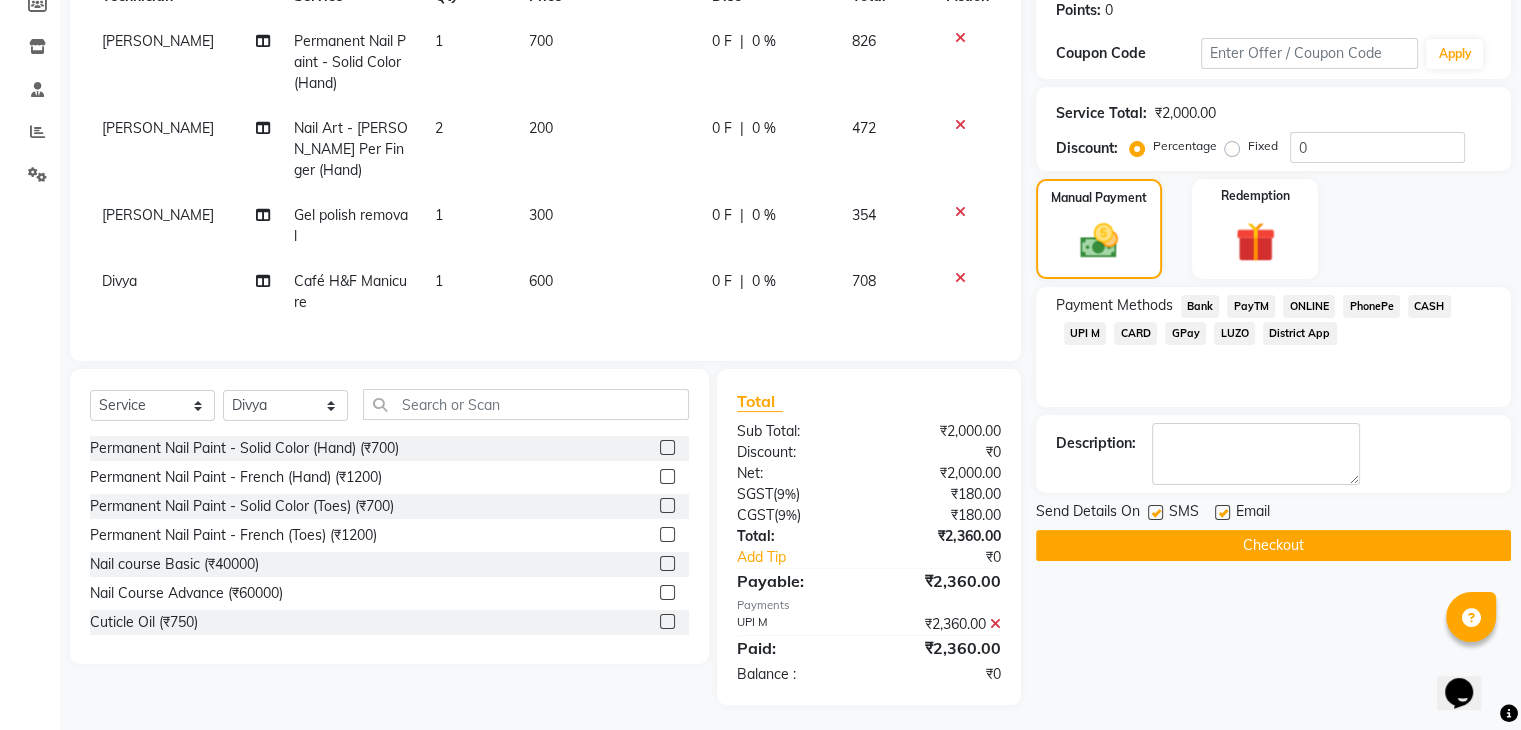 click on "Checkout" 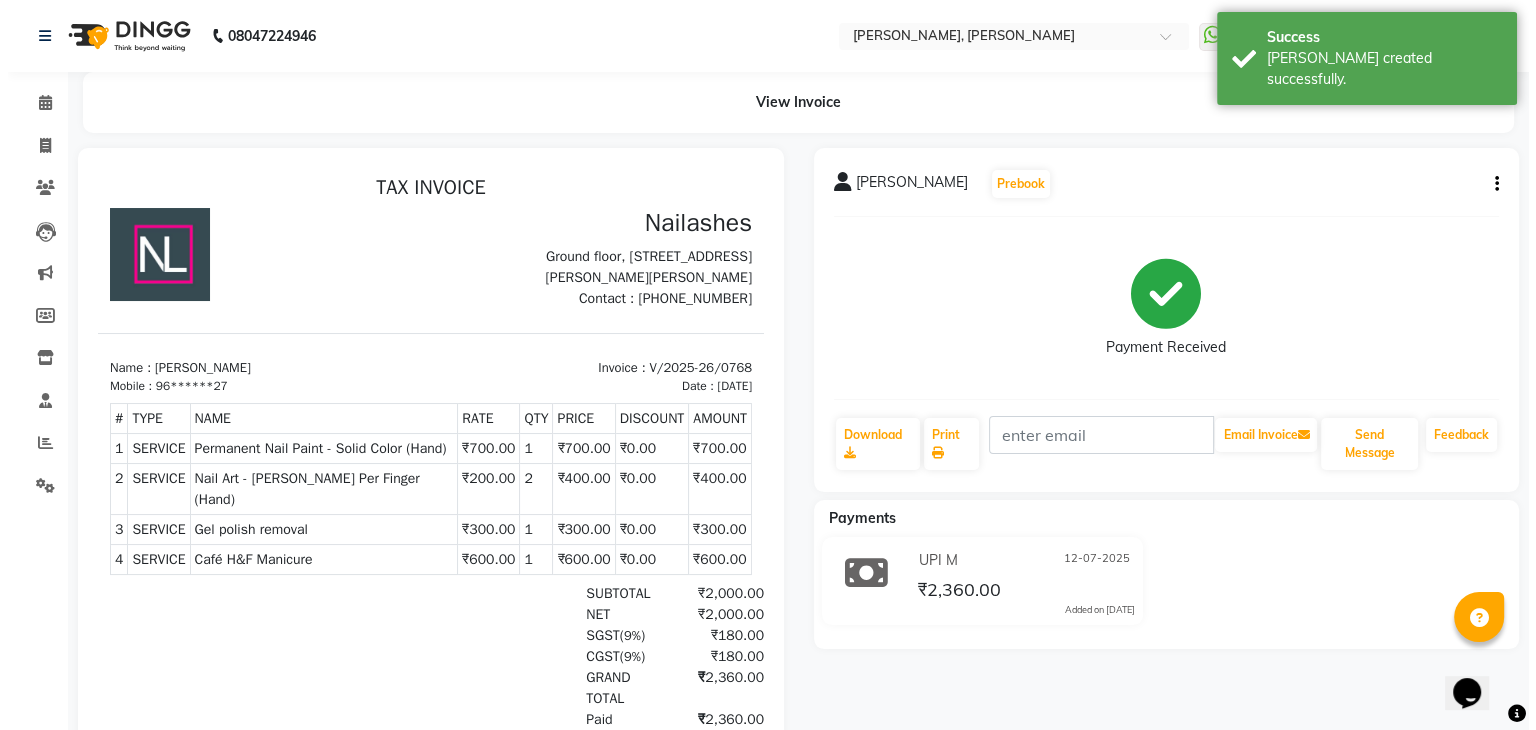 scroll, scrollTop: 0, scrollLeft: 0, axis: both 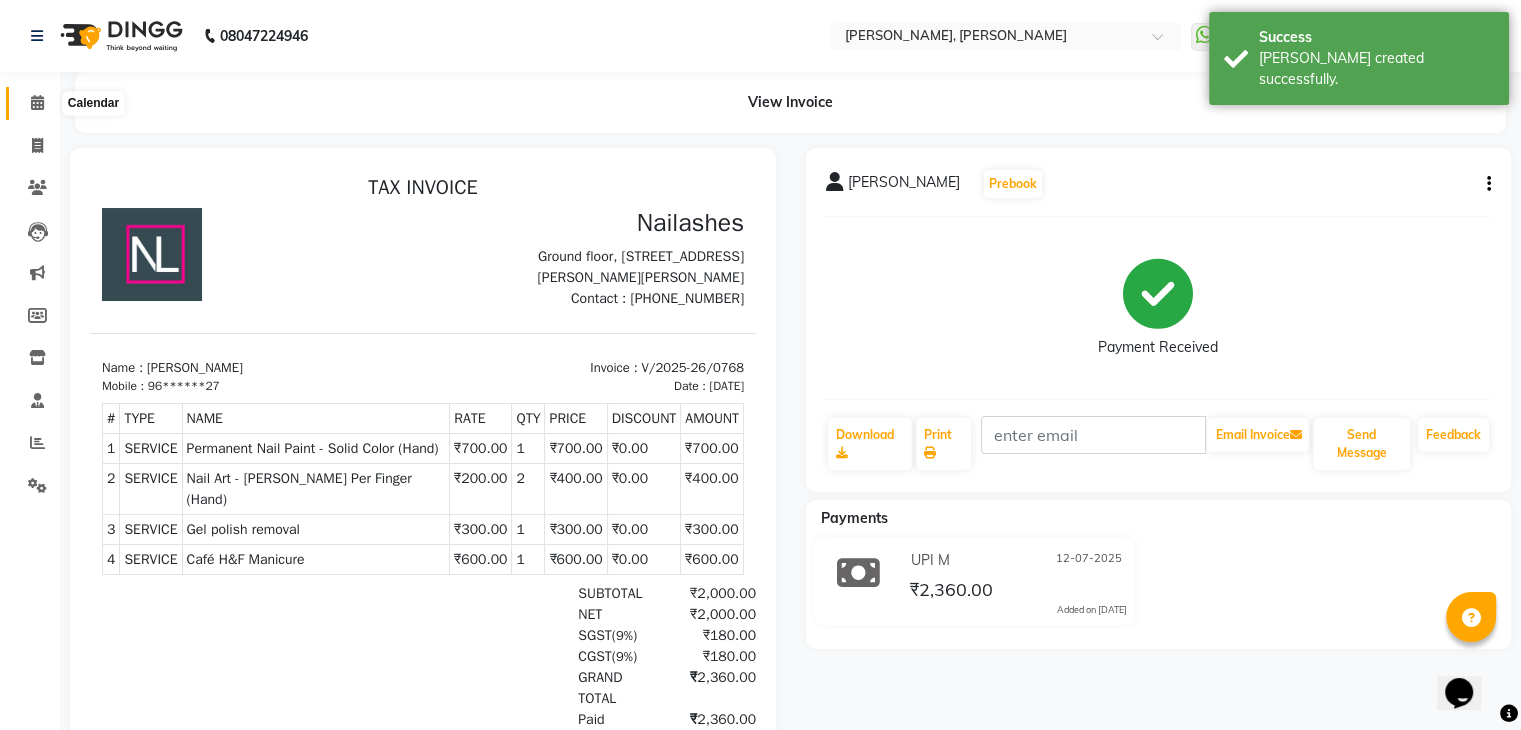click 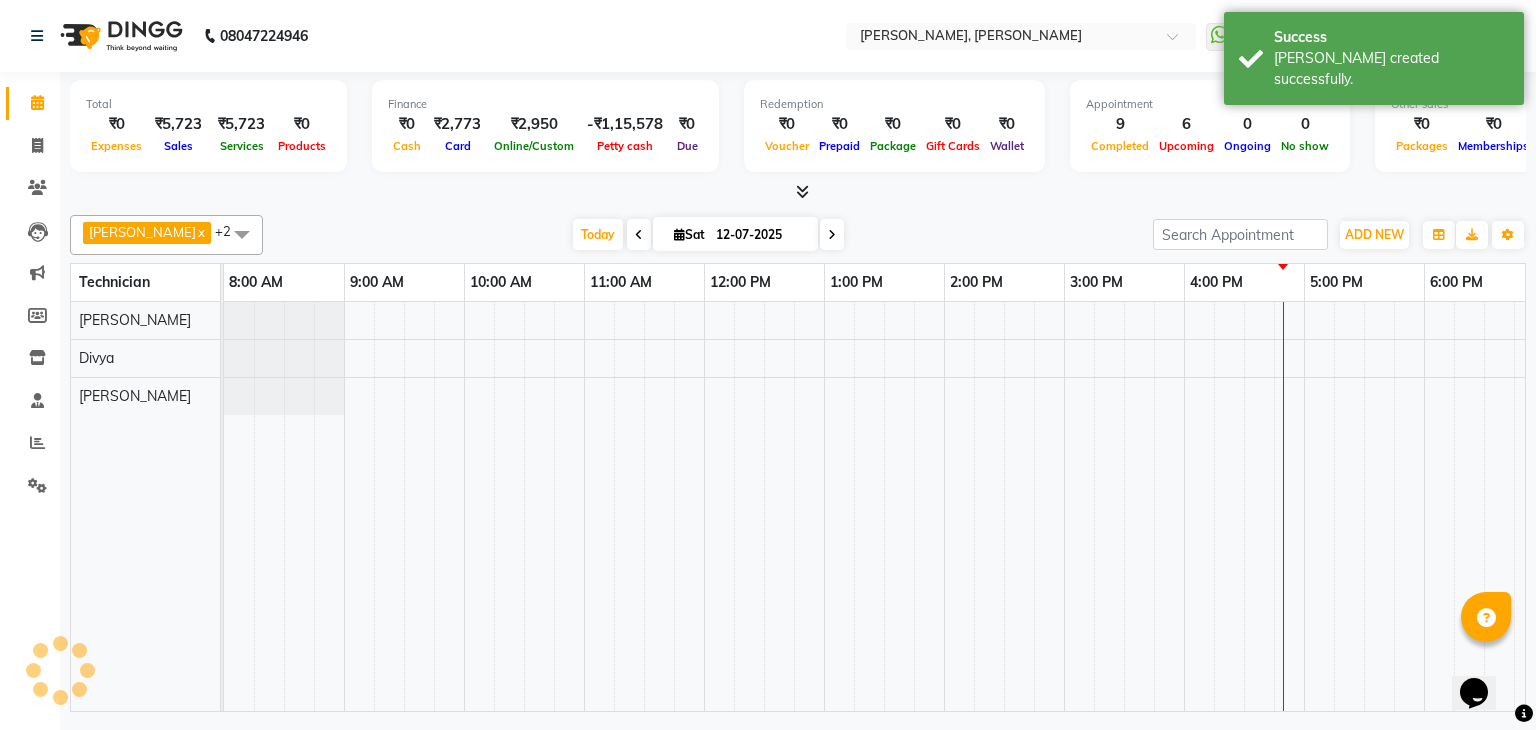 scroll, scrollTop: 0, scrollLeft: 138, axis: horizontal 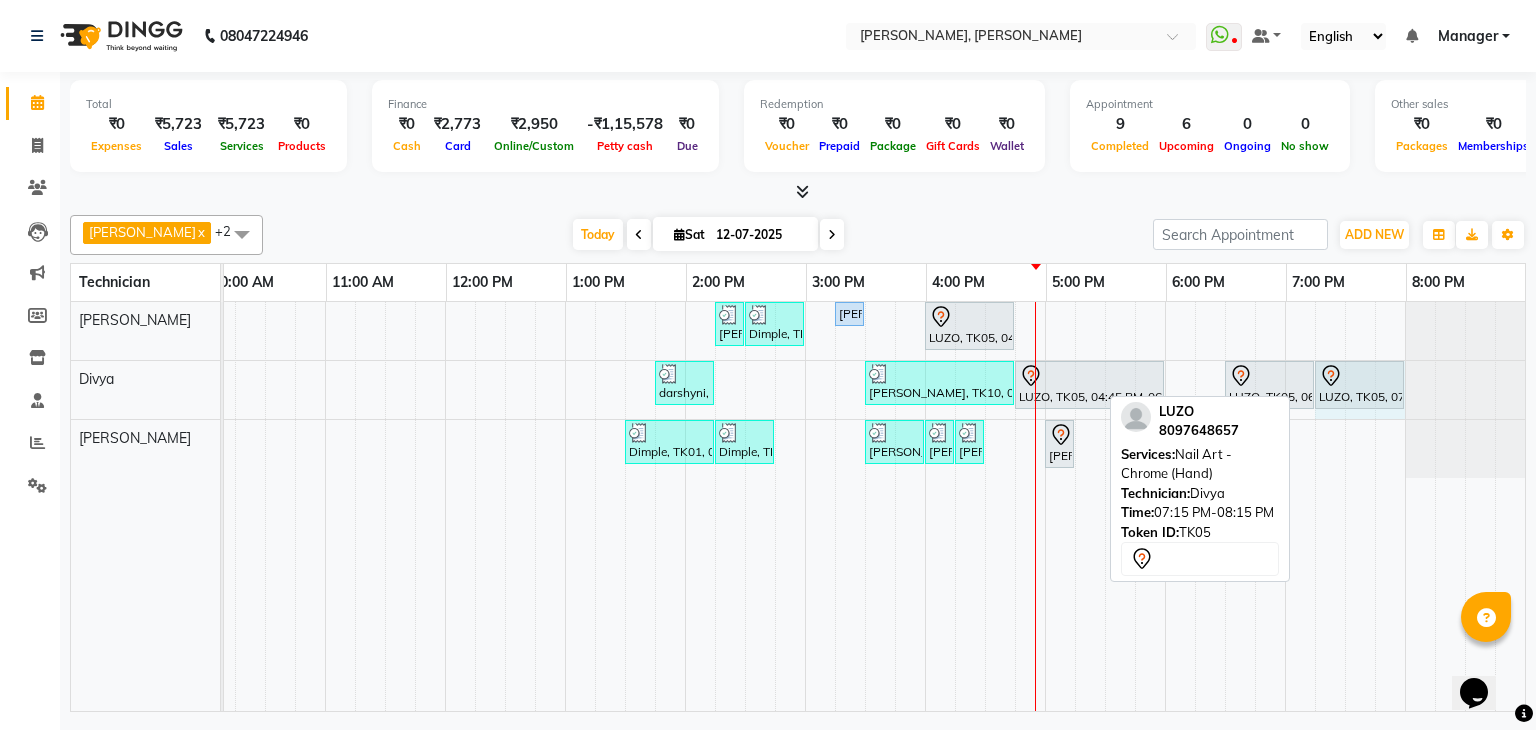 drag, startPoint x: 1419, startPoint y: 378, endPoint x: 1374, endPoint y: 387, distance: 45.891174 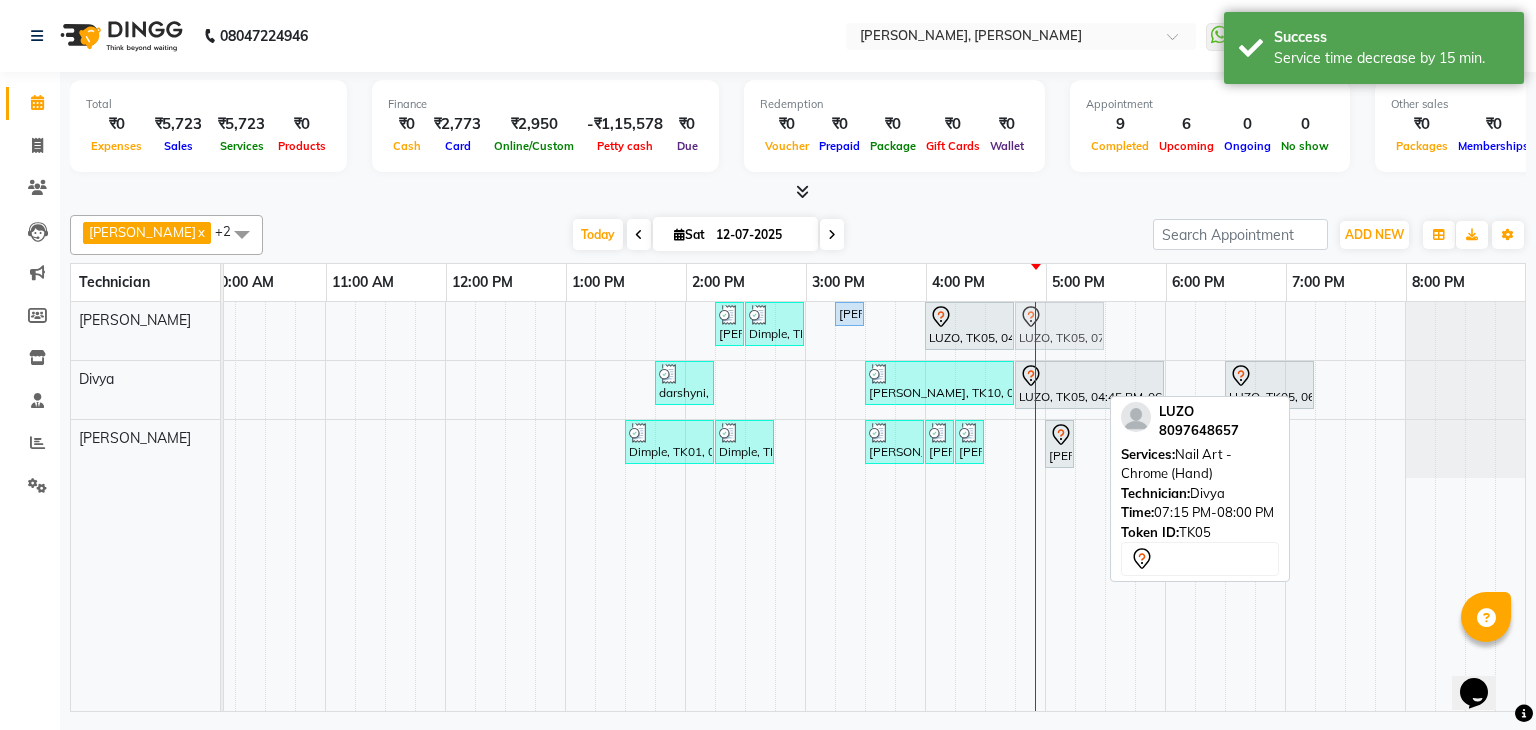drag, startPoint x: 1336, startPoint y: 374, endPoint x: 1041, endPoint y: 321, distance: 299.7232 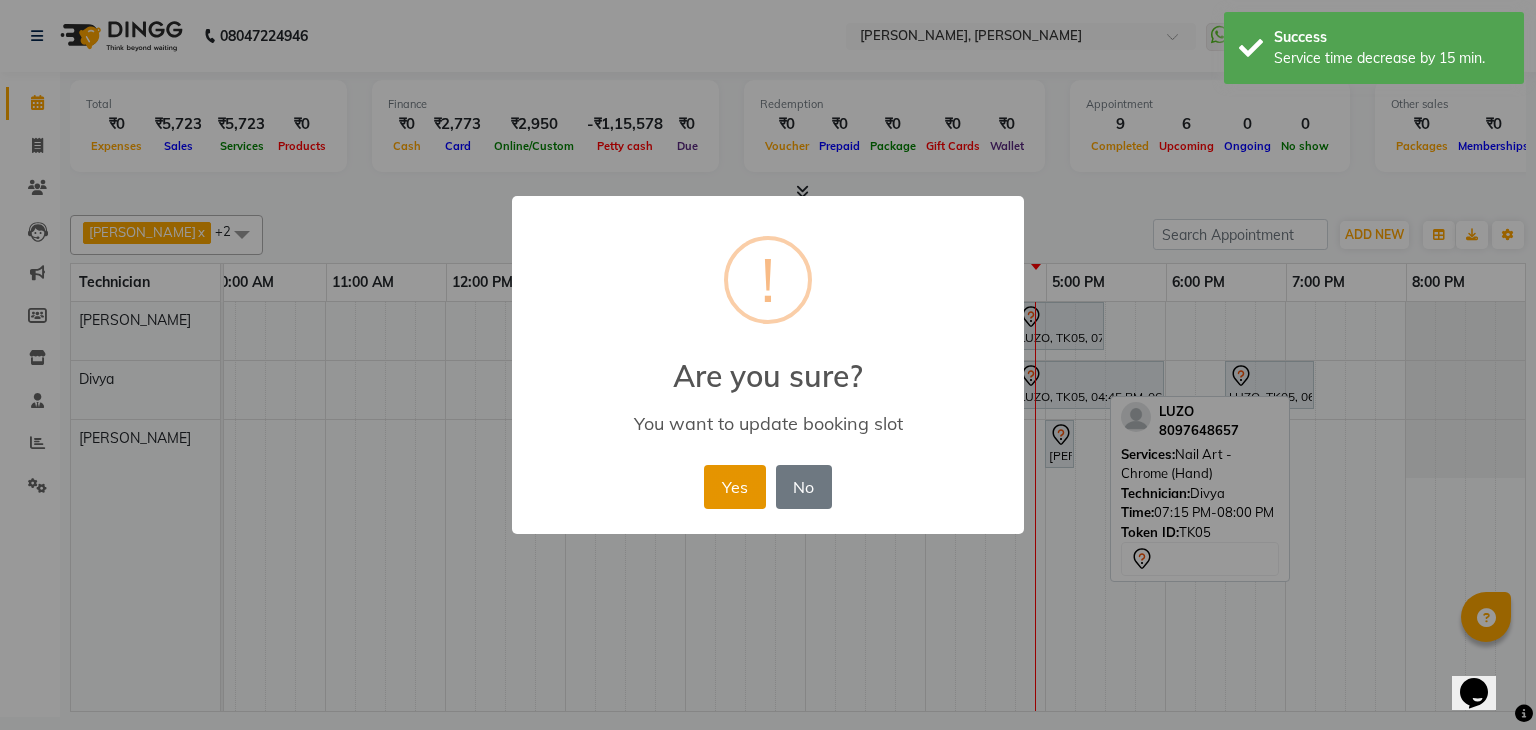 click on "Yes" at bounding box center (734, 487) 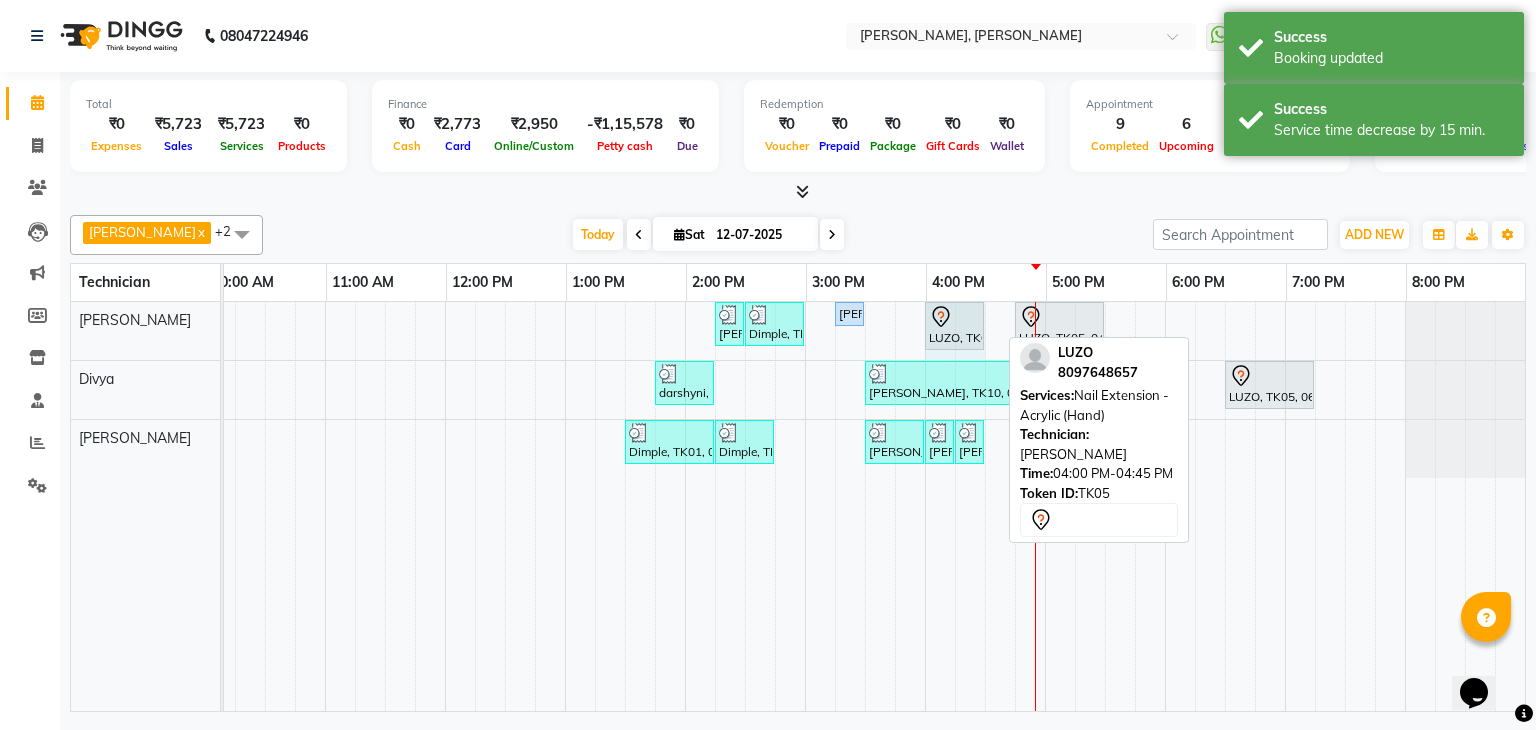 drag, startPoint x: 999, startPoint y: 320, endPoint x: 956, endPoint y: 316, distance: 43.185646 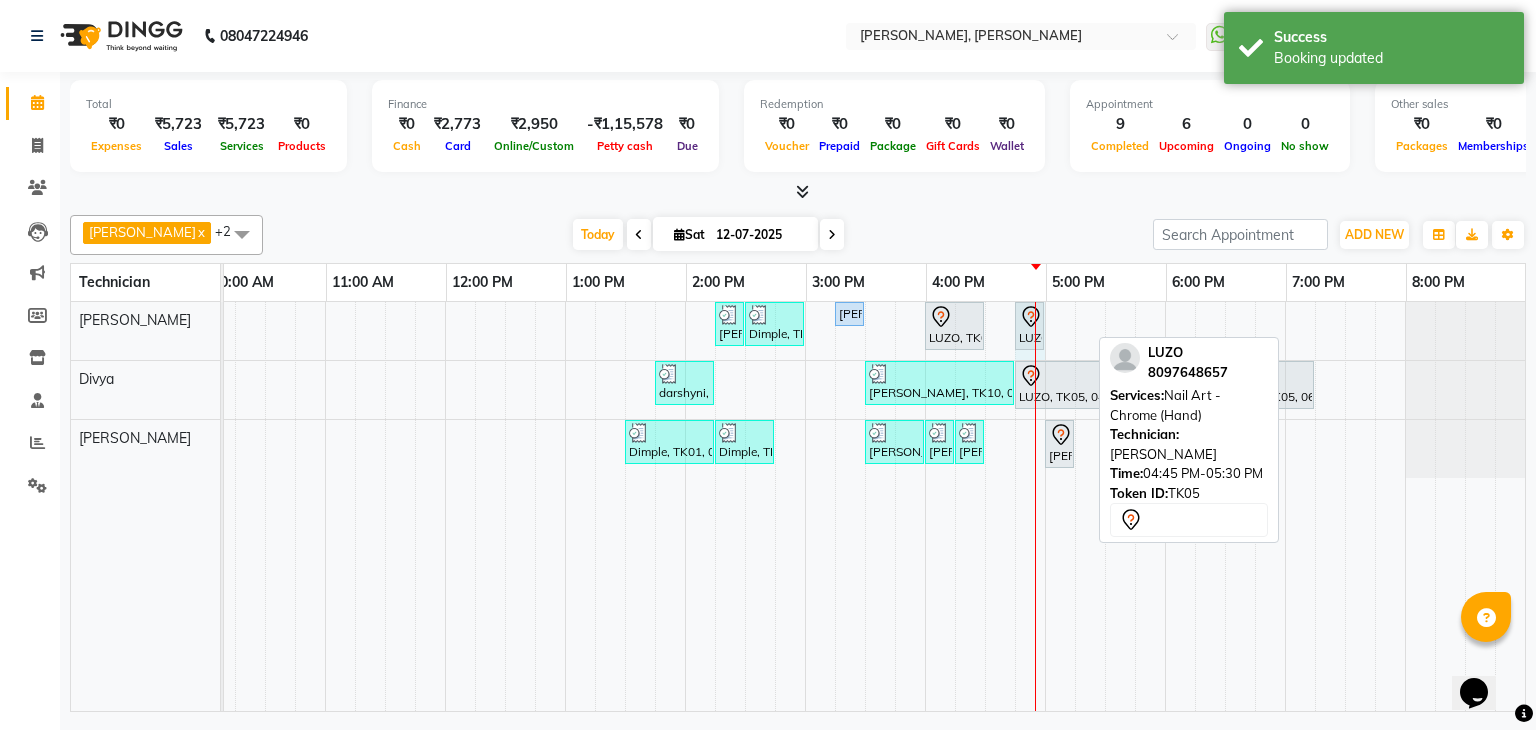 drag, startPoint x: 1085, startPoint y: 323, endPoint x: 1006, endPoint y: 323, distance: 79 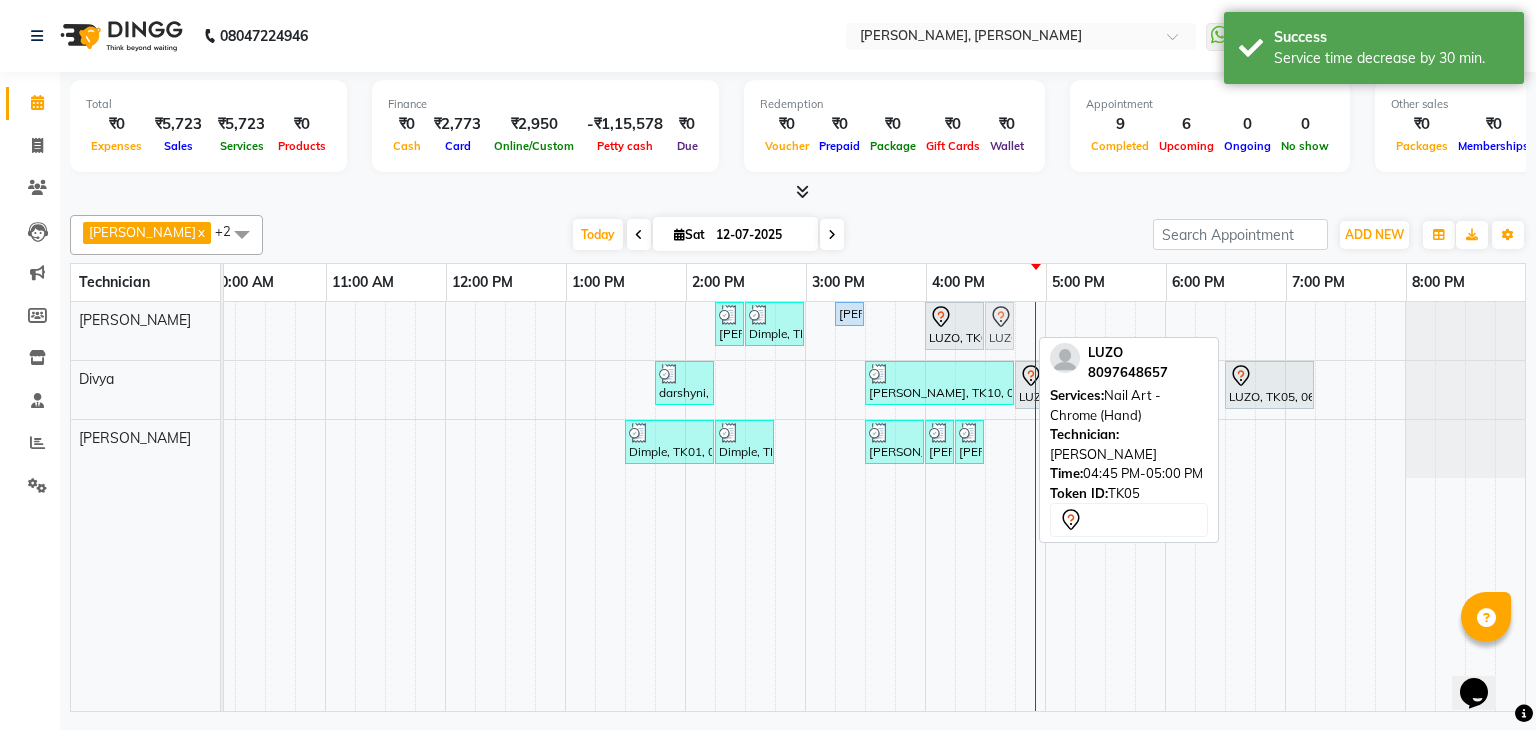 drag, startPoint x: 1021, startPoint y: 333, endPoint x: 990, endPoint y: 333, distance: 31 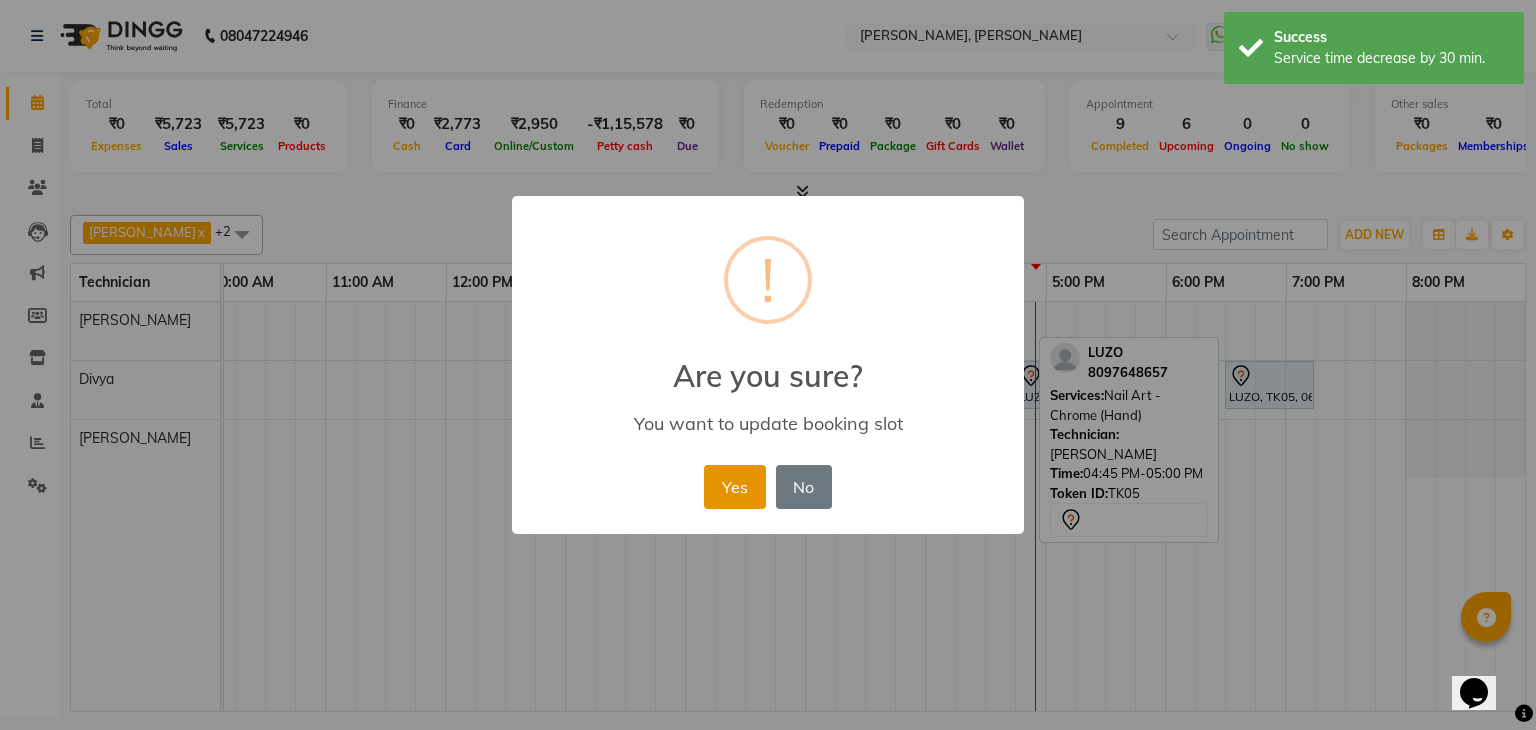 click on "Yes" at bounding box center (734, 487) 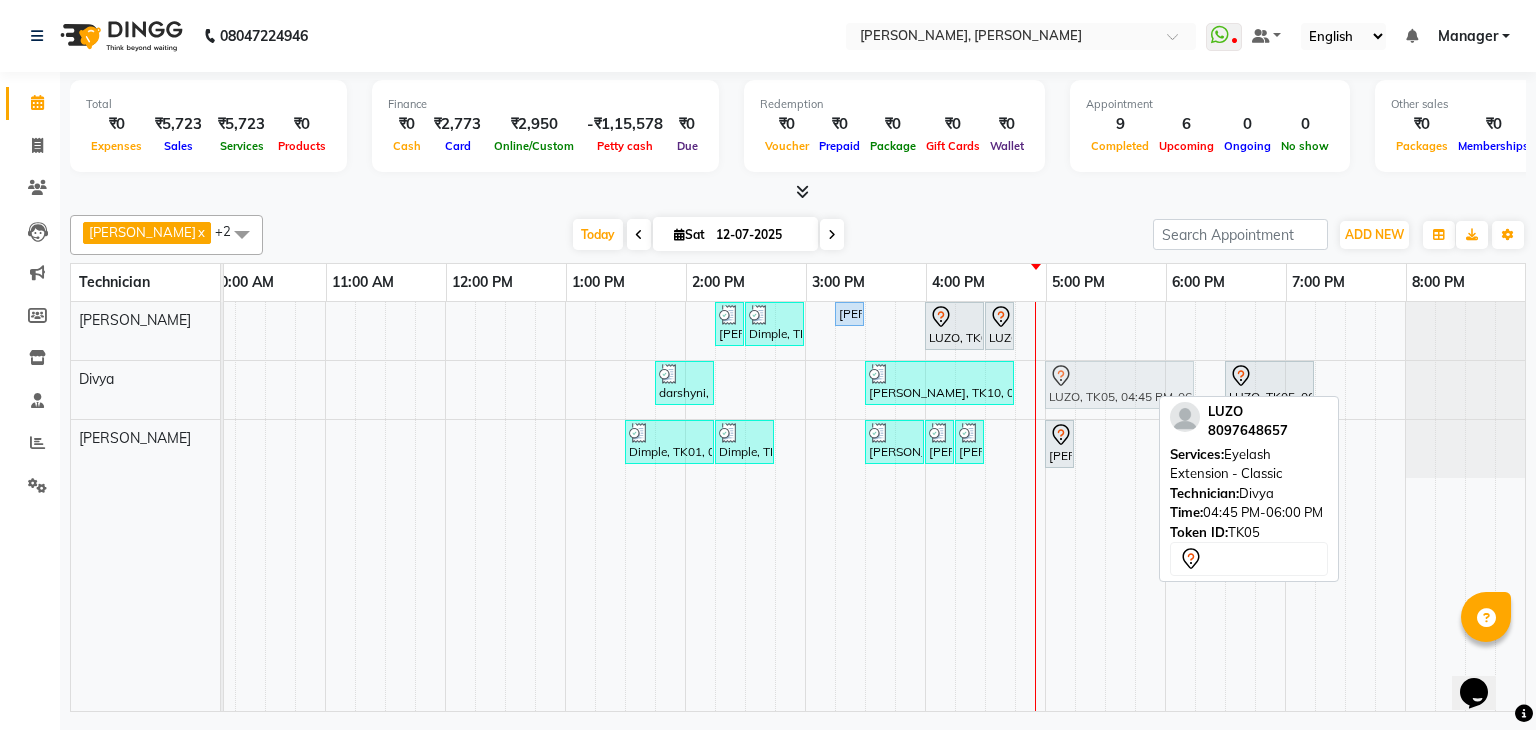 drag, startPoint x: 1055, startPoint y: 375, endPoint x: 1074, endPoint y: 378, distance: 19.235384 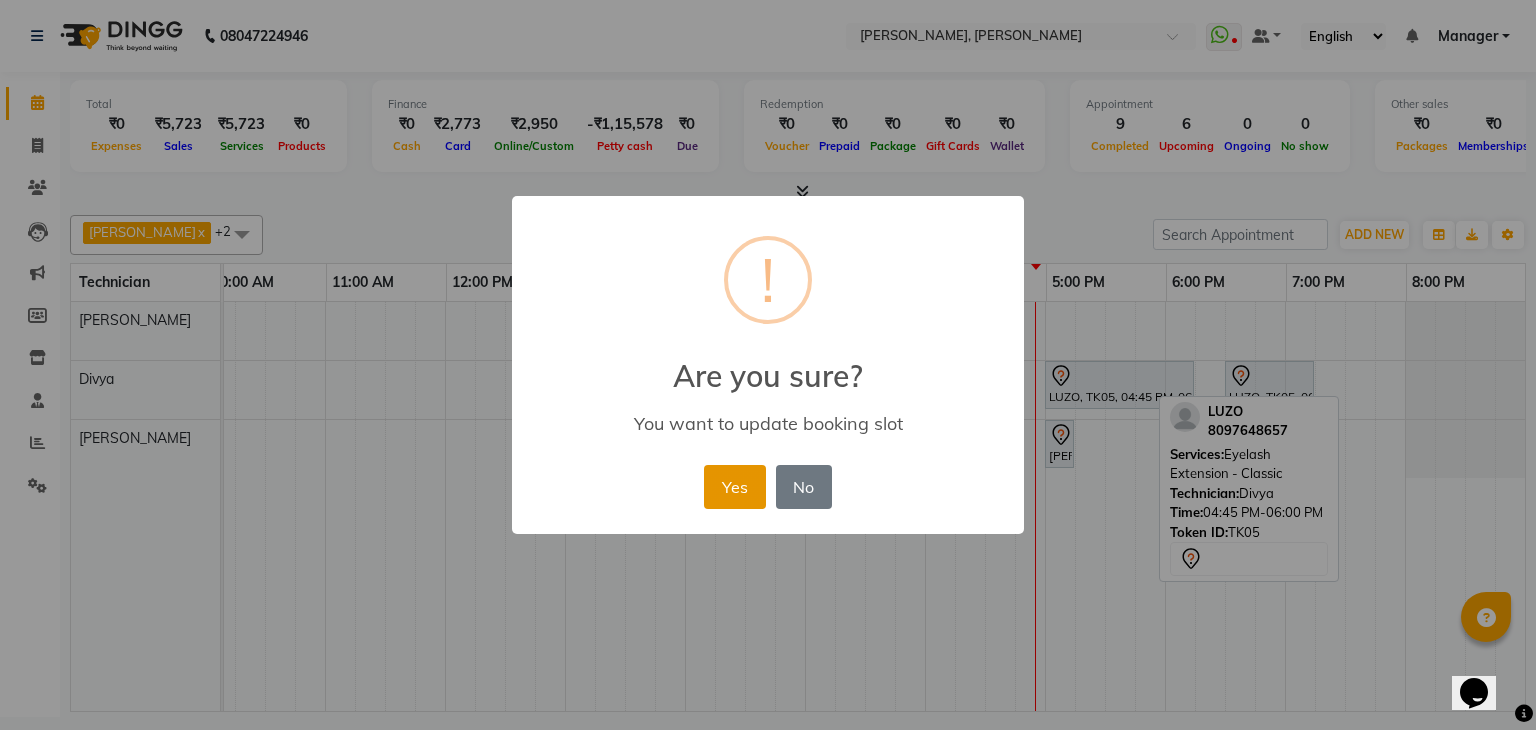 click on "Yes" at bounding box center [734, 487] 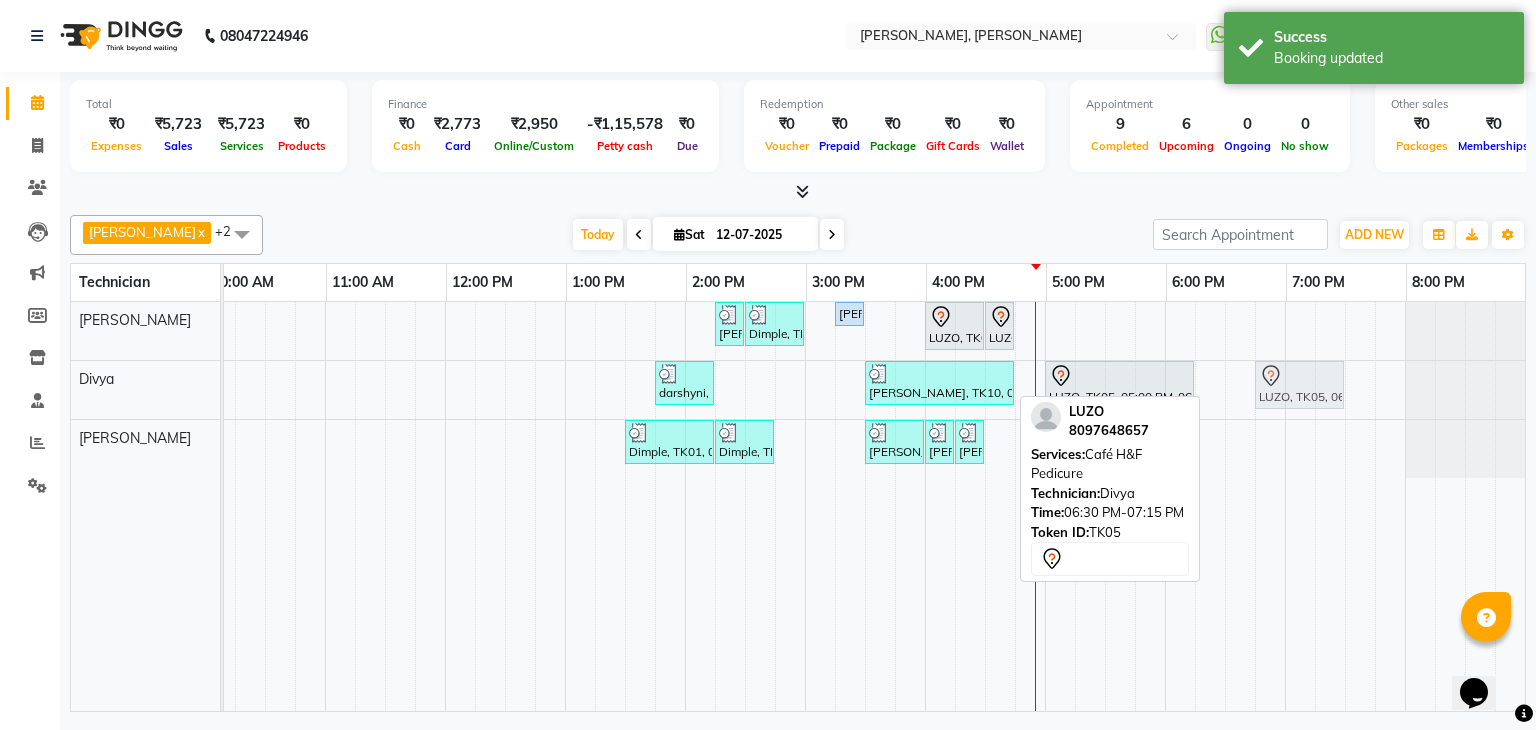 drag, startPoint x: 1248, startPoint y: 381, endPoint x: 1268, endPoint y: 382, distance: 20.024984 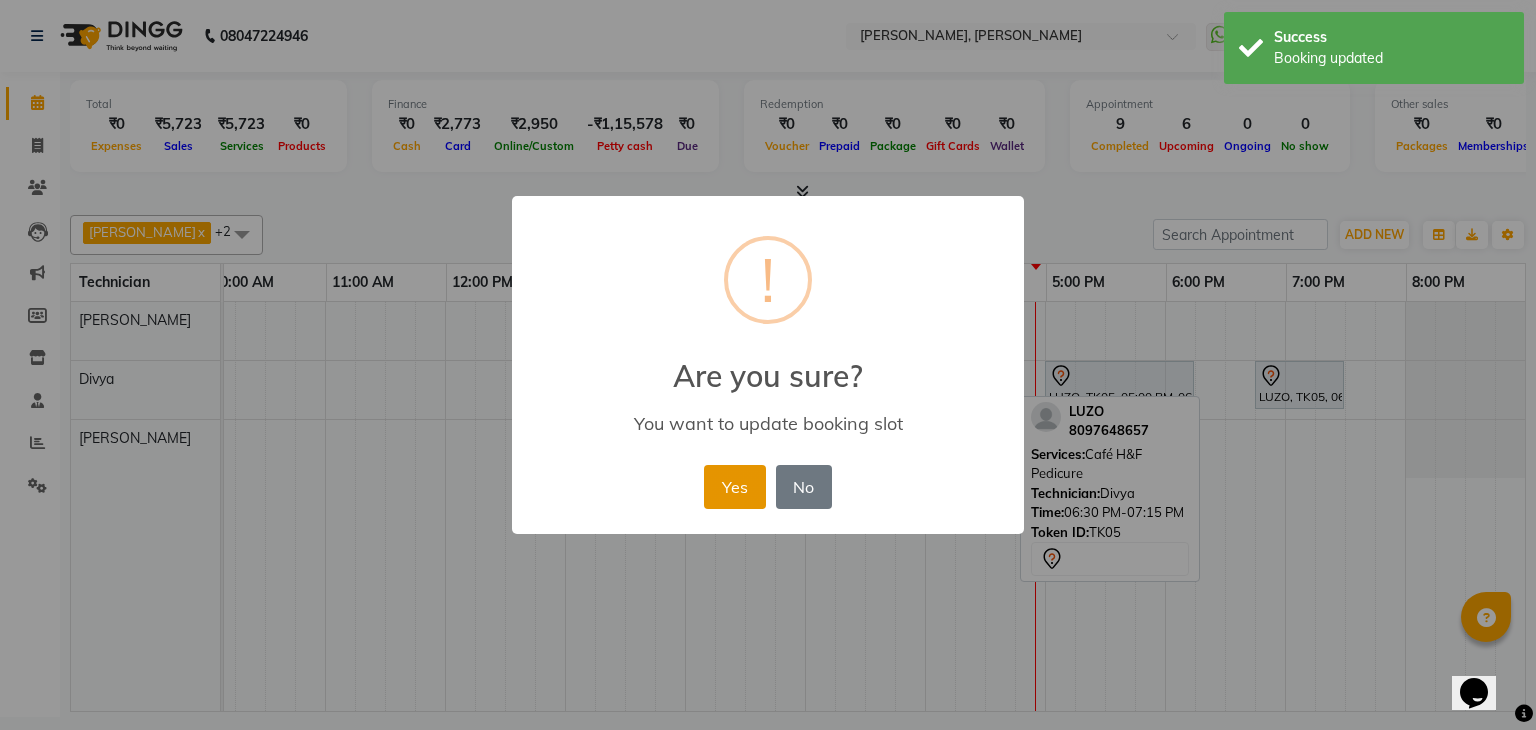 click on "Yes" at bounding box center [734, 487] 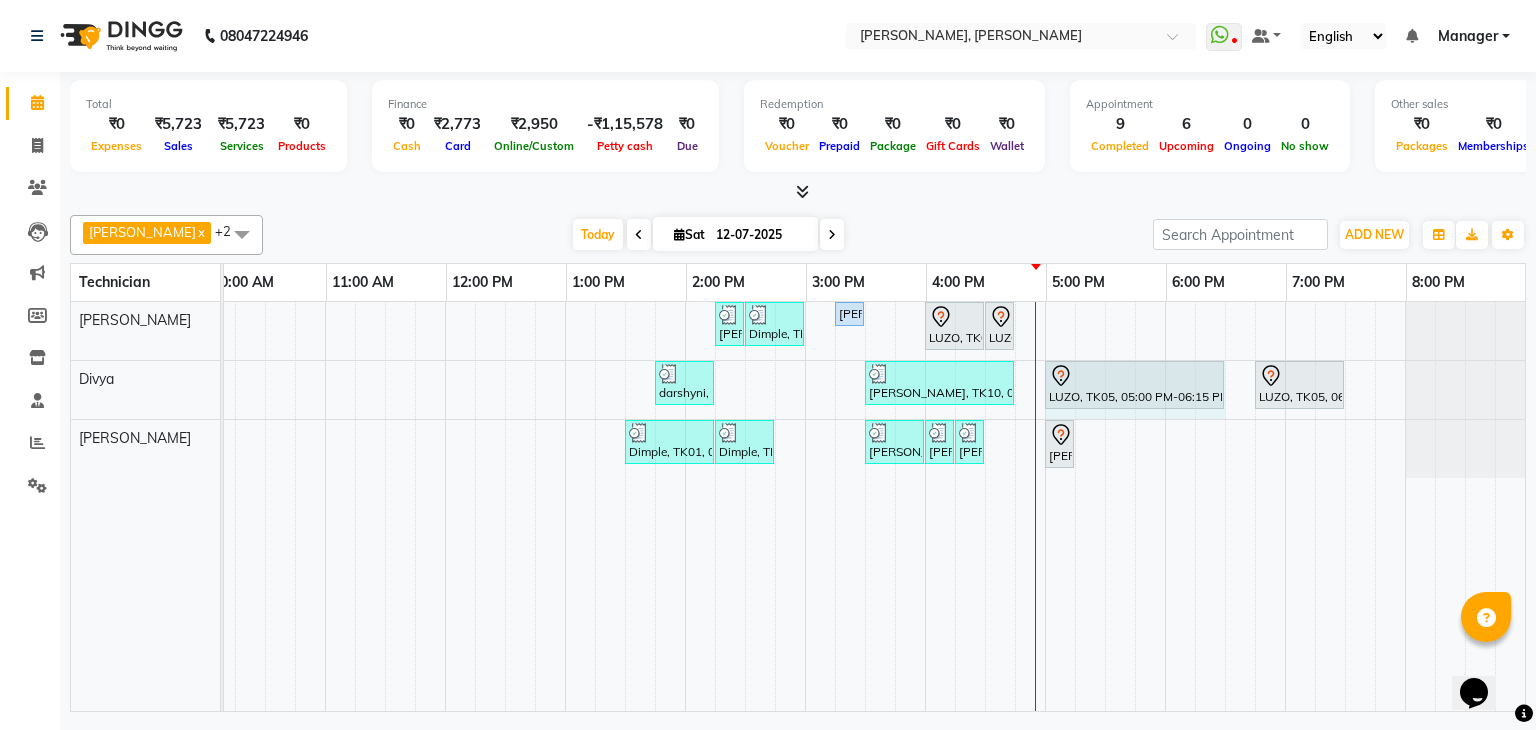 drag, startPoint x: 1176, startPoint y: 378, endPoint x: 1204, endPoint y: 377, distance: 28.01785 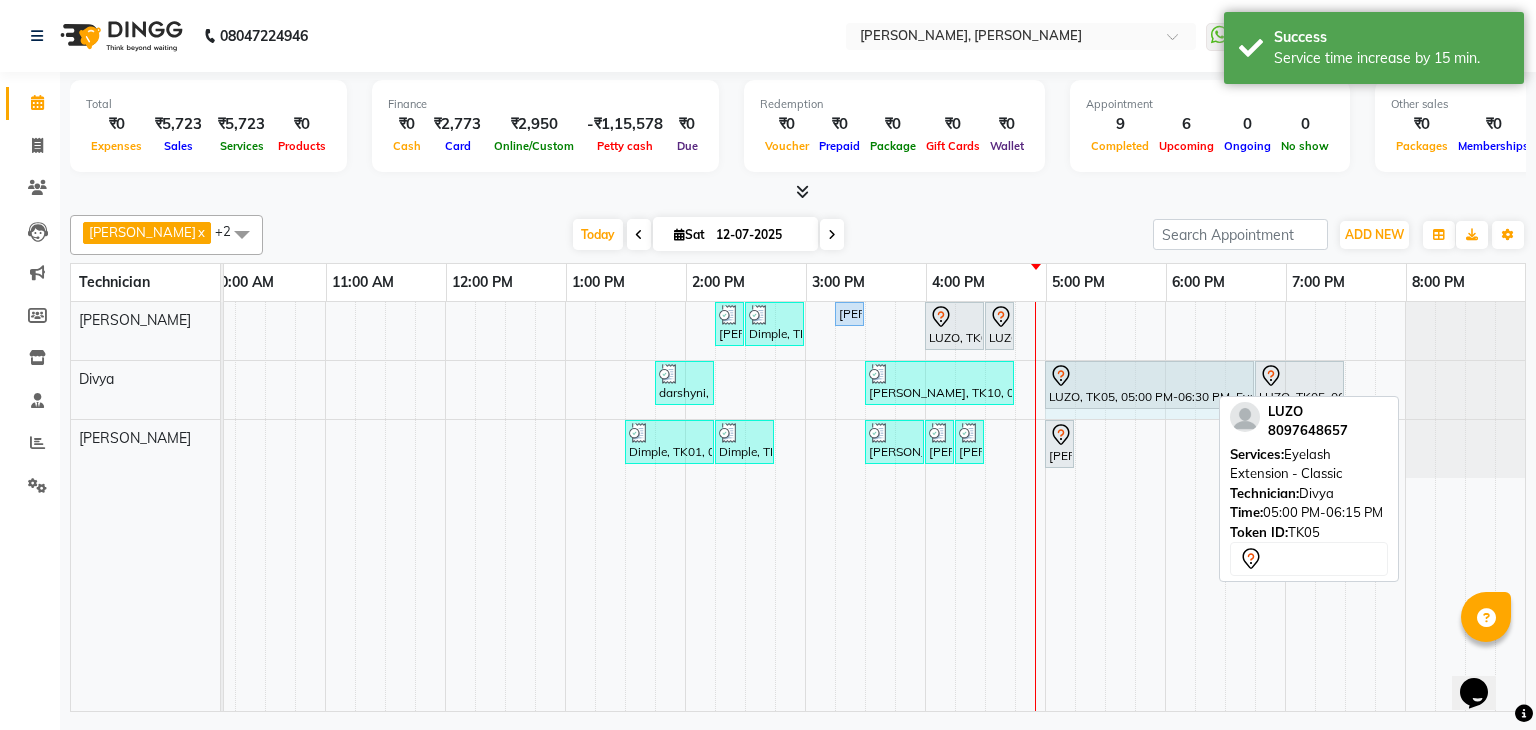 drag, startPoint x: 1205, startPoint y: 377, endPoint x: 1220, endPoint y: 383, distance: 16.155495 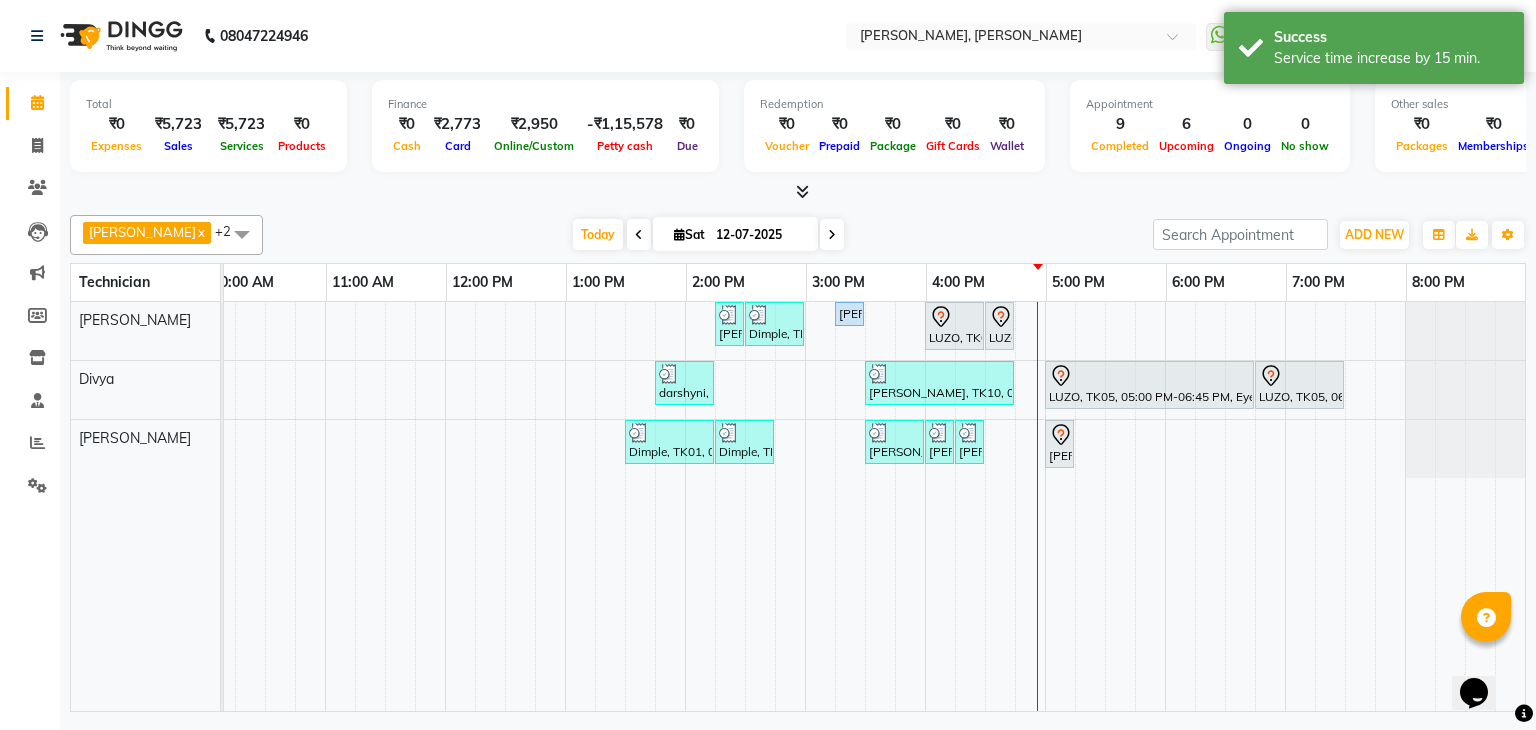 scroll, scrollTop: 0, scrollLeft: 73, axis: horizontal 